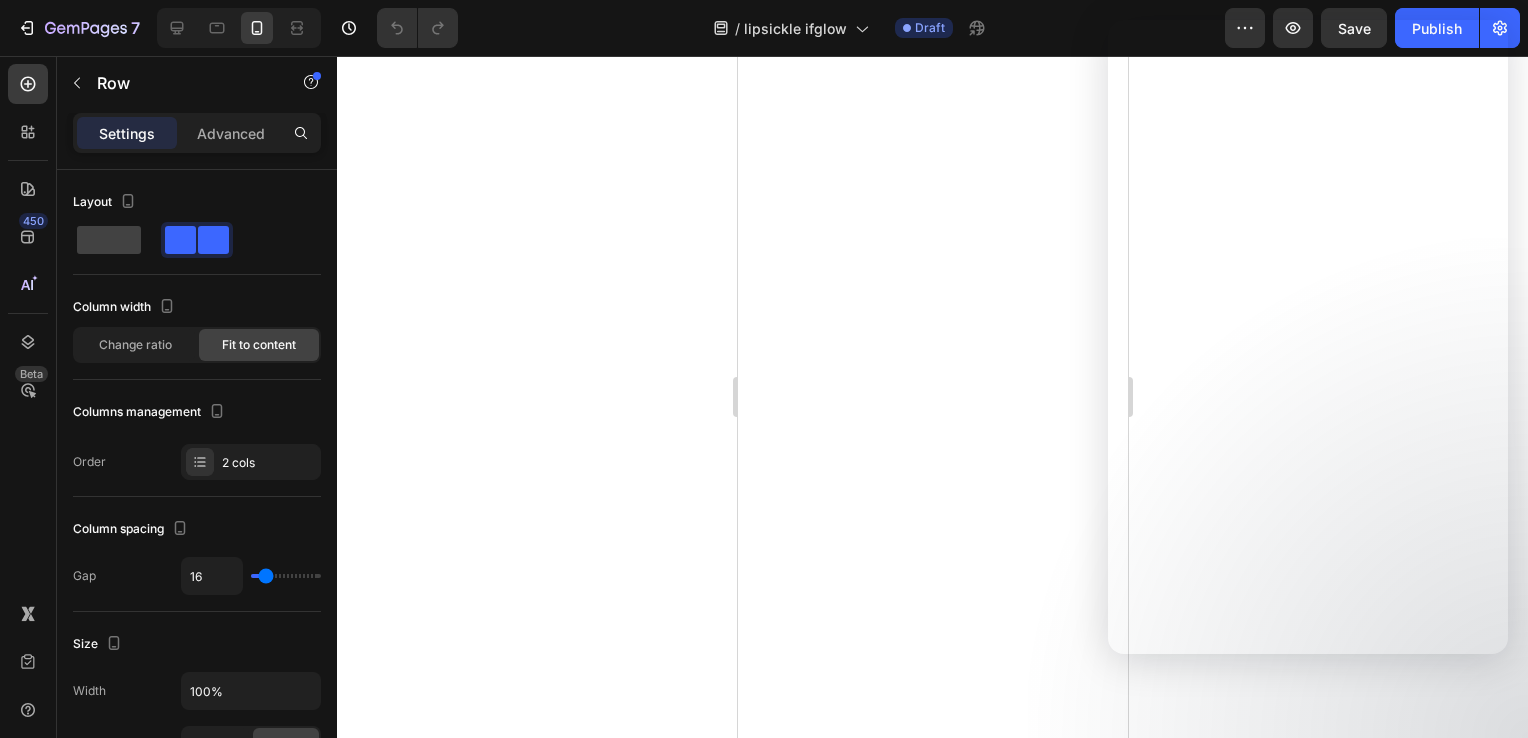 scroll, scrollTop: 0, scrollLeft: 0, axis: both 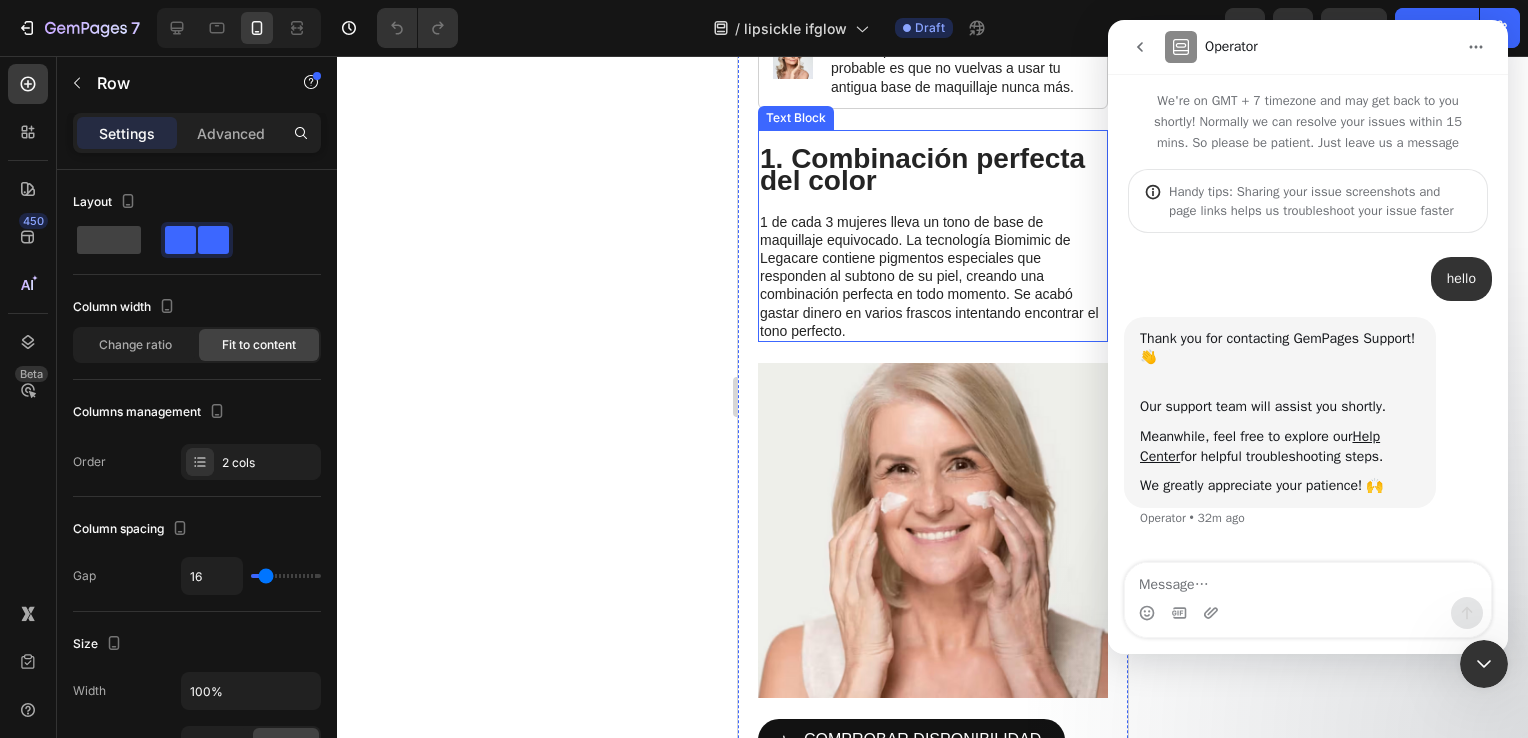 click on "1 de cada 3 mujeres lleva un tono de base de maquillaje equivocado. La tecnología Biomimic de Legacare contiene pigmentos especiales que responden al subtono de su piel, creando una combinación perfecta en todo momento. Se acabó gastar dinero en varios frascos intentando encontrar el tono perfecto." at bounding box center [932, 276] 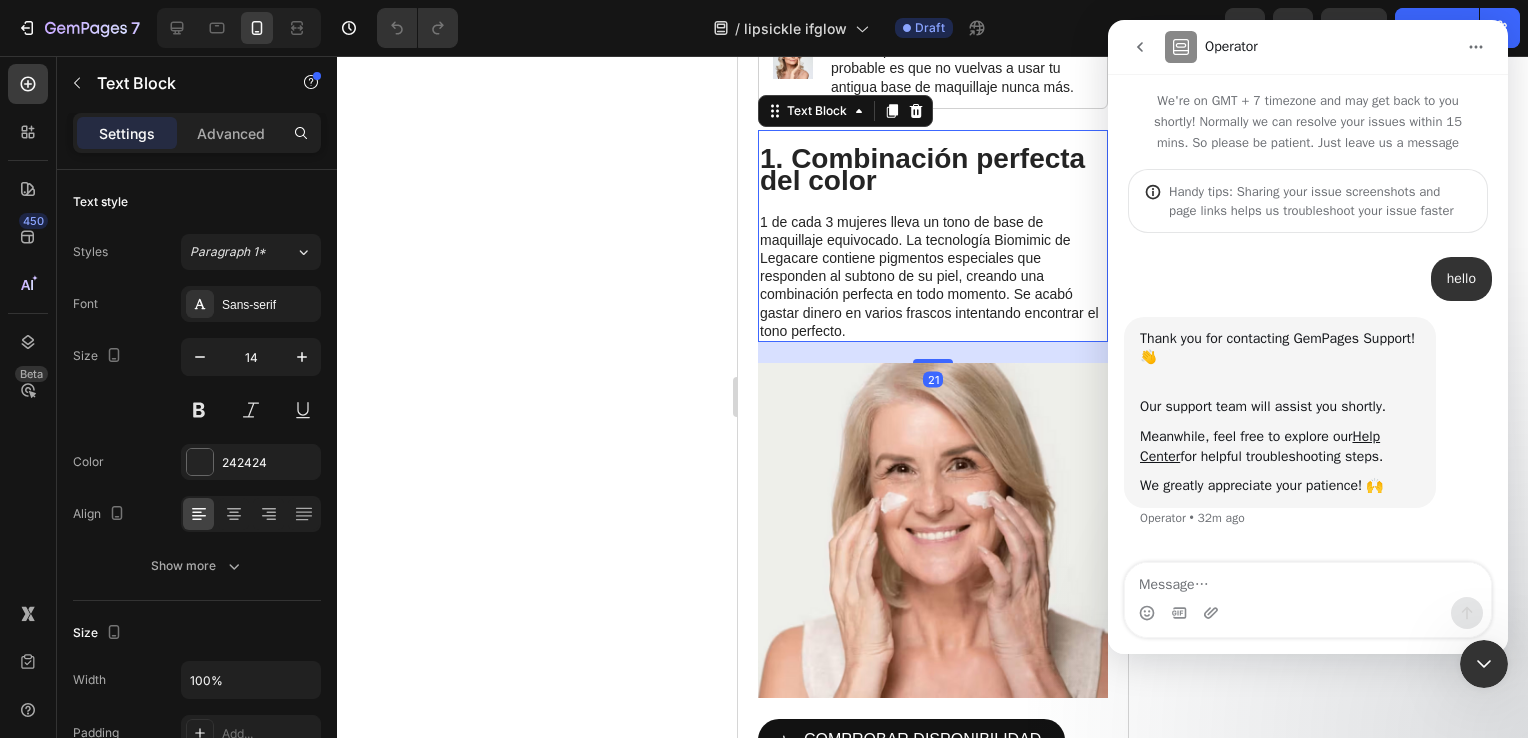 click on "1 de cada 3 mujeres lleva un tono de base de maquillaje equivocado. La tecnología Biomimic de Legacare contiene pigmentos especiales que responden al subtono de su piel, creando una combinación perfecta en todo momento. Se acabó gastar dinero en varios frascos intentando encontrar el tono perfecto." at bounding box center [932, 276] 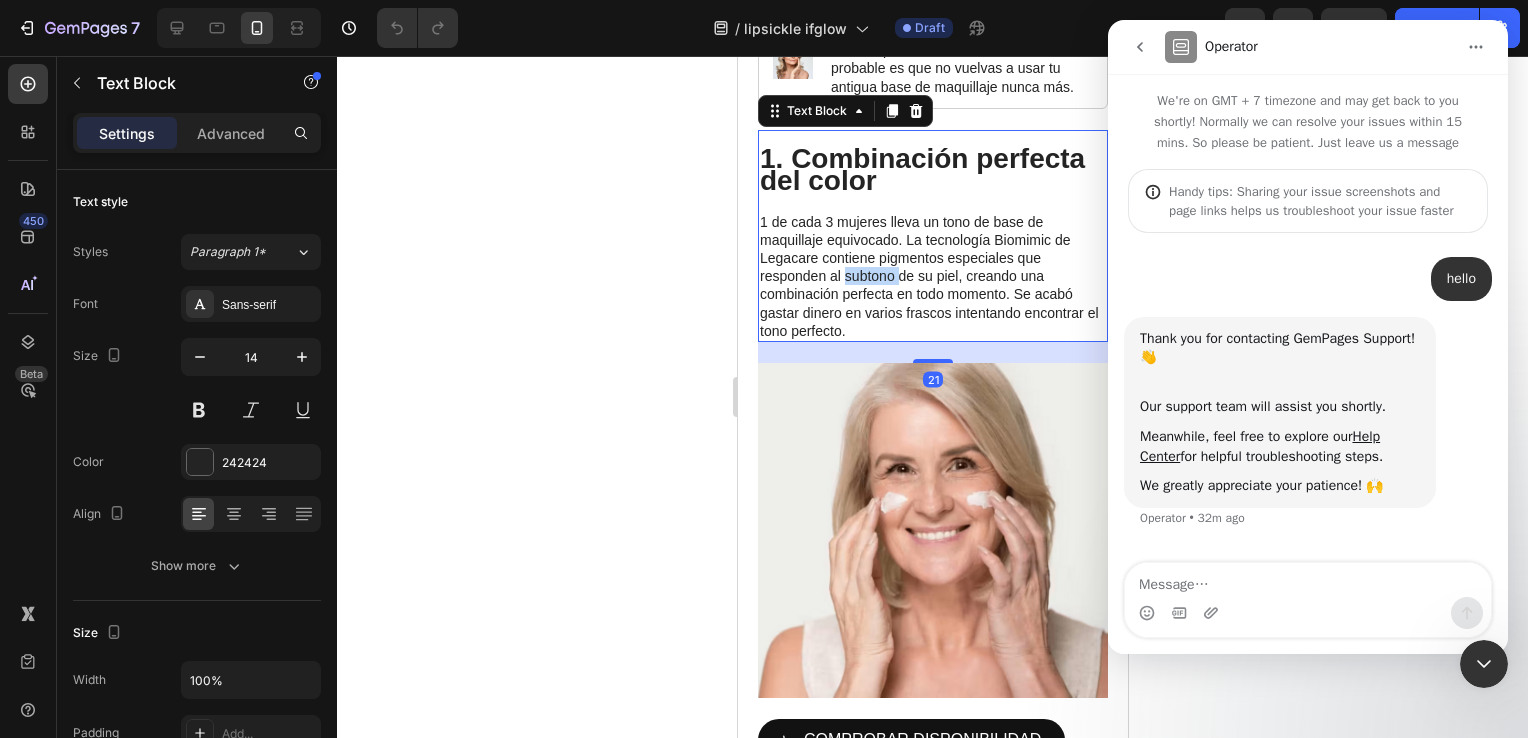 click on "1 de cada 3 mujeres lleva un tono de base de maquillaje equivocado. La tecnología Biomimic de Legacare contiene pigmentos especiales que responden al subtono de su piel, creando una combinación perfecta en todo momento. Se acabó gastar dinero en varios frascos intentando encontrar el tono perfecto." at bounding box center [932, 276] 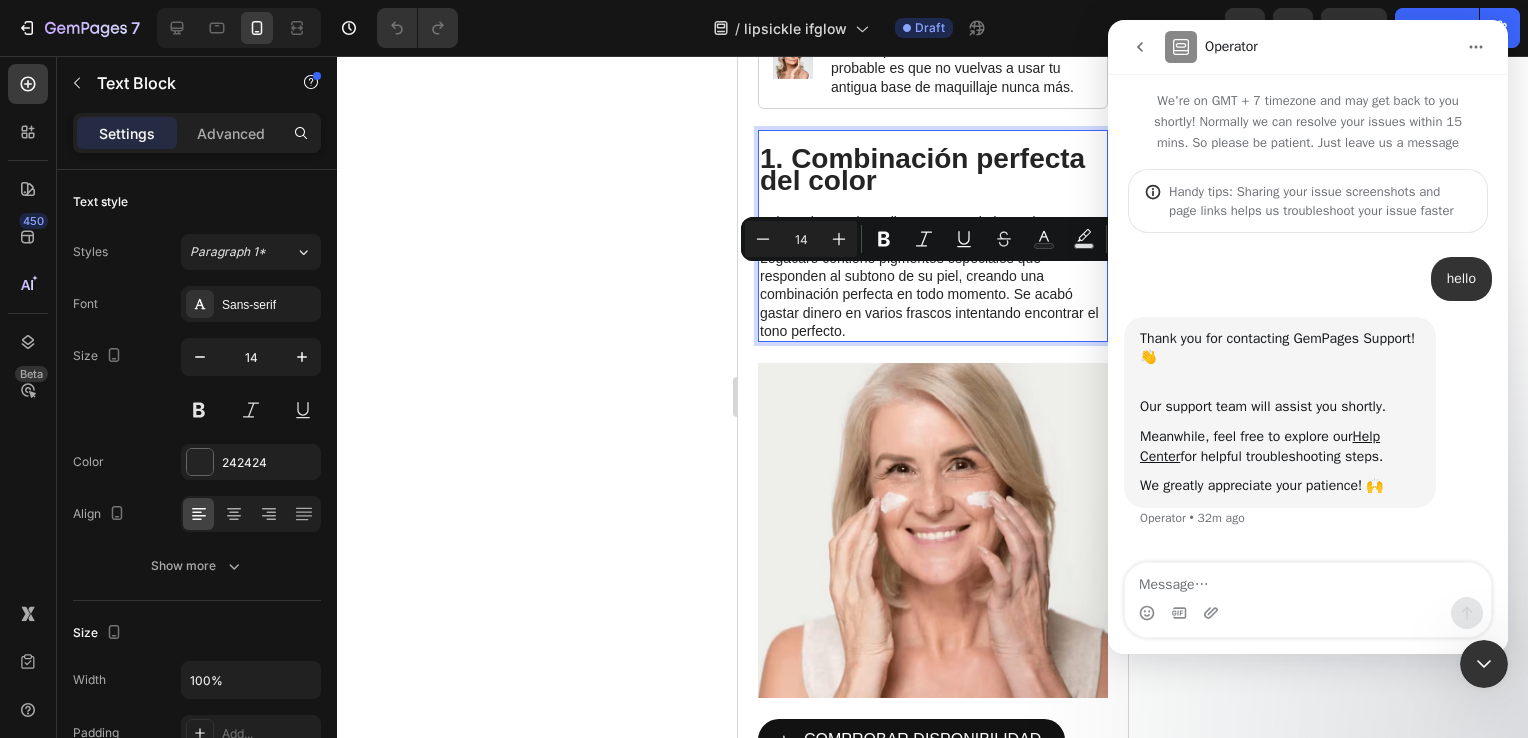 click on "1 de cada 3 mujeres lleva un tono de base de maquillaje equivocado. La tecnología Biomimic de Legacare contiene pigmentos especiales que responden al subtono de su piel, creando una combinación perfecta en todo momento. Se acabó gastar dinero en varios frascos intentando encontrar el tono perfecto." at bounding box center (932, 276) 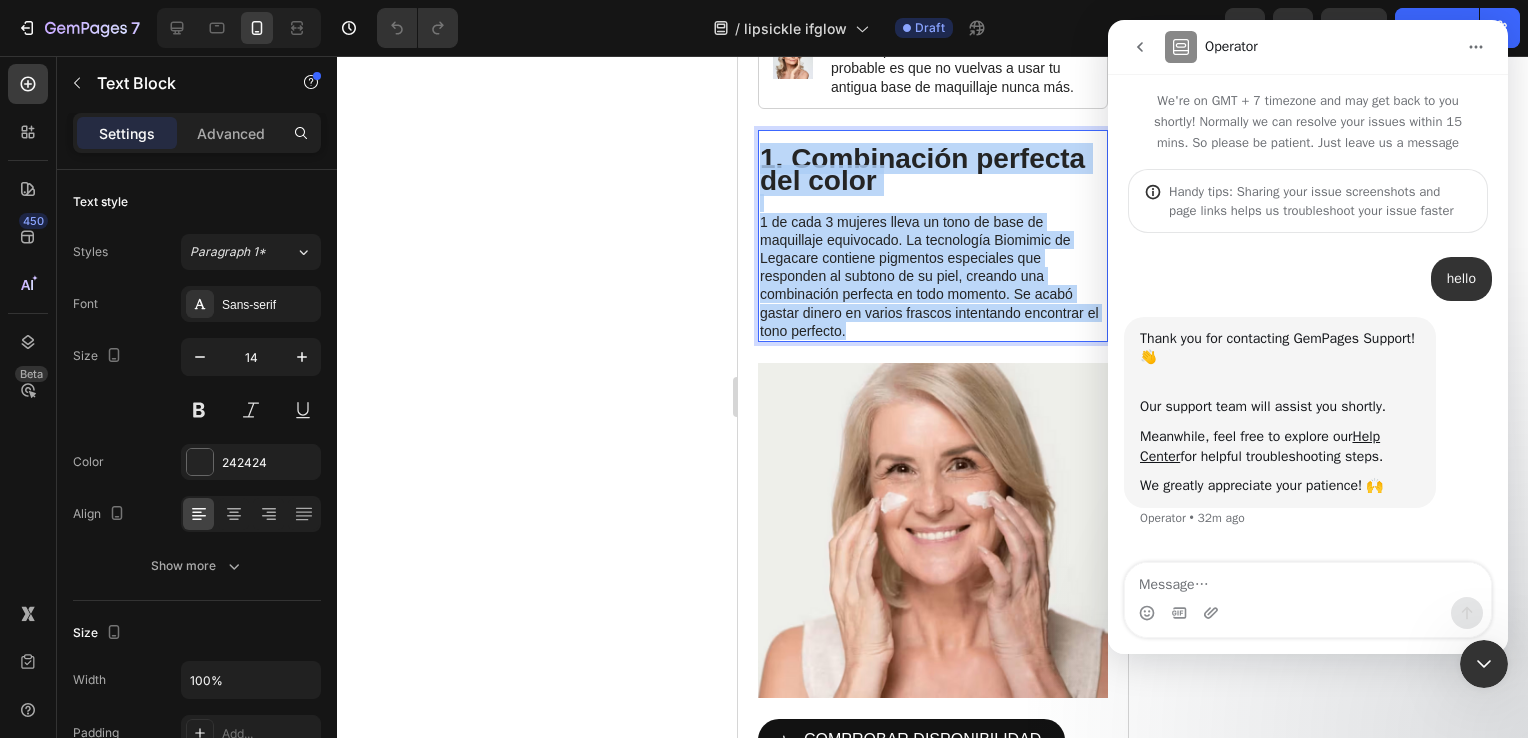 drag, startPoint x: 864, startPoint y: 329, endPoint x: 760, endPoint y: 150, distance: 207.01932 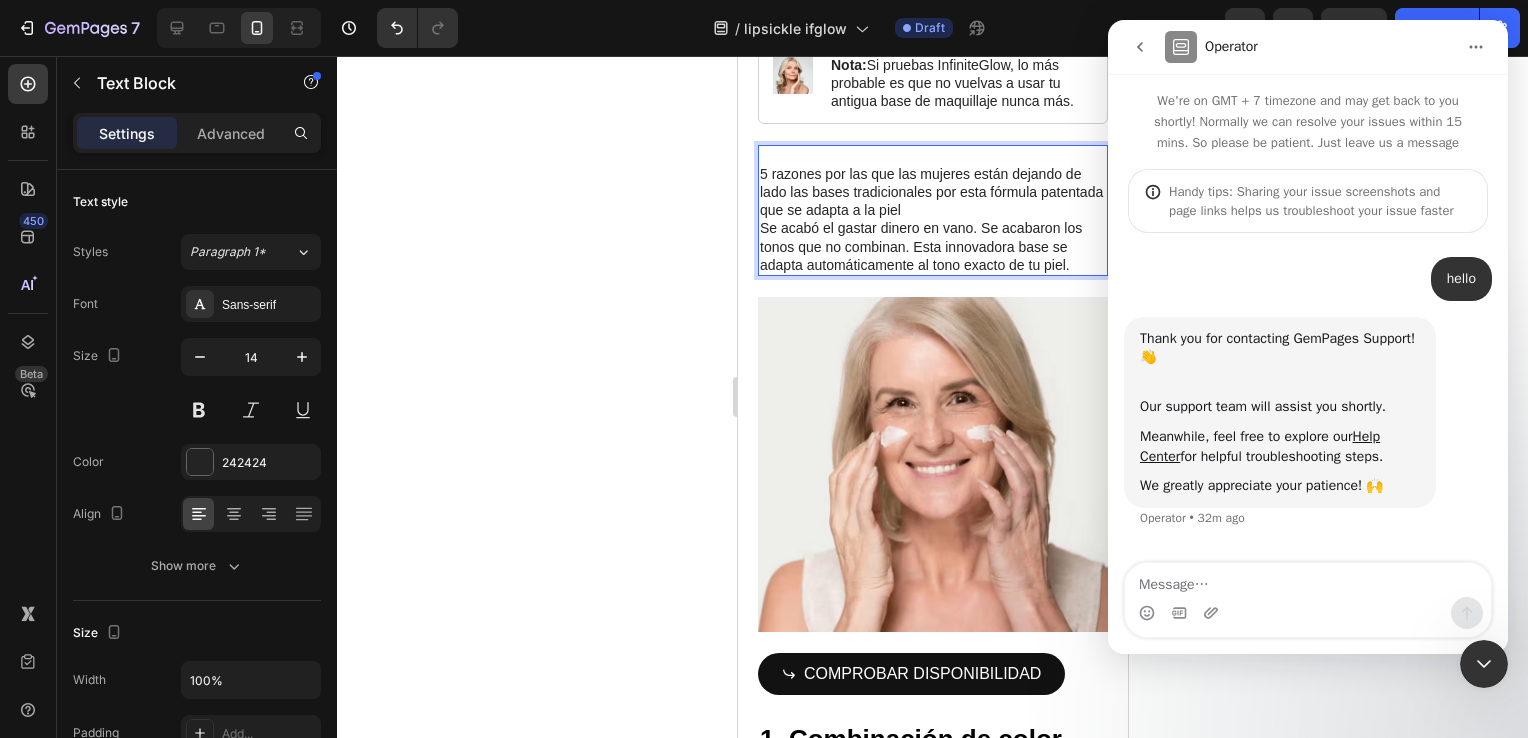 scroll, scrollTop: 666, scrollLeft: 0, axis: vertical 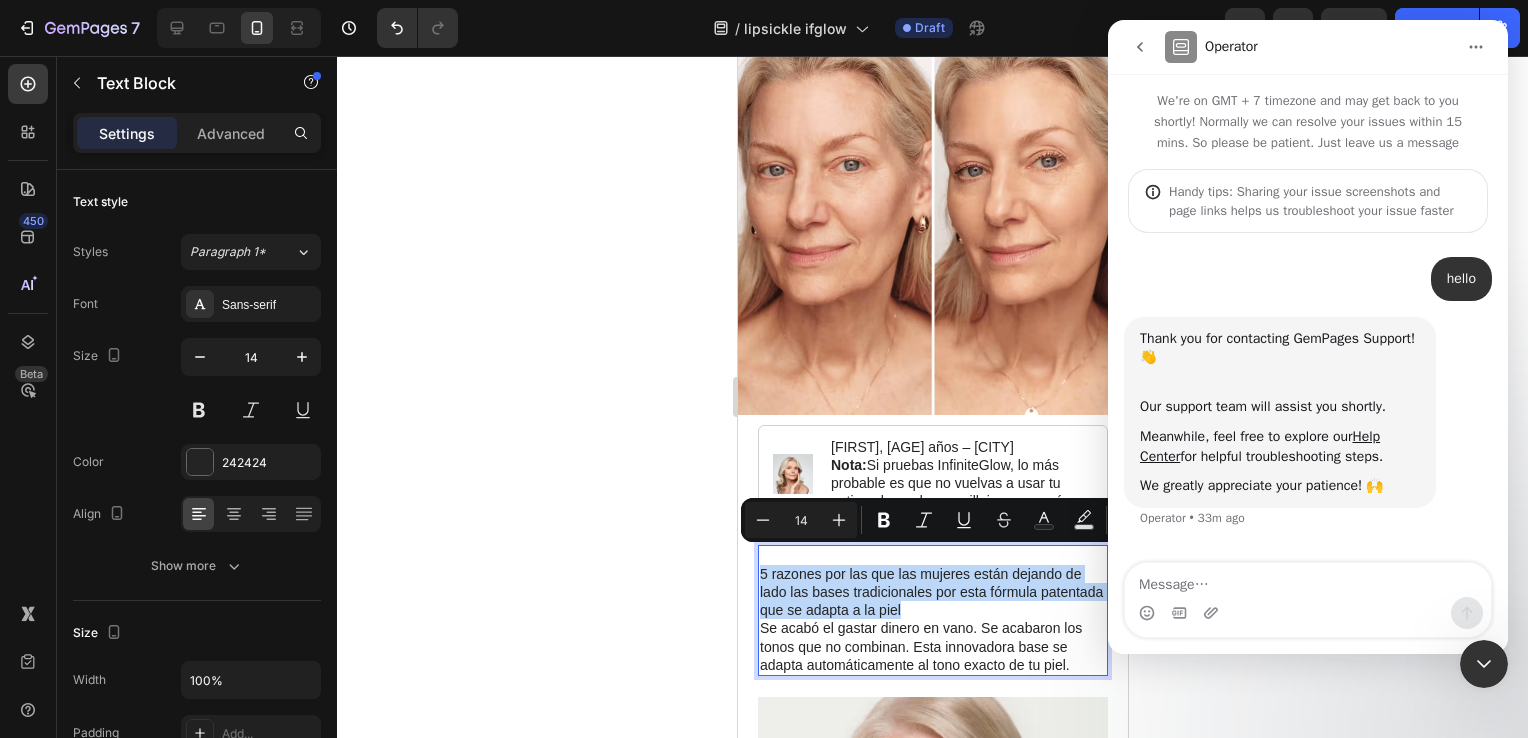 drag, startPoint x: 950, startPoint y: 594, endPoint x: 758, endPoint y: 555, distance: 195.9209 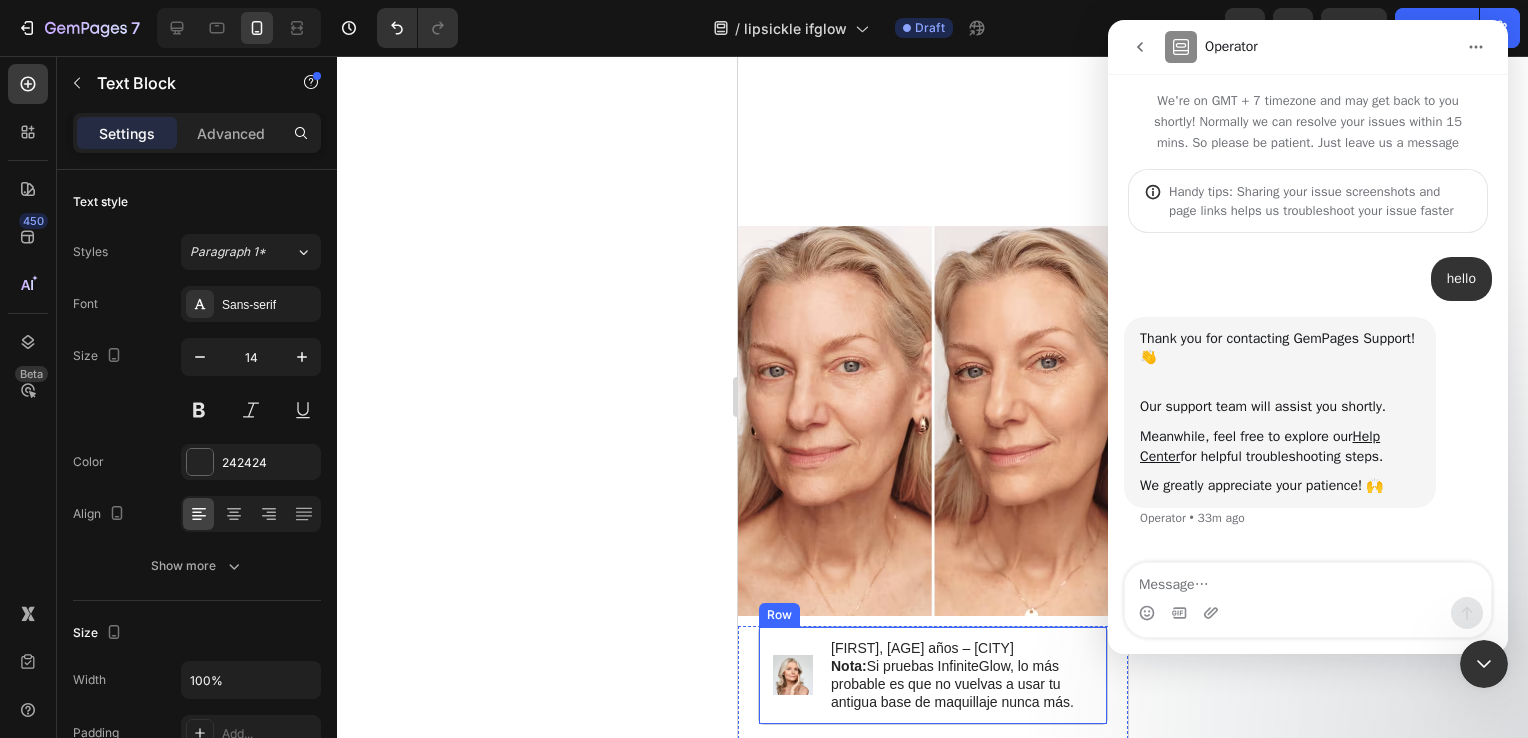scroll, scrollTop: 0, scrollLeft: 0, axis: both 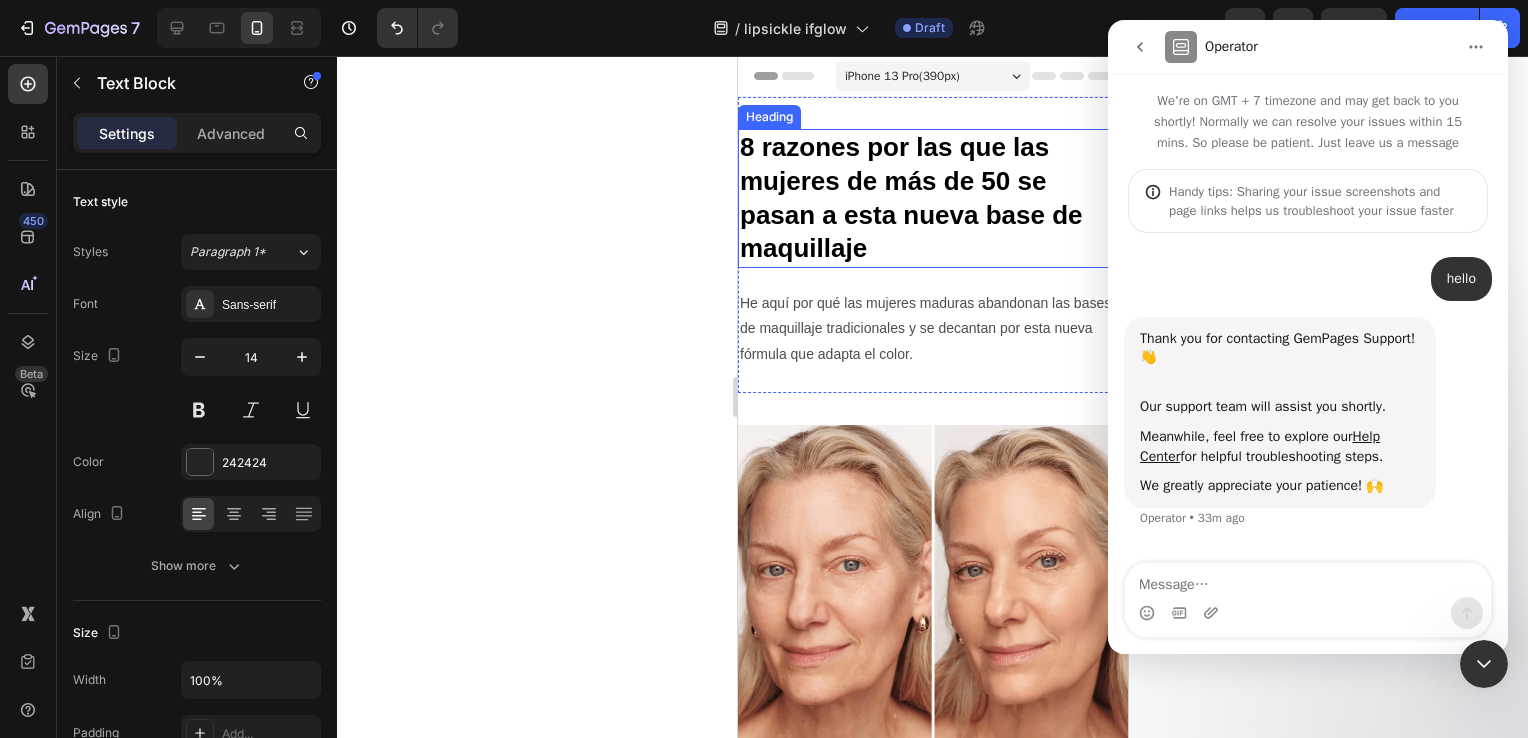 click on "8 razones por las que las mujeres de más de 50 se pasan a esta nueva base de maquillaje" at bounding box center (932, 198) 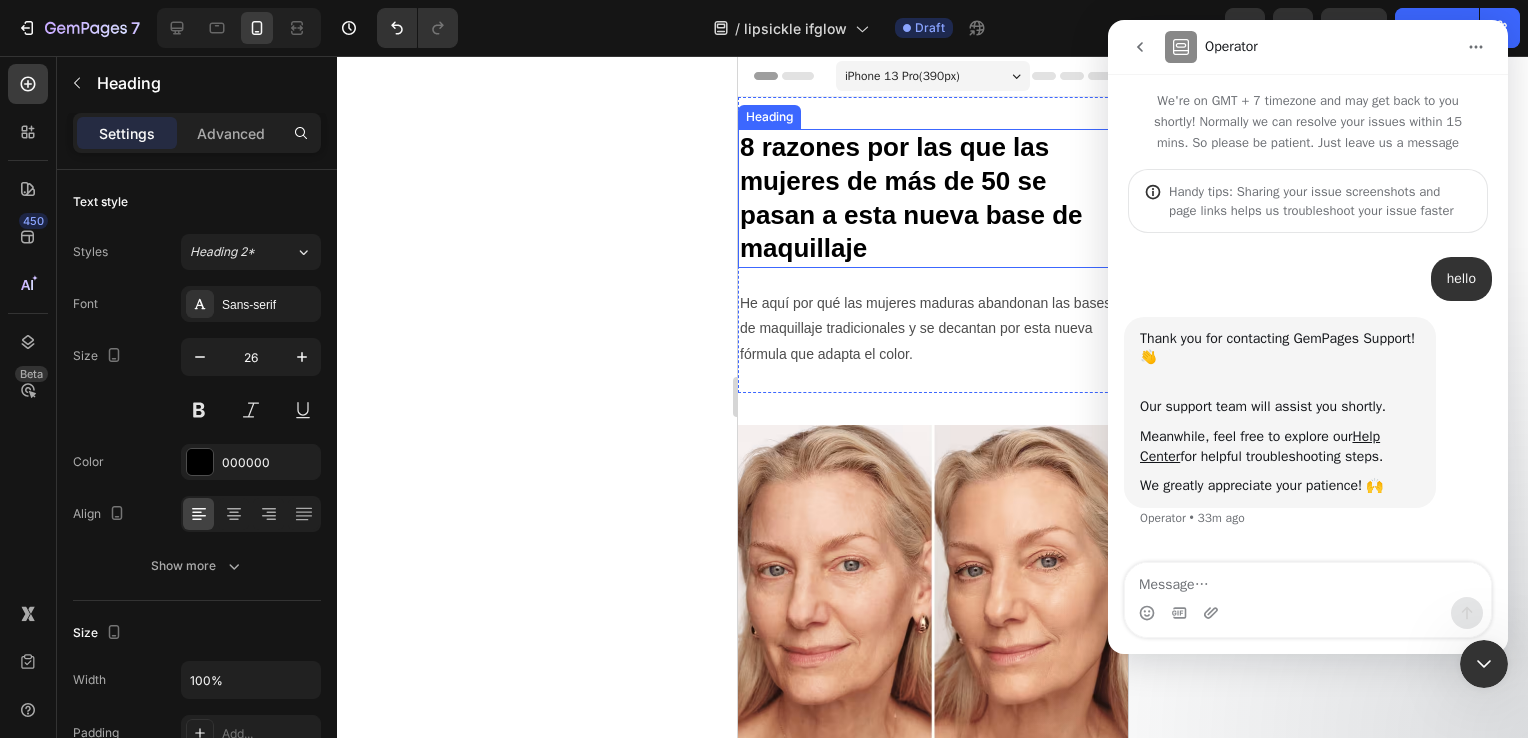 click on "8 razones por las que las mujeres de más de 50 se pasan a esta nueva base de maquillaje" at bounding box center [932, 198] 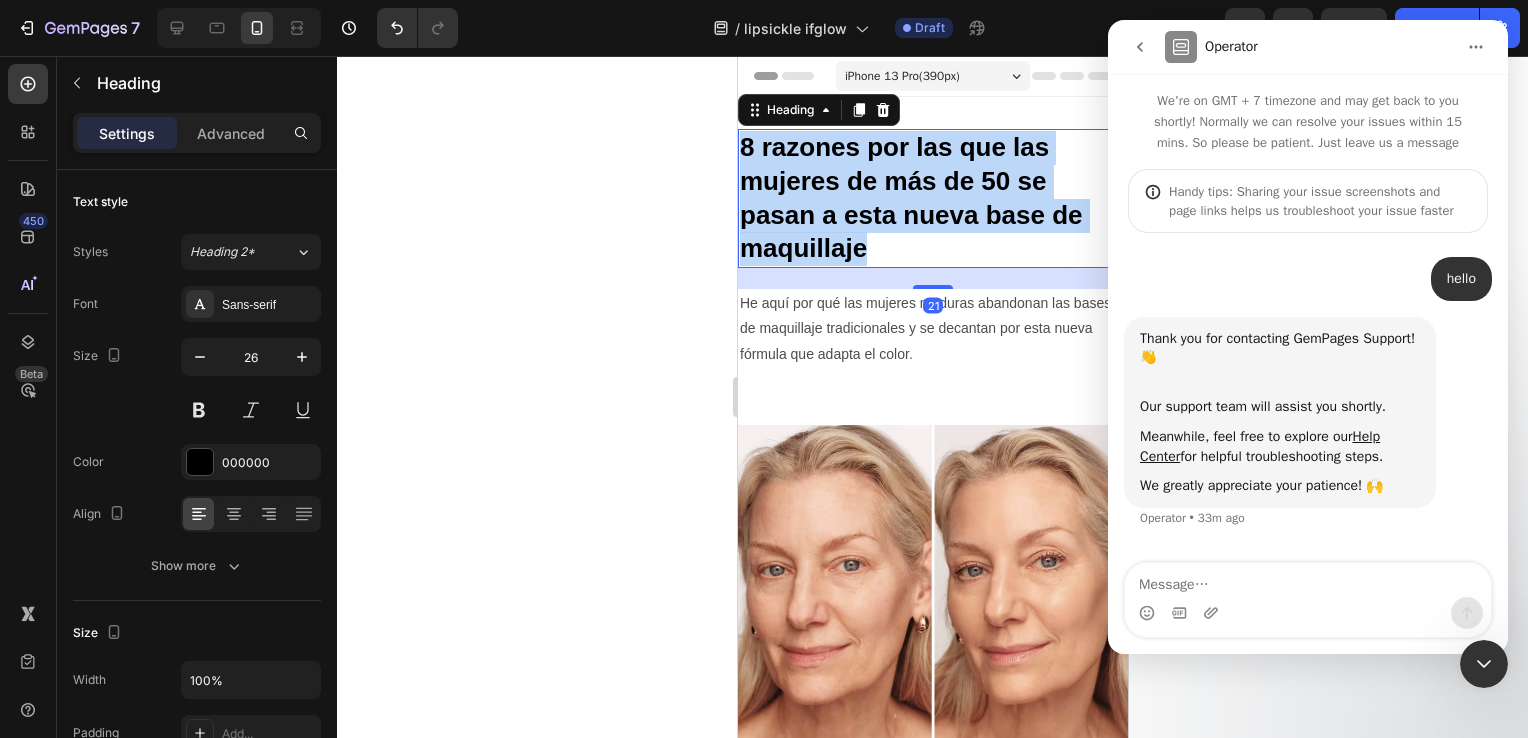 click on "8 razones por las que las mujeres de más de 50 se pasan a esta nueva base de maquillaje" at bounding box center (932, 198) 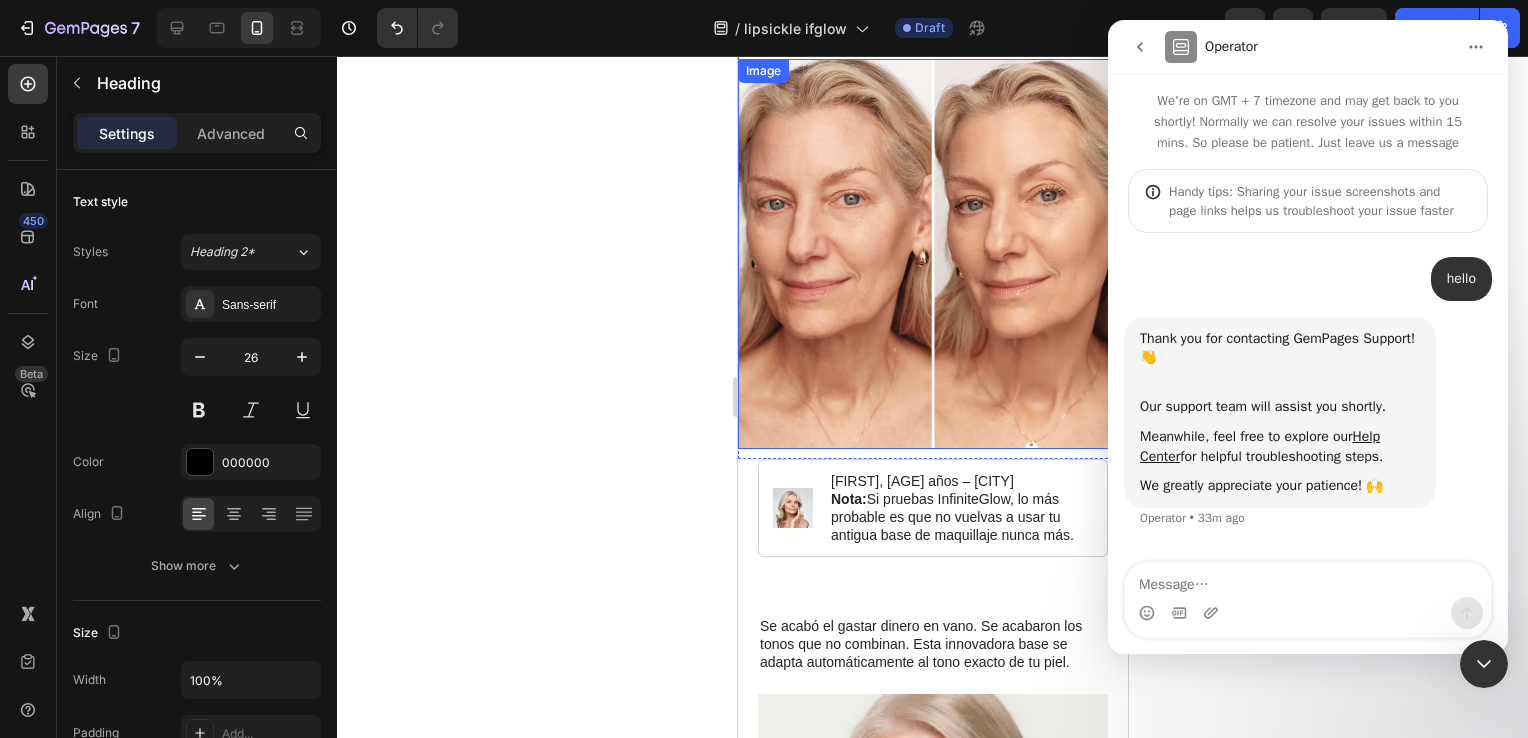 scroll, scrollTop: 533, scrollLeft: 0, axis: vertical 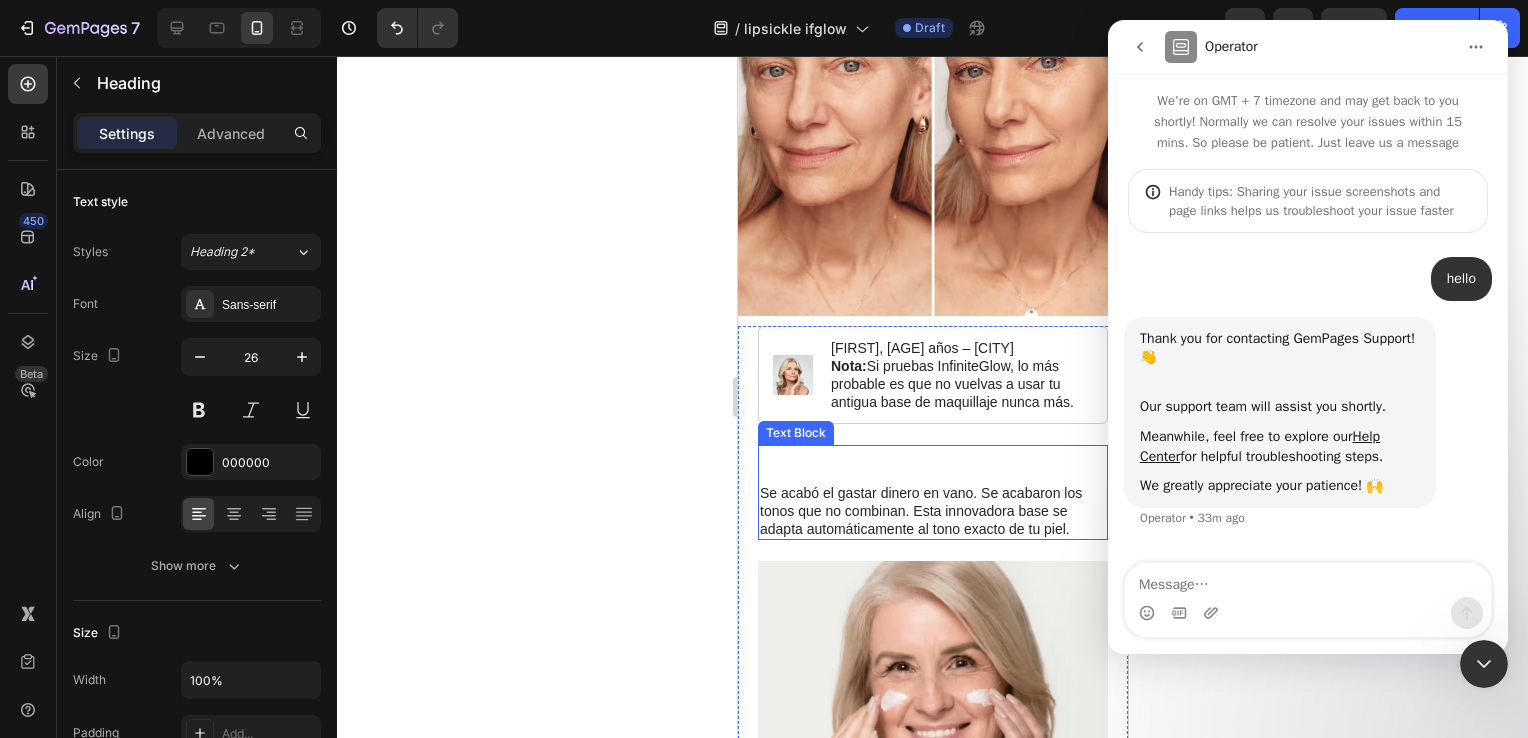 click on "Se acabó el gastar dinero en vano. Se acabaron los tonos que no combinan. Esta innovadora base se adapta automáticamente al tono exacto de tu piel." at bounding box center (932, 511) 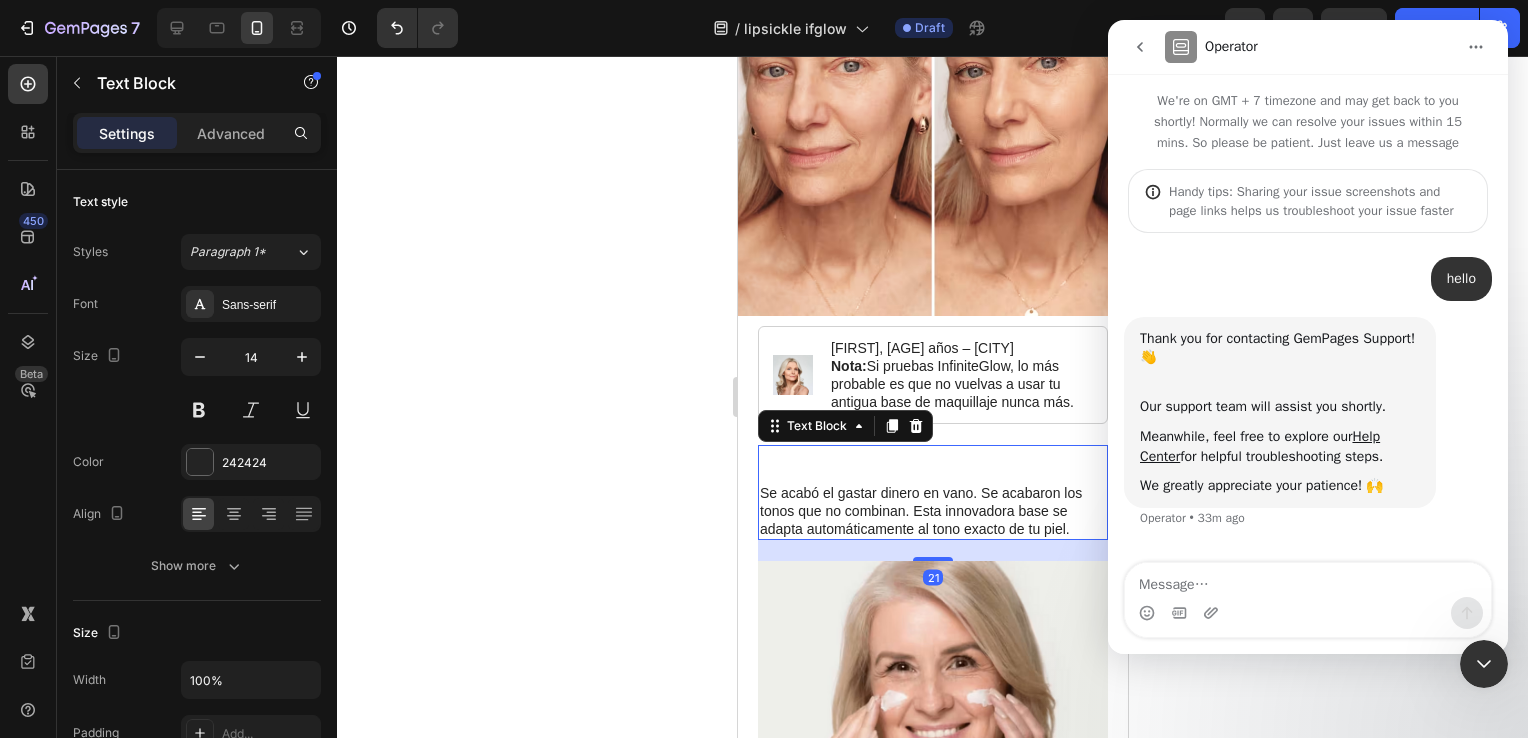 click on "Se acabó el gastar dinero en vano. Se acabaron los tonos que no combinan. Esta innovadora base se adapta automáticamente al tono exacto de tu piel." at bounding box center (932, 511) 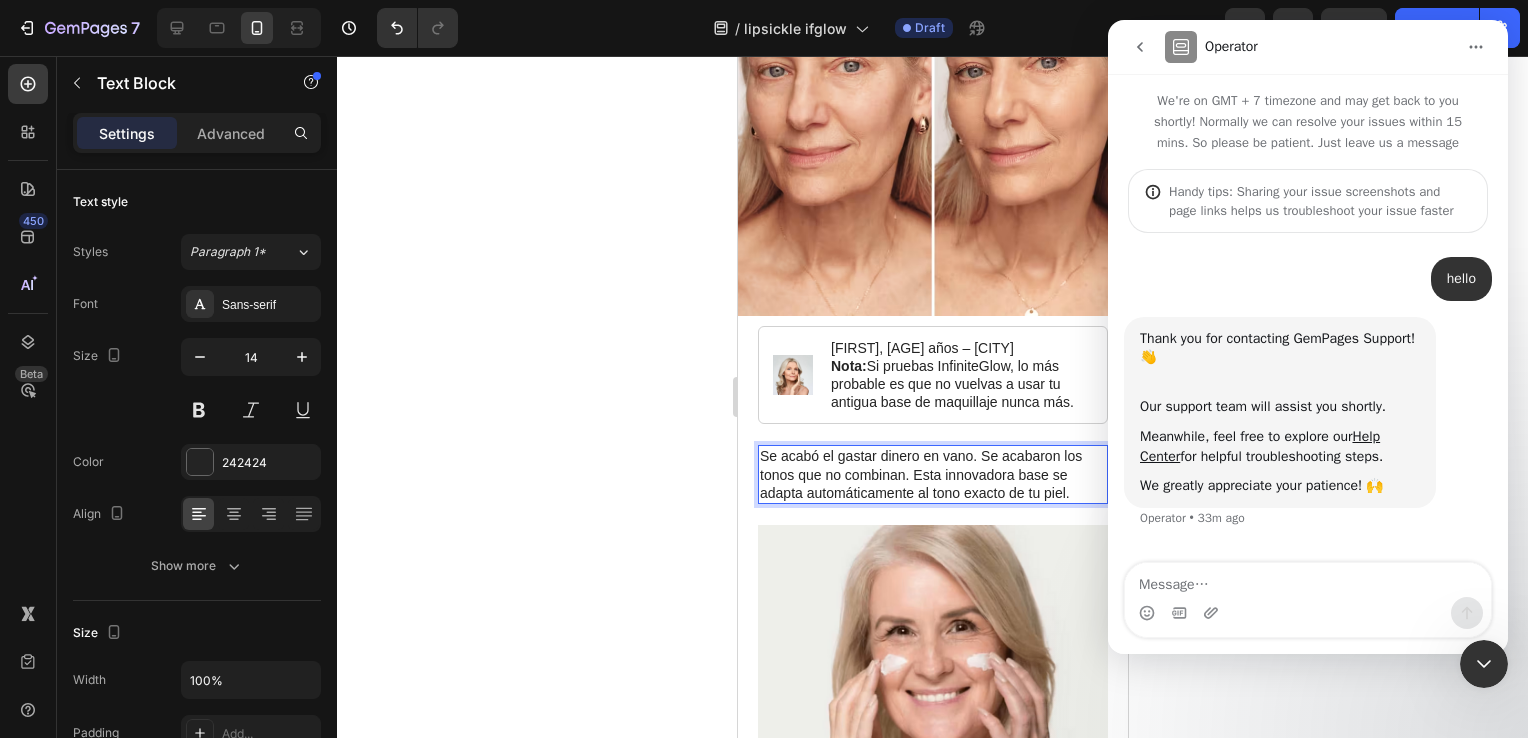 click on "Se acabó el gastar dinero en vano. Se acabaron los tonos que no combinan. Esta innovadora base se adapta automáticamente al tono exacto de tu piel." at bounding box center (932, 474) 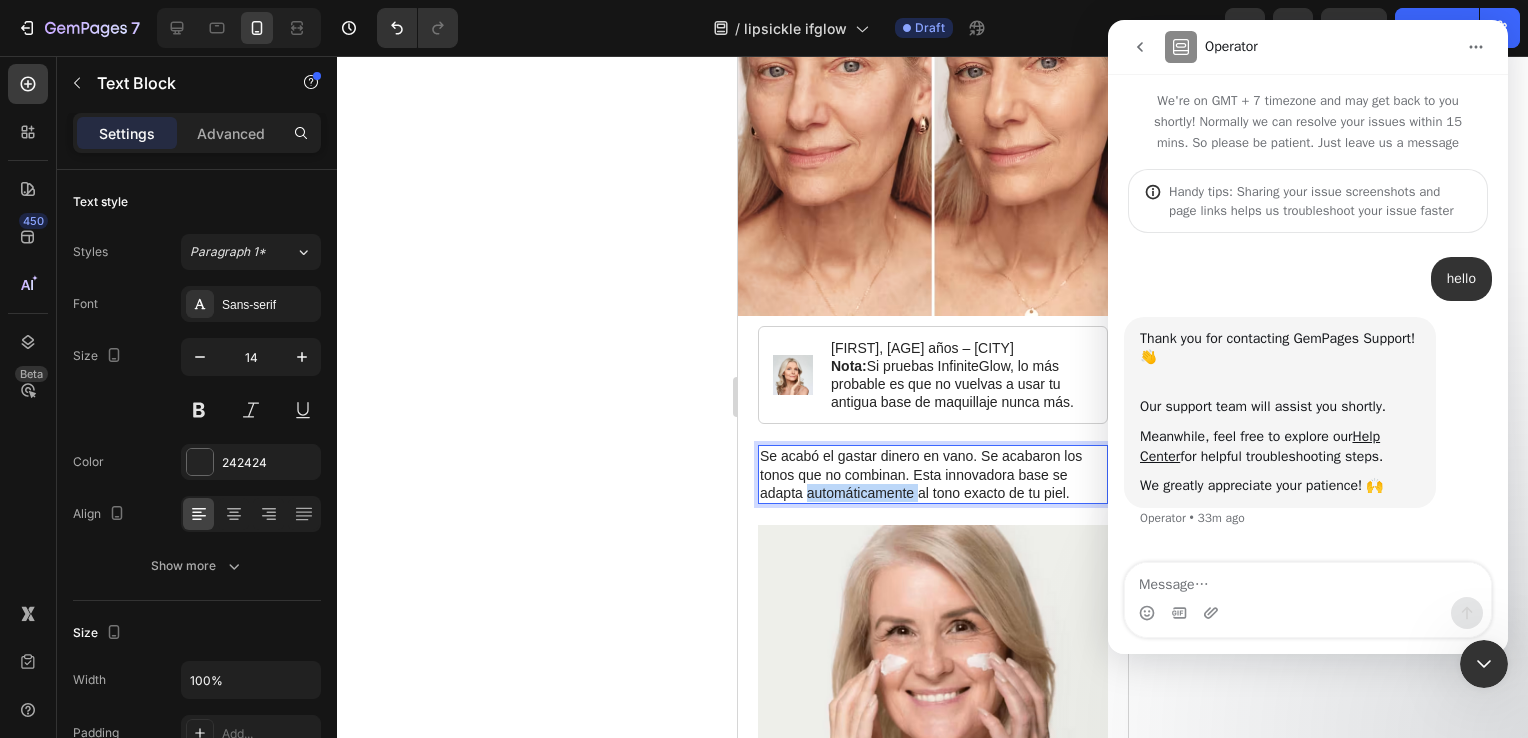 click on "Se acabó el gastar dinero en vano. Se acabaron los tonos que no combinan. Esta innovadora base se adapta automáticamente al tono exacto de tu piel." at bounding box center [932, 474] 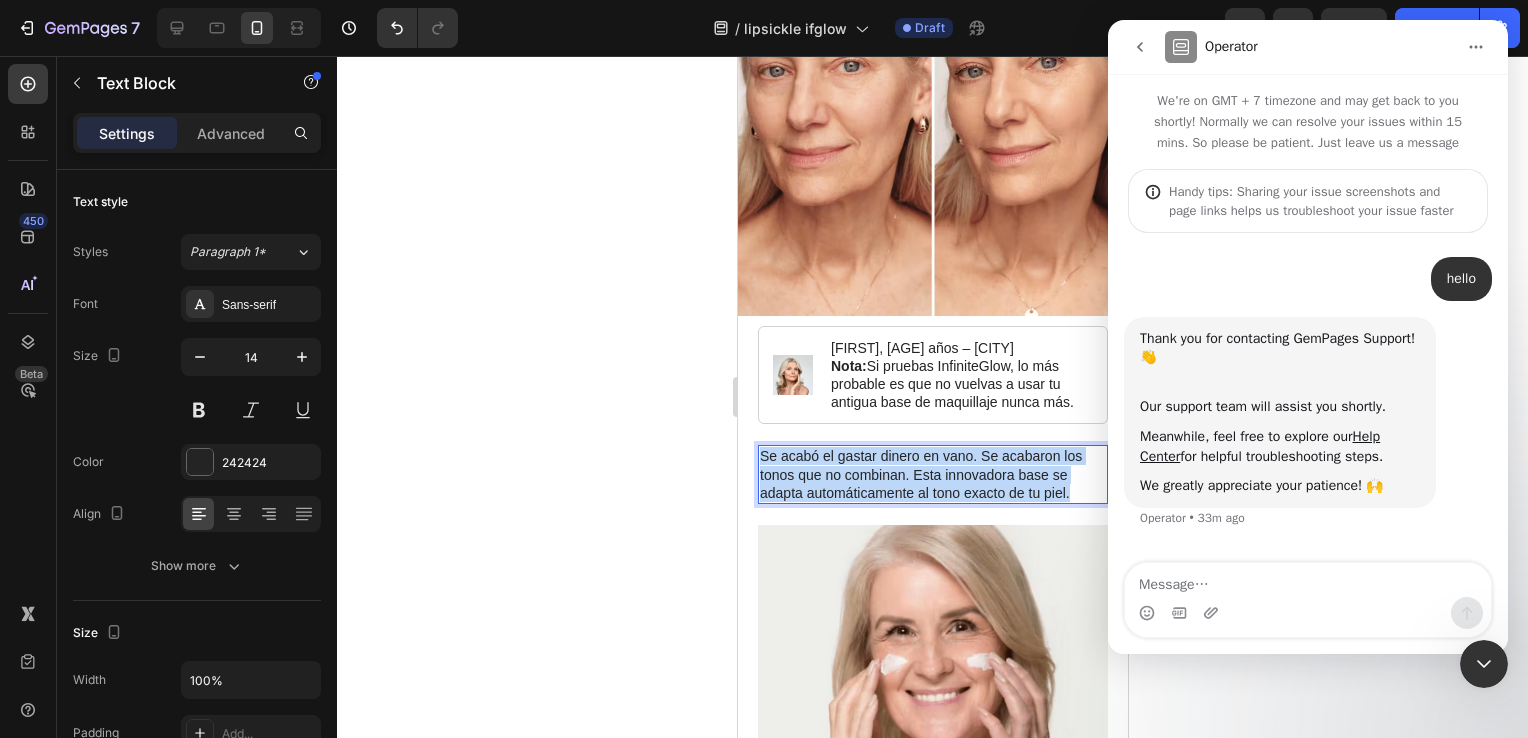click on "Se acabó el gastar dinero en vano. Se acabaron los tonos que no combinan. Esta innovadora base se adapta automáticamente al tono exacto de tu piel." at bounding box center [932, 474] 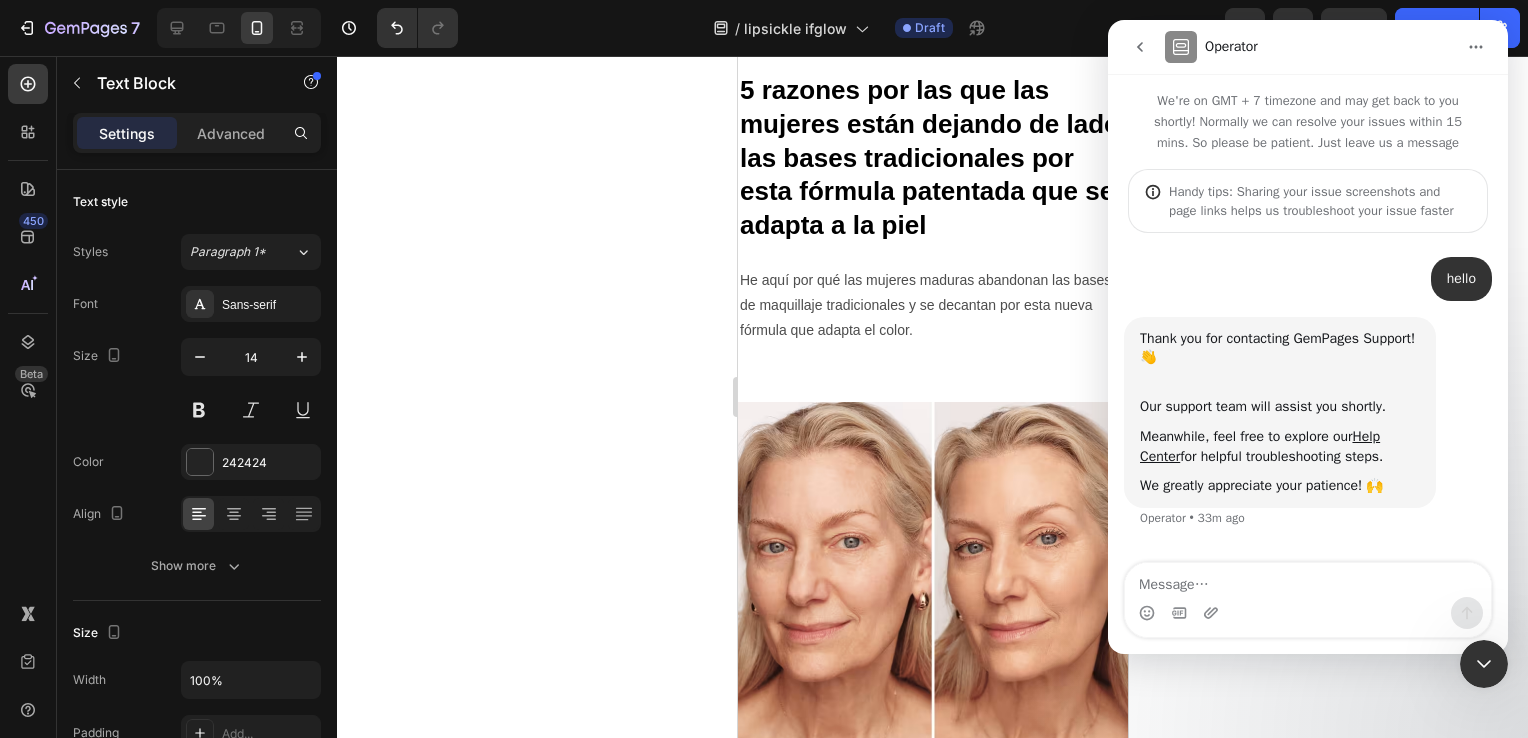 scroll, scrollTop: 0, scrollLeft: 0, axis: both 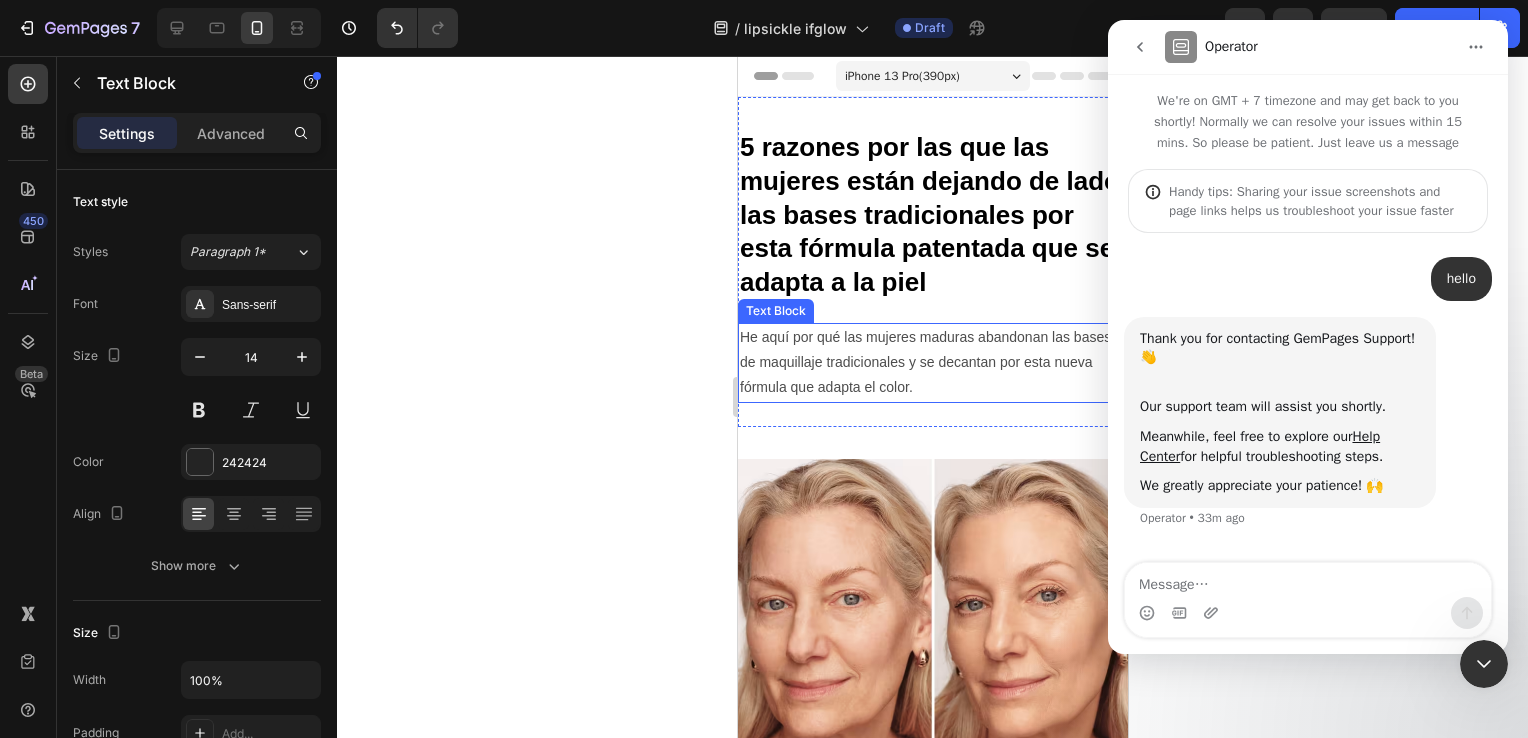 click on "He aquí por qué las mujeres maduras abandonan las bases de maquillaje tradicionales y se decantan por esta nueva fórmula que adapta el color." at bounding box center [932, 363] 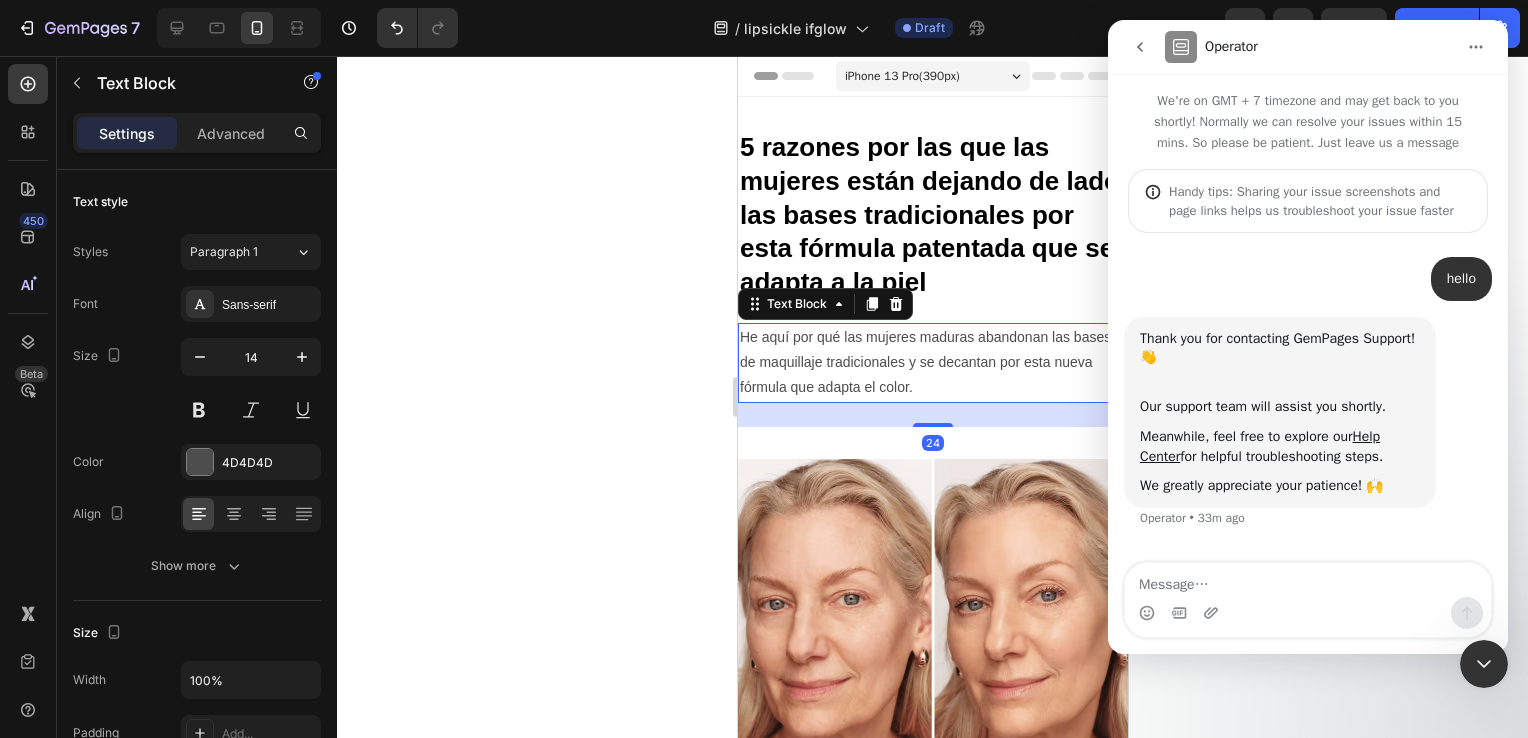 click on "He aquí por qué las mujeres maduras abandonan las bases de maquillaje tradicionales y se decantan por esta nueva fórmula que adapta el color." at bounding box center (932, 363) 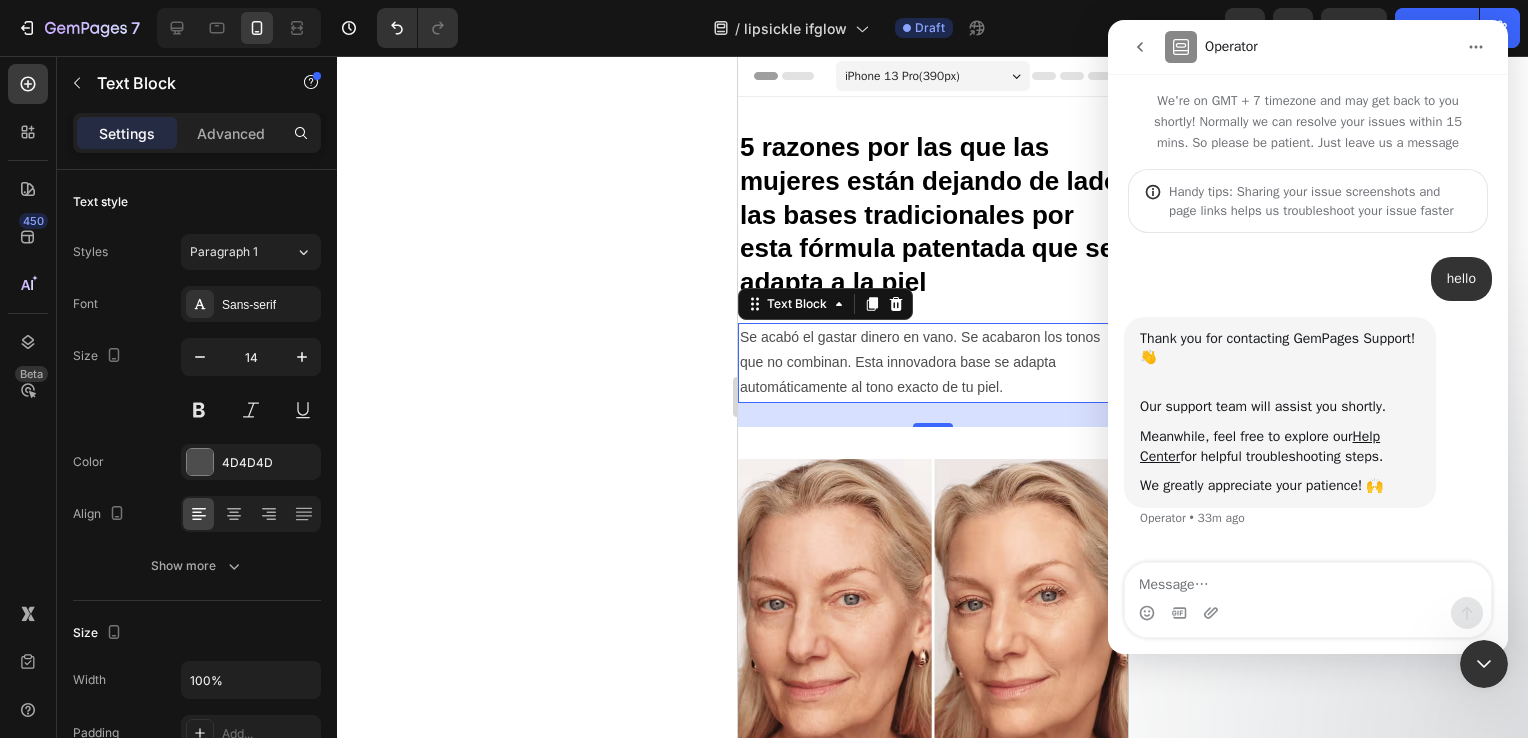 click 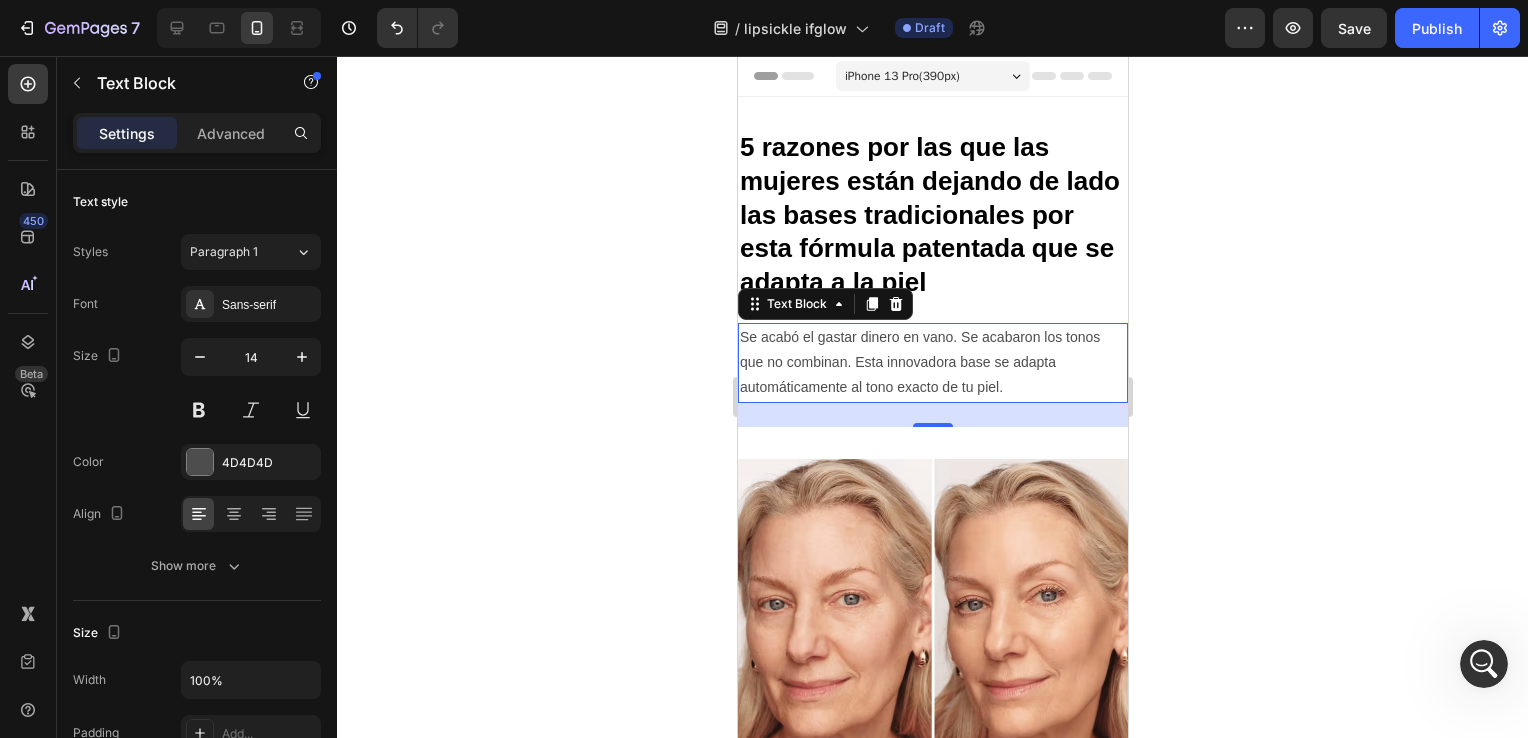 scroll, scrollTop: 0, scrollLeft: 0, axis: both 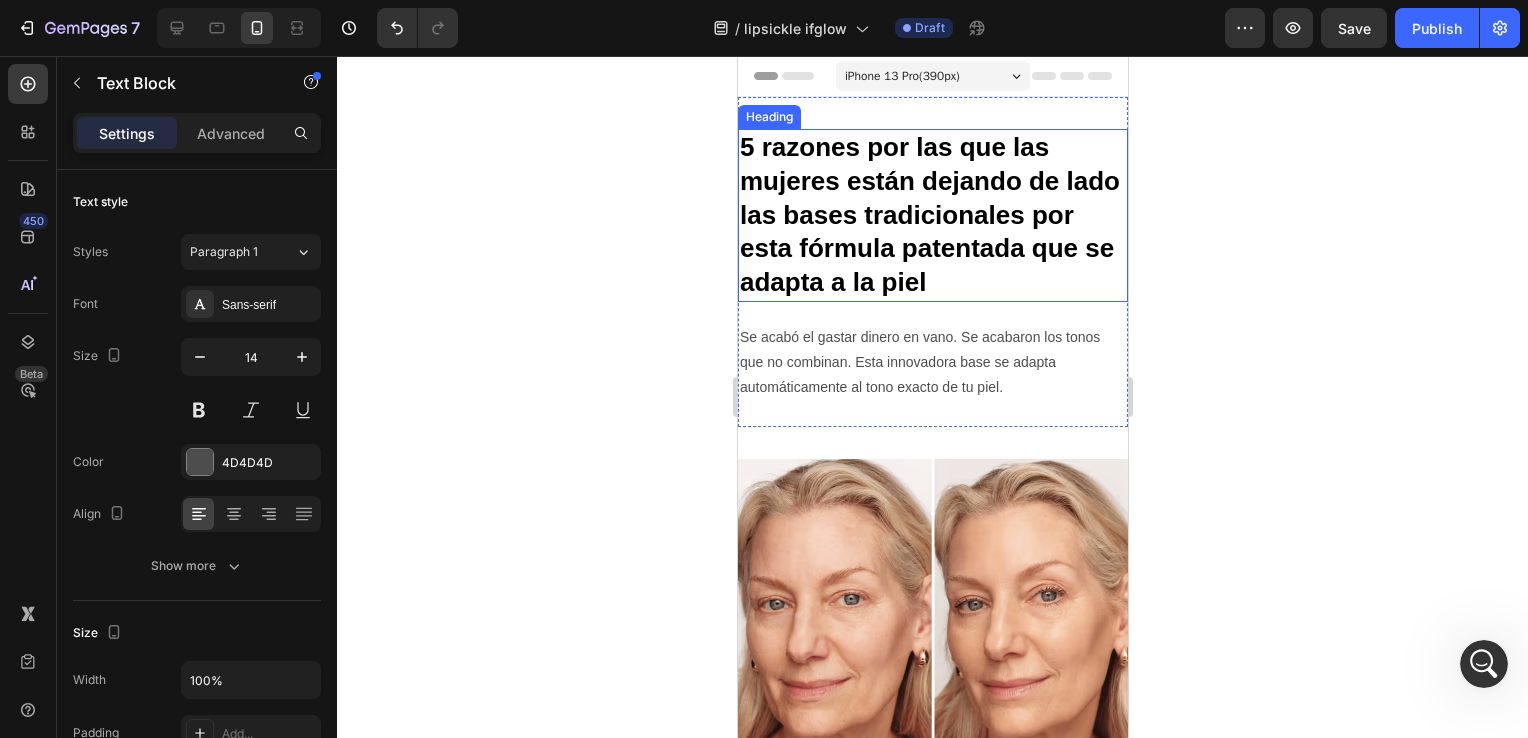 click on "5 razones por las que las mujeres están dejando de lado las bases tradicionales por esta fórmula patentada que se adapta a la piel" at bounding box center [932, 215] 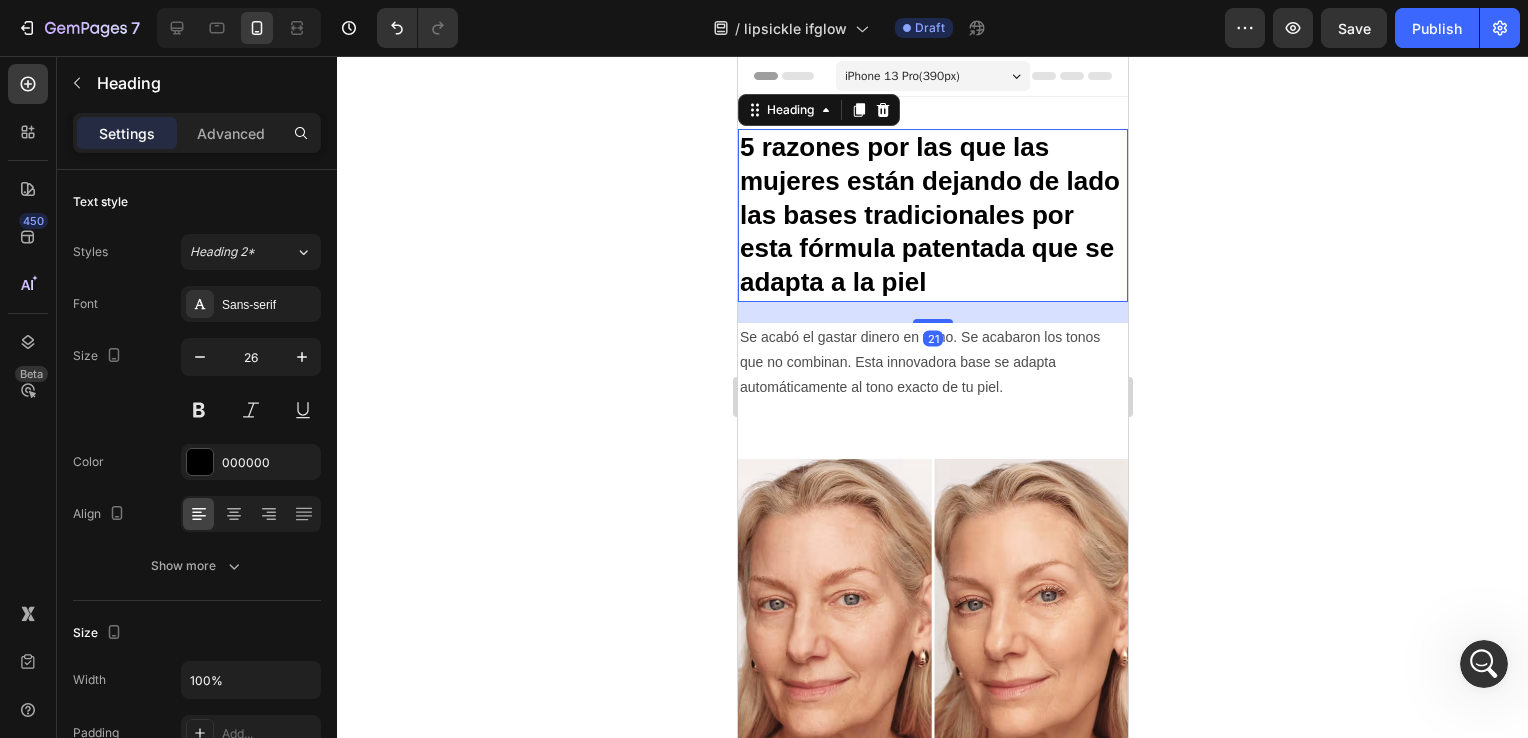 click on "5 razones por las que las mujeres están dejando de lado las bases tradicionales por esta fórmula patentada que se adapta a la piel" at bounding box center (932, 215) 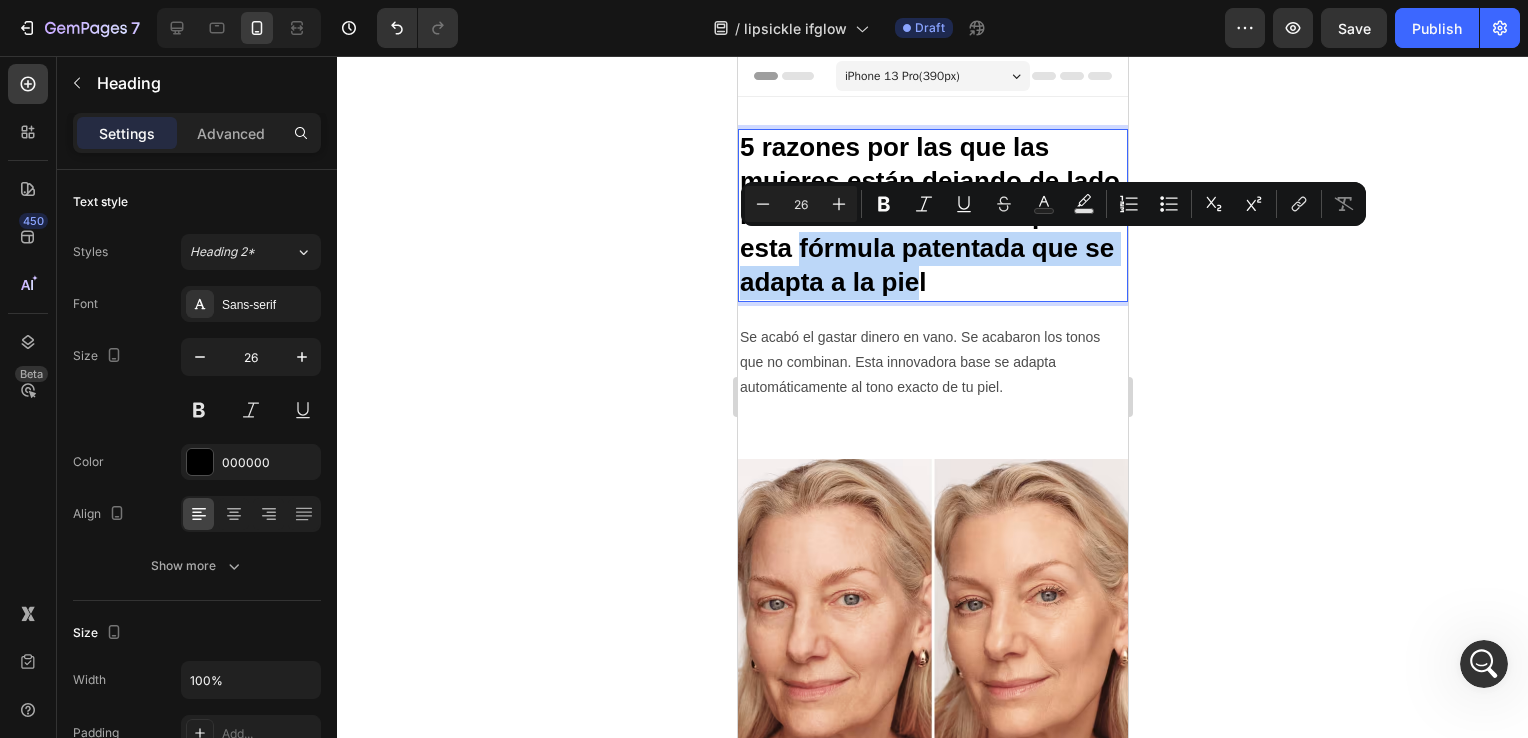 drag, startPoint x: 1007, startPoint y: 285, endPoint x: 847, endPoint y: 257, distance: 162.43152 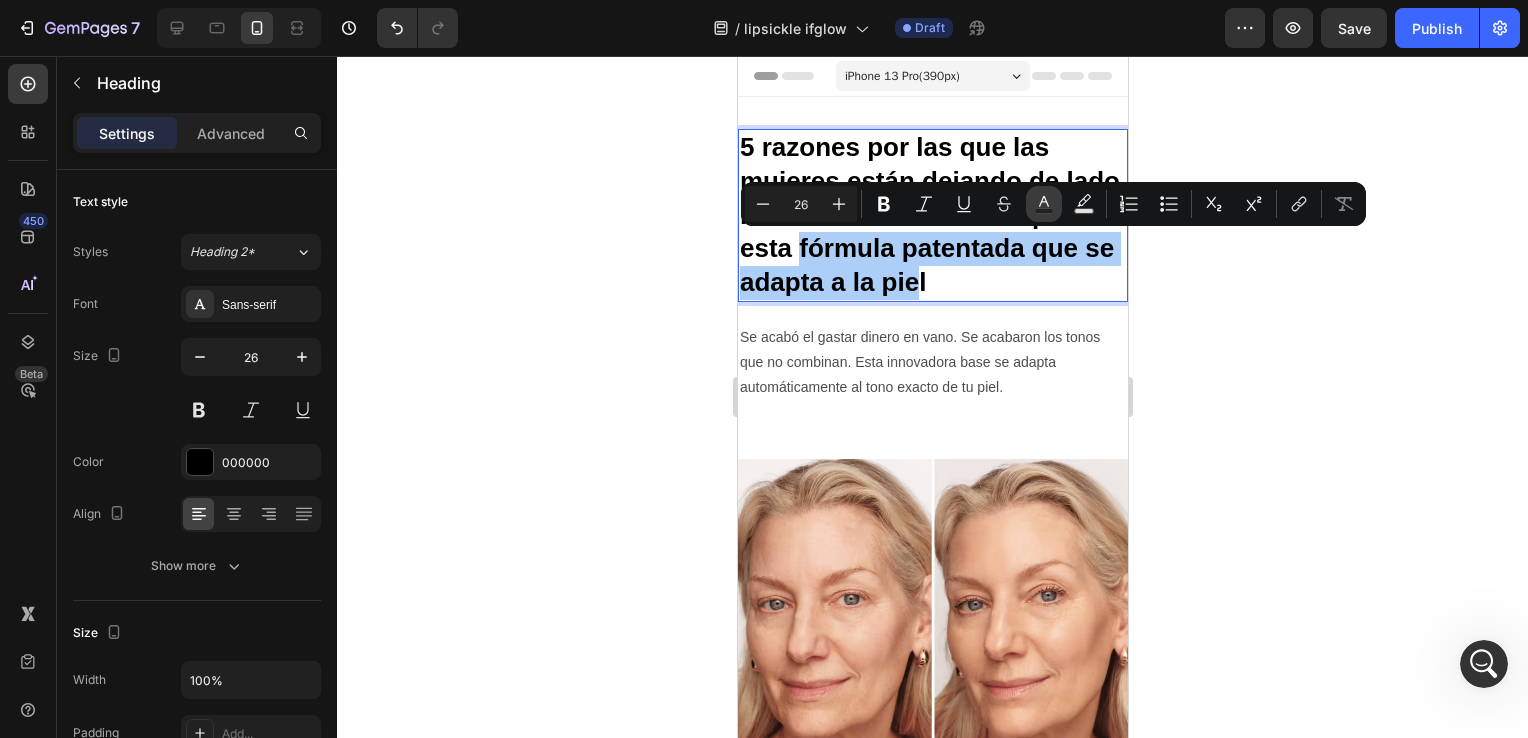 click 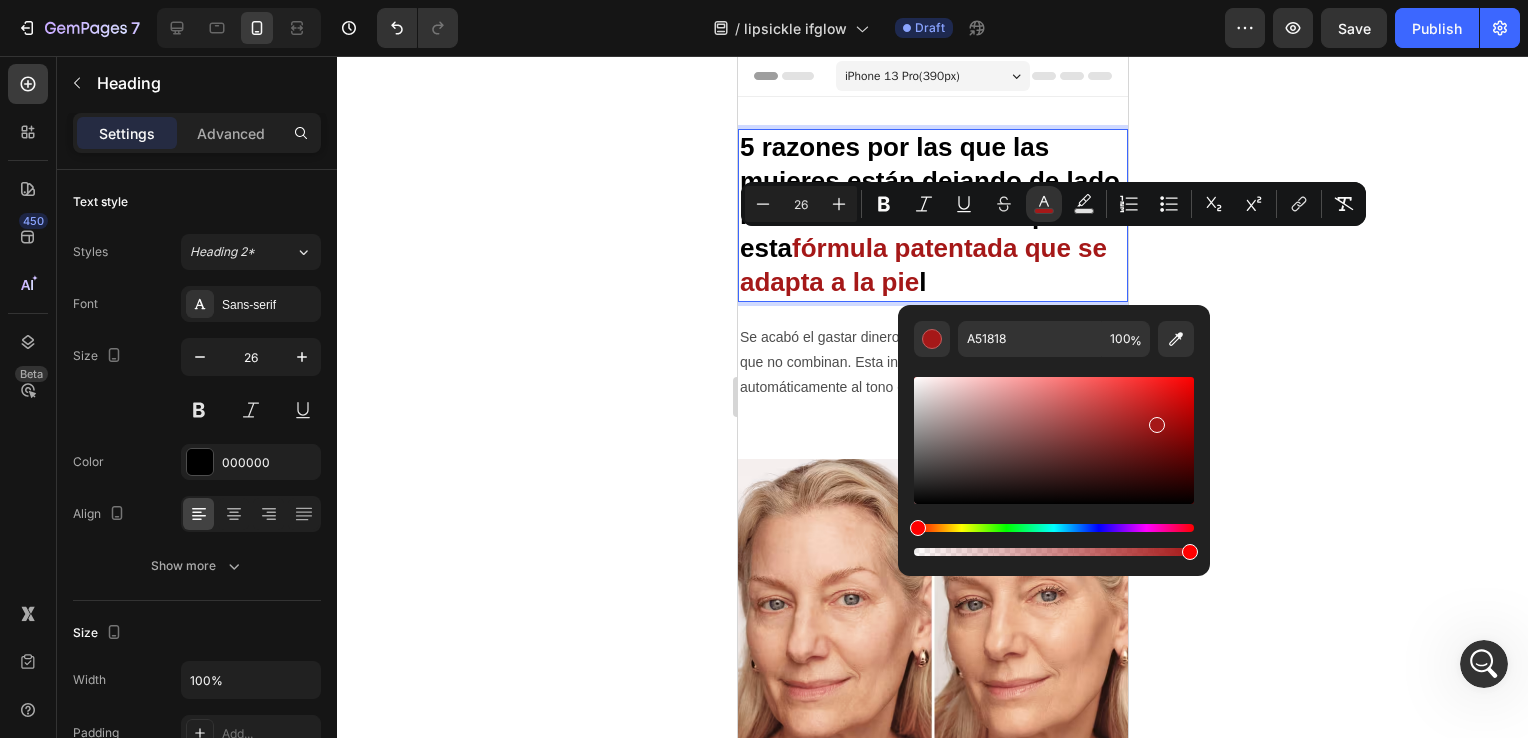 drag, startPoint x: 1136, startPoint y: 430, endPoint x: 1165, endPoint y: 418, distance: 31.38471 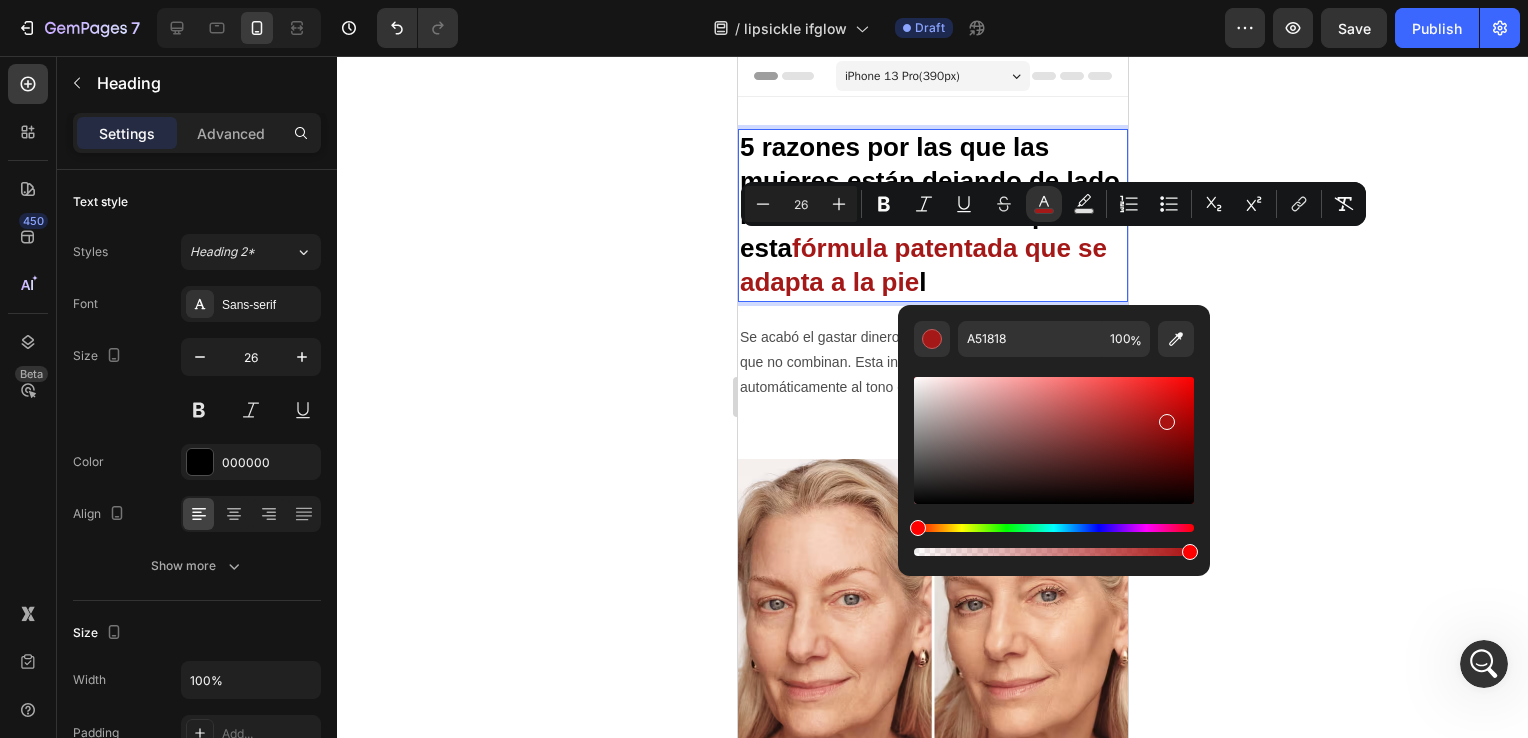 type on "AA1212" 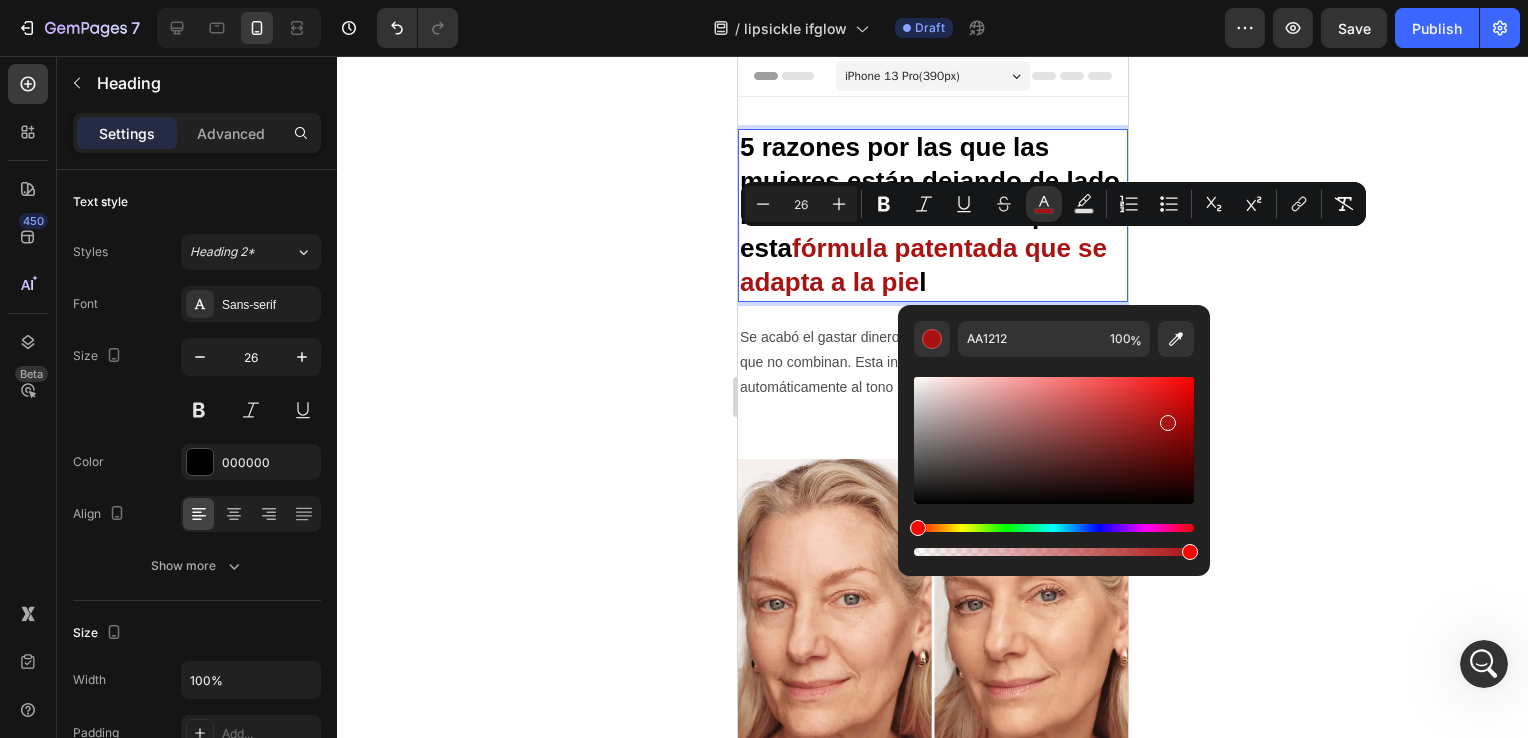 click 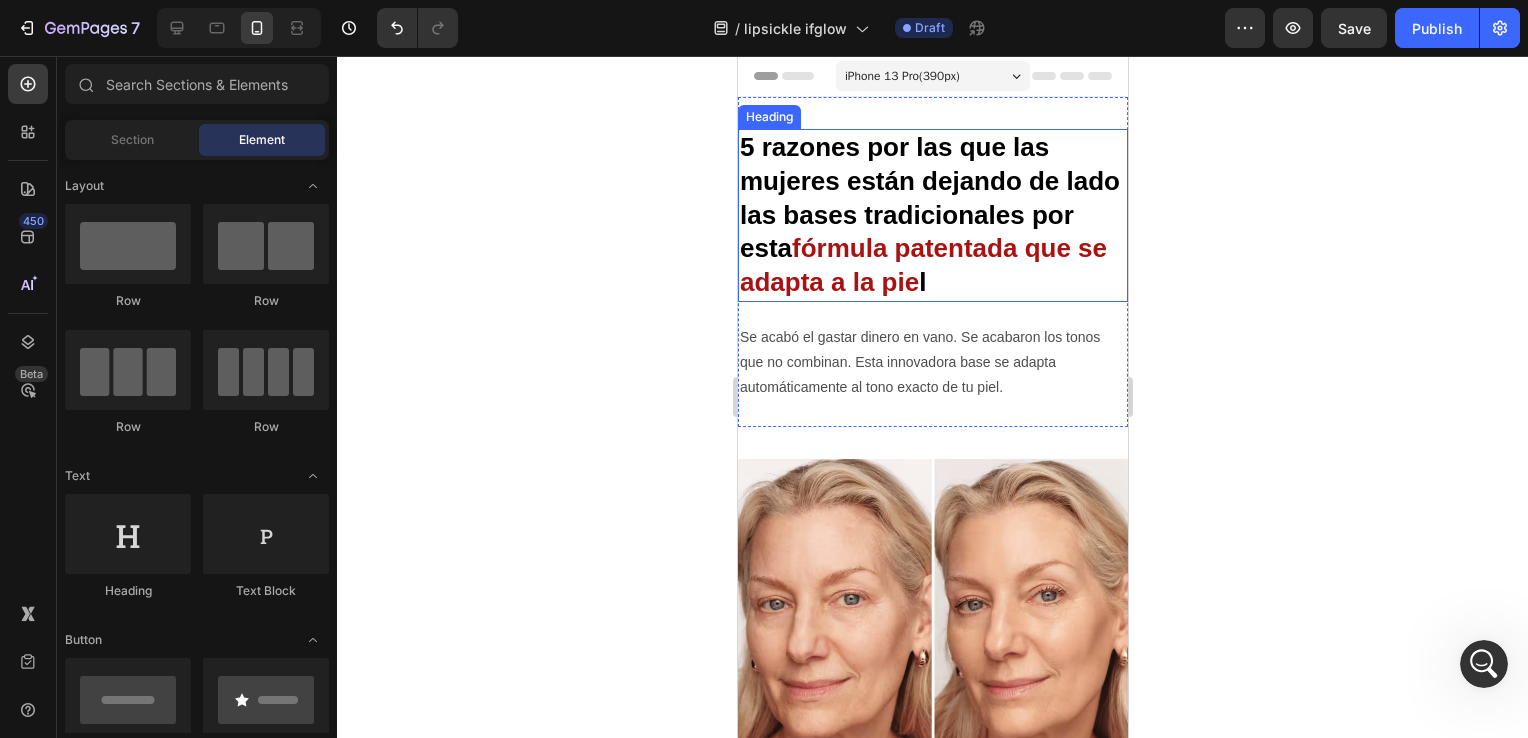 click on "5 razones por las que las mujeres están dejando de lado las bases tradicionales por esta  fórmula patentada que se adapta a la pie l" at bounding box center [932, 215] 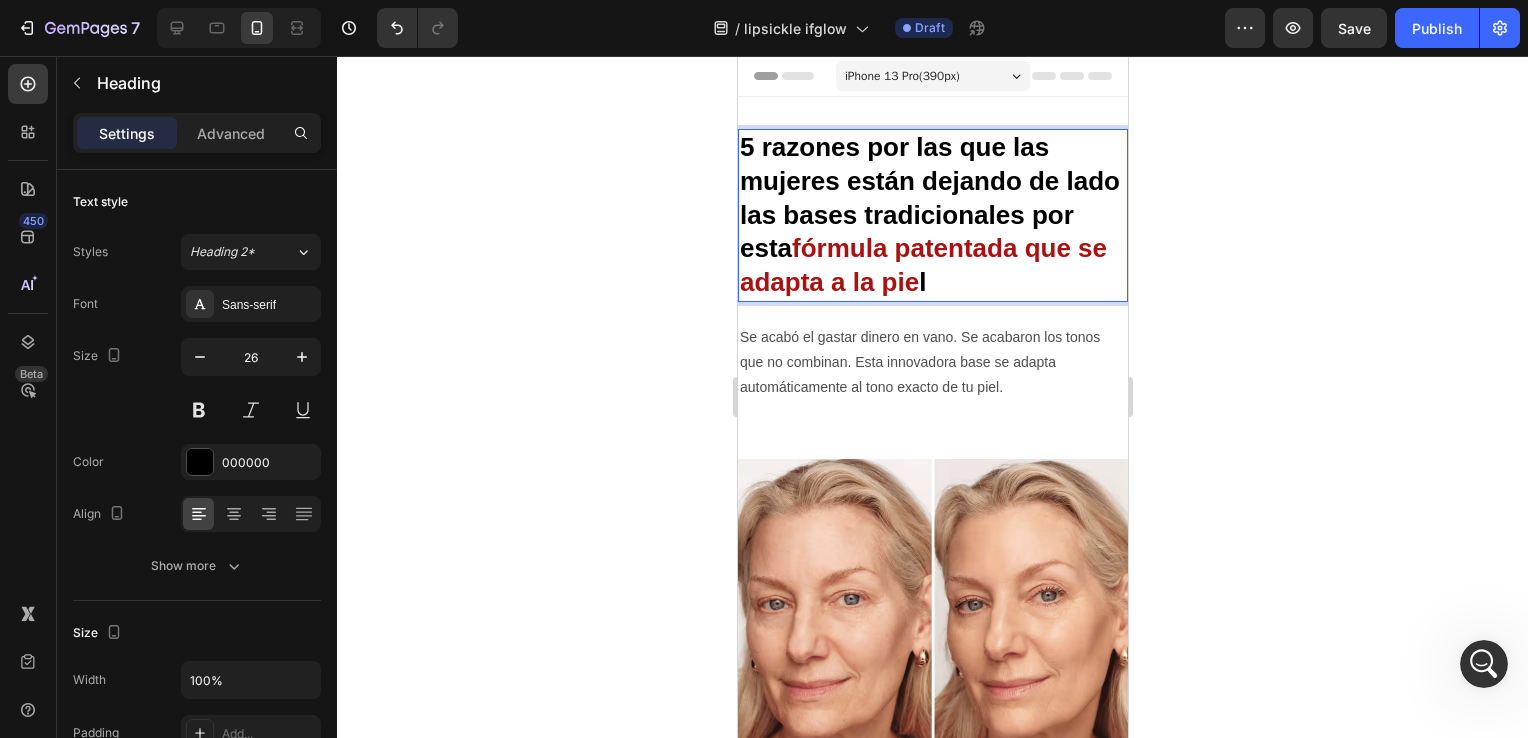 click on "5 razones por las que las mujeres están dejando de lado las bases tradicionales por esta  fórmula patentada que se adapta a la pie l" at bounding box center (932, 215) 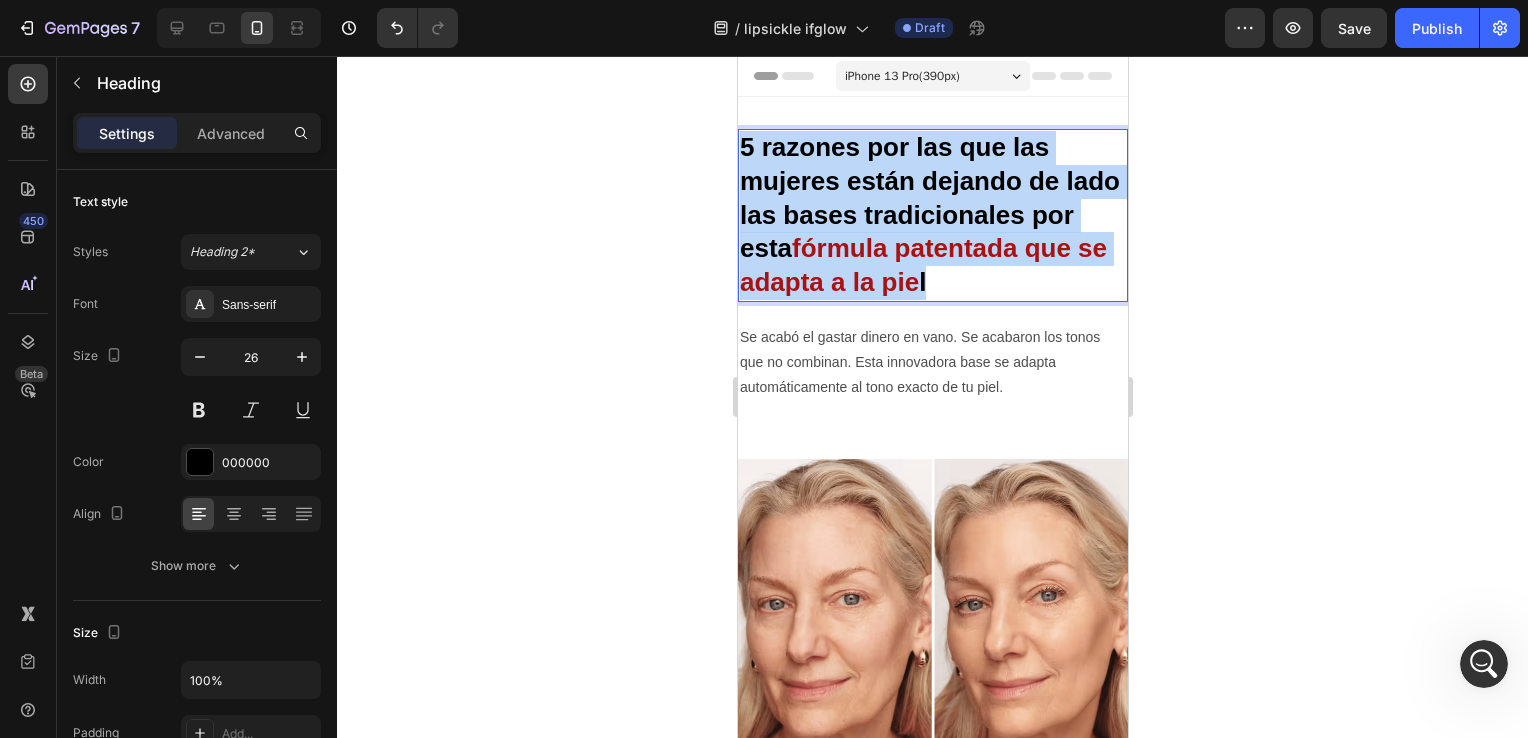 click on "5 razones por las que las mujeres están dejando de lado las bases tradicionales por esta  fórmula patentada que se adapta a la pie l" at bounding box center [932, 215] 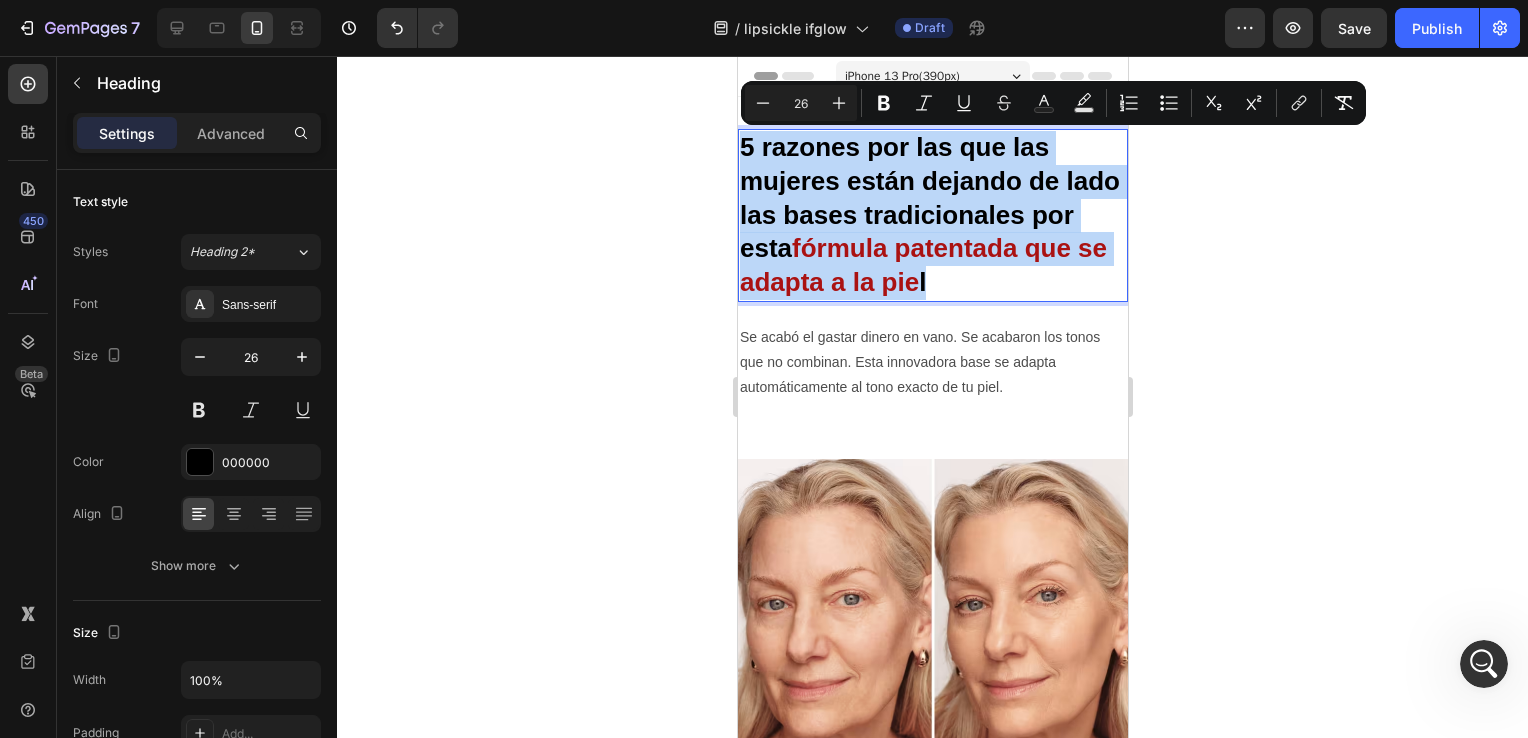 click on "fórmula patentada que se adapta a la pie" at bounding box center [922, 265] 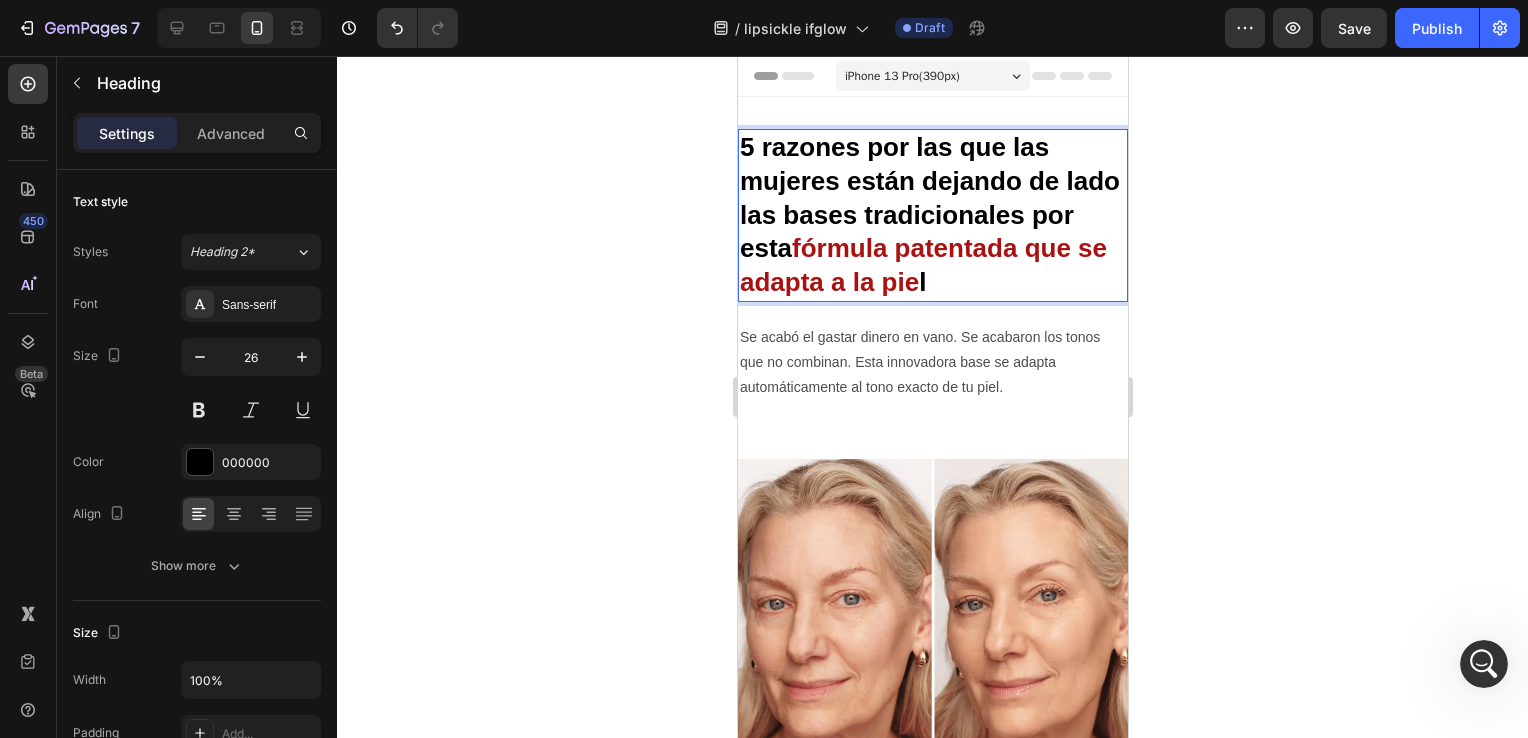 click on "5 razones por las que las mujeres están dejando de lado las bases tradicionales por esta  fórmula patentada que se adapta a la pie l" at bounding box center [932, 215] 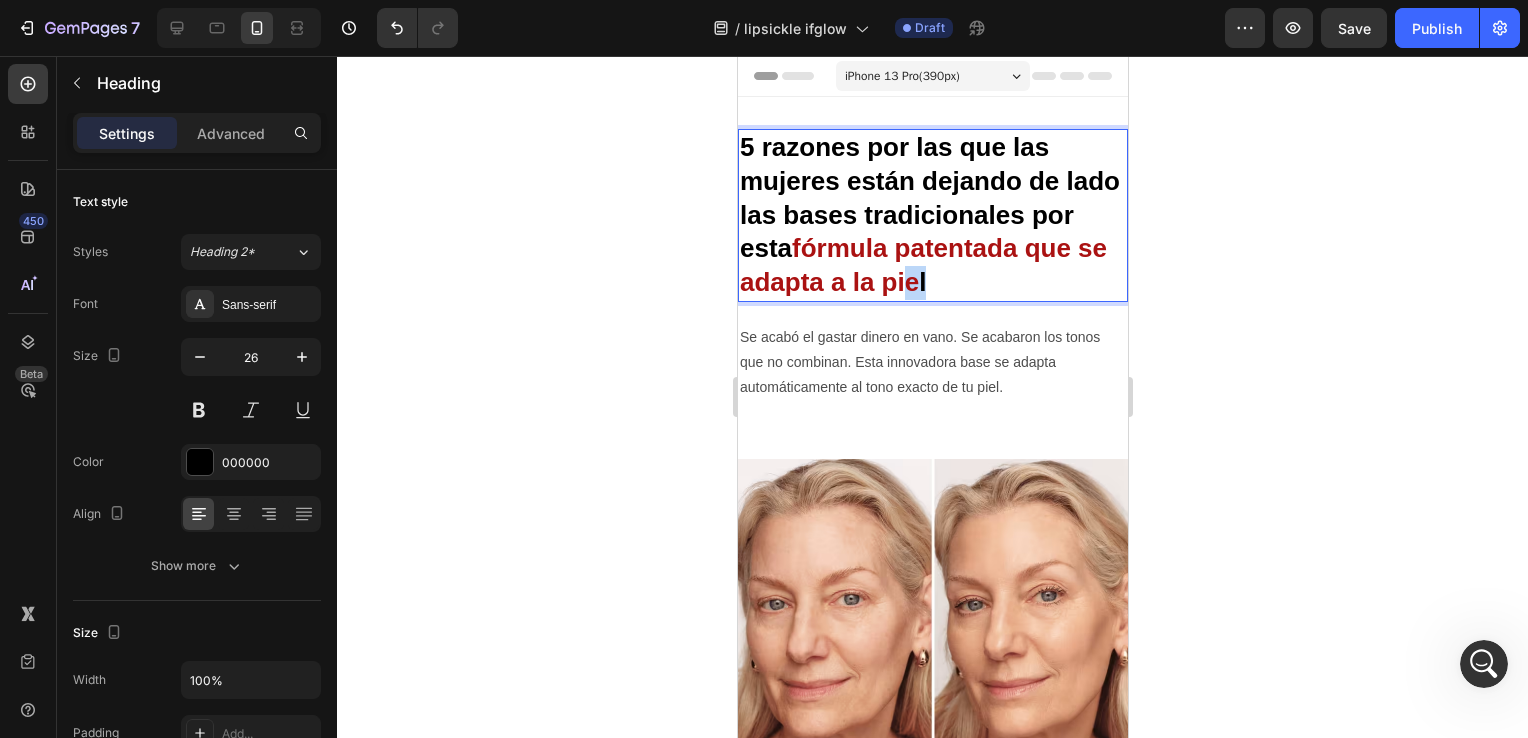 drag, startPoint x: 1013, startPoint y: 287, endPoint x: 997, endPoint y: 286, distance: 16.03122 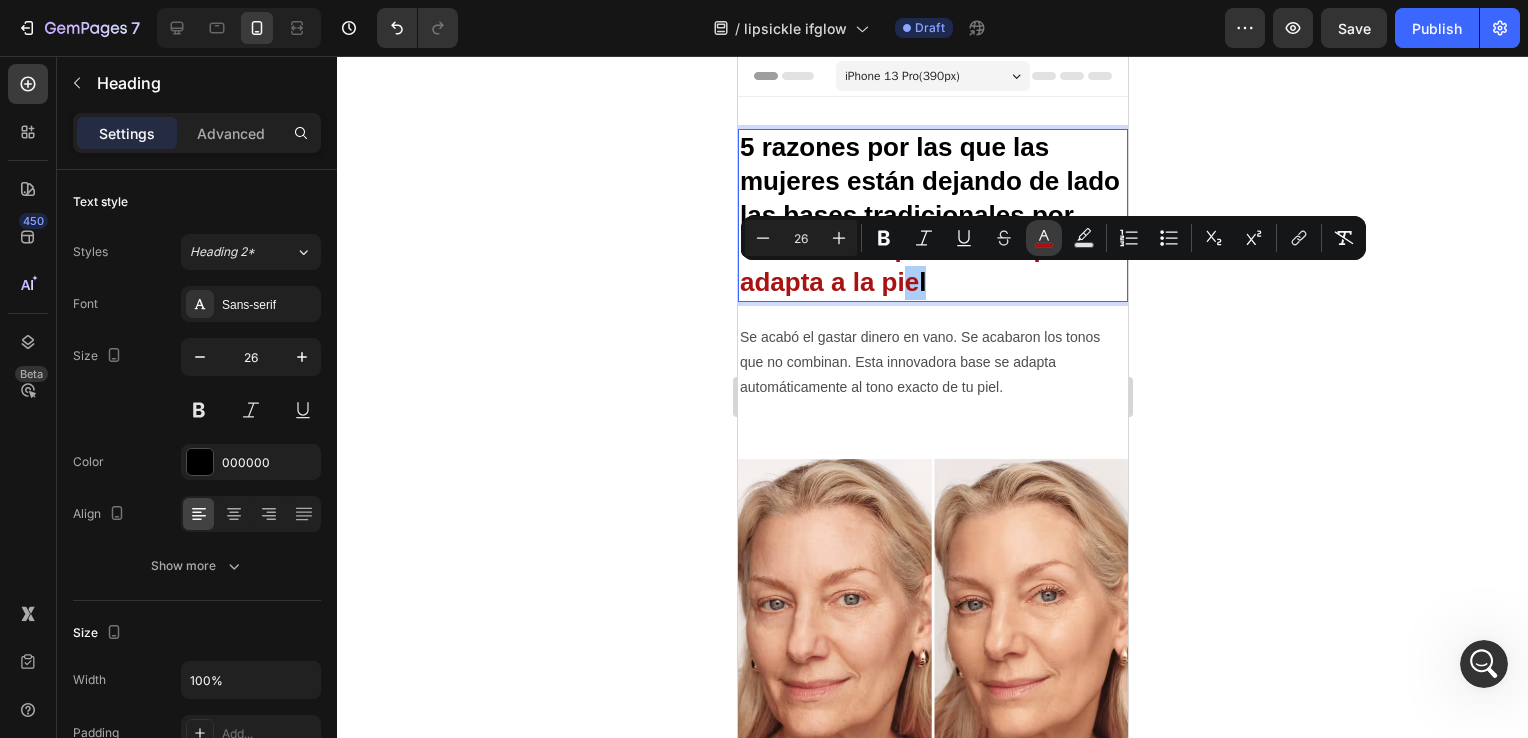 click 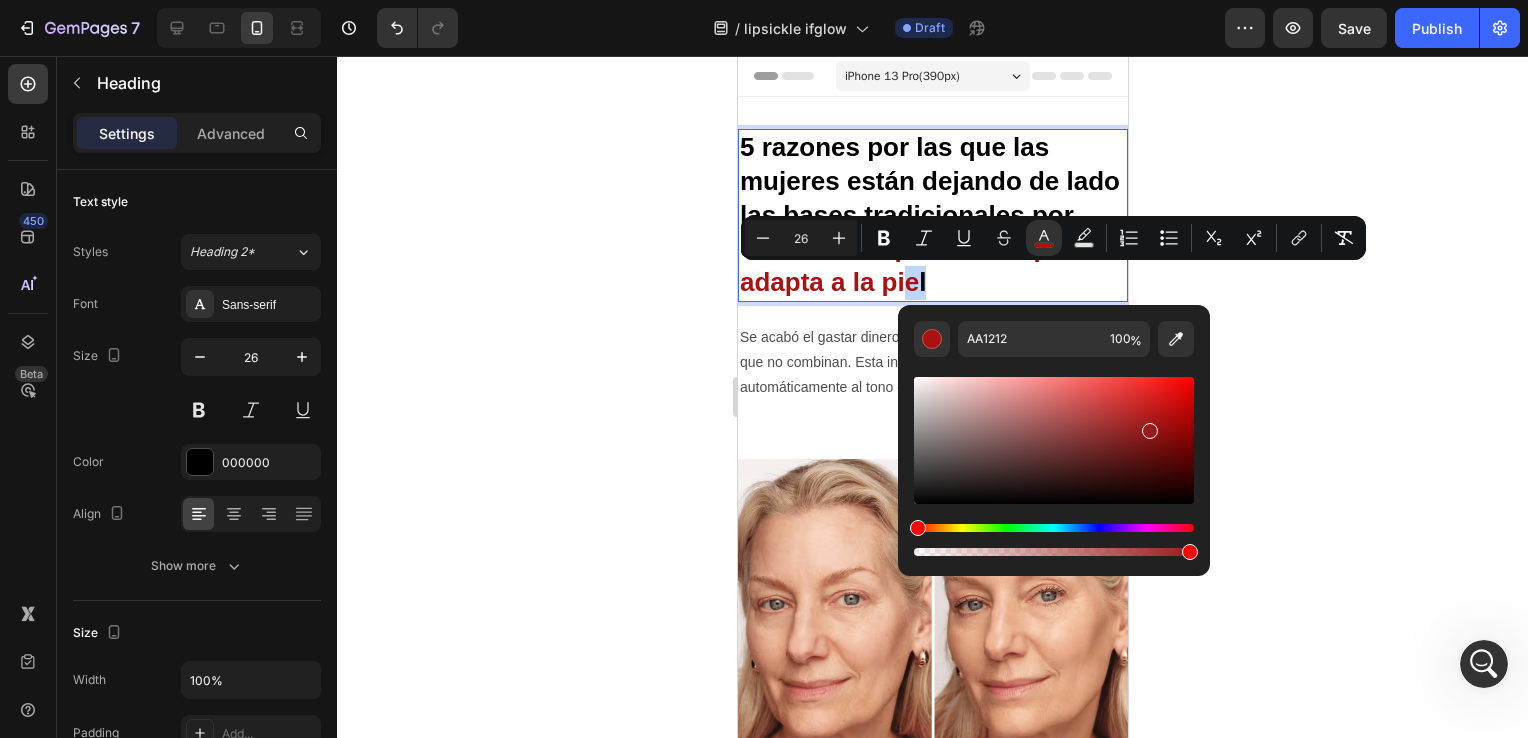 type on "991A1A" 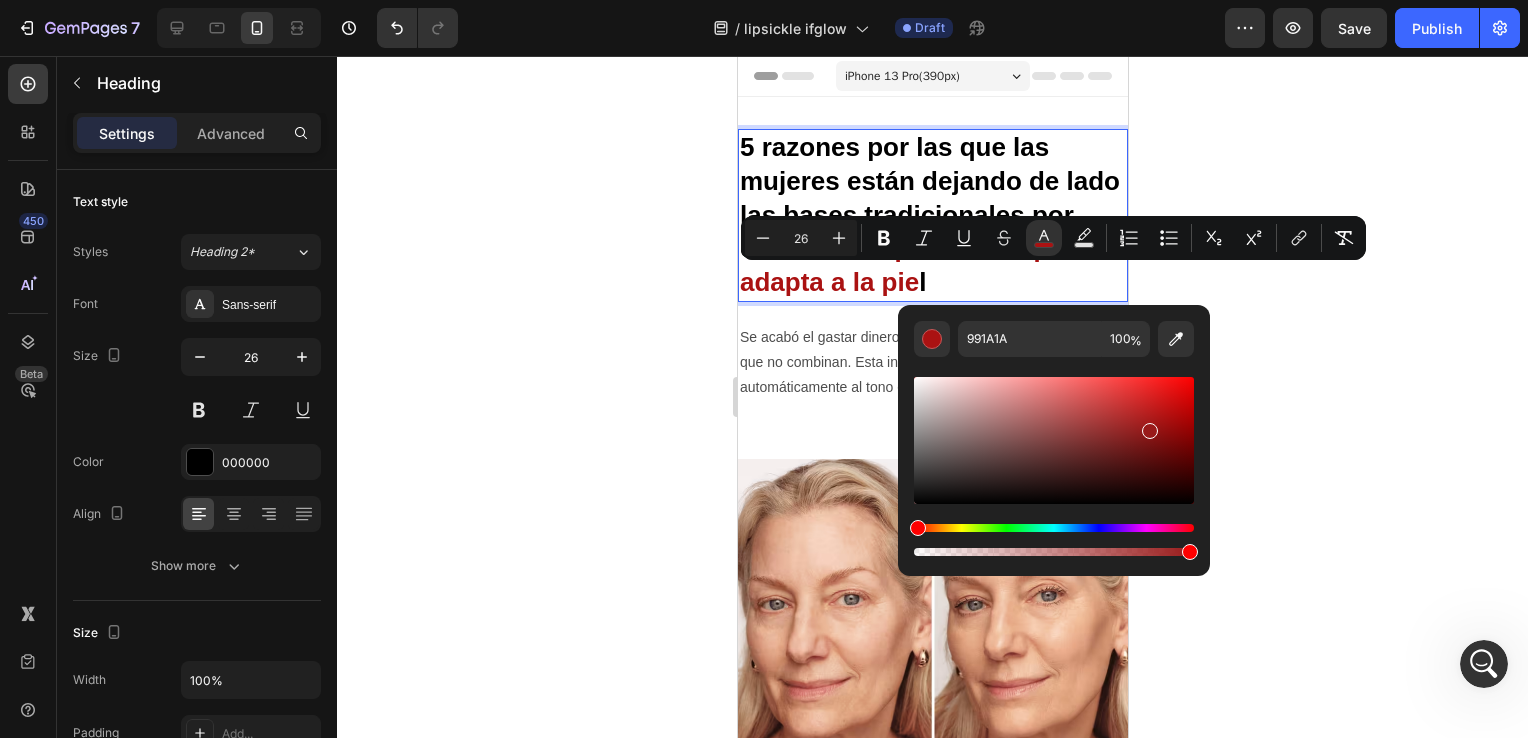 drag, startPoint x: 1162, startPoint y: 430, endPoint x: 1148, endPoint y: 427, distance: 14.3178215 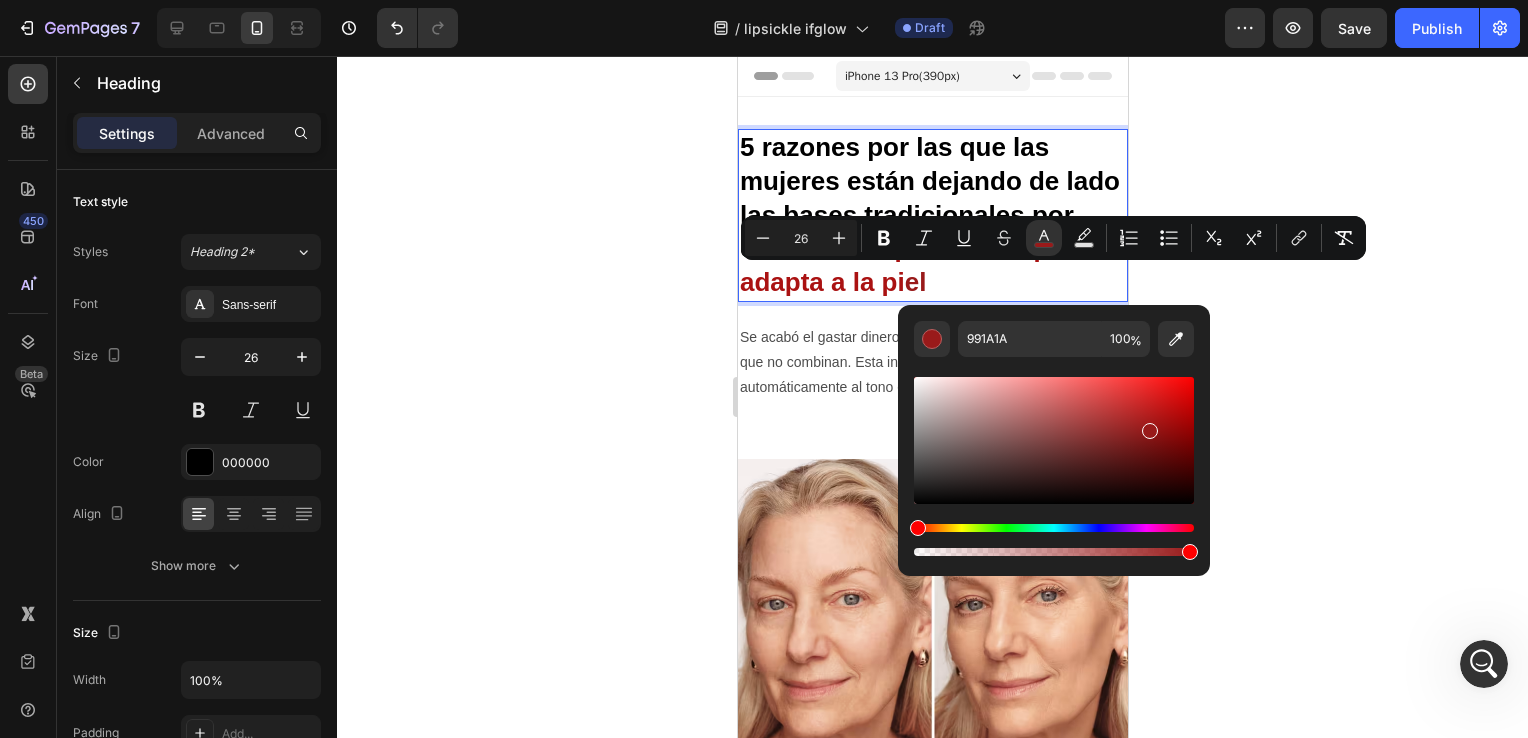 click 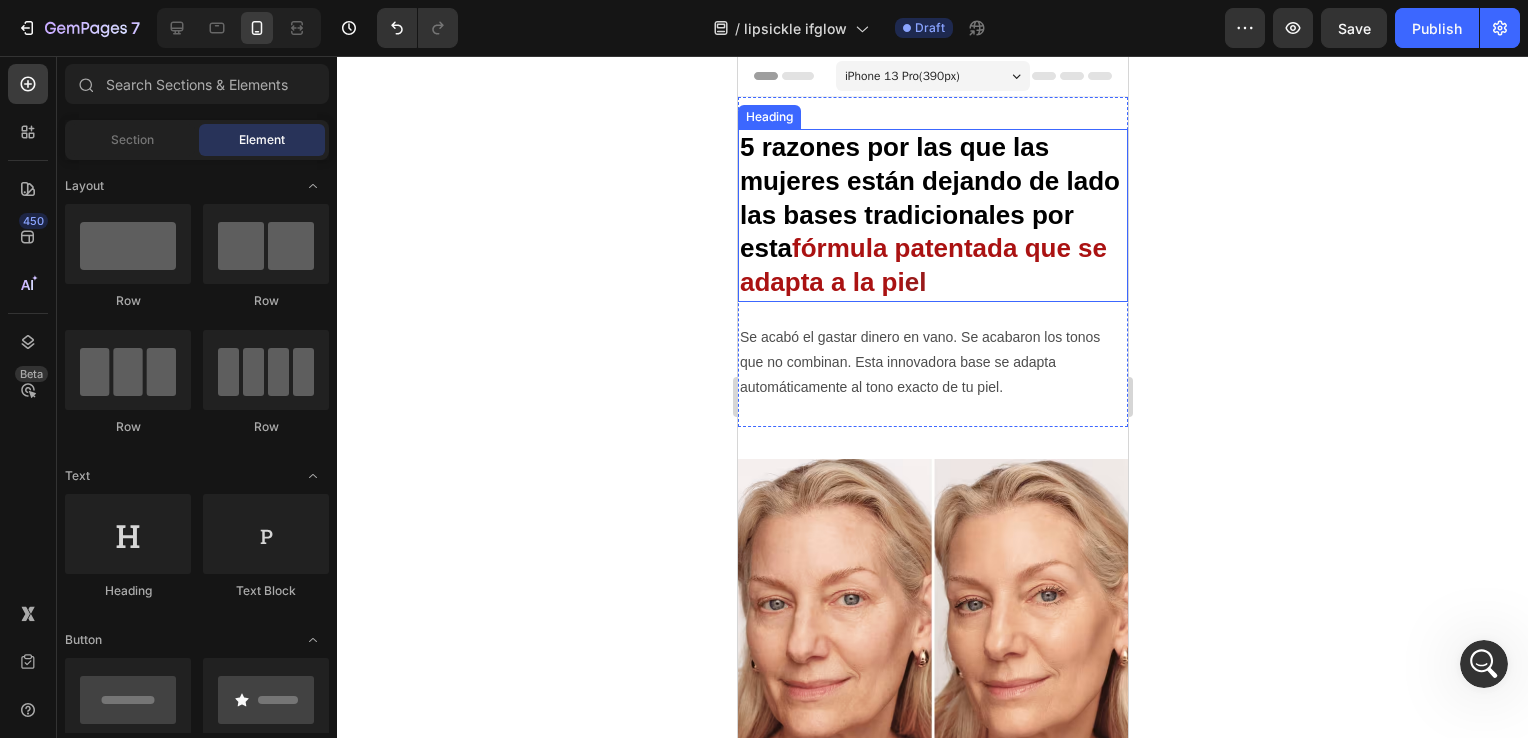 click on "5 razones por las que las mujeres están dejando de lado las bases tradicionales por esta  fórmula patentada que se adapta a la pi el" at bounding box center (932, 215) 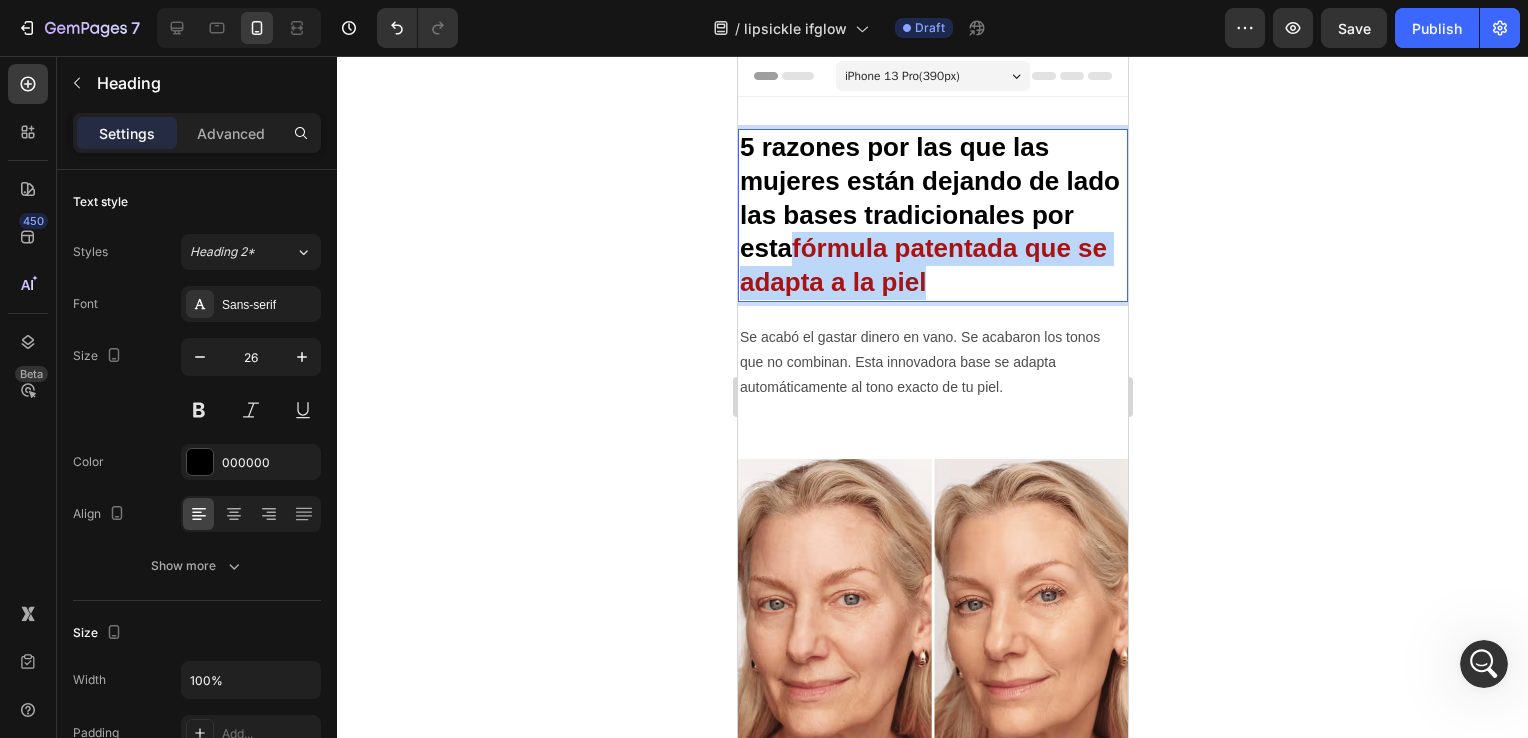 drag, startPoint x: 1033, startPoint y: 288, endPoint x: 961, endPoint y: 229, distance: 93.08598 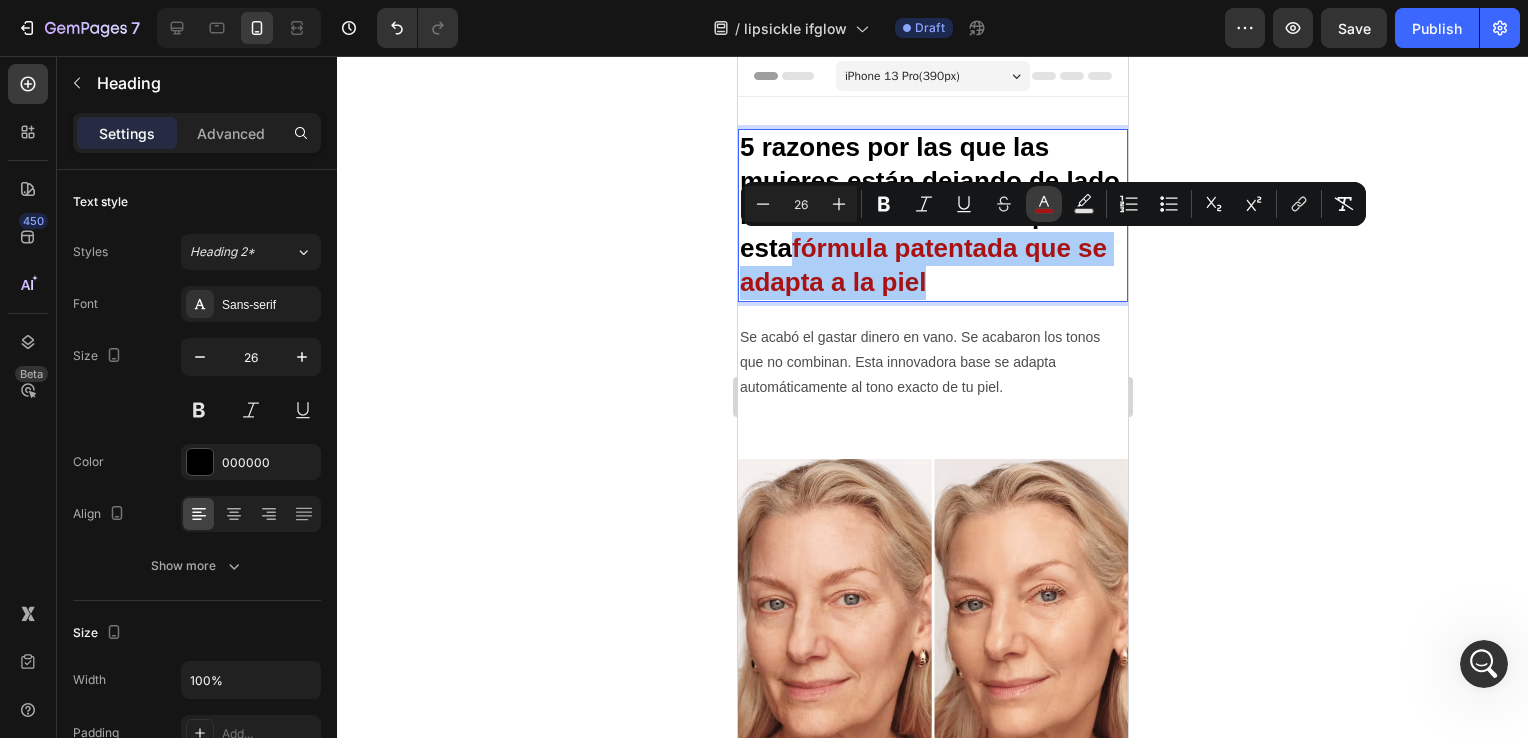 click on "color" at bounding box center (1044, 204) 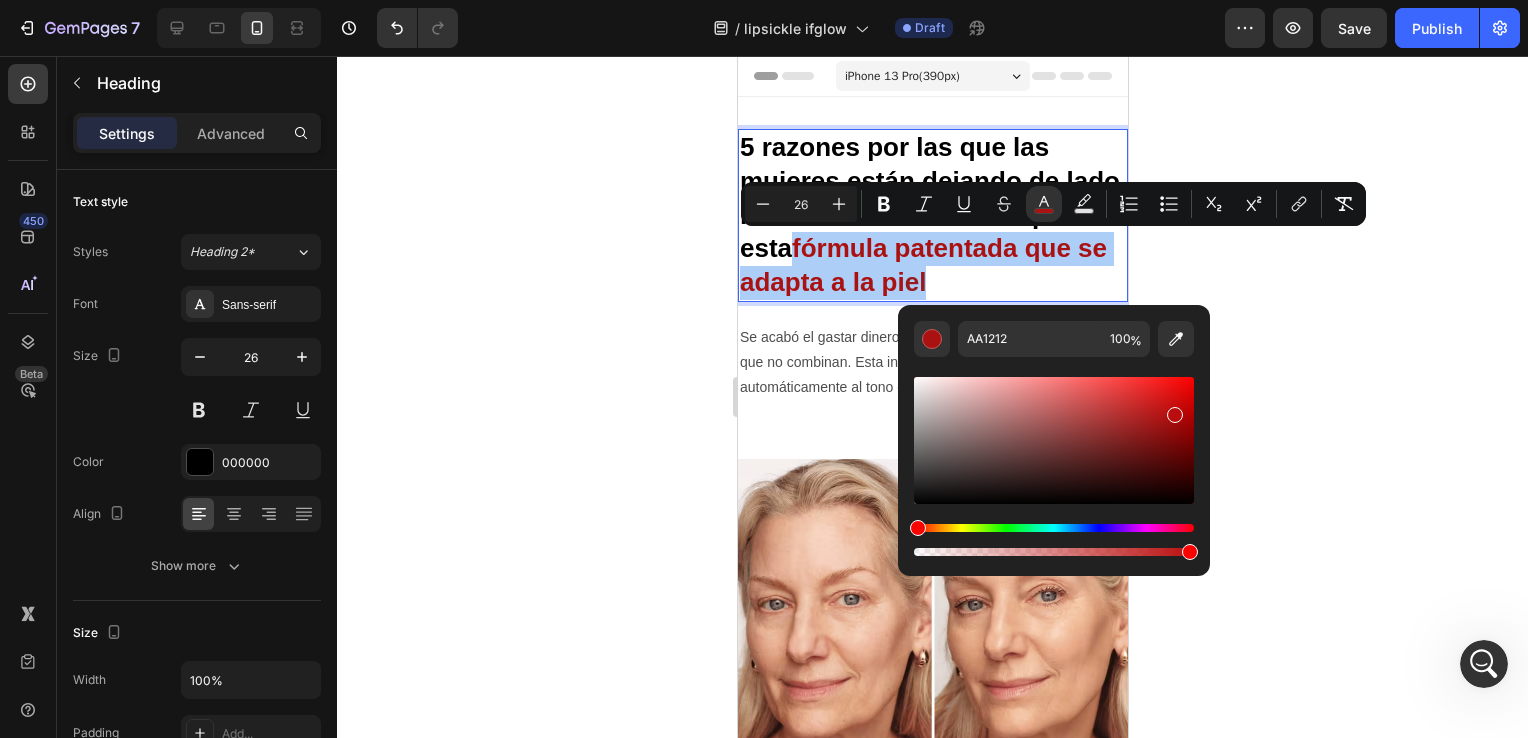 drag, startPoint x: 1116, startPoint y: 407, endPoint x: 1172, endPoint y: 411, distance: 56.142673 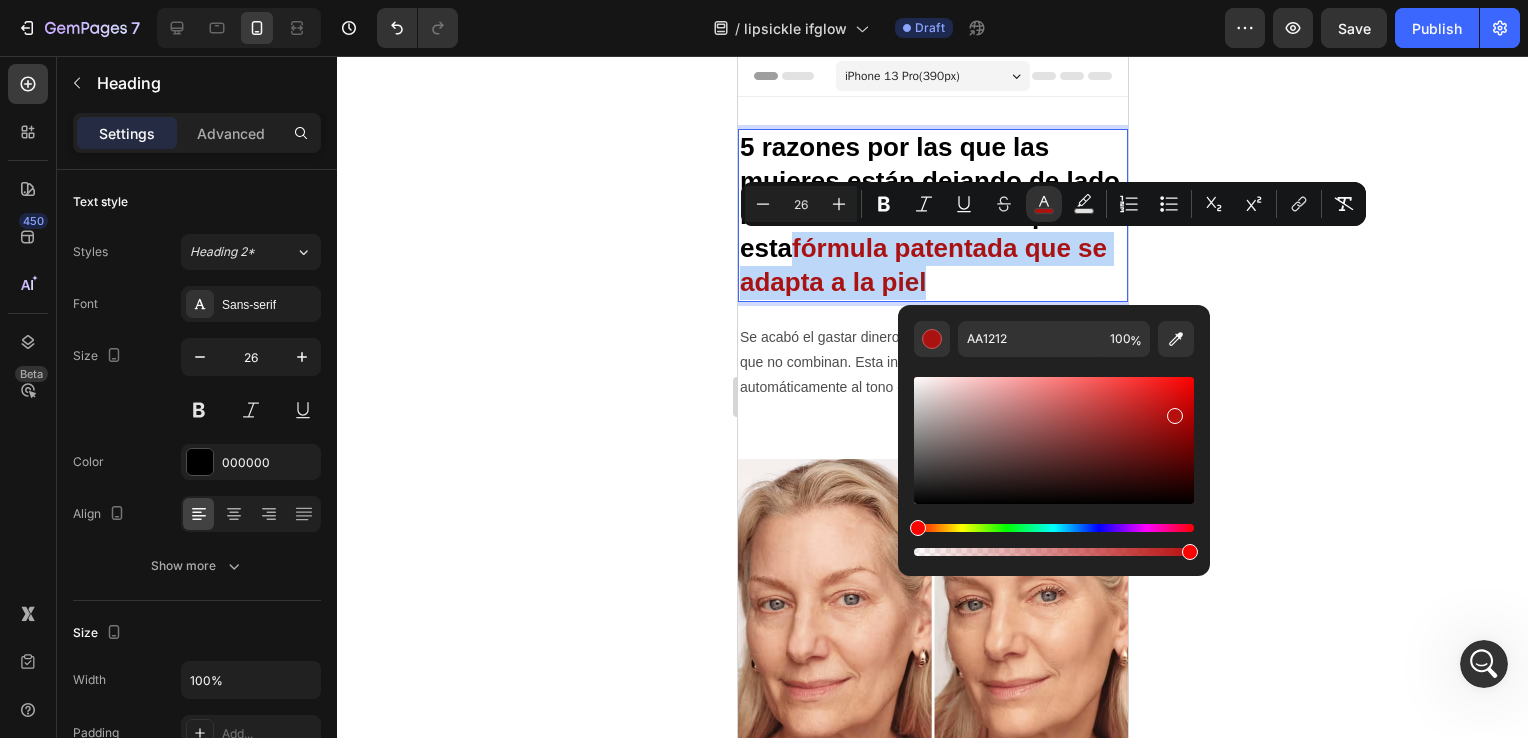 type on "B70E0E" 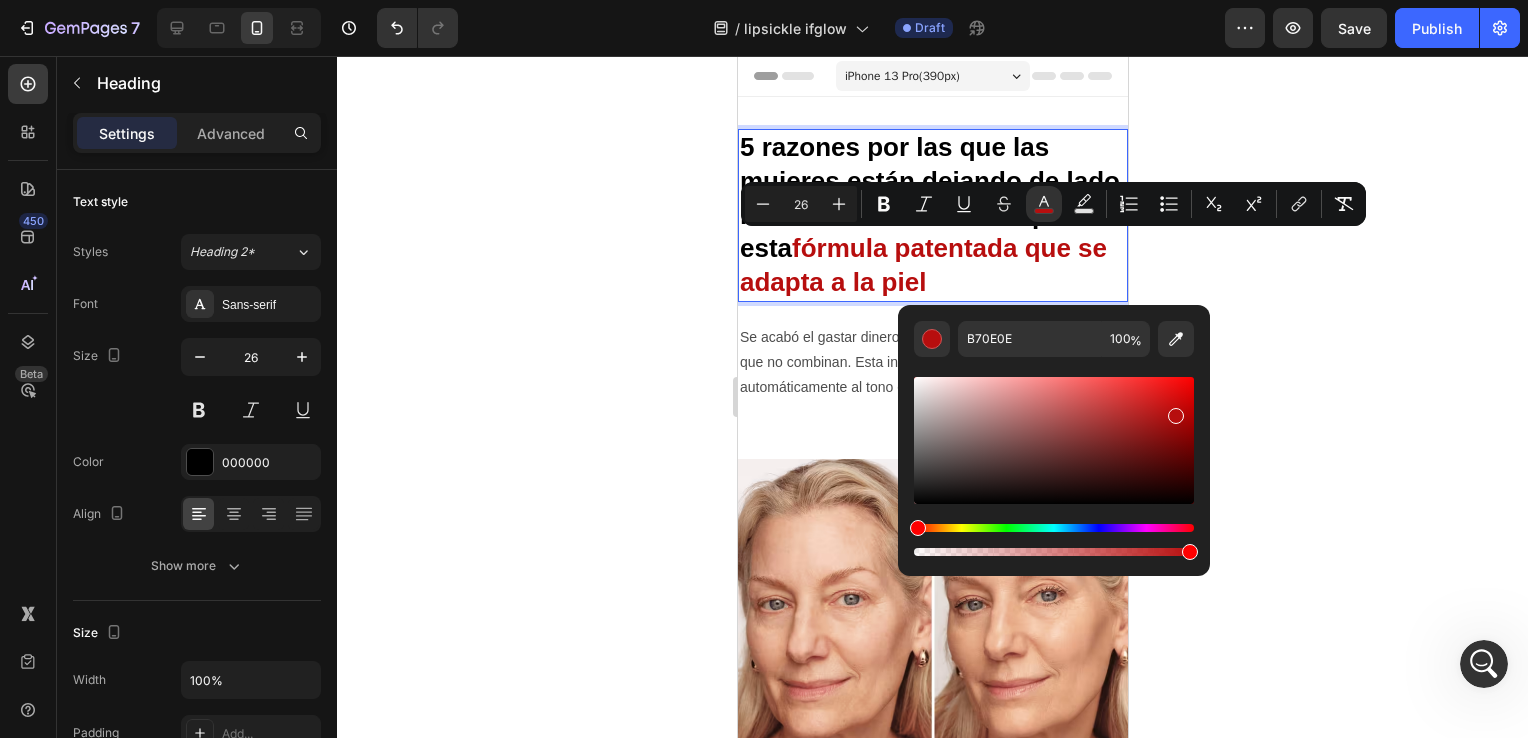 click 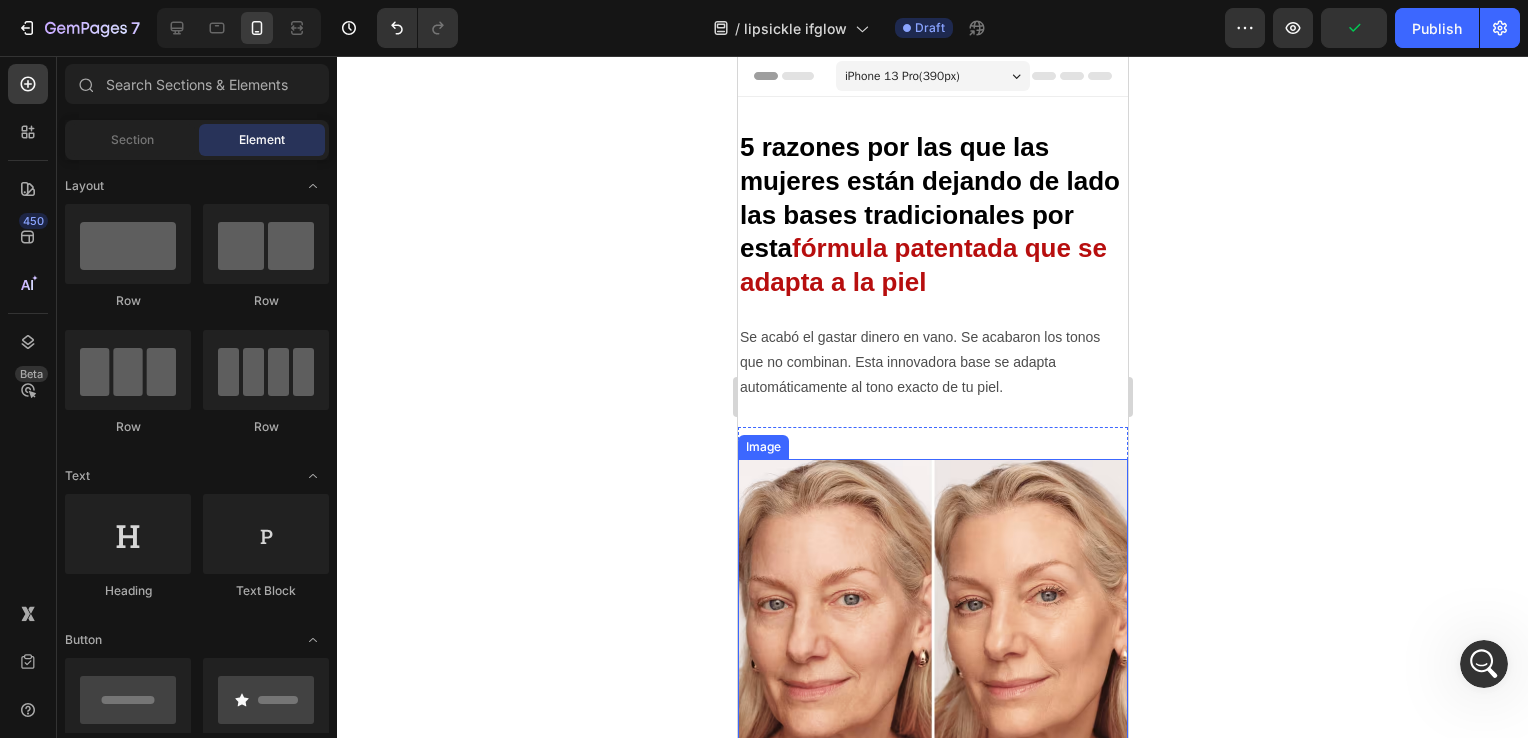 click at bounding box center [932, 654] 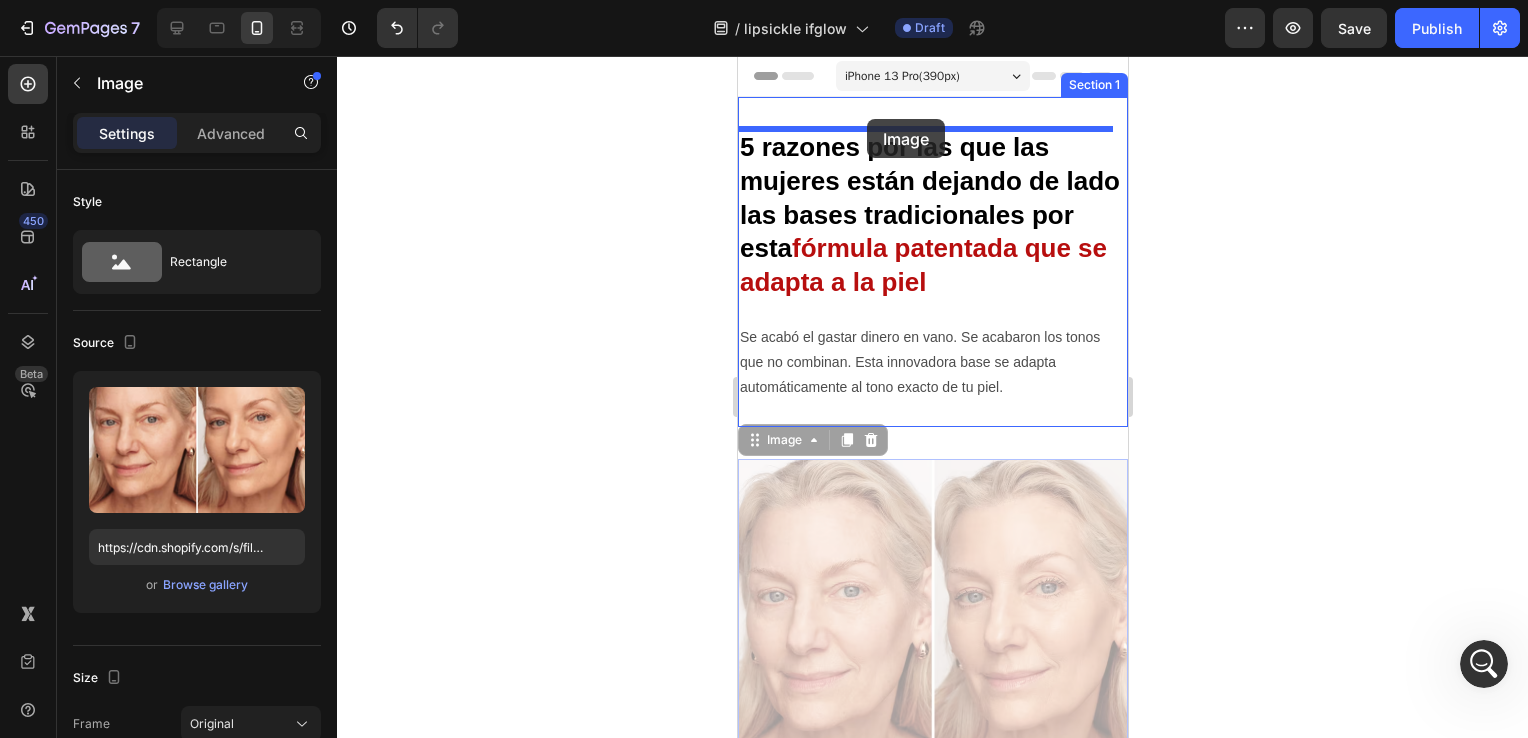 drag, startPoint x: 785, startPoint y: 442, endPoint x: 866, endPoint y: 119, distance: 333.0015 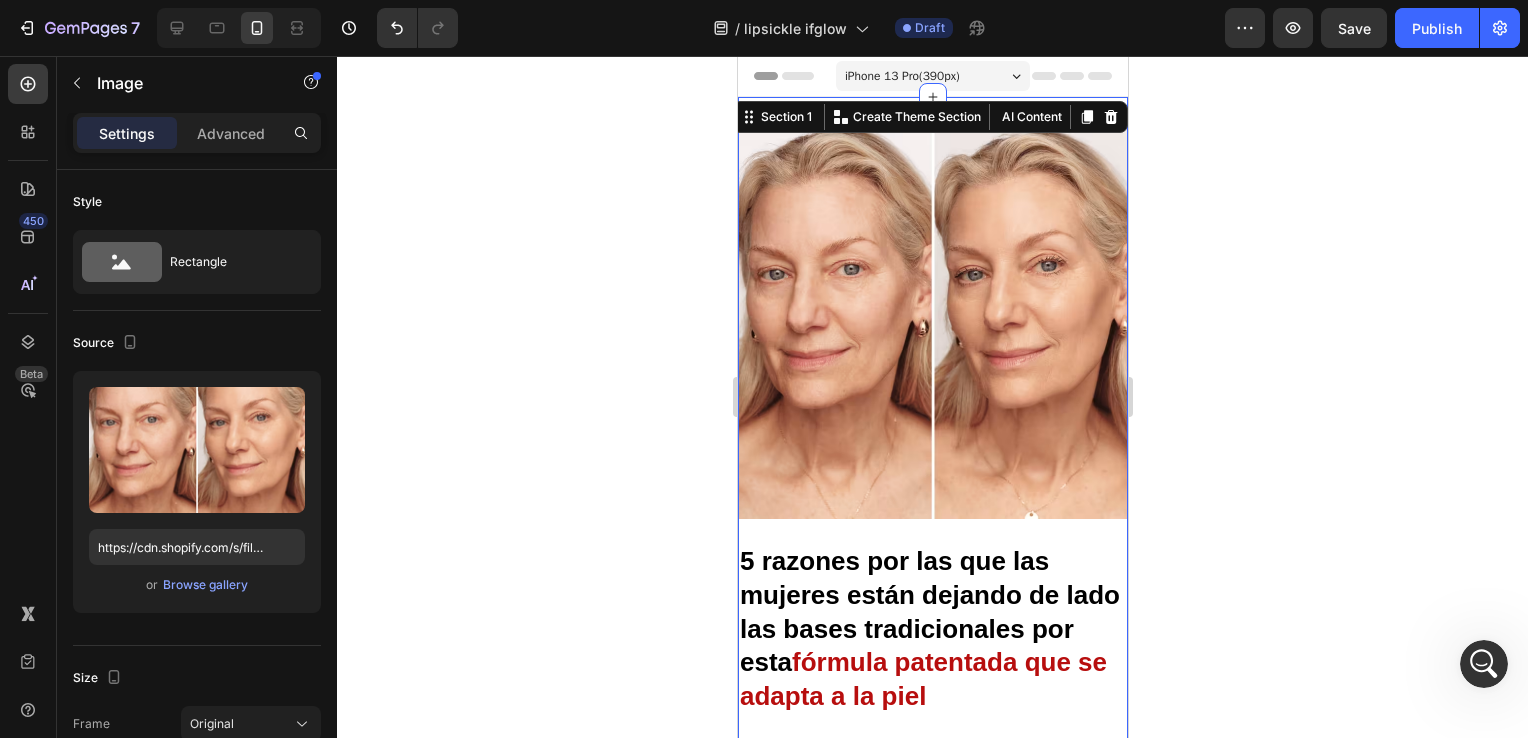 click on "Image 5 razones por las que las mujeres están dejando de lado las bases tradicionales por esta  fórmula patentada que se adapta a la piel Heading Se acabó el gastar dinero en vano. Se acabaron los tonos que no combinan. Esta innovadora base se adapta automáticamente al tono exacto de tu piel. Text Block Section 1   You can create reusable sections Create Theme Section AI Content Write with GemAI What would you like to describe here? Tone and Voice Persuasive Product Getting products... Show more Generate" at bounding box center (932, 469) 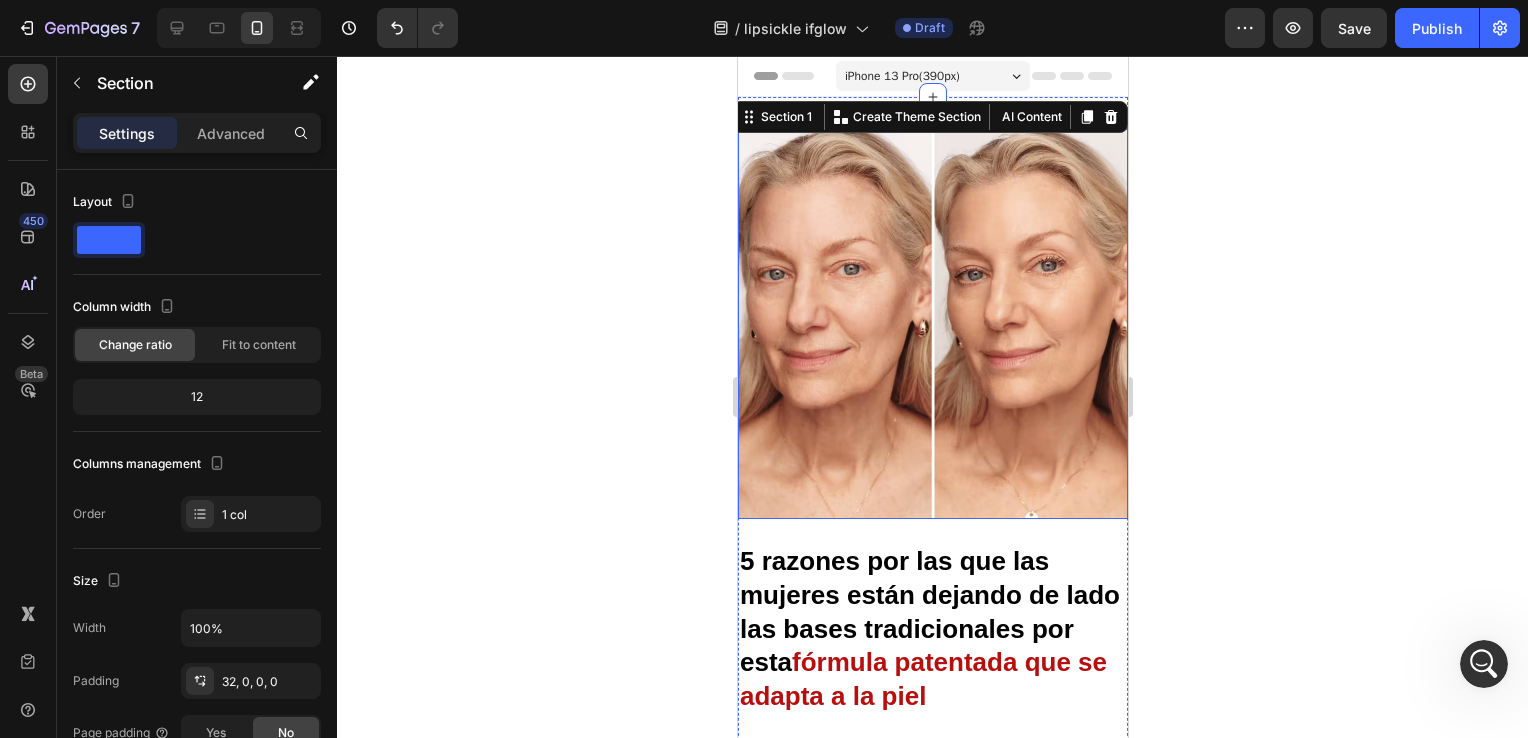 drag, startPoint x: 460, startPoint y: 222, endPoint x: 486, endPoint y: 217, distance: 26.476404 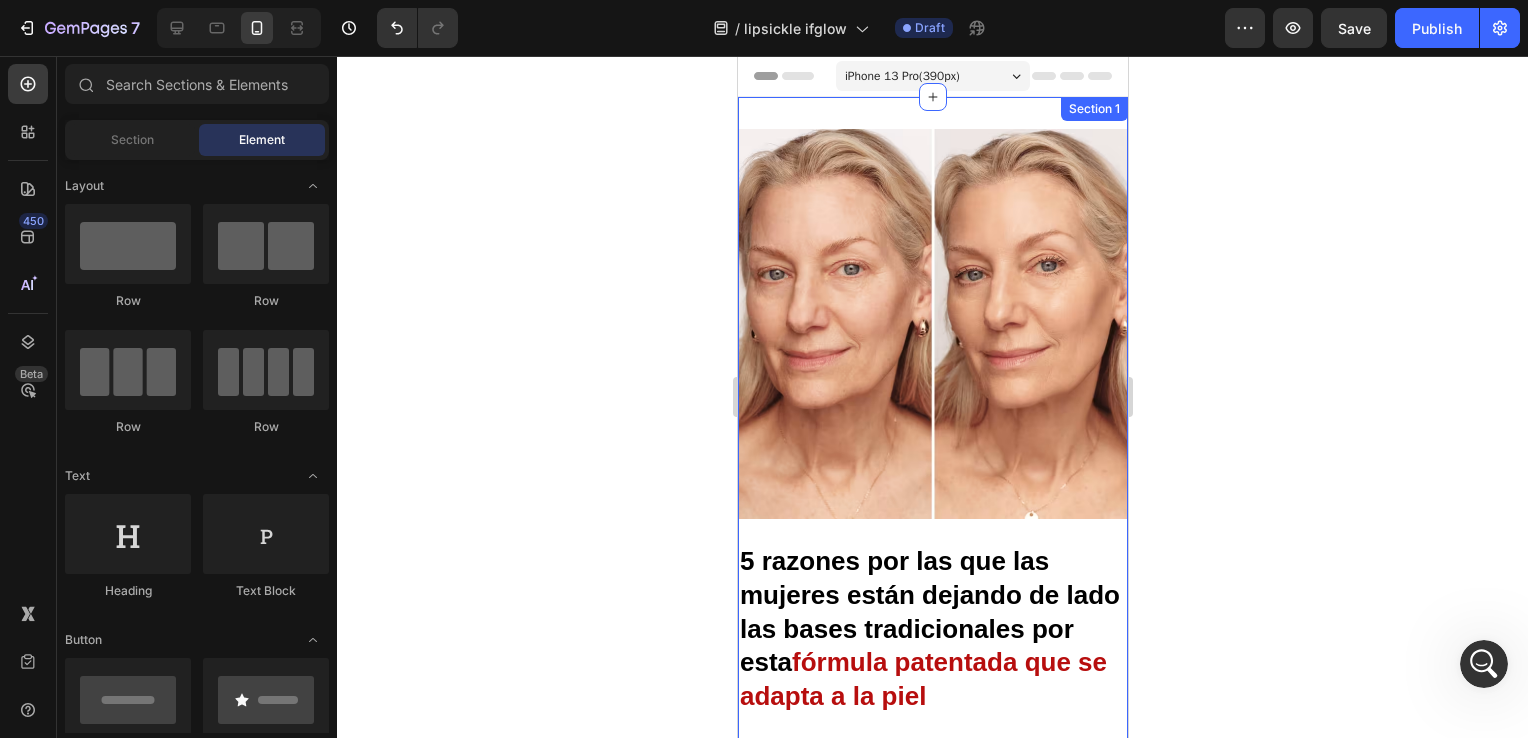 click on "Image 5 razones por las que las mujeres están dejando de lado las bases tradicionales por esta  fórmula patentada que se adapta a la piel Heading Se acabó el gastar dinero en vano. Se acabaron los tonos que no combinan. Esta innovadora base se adapta automáticamente al tono exacto de tu piel. Text Block Section 1" at bounding box center (932, 469) 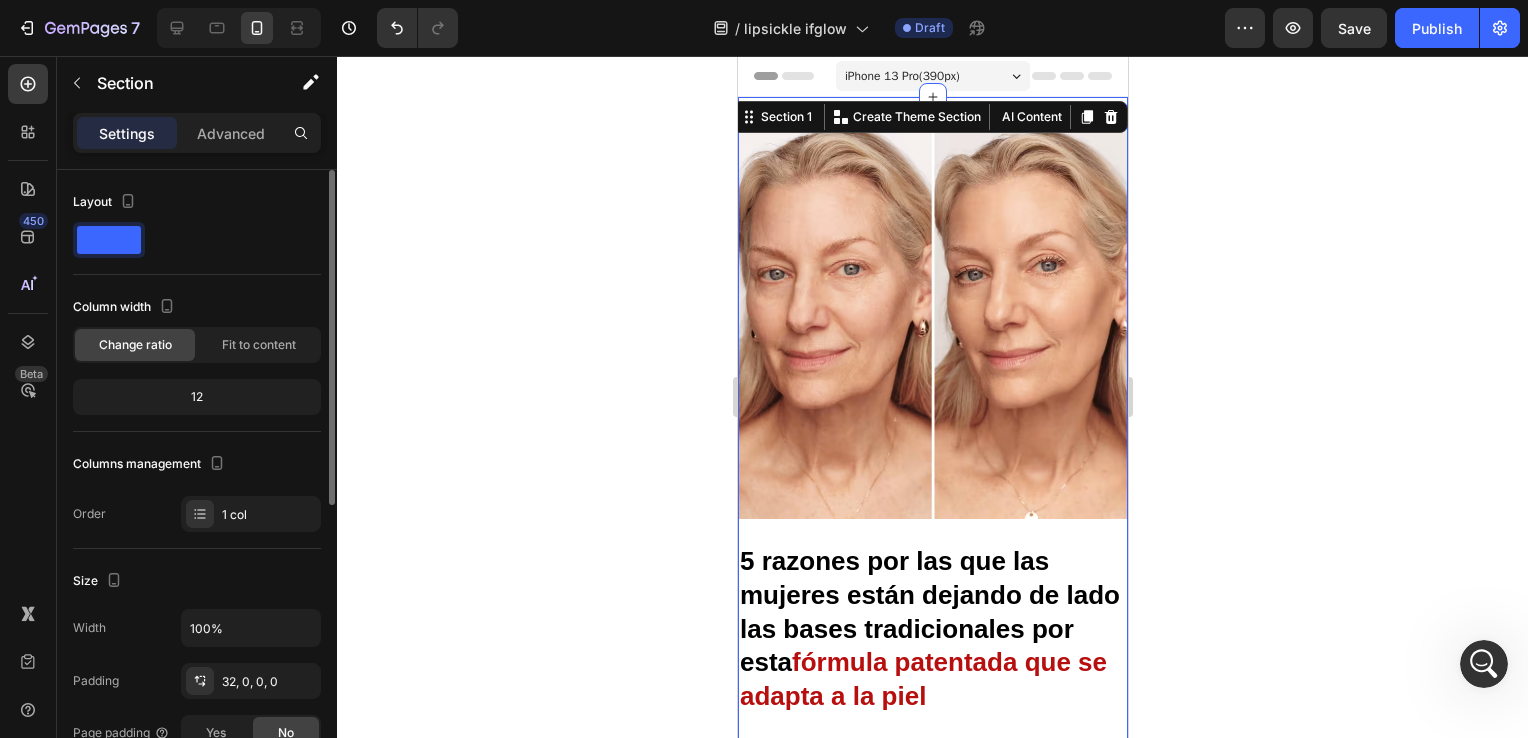 click on "Advanced" at bounding box center (231, 133) 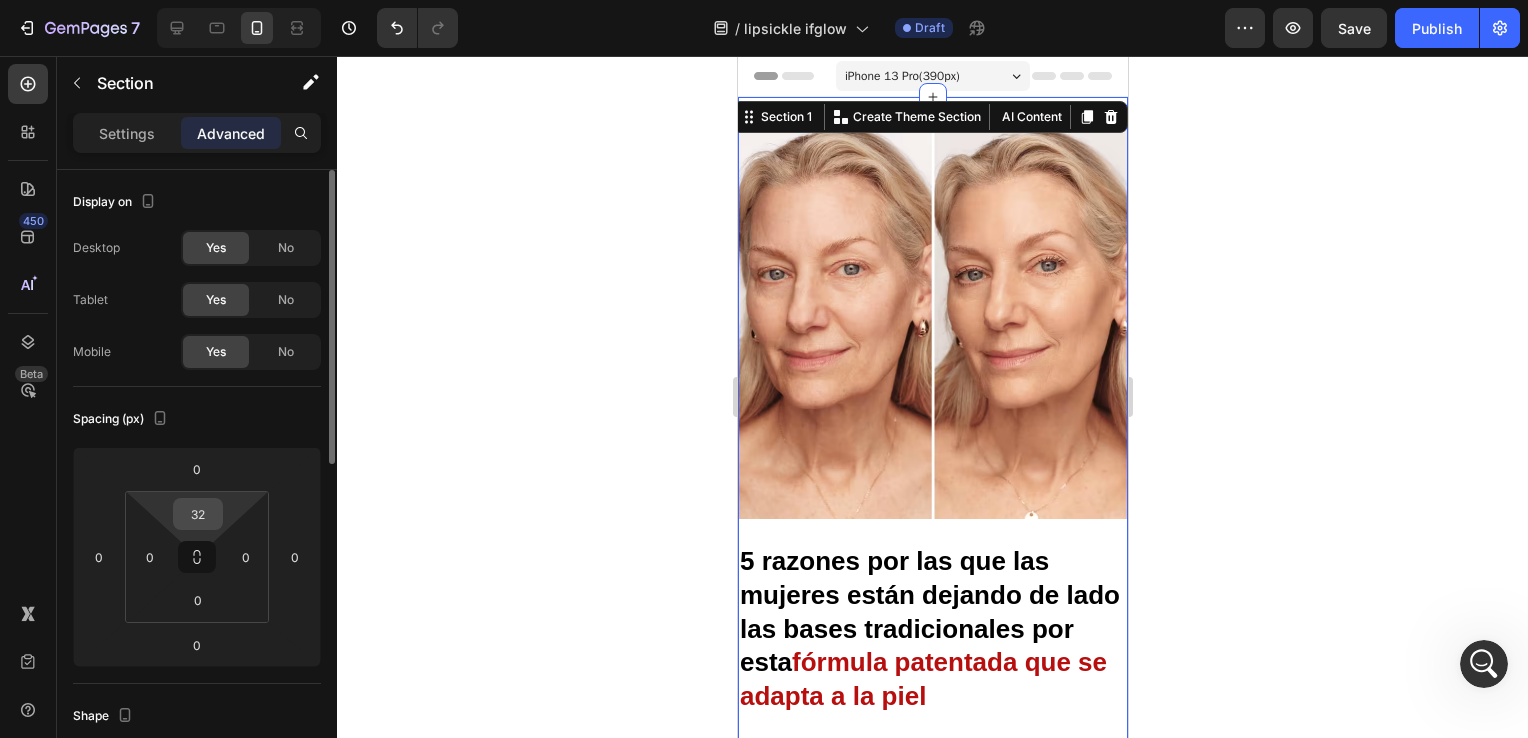 click on "32" at bounding box center (198, 514) 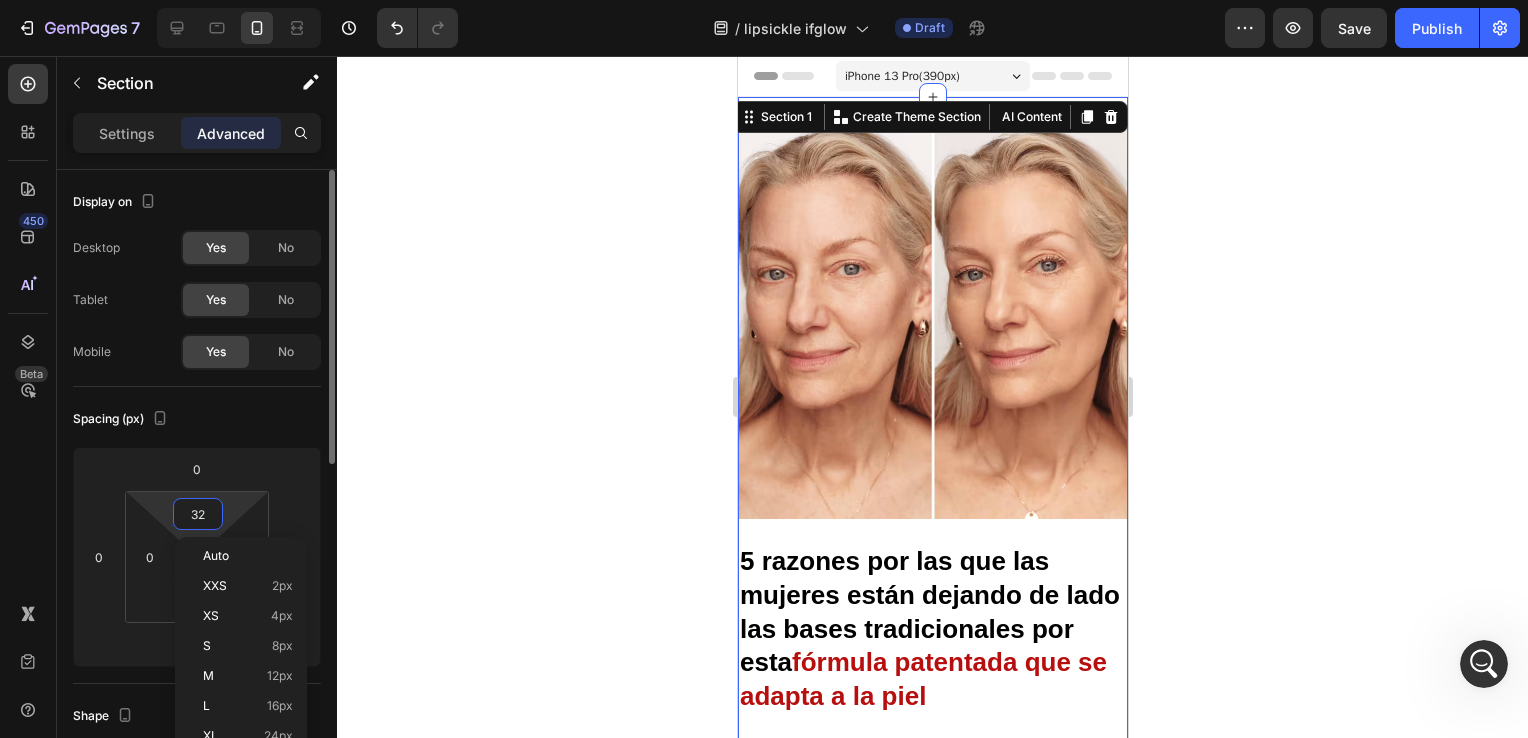 type on "0" 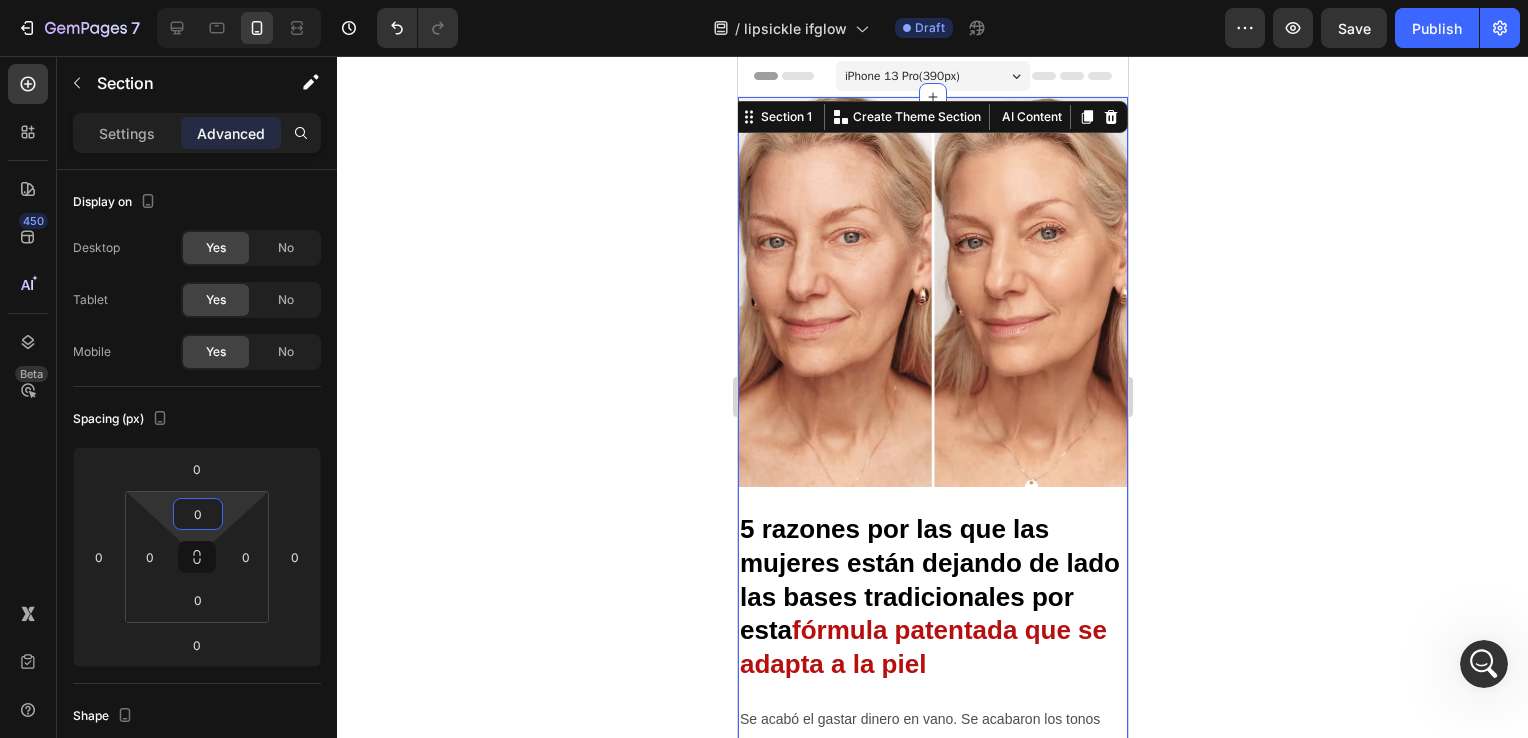 click 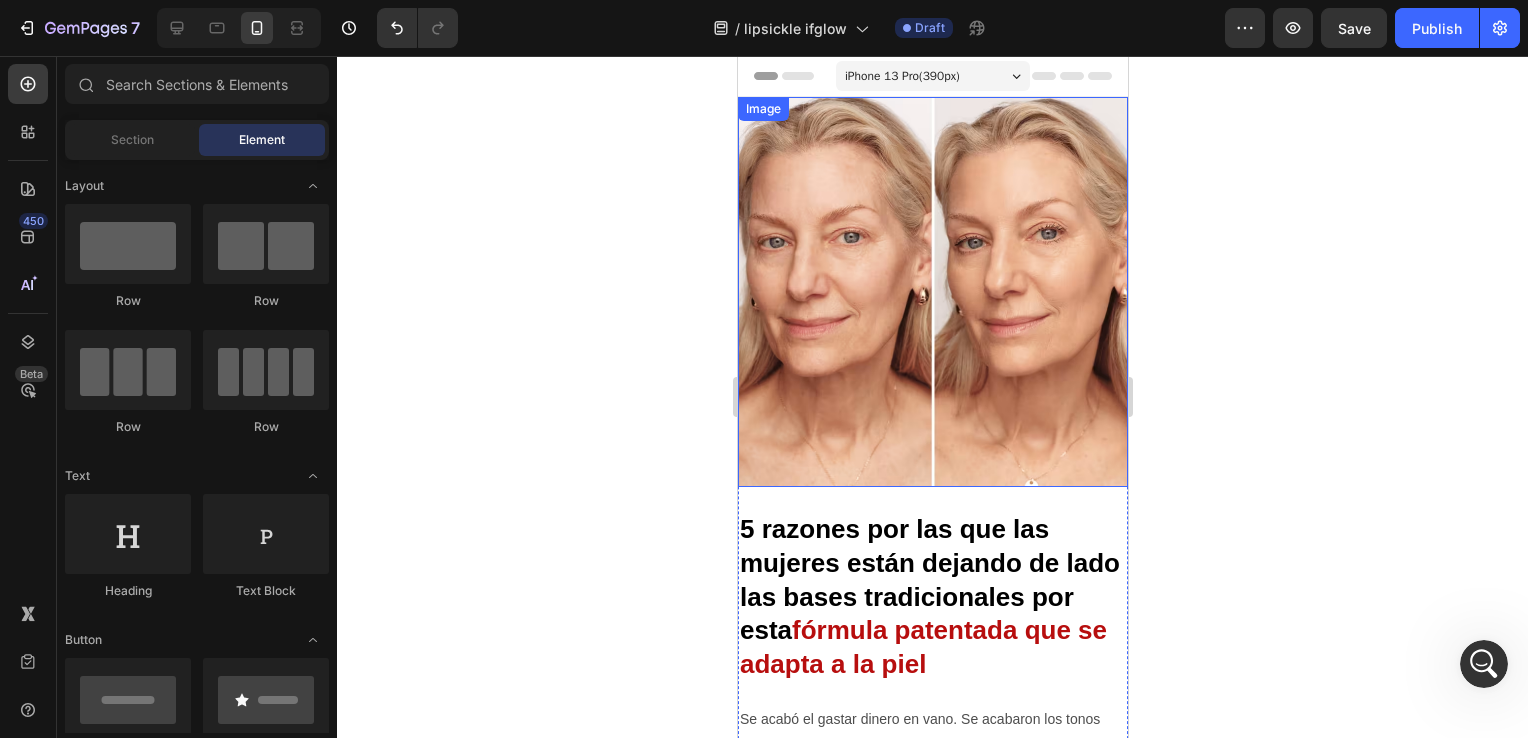 click at bounding box center (932, 292) 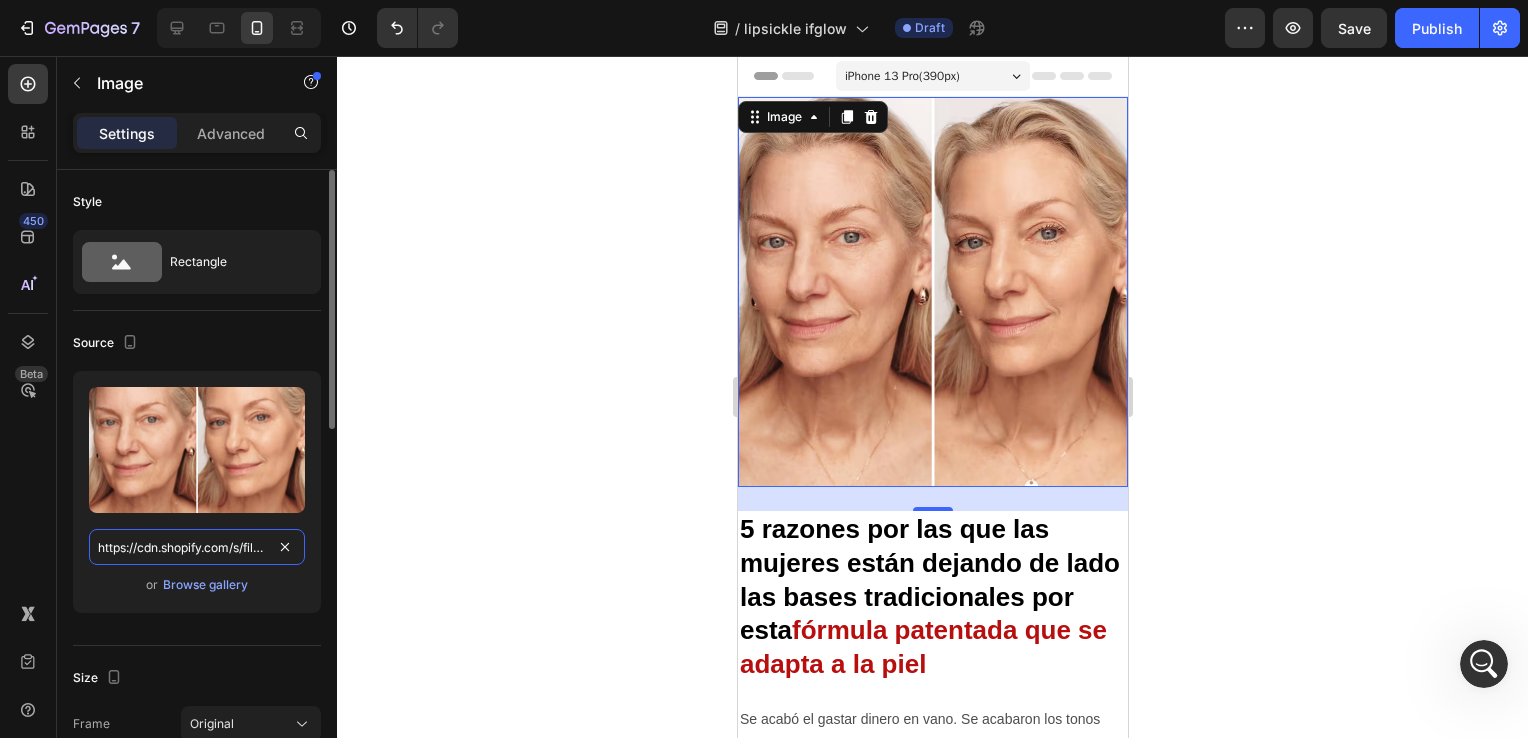 click on "https://cdn.shopify.com/s/files/1/0678/5525/3772/files/gempages_566298079054005273-10470f51-5ec7-4095-89bc-03d19340e1f7.png" at bounding box center [197, 547] 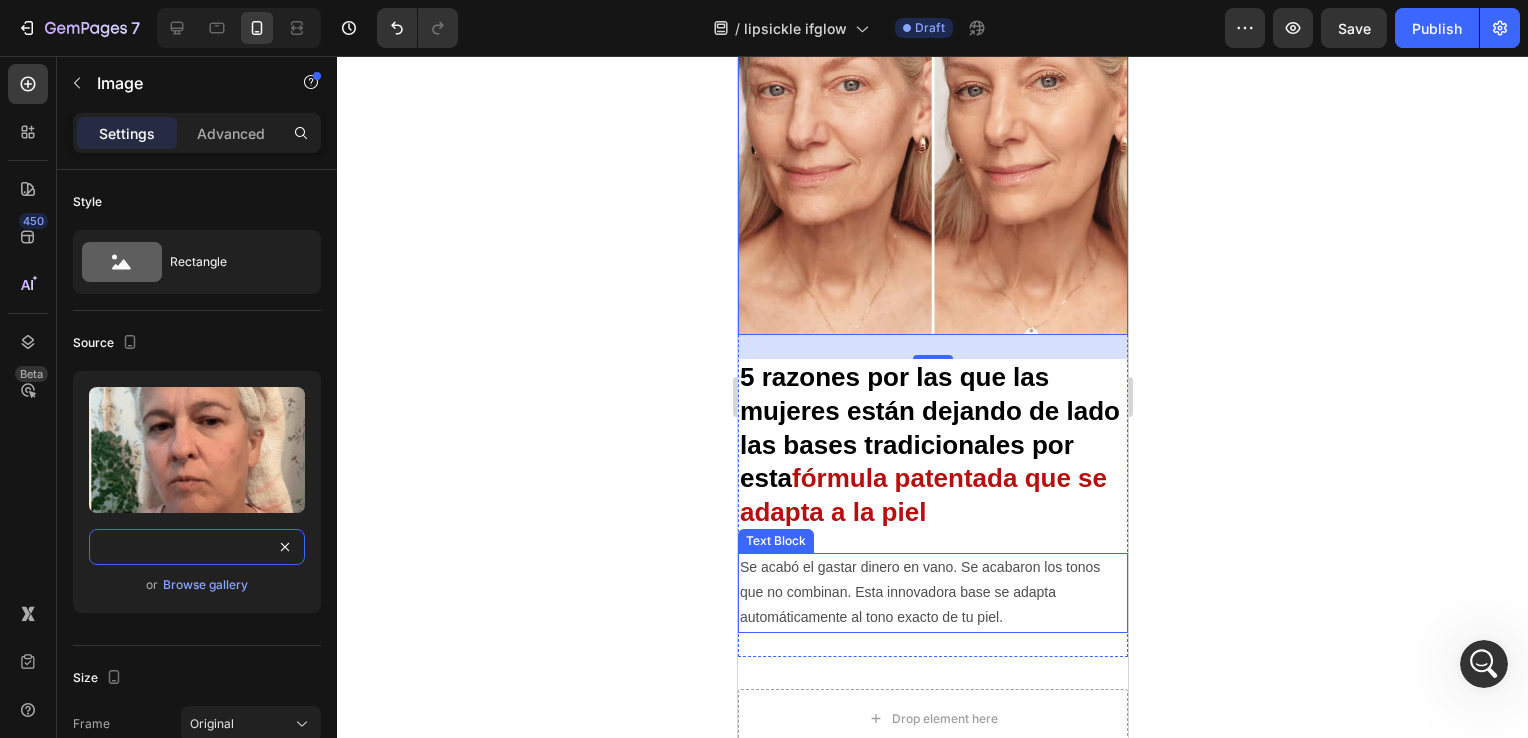 scroll, scrollTop: 266, scrollLeft: 0, axis: vertical 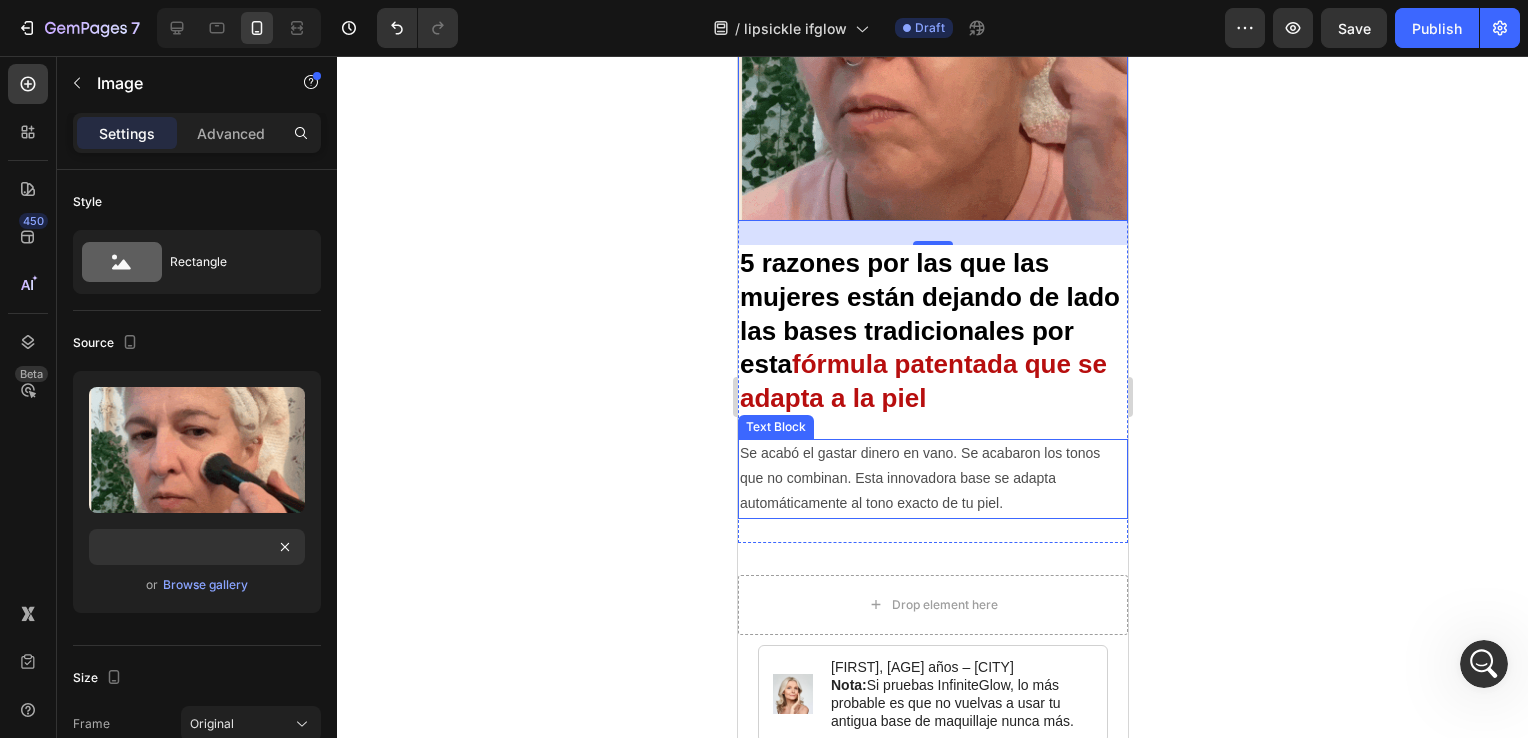 click on "Se acabó el gastar dinero en vano. Se acabaron los tonos que no combinan. Esta innovadora base se adapta automáticamente al tono exacto de tu piel." at bounding box center (932, 479) 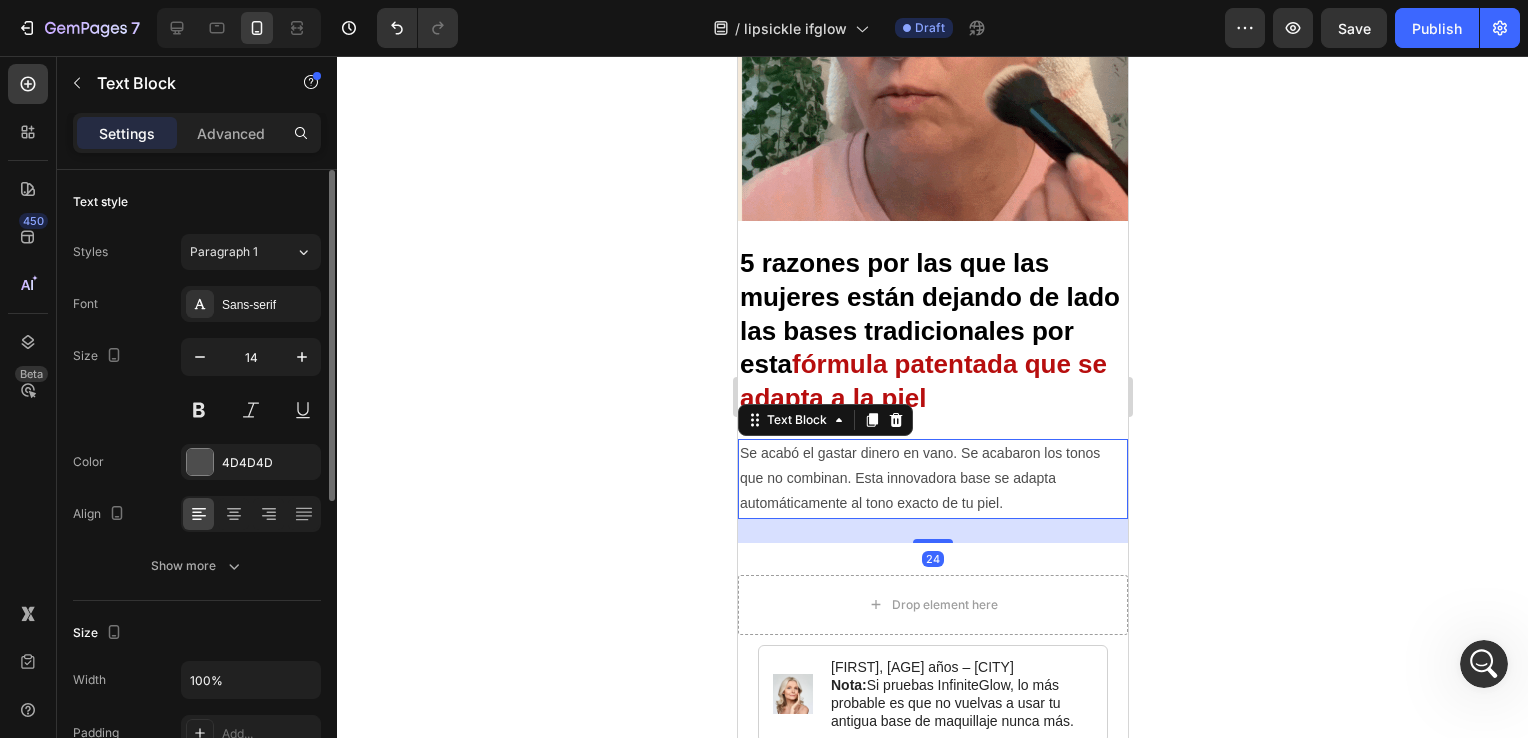 click on "Advanced" at bounding box center (231, 133) 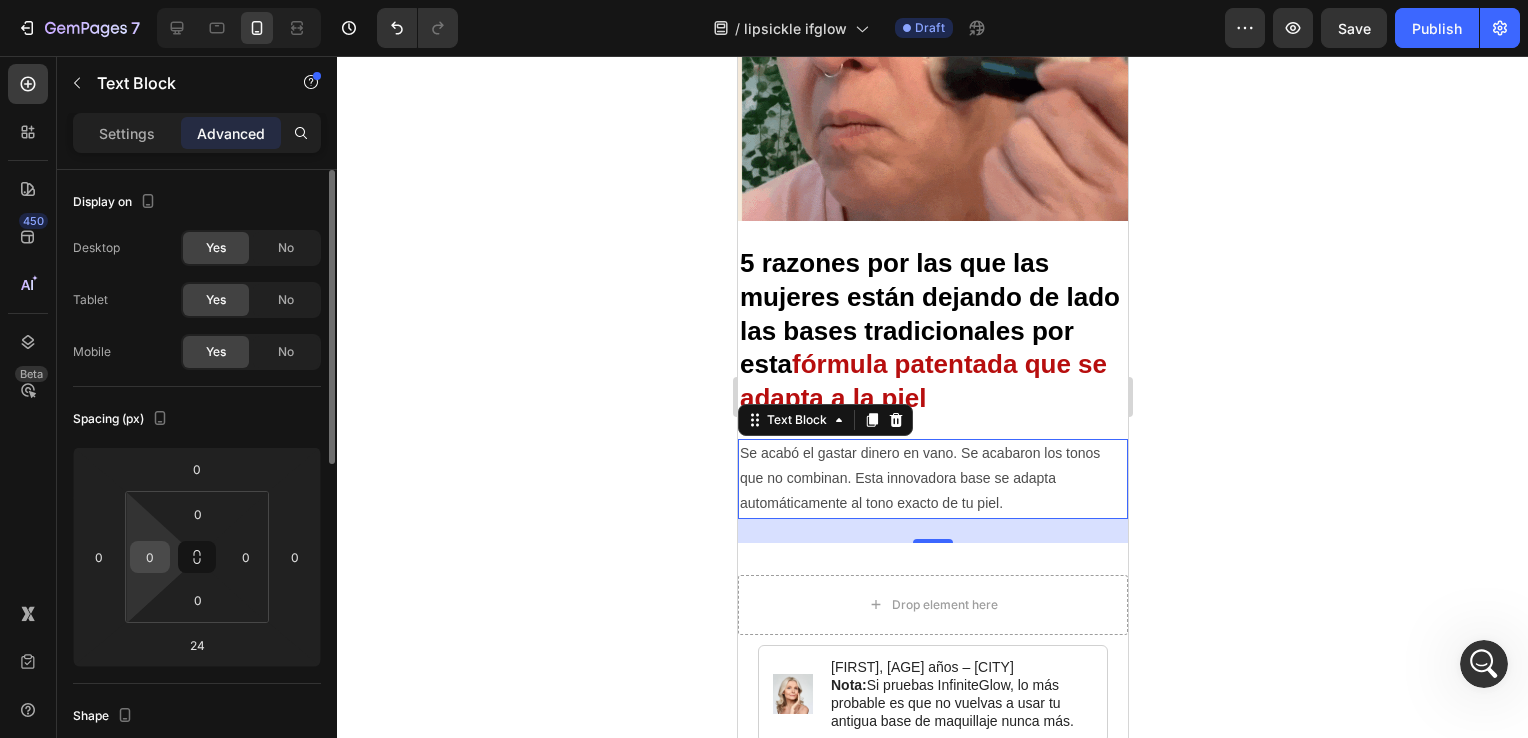 click on "0" at bounding box center [150, 557] 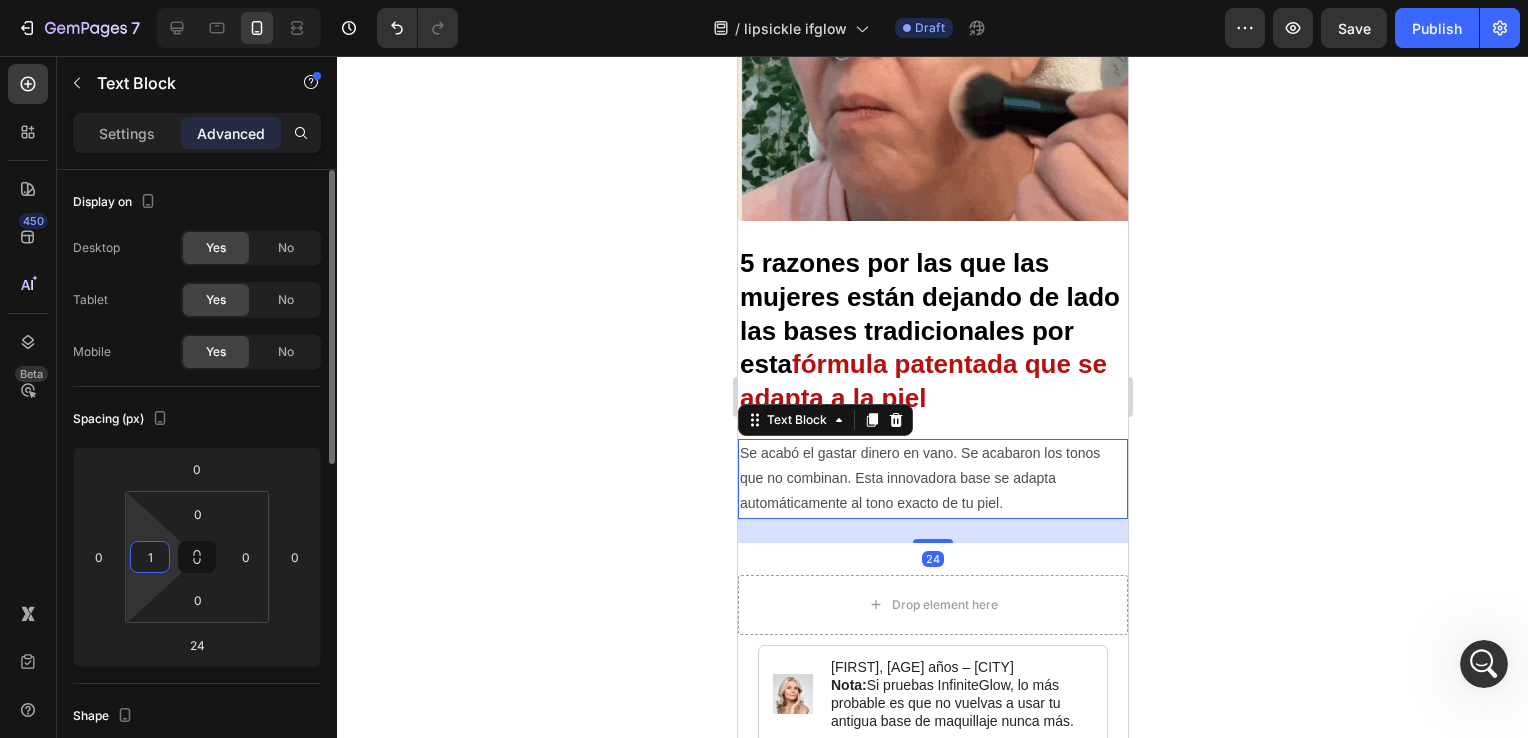 type on "10" 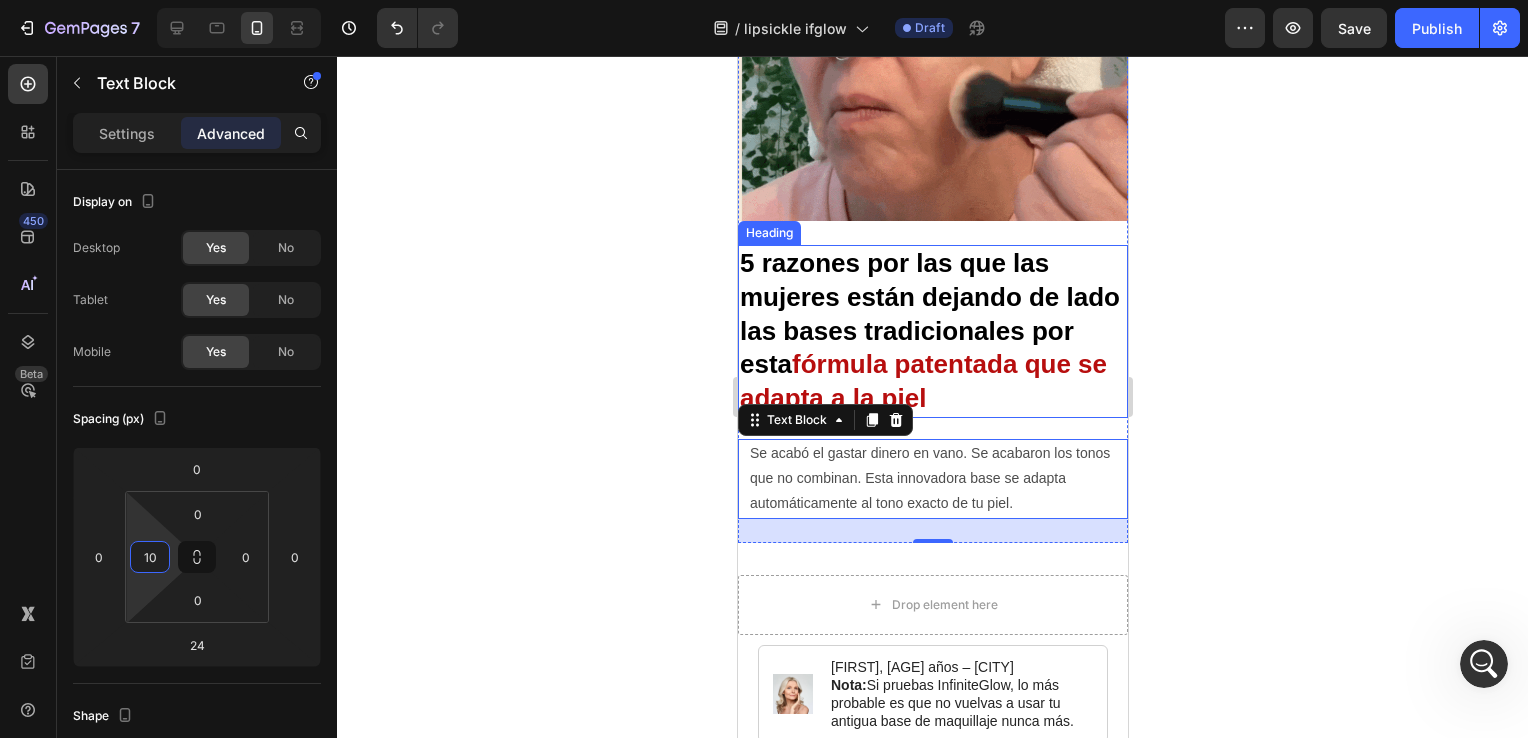 click on "5 razones por las que las mujeres están dejando de lado las bases tradicionales por esta  fórmula patentada que se adapta a la piel" at bounding box center [932, 331] 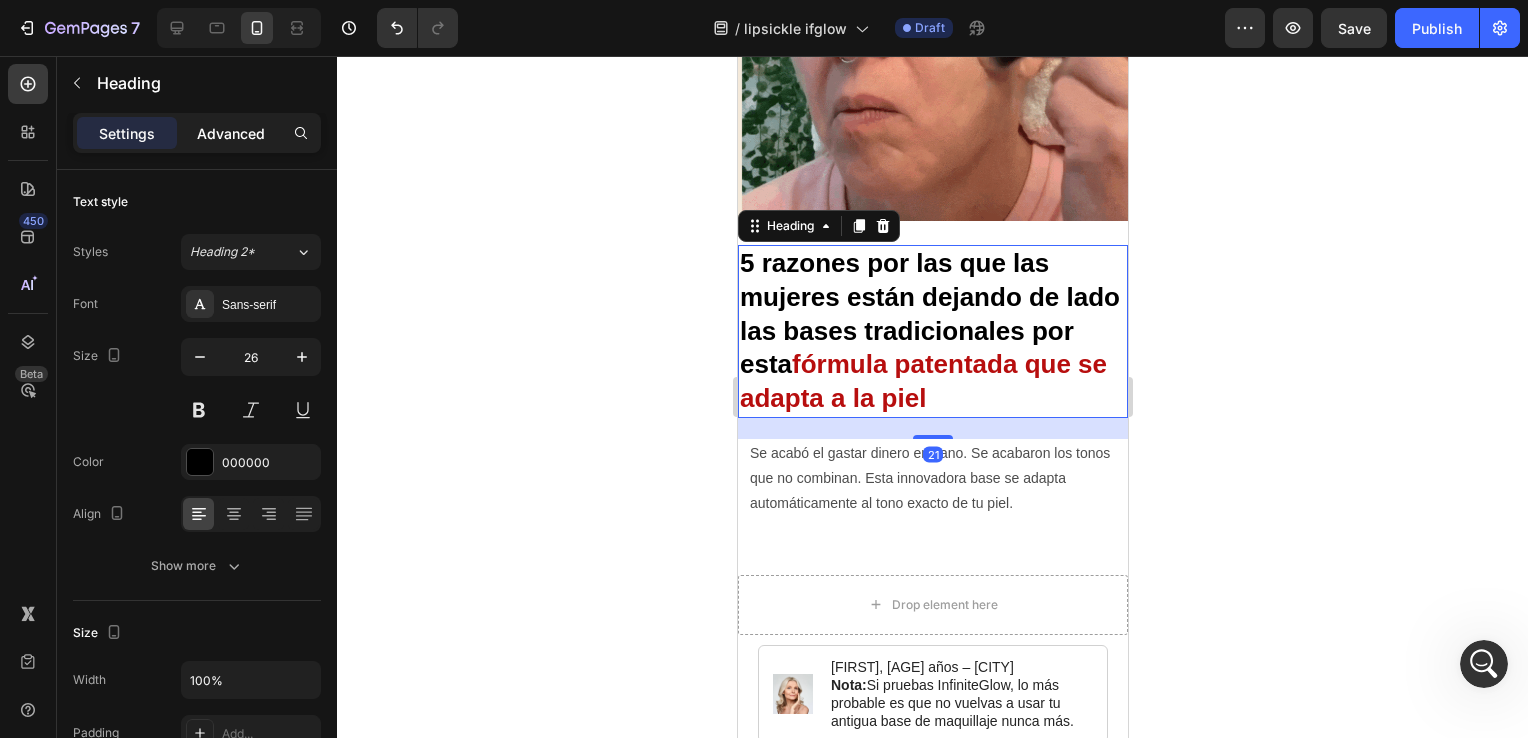 click on "Advanced" at bounding box center [231, 133] 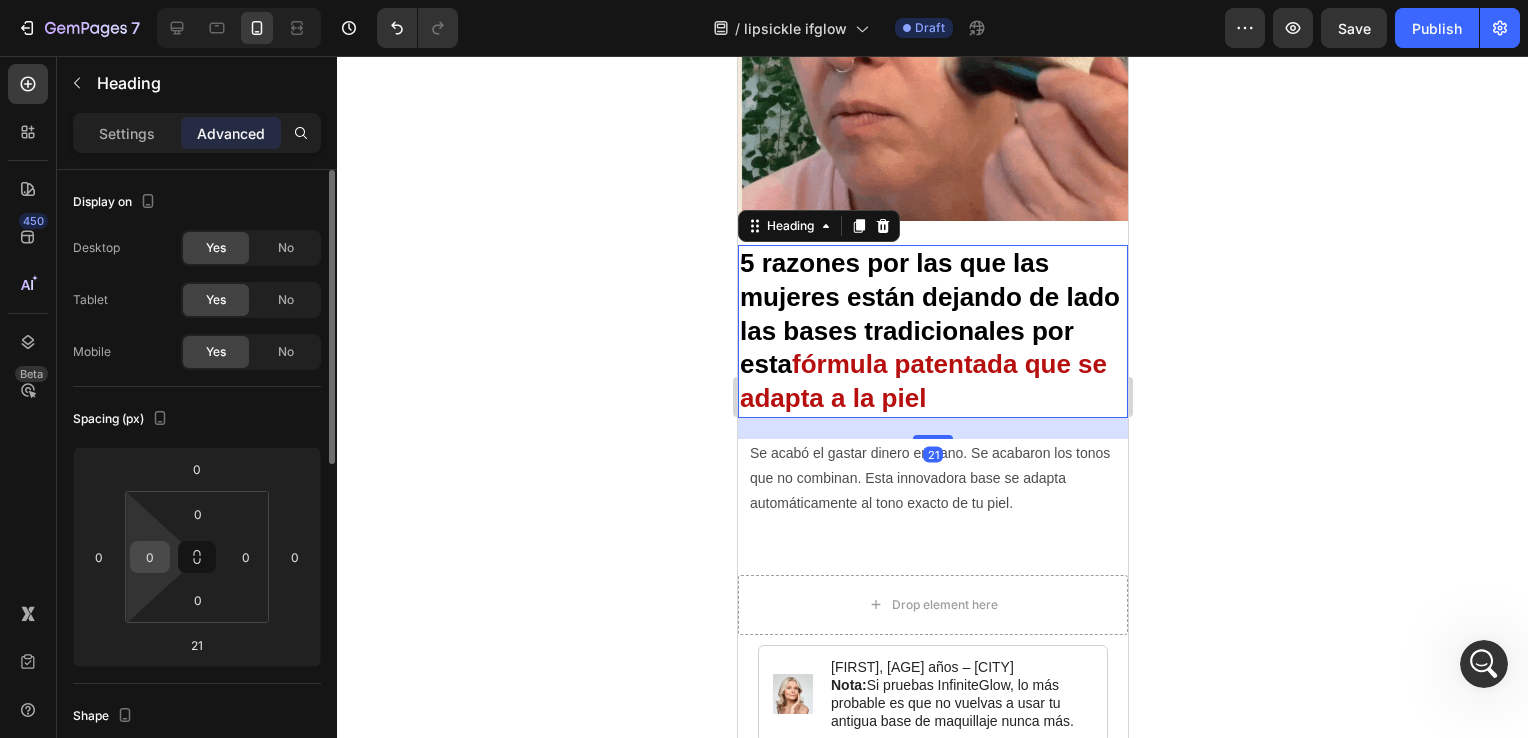 click on "0" at bounding box center (150, 557) 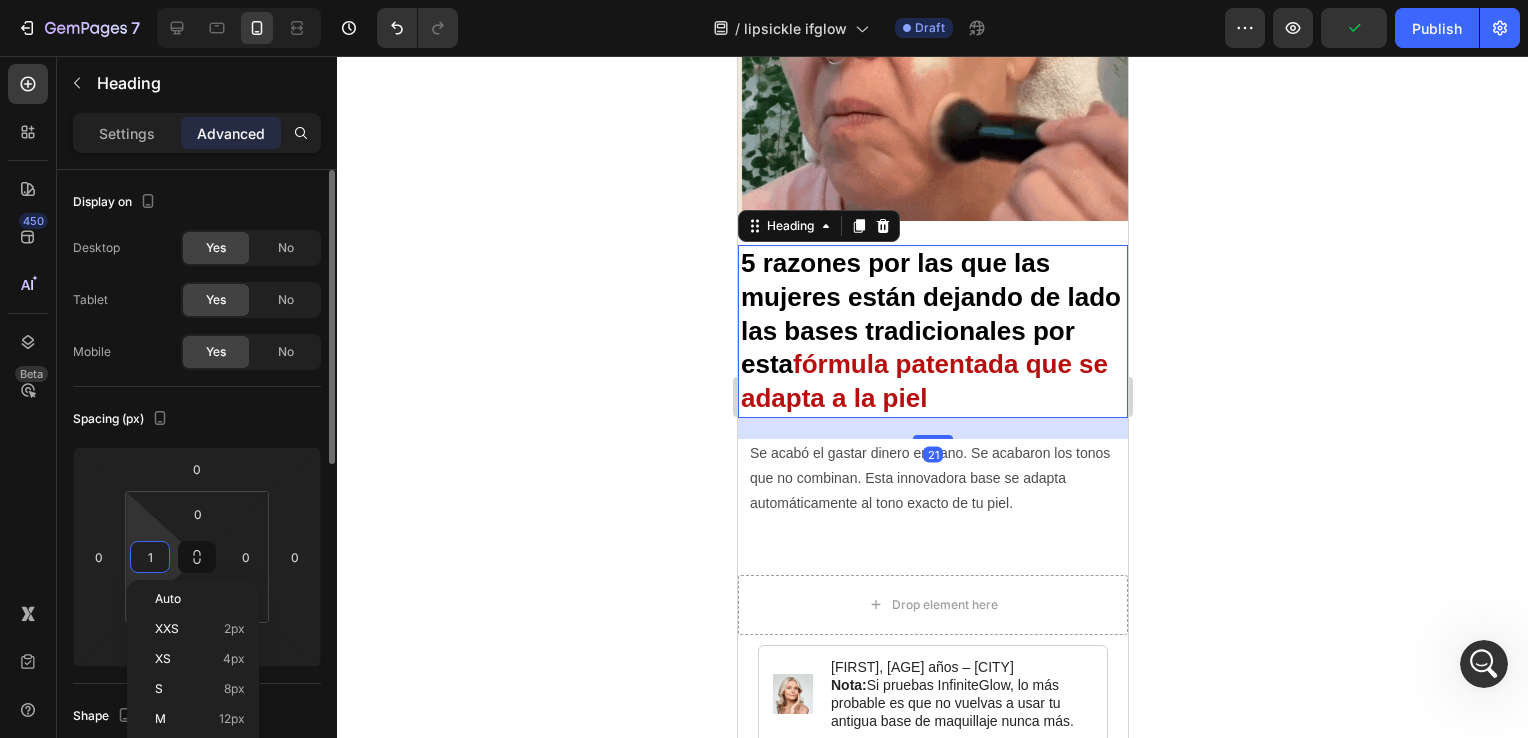 type on "10" 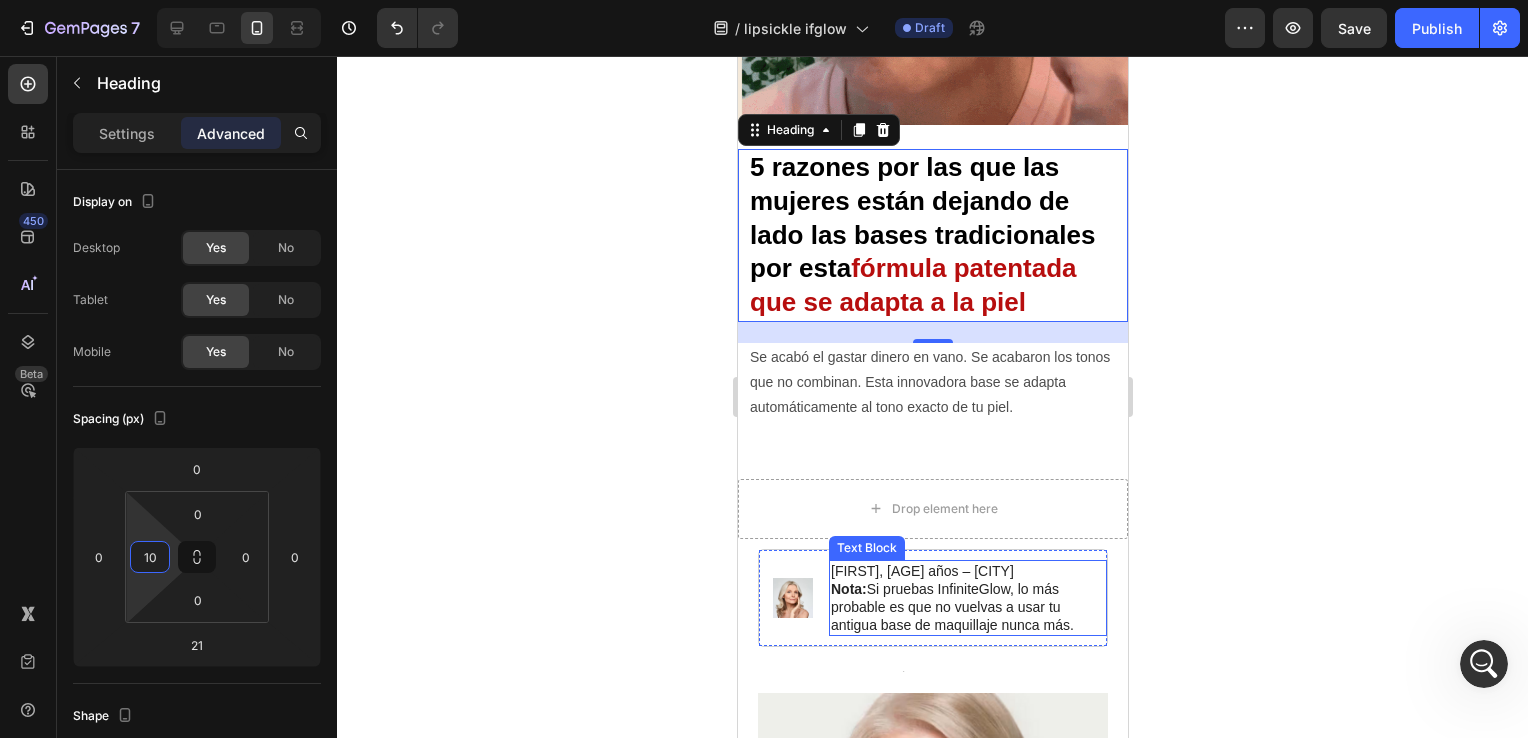 scroll, scrollTop: 400, scrollLeft: 0, axis: vertical 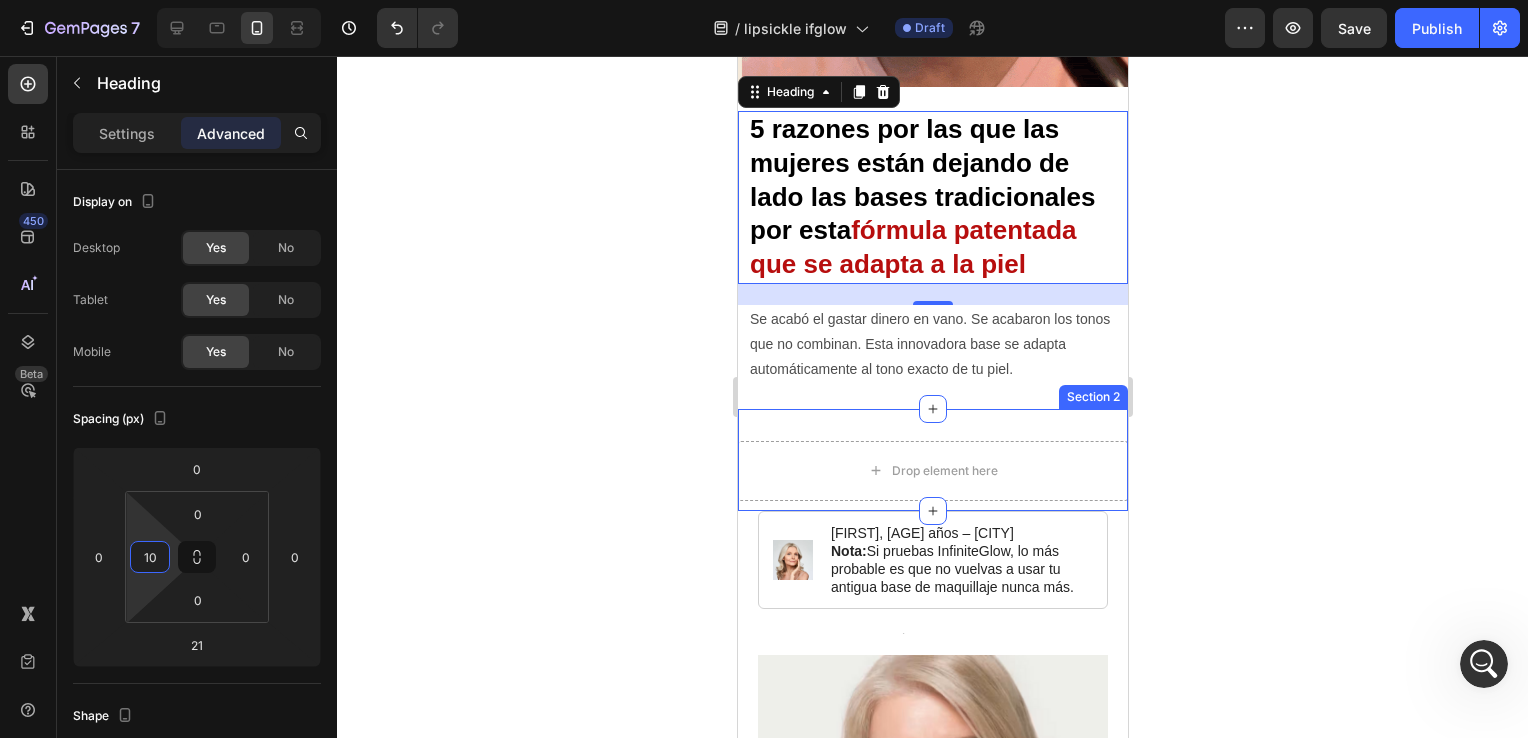 click on "Drop element here Section 2" at bounding box center (932, 460) 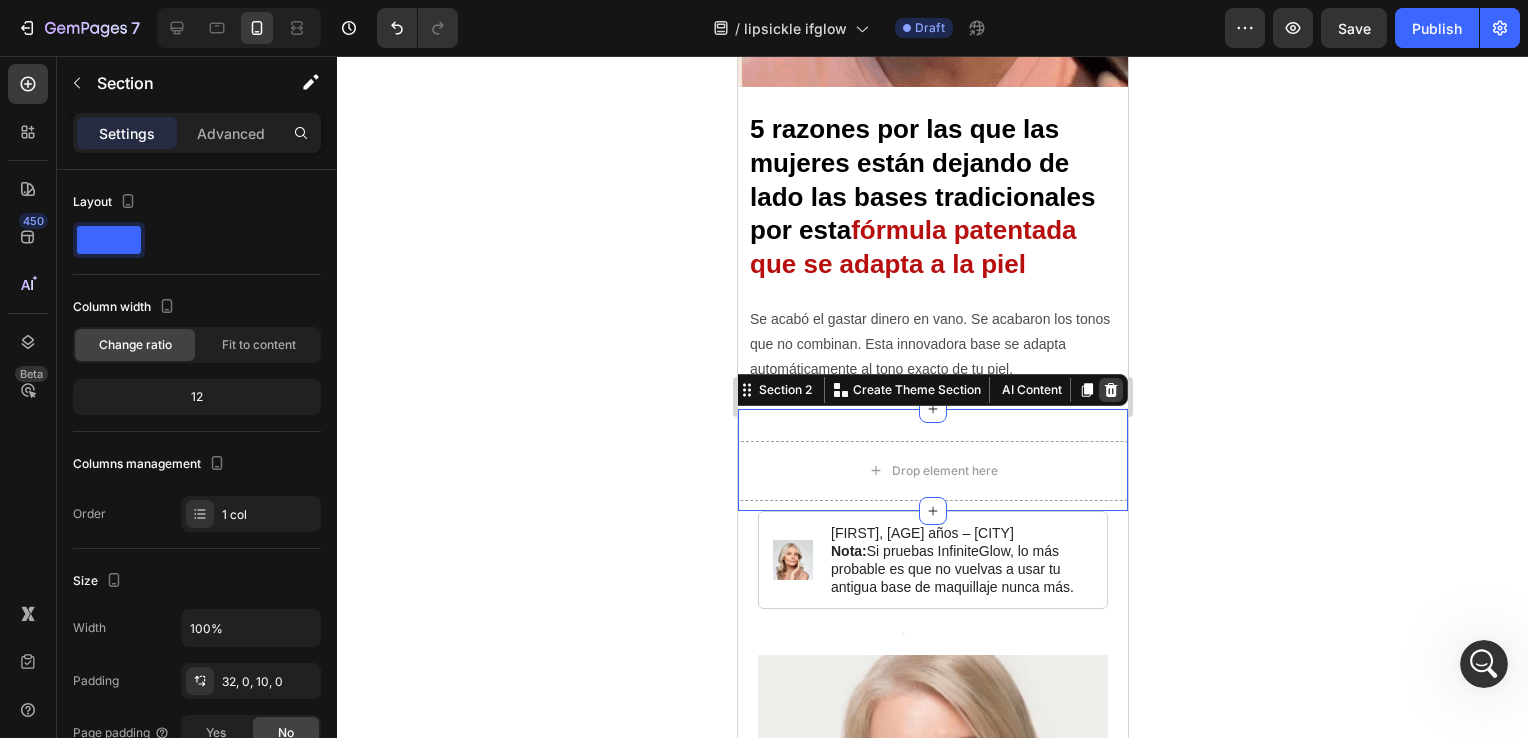 click 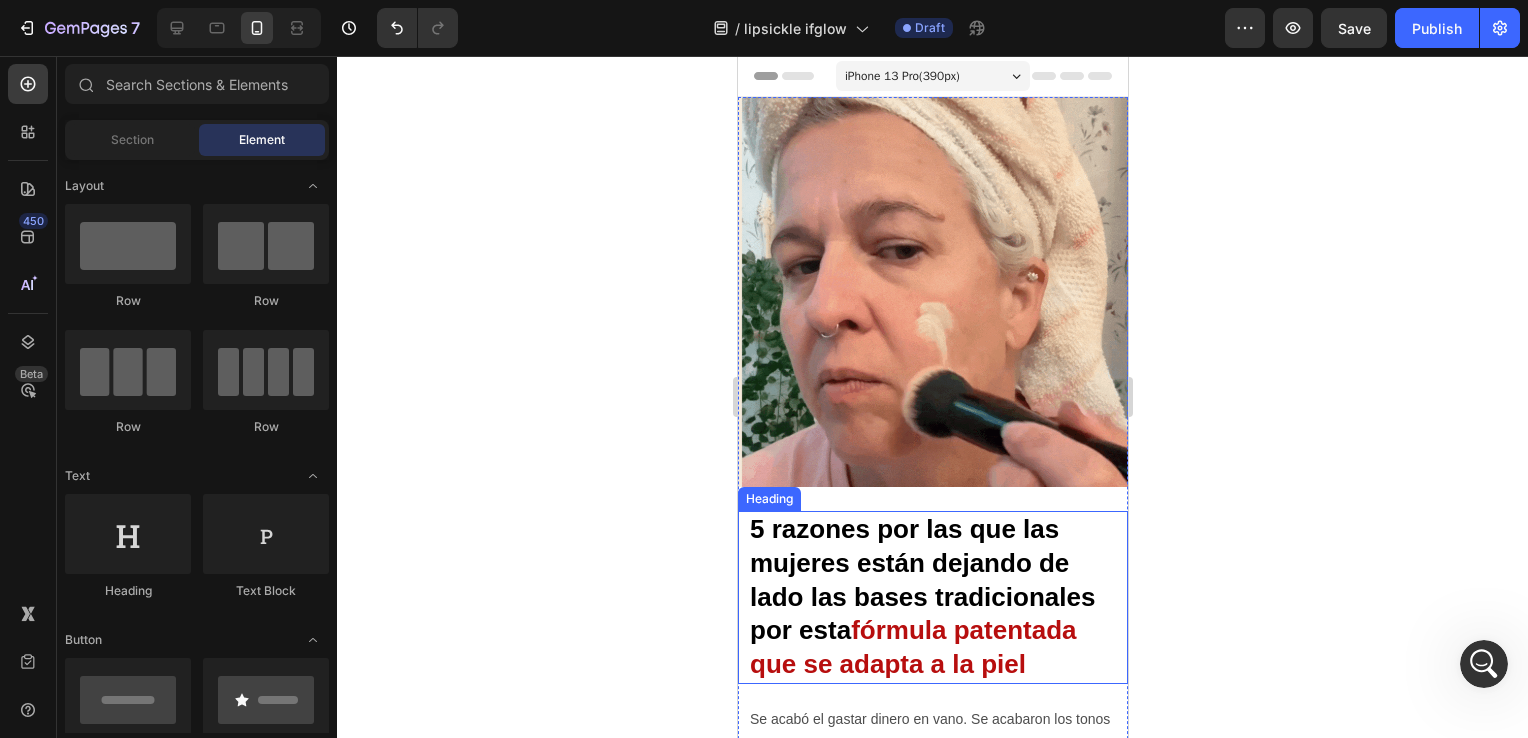 scroll, scrollTop: 400, scrollLeft: 0, axis: vertical 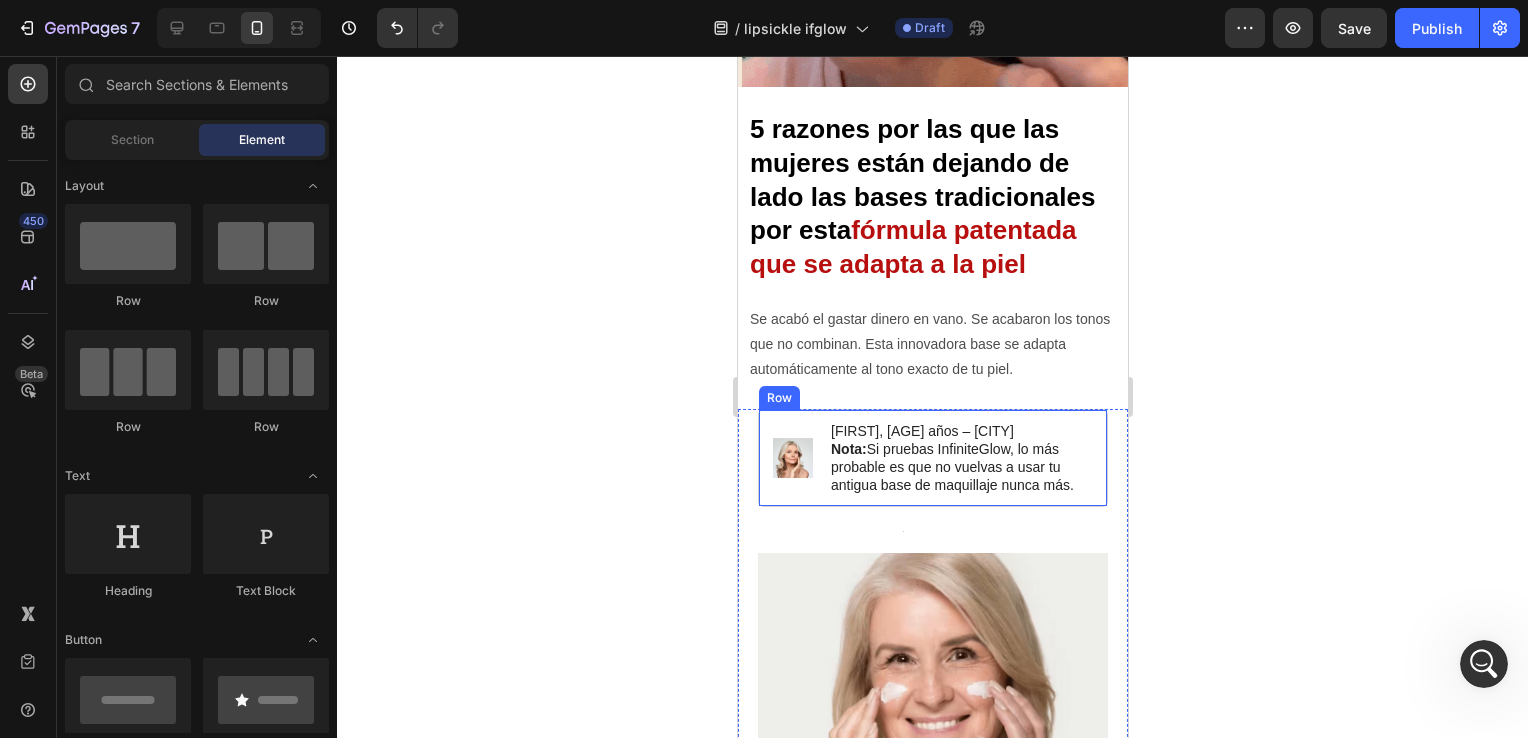 click on "Image [FIRST], [AGE] años – [CITY] Nota: Si pruebas InfiniteGlow, lo más probable es que no vuelvas a usar tu antigua base de maquillaje nunca más. Text Block Row" at bounding box center [932, 458] 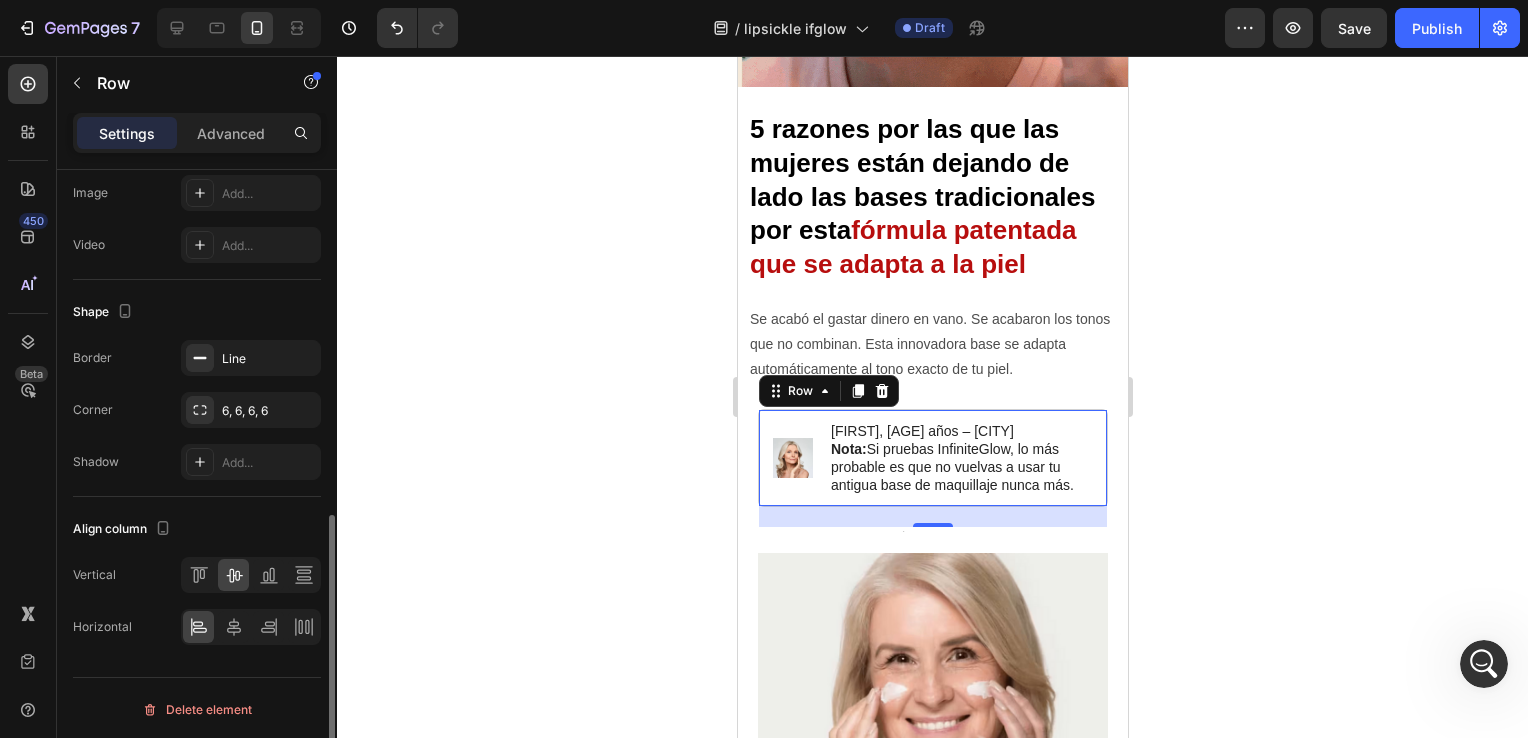 scroll, scrollTop: 768, scrollLeft: 0, axis: vertical 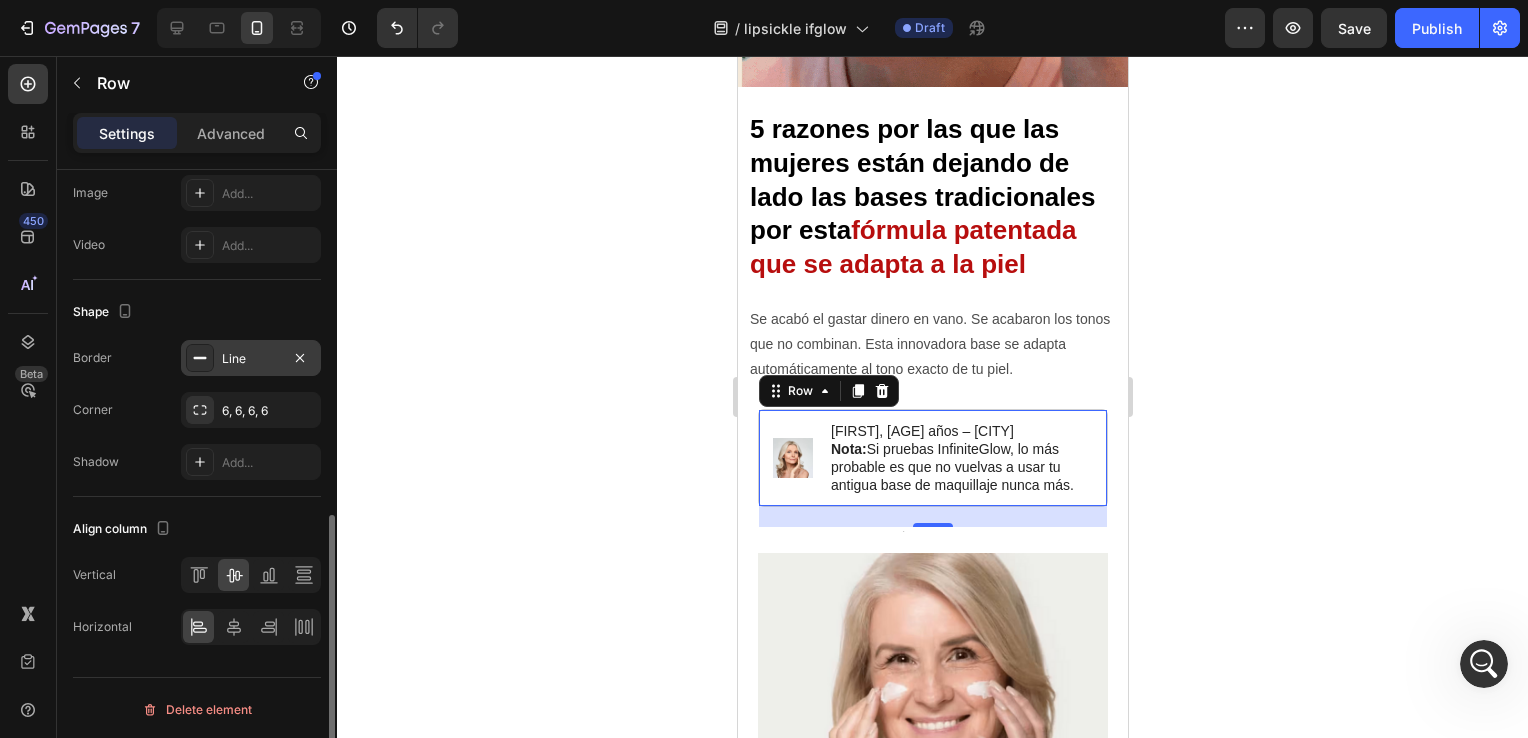 click on "Line" at bounding box center (251, 359) 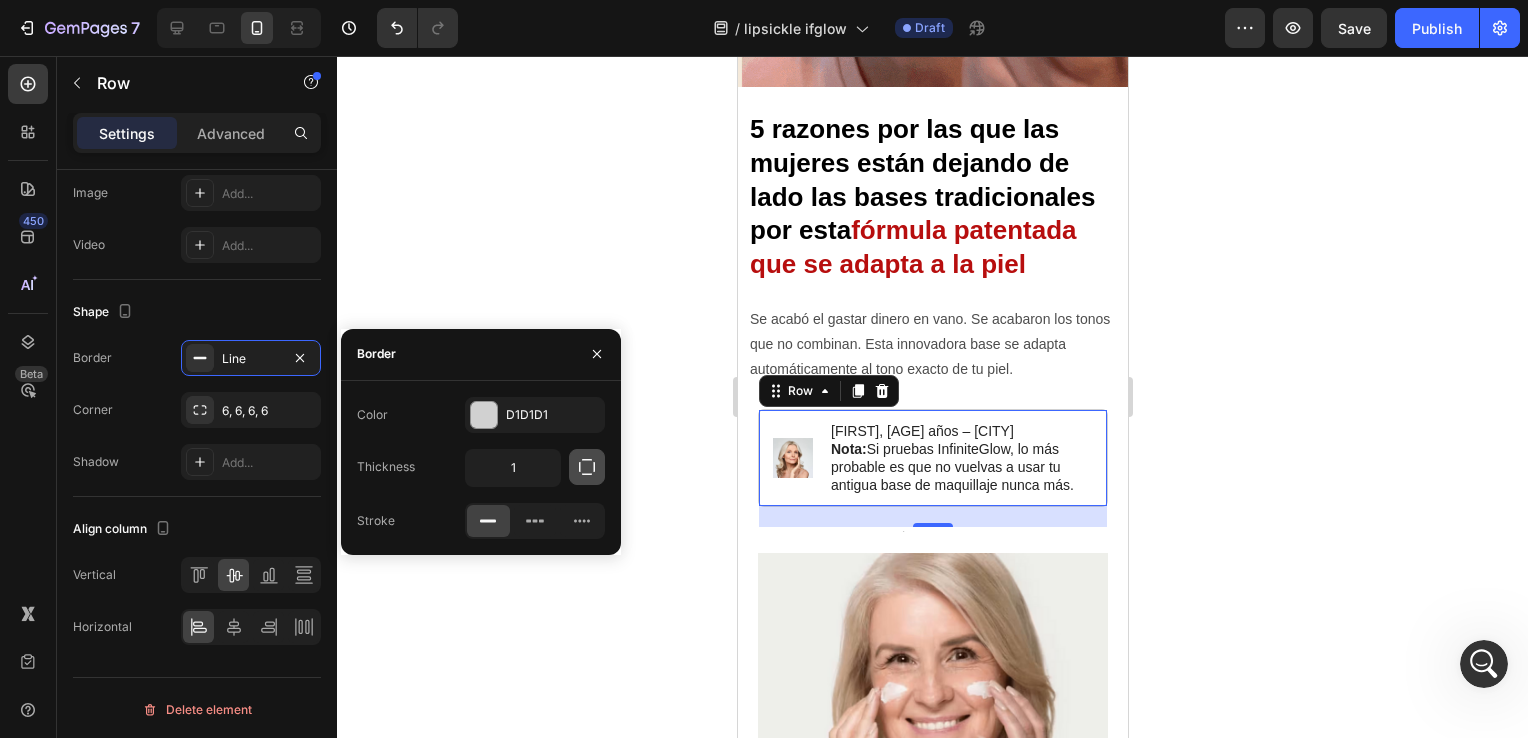 click 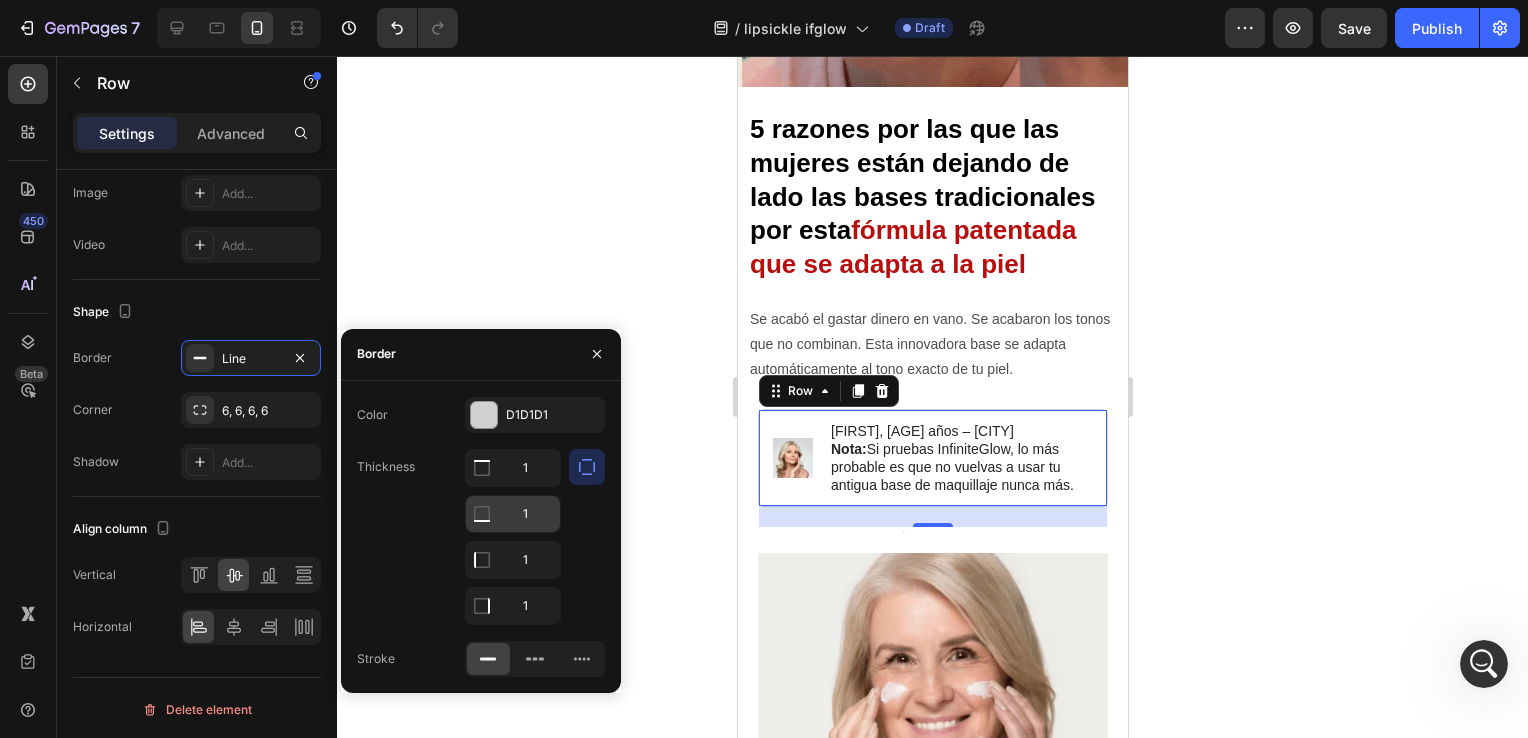 click on "1" at bounding box center (513, 468) 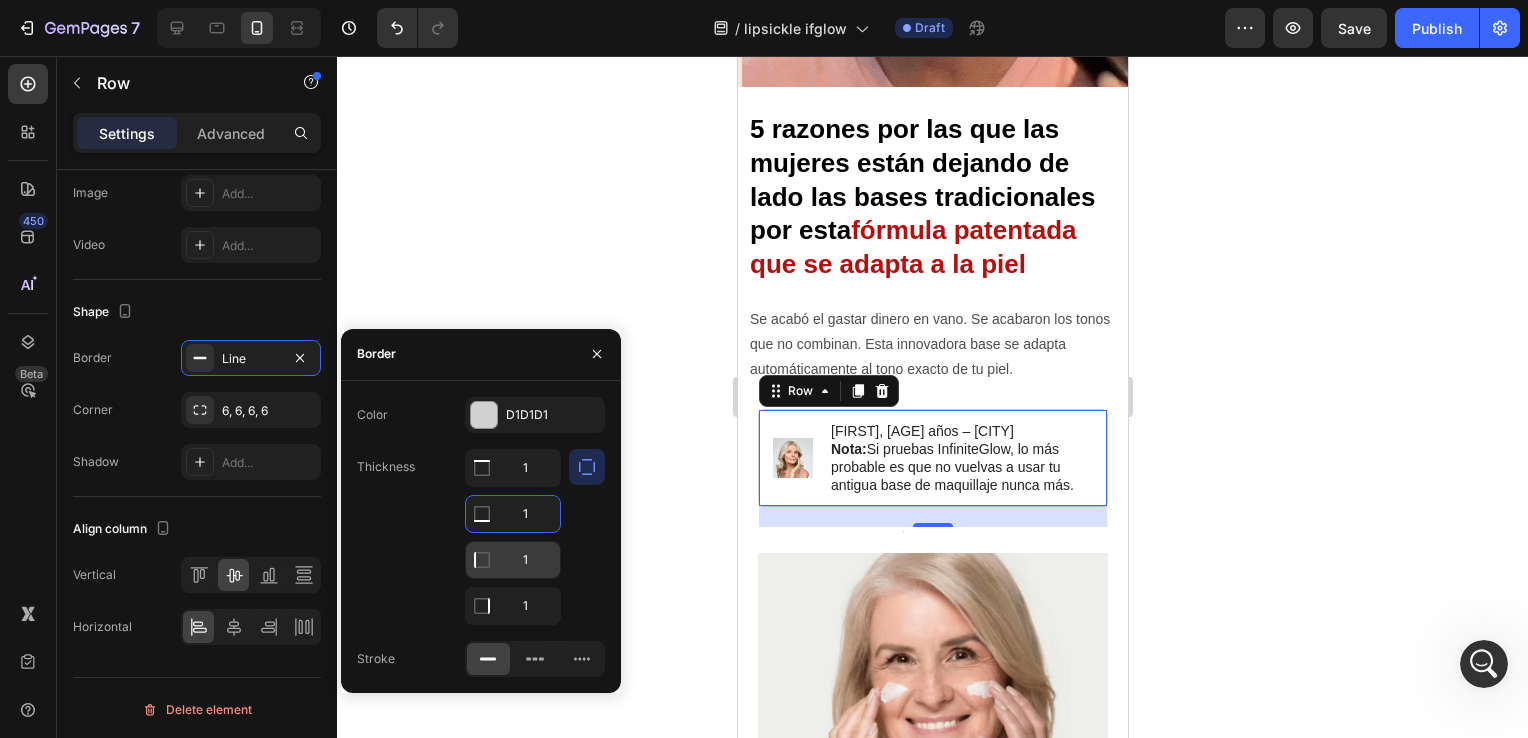 type on "0" 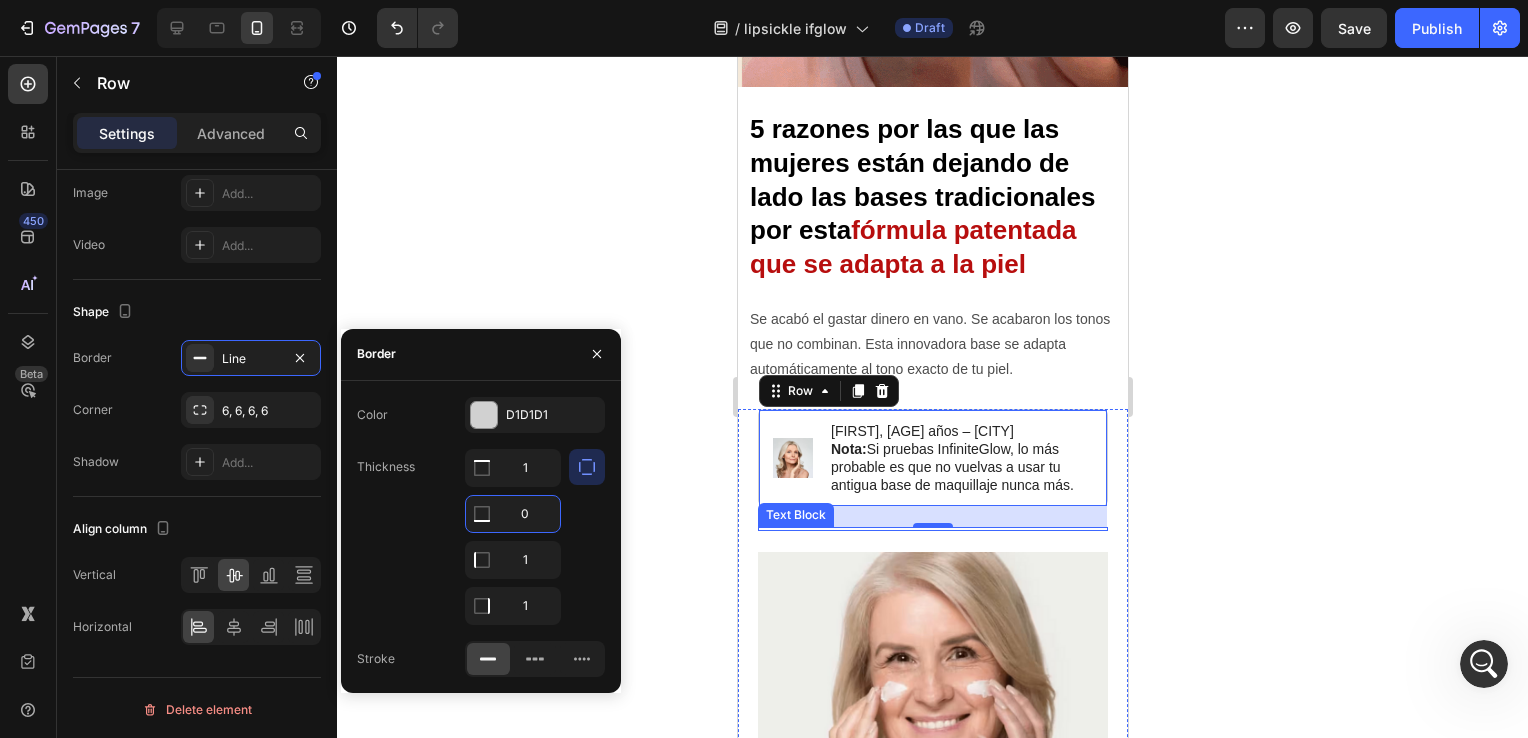 click at bounding box center (932, 529) 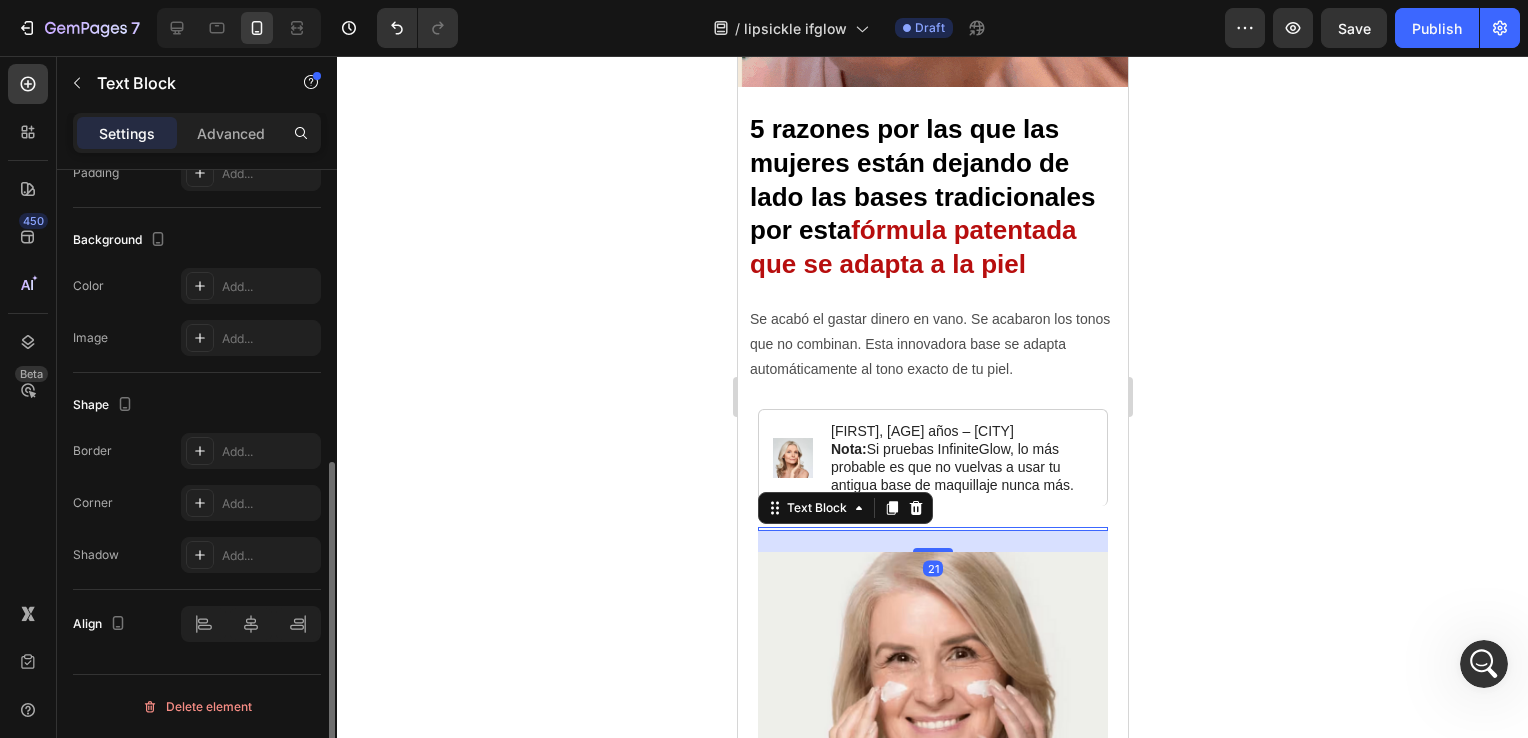 scroll, scrollTop: 0, scrollLeft: 0, axis: both 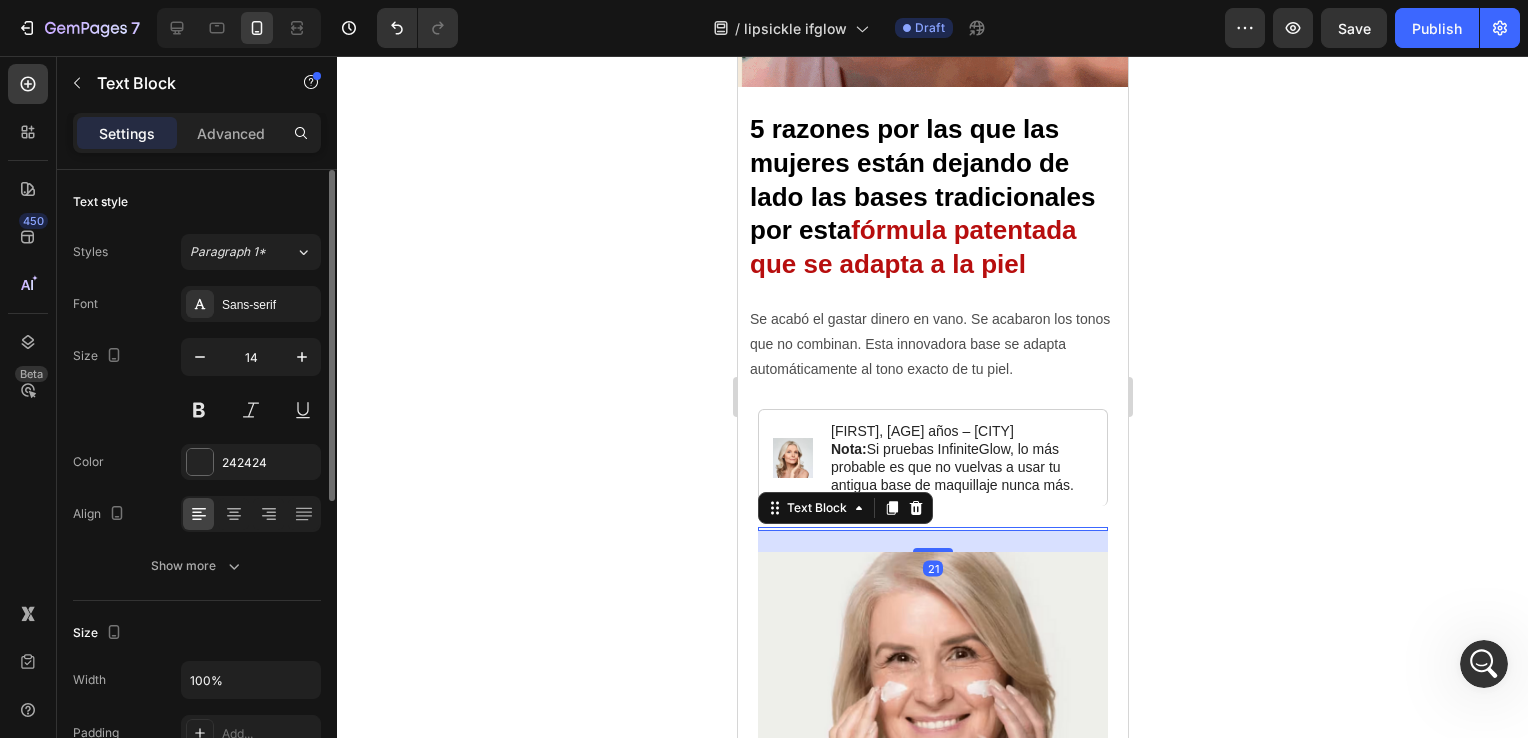 click 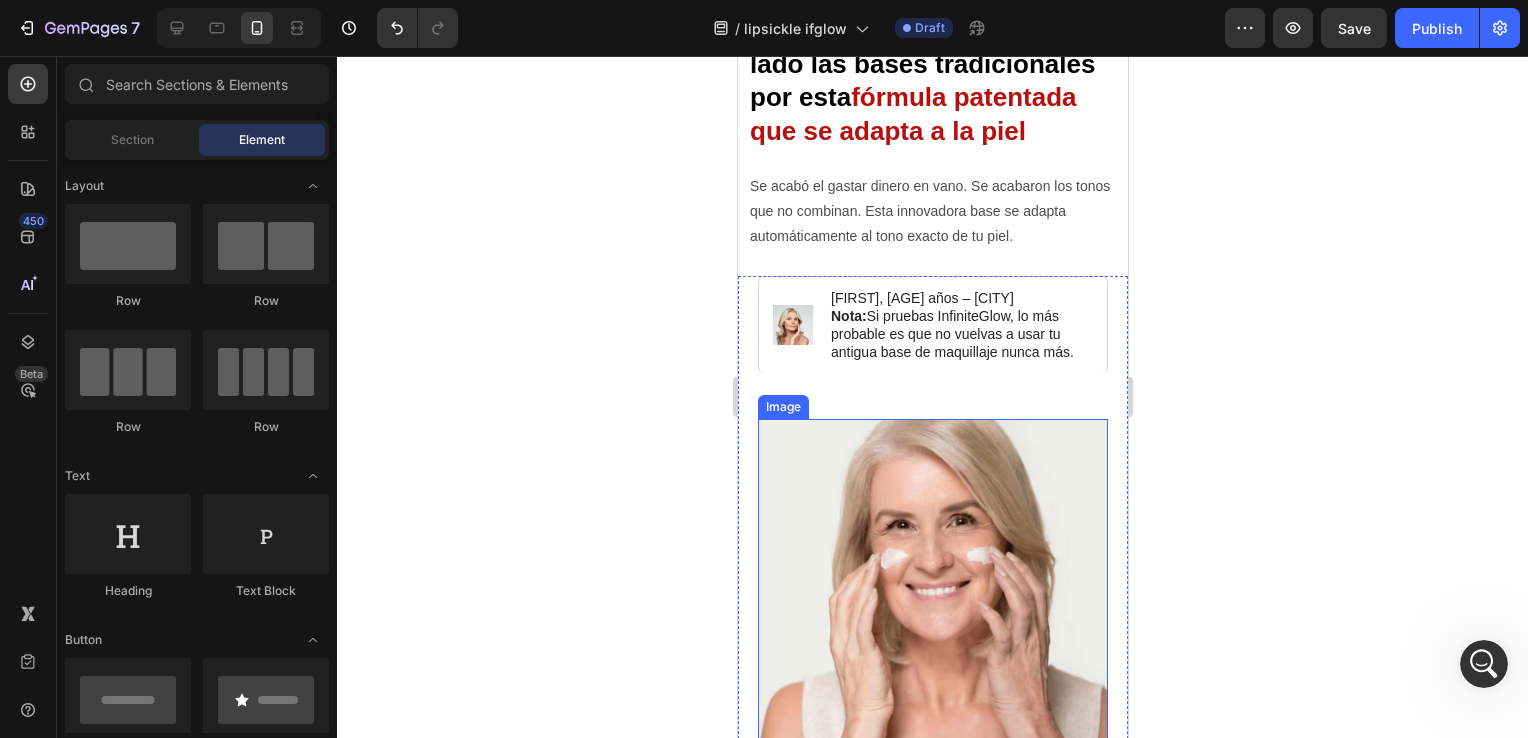 scroll, scrollTop: 400, scrollLeft: 0, axis: vertical 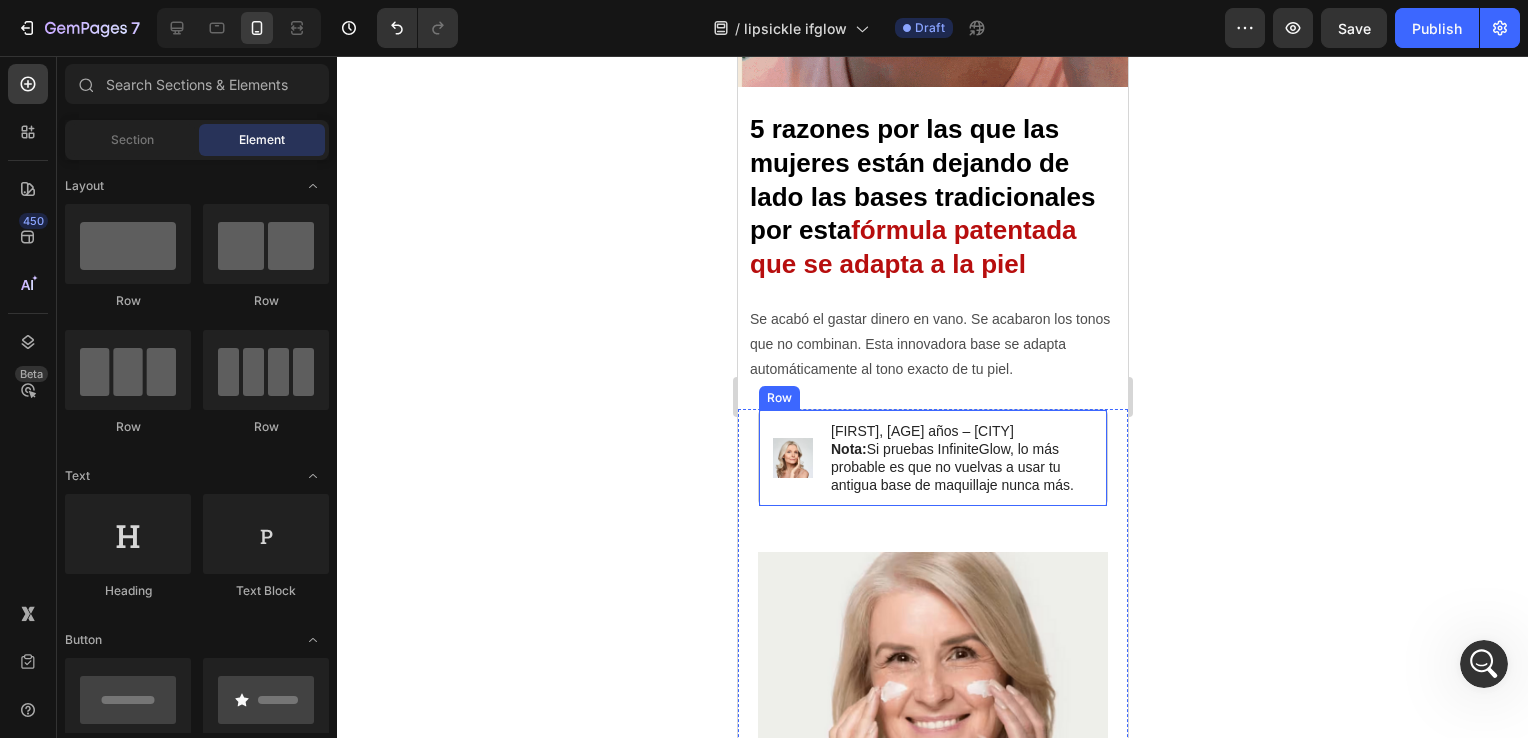 click on "Image" at bounding box center (792, 458) 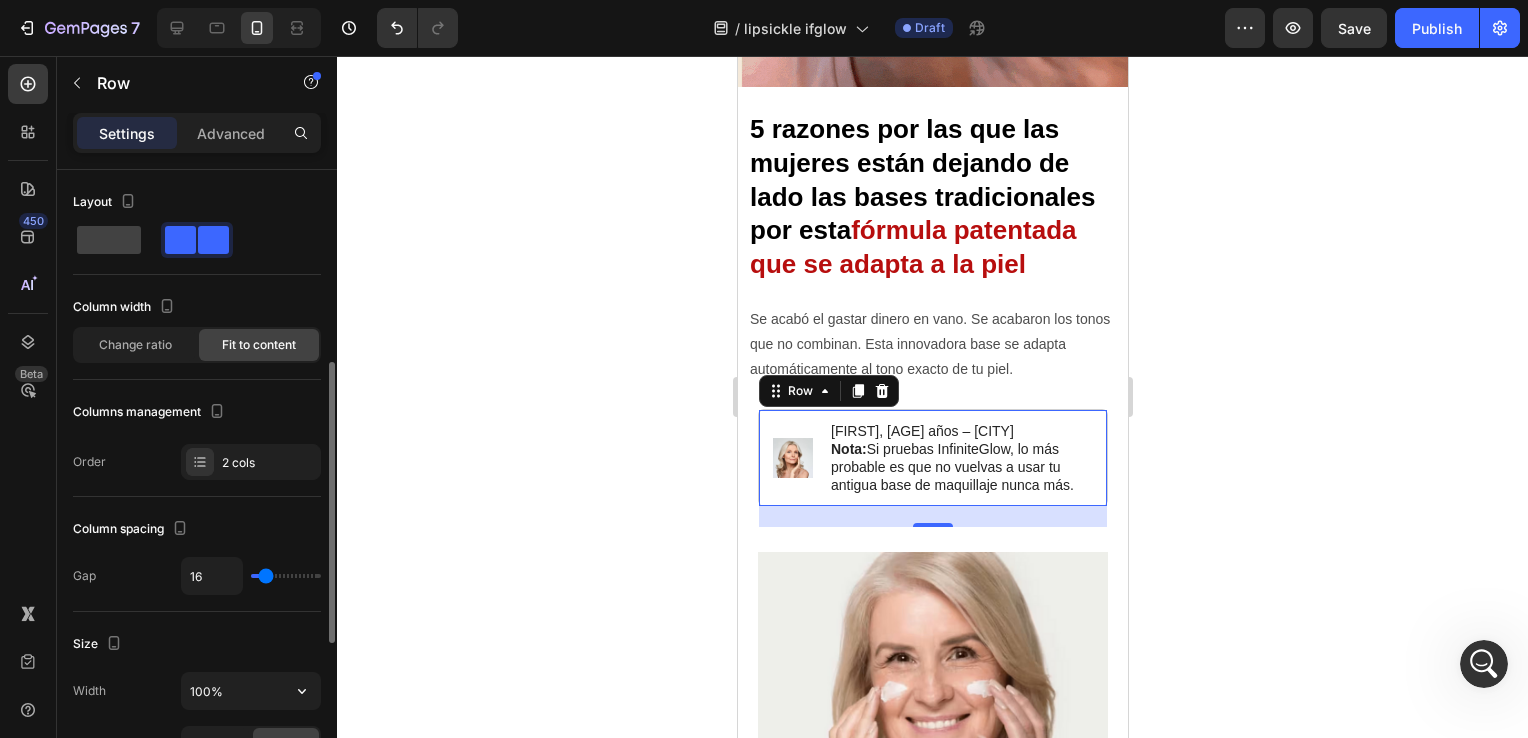 scroll, scrollTop: 133, scrollLeft: 0, axis: vertical 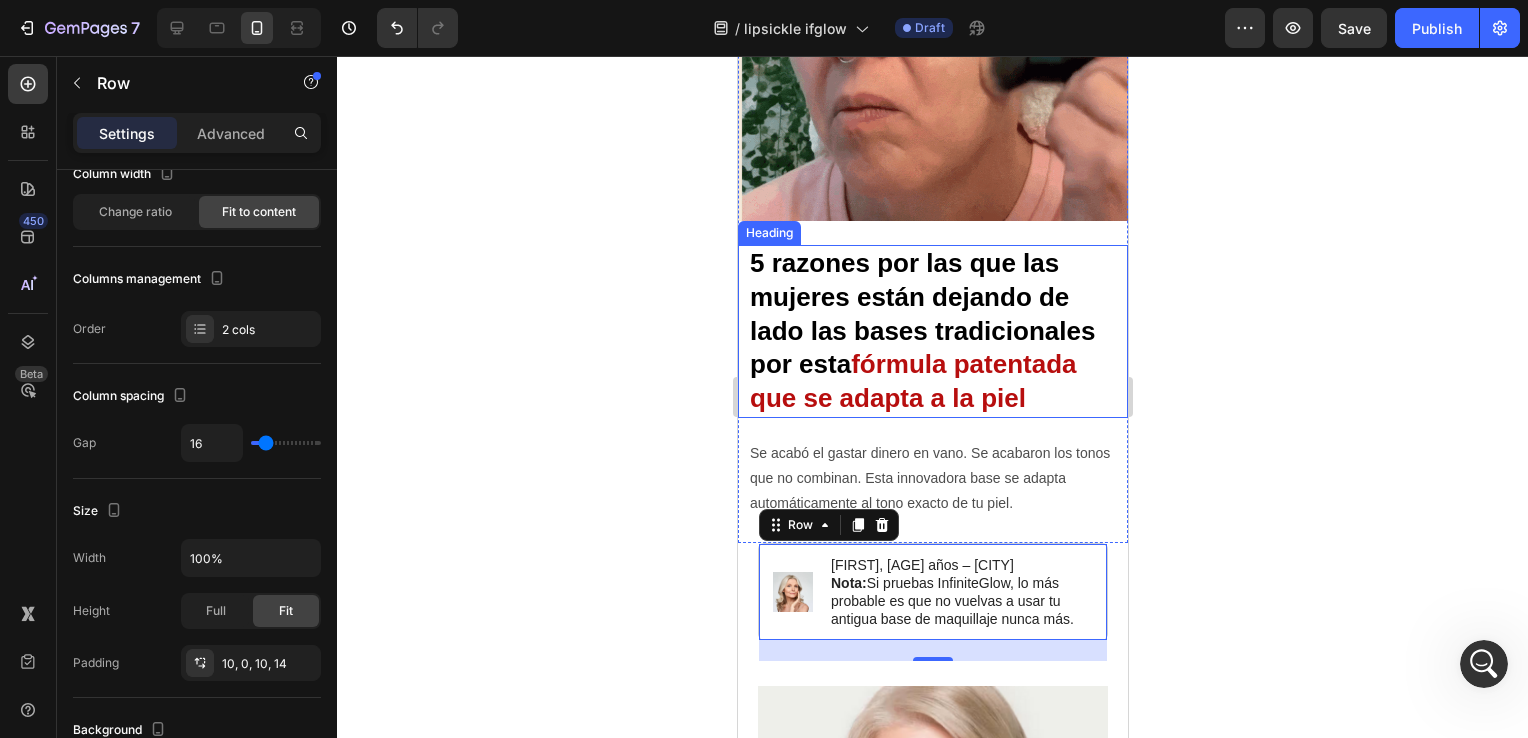 click on "fórmula patentada que se adapta a la piel" at bounding box center [912, 381] 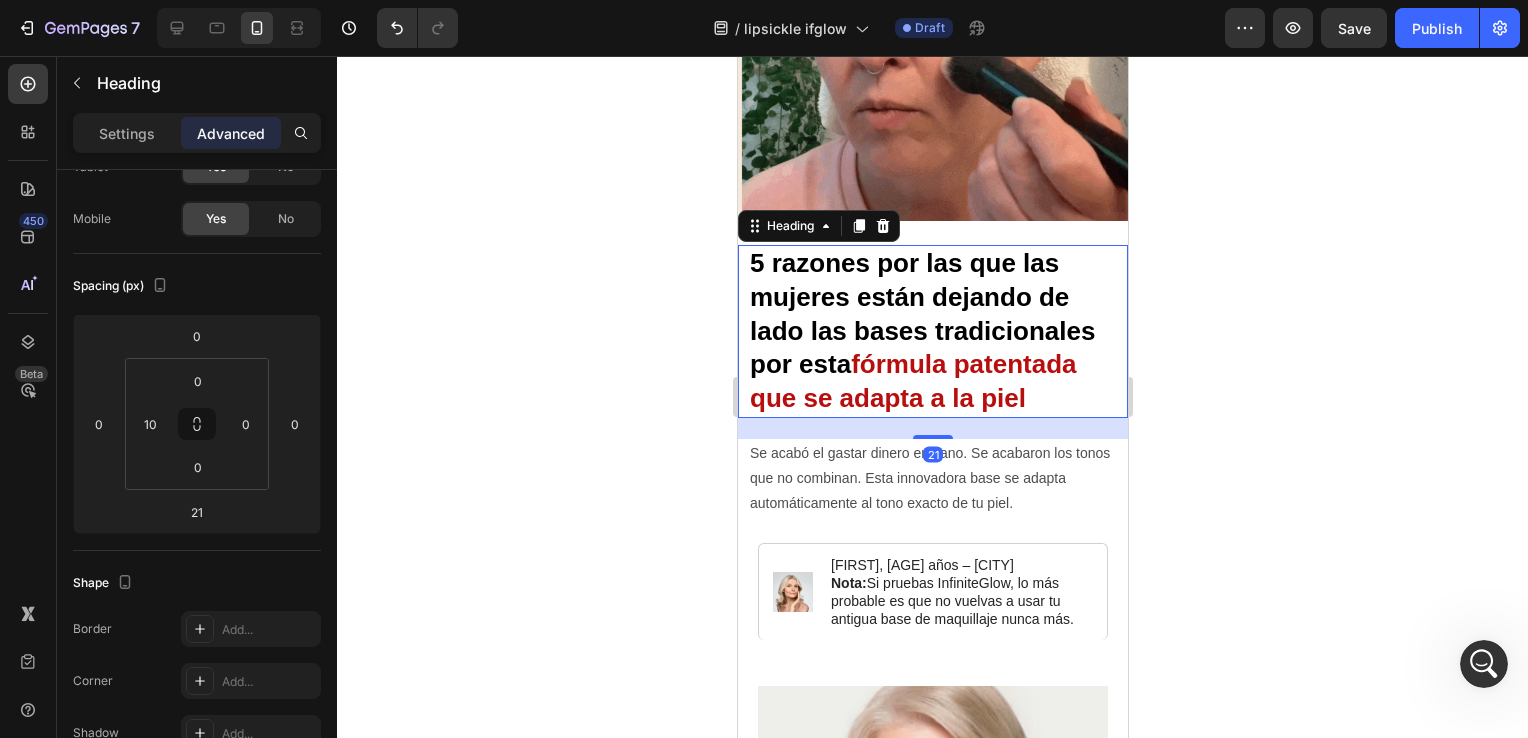 scroll, scrollTop: 0, scrollLeft: 0, axis: both 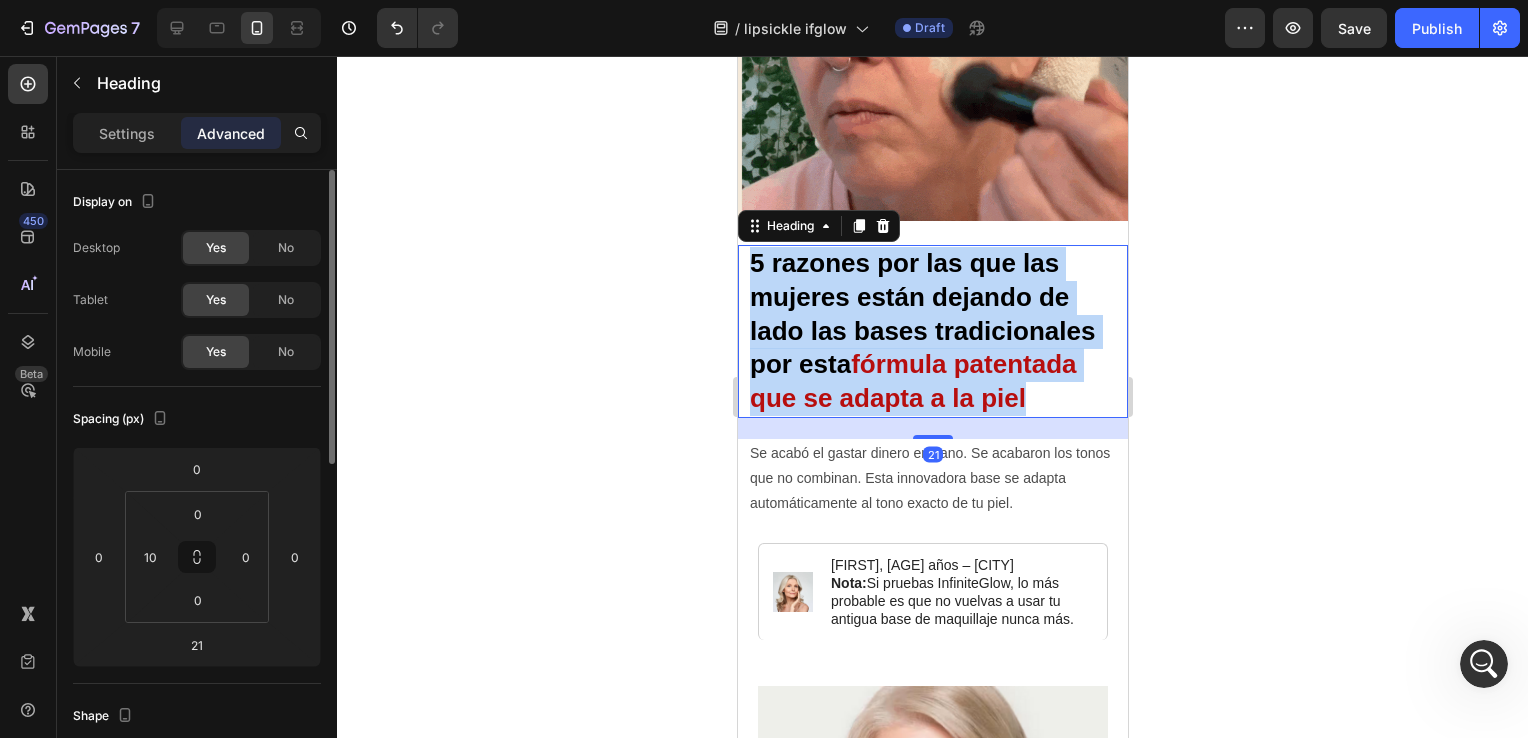 click on "fórmula patentada que se adapta a la piel" at bounding box center (912, 381) 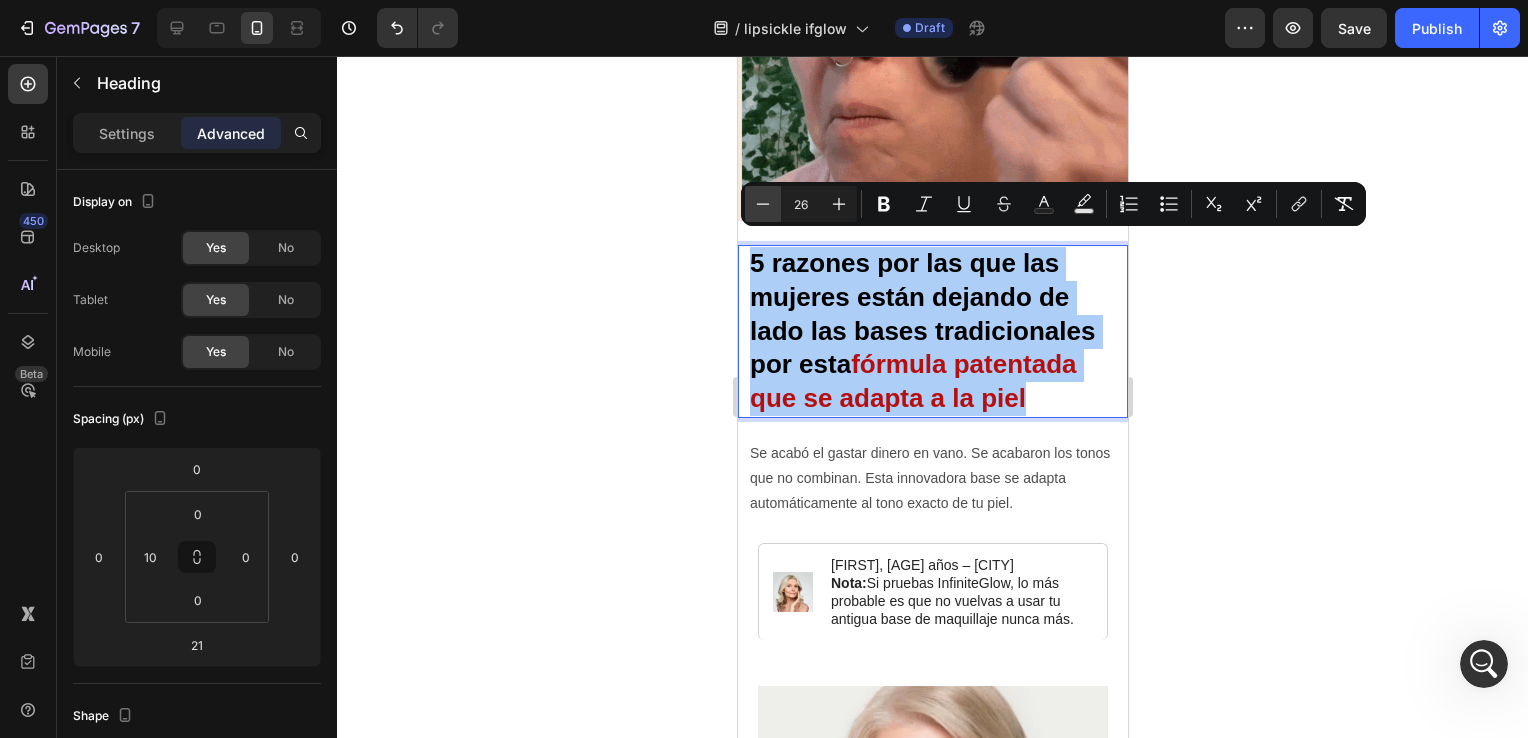 click 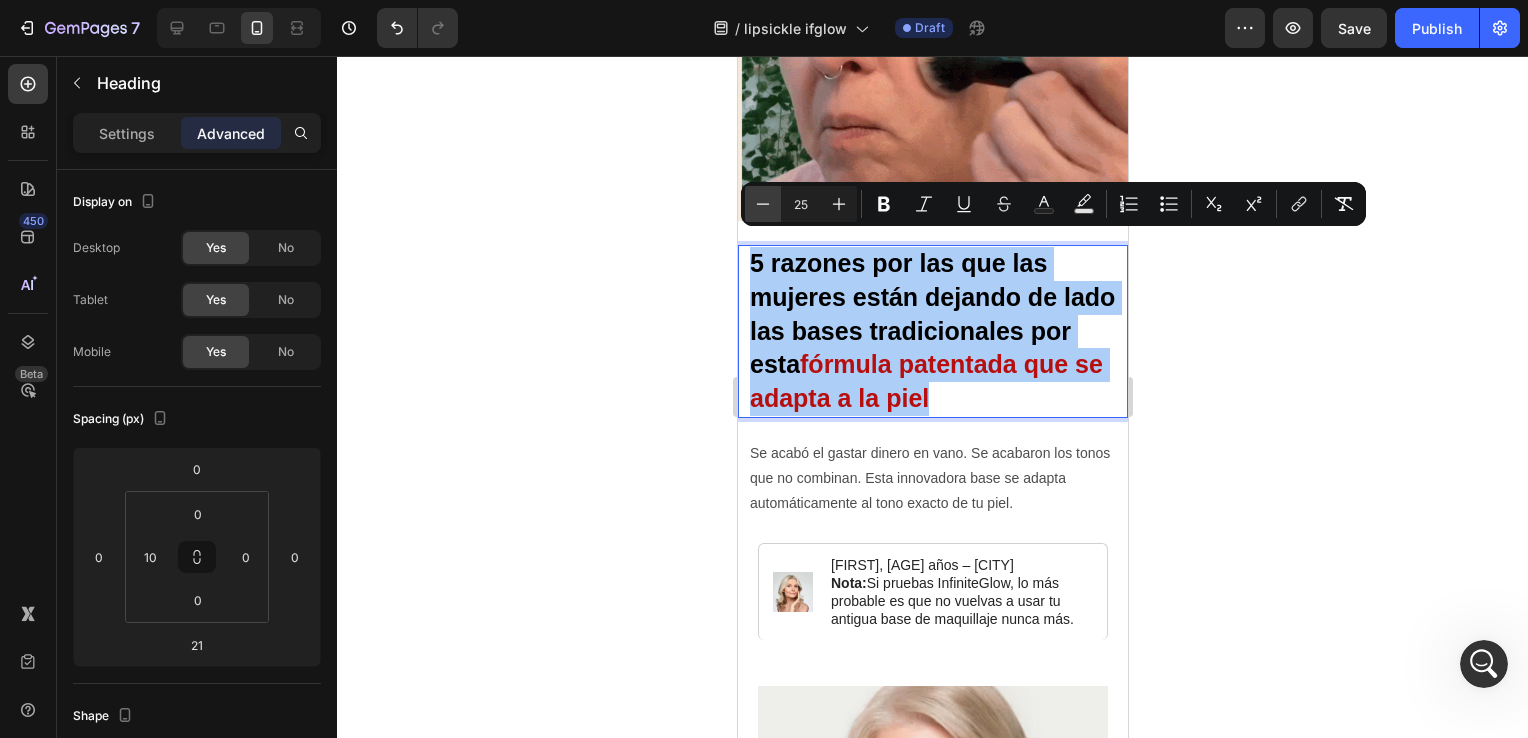 click 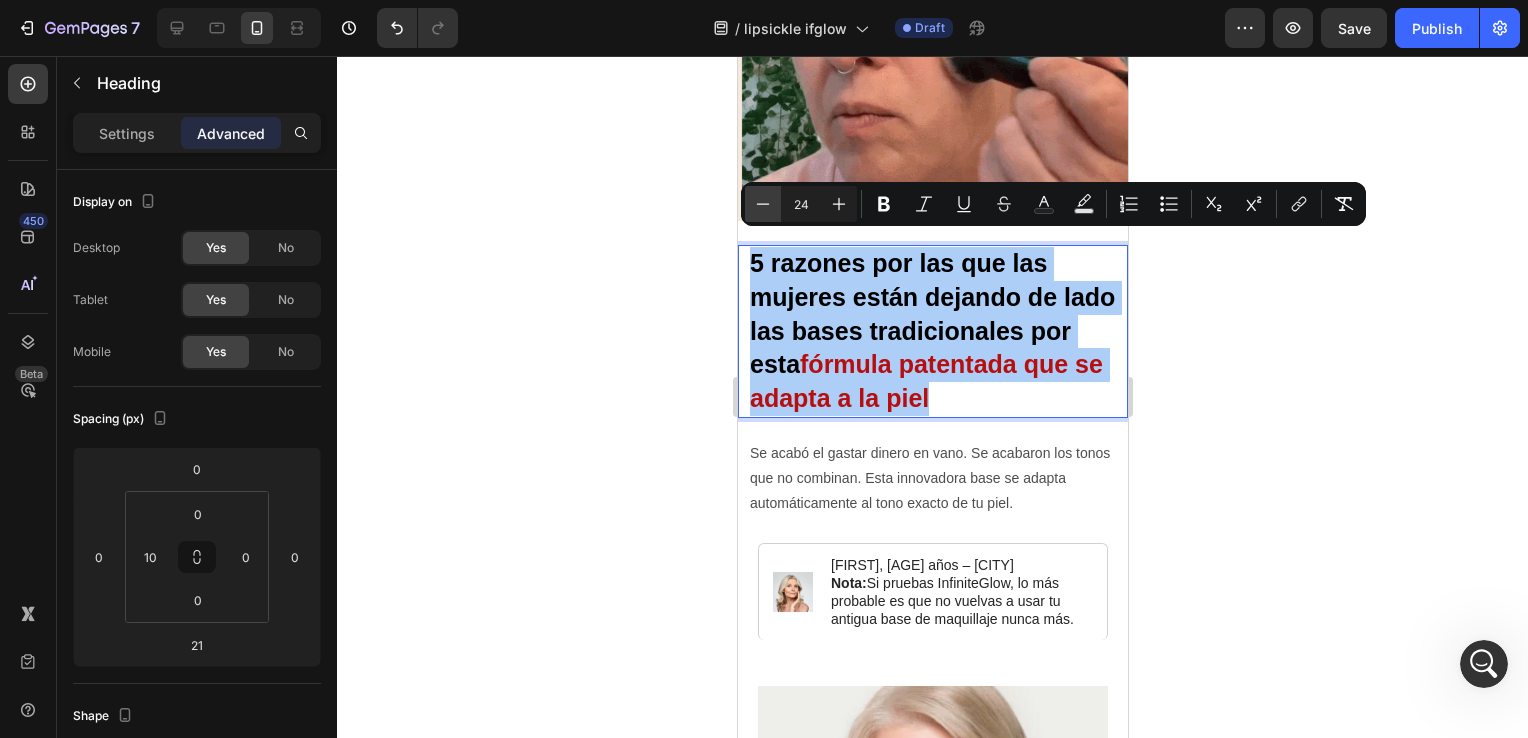 click 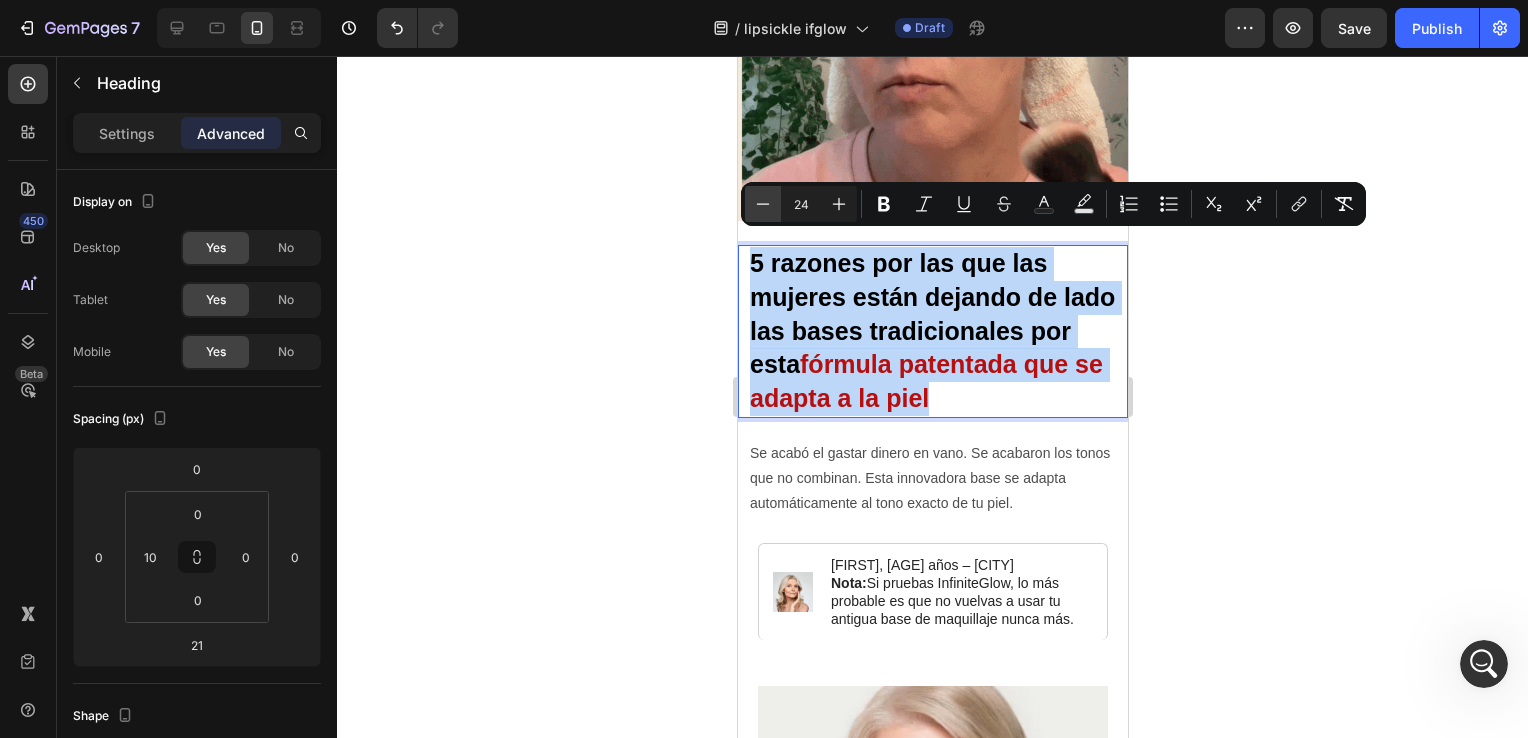 type on "23" 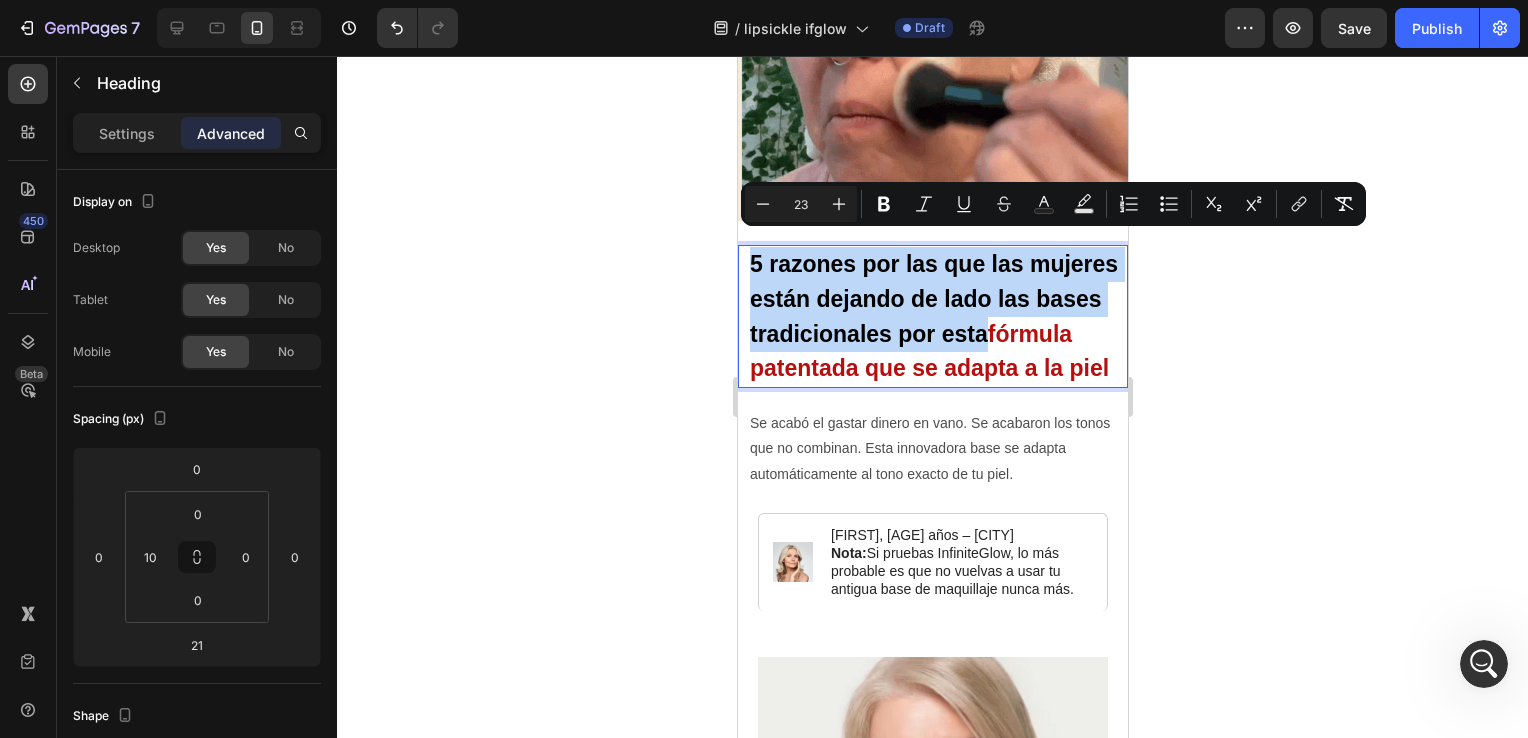 drag, startPoint x: 1041, startPoint y: 363, endPoint x: 1057, endPoint y: 369, distance: 17.088007 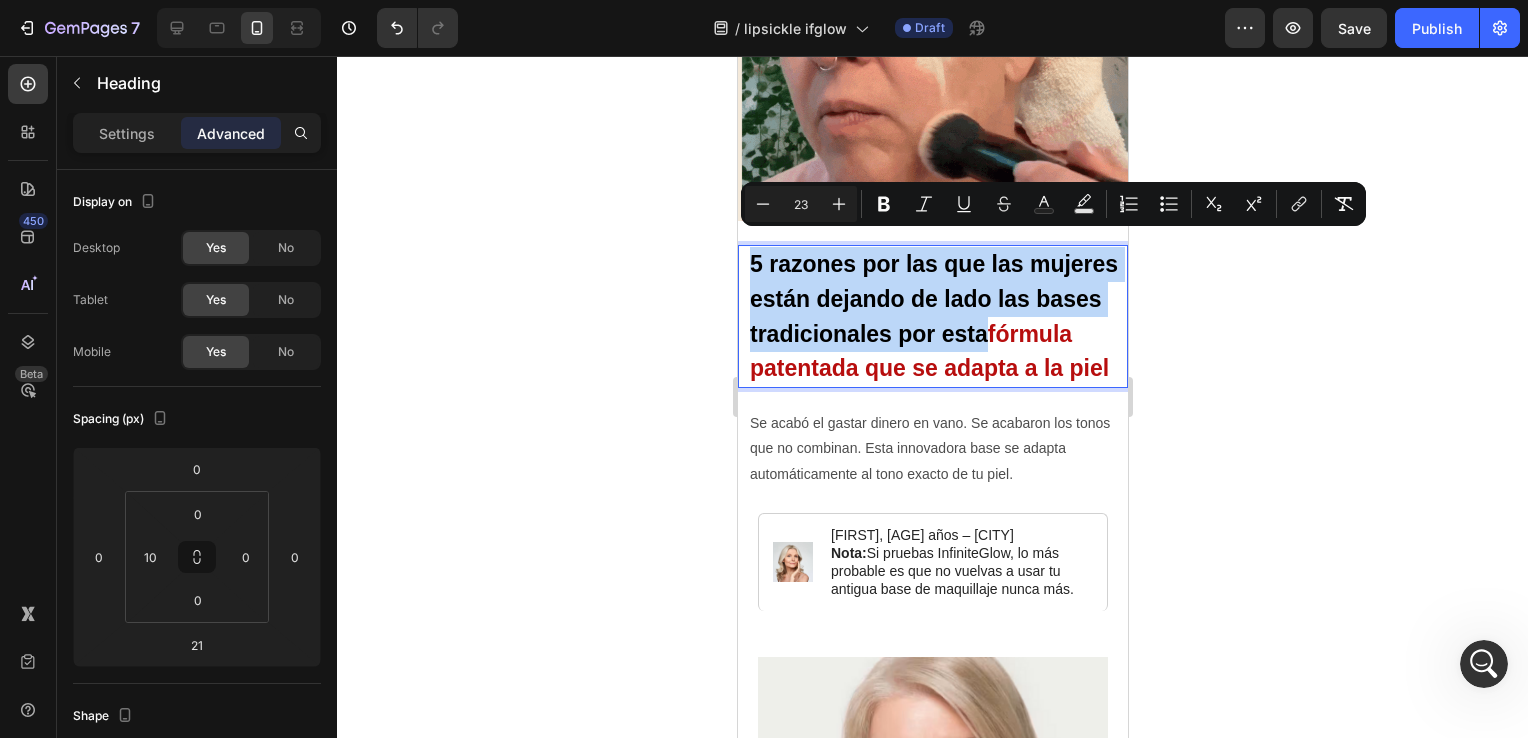 click on "fórmula patentada que se adapta a la piel" at bounding box center (928, 351) 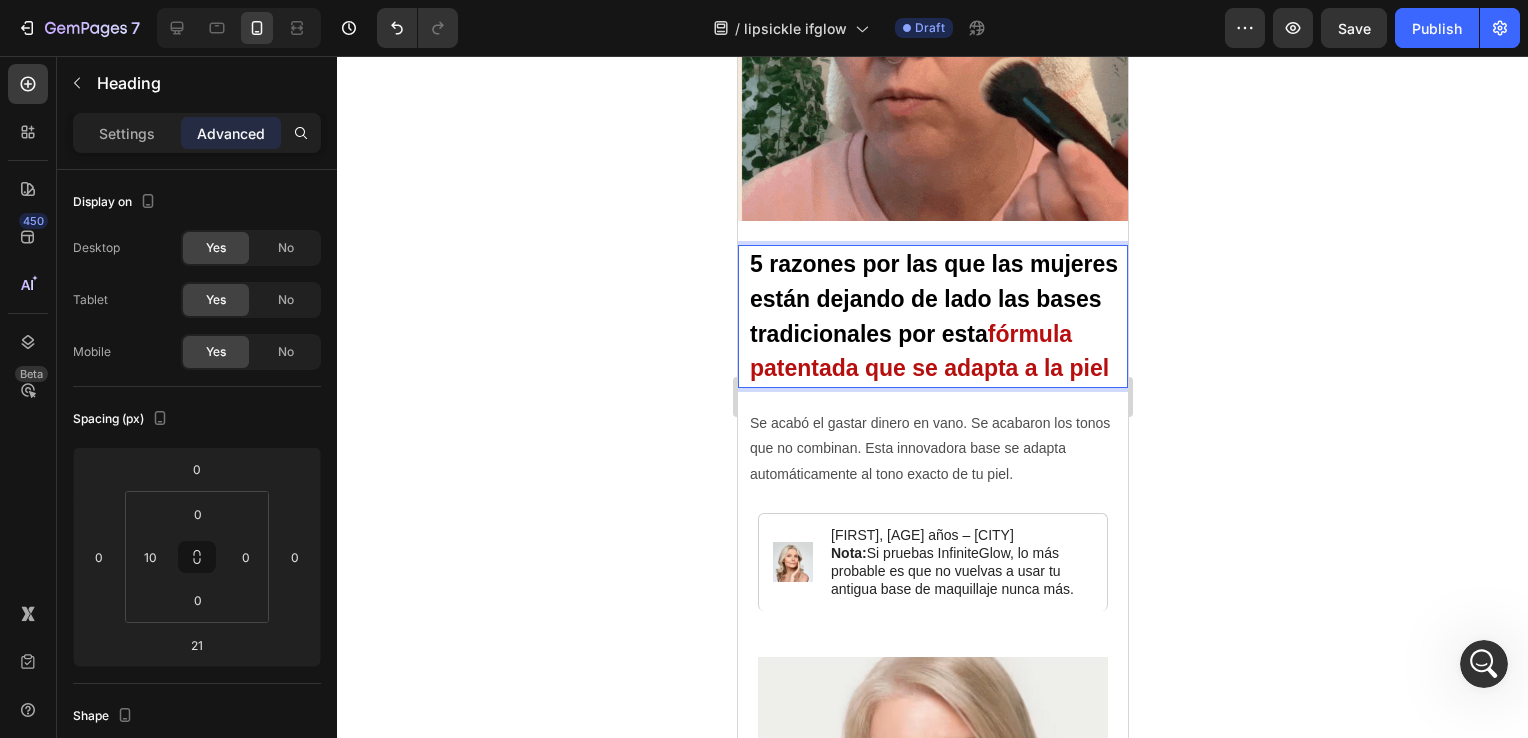 drag, startPoint x: 1324, startPoint y: 360, endPoint x: 1147, endPoint y: 360, distance: 177 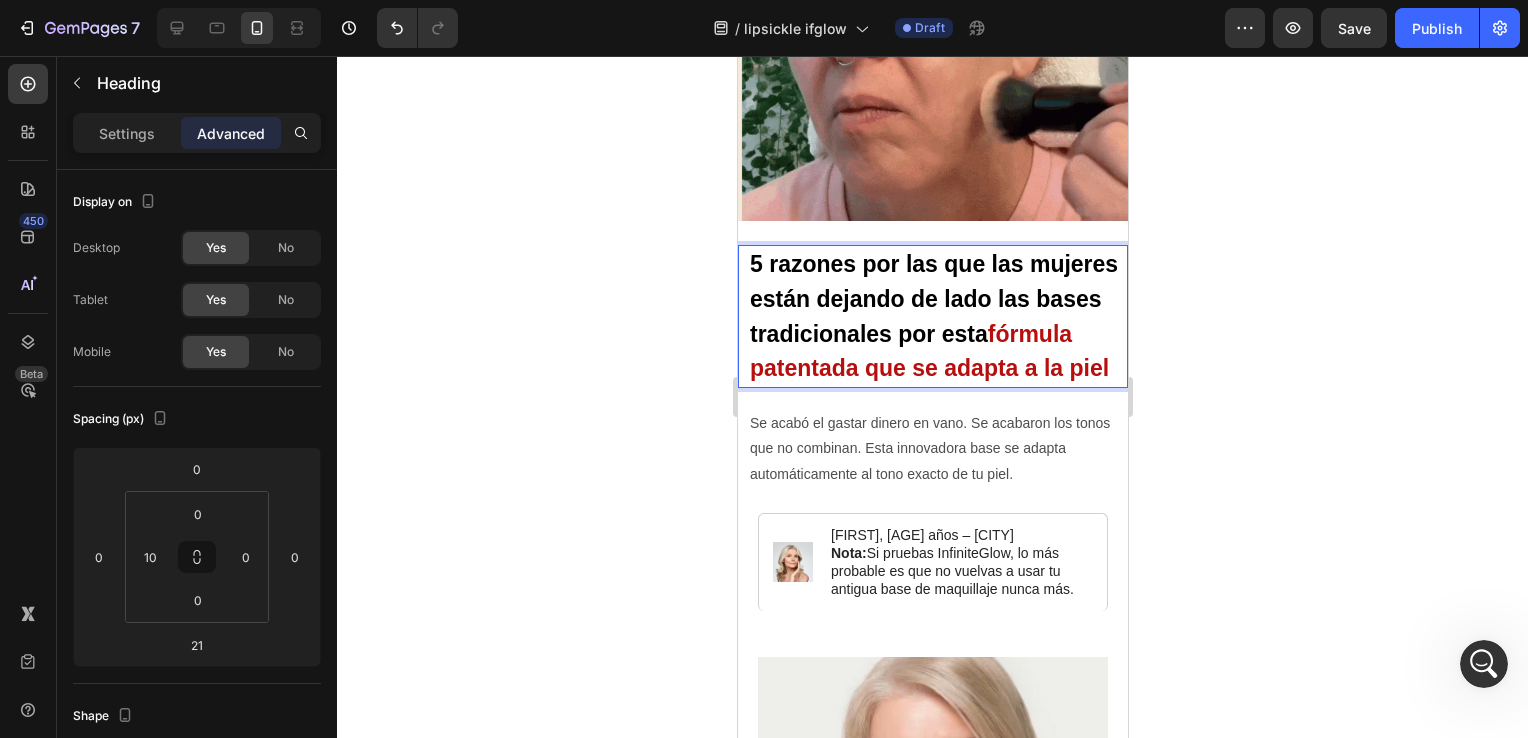 click 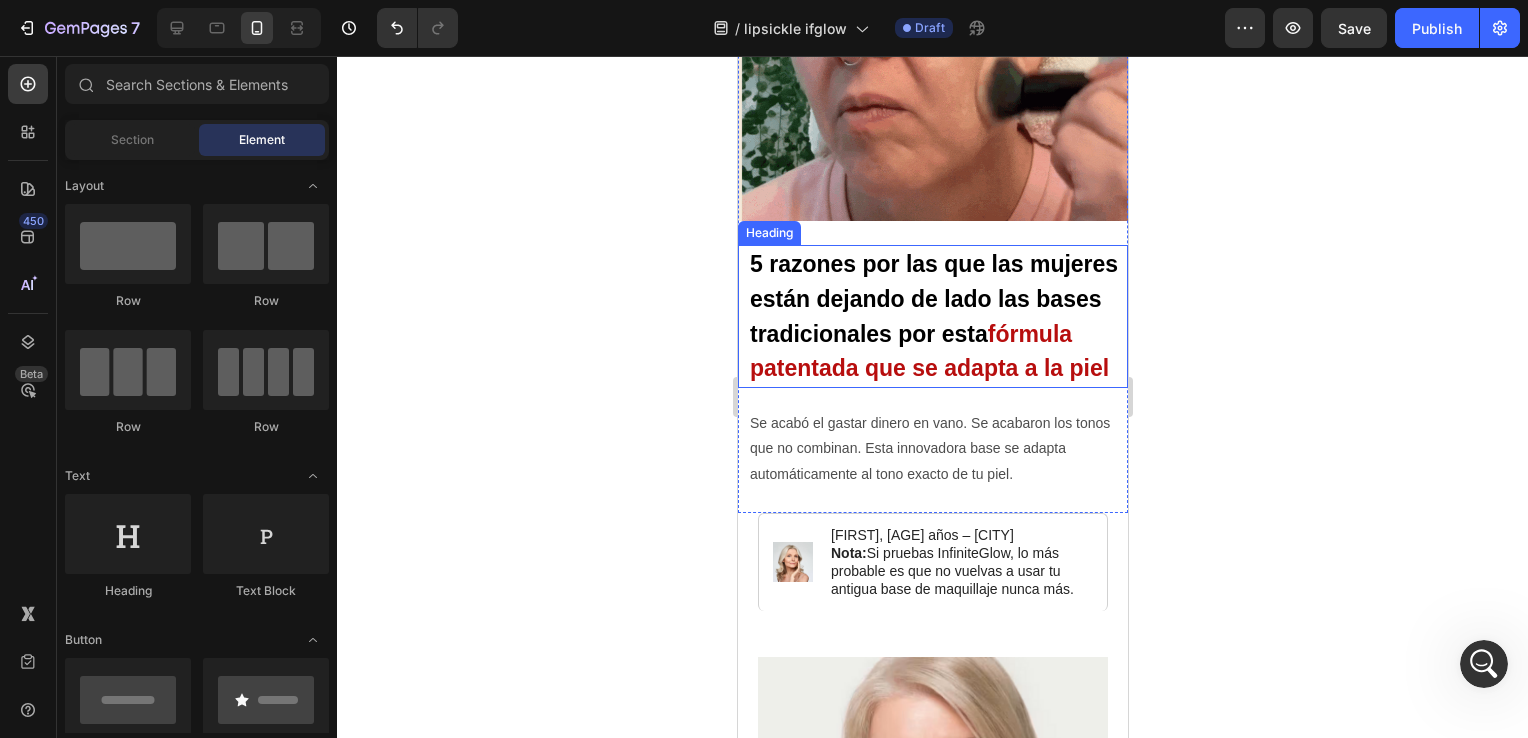 click on "⁠⁠⁠⁠⁠⁠⁠ 5 razones por las que las mujeres están dejando de lado las bases tradicionales por esta  fórmula patentada que se adapta a la piel" at bounding box center (937, 316) 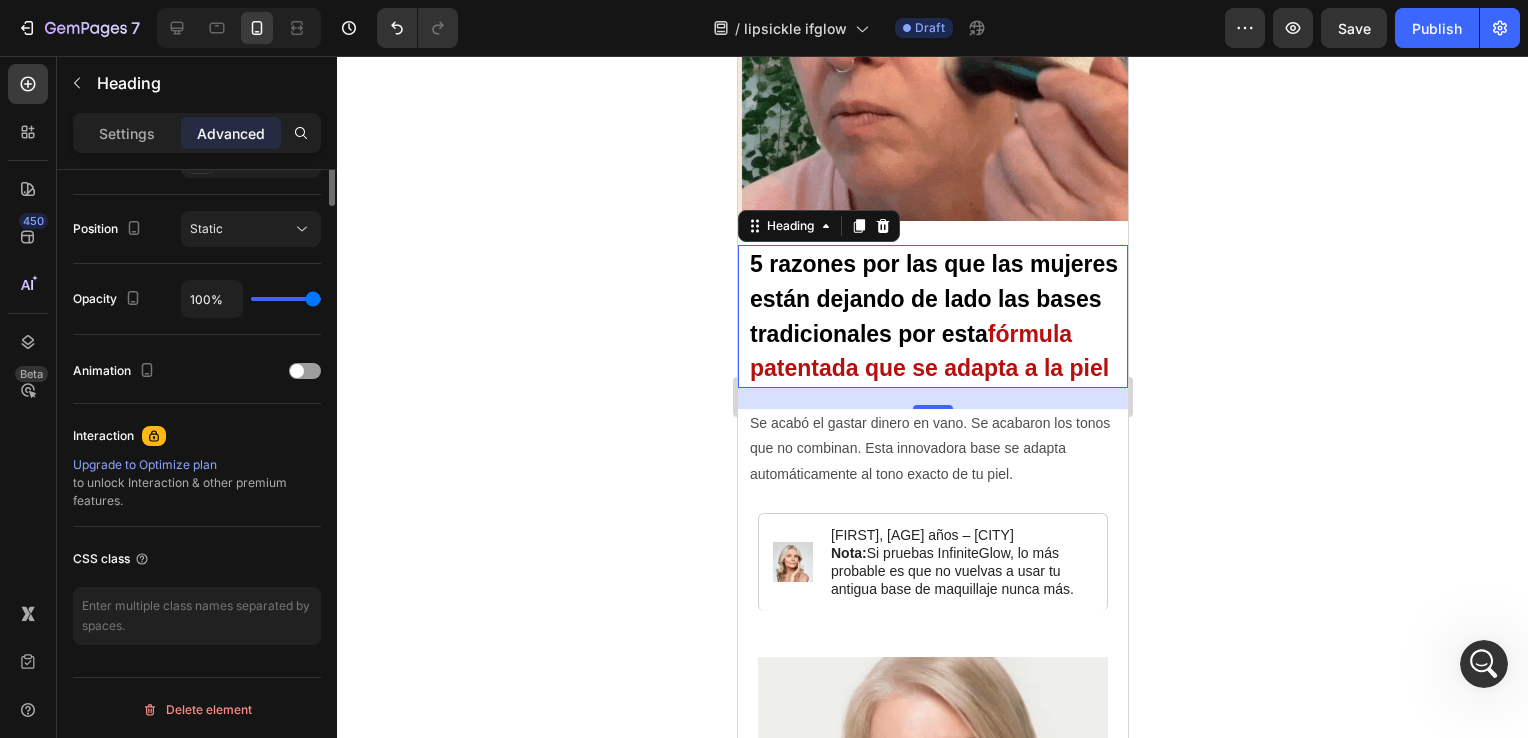 scroll, scrollTop: 172, scrollLeft: 0, axis: vertical 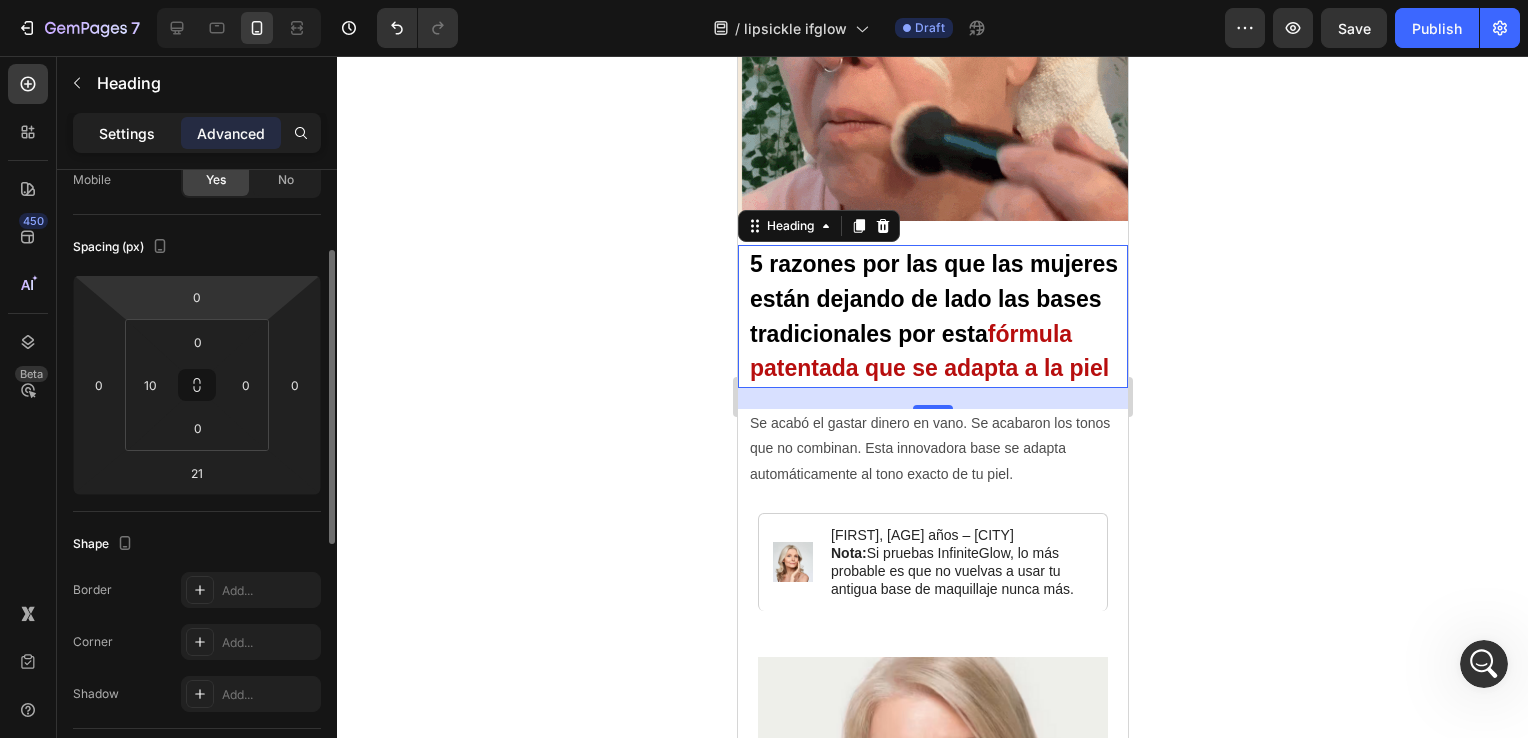 click on "Settings" at bounding box center (127, 133) 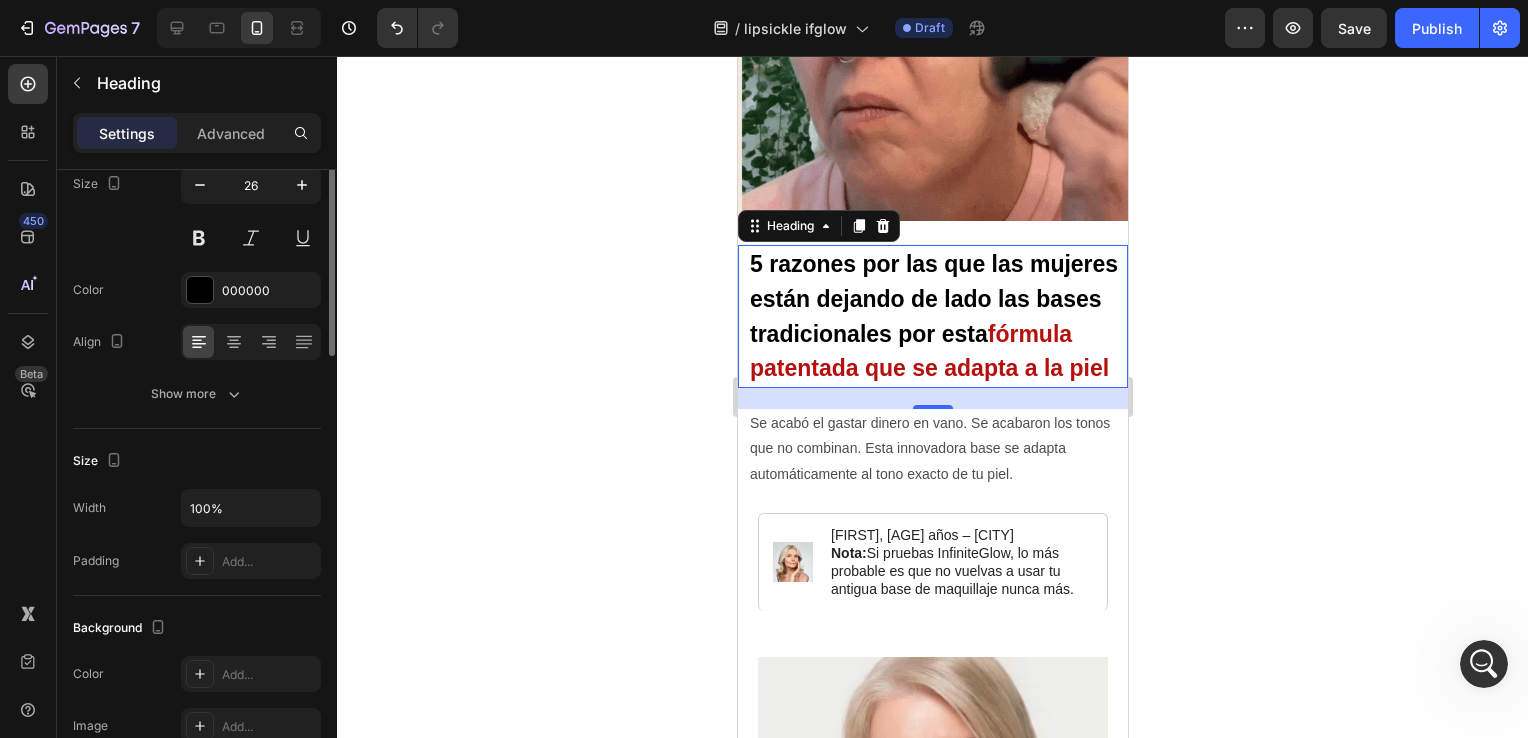scroll, scrollTop: 0, scrollLeft: 0, axis: both 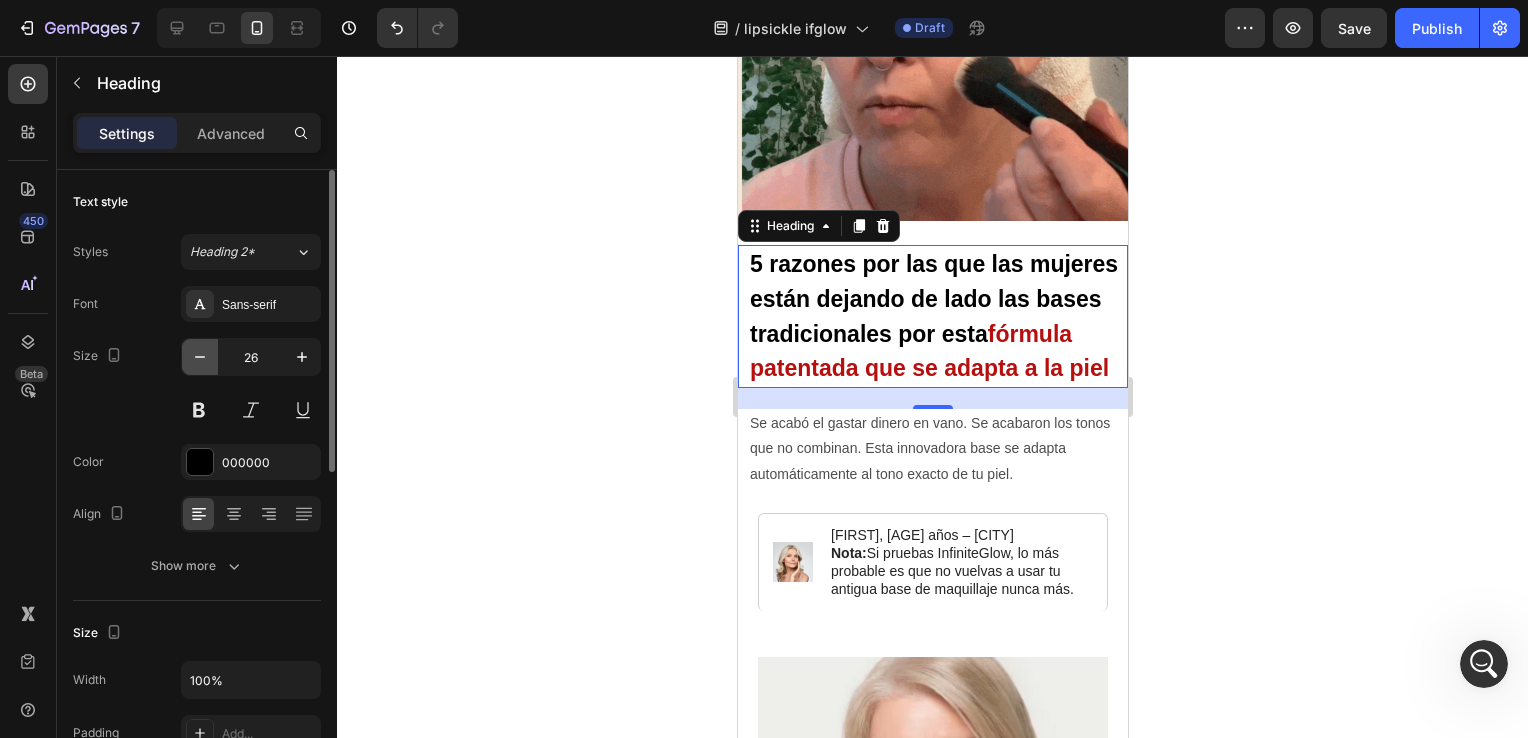 click 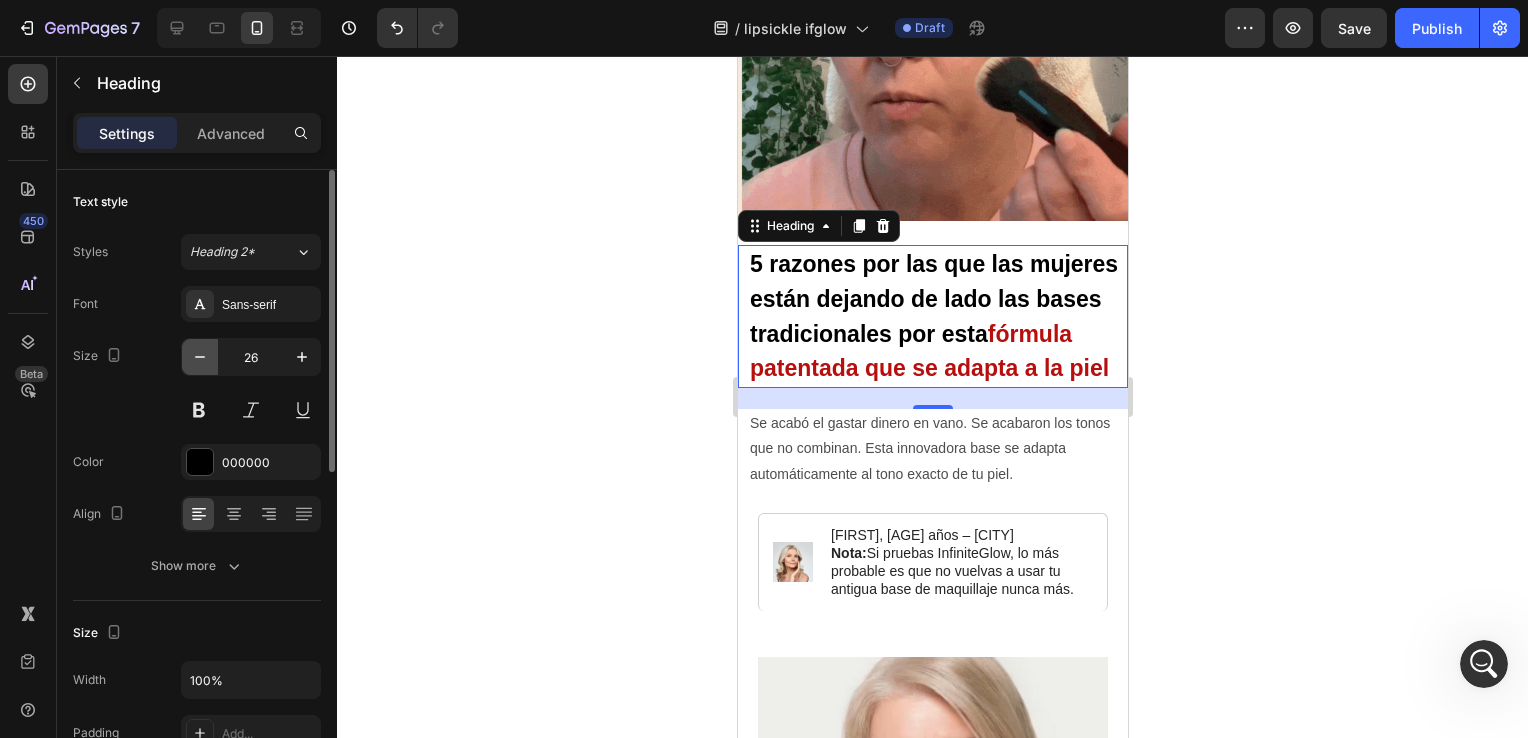 click 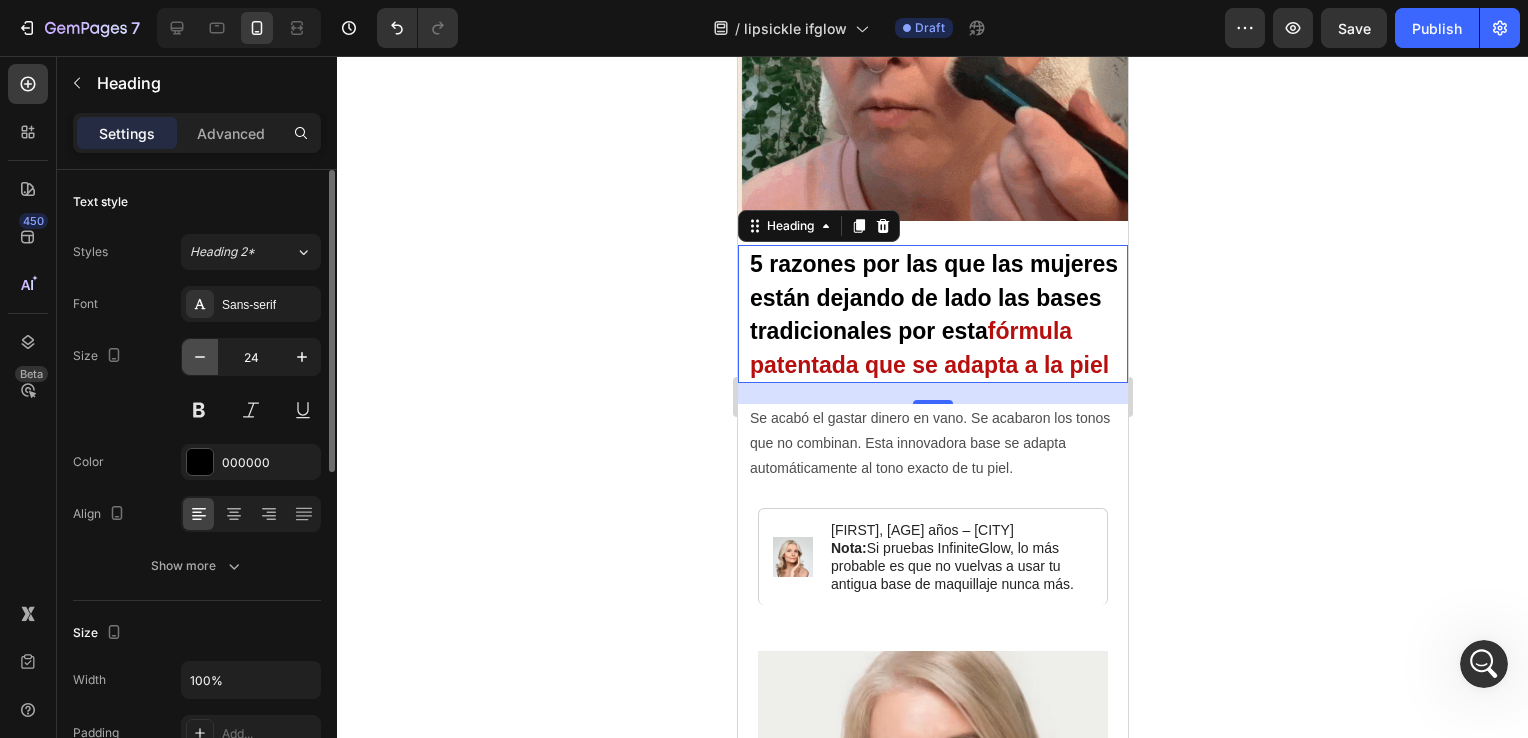 click 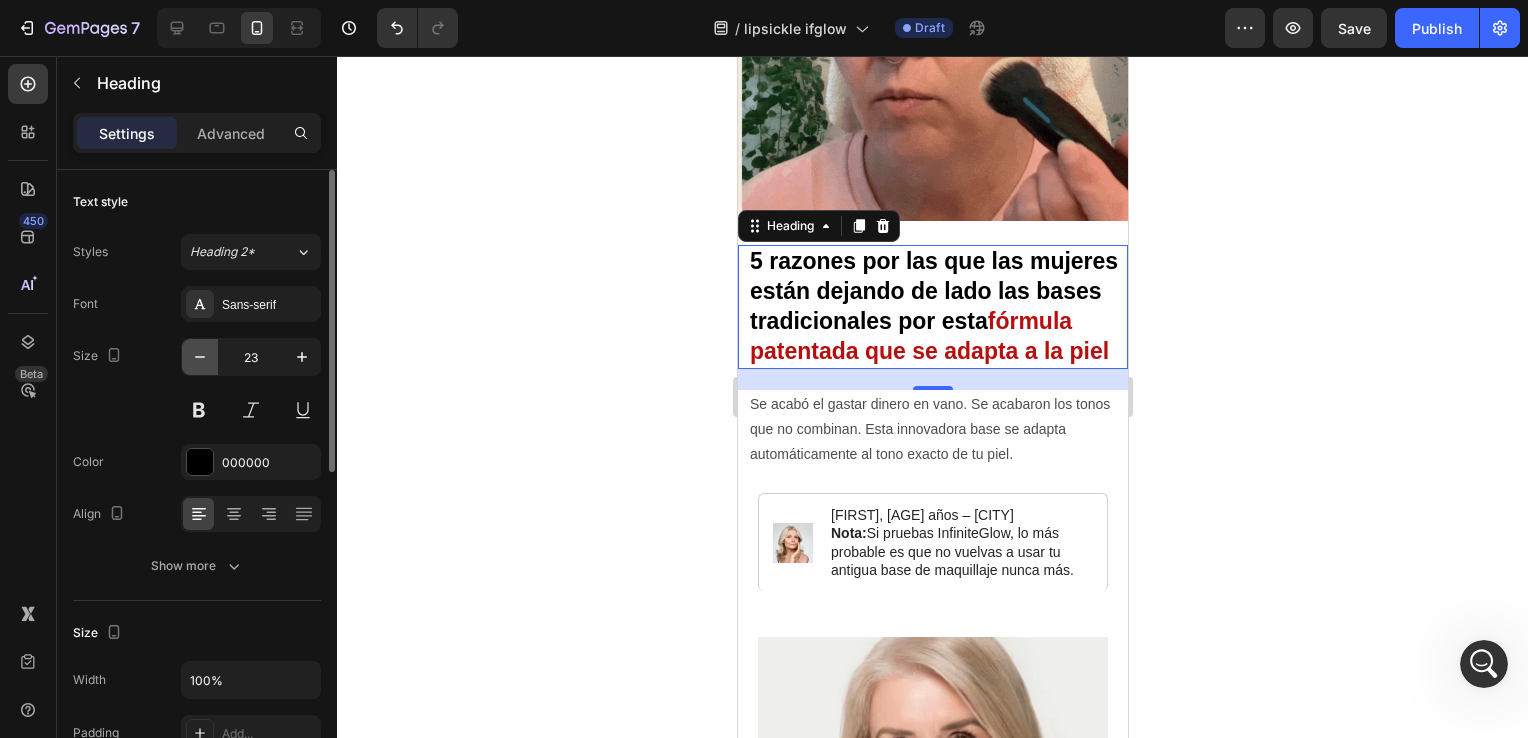 click 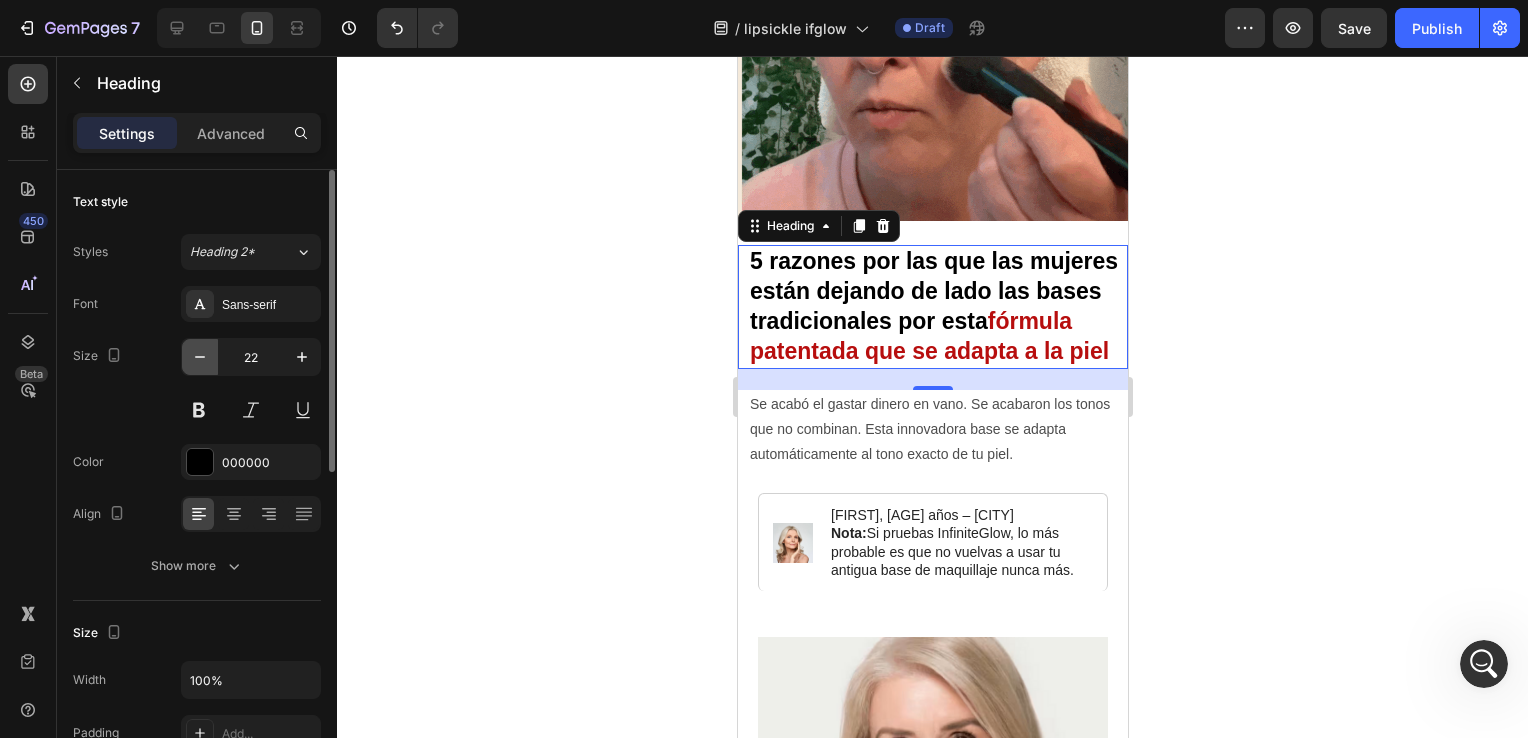 click 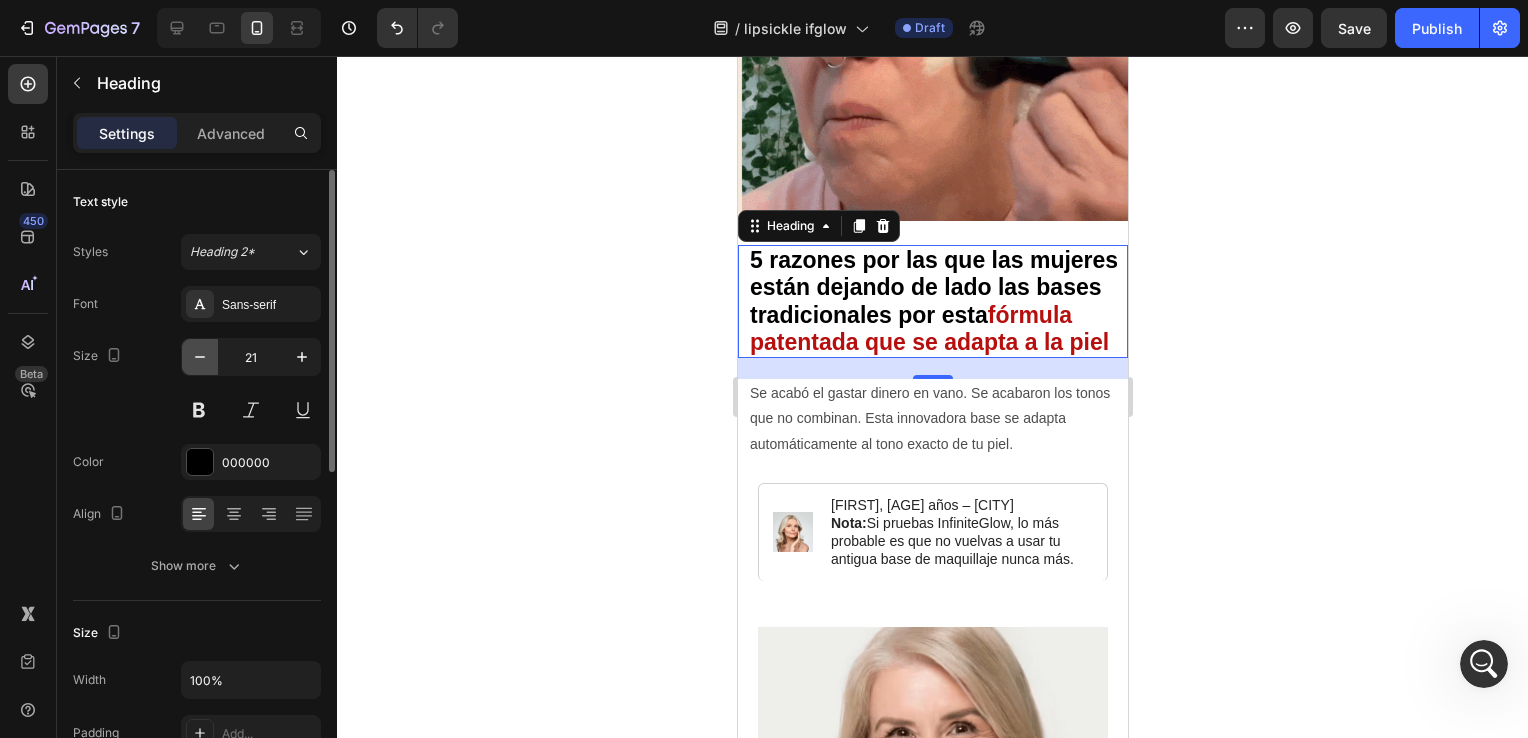 click 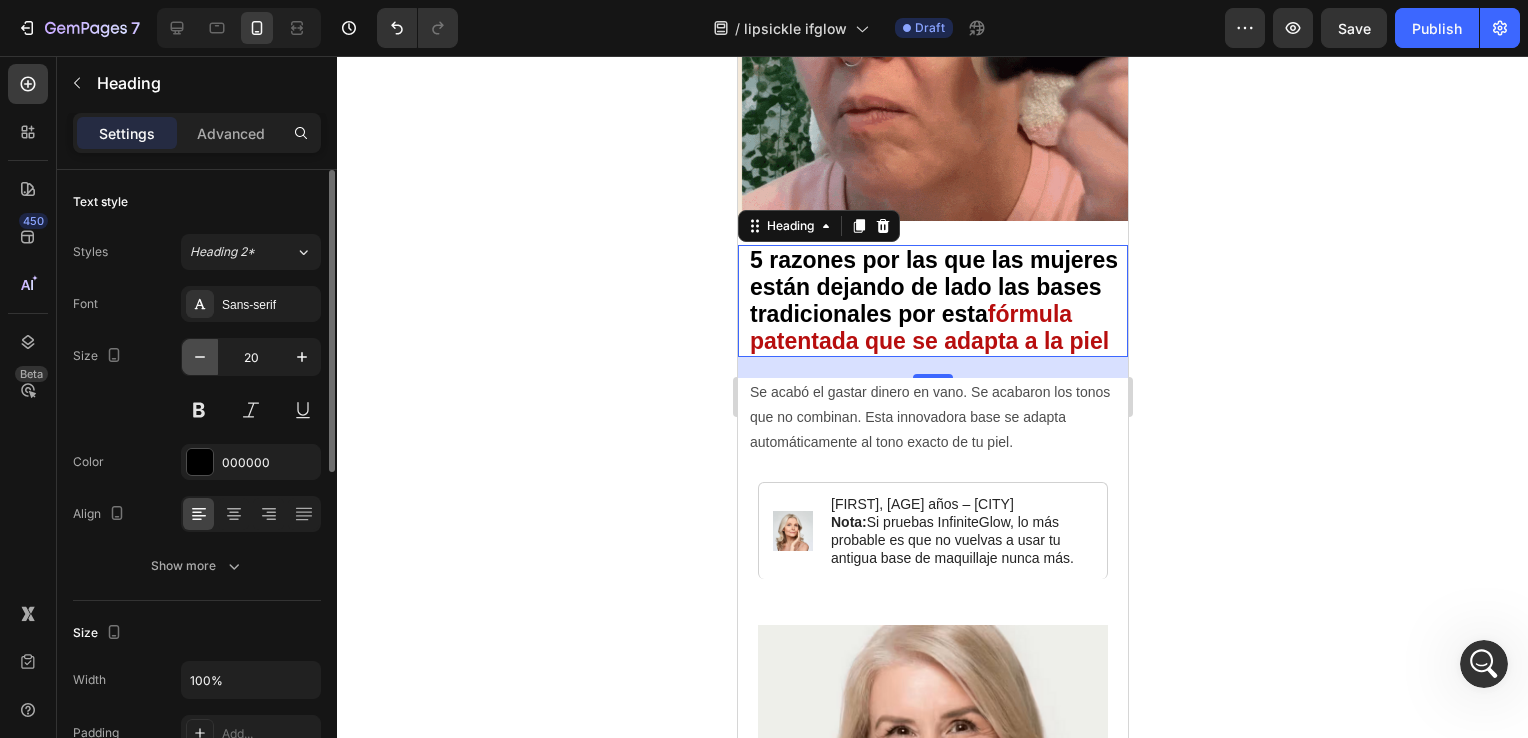 click 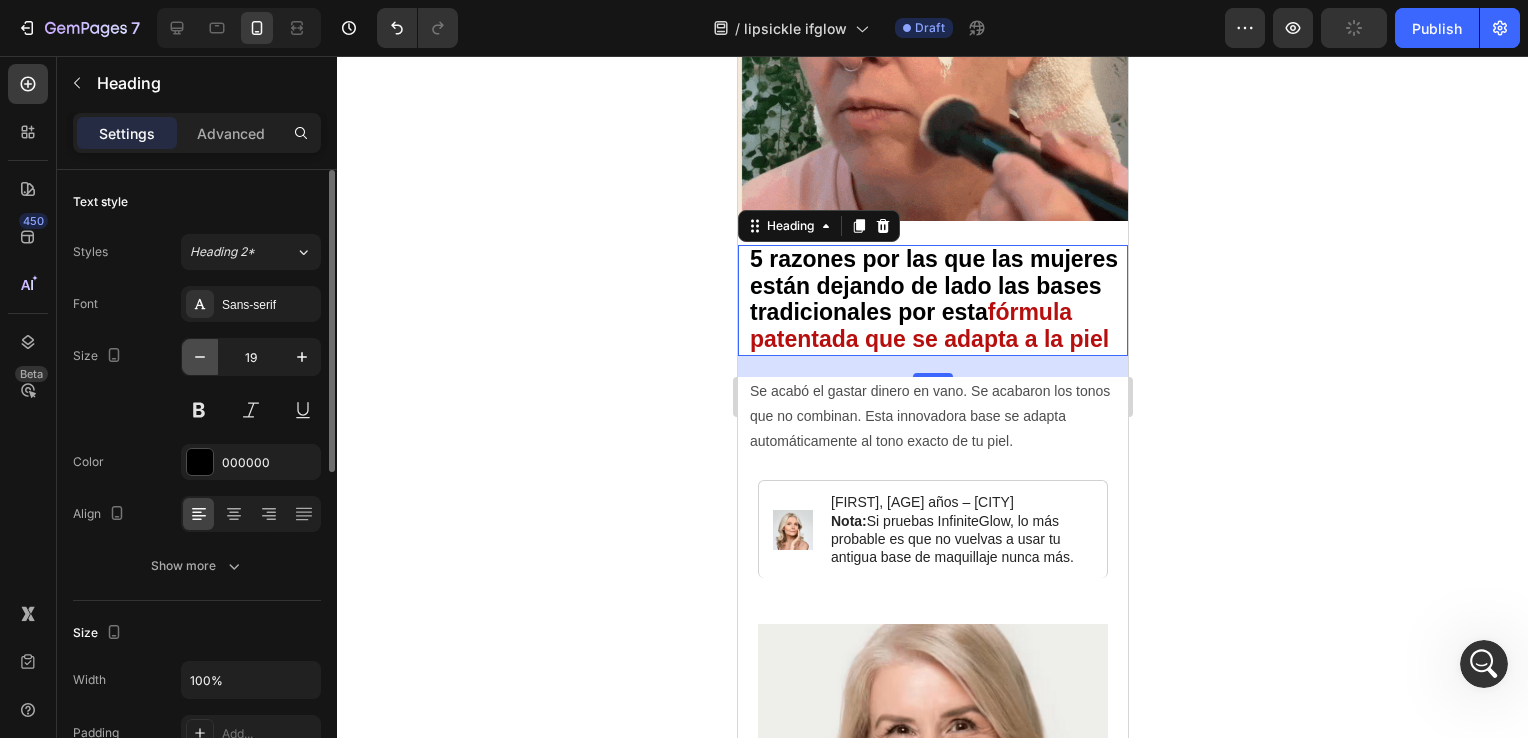 click 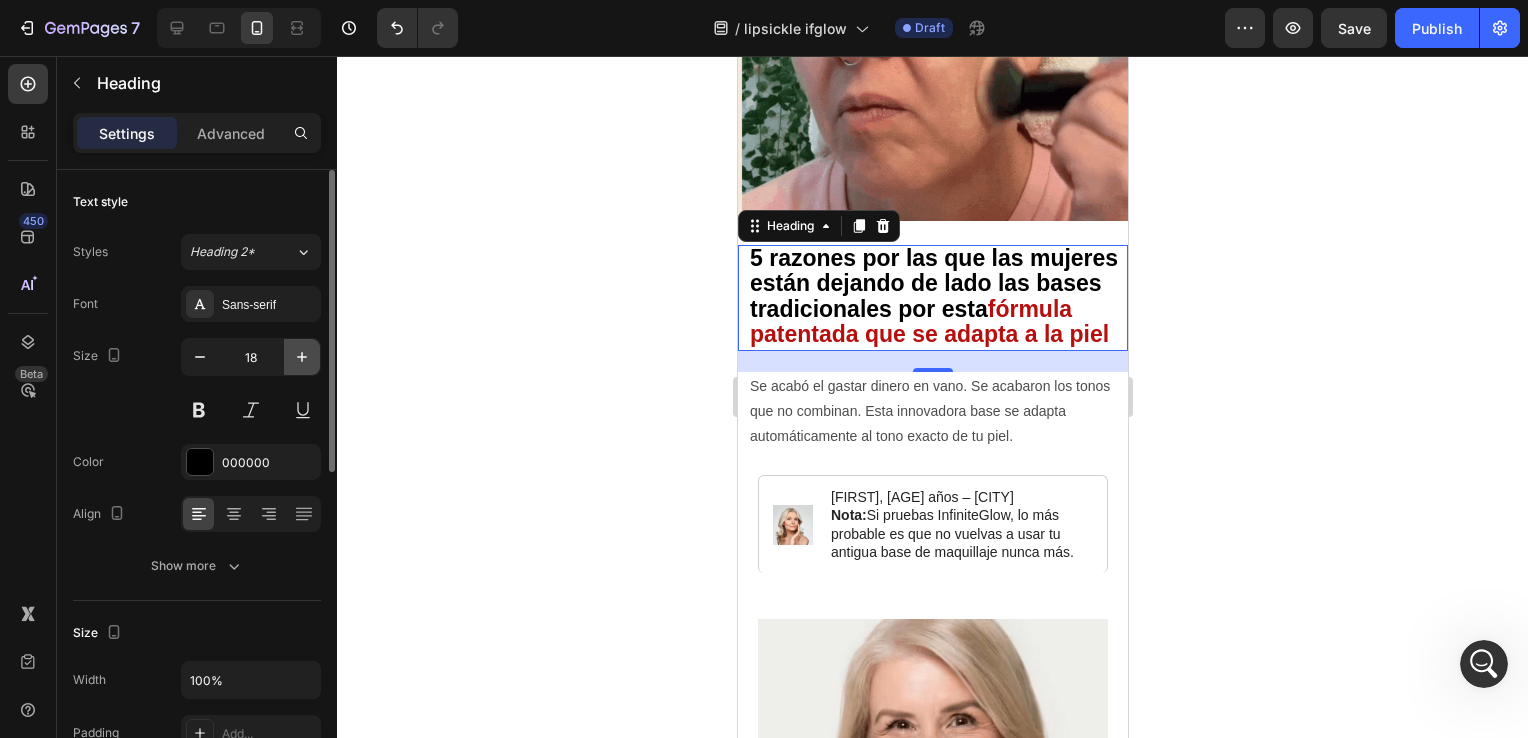 click 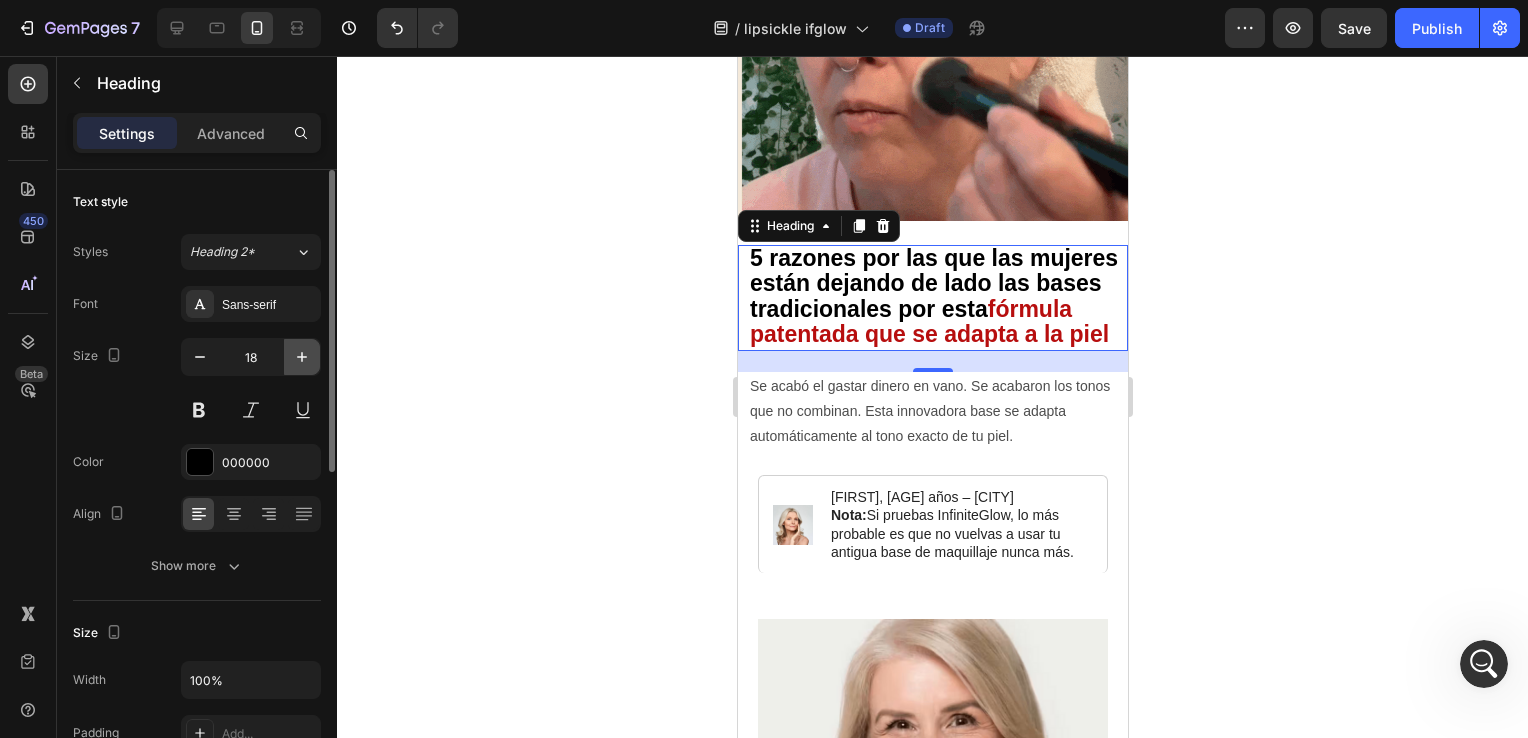 type on "19" 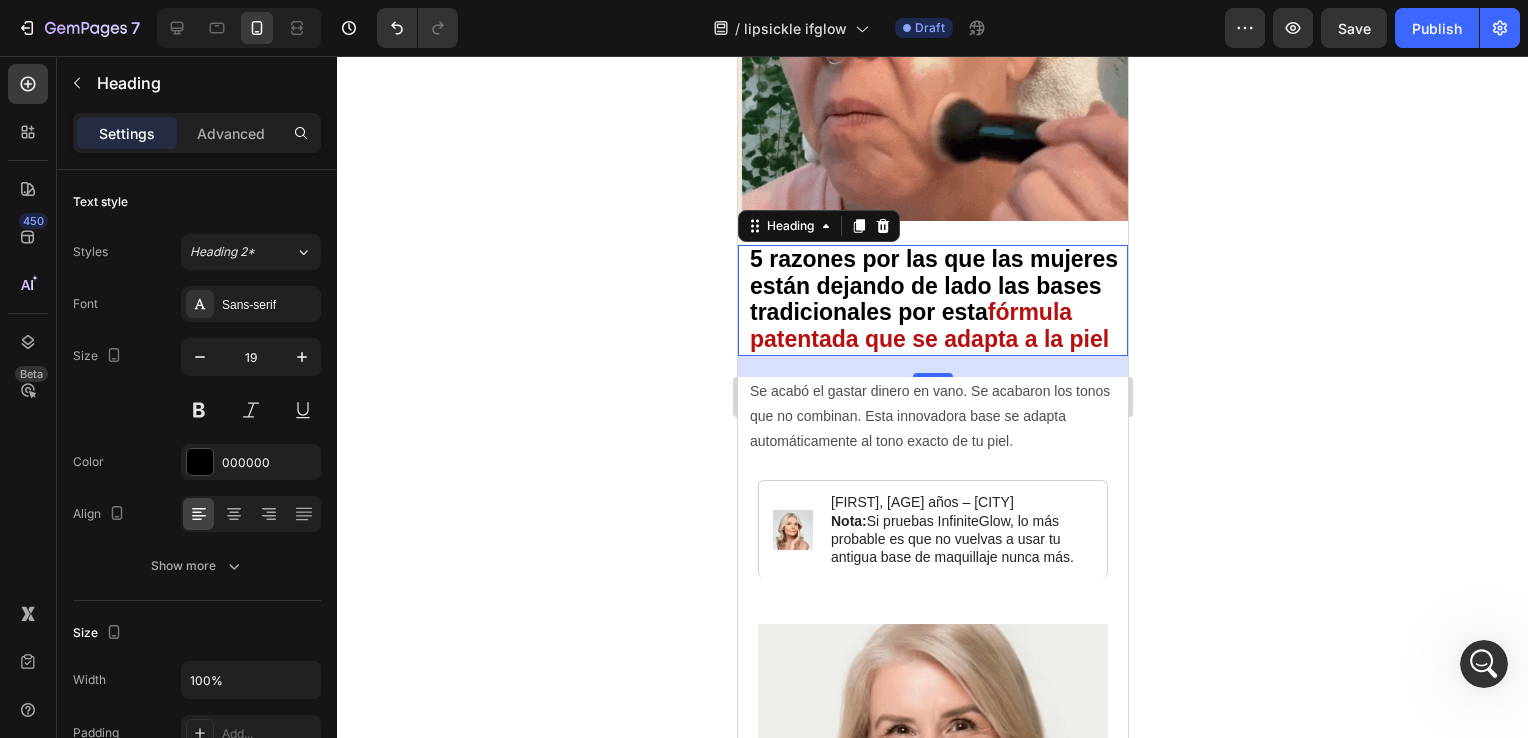 click 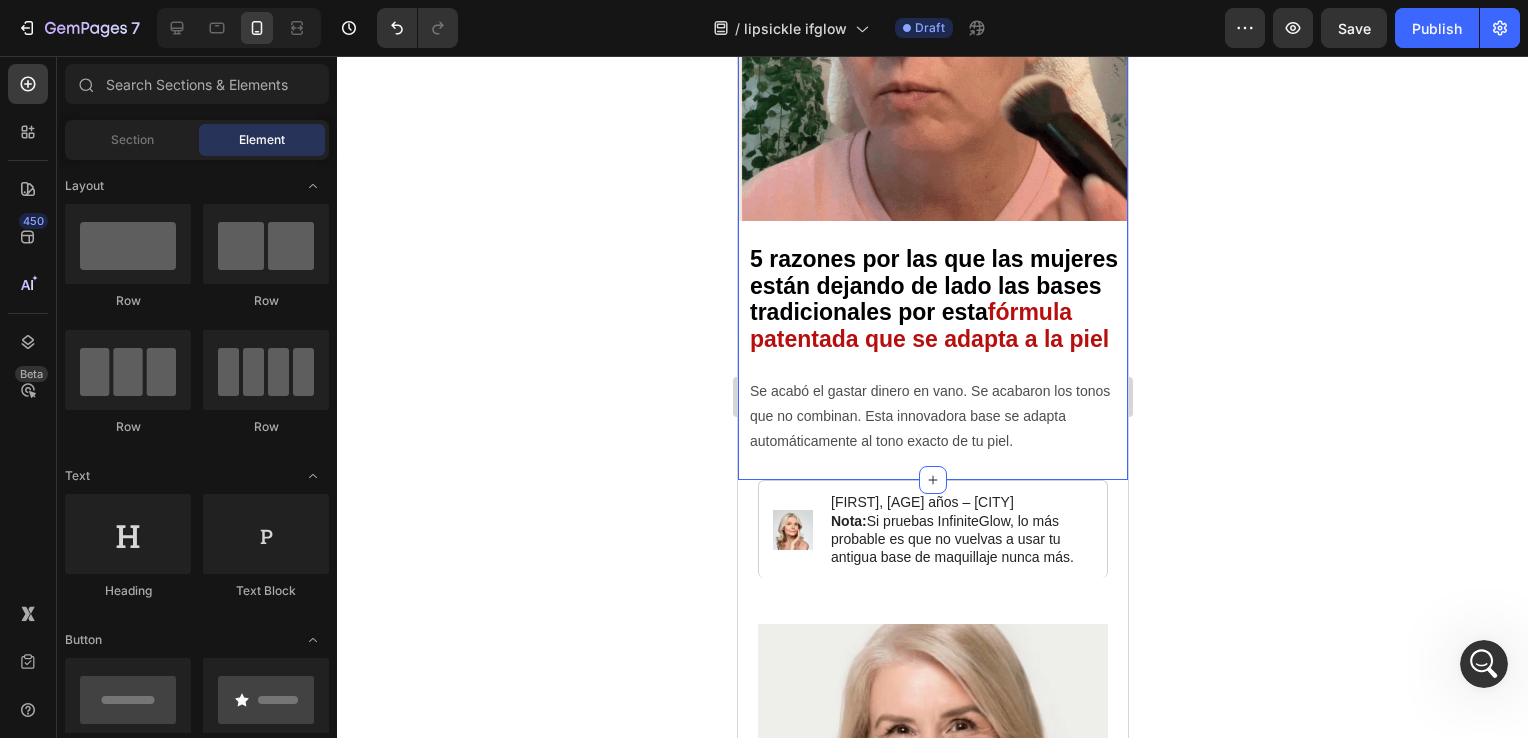 click on "Image ⁠⁠⁠⁠⁠⁠⁠ 5 razones por las que las mujeres están dejando de lado las bases tradicionales por esta  fórmula patentada que se adapta a la piel Heading Se acabó el gastar dinero en vano. Se acabaron los tonos que no combinan. Esta innovadora base se adapta automáticamente al tono exacto de tu piel. Text Block" at bounding box center [932, 155] 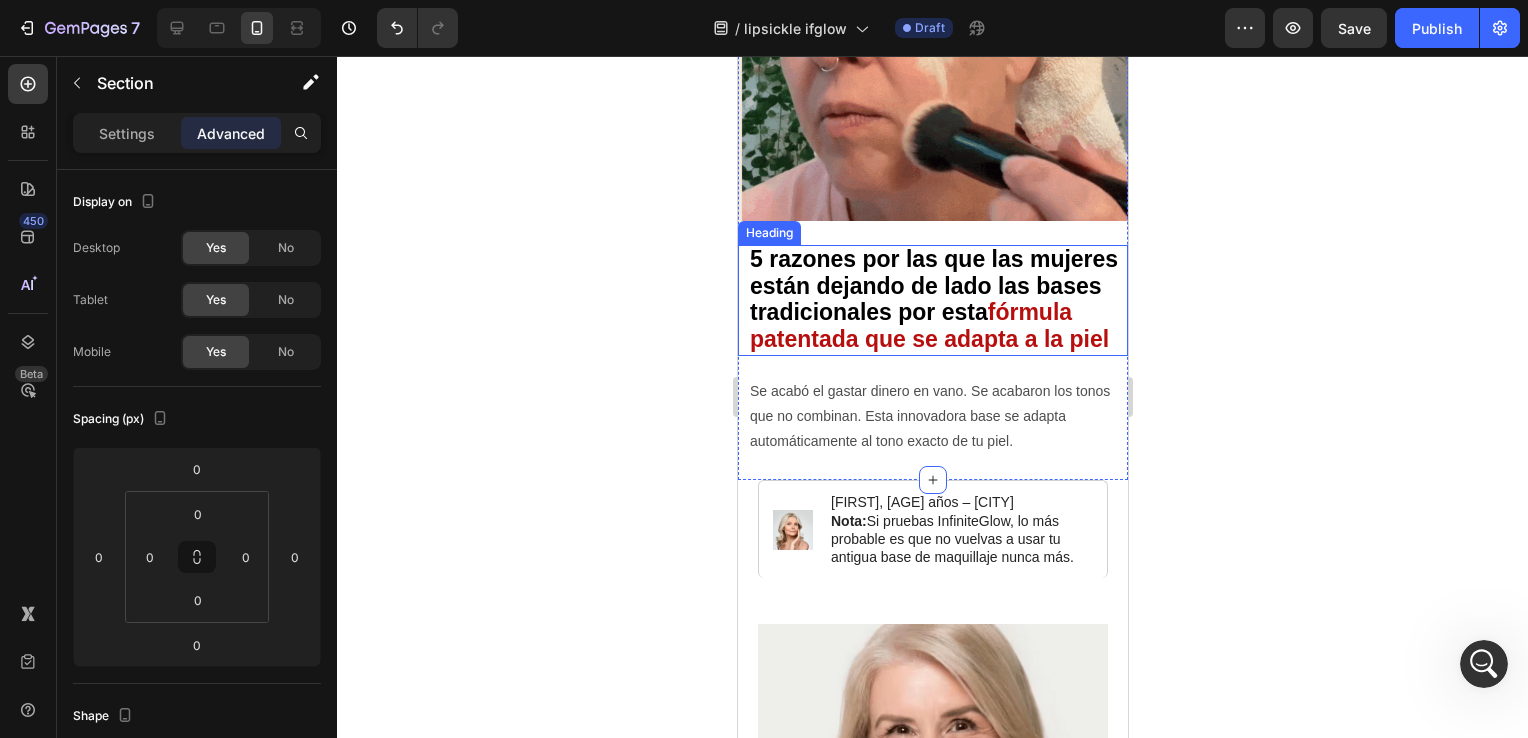 click on "⁠⁠⁠⁠⁠⁠⁠ 5 razones por las que las mujeres están dejando de lado las bases tradicionales por esta  fórmula patentada que se adapta a la piel" at bounding box center (937, 300) 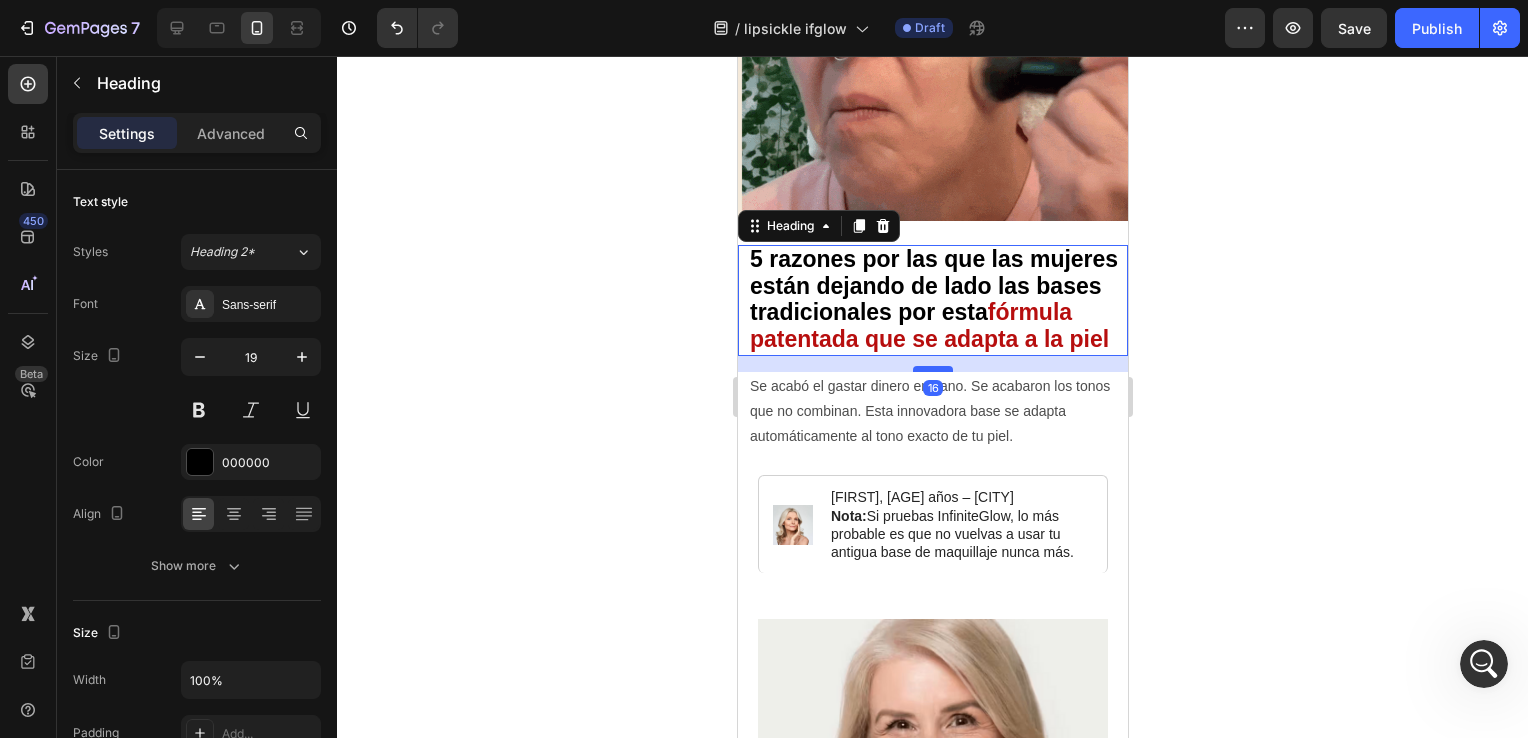 click at bounding box center [932, 369] 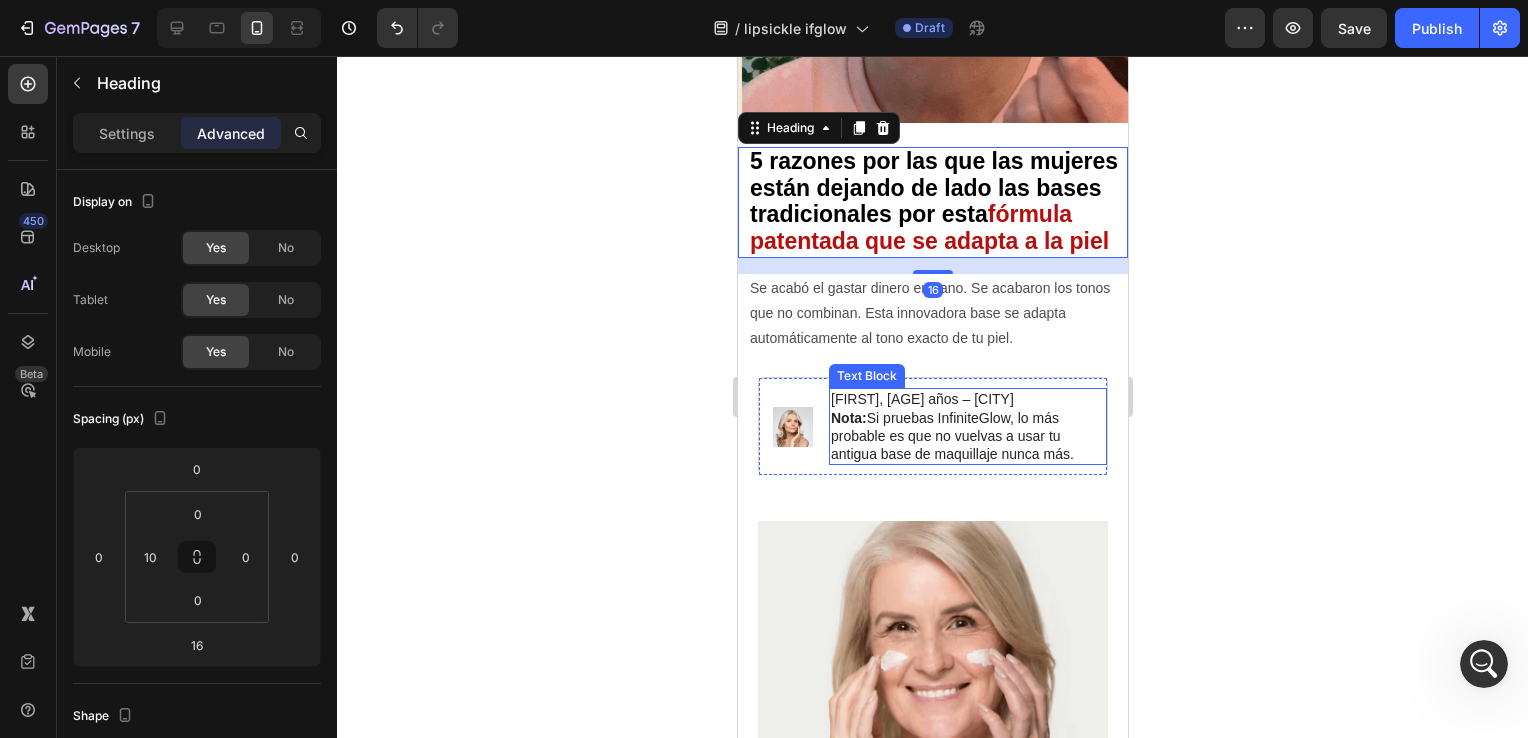scroll, scrollTop: 400, scrollLeft: 0, axis: vertical 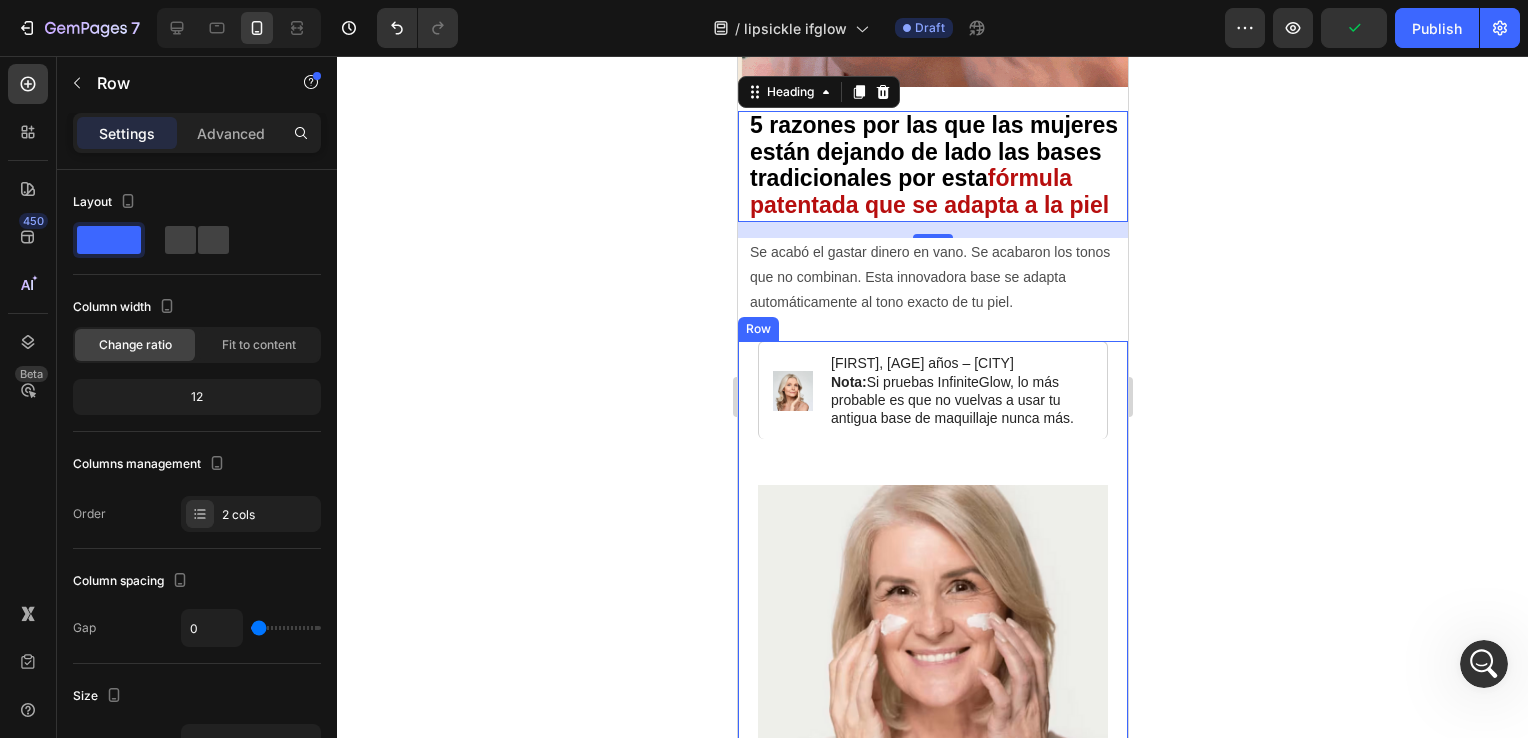 click on "Image [FIRST], [AGE] años – [CITY] Nota: Si pruebas InfiniteGlow, lo más probable es que no vuelvas a usar tu antigua base de maquillaje nunca más. Text Block Row Text Block Image COMPROBAR DISPONIBILIDAD Button 1. Combinación de color perfecta Heading Los estudios demuestran que el 80% de las mujeres llevan un tono de base de maquillaje equivocado. Esta base de maquillaje de color adaptado contiene pigmentos especiales que responden al nivel de pH de tu piel, creando una combinación perfecta tanto si tu piel es clara, media o morena. Con una cobertura natural que nunca parece pastosa, disimula eficazmente las ojeras, las manchas oscuras y las rojeces para conseguir un cutis impecable. También es ideal para personas con un tono de piel desigual o hiperpigmentación, ya que unifica e ilumina la piel. Text Block Image 2. No se fija en las líneas de expresión y las arrugas Heading Text Block Image 3. Fórmula todo en uno 4 en 1 Heading Text Block Image 5. Acabado ligero y natural Heading" at bounding box center [932, 3036] 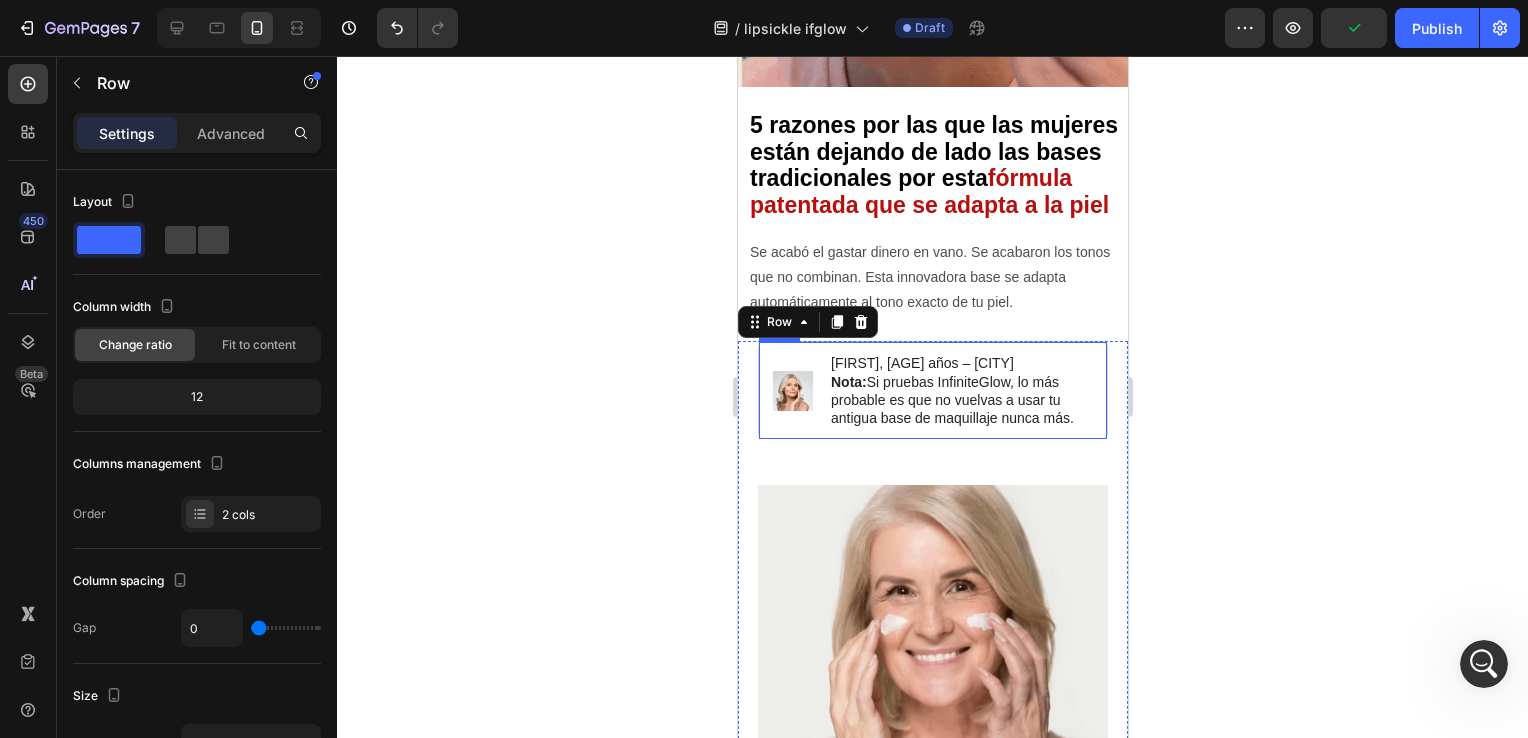 click on "Image [FIRST], [AGE] años – [CITY] Nota: Si pruebas InfiniteGlow, lo más probable es que no vuelvas a usar tu antigua base de maquillaje nunca más. Text Block Row" at bounding box center [932, 390] 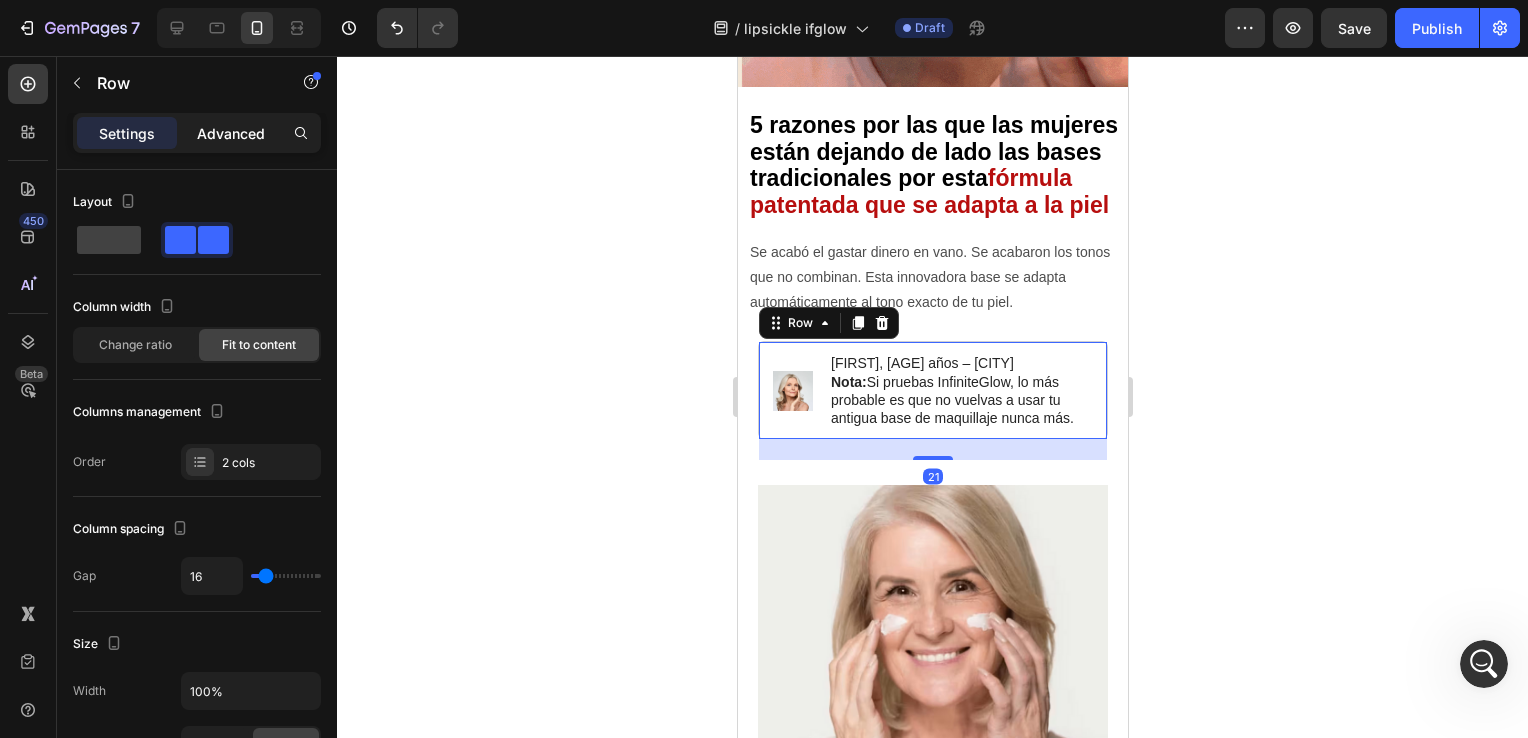 click on "Advanced" at bounding box center [231, 133] 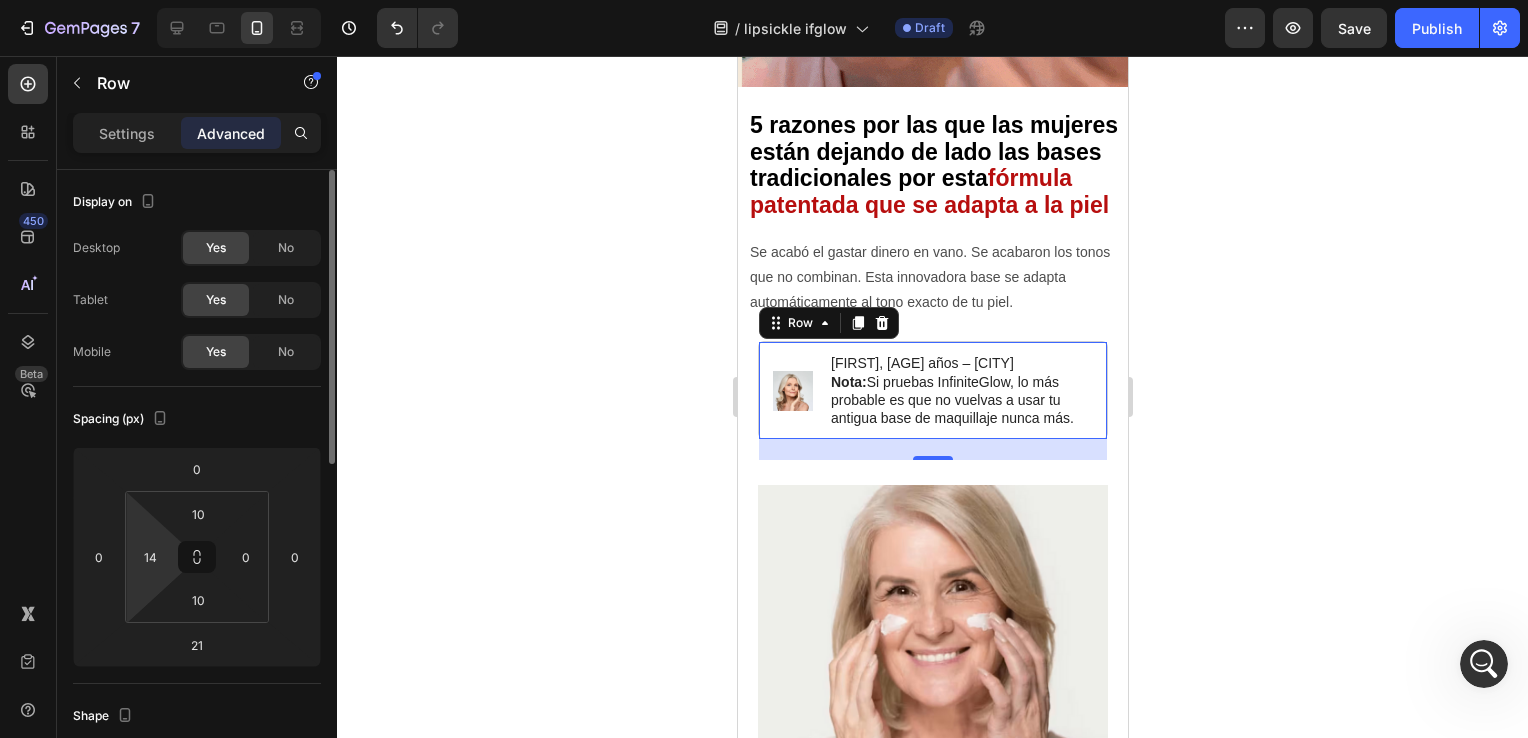 scroll, scrollTop: 400, scrollLeft: 0, axis: vertical 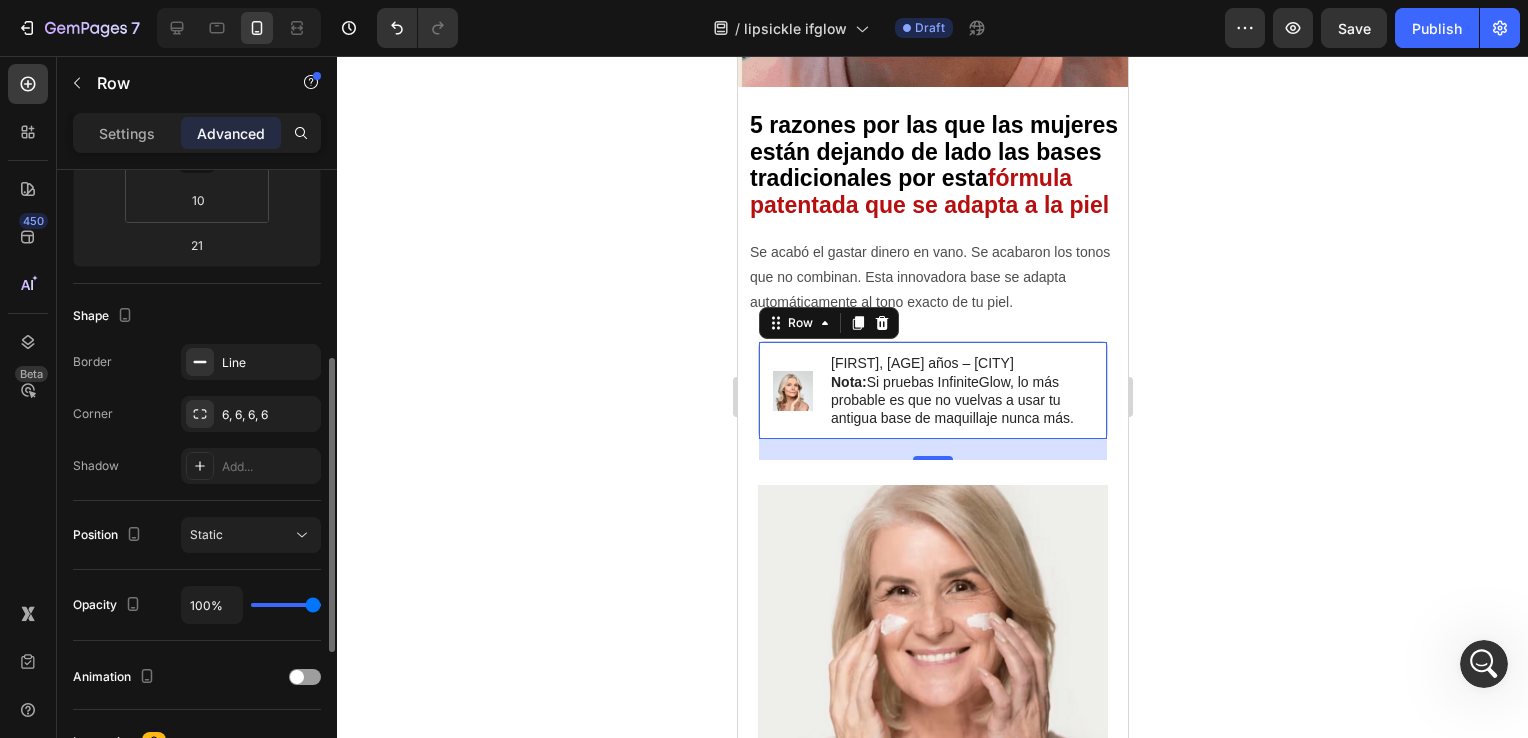 click on "Border Line Corner 6, 6, 6, 6 Shadow Add..." at bounding box center [197, 414] 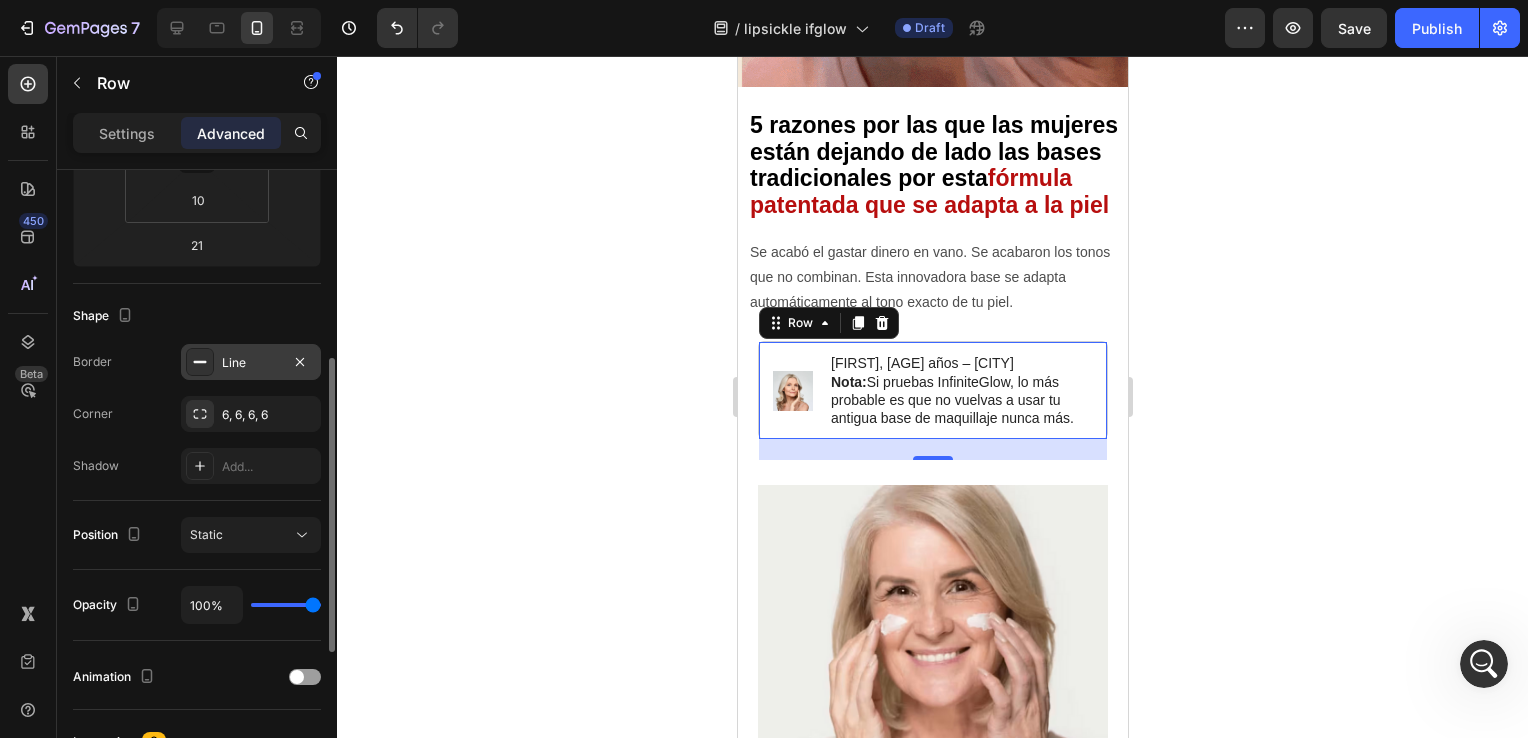 click on "Line" at bounding box center (251, 362) 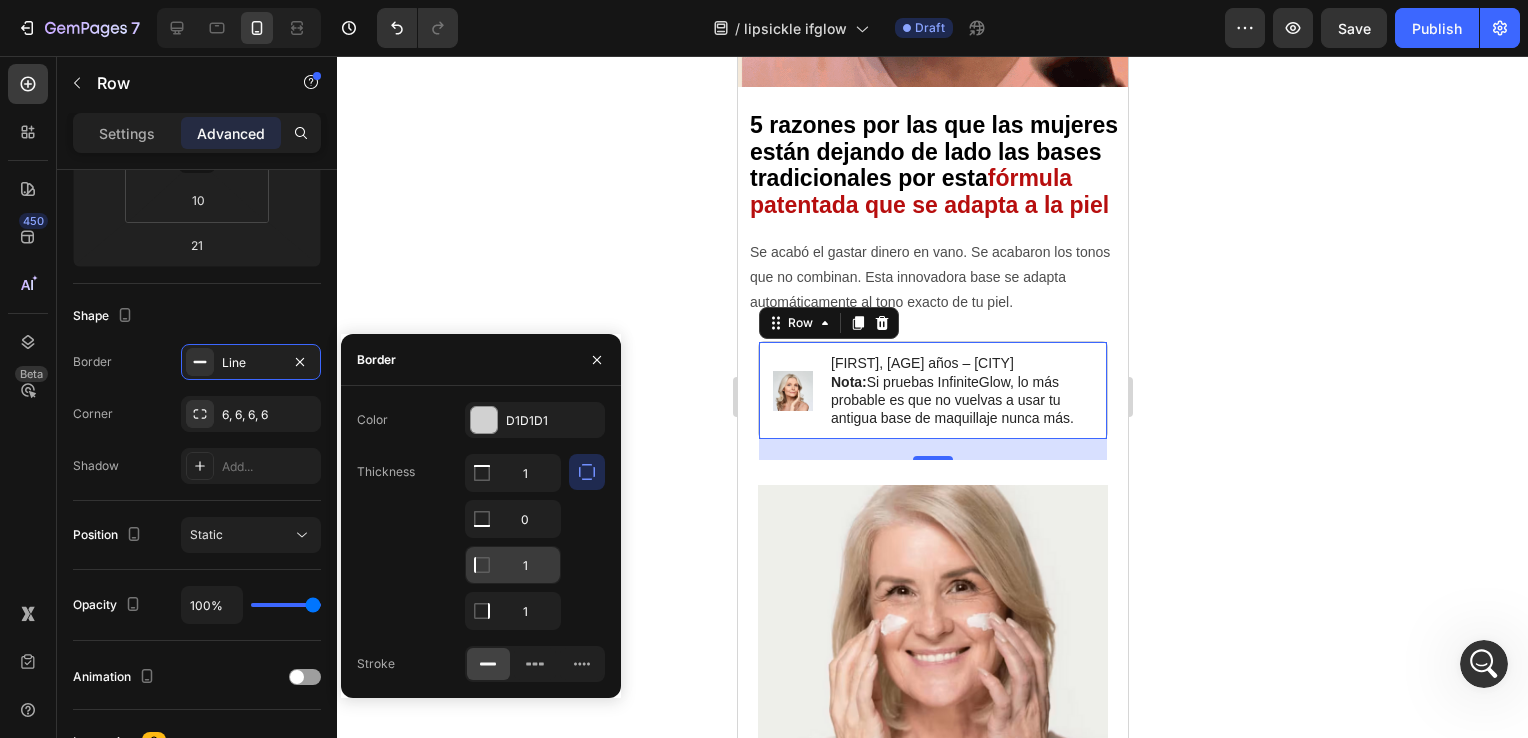click on "1" at bounding box center (513, 473) 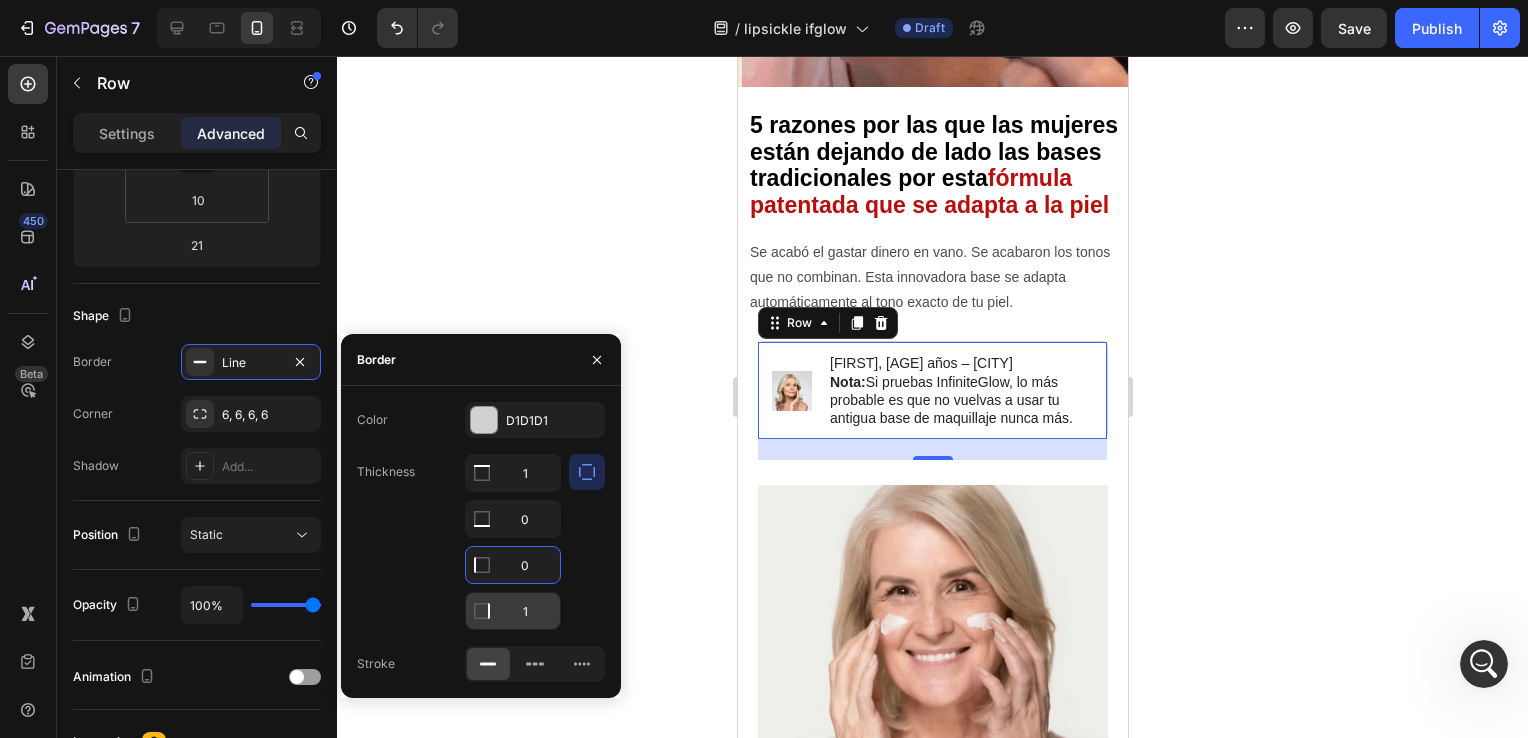 type on "0" 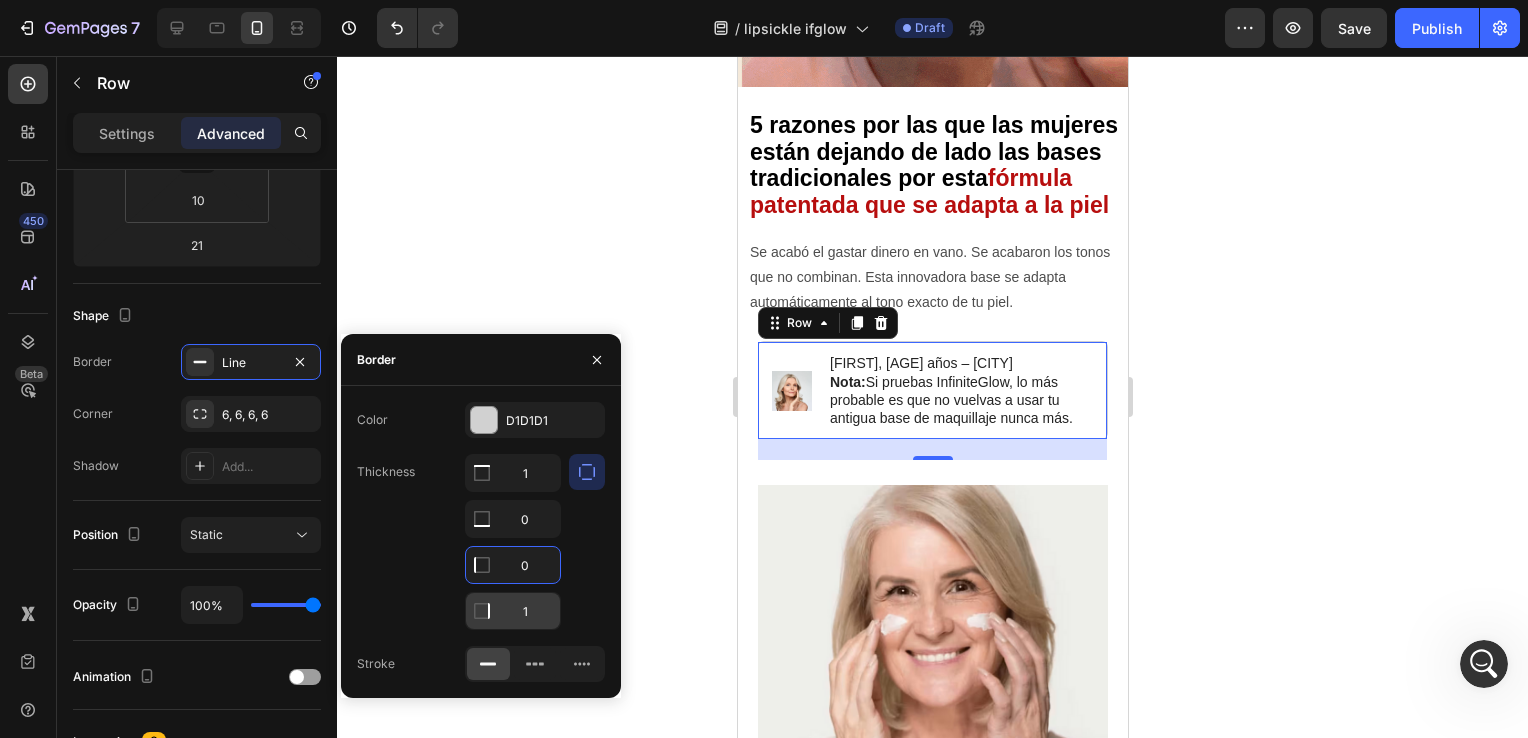click on "1" at bounding box center (513, 473) 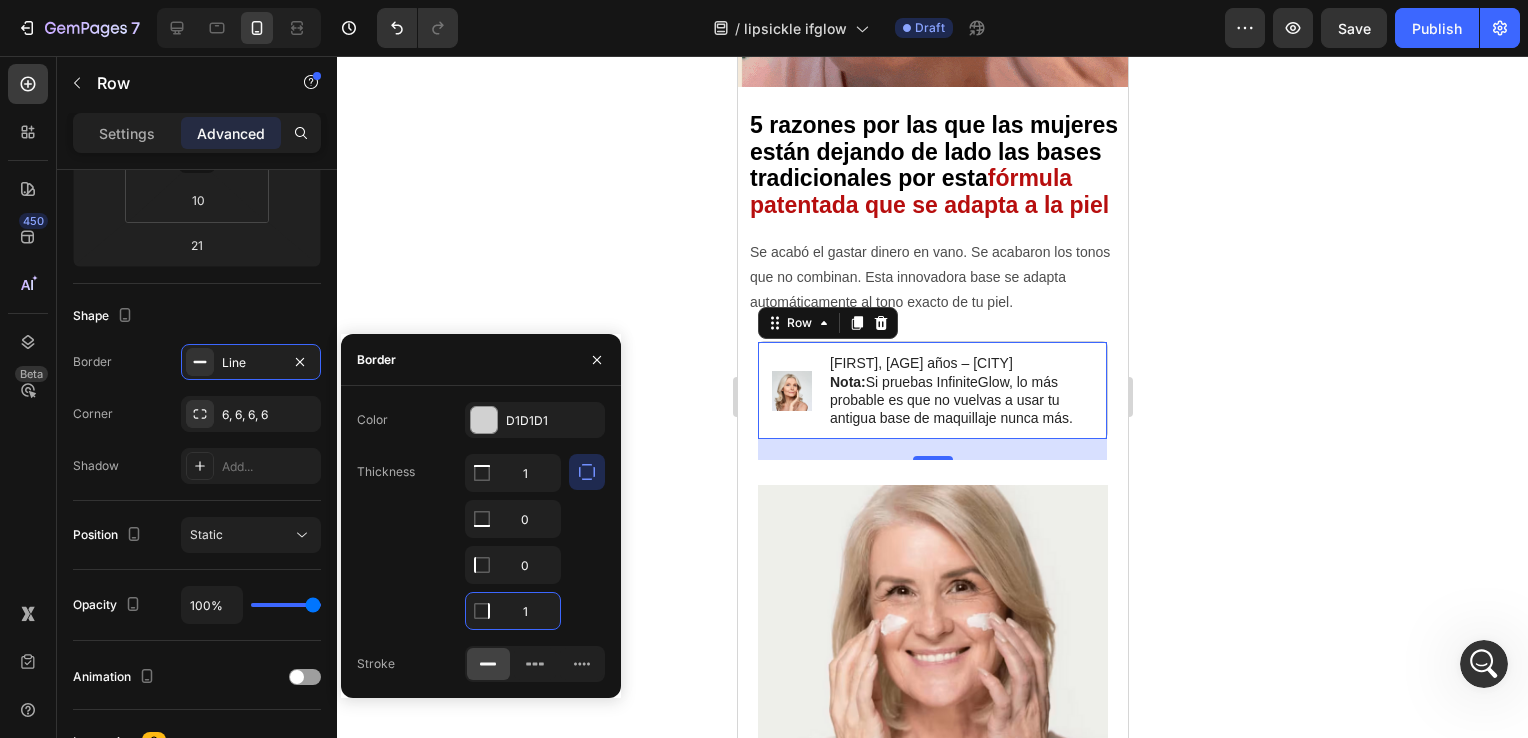 type on "0" 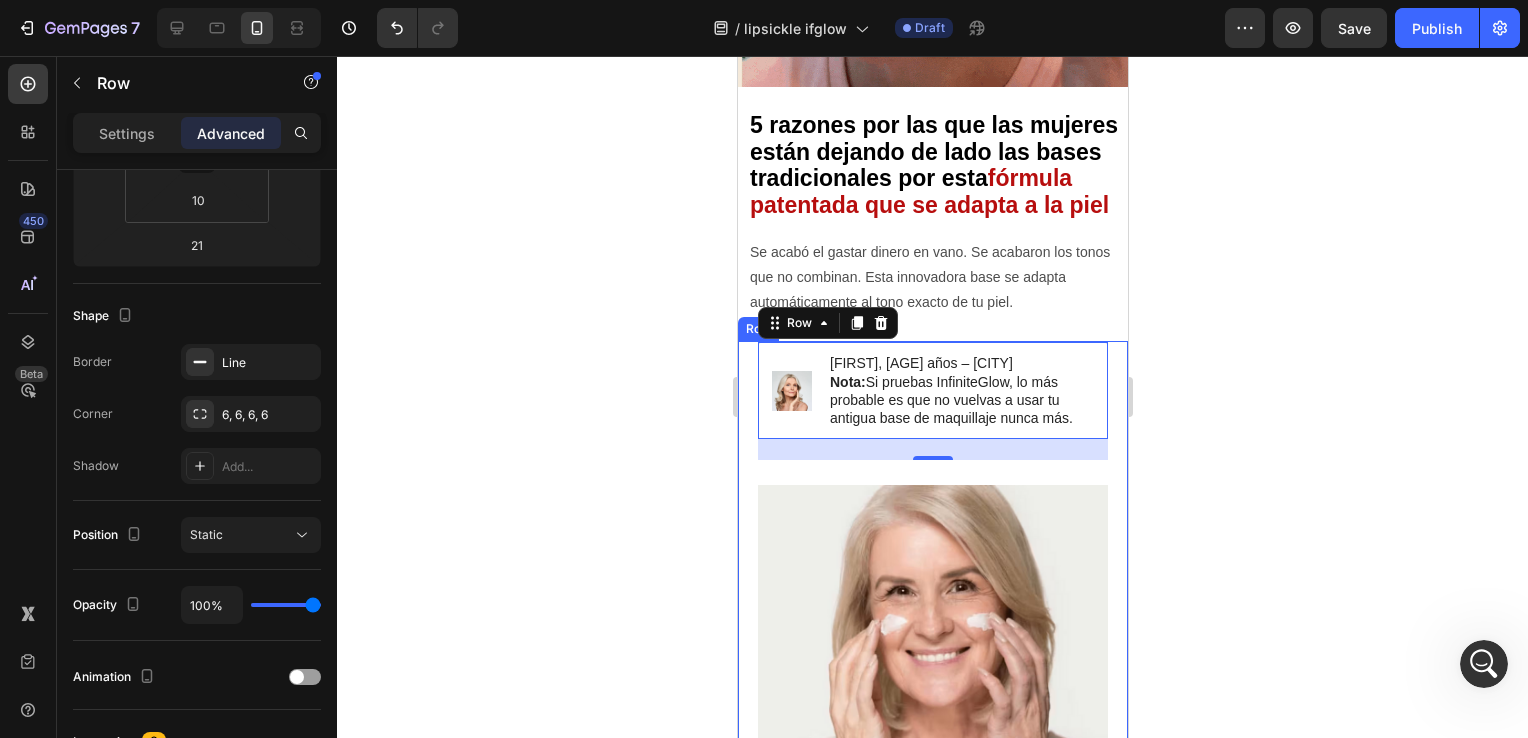 click 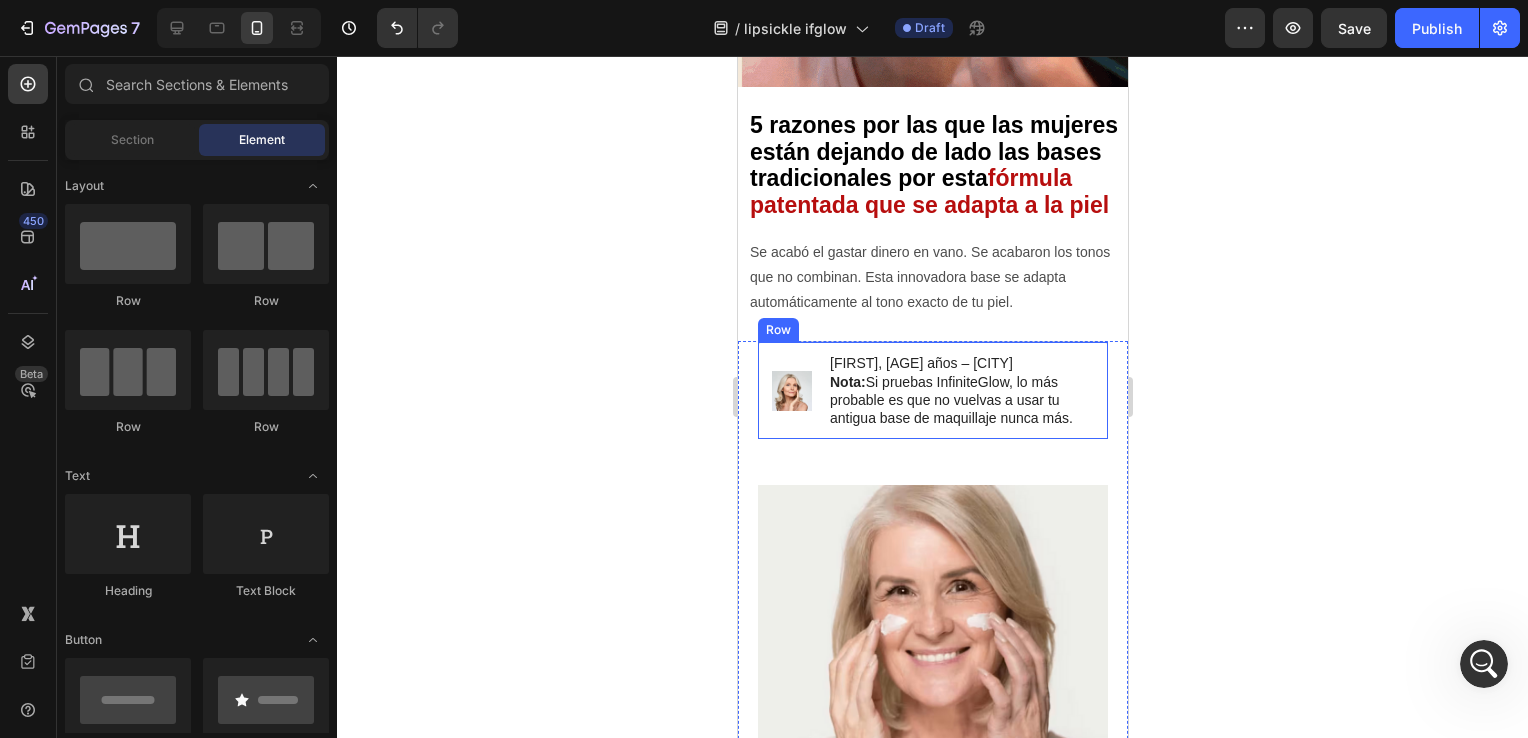click on "Image [FIRST], [AGE] años – [CITY] Nota: Si pruebas InfiniteGlow, lo más probable es que no vuelvas a usar tu antigua base de maquillaje nunca más. Text Block Row" at bounding box center (932, 390) 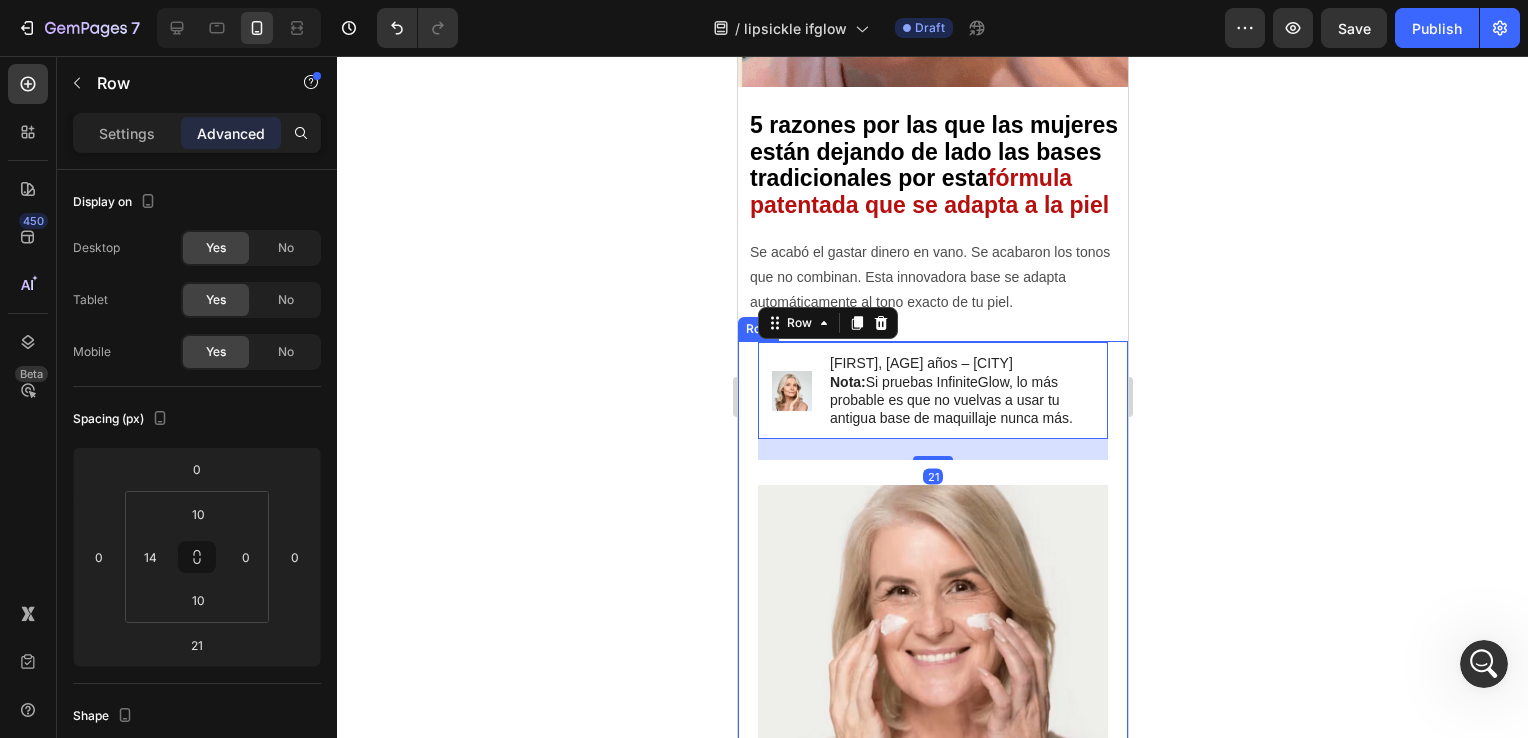 click on "Image Carmen, 52 años – Valencia Nota:  Si pruebas InfiniteGlow, lo más probable es que no vuelvas a usar tu antigua base de maquillaje nunca más. Text Block Row   21 Text Block Image
COMPROBAR DISPONIBILIDAD Button 1. Combinación de color perfecta Heading Los estudios demuestran que el 80% de las mujeres llevan un tono de base de maquillaje equivocado. Esta base de maquillaje de color adaptado contiene pigmentos especiales que responden al nivel de pH de tu piel, creando una combinación perfecta tanto si tu piel es clara, media o morena. Con una cobertura natural que nunca parece pastosa, disimula eficazmente las ojeras, las manchas oscuras y las rojeces para conseguir un cutis impecable. También es ideal para personas con un tono de piel desigual o hiperpigmentación, ya que unifica e ilumina la piel. Text Block Image 2. No se fija en las líneas de expresión y las arrugas Heading Text Block Image 3. Fórmula todo en uno 4 en 1 Heading Text Block Image 5. Acabado ligero y natural" at bounding box center [932, 3036] 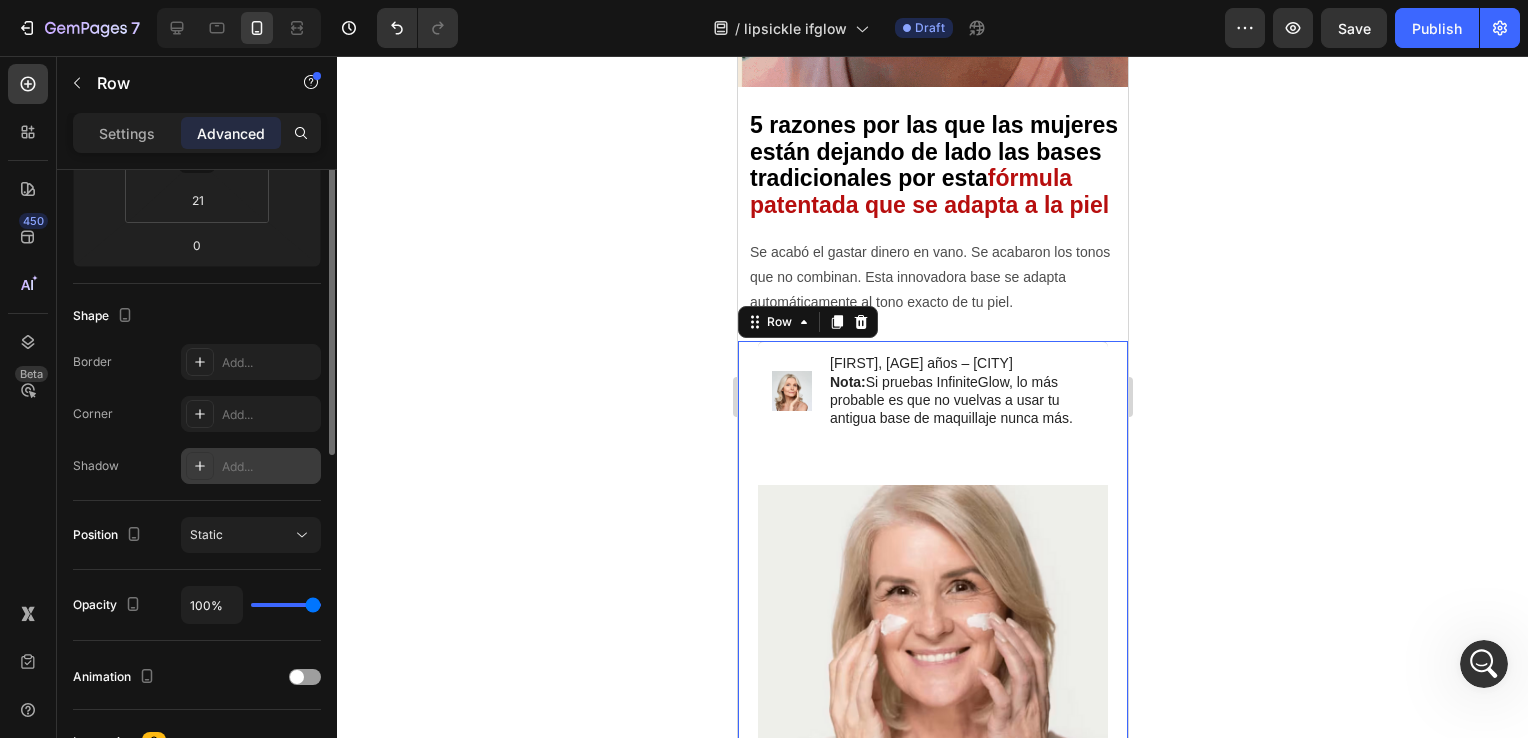 scroll, scrollTop: 266, scrollLeft: 0, axis: vertical 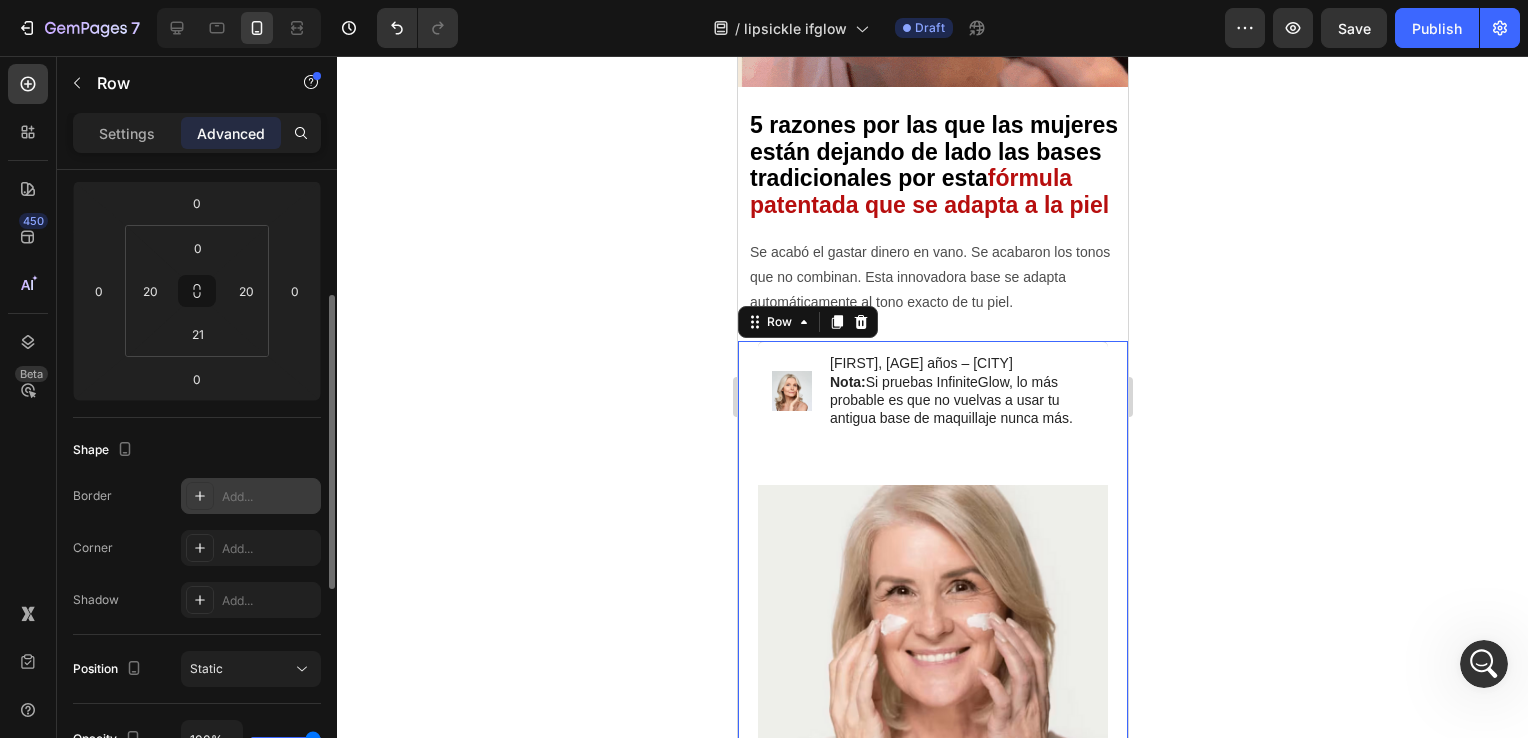 click on "Add..." at bounding box center (269, 497) 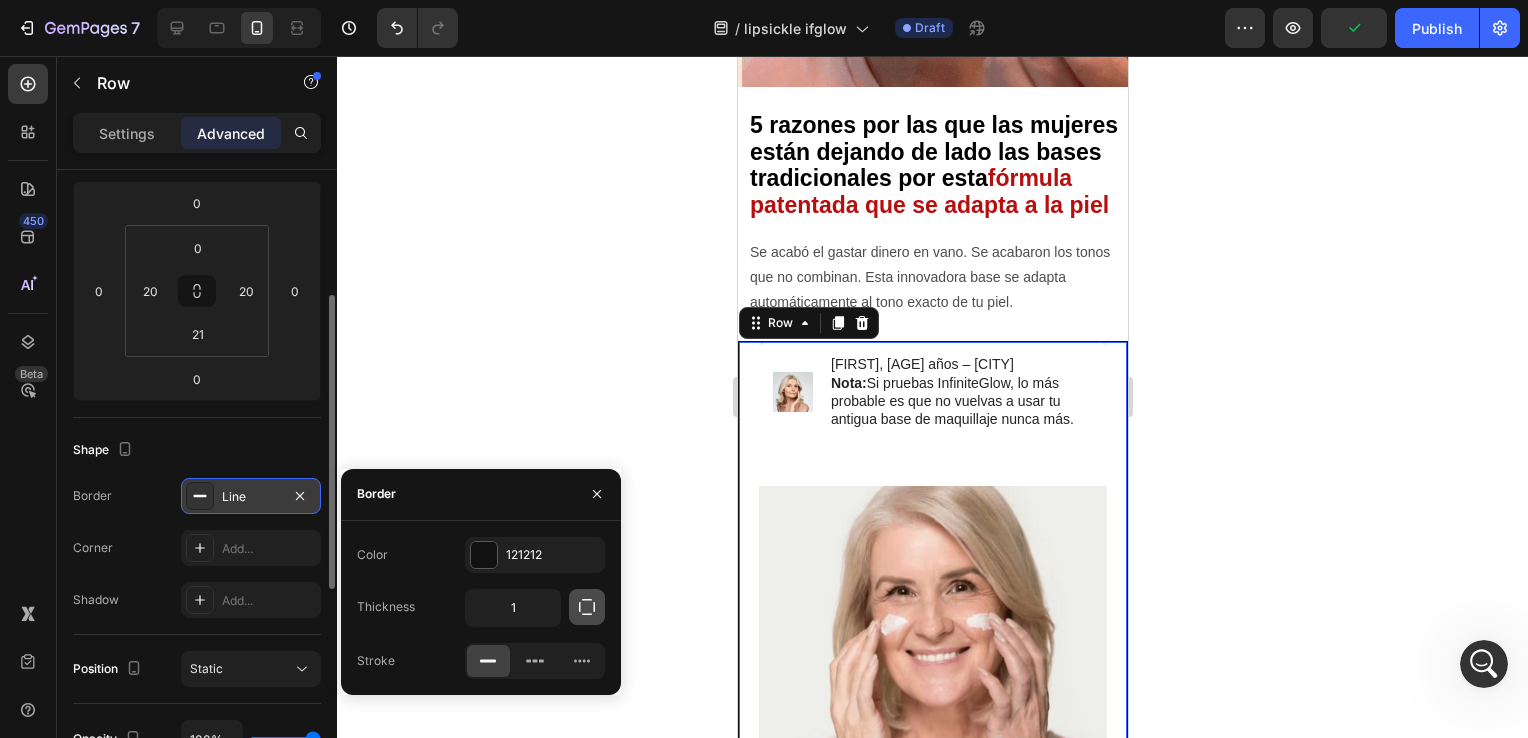 click 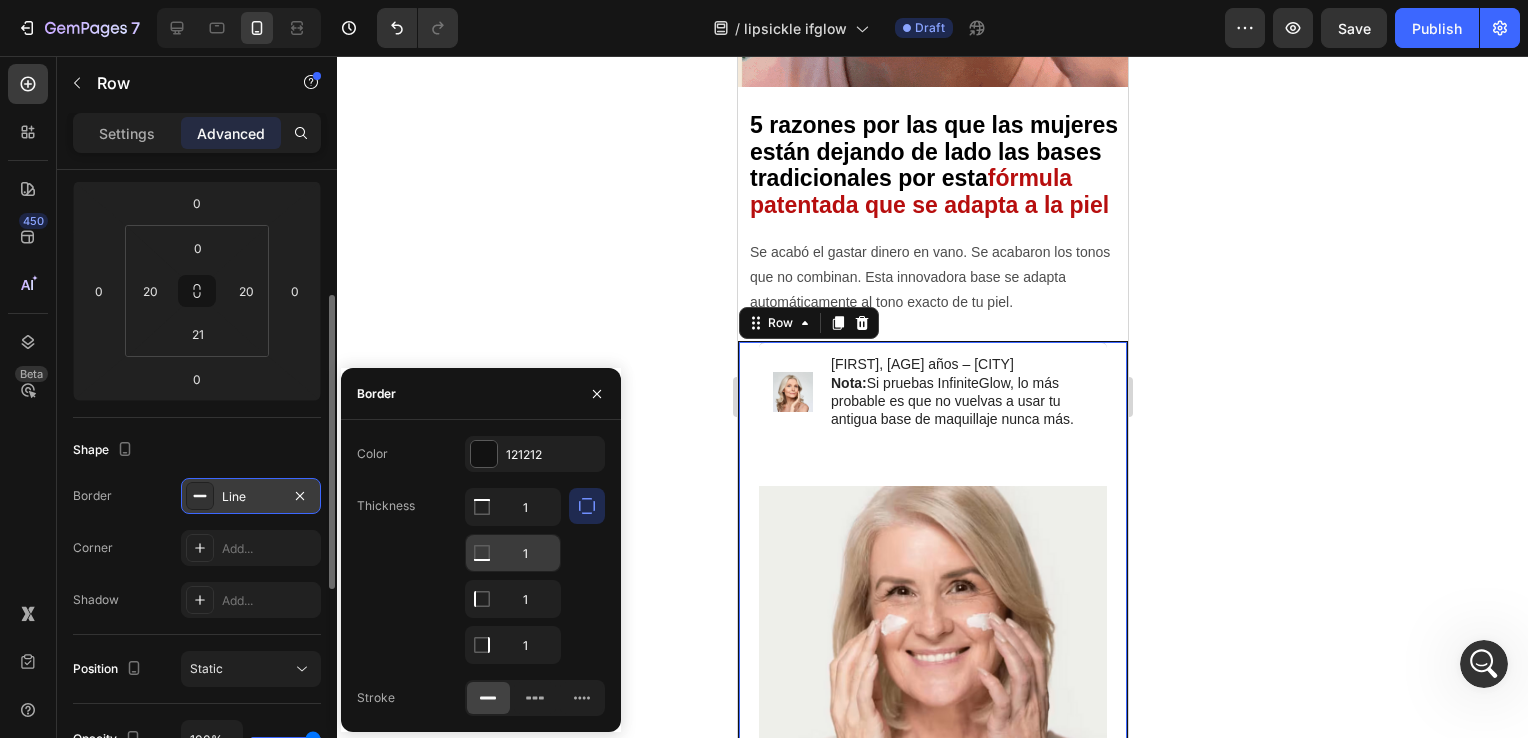 click on "1" at bounding box center (513, 507) 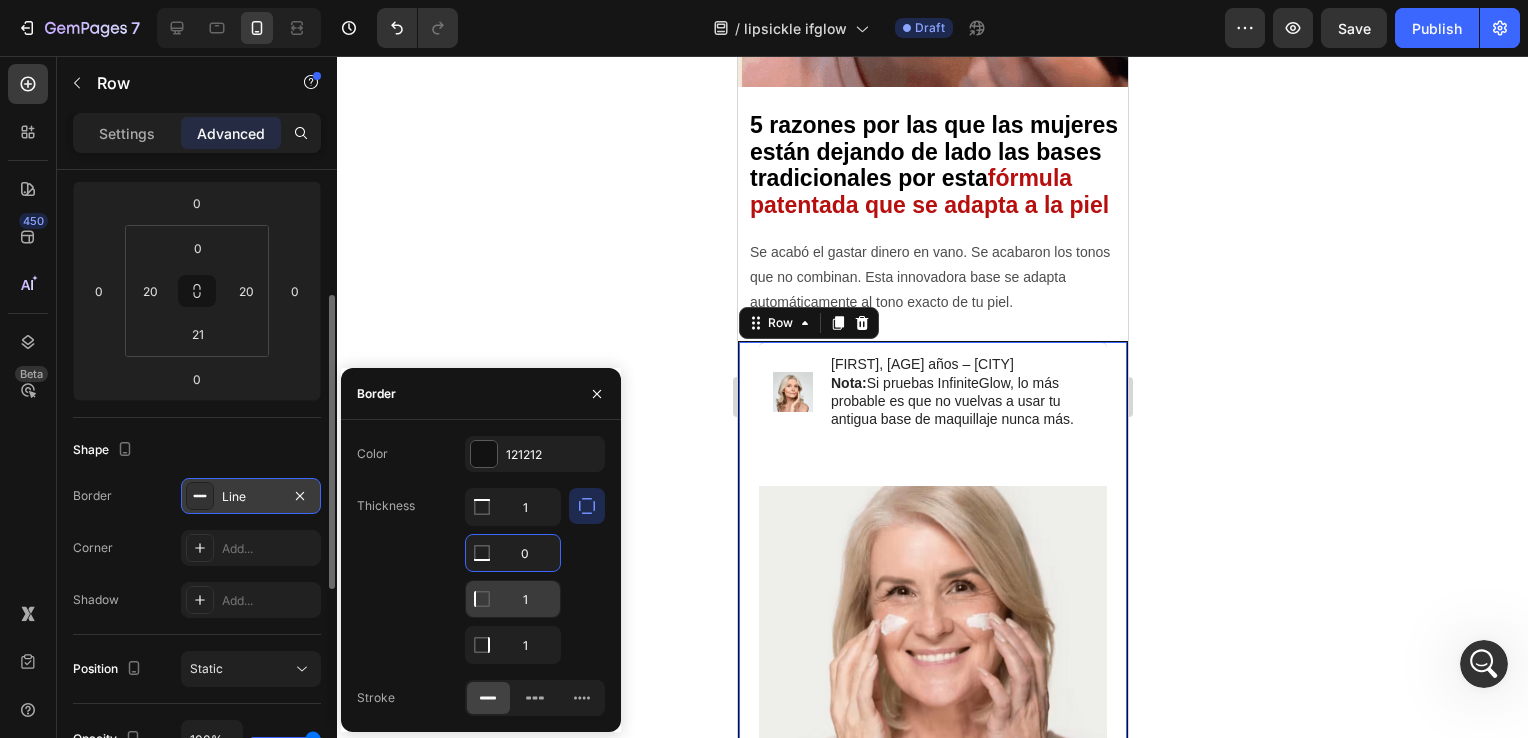 type on "0" 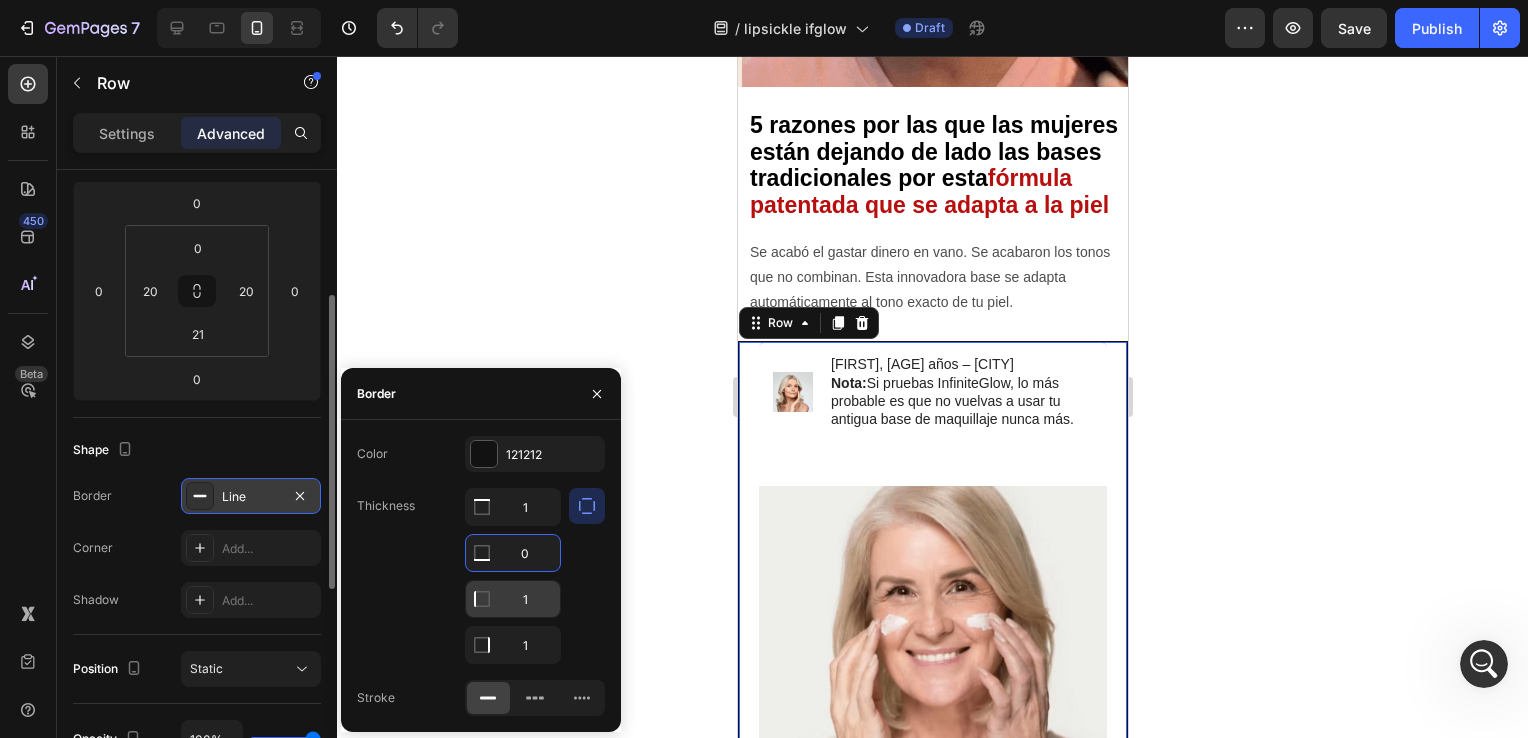 click on "1" at bounding box center [513, 507] 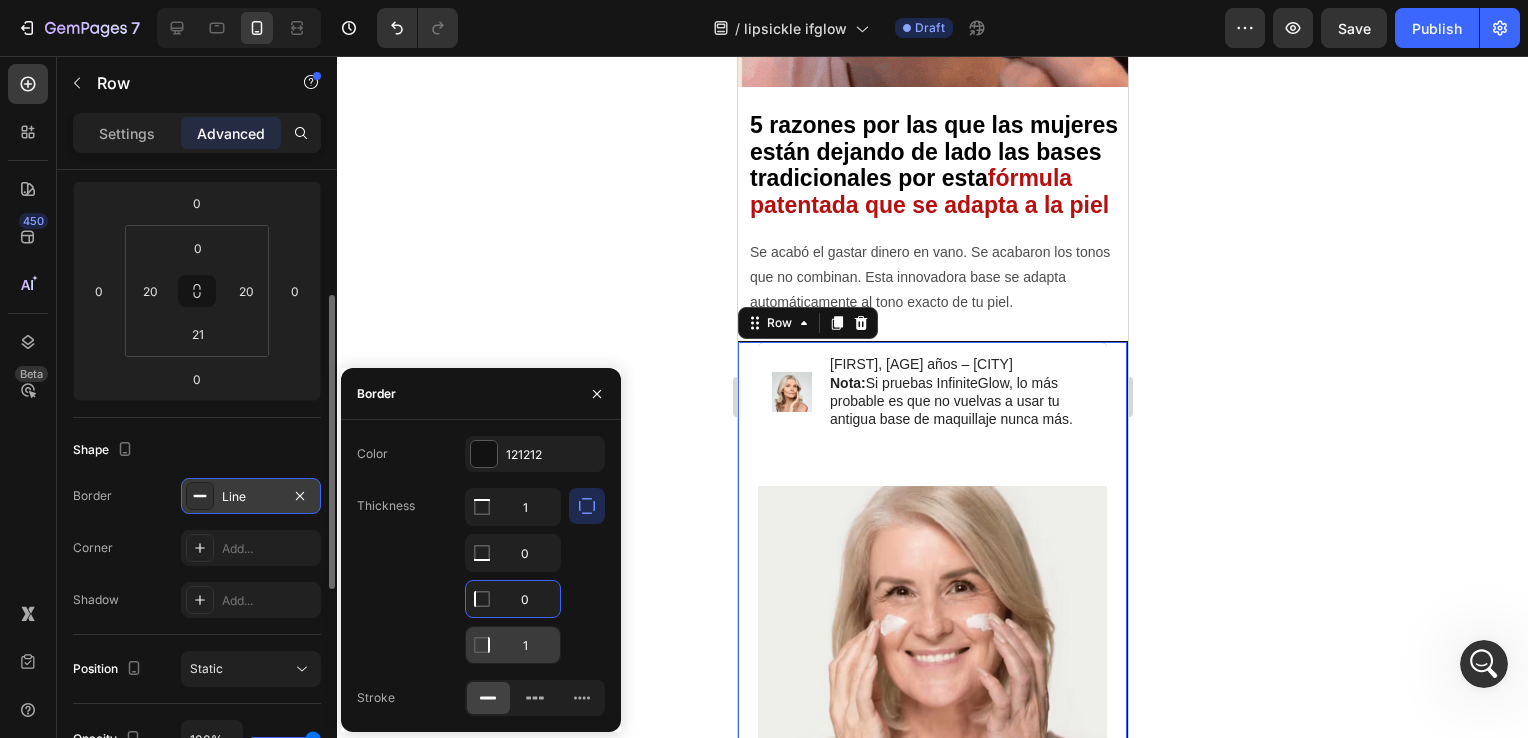 type on "0" 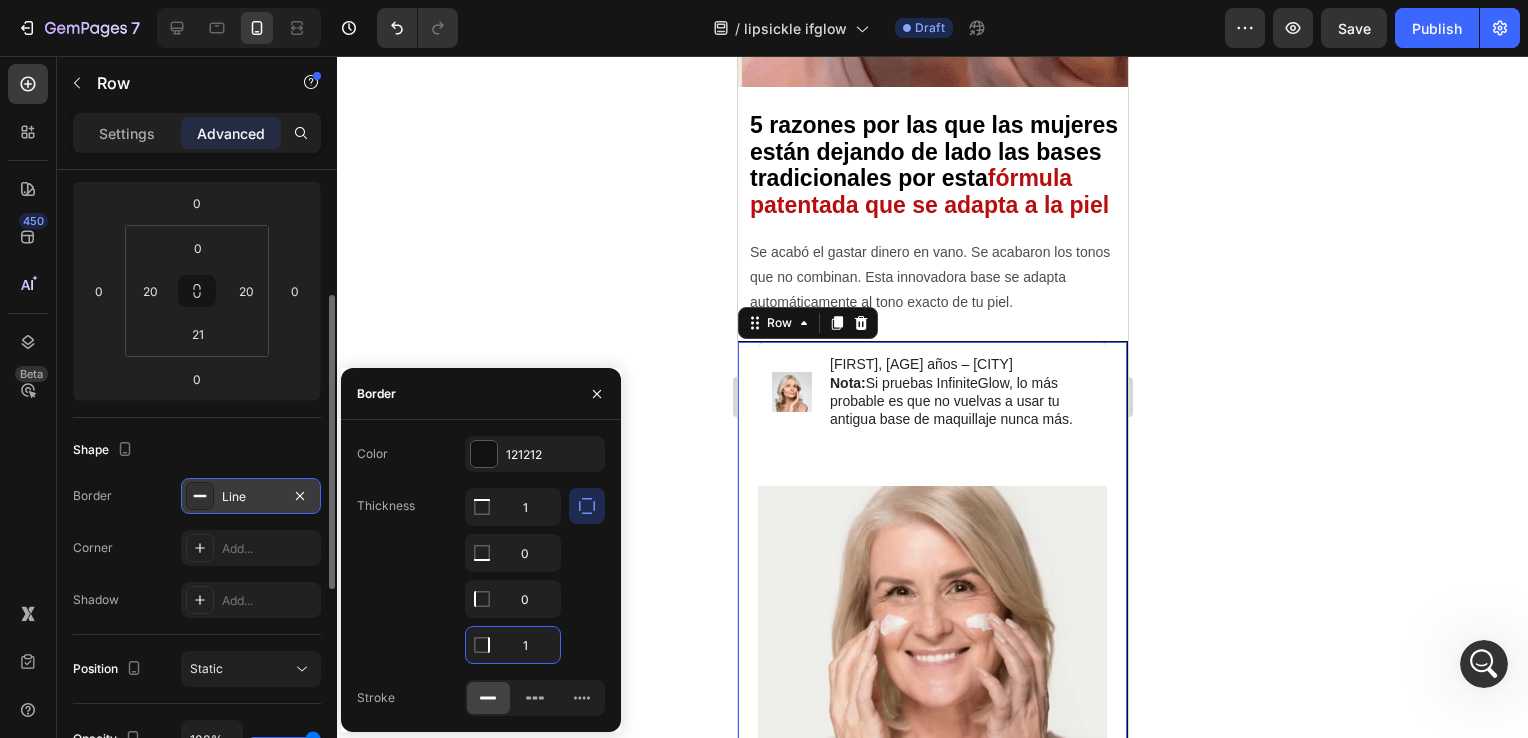 click on "1" at bounding box center (513, 645) 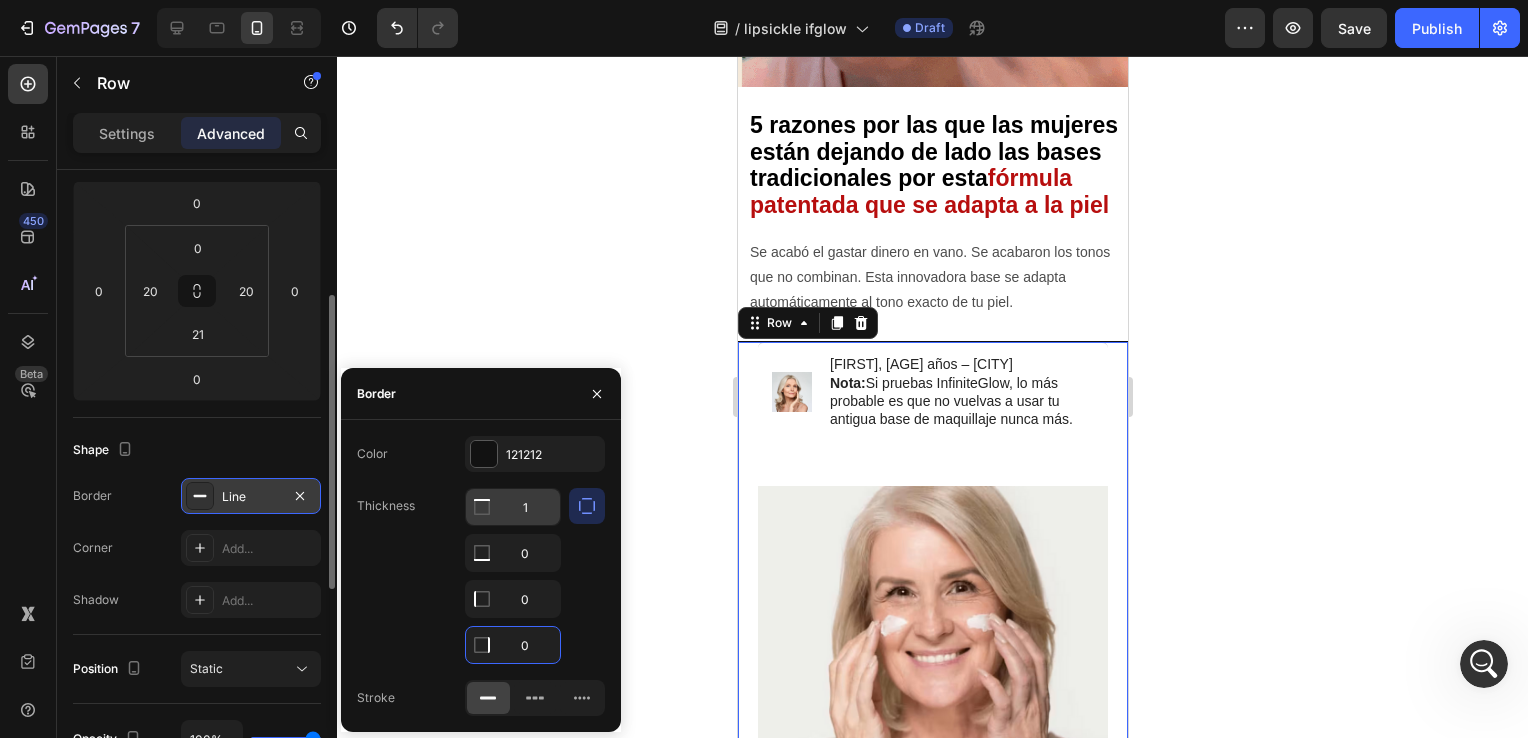 type on "0" 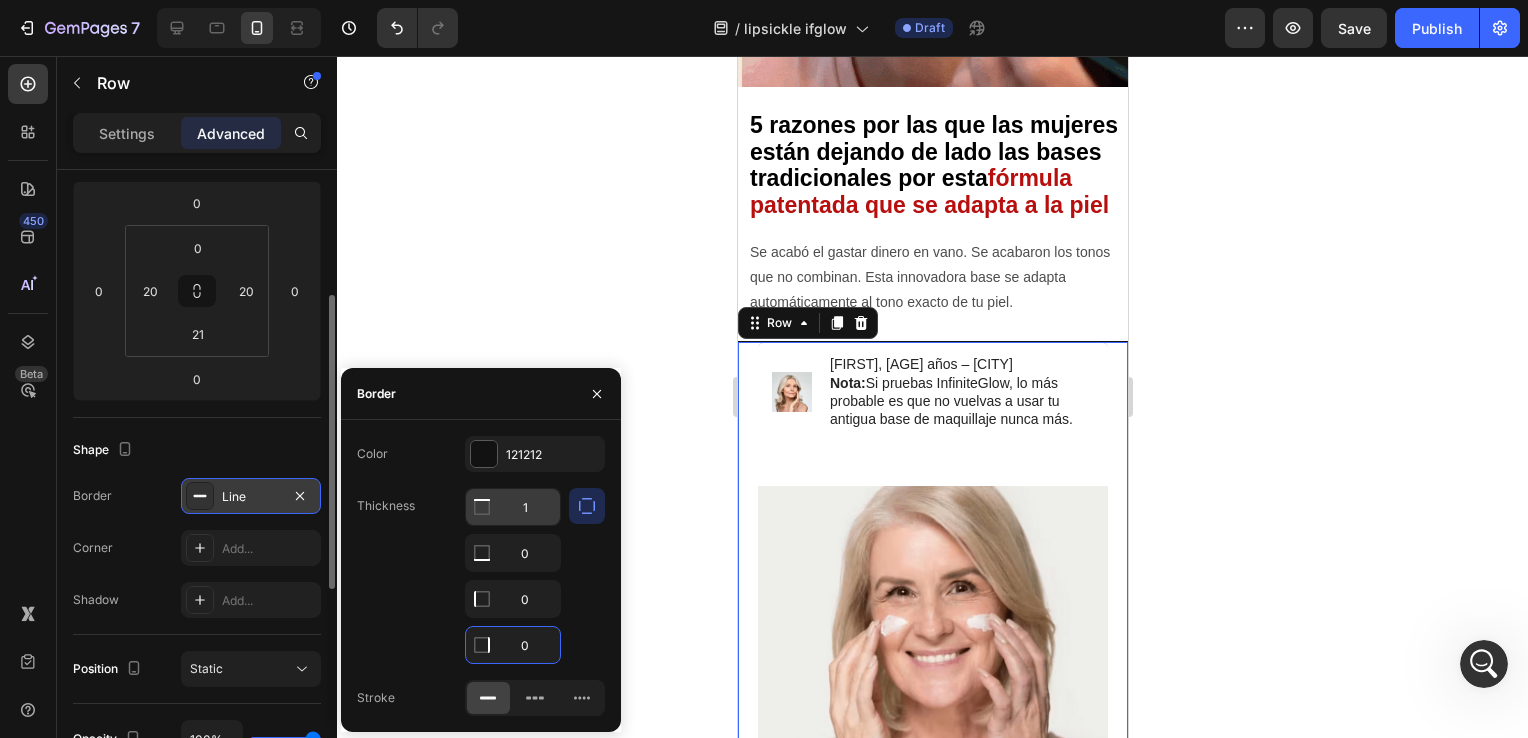 click on "1" at bounding box center [513, 507] 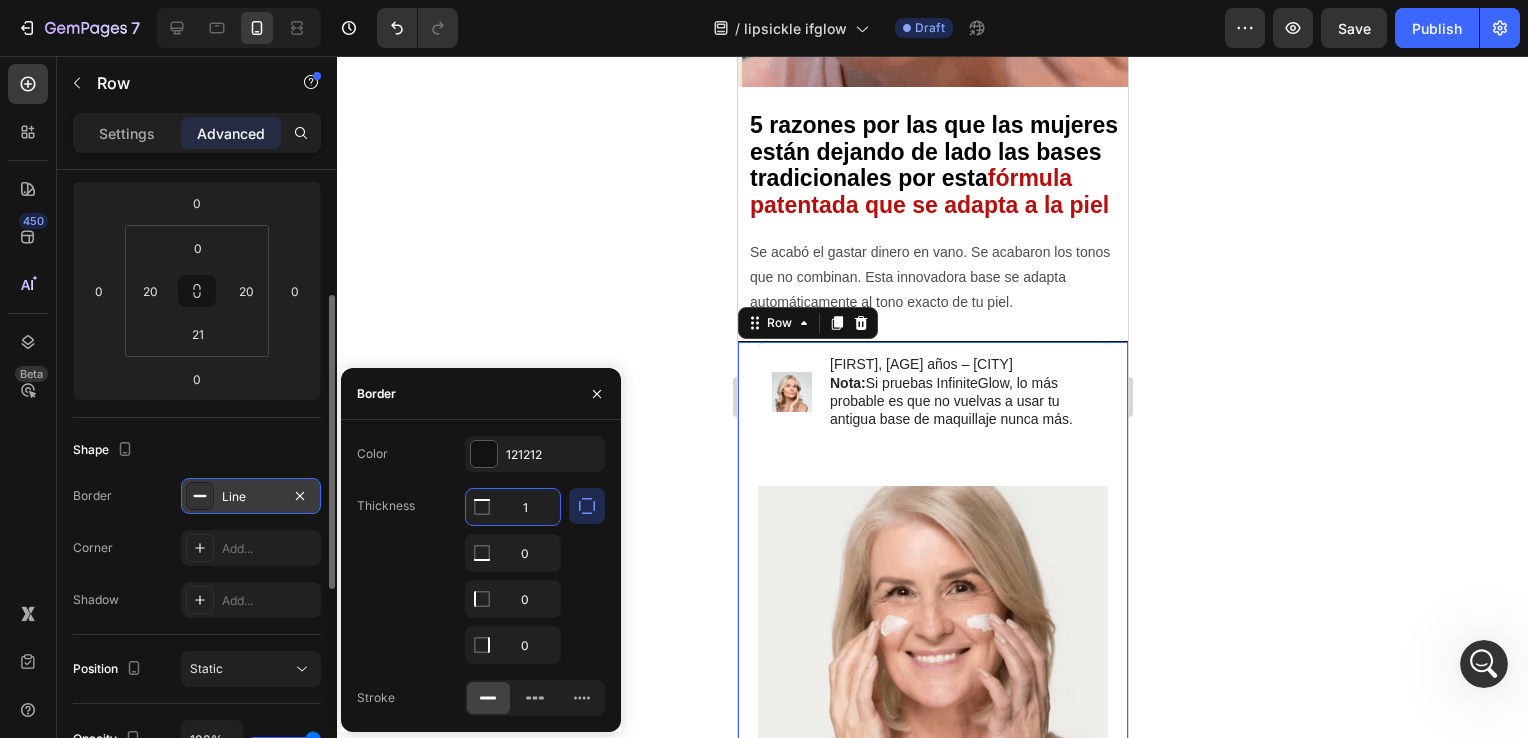 click 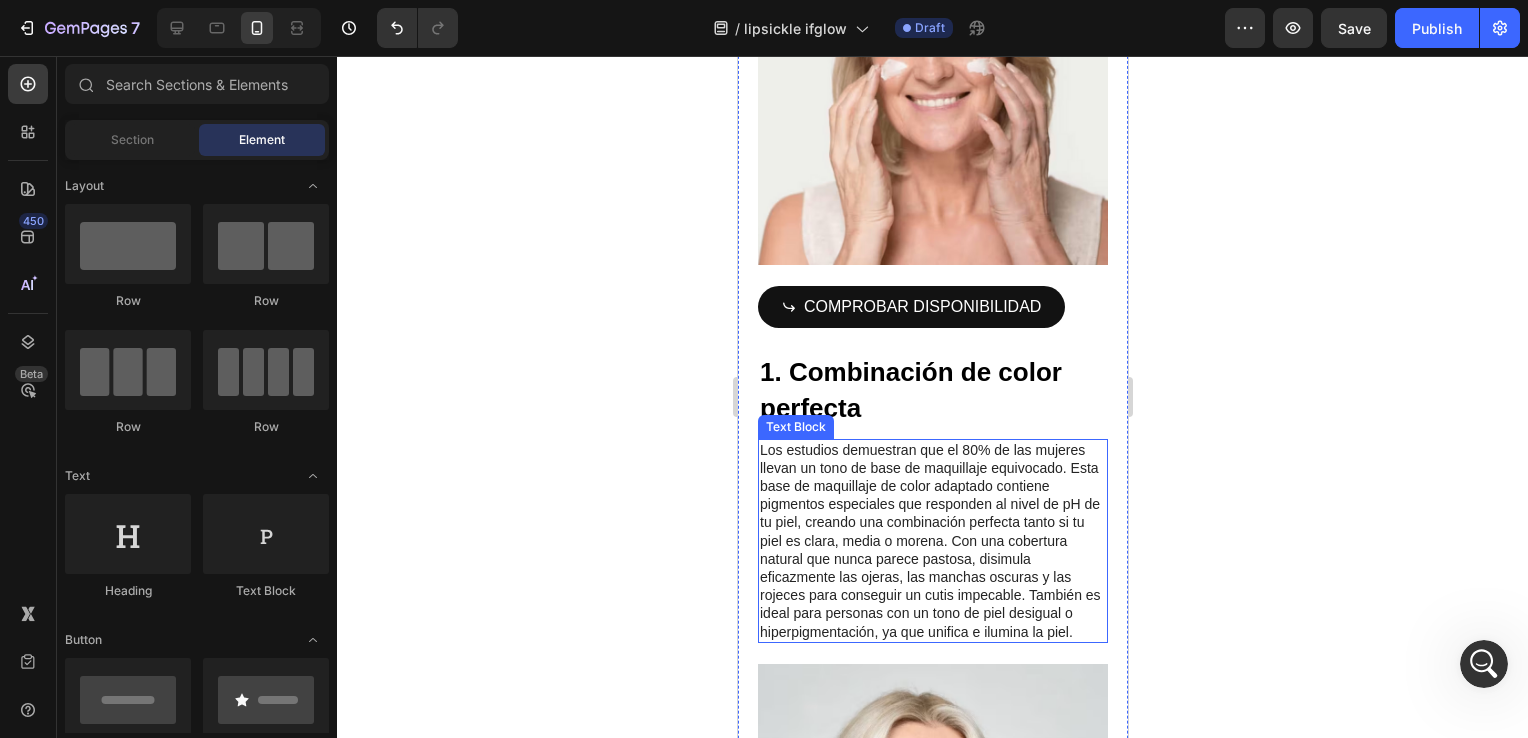 scroll, scrollTop: 1066, scrollLeft: 0, axis: vertical 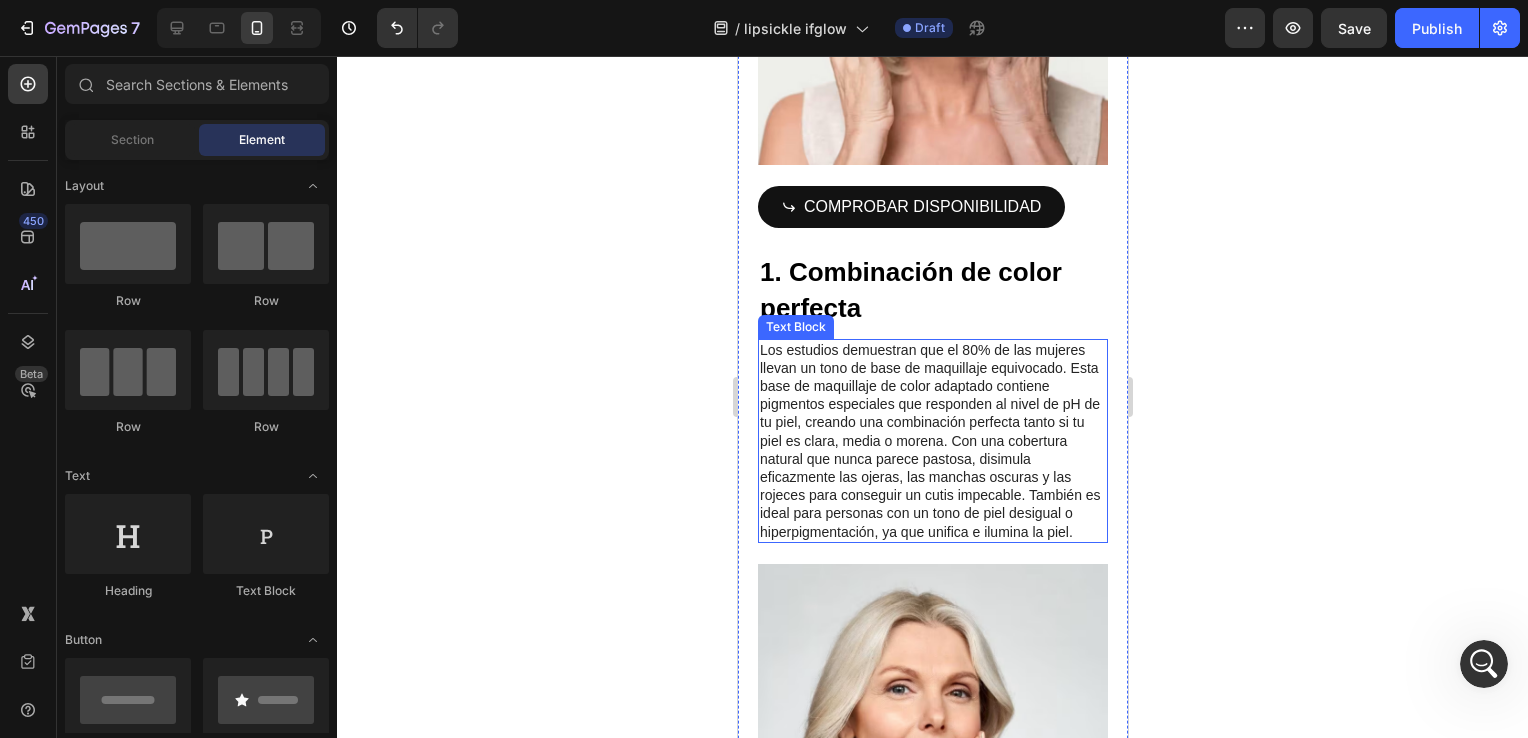 click on "Los estudios demuestran que el 80% de las mujeres llevan un tono de base de maquillaje equivocado. Esta base de maquillaje de color adaptado contiene pigmentos especiales que responden al nivel de pH de tu piel, creando una combinación perfecta tanto si tu piel es clara, media o morena. Con una cobertura natural que nunca parece pastosa, disimula eficazmente las ojeras, las manchas oscuras y las rojeces para conseguir un cutis impecable. También es ideal para personas con un tono de piel desigual o hiperpigmentación, ya que unifica e ilumina la piel." at bounding box center [932, 441] 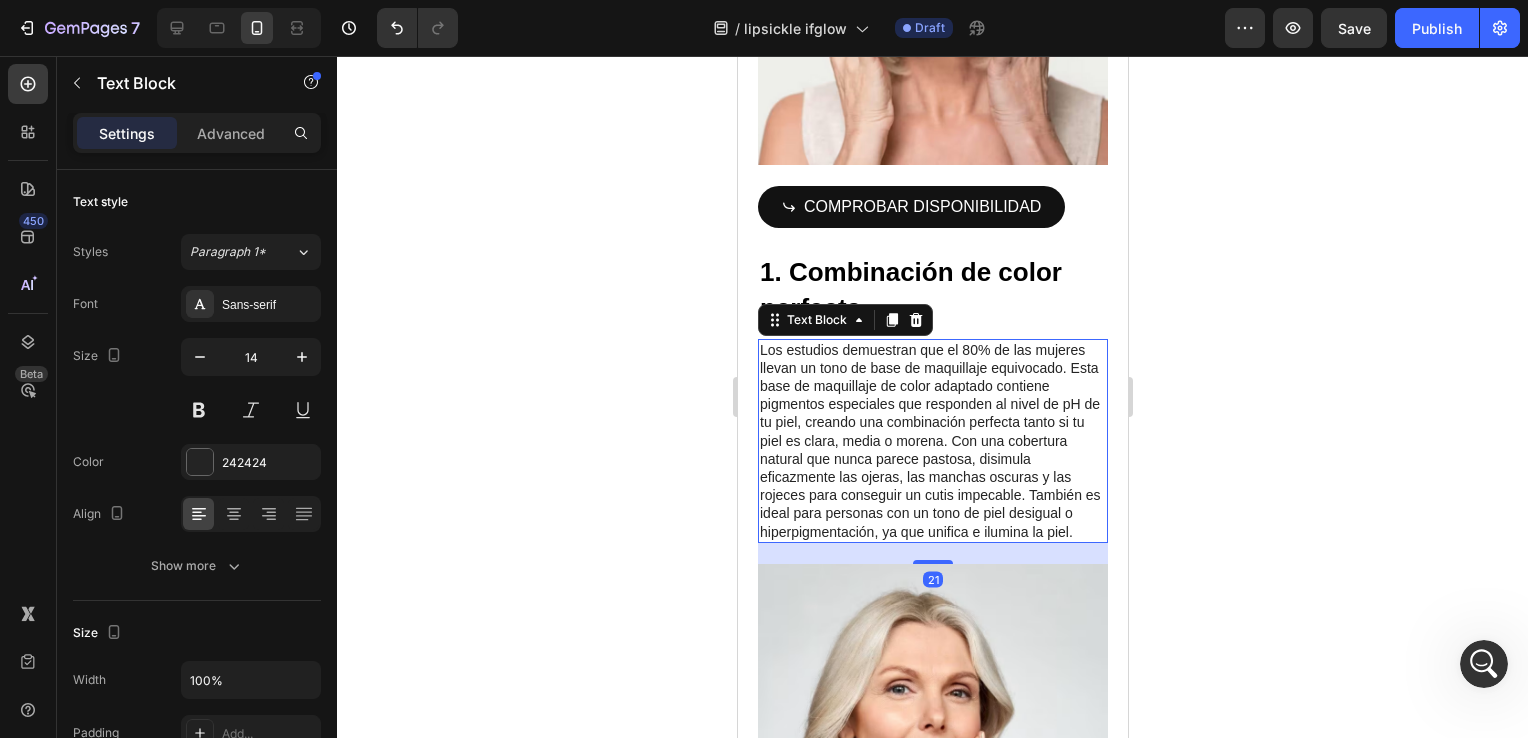 click on "Los estudios demuestran que el 80% de las mujeres llevan un tono de base de maquillaje equivocado. Esta base de maquillaje de color adaptado contiene pigmentos especiales que responden al nivel de pH de tu piel, creando una combinación perfecta tanto si tu piel es clara, media o morena. Con una cobertura natural que nunca parece pastosa, disimula eficazmente las ojeras, las manchas oscuras y las rojeces para conseguir un cutis impecable. También es ideal para personas con un tono de piel desigual o hiperpigmentación, ya que unifica e ilumina la piel." at bounding box center (932, 441) 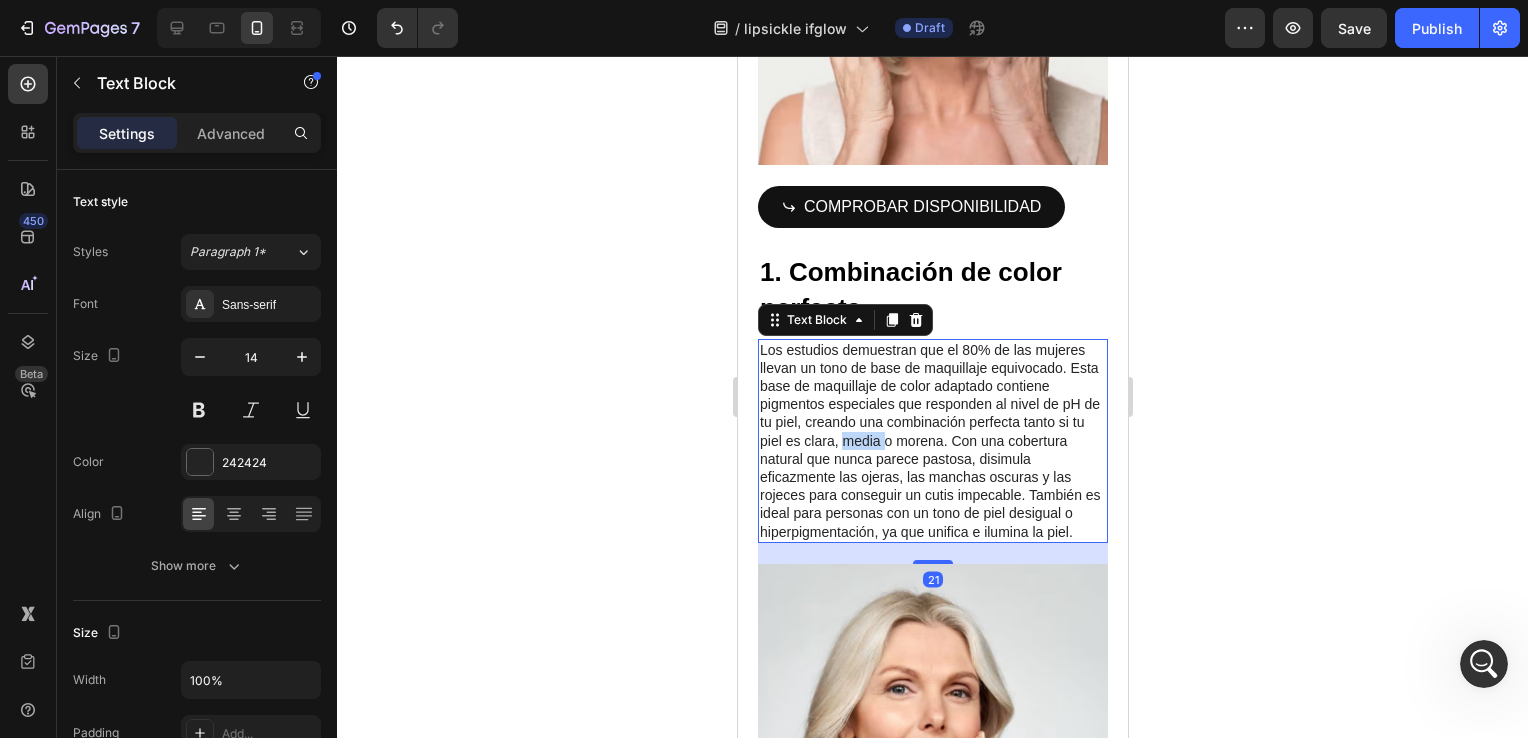 click on "Los estudios demuestran que el 80% de las mujeres llevan un tono de base de maquillaje equivocado. Esta base de maquillaje de color adaptado contiene pigmentos especiales que responden al nivel de pH de tu piel, creando una combinación perfecta tanto si tu piel es clara, media o morena. Con una cobertura natural que nunca parece pastosa, disimula eficazmente las ojeras, las manchas oscuras y las rojeces para conseguir un cutis impecable. También es ideal para personas con un tono de piel desigual o hiperpigmentación, ya que unifica e ilumina la piel." at bounding box center [932, 441] 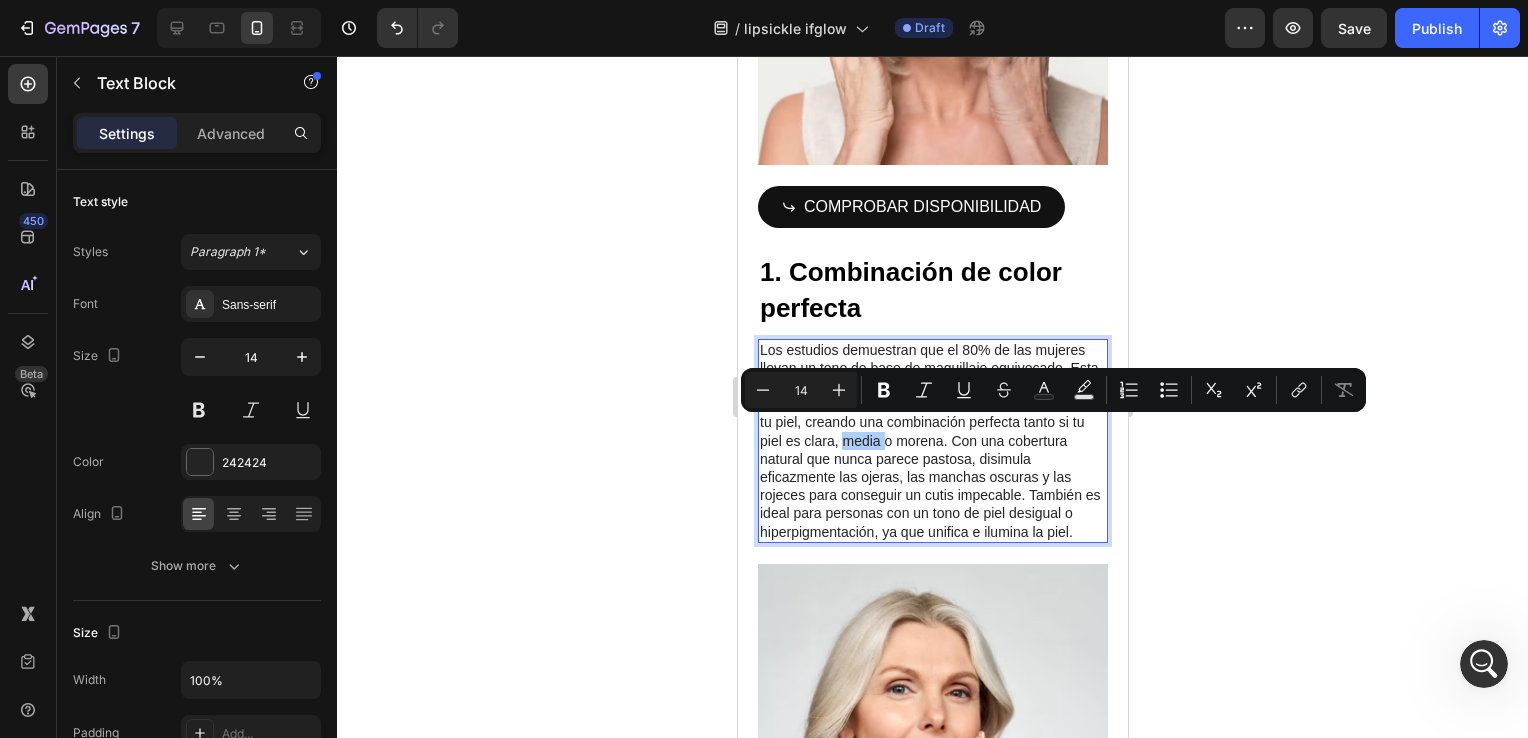 click 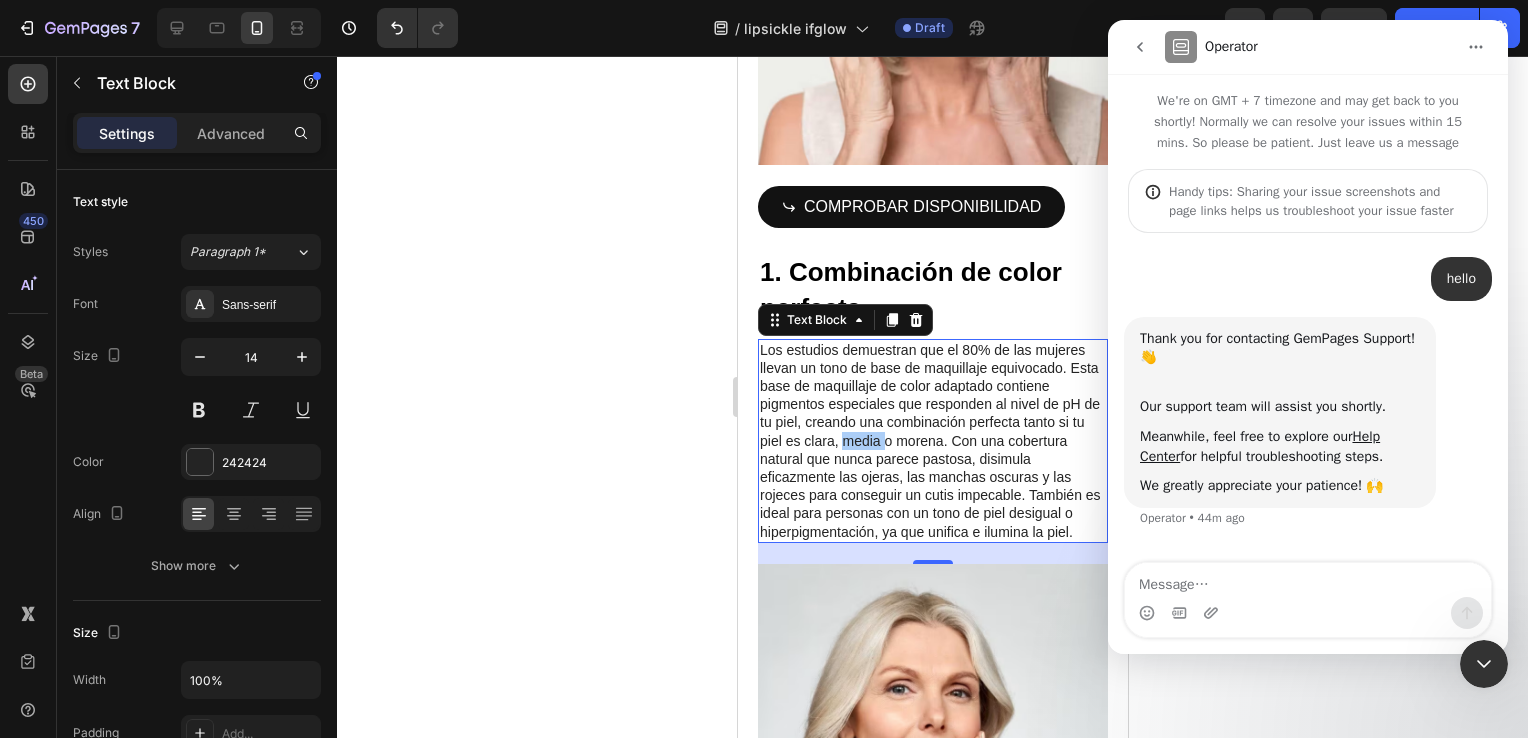 click at bounding box center (1308, 580) 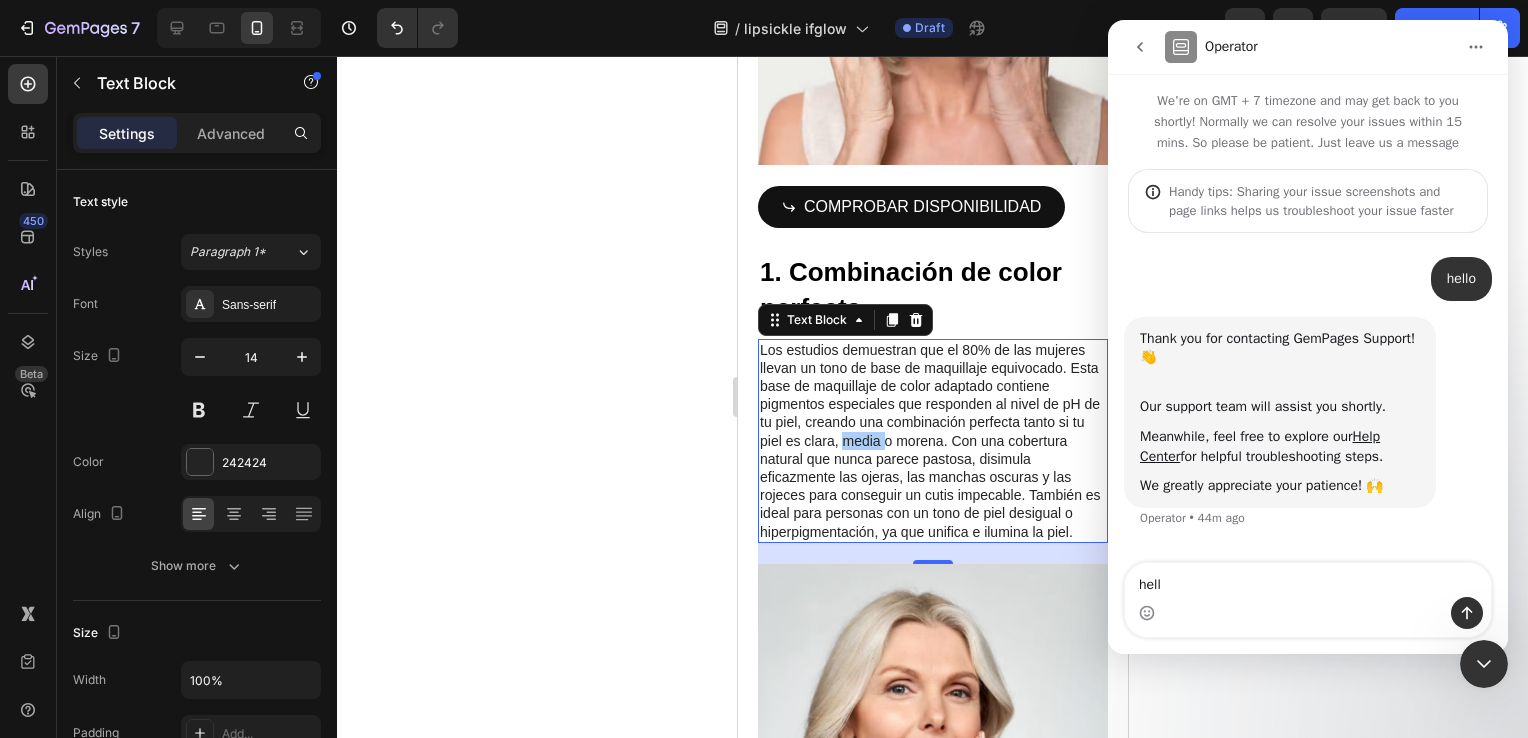 type on "hello" 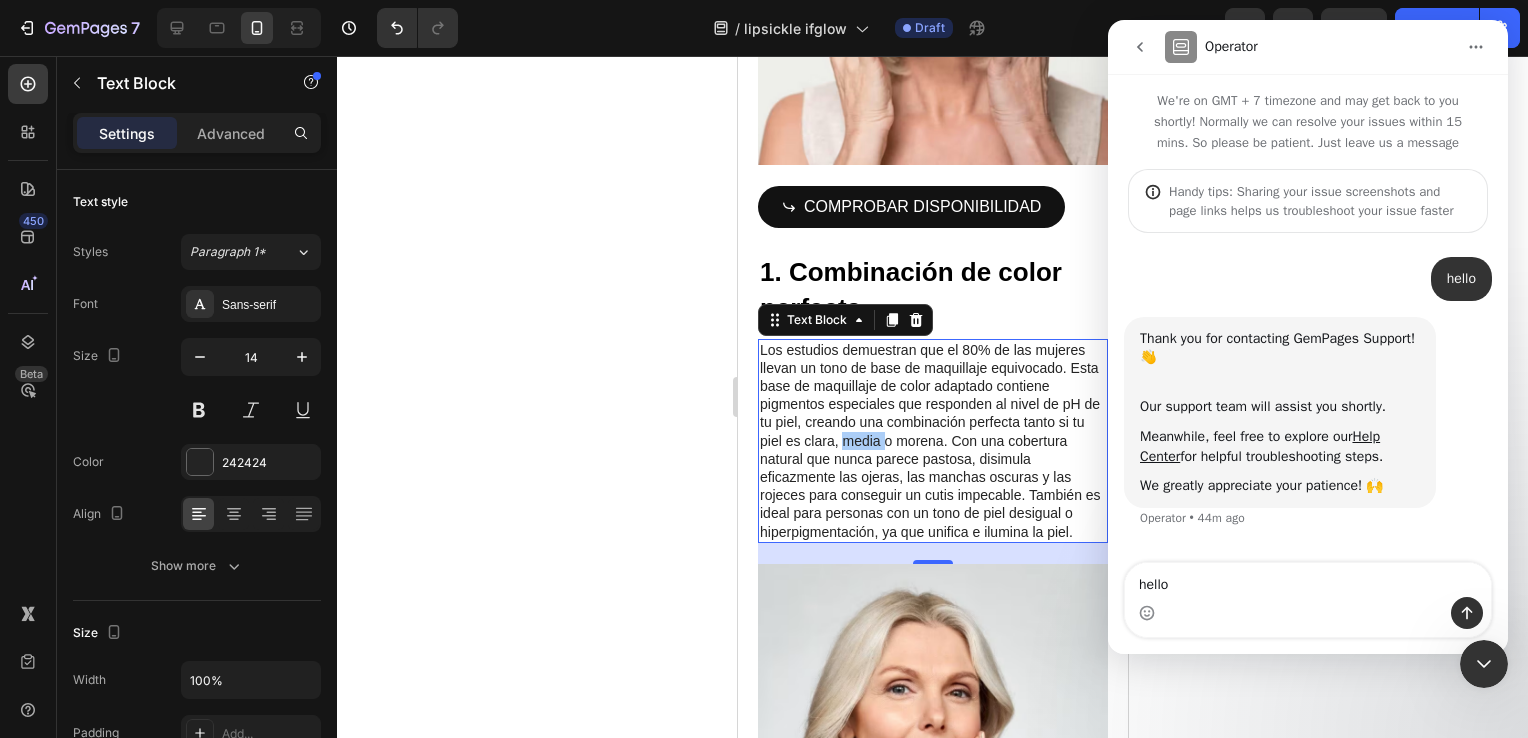 type 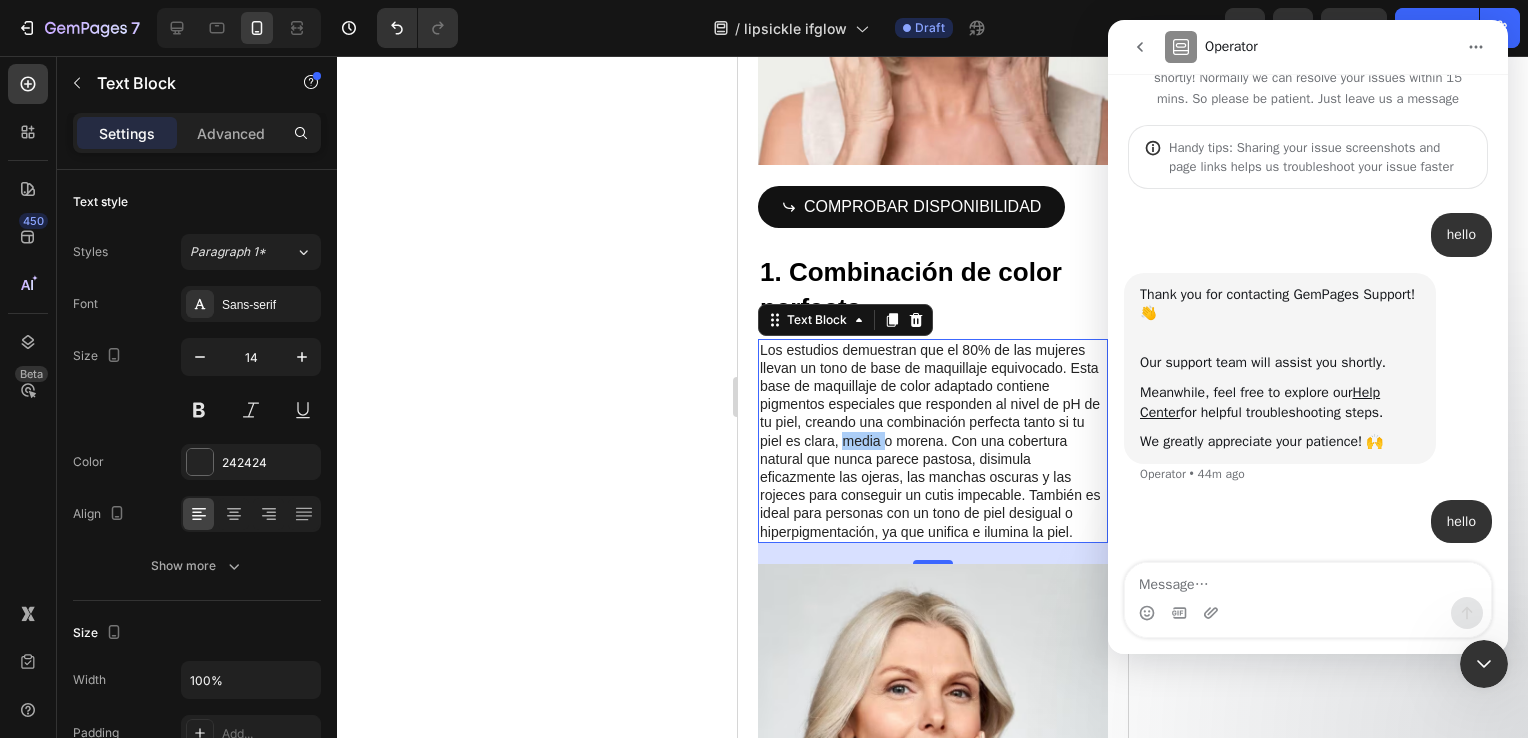 scroll, scrollTop: 45, scrollLeft: 0, axis: vertical 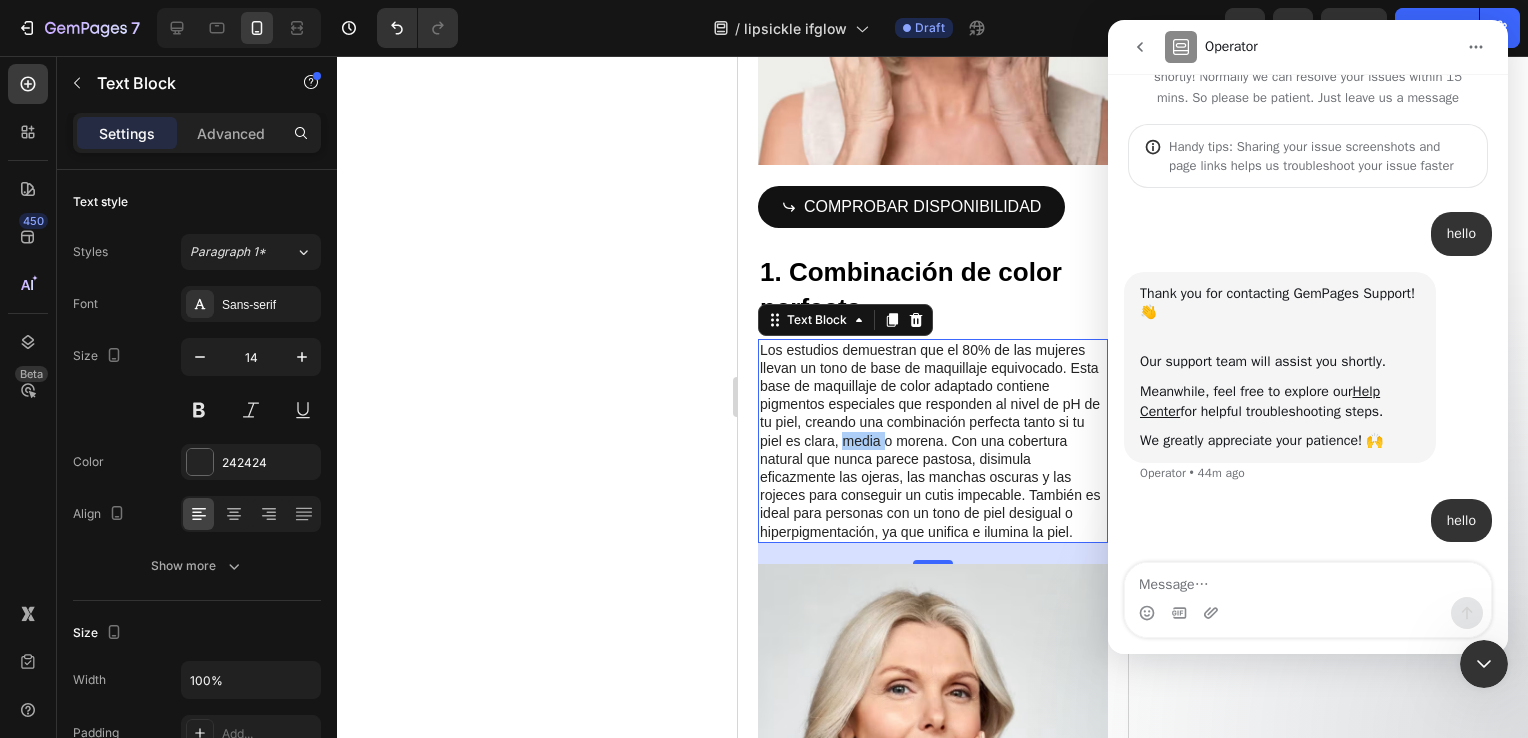 click 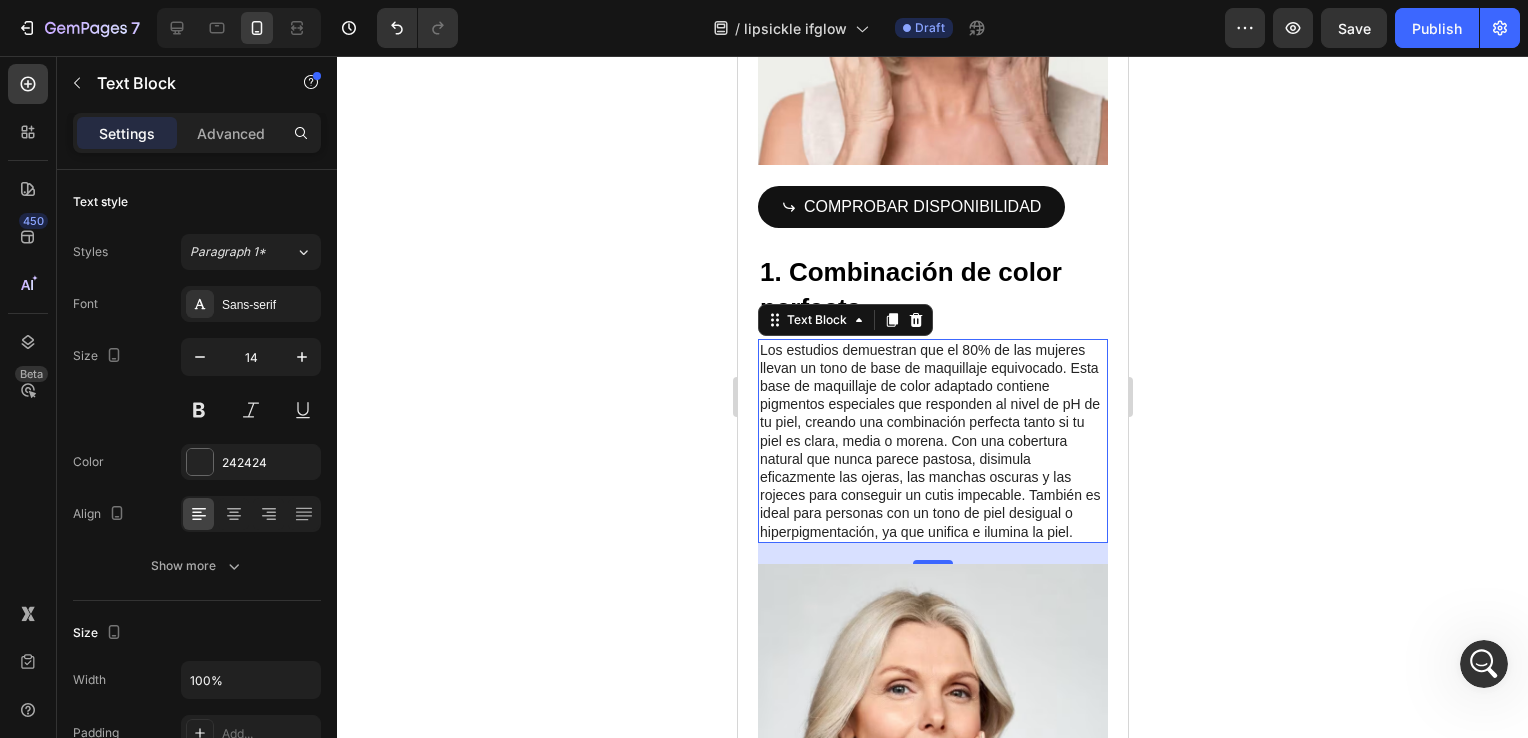 click on "Los estudios demuestran que el 80% de las mujeres llevan un tono de base de maquillaje equivocado. Esta base de maquillaje de color adaptado contiene pigmentos especiales que responden al nivel de pH de tu piel, creando una combinación perfecta tanto si tu piel es clara, media o morena. Con una cobertura natural que nunca parece pastosa, disimula eficazmente las ojeras, las manchas oscuras y las rojeces para conseguir un cutis impecable. También es ideal para personas con un tono de piel desigual o hiperpigmentación, ya que unifica e ilumina la piel." at bounding box center (932, 441) 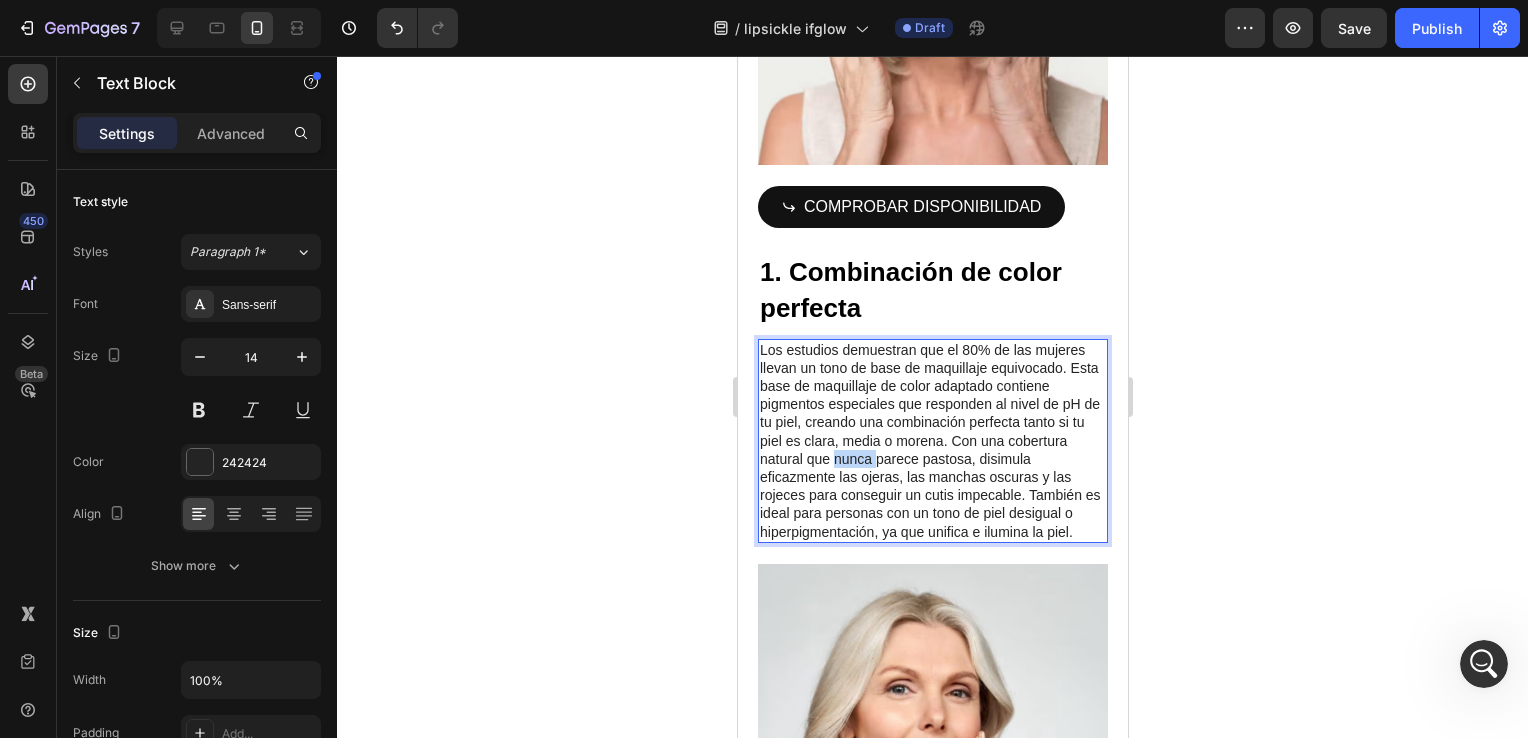 click on "Los estudios demuestran que el 80% de las mujeres llevan un tono de base de maquillaje equivocado. Esta base de maquillaje de color adaptado contiene pigmentos especiales que responden al nivel de pH de tu piel, creando una combinación perfecta tanto si tu piel es clara, media o morena. Con una cobertura natural que nunca parece pastosa, disimula eficazmente las ojeras, las manchas oscuras y las rojeces para conseguir un cutis impecable. También es ideal para personas con un tono de piel desigual o hiperpigmentación, ya que unifica e ilumina la piel." at bounding box center [932, 441] 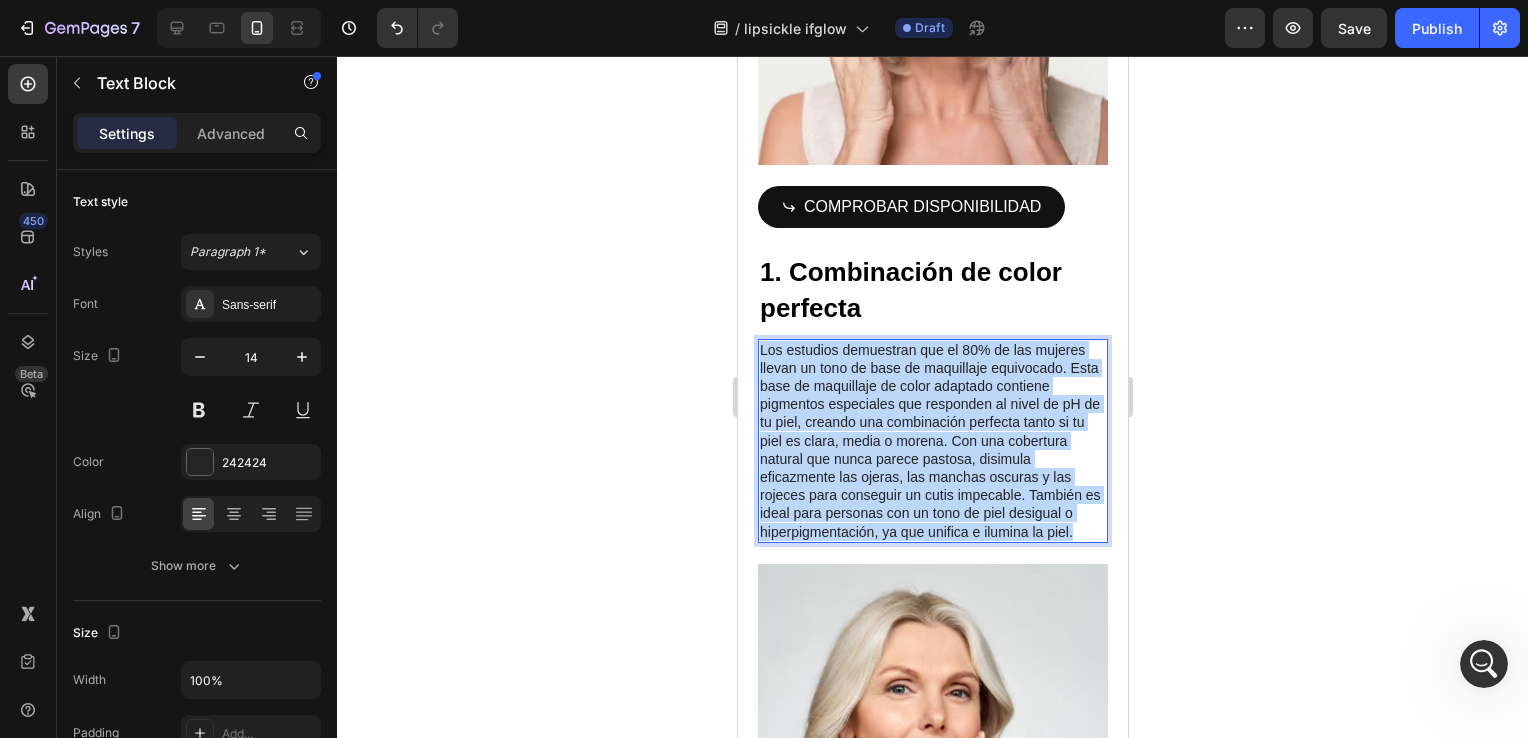 click on "Los estudios demuestran que el 80% de las mujeres llevan un tono de base de maquillaje equivocado. Esta base de maquillaje de color adaptado contiene pigmentos especiales que responden al nivel de pH de tu piel, creando una combinación perfecta tanto si tu piel es clara, media o morena. Con una cobertura natural que nunca parece pastosa, disimula eficazmente las ojeras, las manchas oscuras y las rojeces para conseguir un cutis impecable. También es ideal para personas con un tono de piel desigual o hiperpigmentación, ya que unifica e ilumina la piel." at bounding box center [932, 441] 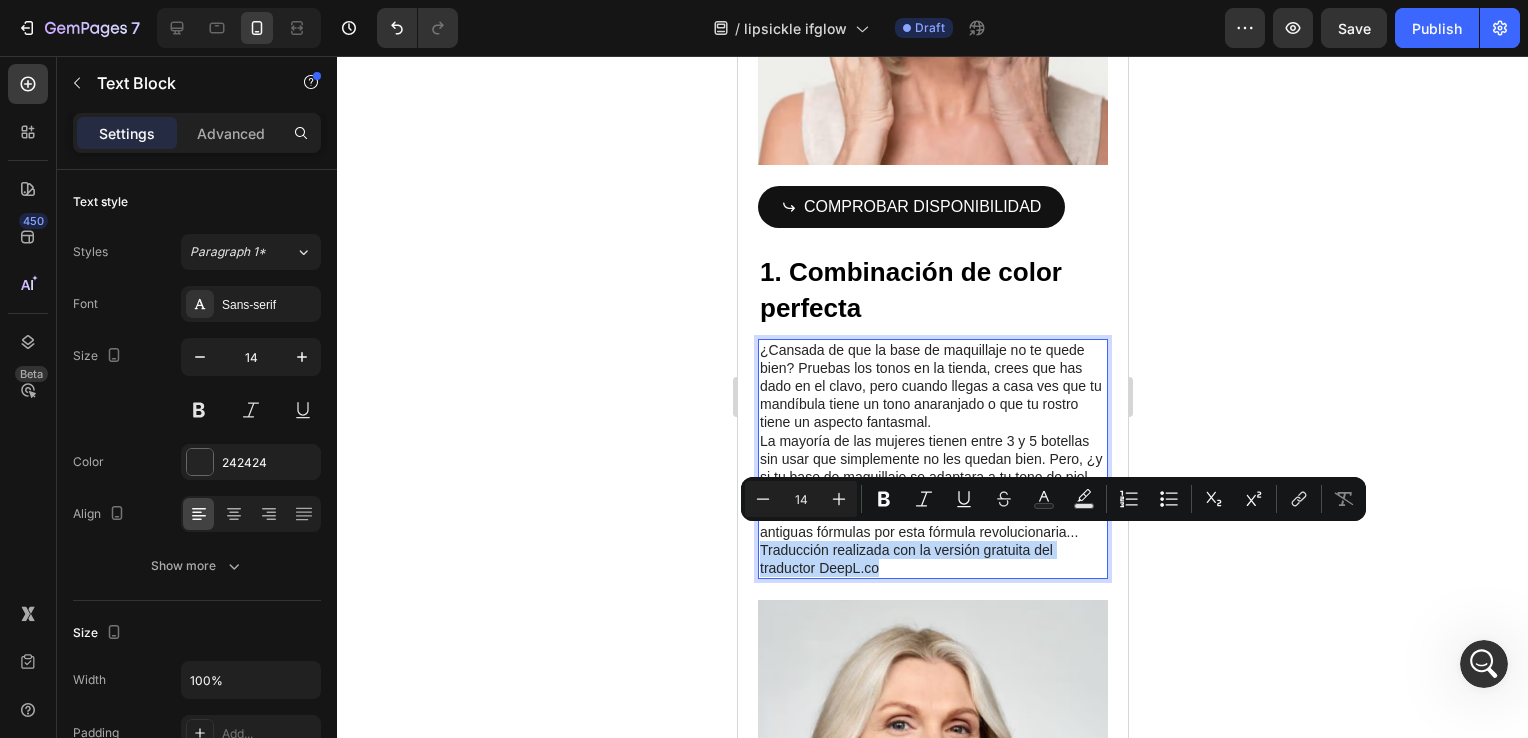 drag, startPoint x: 891, startPoint y: 554, endPoint x: 757, endPoint y: 543, distance: 134.45073 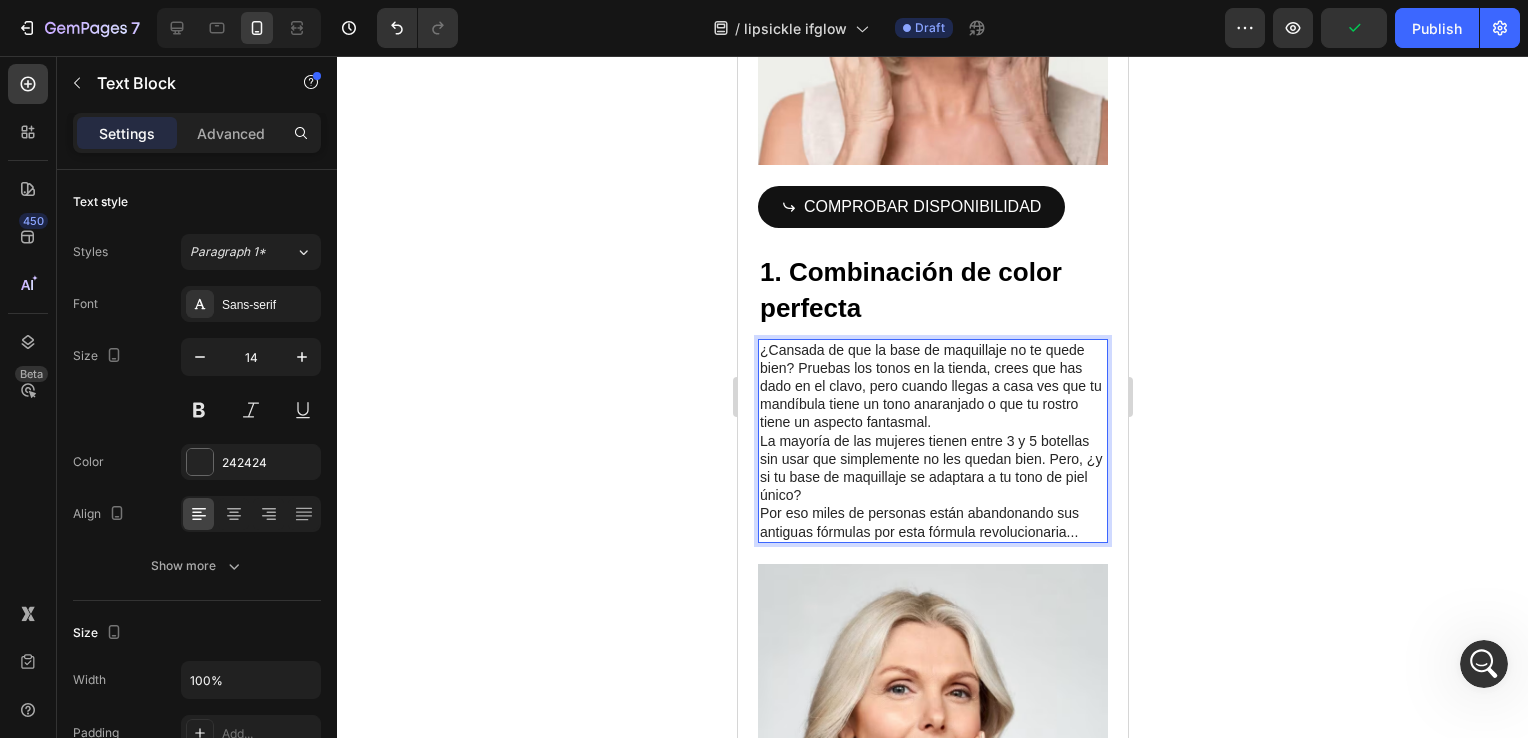 click on "¿Cansada de que la base de maquillaje no te quede bien? Pruebas los tonos en la tienda, crees que has dado en el clavo, pero cuando llegas a casa ves que tu mandíbula tiene un tono anaranjado o que tu rostro tiene un aspecto fantasmal." at bounding box center [932, 386] 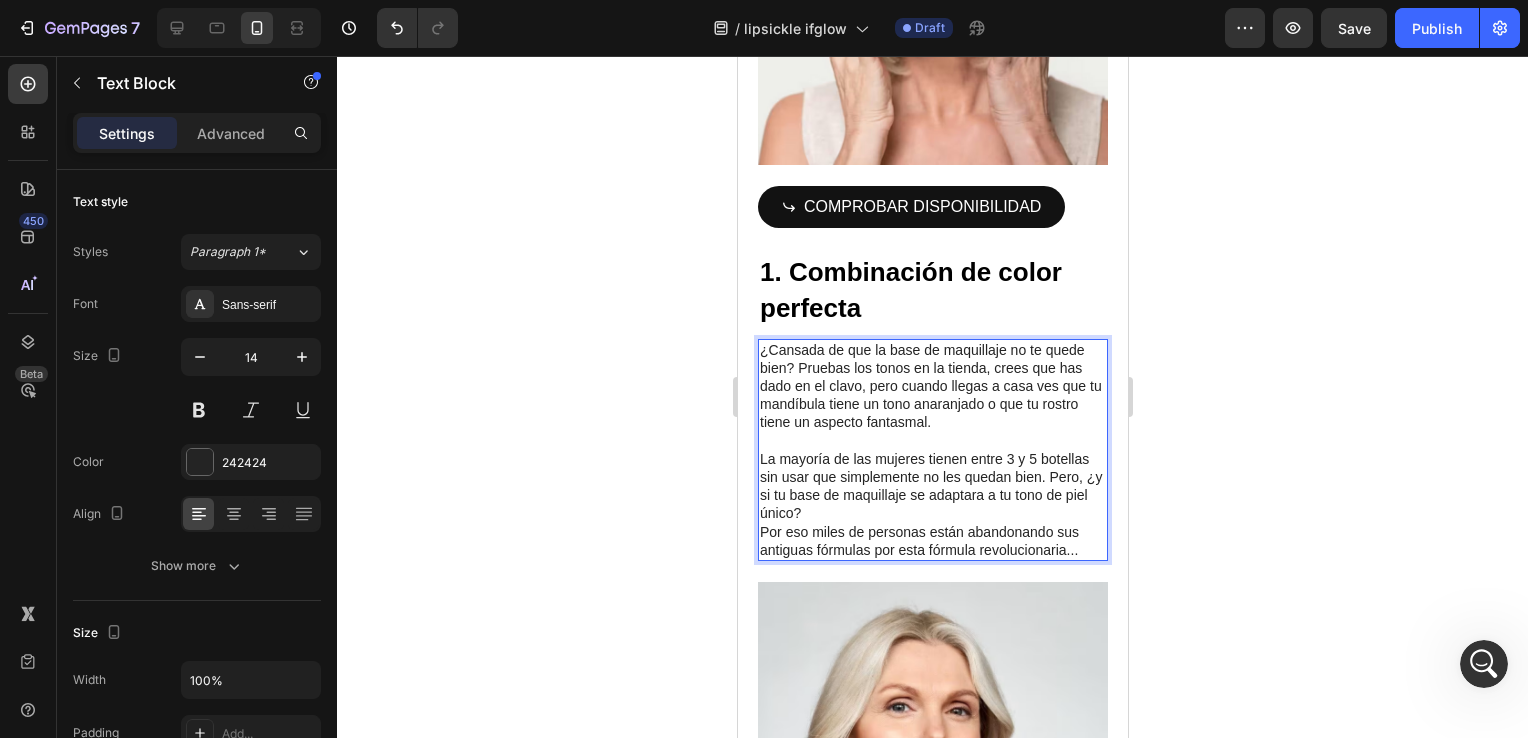 click on "La mayoría de las mujeres tienen entre 3 y 5 botellas sin usar que simplemente no les quedan bien. Pero, ¿y si tu base de maquillaje se adaptara a tu tono de piel único?" at bounding box center (932, 486) 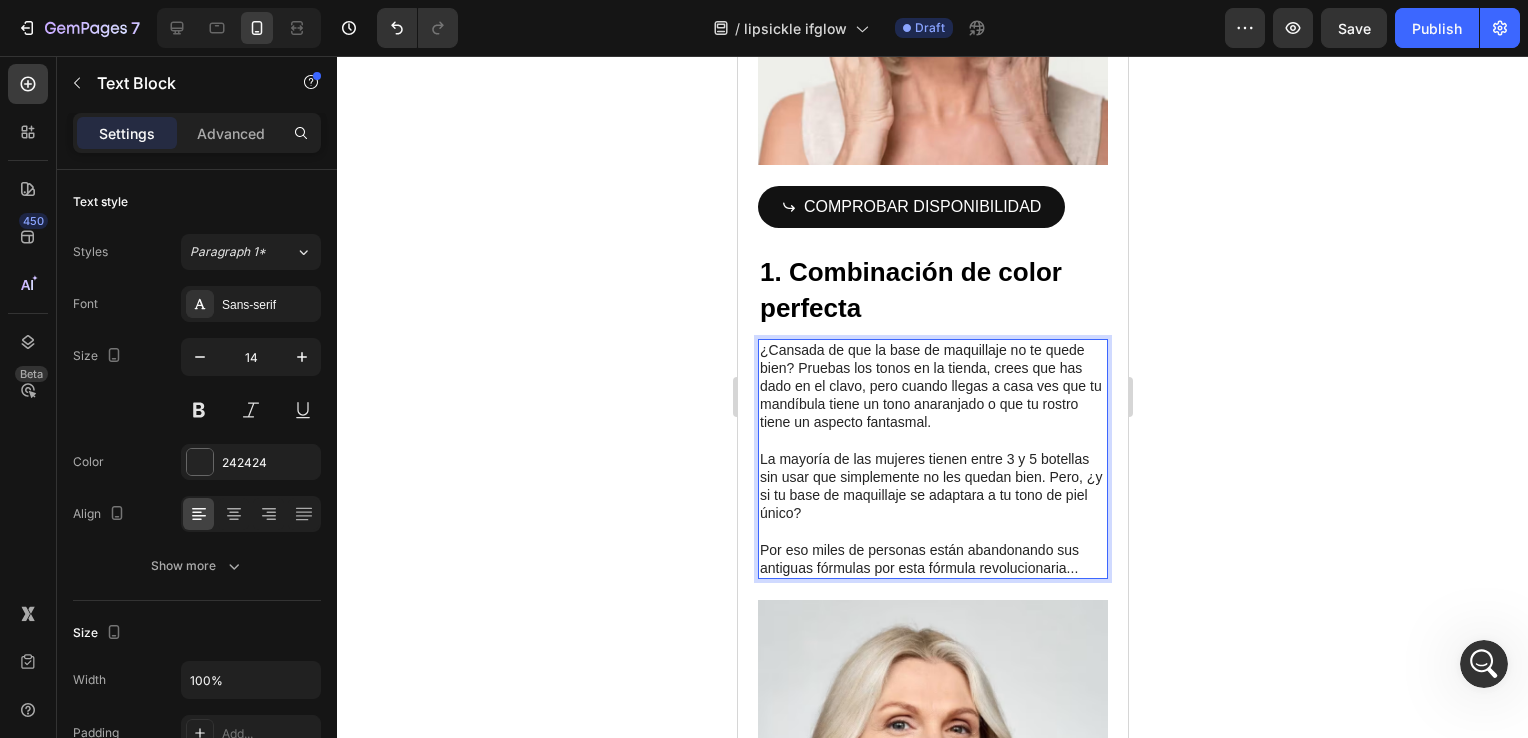 scroll, scrollTop: 1200, scrollLeft: 0, axis: vertical 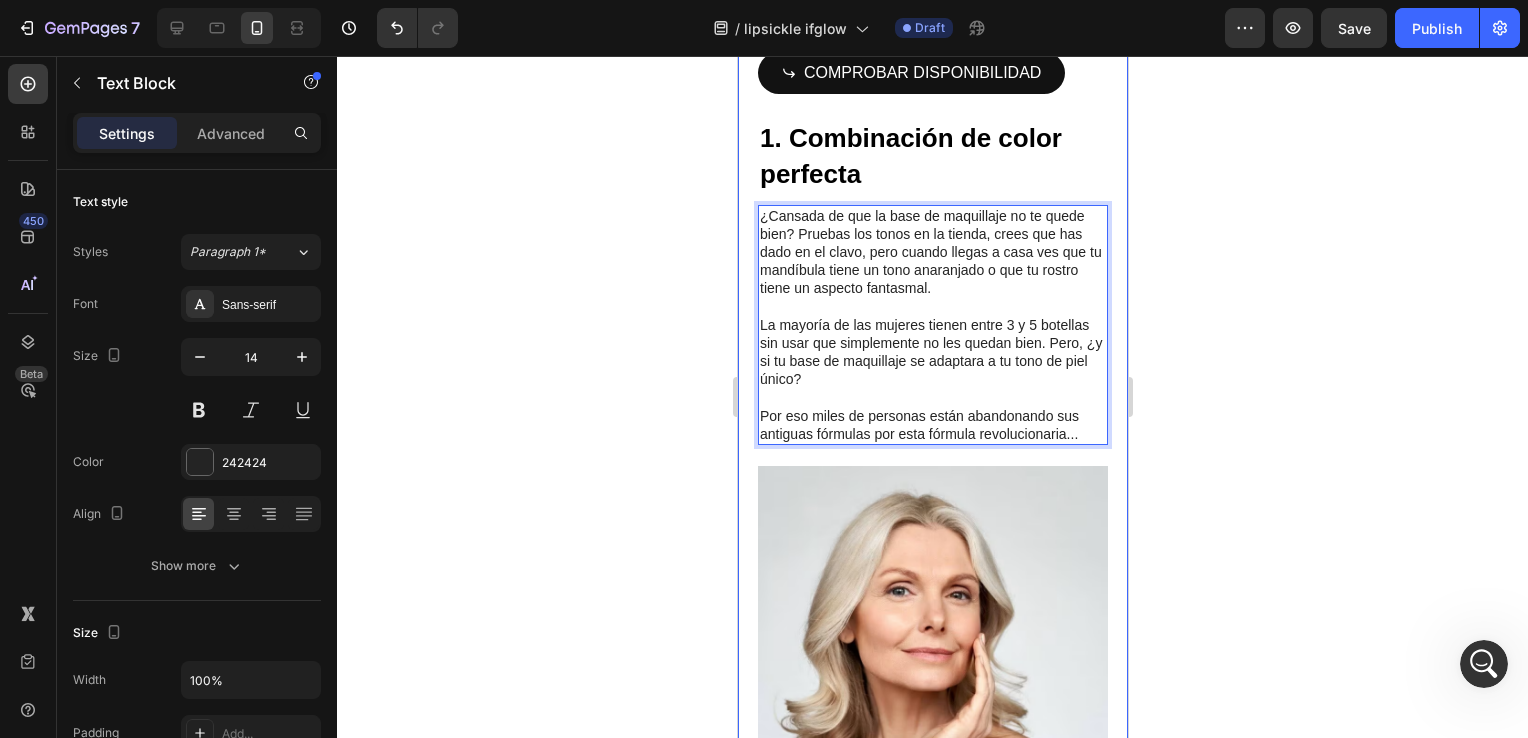 click 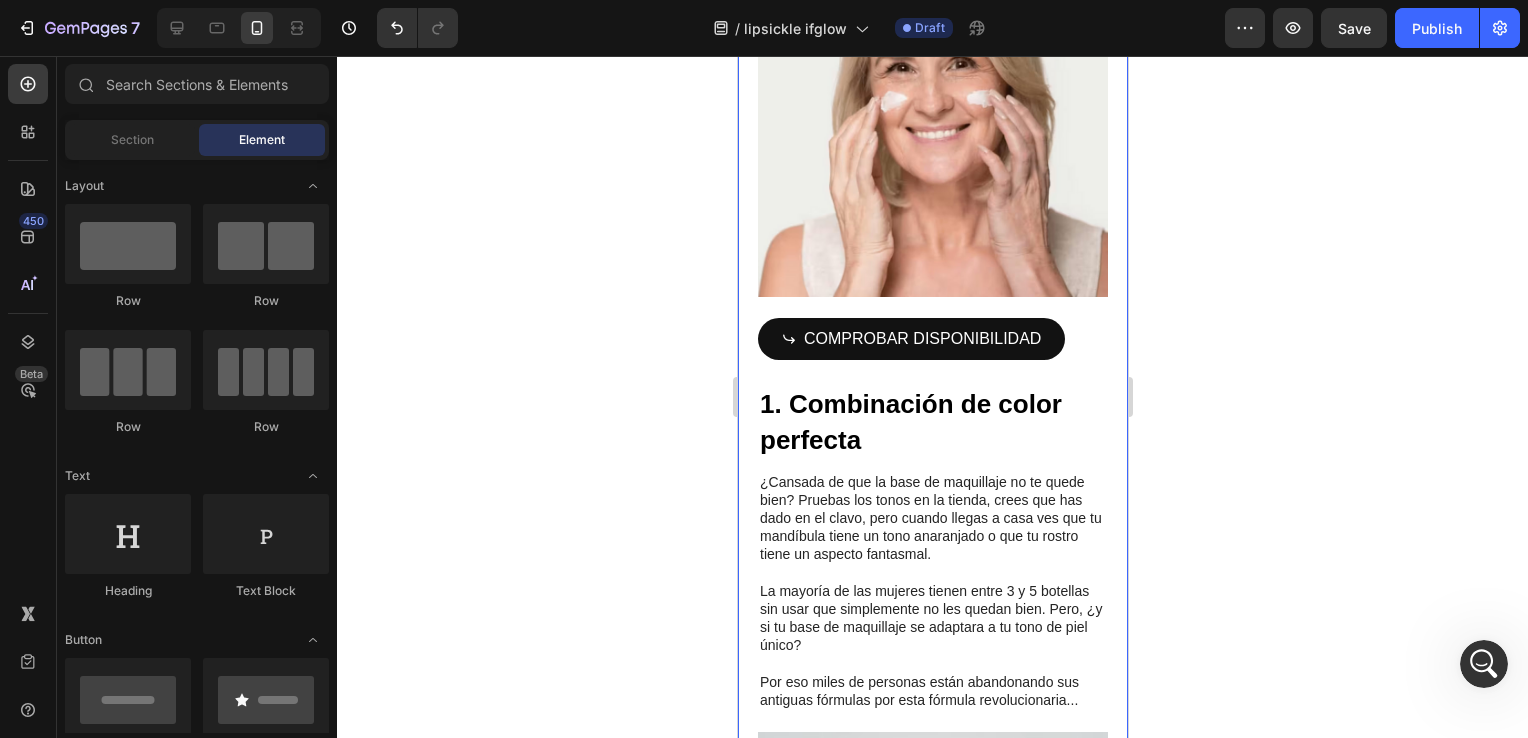 scroll, scrollTop: 933, scrollLeft: 0, axis: vertical 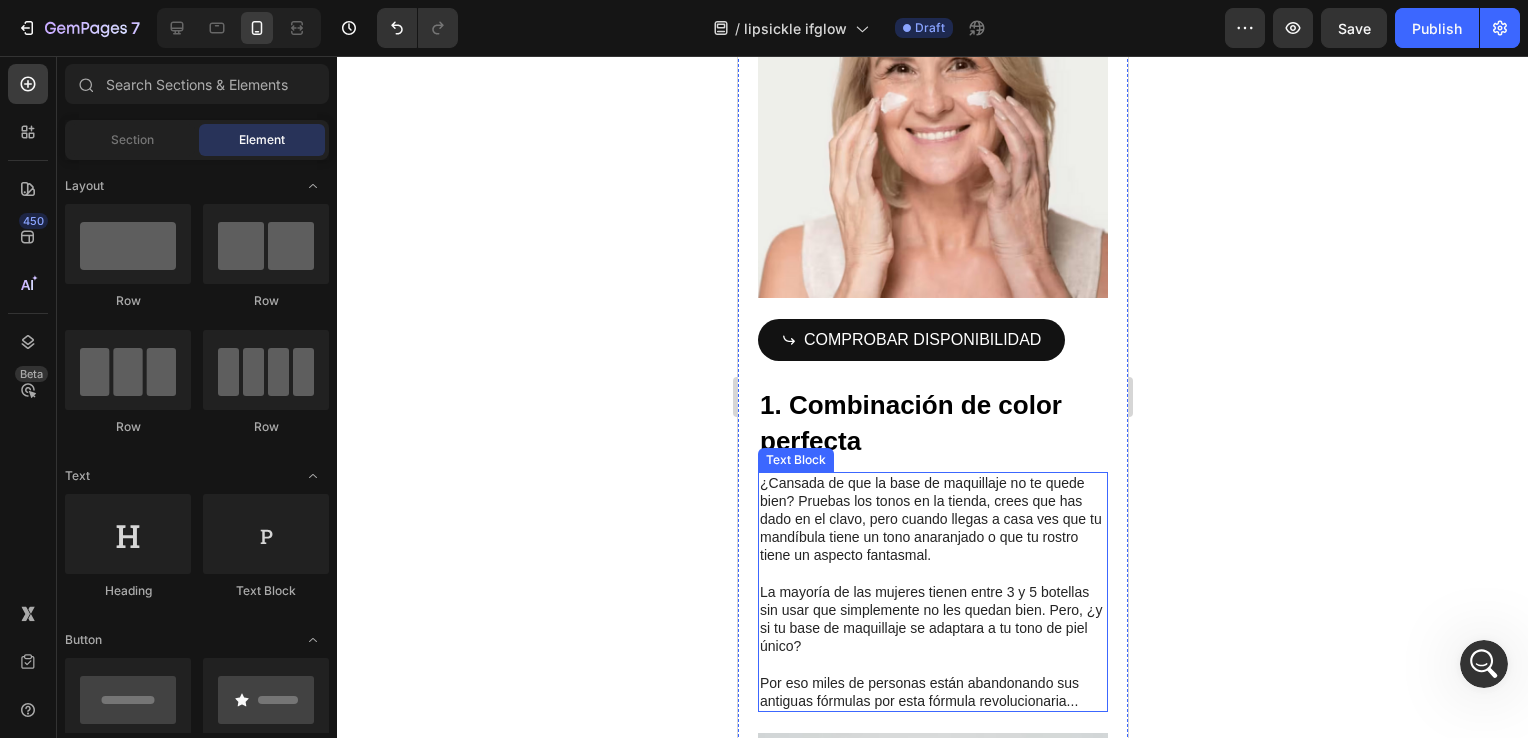 click on "¿Cansada de que la base de maquillaje no te quede bien? Pruebas los tonos en la tienda, crees que has dado en el clavo, pero cuando llegas a casa ves que tu mandíbula tiene un tono anaranjado o que tu rostro tiene un aspecto fantasmal." at bounding box center [932, 519] 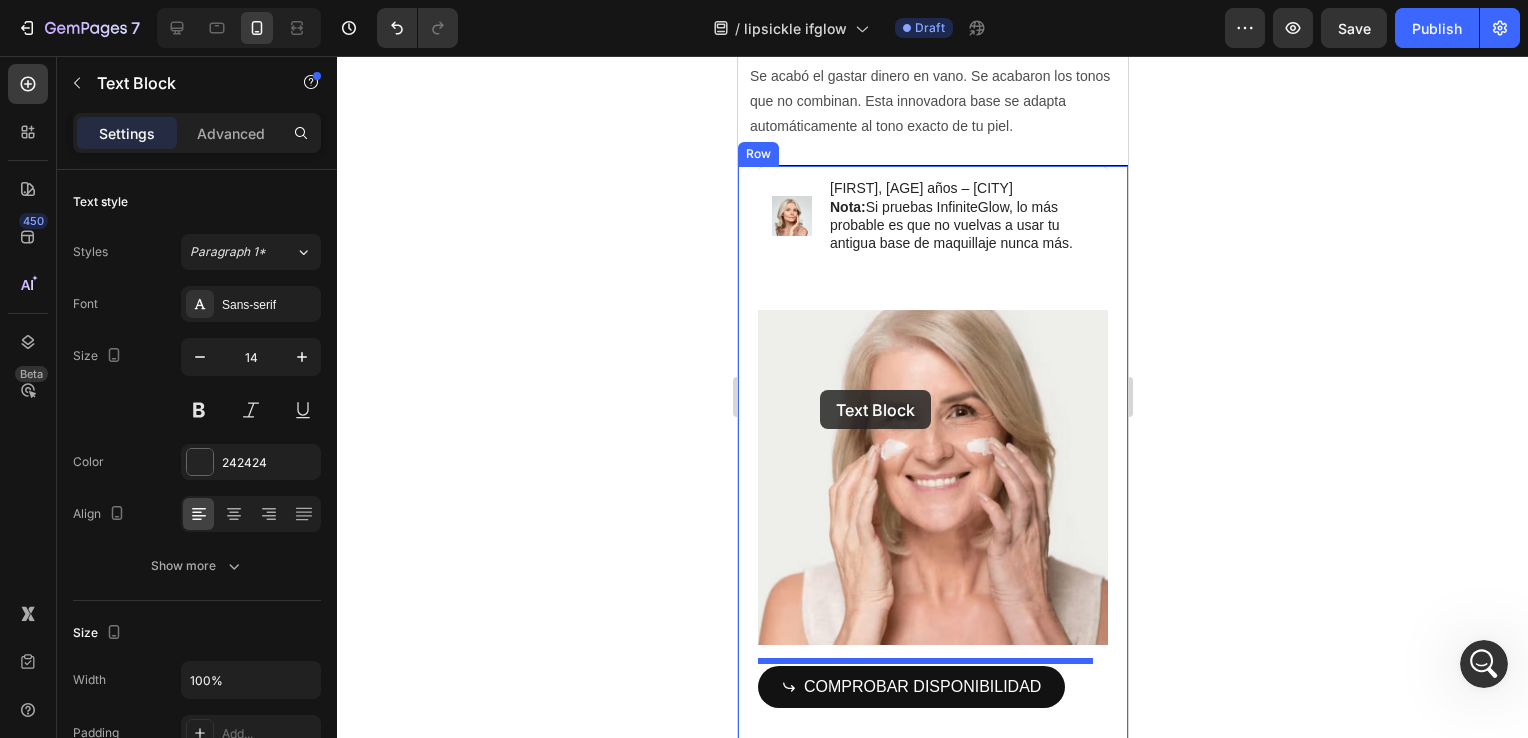 scroll, scrollTop: 400, scrollLeft: 0, axis: vertical 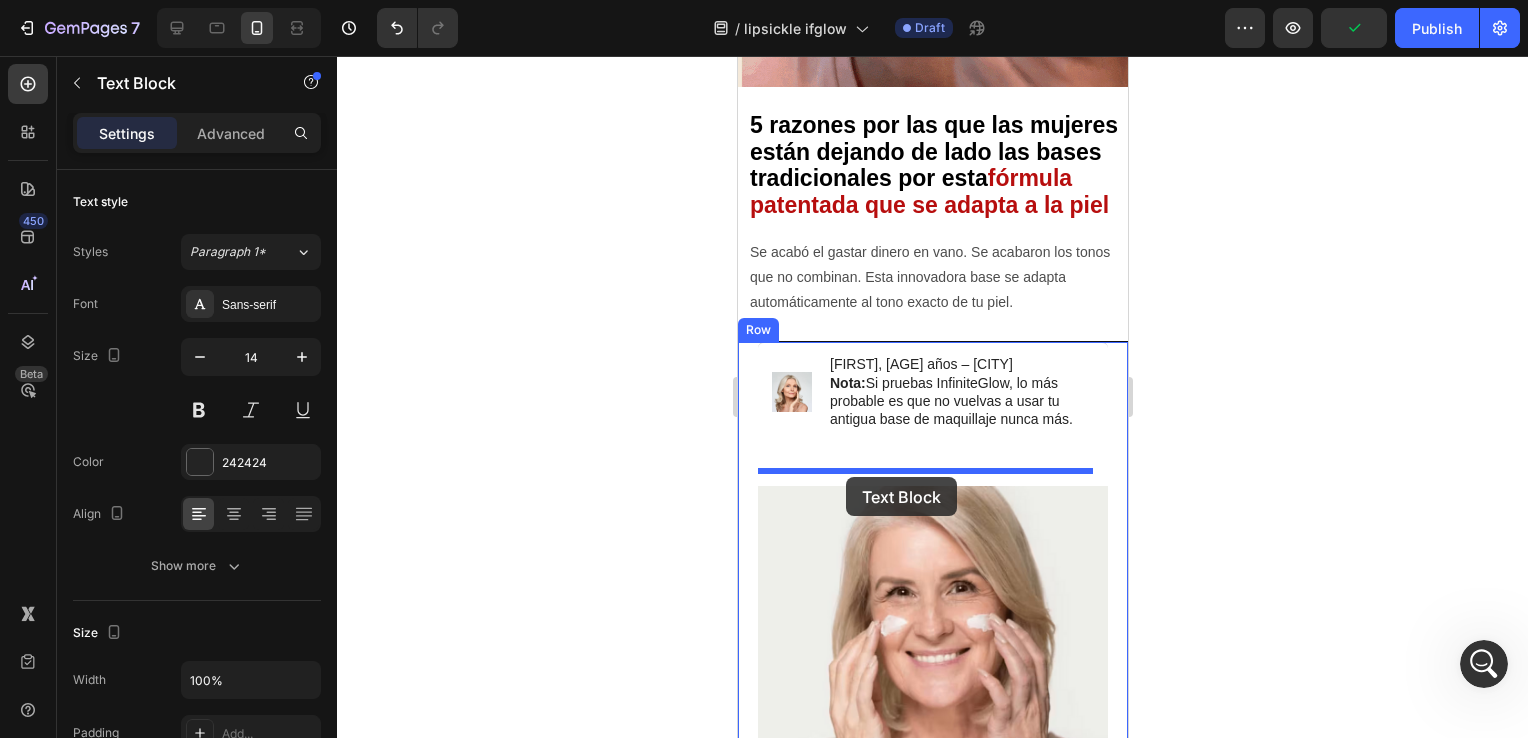 drag, startPoint x: 795, startPoint y: 446, endPoint x: 845, endPoint y: 476, distance: 58.30952 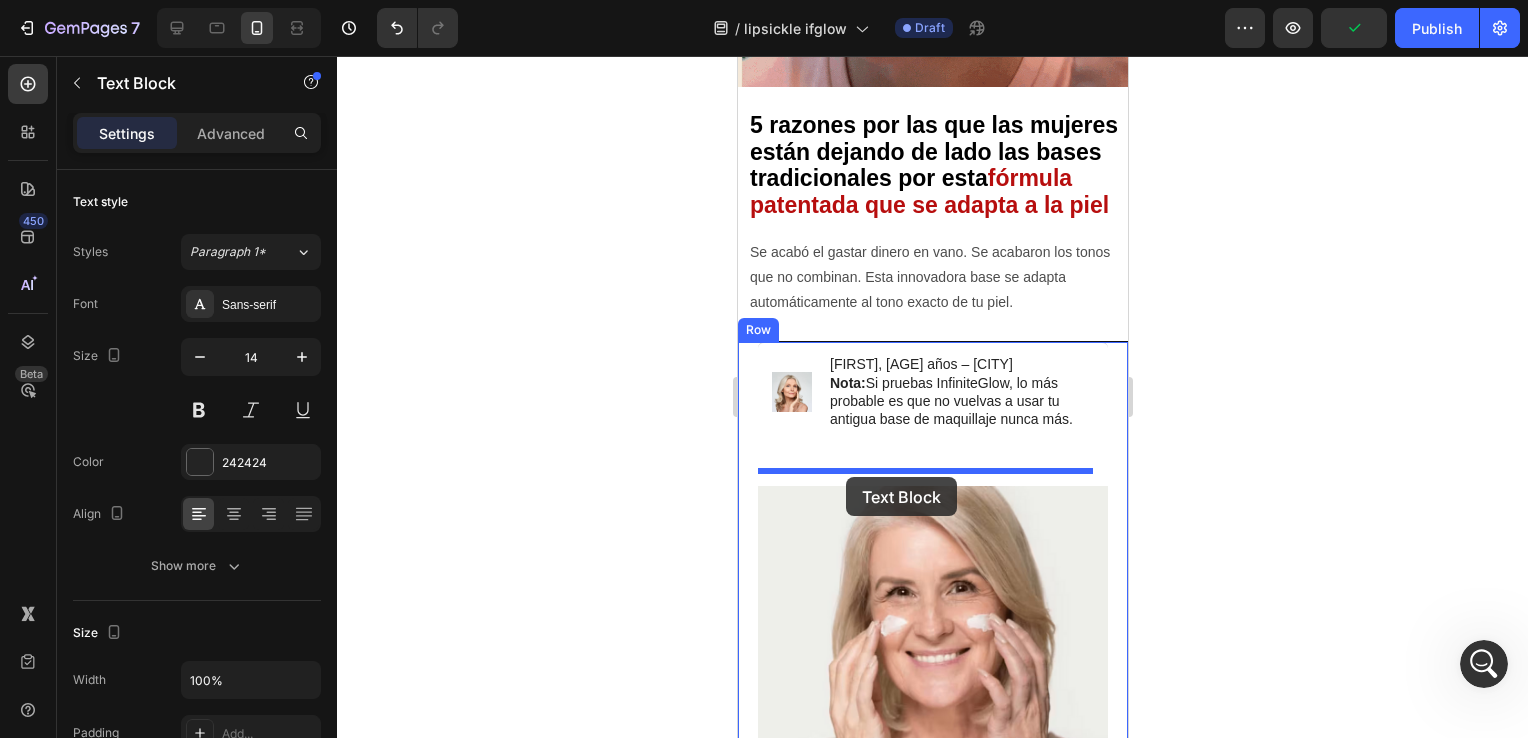 click on "iPhone 13 Pro ( 390 px) iPhone 13 Mini iPhone 13 Pro iPhone 11 Pro Max iPhone 15 Pro Max Pixel 7 Galaxy S8+ Galaxy S20 Ultra iPad Mini iPad Air iPad Pro Header Image 5 razones por las que las mujeres están dejando de lado las bases tradicionales por esta fórmula patentada que se adapta a la piel Heading Se acabó el gastar dinero en vano. Se acabaron los tonos que no combinan. Esta innovadora base se adapta automáticamente al tono exacto de tu piel. Text Block Section 1 Image [FIRST], [AGE] años – [CITY] Nota: Si pruebas InfiniteGlow, lo más probable es que no vuelvas a usar tu antigua base de maquillaje nunca más. Text Block Row Text Block Image COMPROBAR DISPONIBILIDAD Button 1. Combinación de color perfecta Heading ¿Cansada de que la base de maquillaje no te quede bien? Pruebas los tonos en la tienda, crees que has dado en el clavo, pero cuando llegas a casa ves que tu mandíbula tiene un tono anaranjado o que tu rostro tiene un aspecto fantasmal. Text Block 21 Text Block 21" at bounding box center [932, 3064] 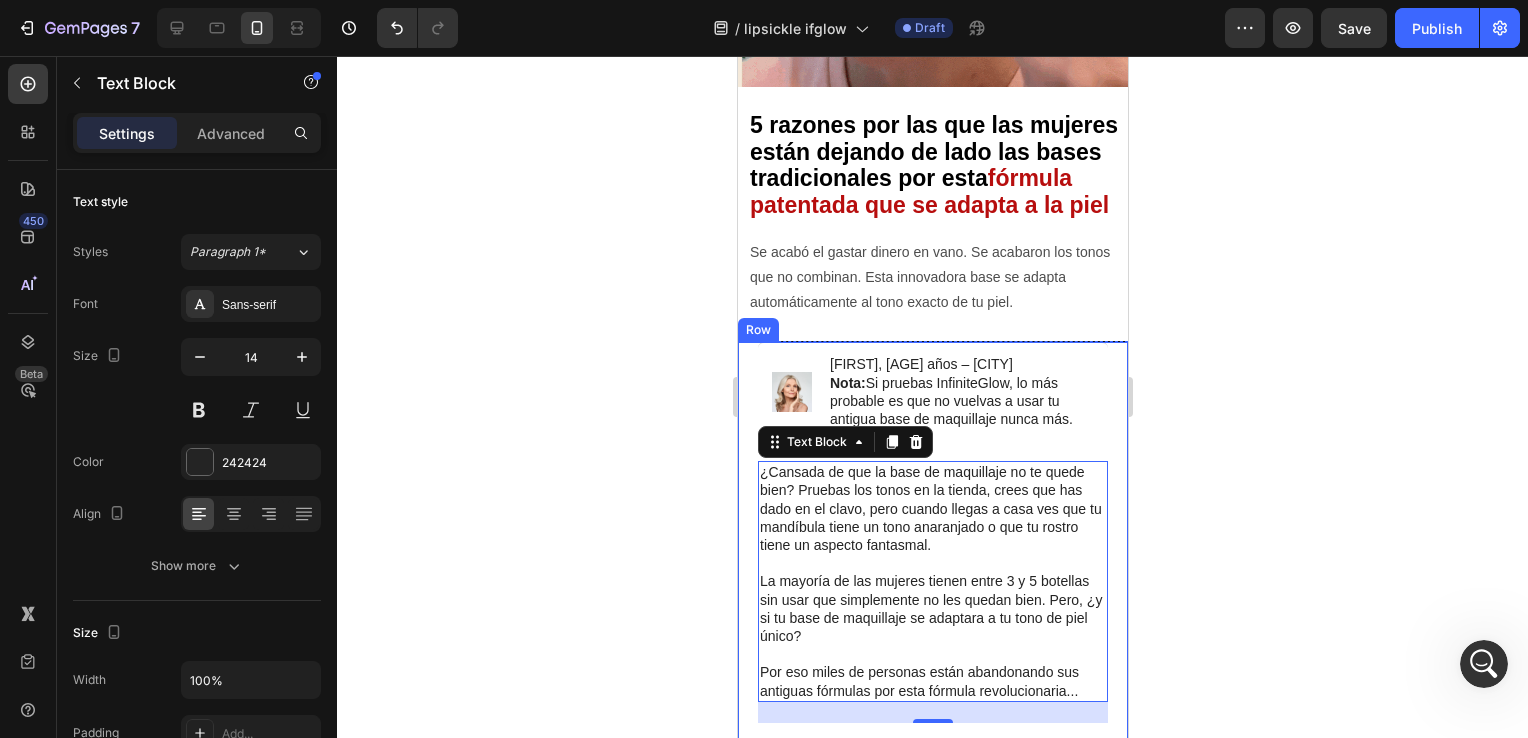 drag, startPoint x: 1293, startPoint y: 392, endPoint x: 1264, endPoint y: 392, distance: 29 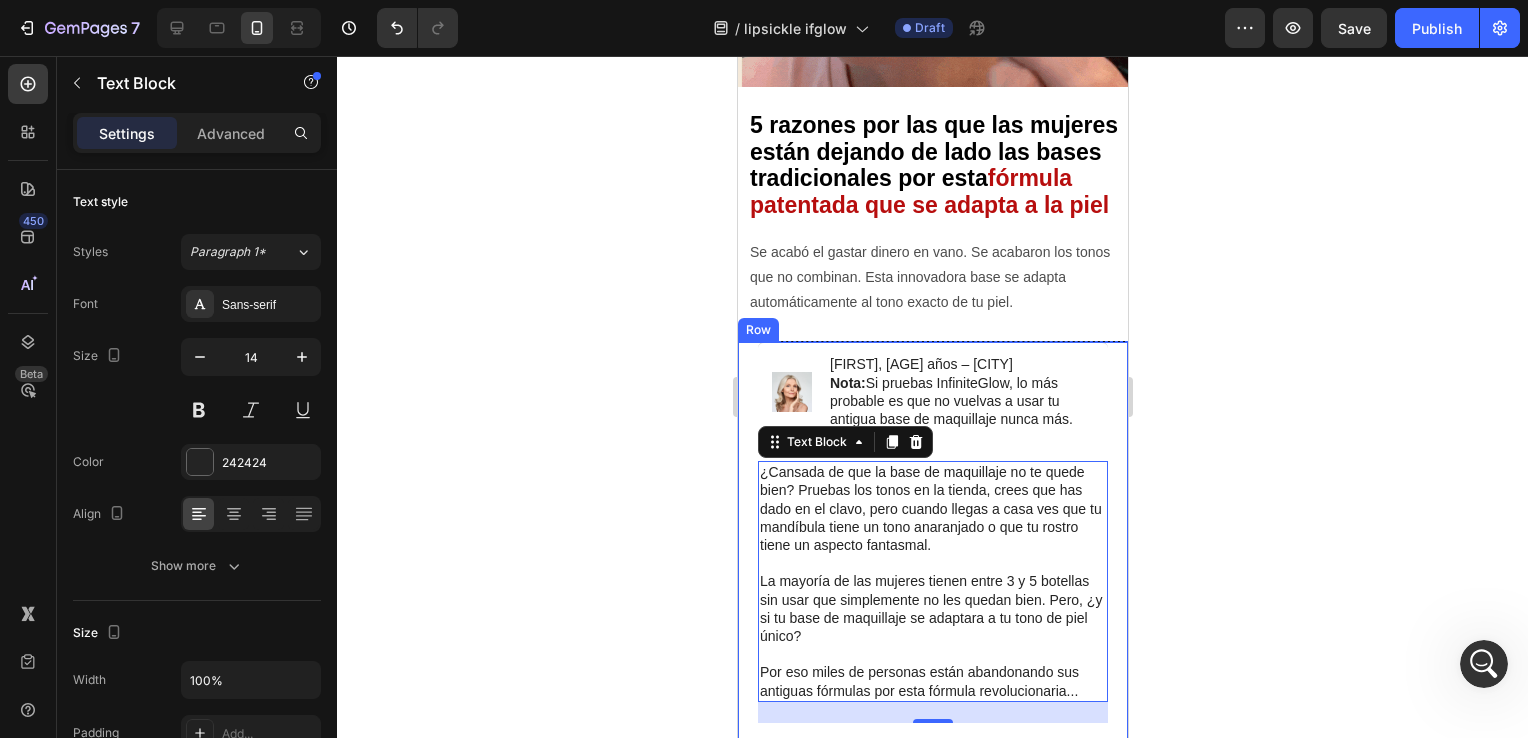 click 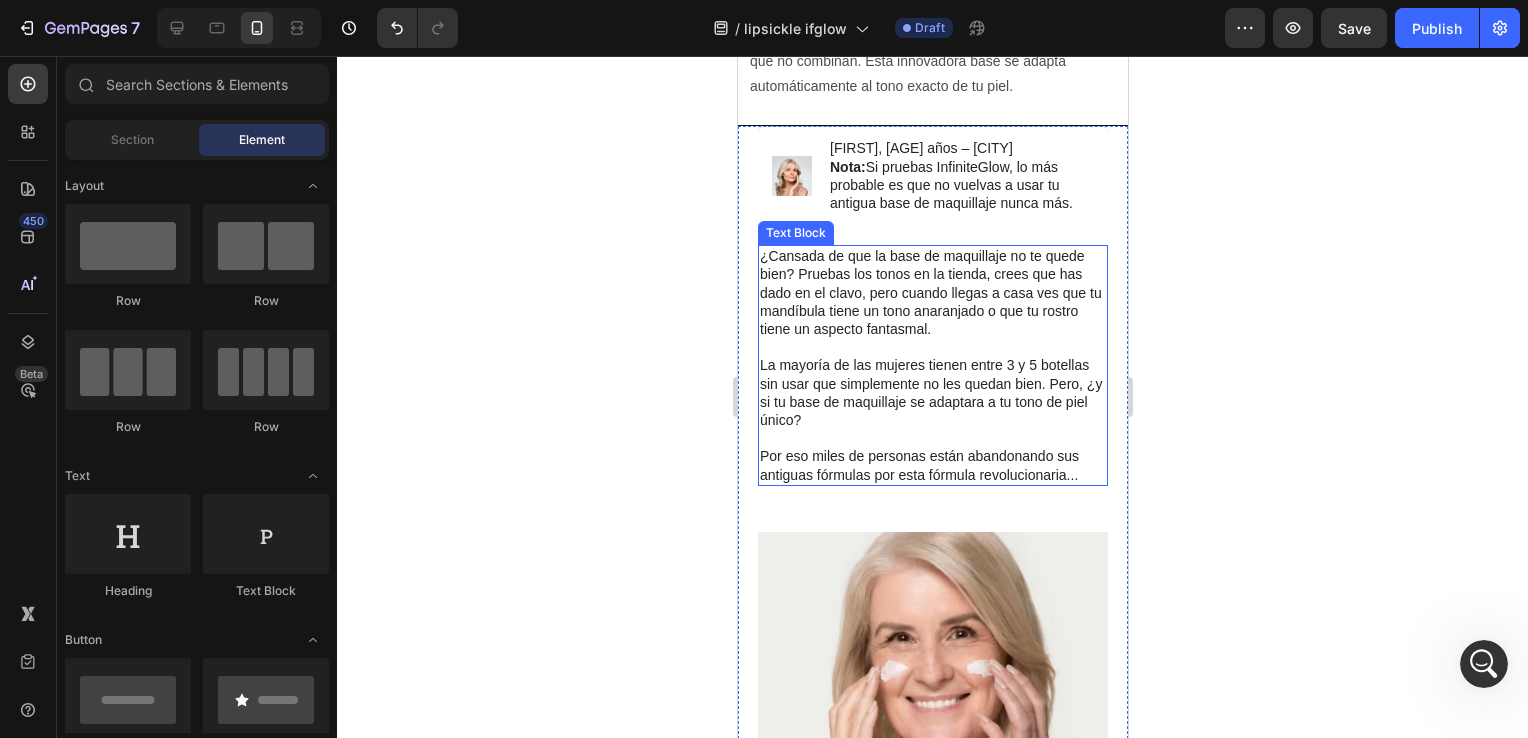 scroll, scrollTop: 666, scrollLeft: 0, axis: vertical 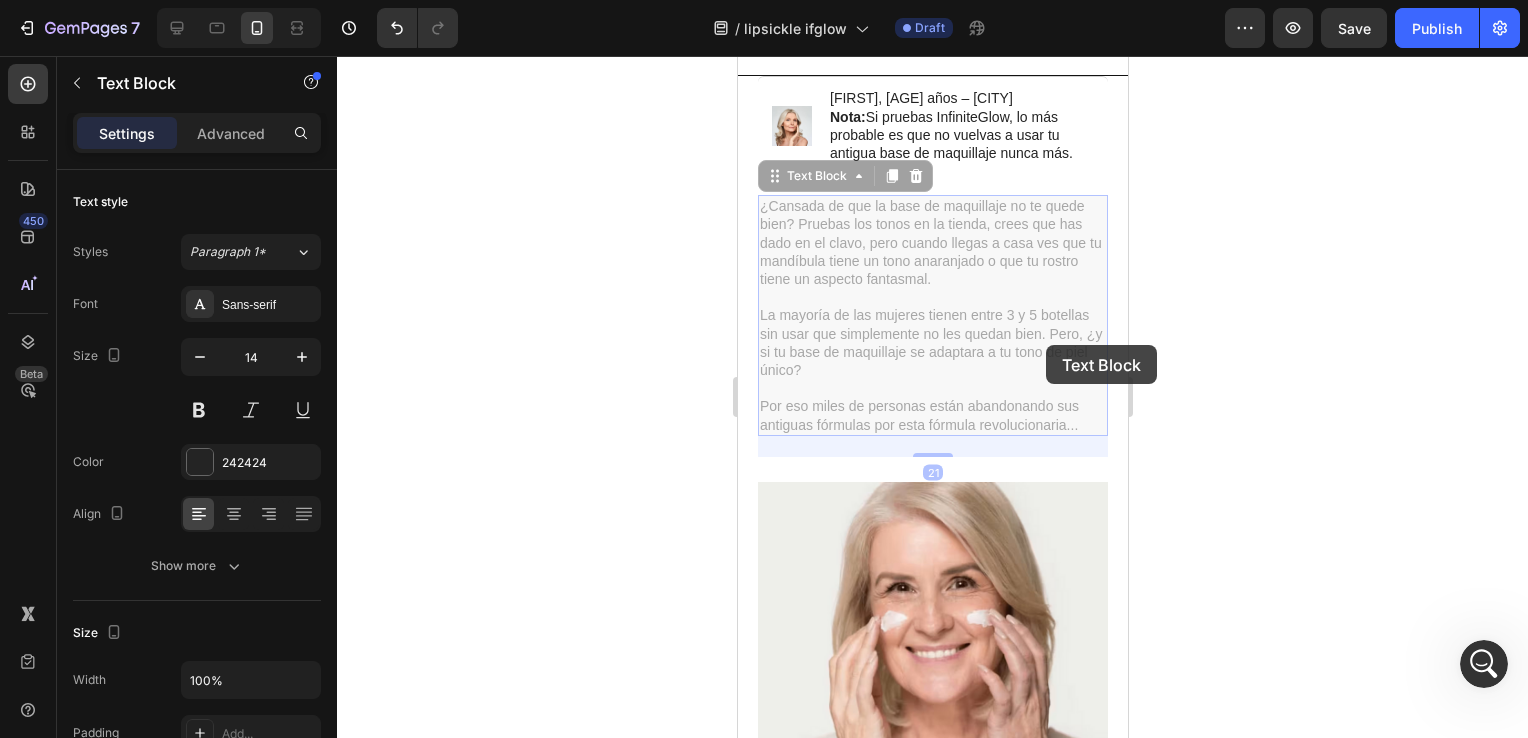 drag, startPoint x: 1045, startPoint y: 345, endPoint x: 1046, endPoint y: 355, distance: 10.049875 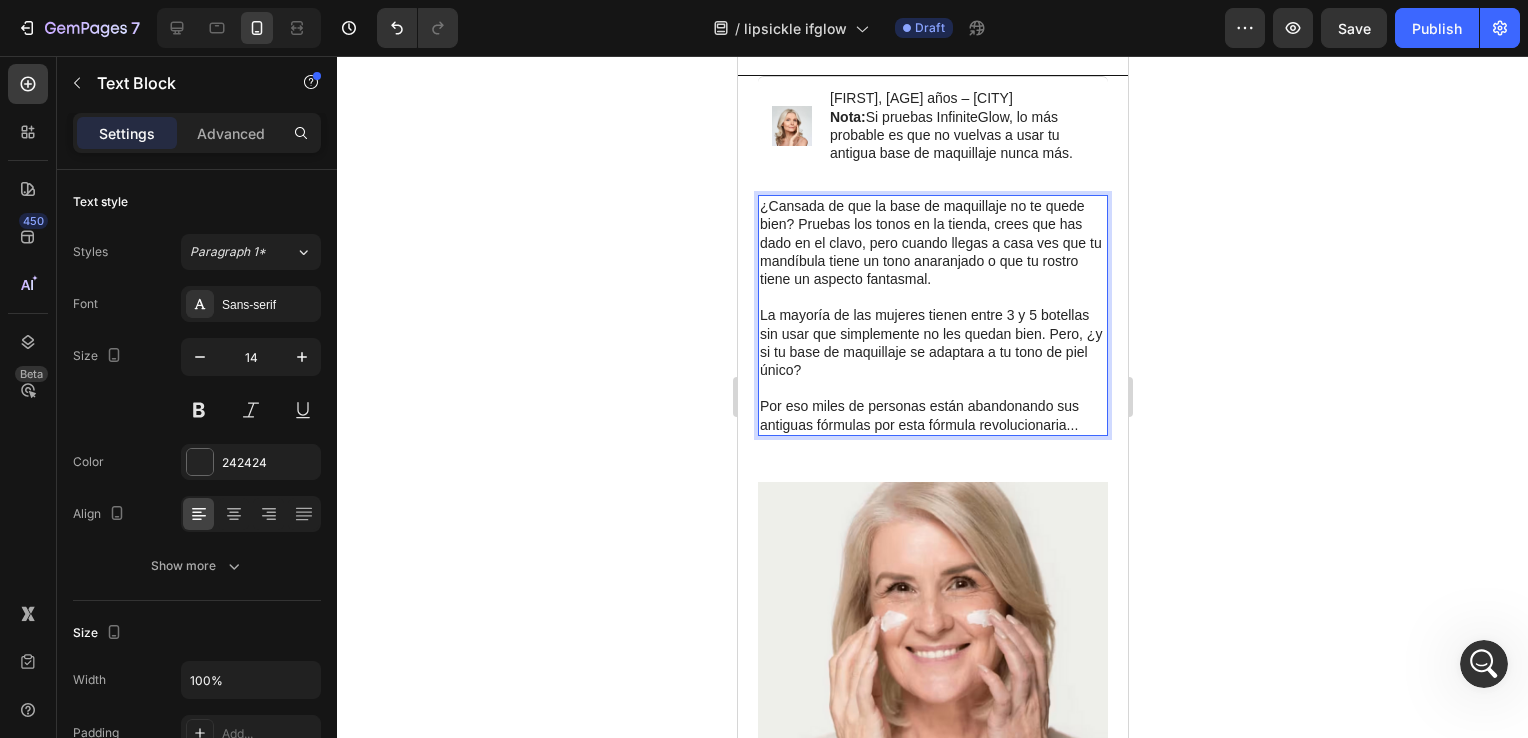 click on "La mayoría de las mujeres tienen entre 3 y 5 botellas sin usar que simplemente no les quedan bien. Pero, ¿y si tu base de maquillaje se adaptara a tu tono de piel único?" at bounding box center (932, 342) 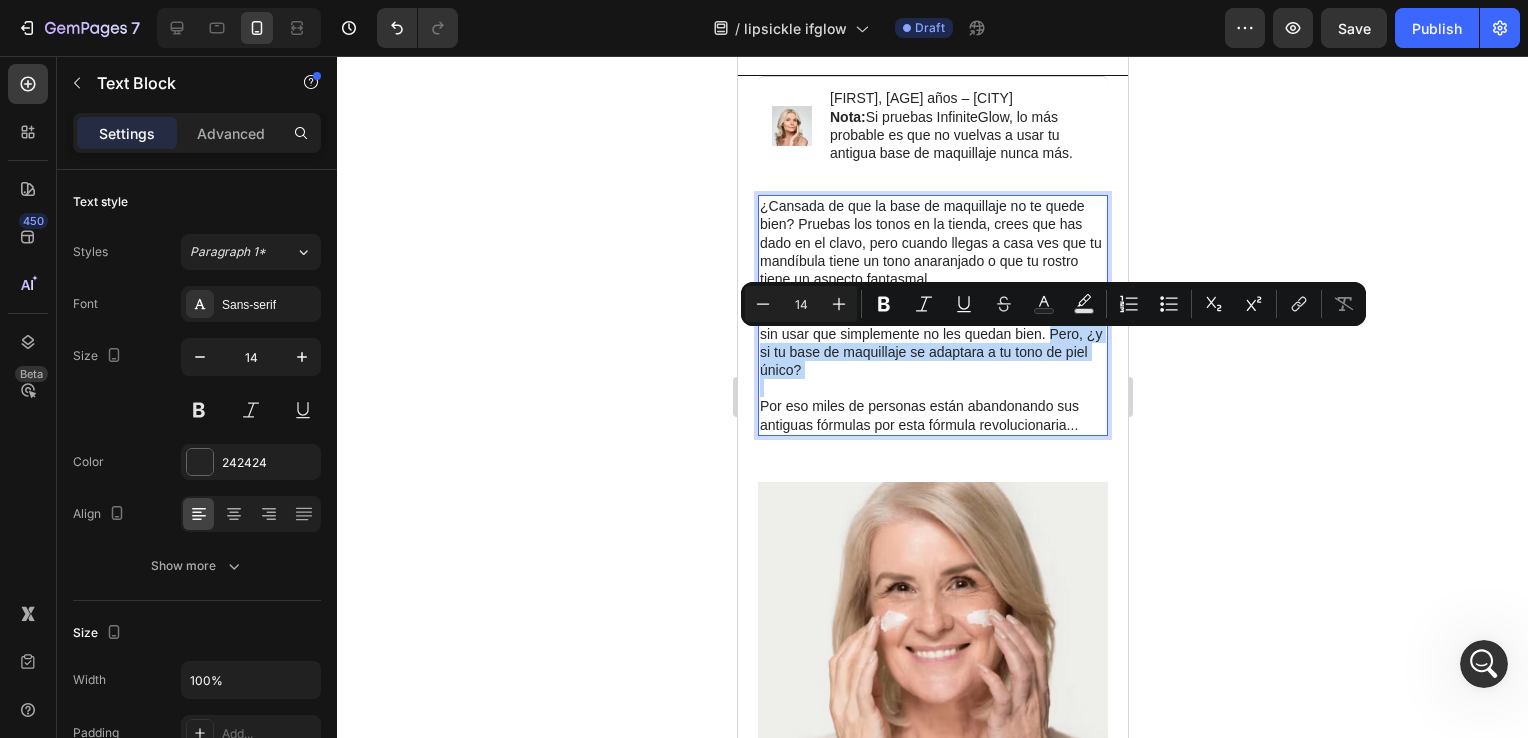 drag, startPoint x: 1049, startPoint y: 341, endPoint x: 845, endPoint y: 364, distance: 205.29248 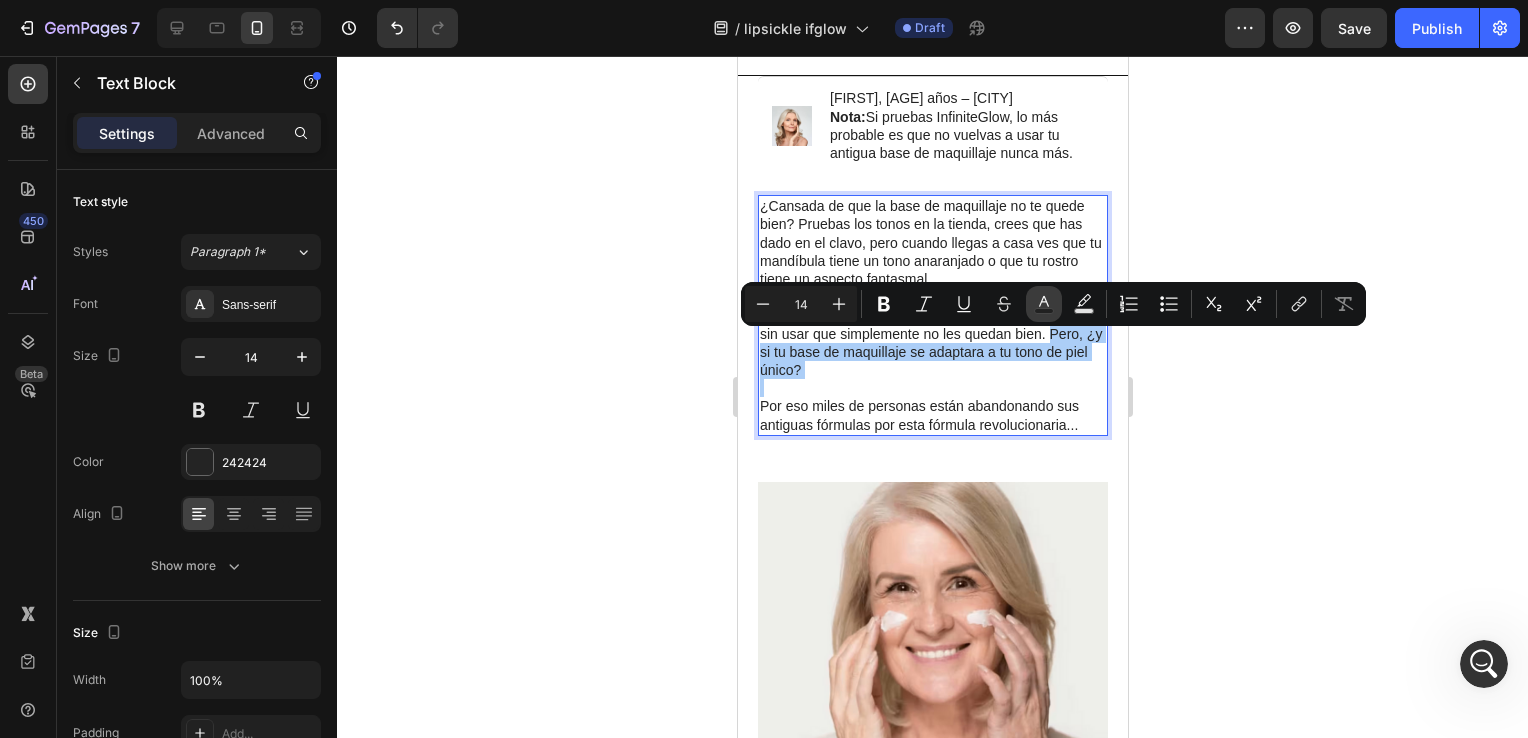 click 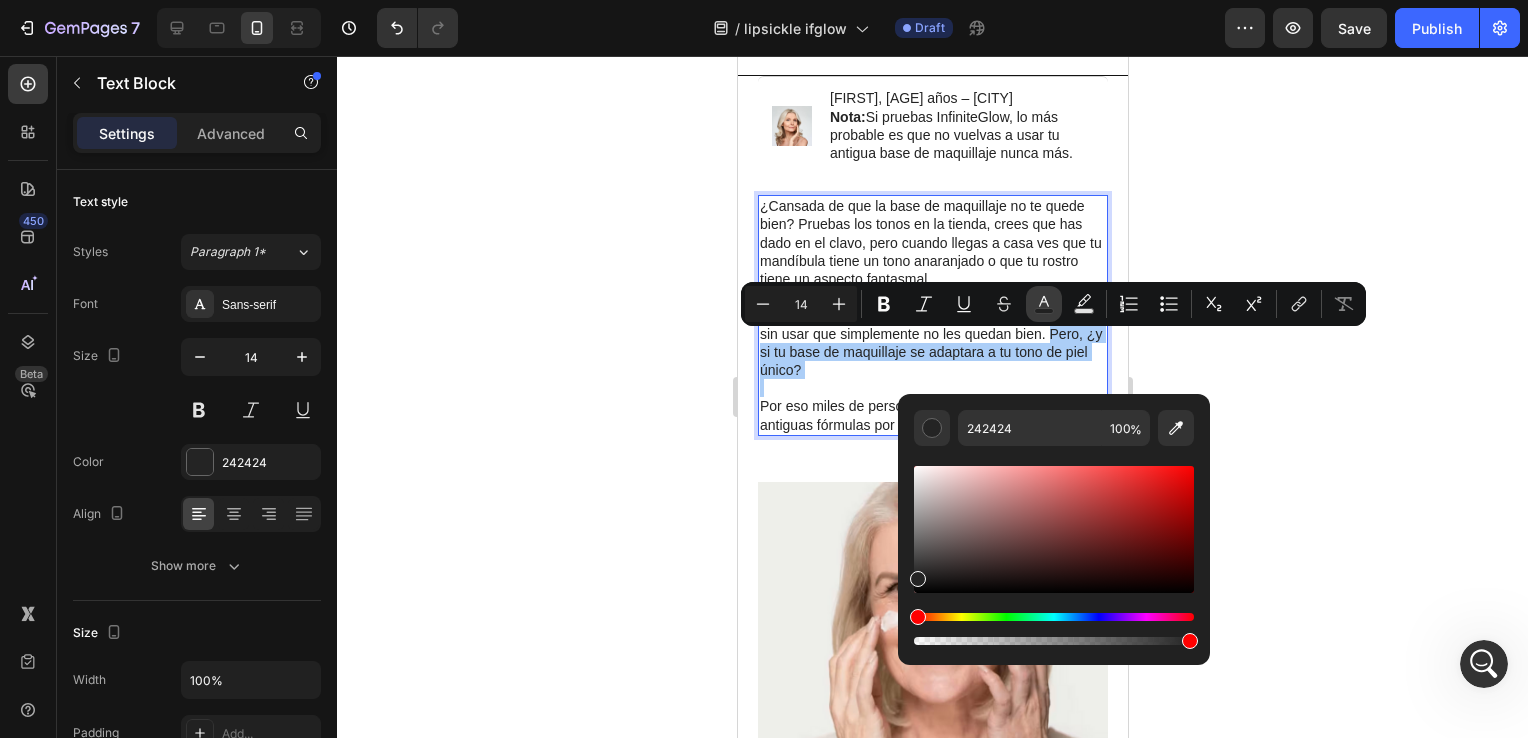 click 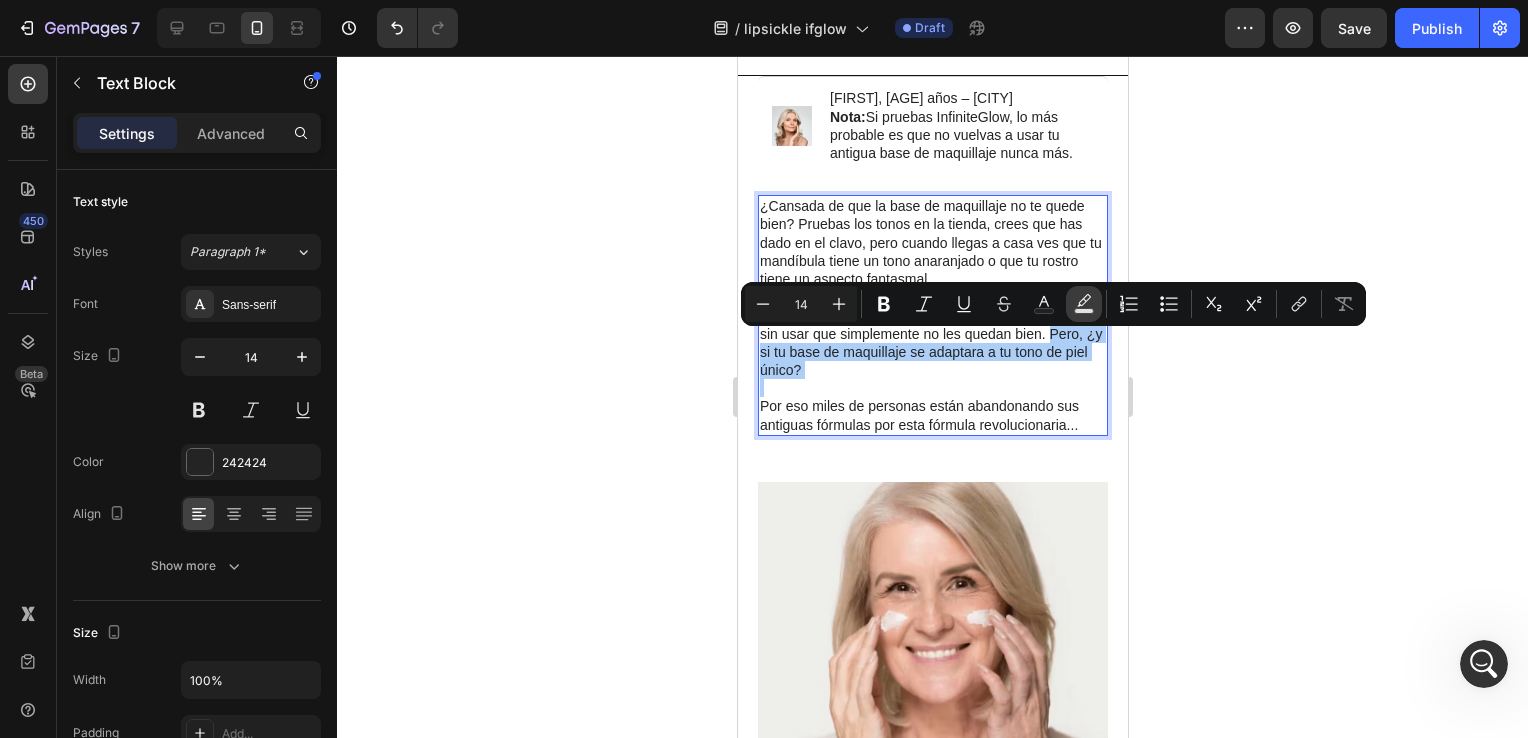 click 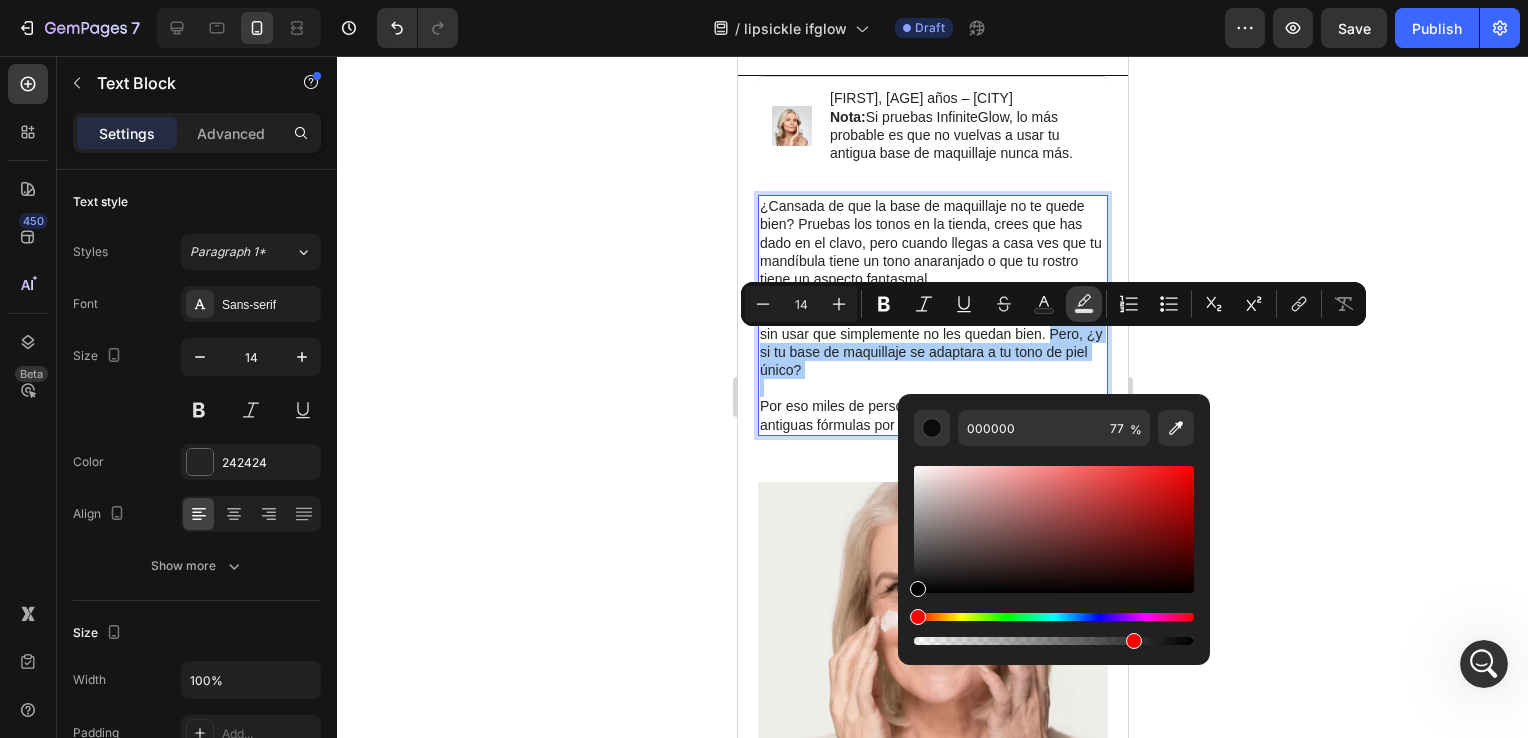 click 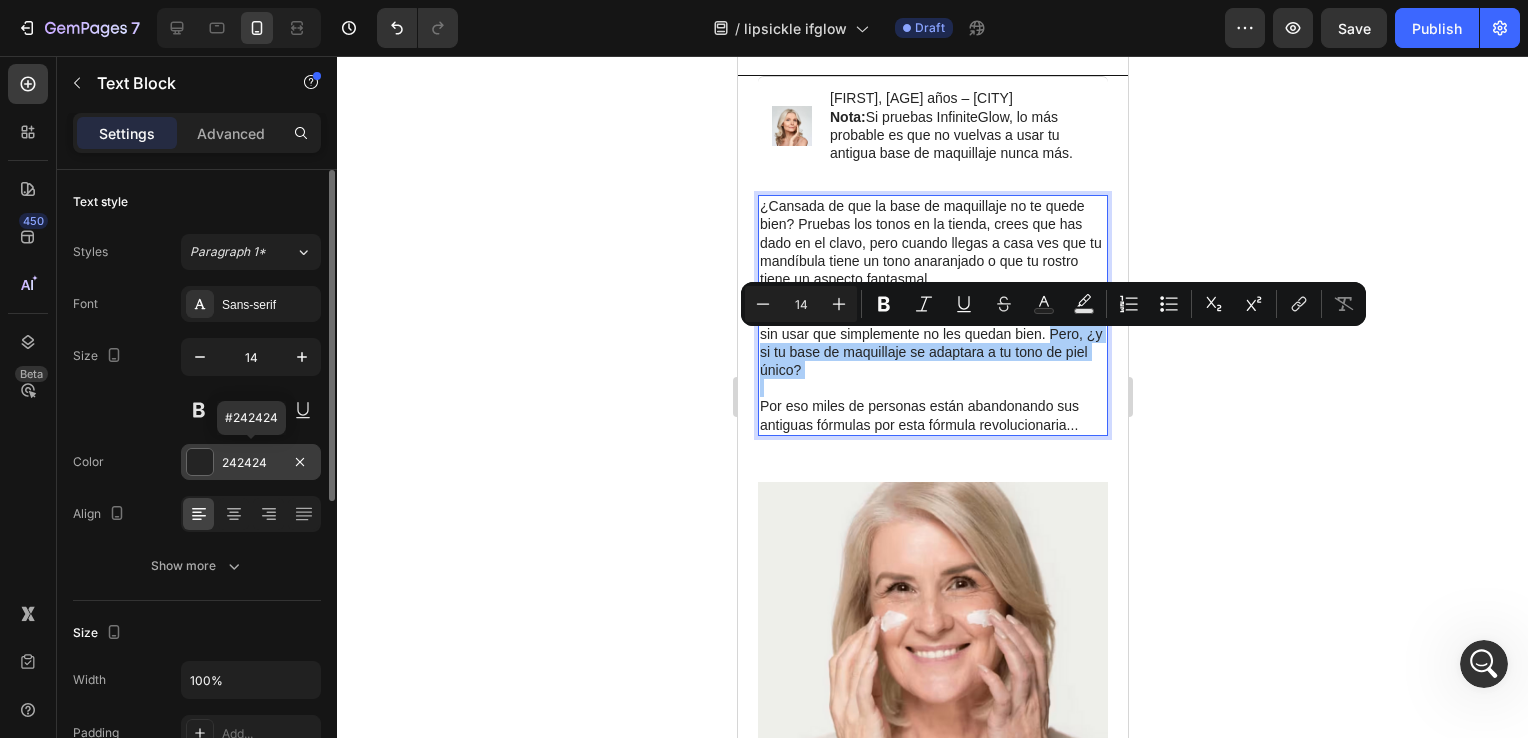 click on "242424" at bounding box center (251, 462) 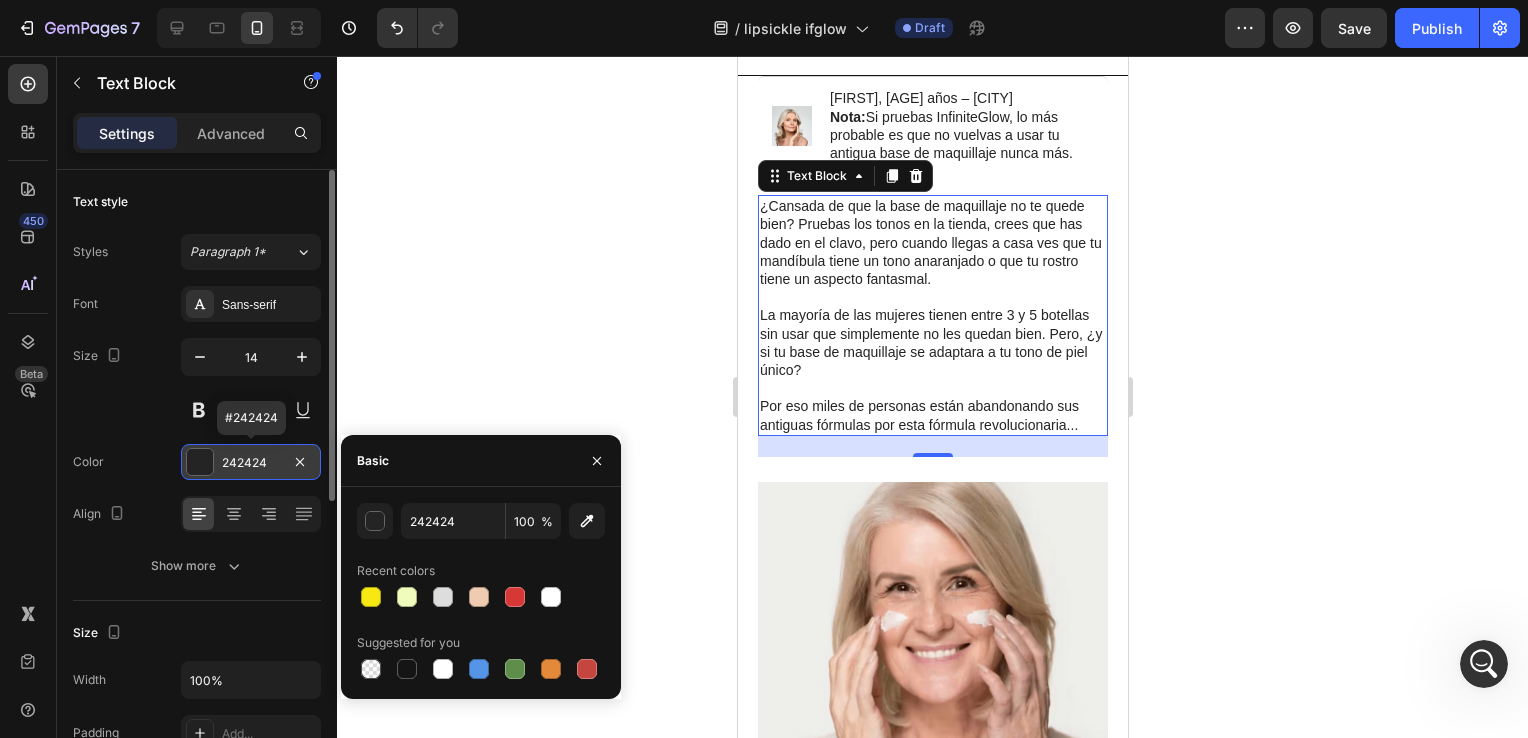 click on "242424" at bounding box center [251, 462] 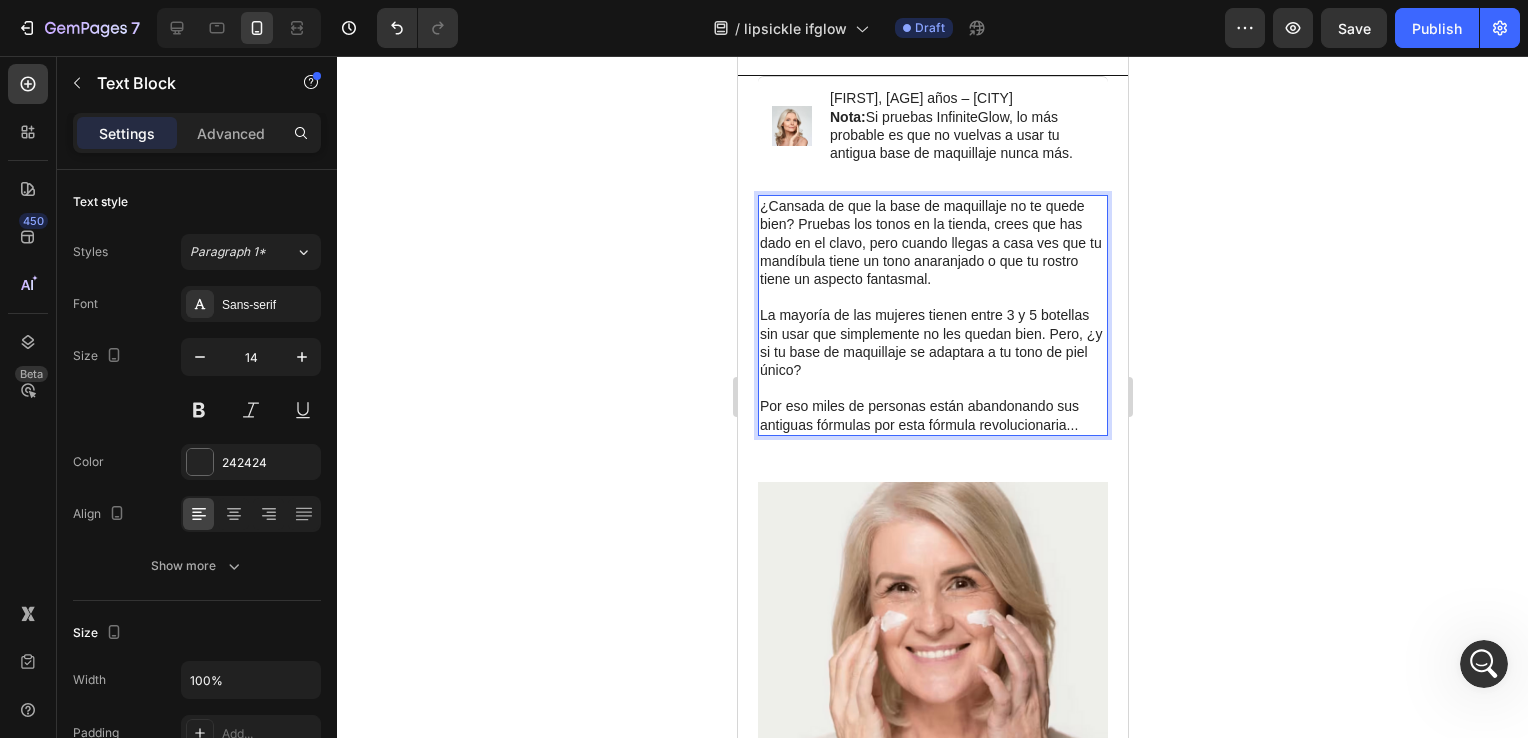 click on "La mayoría de las mujeres tienen entre 3 y 5 botellas sin usar que simplemente no les quedan bien. Pero, ¿y si tu base de maquillaje se adaptara a tu tono de piel único?" at bounding box center (932, 342) 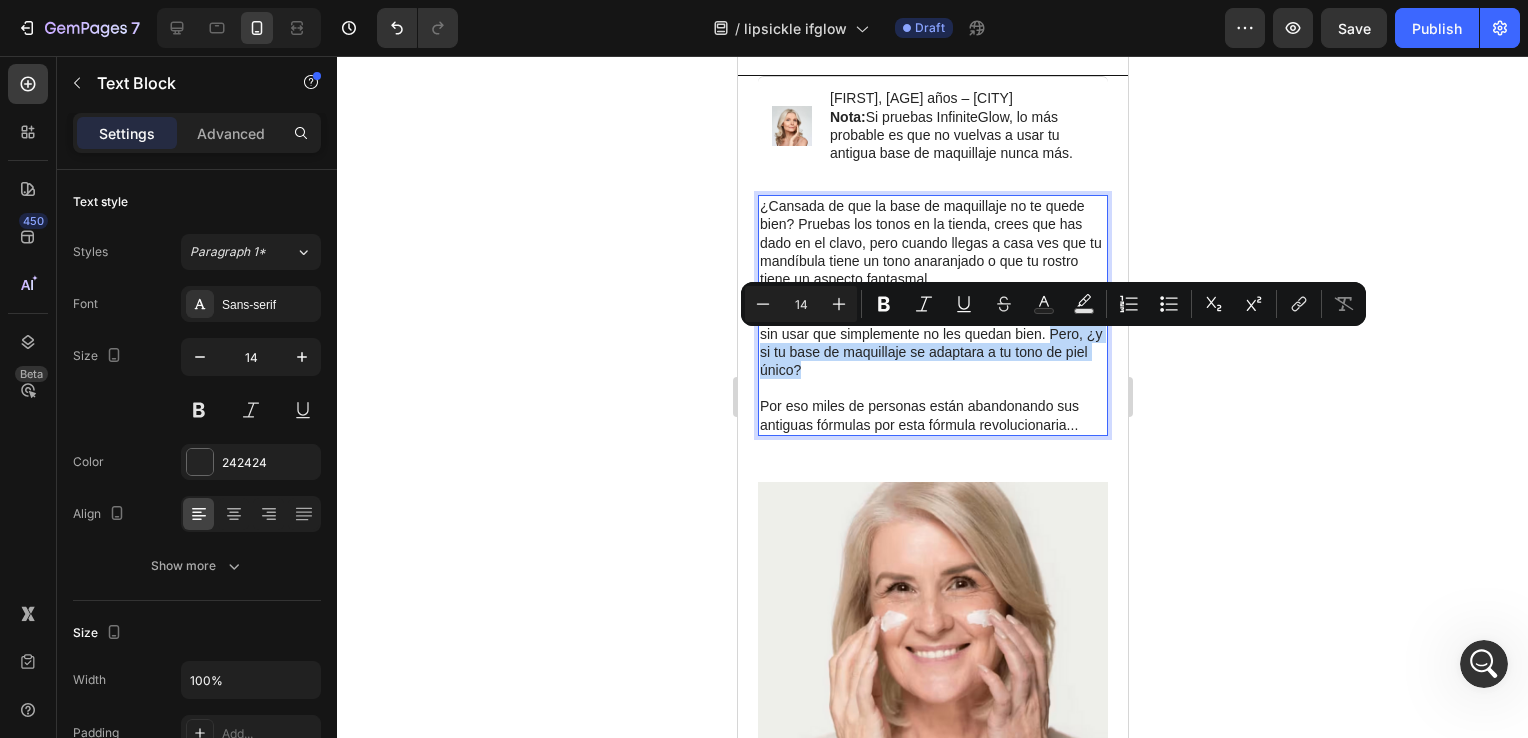 drag, startPoint x: 824, startPoint y: 380, endPoint x: 1050, endPoint y: 349, distance: 228.1162 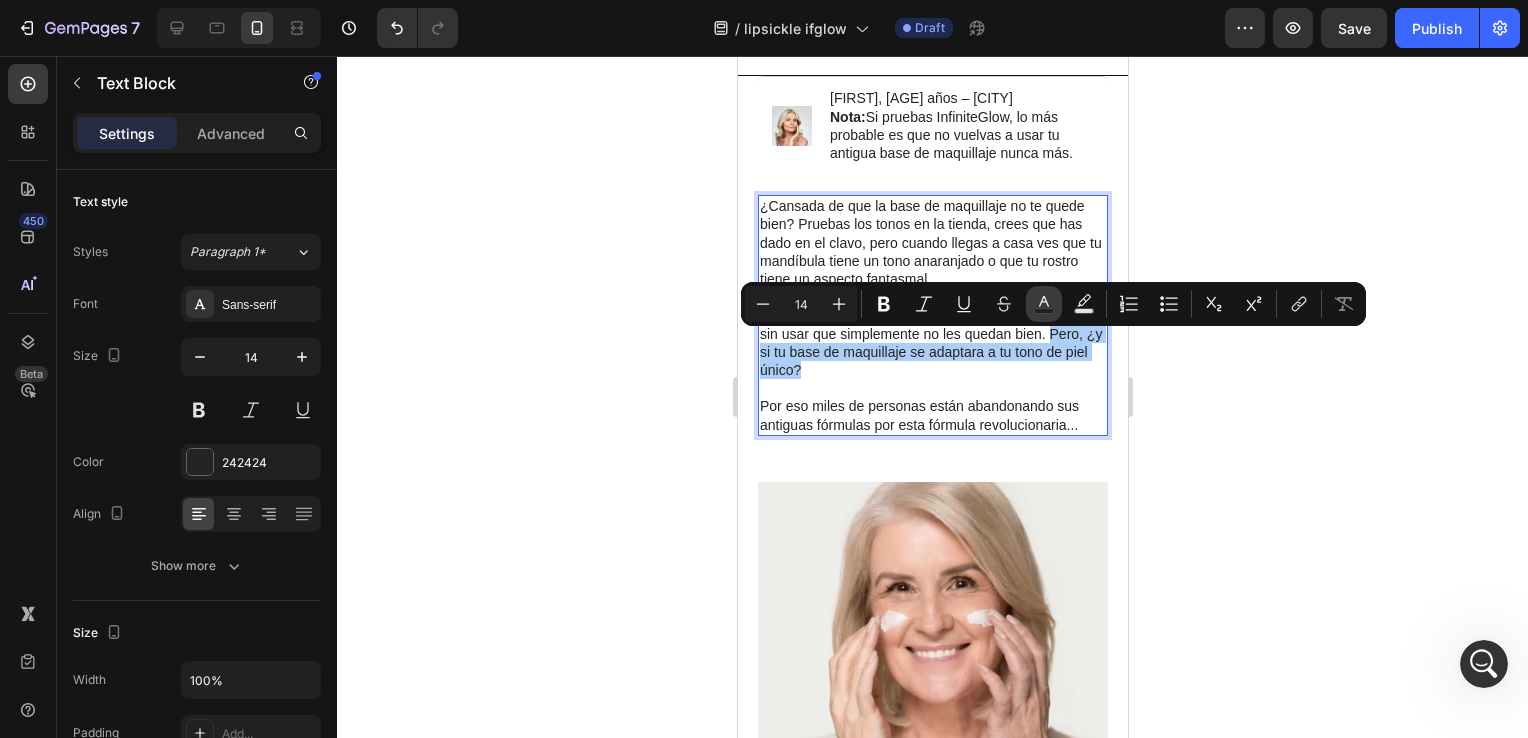 click 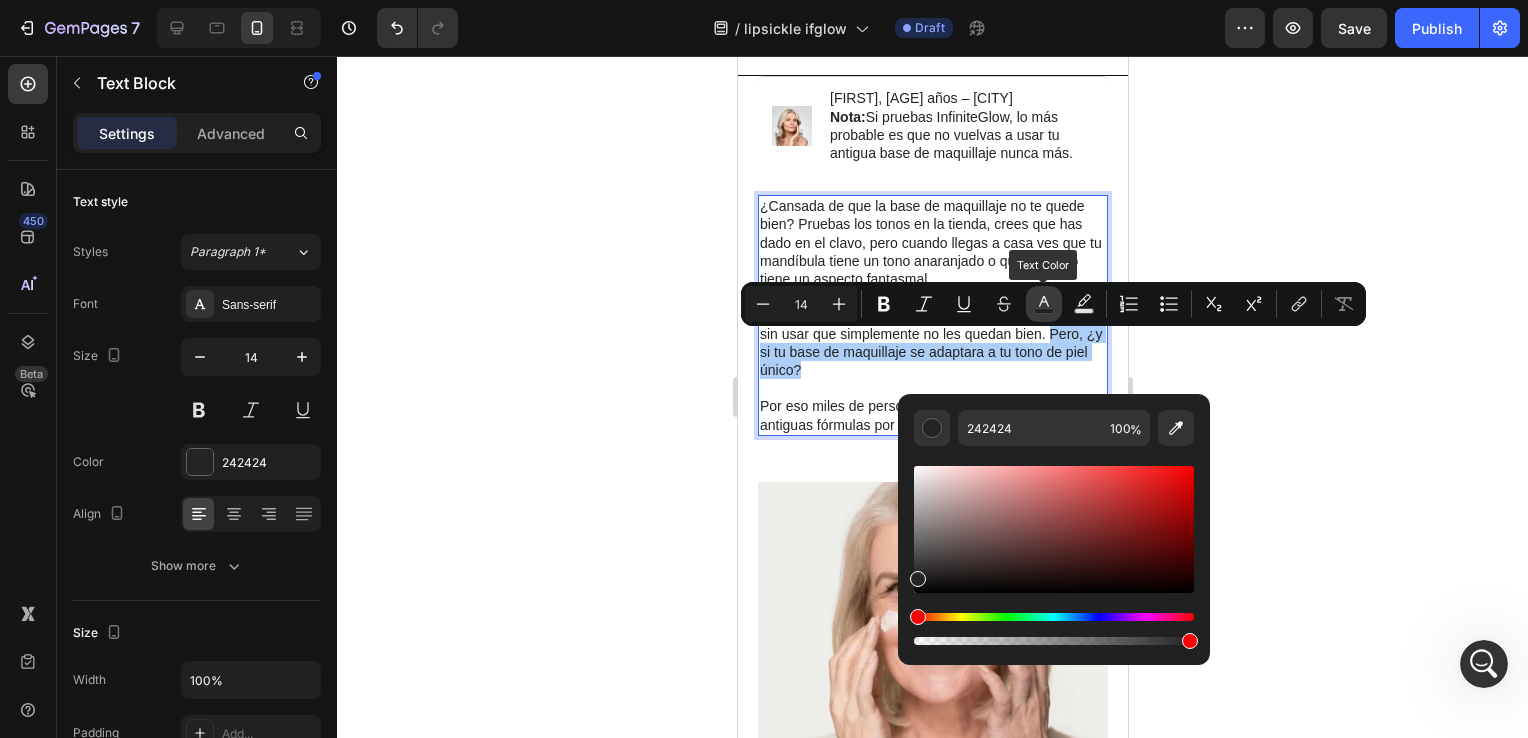 click 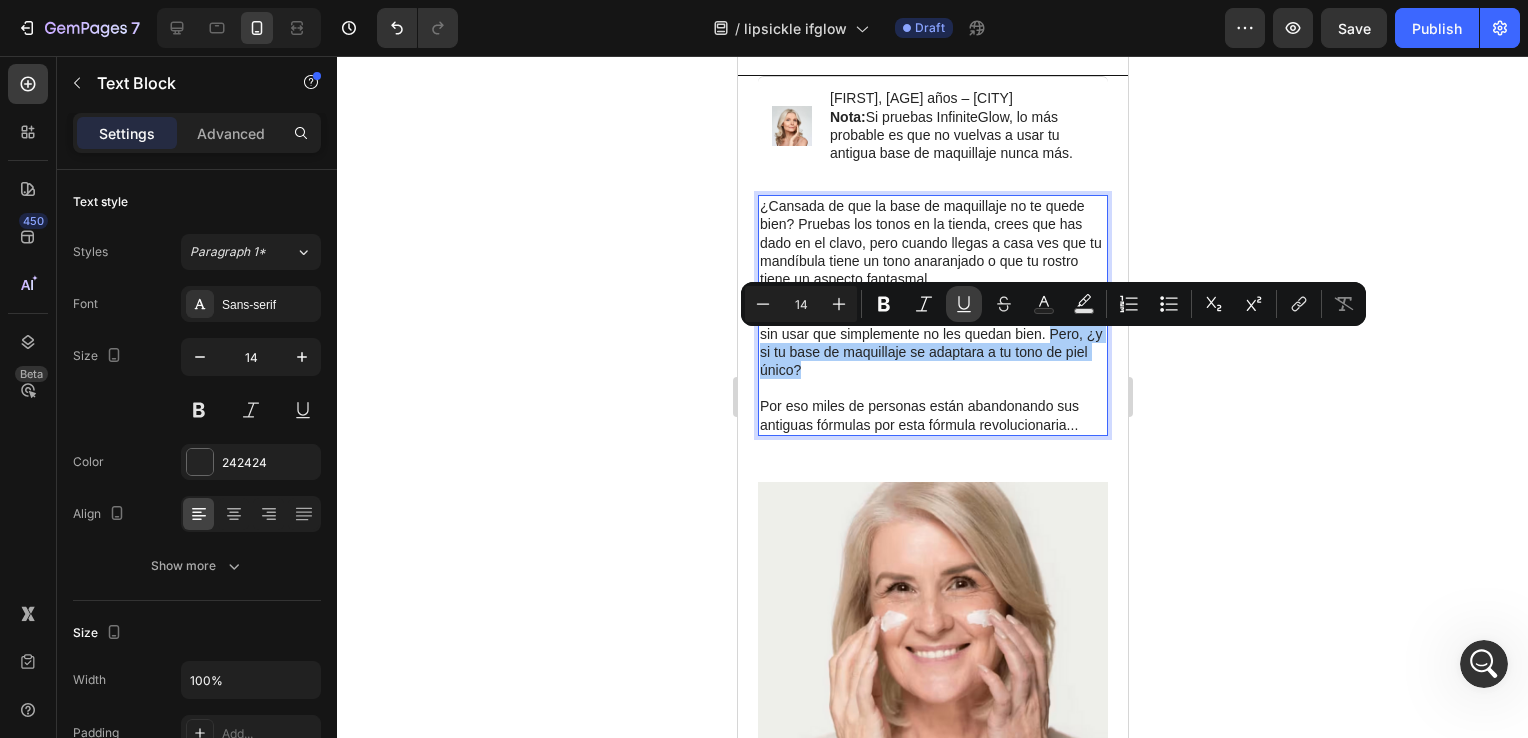 click 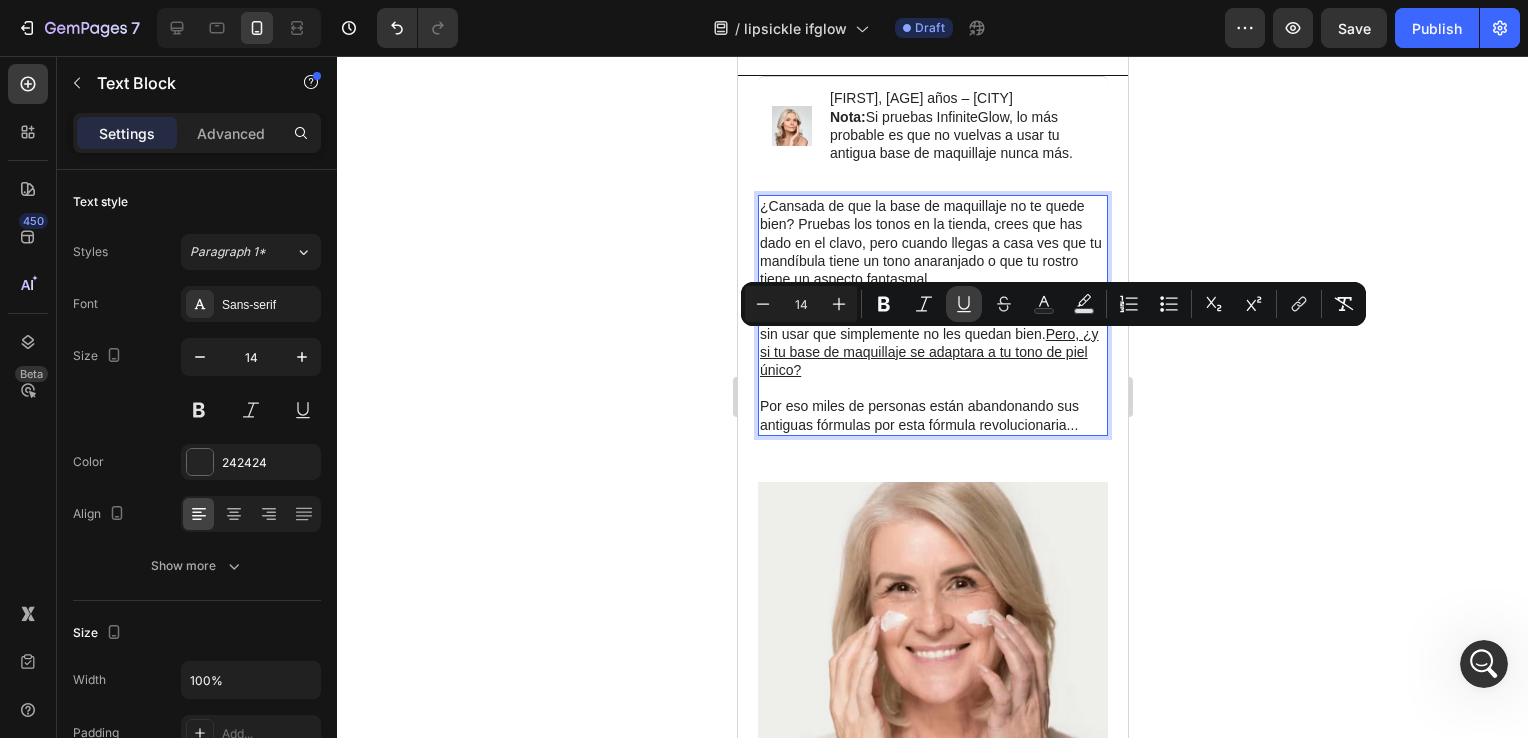 click 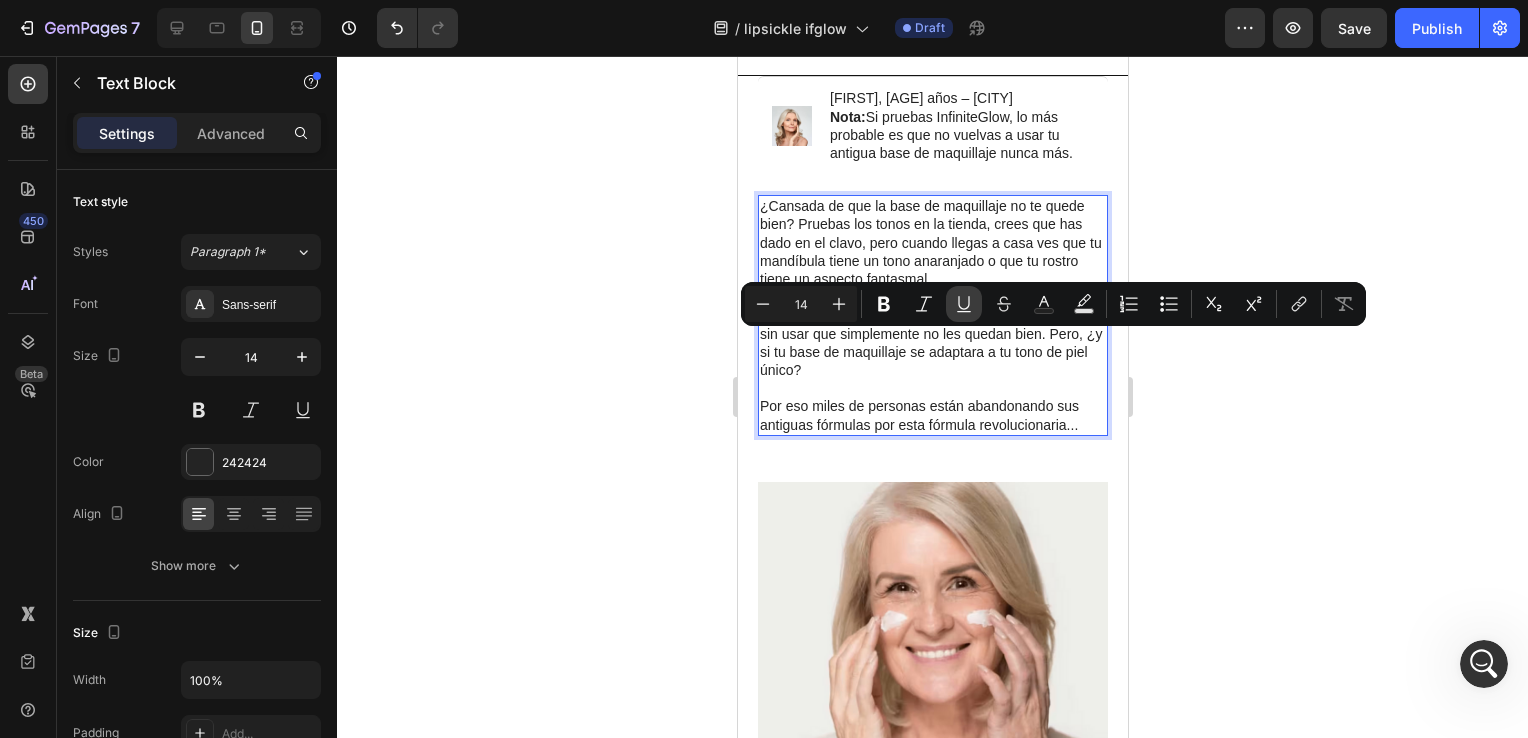 click 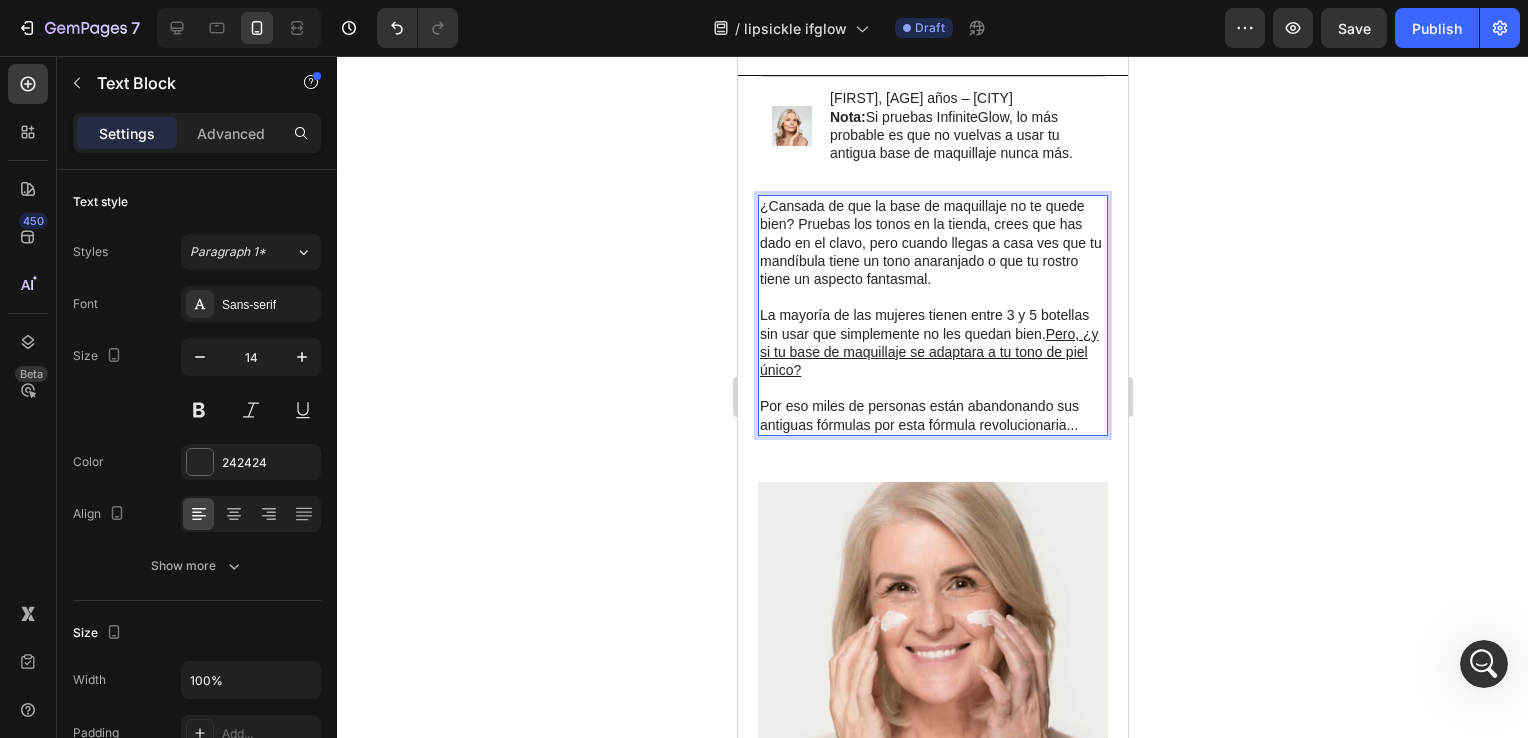 click on "Por eso miles de personas están abandonando sus antiguas fórmulas por esta fórmula revolucionaria..." at bounding box center (932, 415) 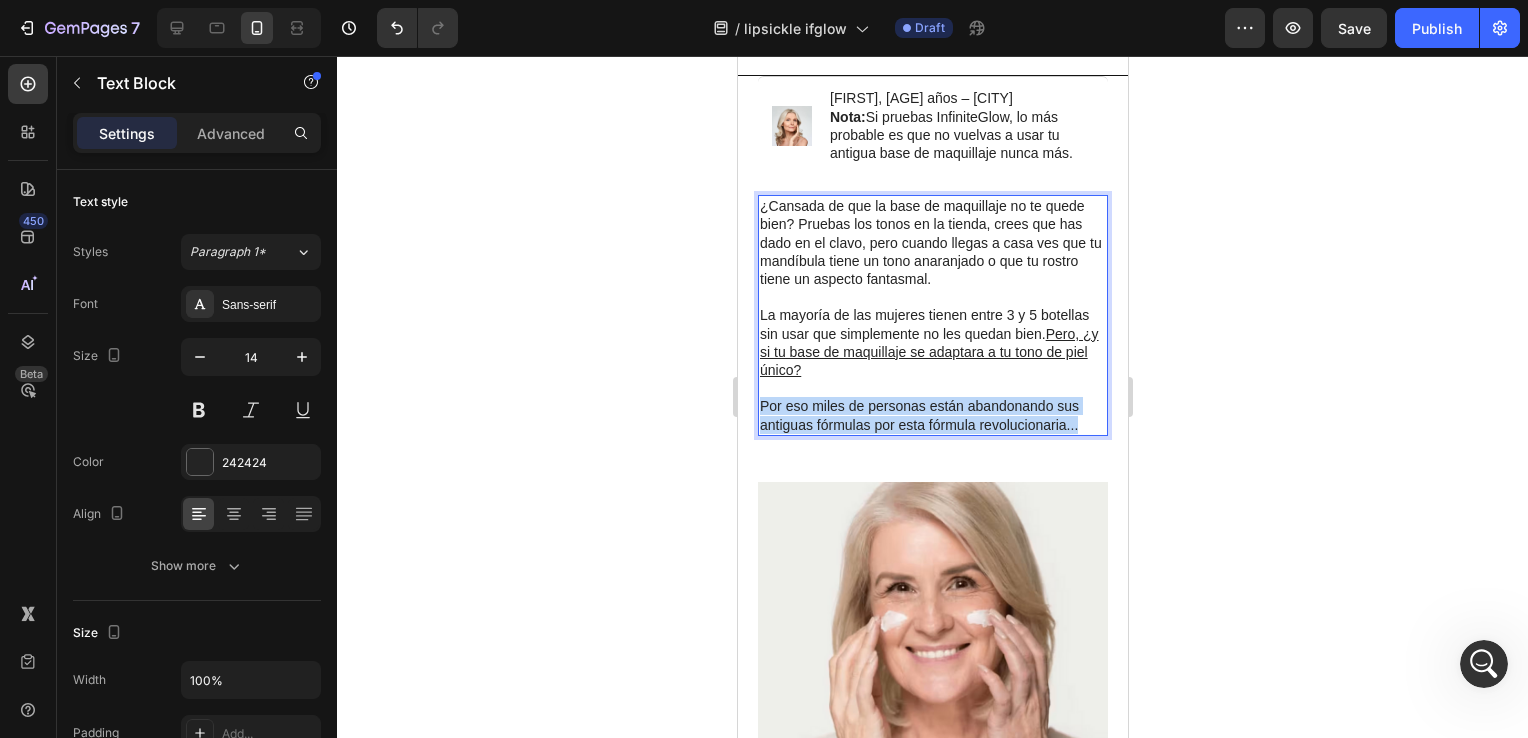 drag, startPoint x: 1083, startPoint y: 435, endPoint x: 762, endPoint y: 417, distance: 321.50427 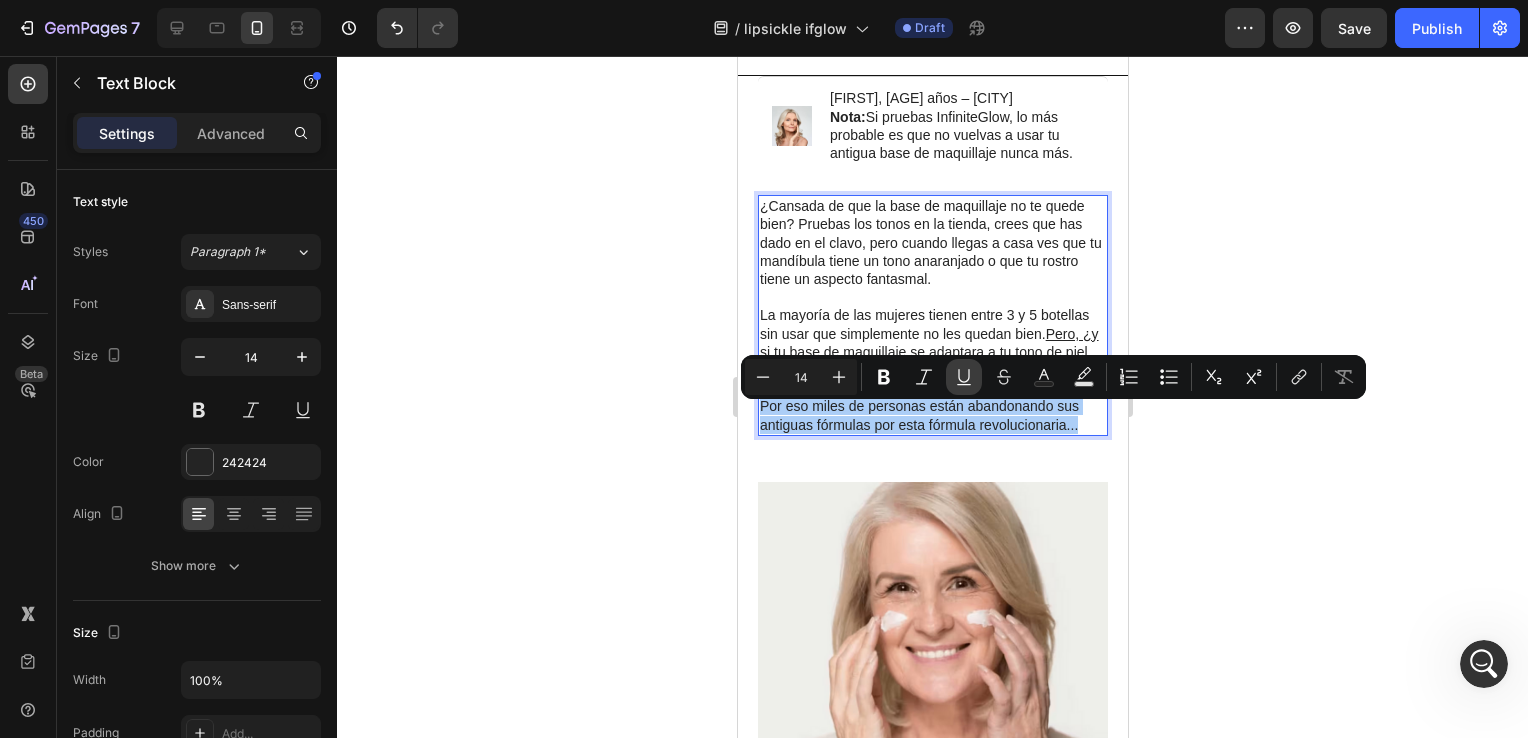 click 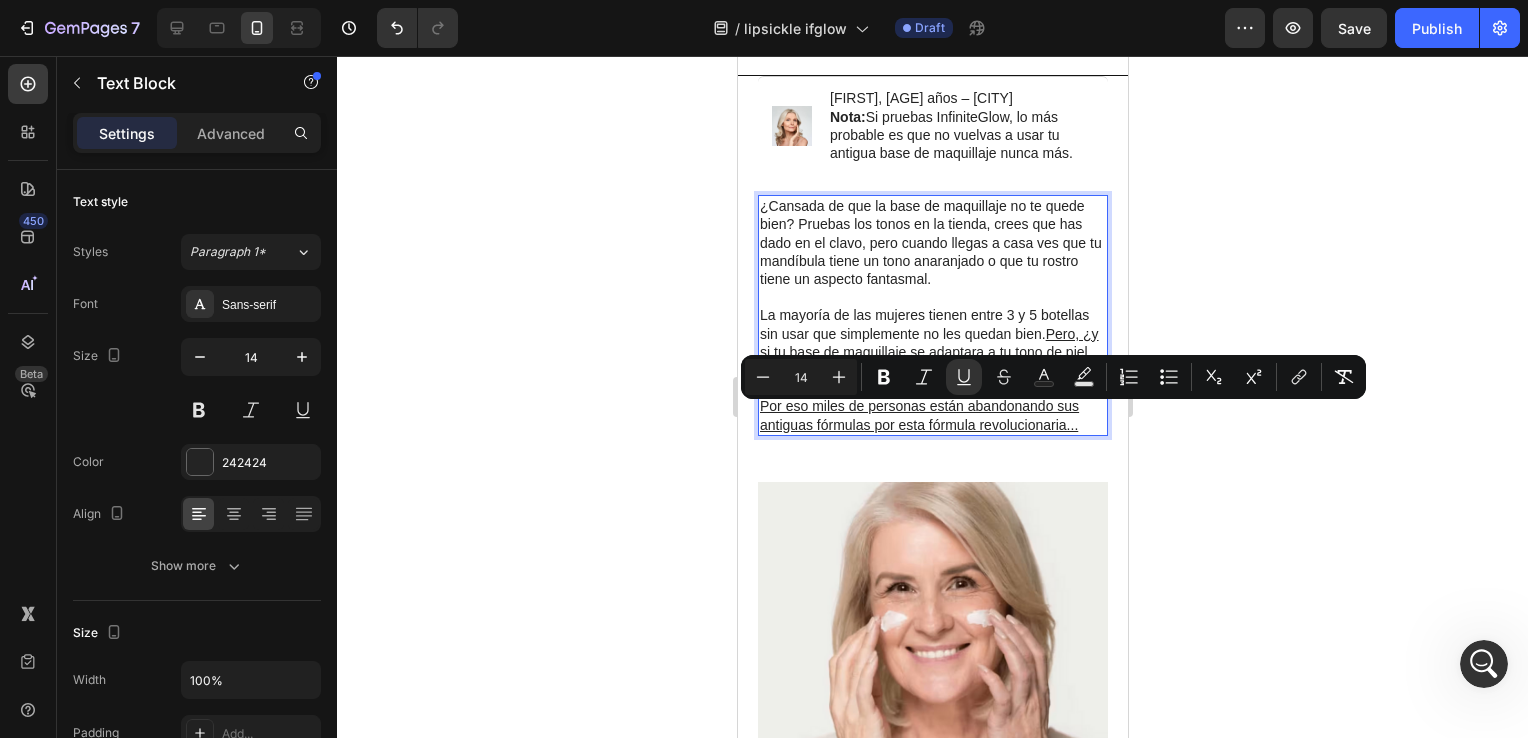 drag, startPoint x: 1356, startPoint y: 458, endPoint x: 1144, endPoint y: 498, distance: 215.74059 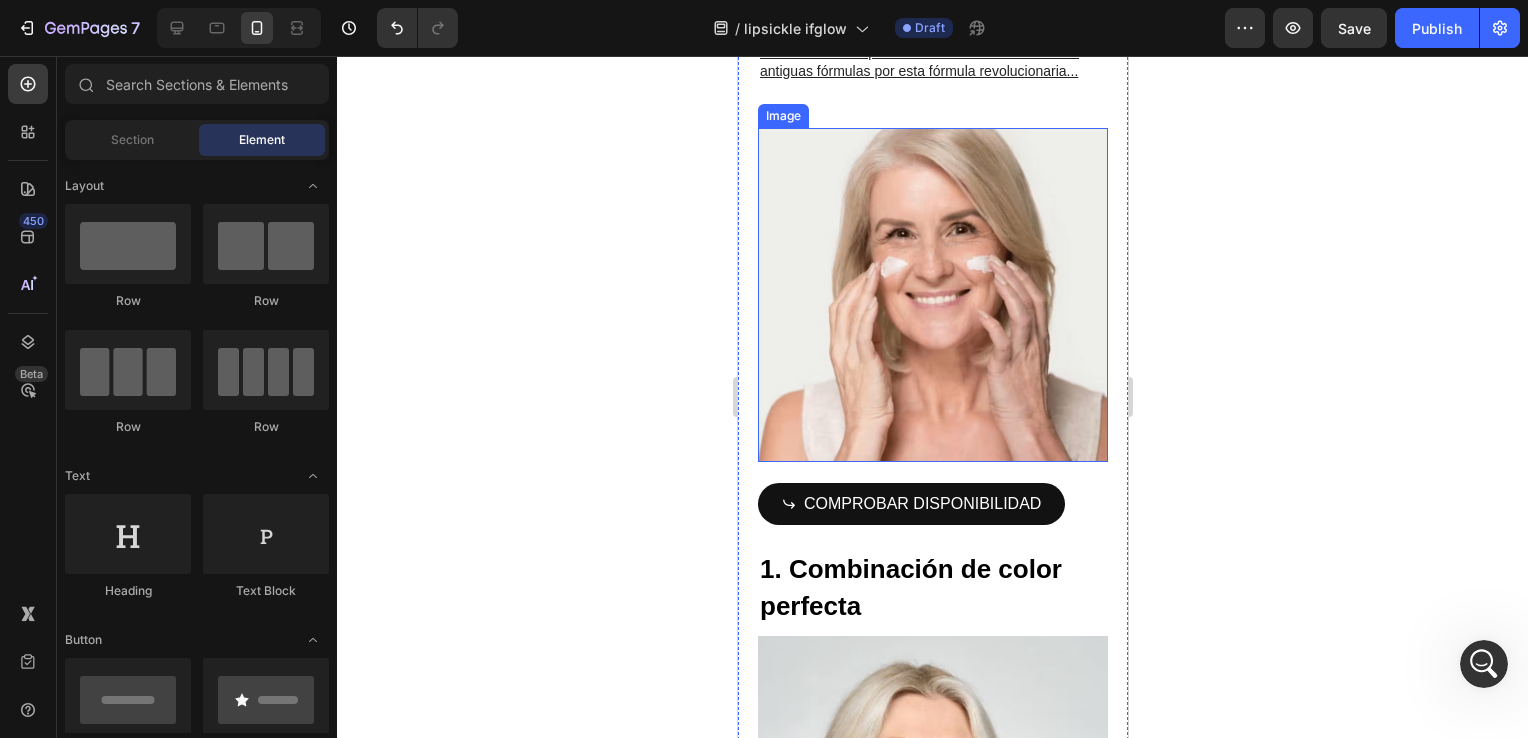 scroll, scrollTop: 933, scrollLeft: 0, axis: vertical 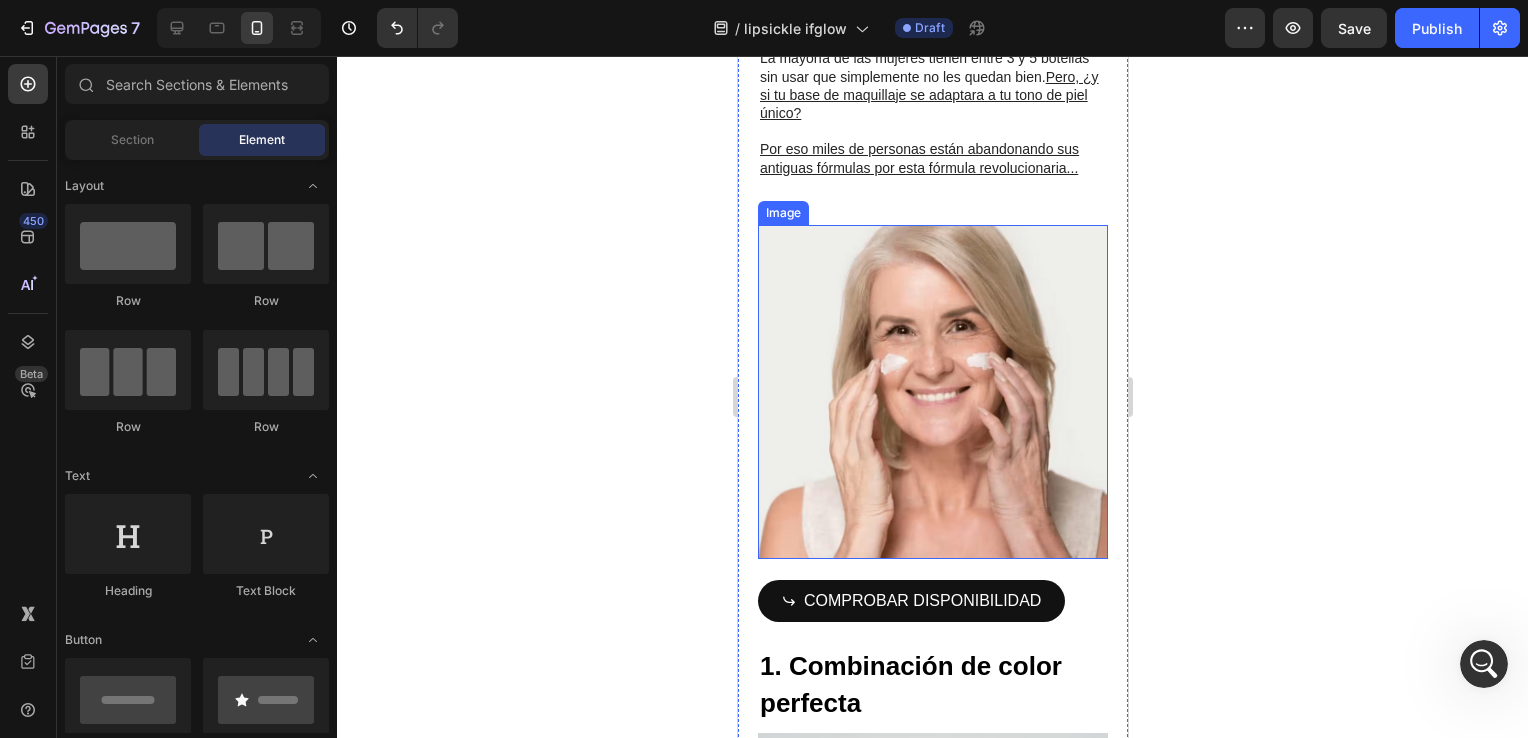 click at bounding box center [932, 392] 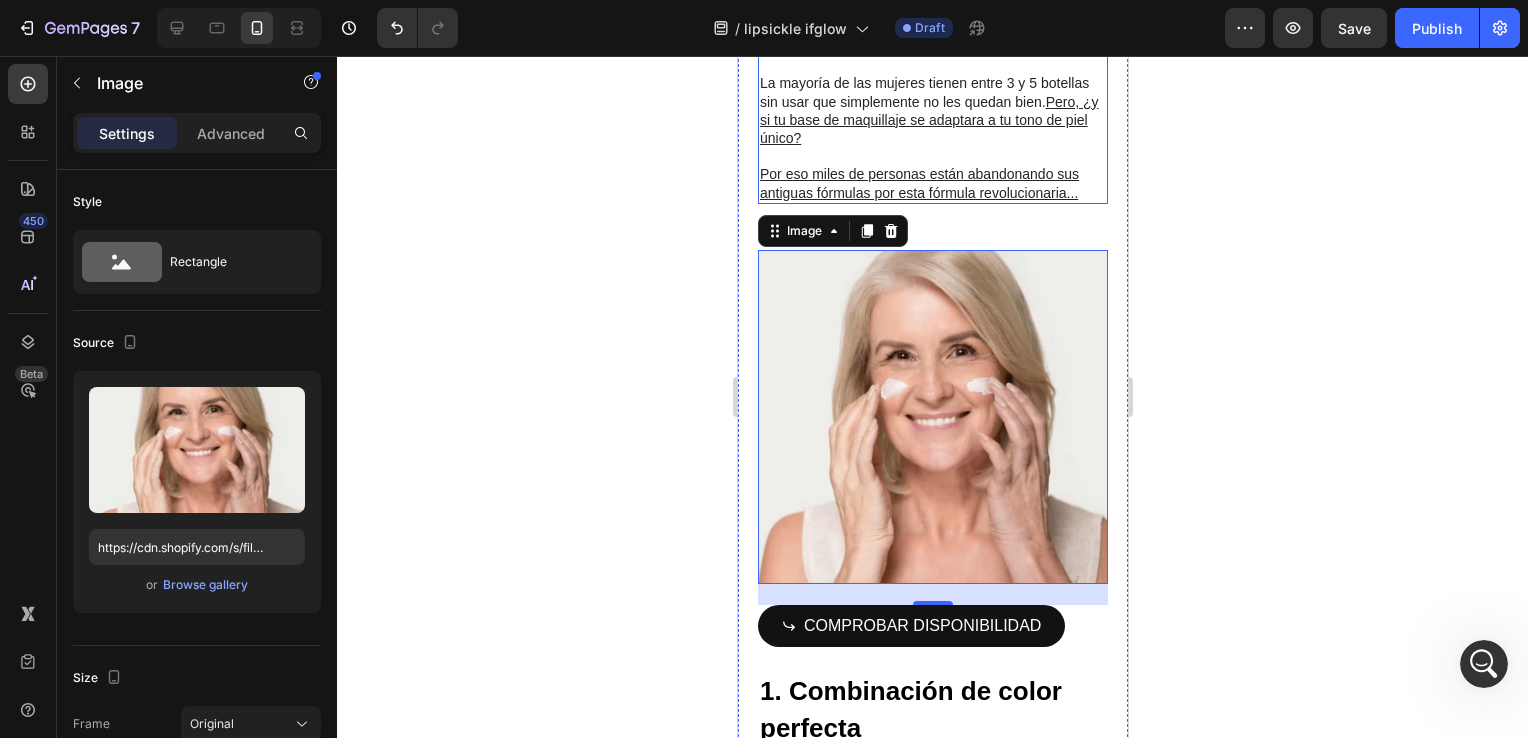 scroll, scrollTop: 666, scrollLeft: 0, axis: vertical 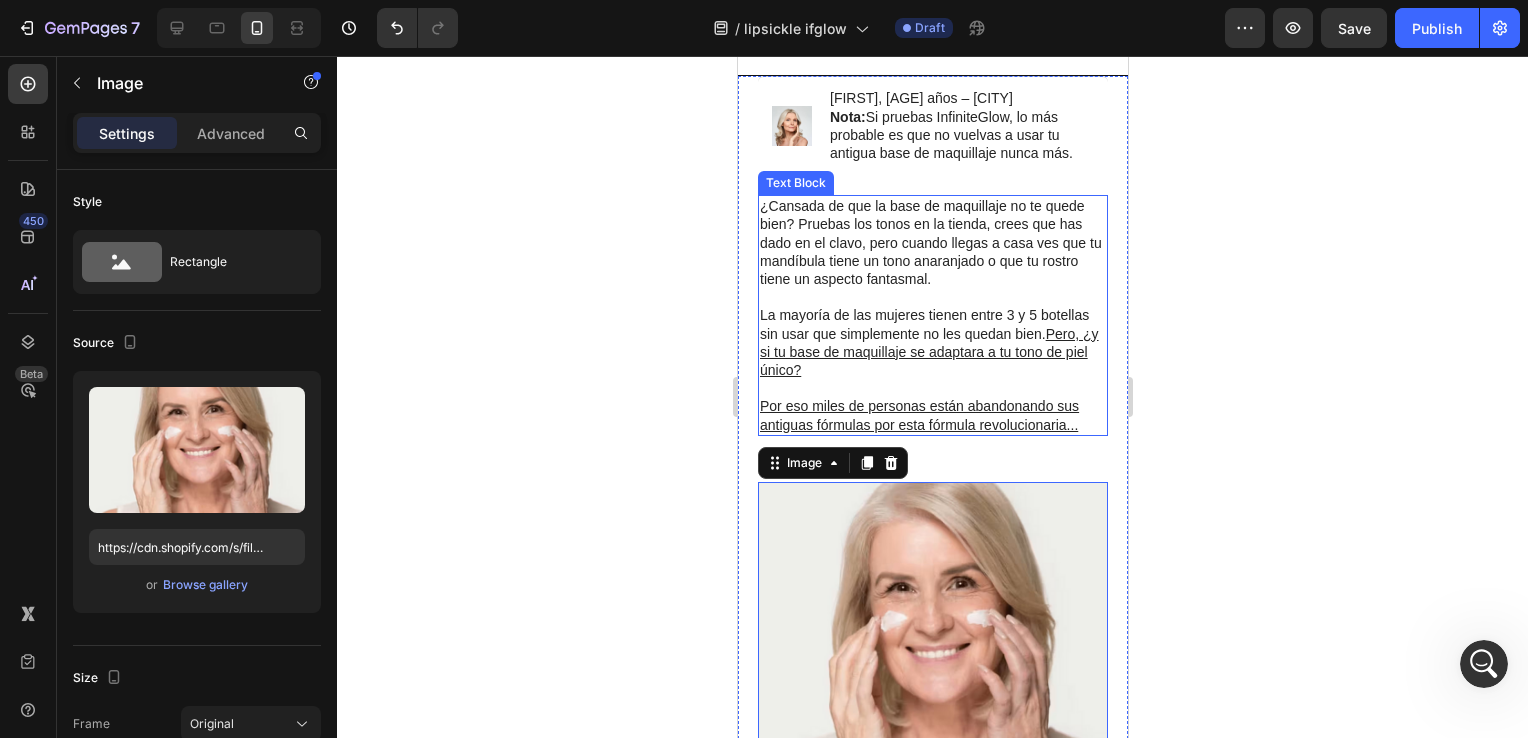 drag, startPoint x: 953, startPoint y: 415, endPoint x: 942, endPoint y: 423, distance: 13.601471 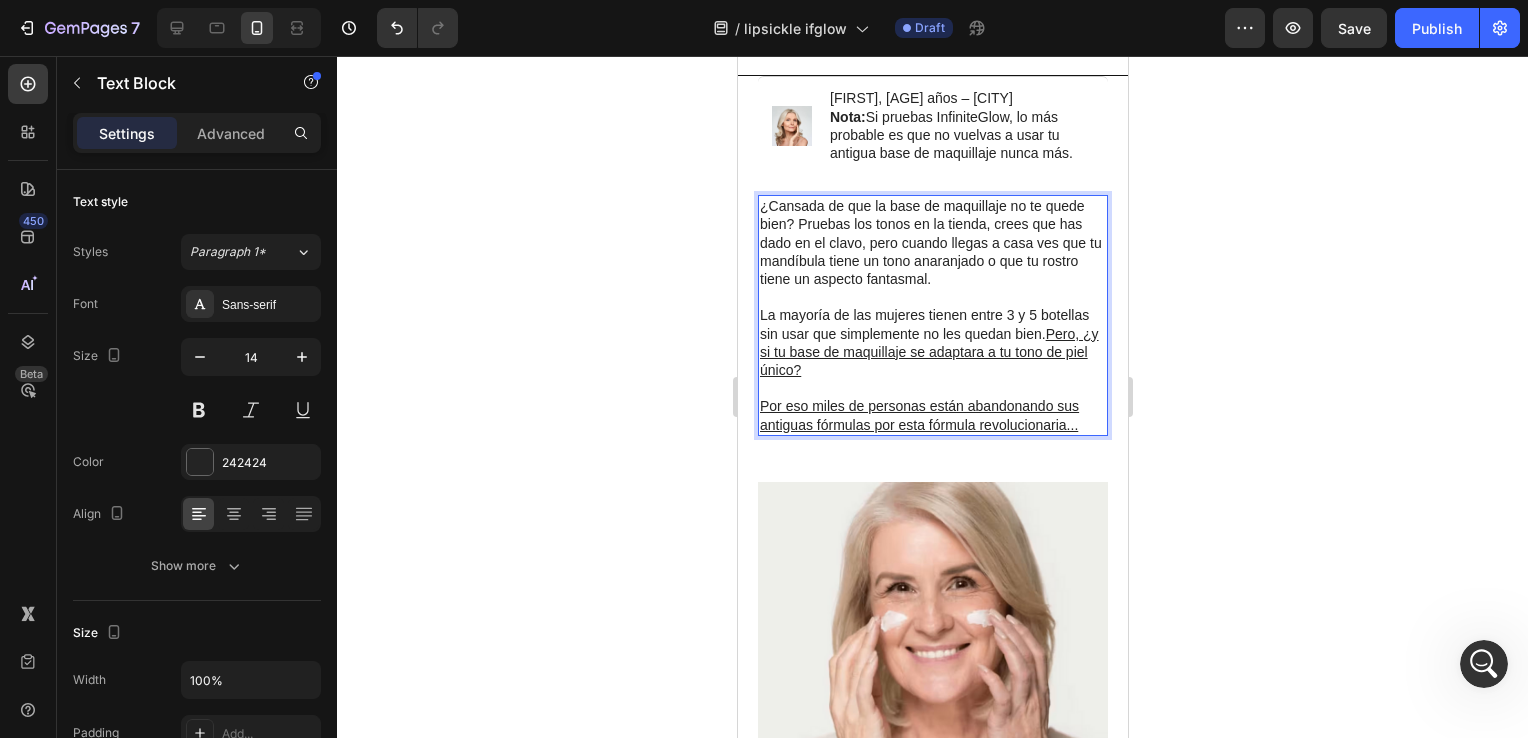 click on "Por eso miles de personas están abandonando sus antiguas fórmulas por esta fórmula revolucionaria..." at bounding box center (918, 415) 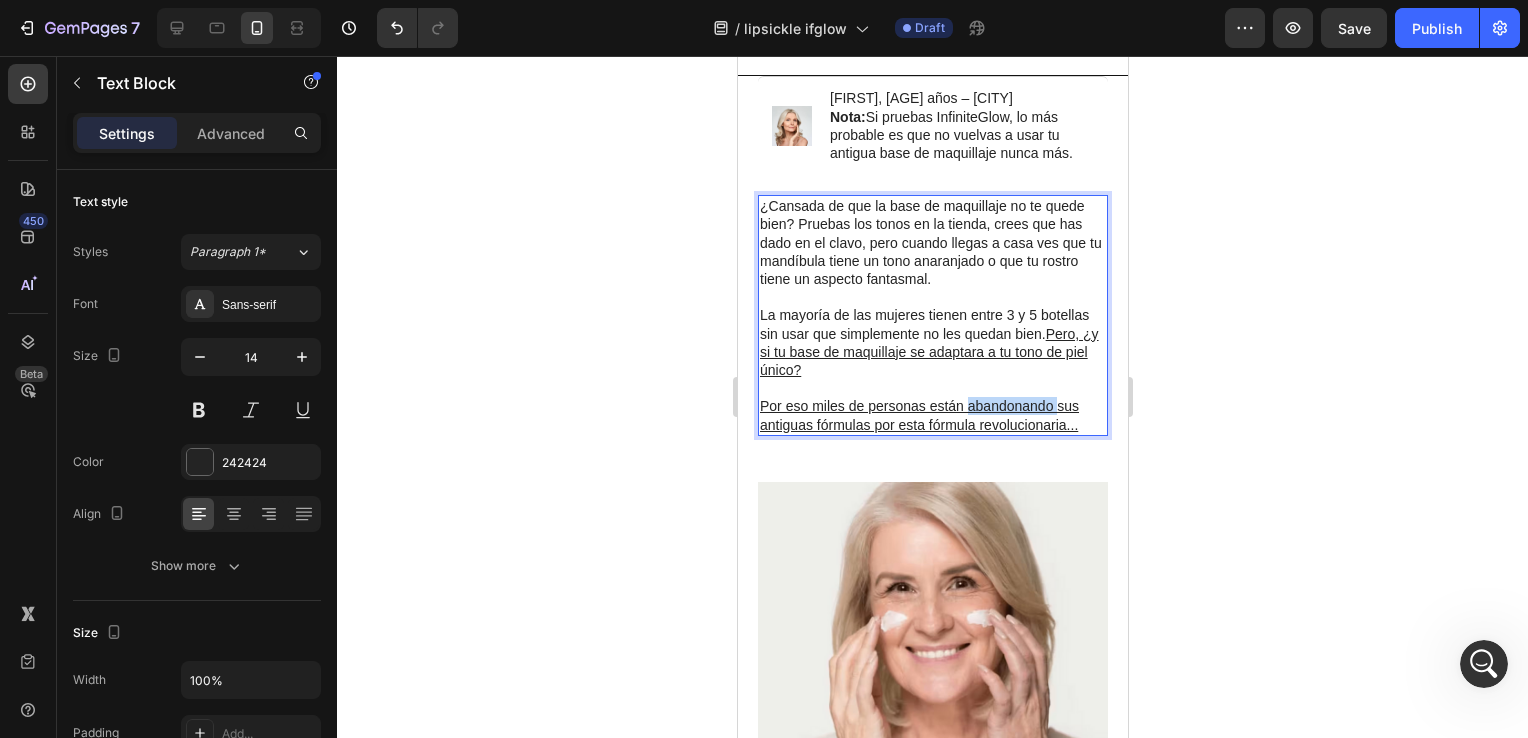 click on "Por eso miles de personas están abandonando sus antiguas fórmulas por esta fórmula revolucionaria..." at bounding box center [918, 415] 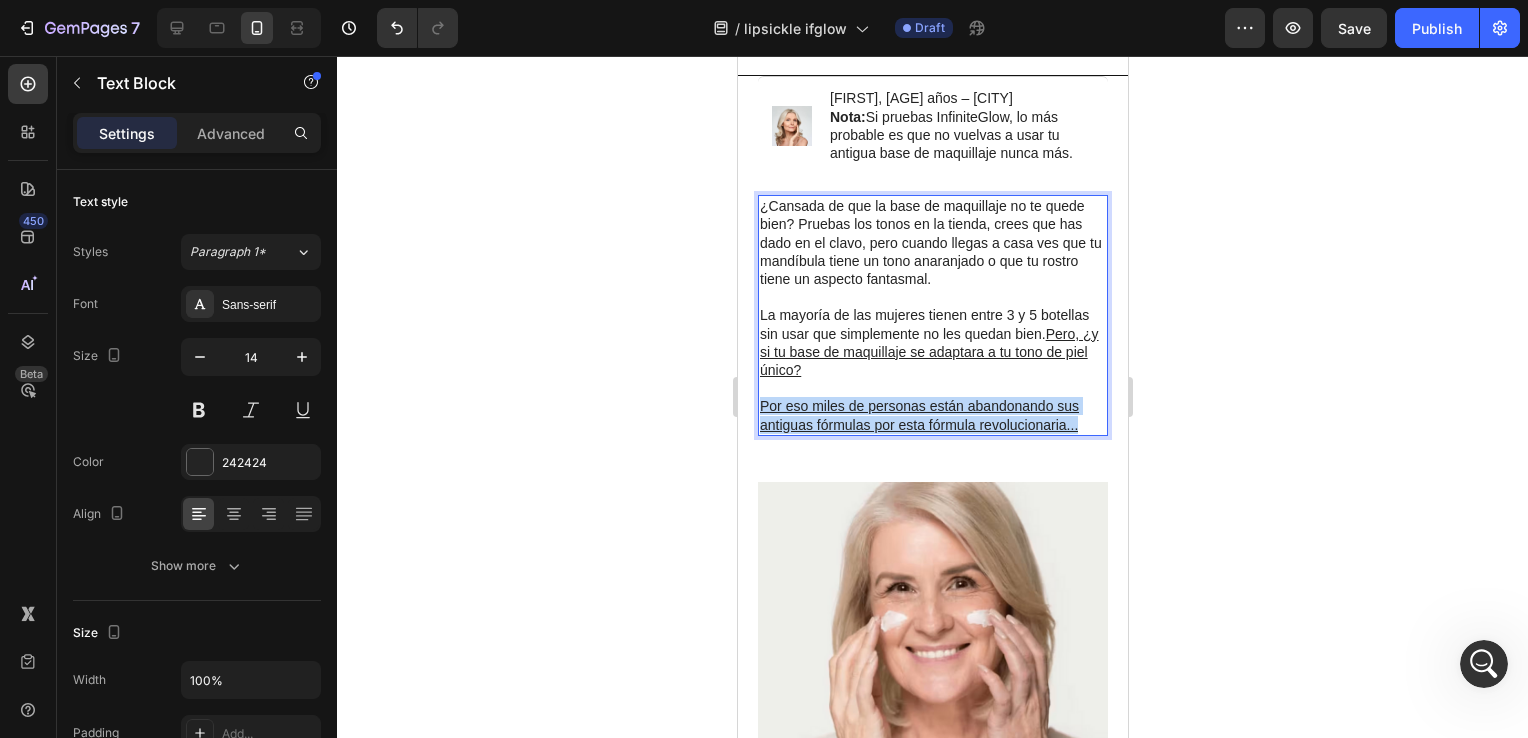 click on "Por eso miles de personas están abandonando sus antiguas fórmulas por esta fórmula revolucionaria..." at bounding box center [918, 415] 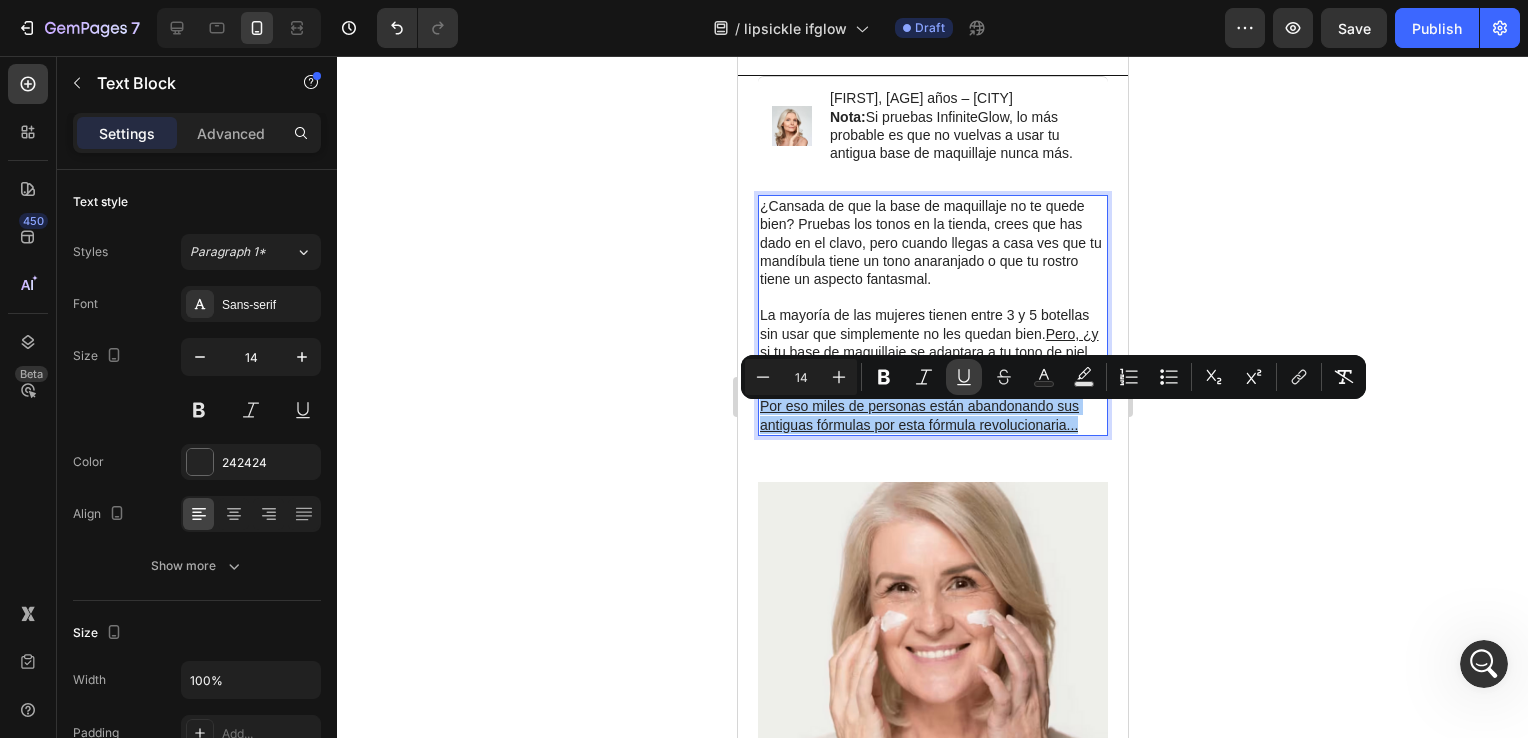click 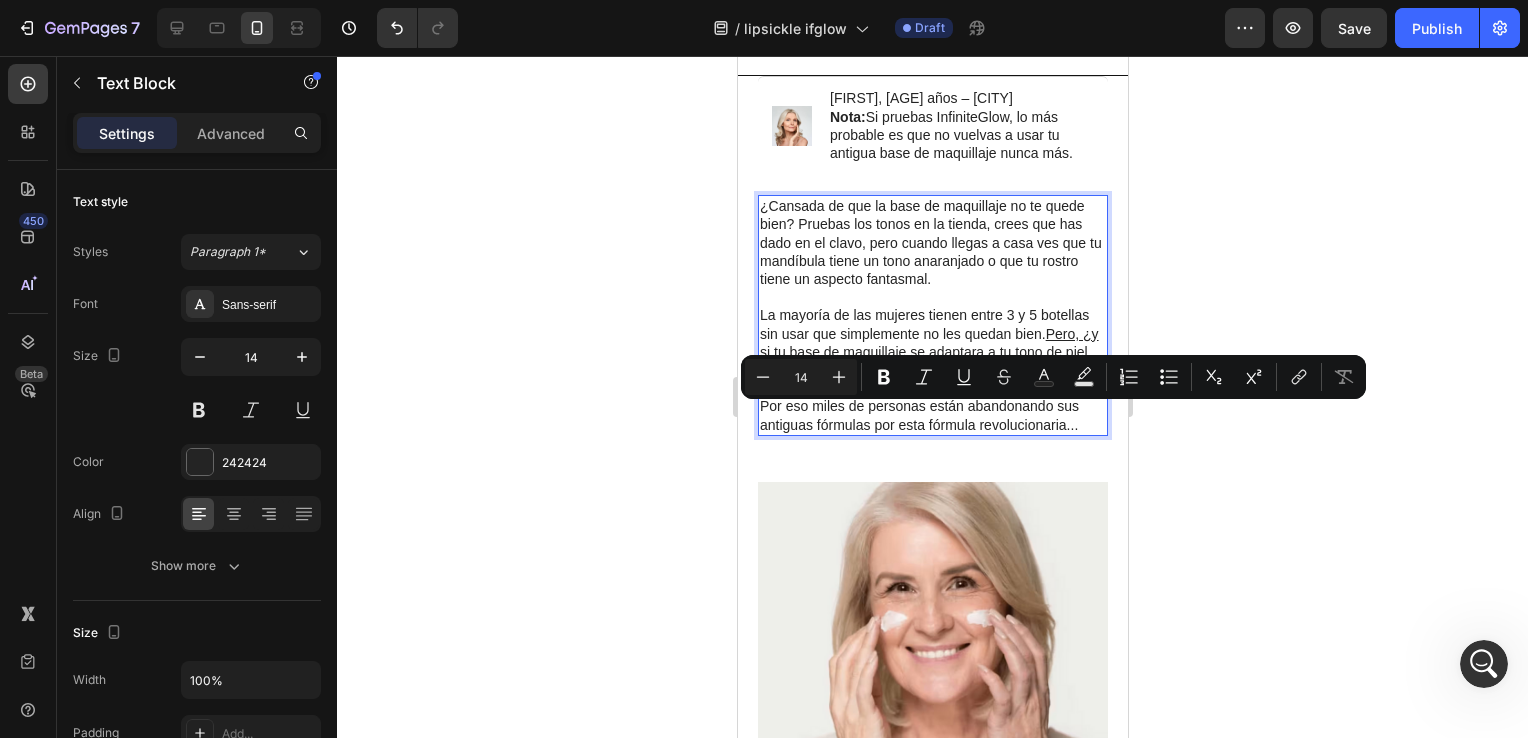click on "Por eso miles de personas están abandonando sus antiguas fórmulas por esta fórmula revolucionaria..." at bounding box center (932, 415) 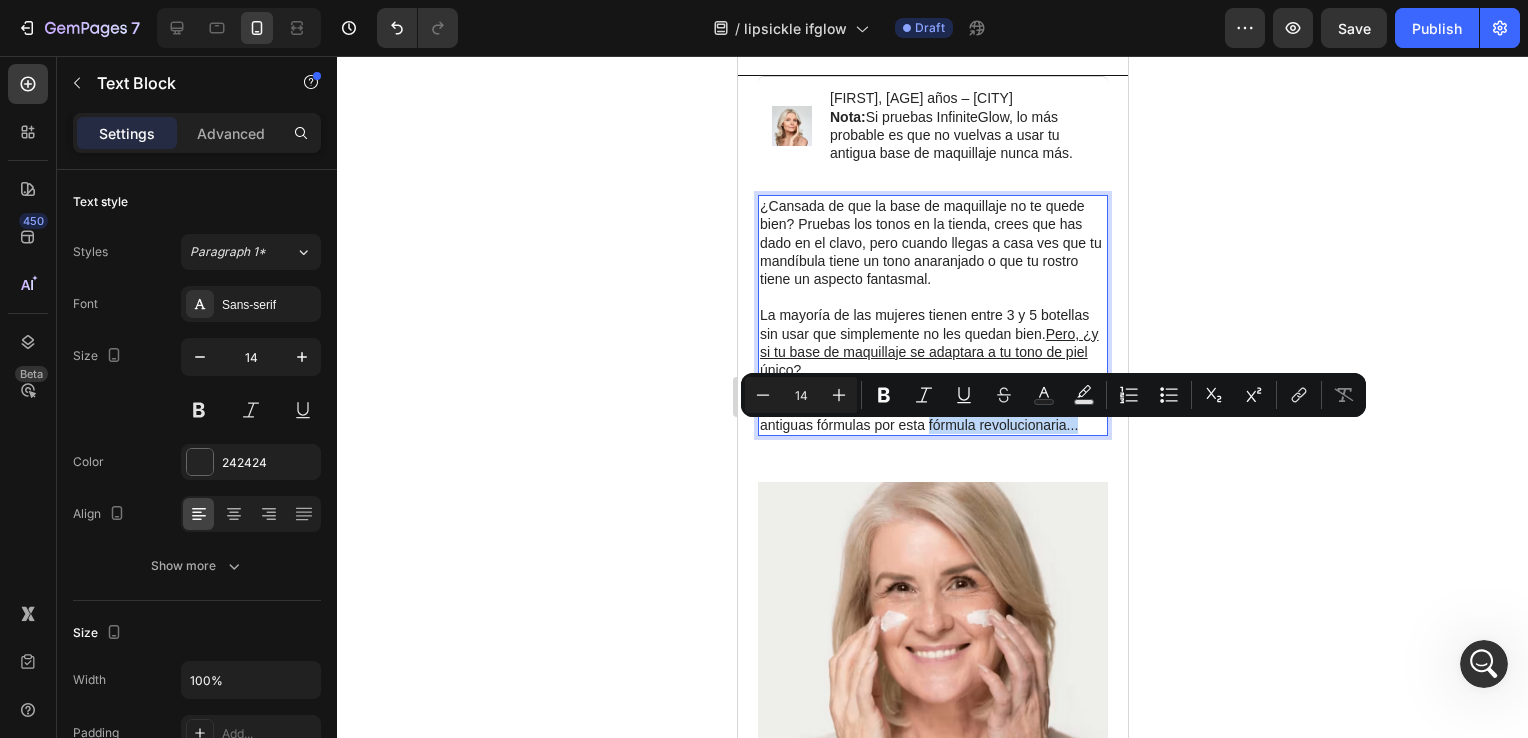 drag, startPoint x: 929, startPoint y: 434, endPoint x: 1813, endPoint y: 469, distance: 884.6926 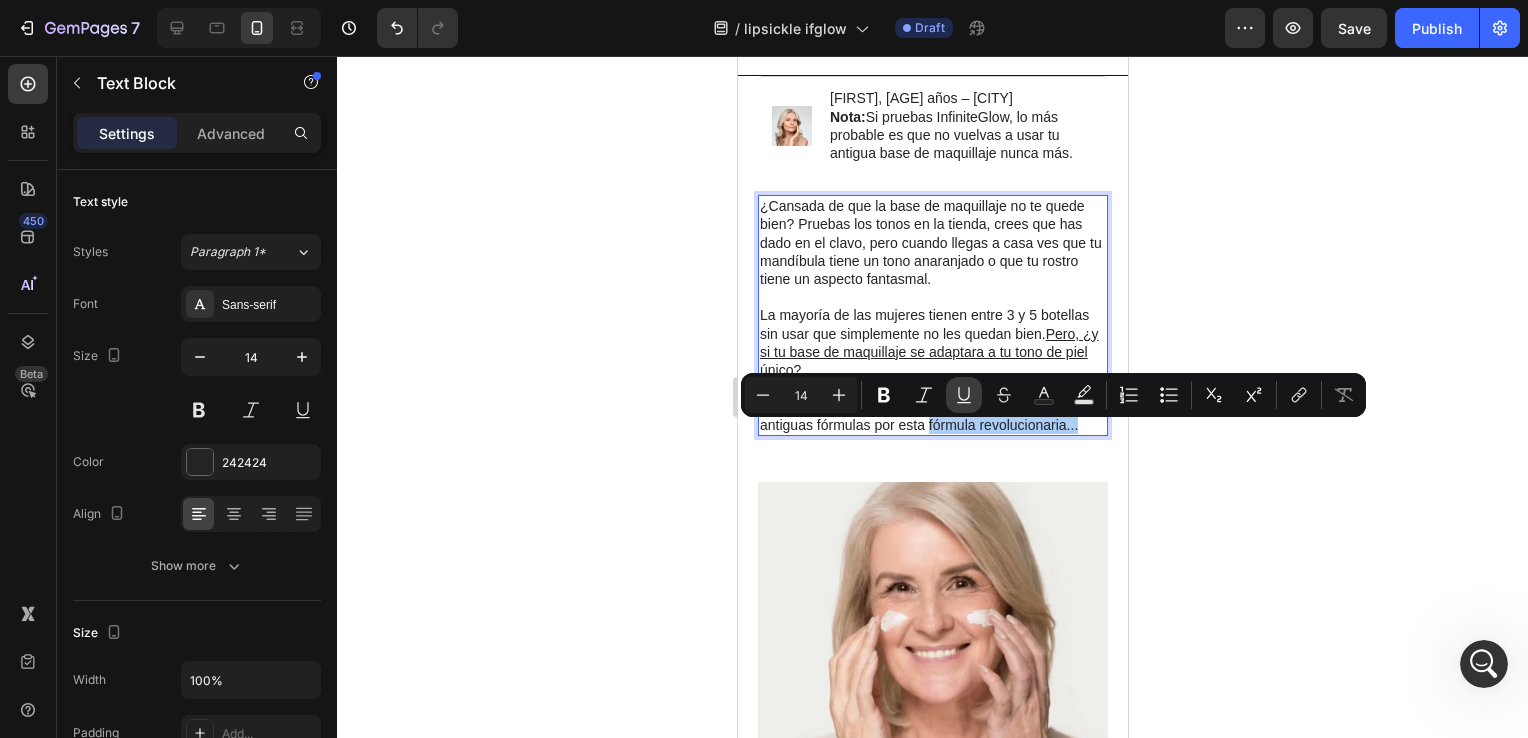 click 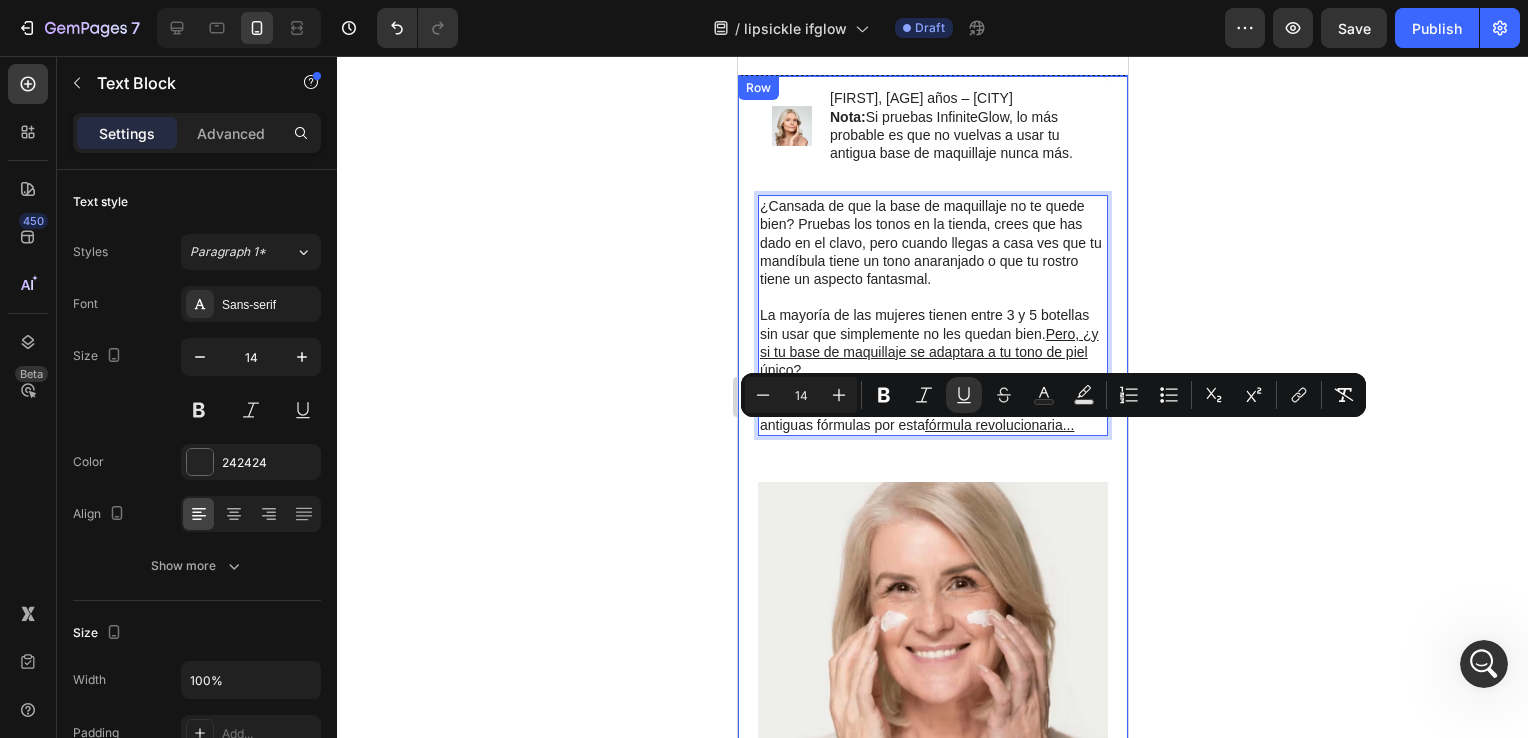 click 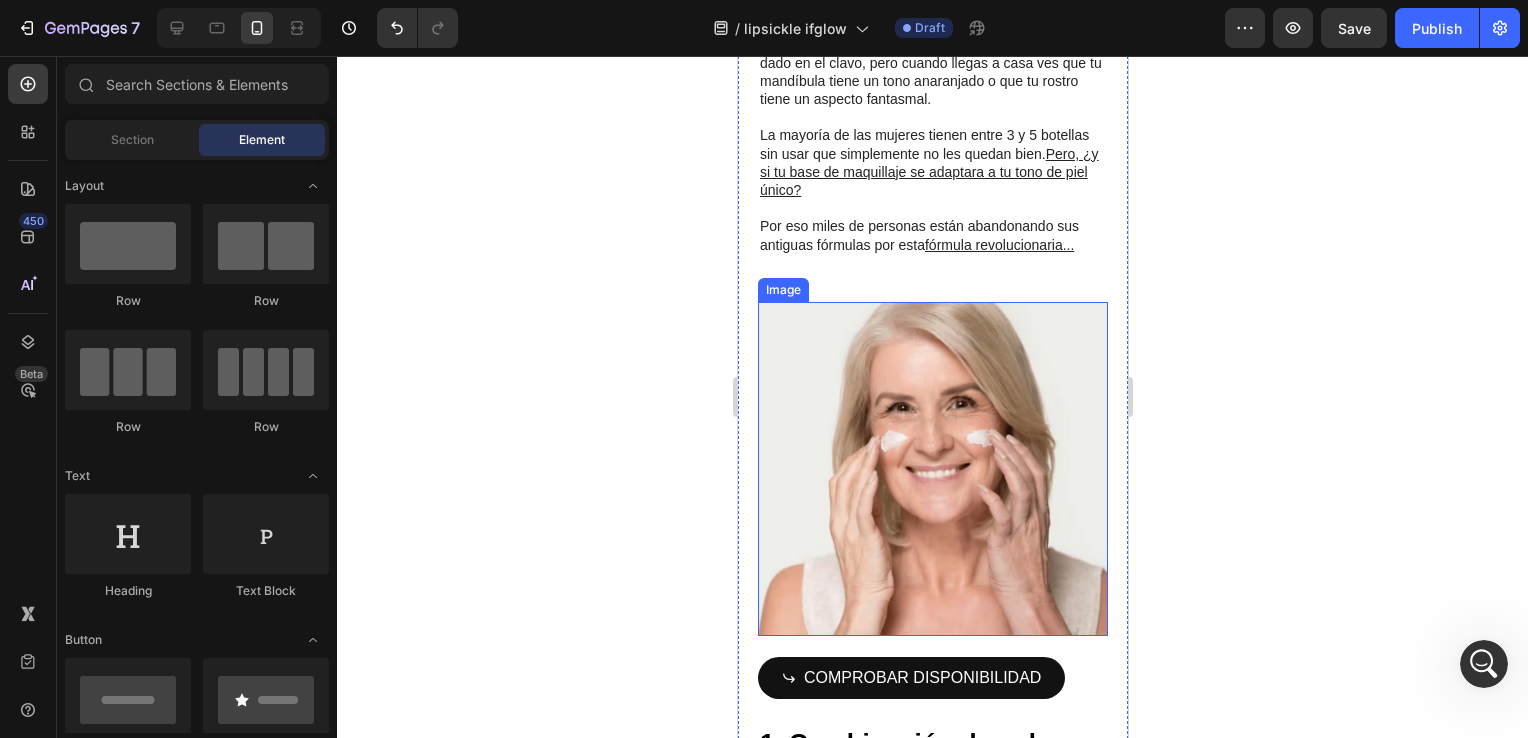 scroll, scrollTop: 800, scrollLeft: 0, axis: vertical 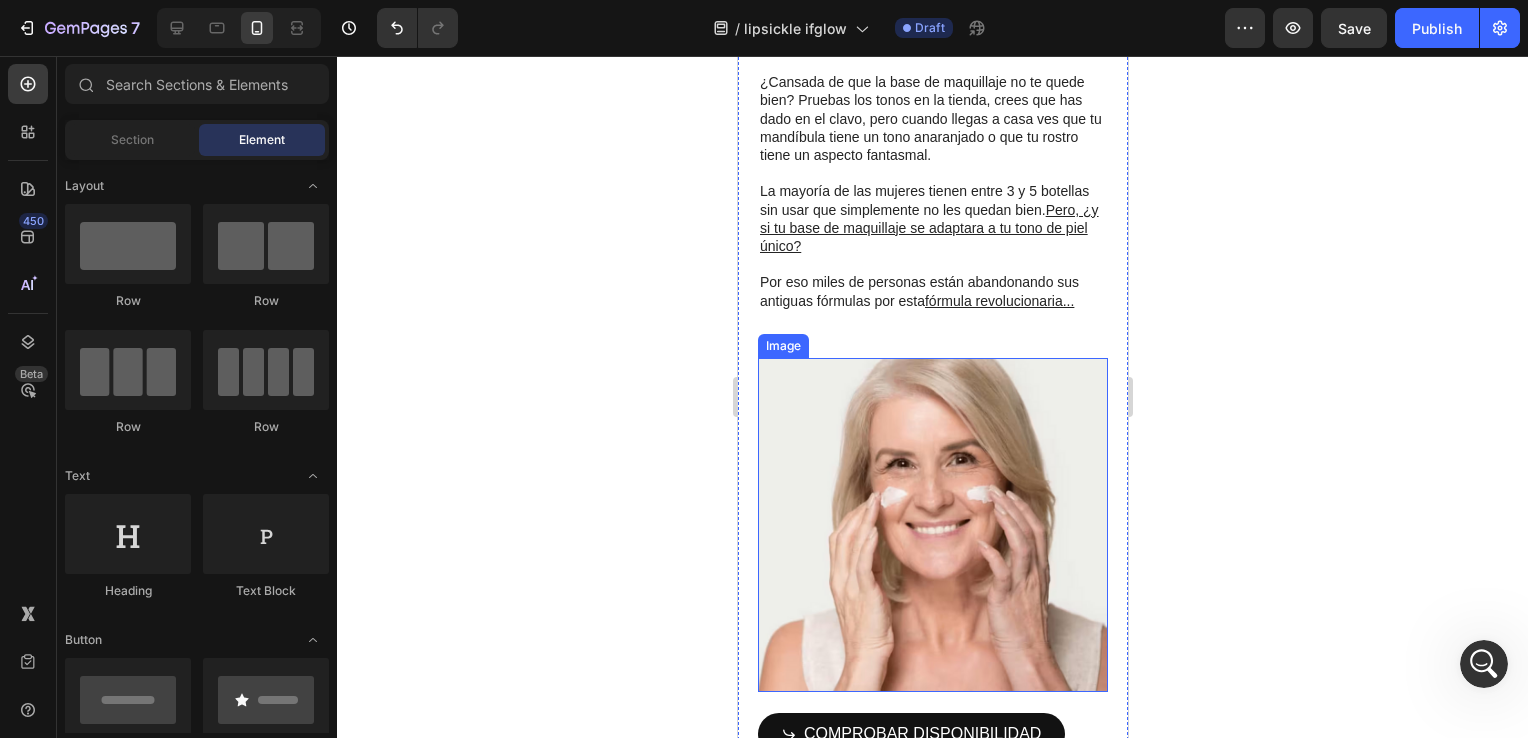 click at bounding box center (932, 525) 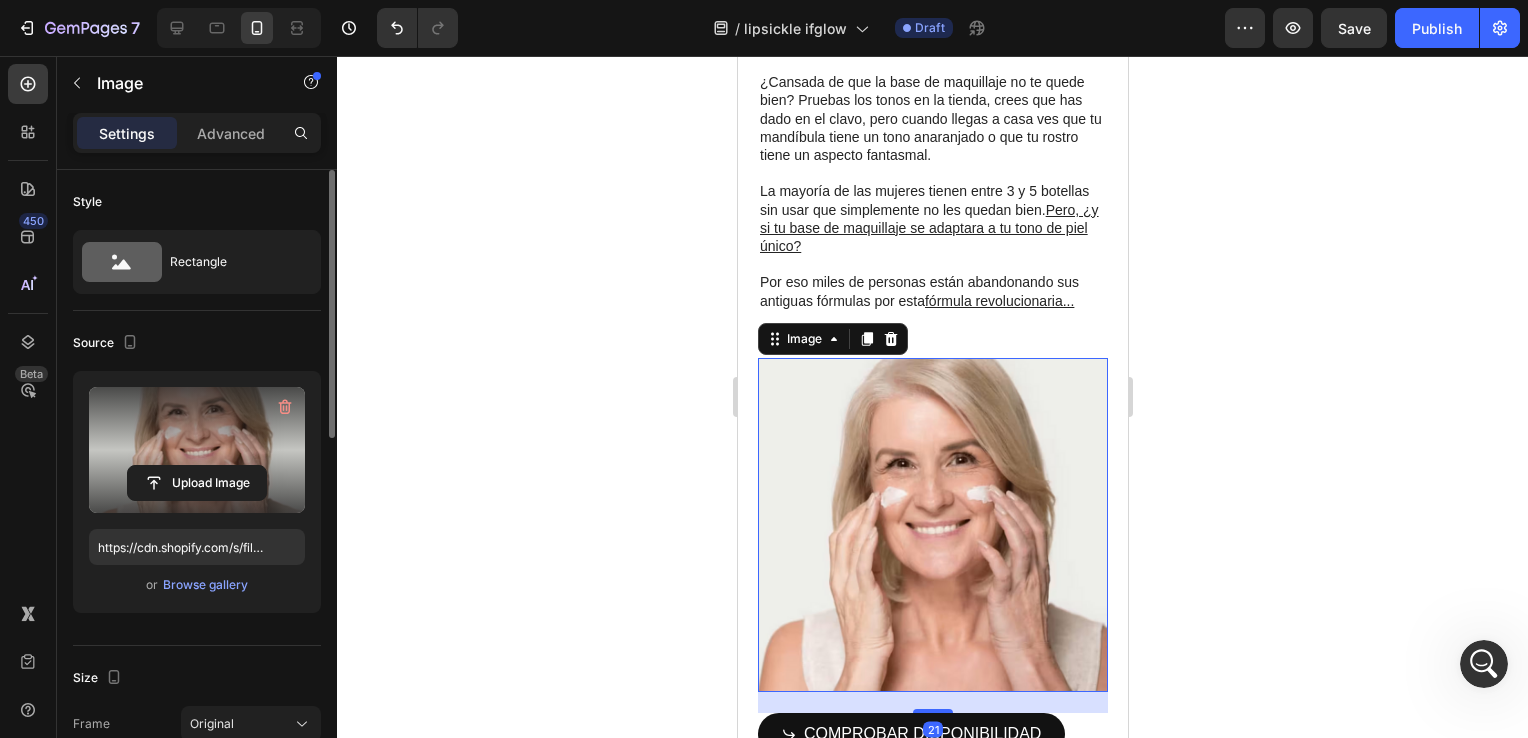 click at bounding box center [197, 450] 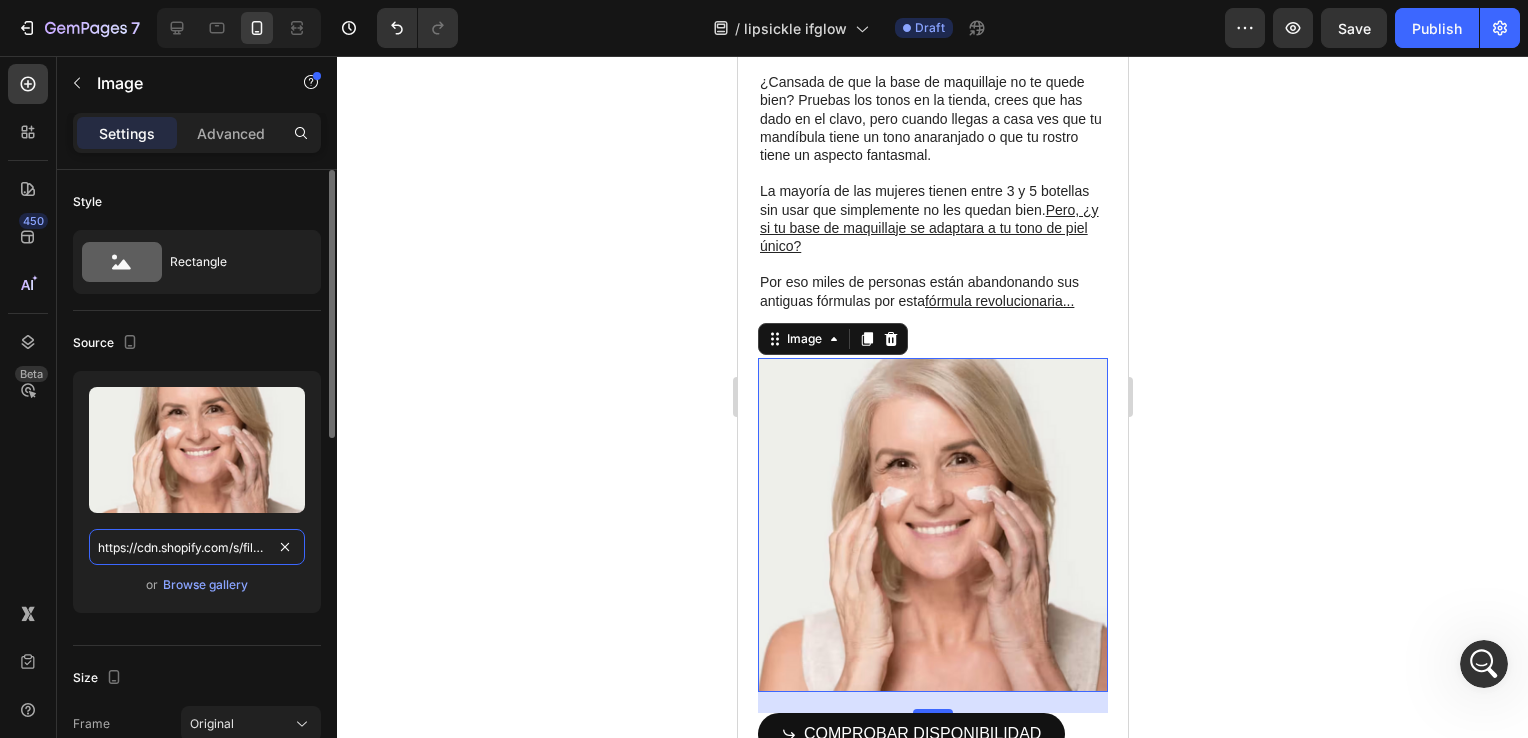 click on "https://cdn.shopify.com/s/files/1/0678/5525/3772/files/gempages_566298079054005273-66320b96-d412-4c14-aef4-8eb09eca9111.png" at bounding box center [197, 547] 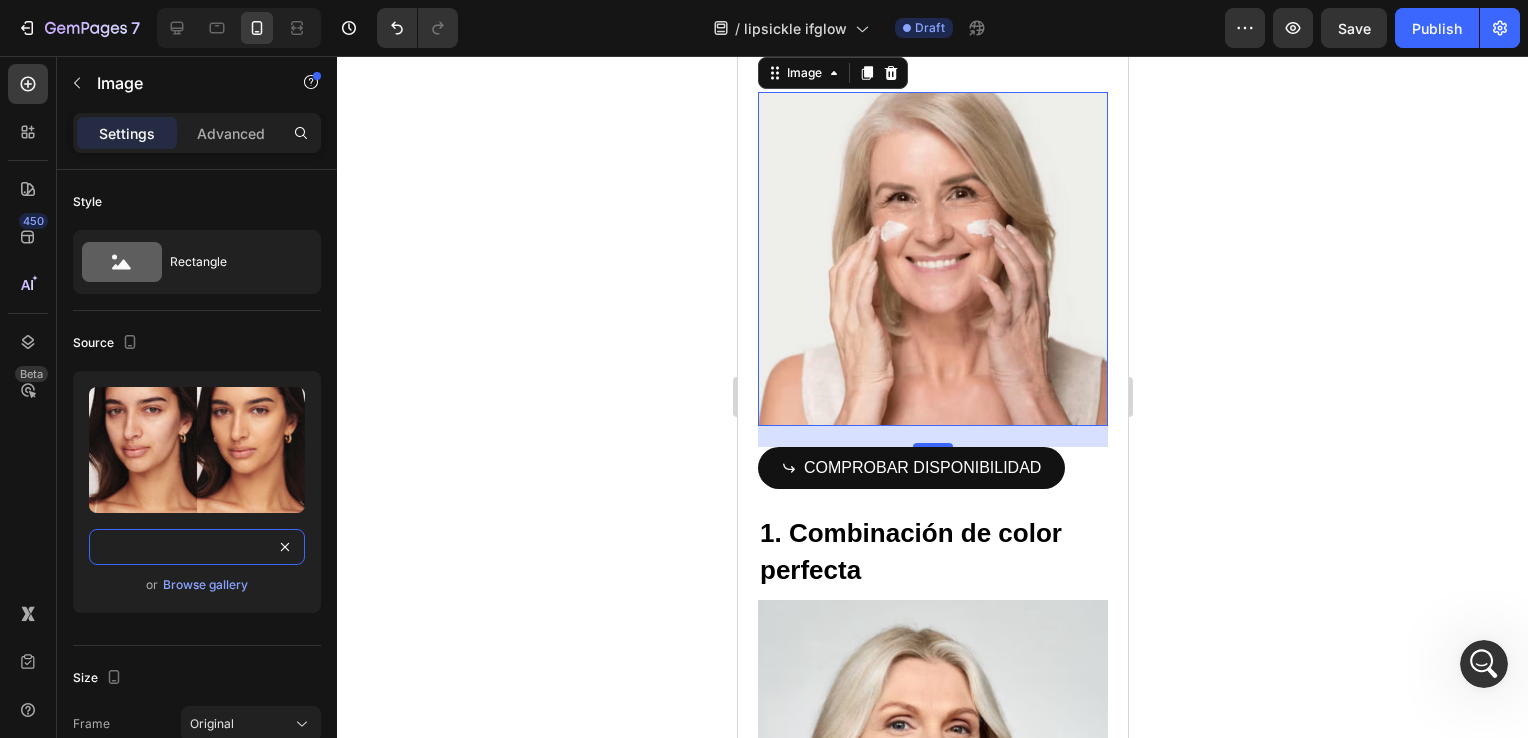 scroll, scrollTop: 1333, scrollLeft: 0, axis: vertical 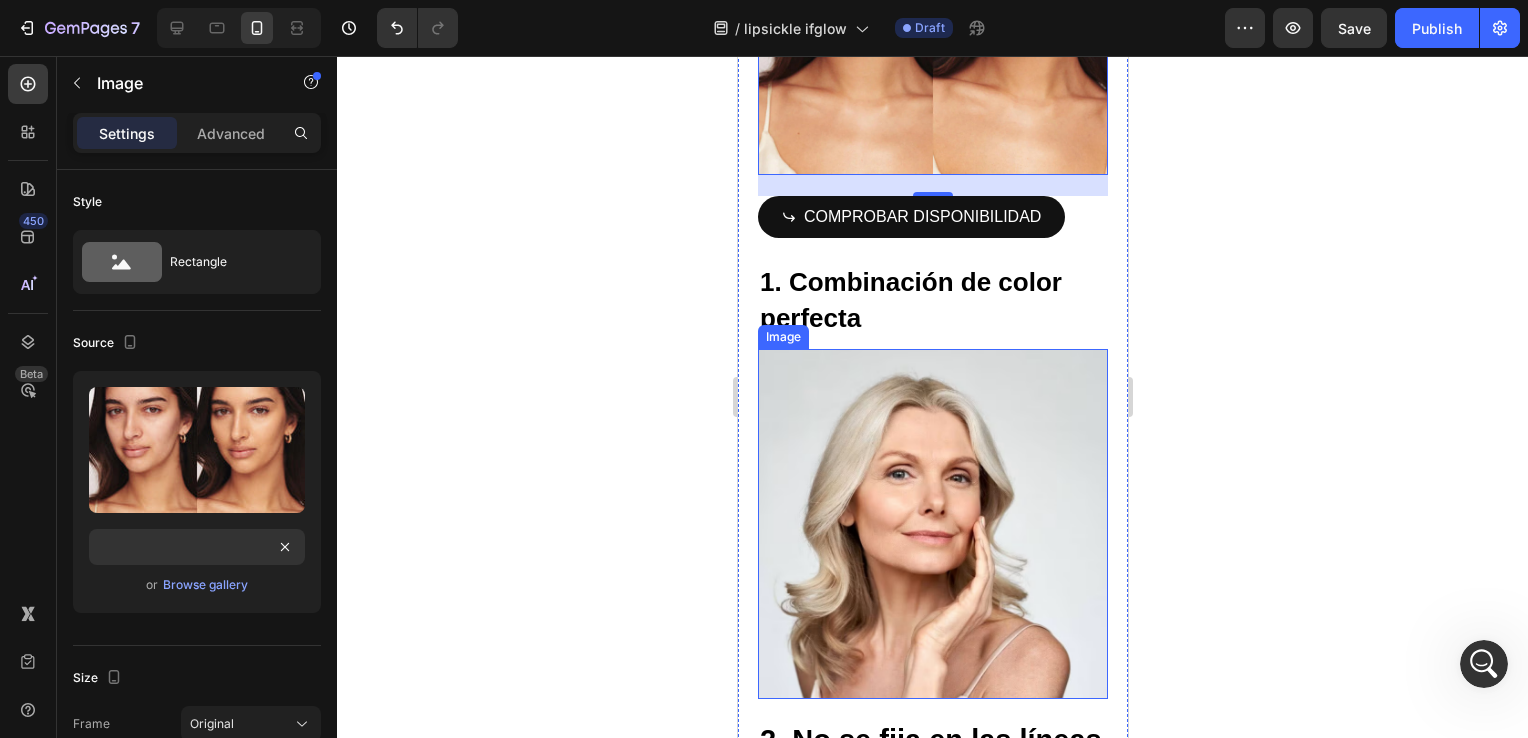 click at bounding box center (932, 524) 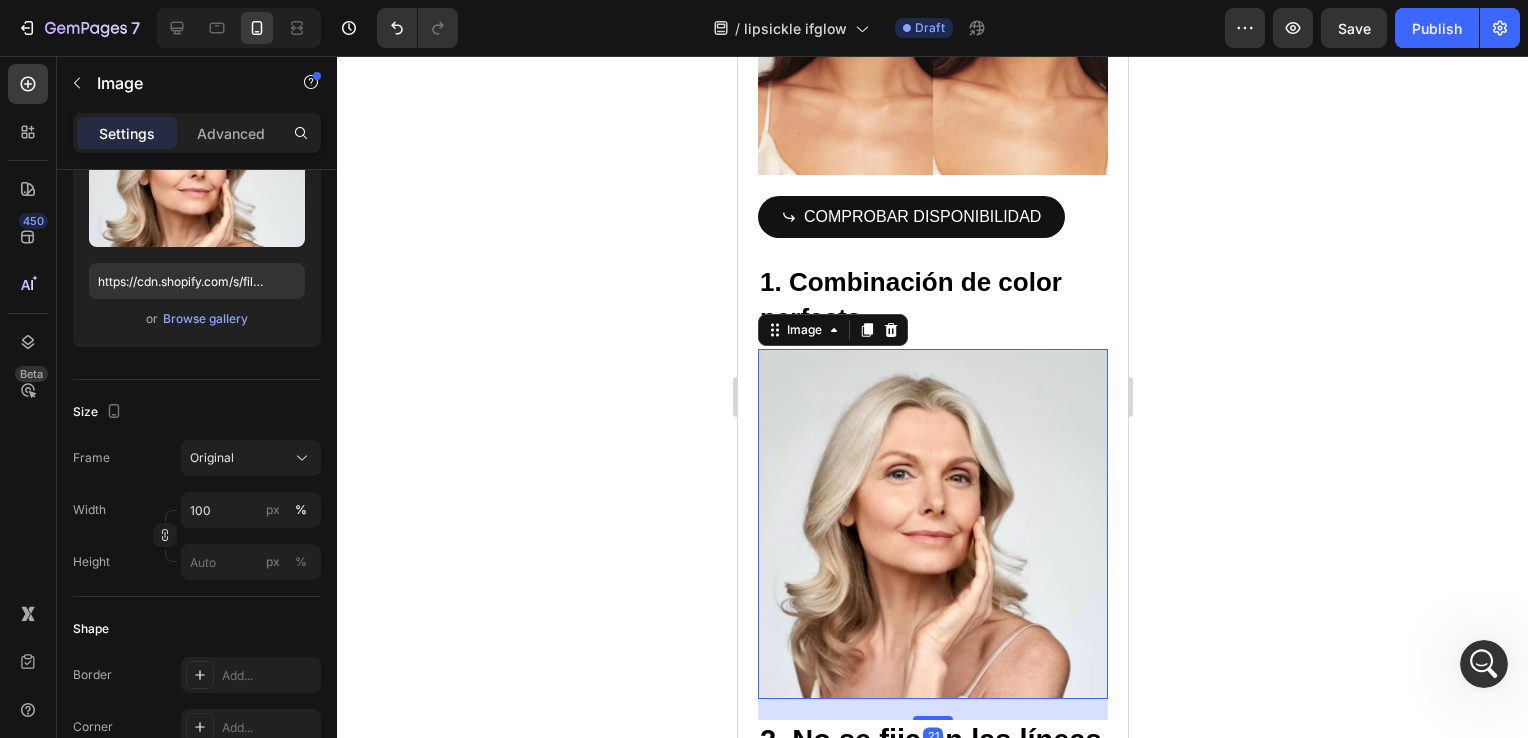 scroll, scrollTop: 1066, scrollLeft: 0, axis: vertical 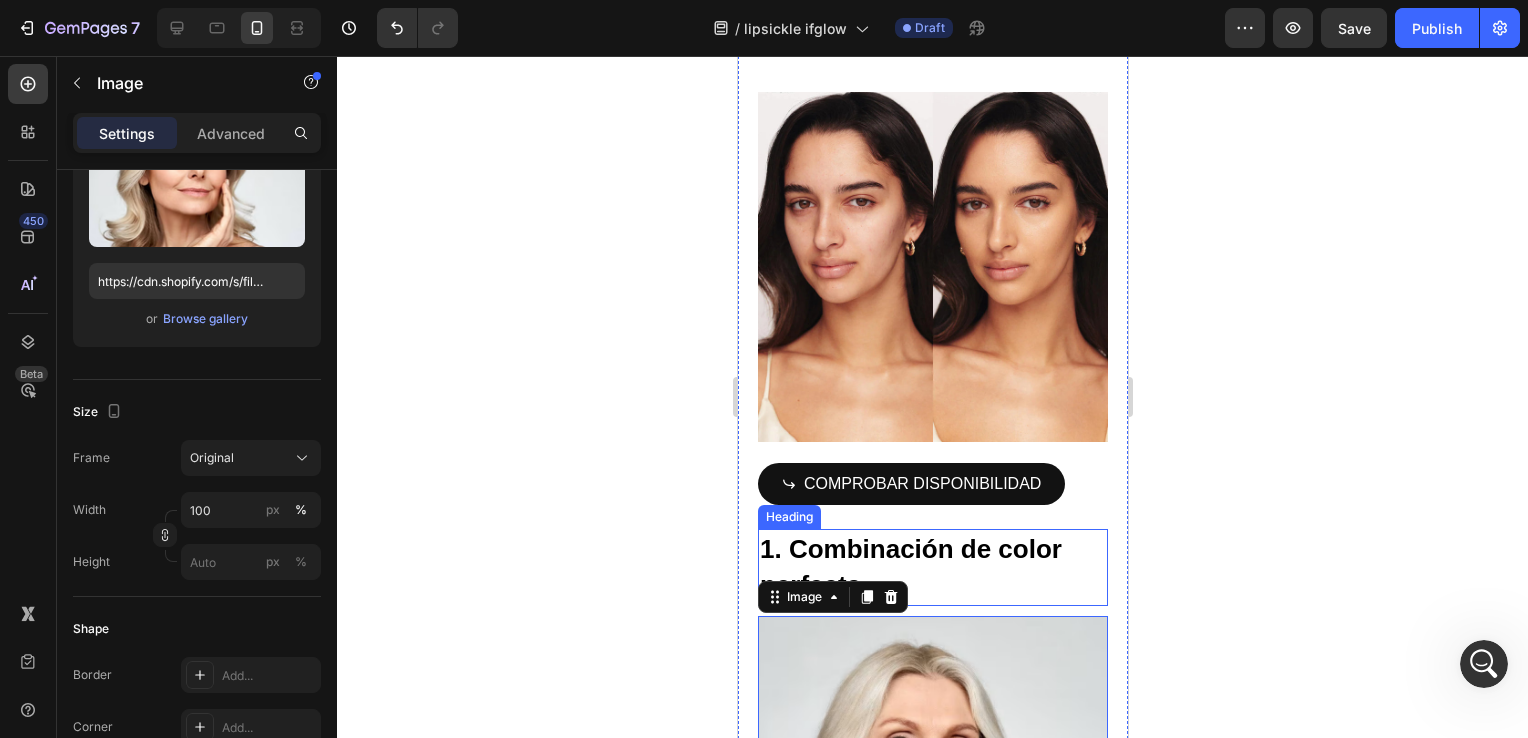 click on "1. Combinación de color perfecta" at bounding box center (932, 567) 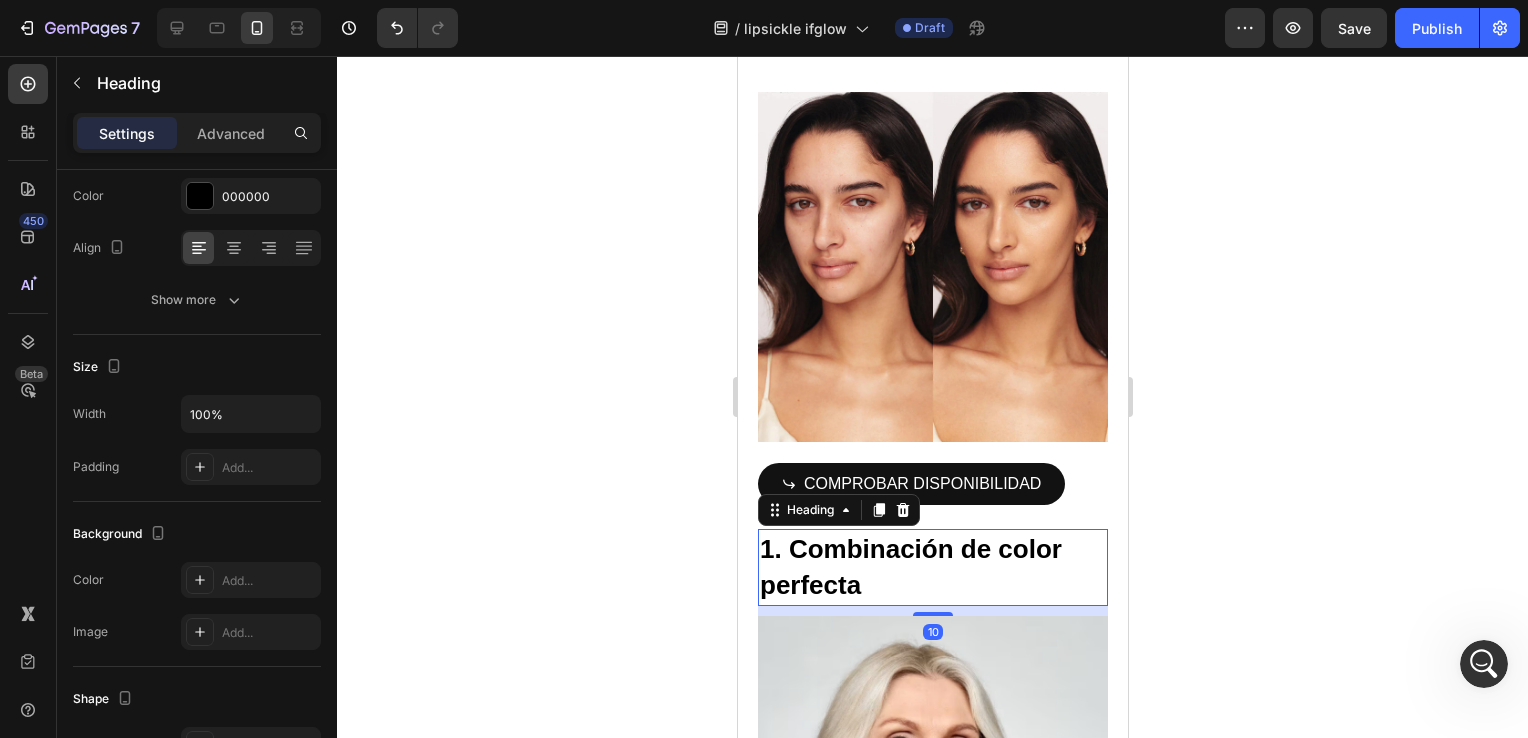 scroll, scrollTop: 0, scrollLeft: 0, axis: both 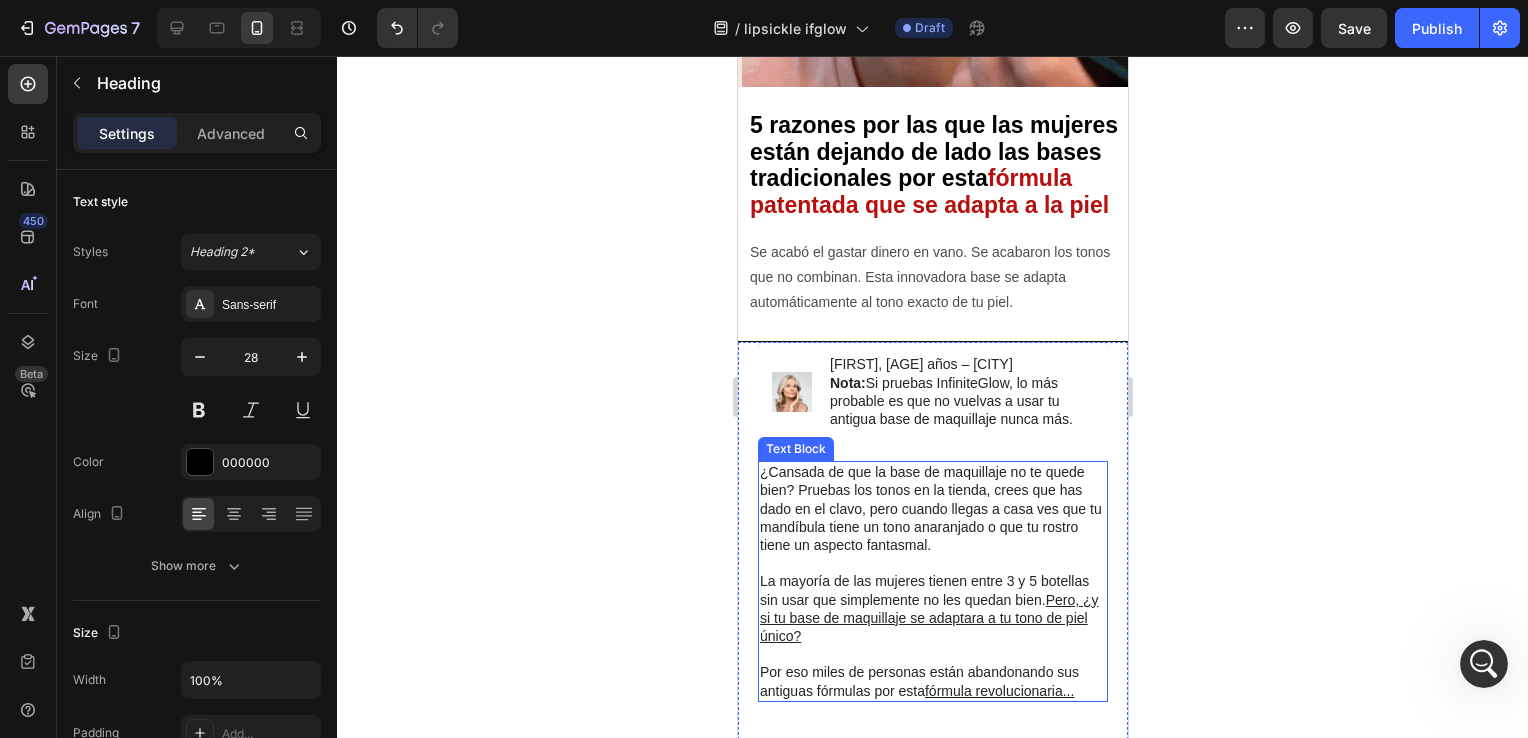 click on "La mayoría de las mujeres tienen entre 3 y 5 botellas sin usar que simplemente no les quedan bien.  Pero, ¿y si tu base de maquillaje se adaptara a tu tono de piel único?" at bounding box center (932, 608) 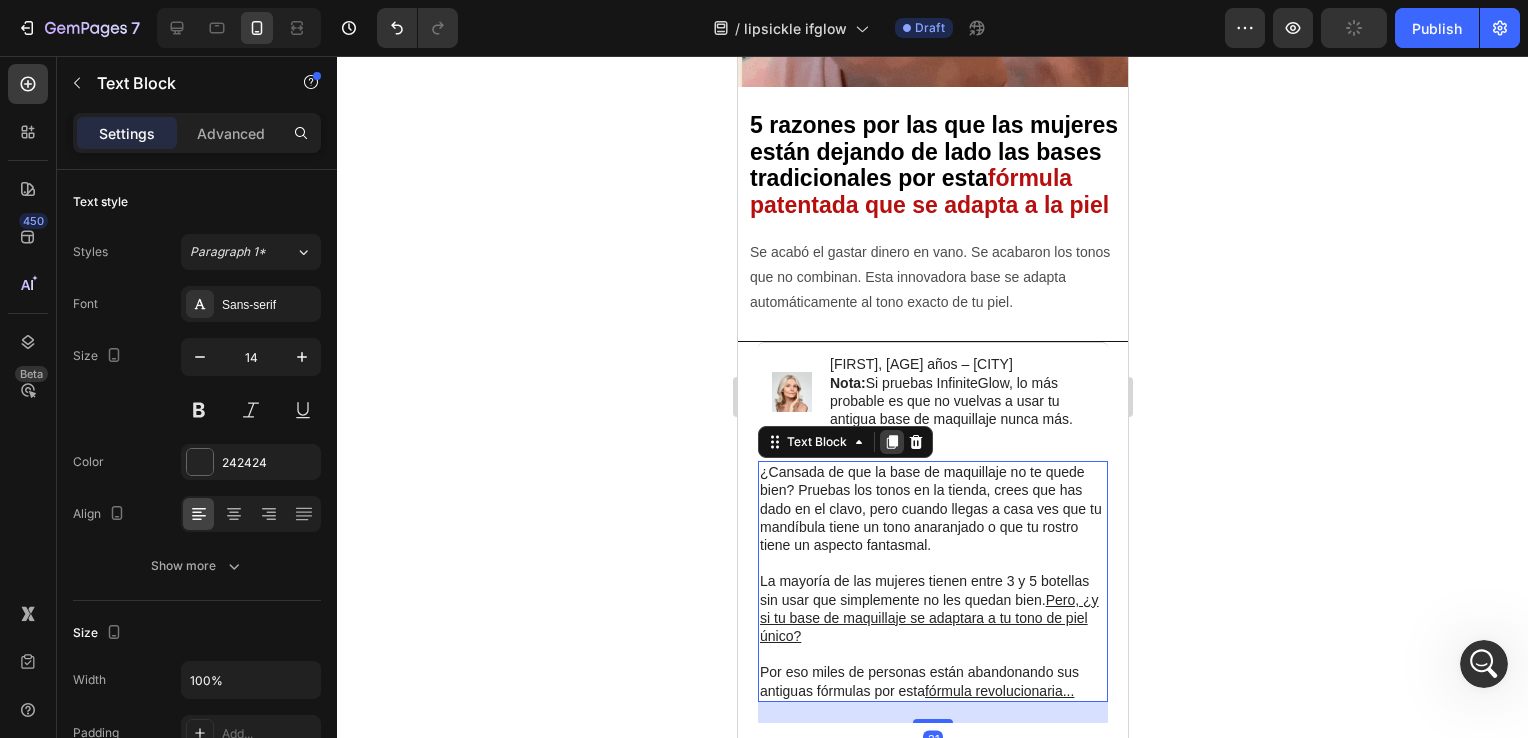 click at bounding box center (891, 442) 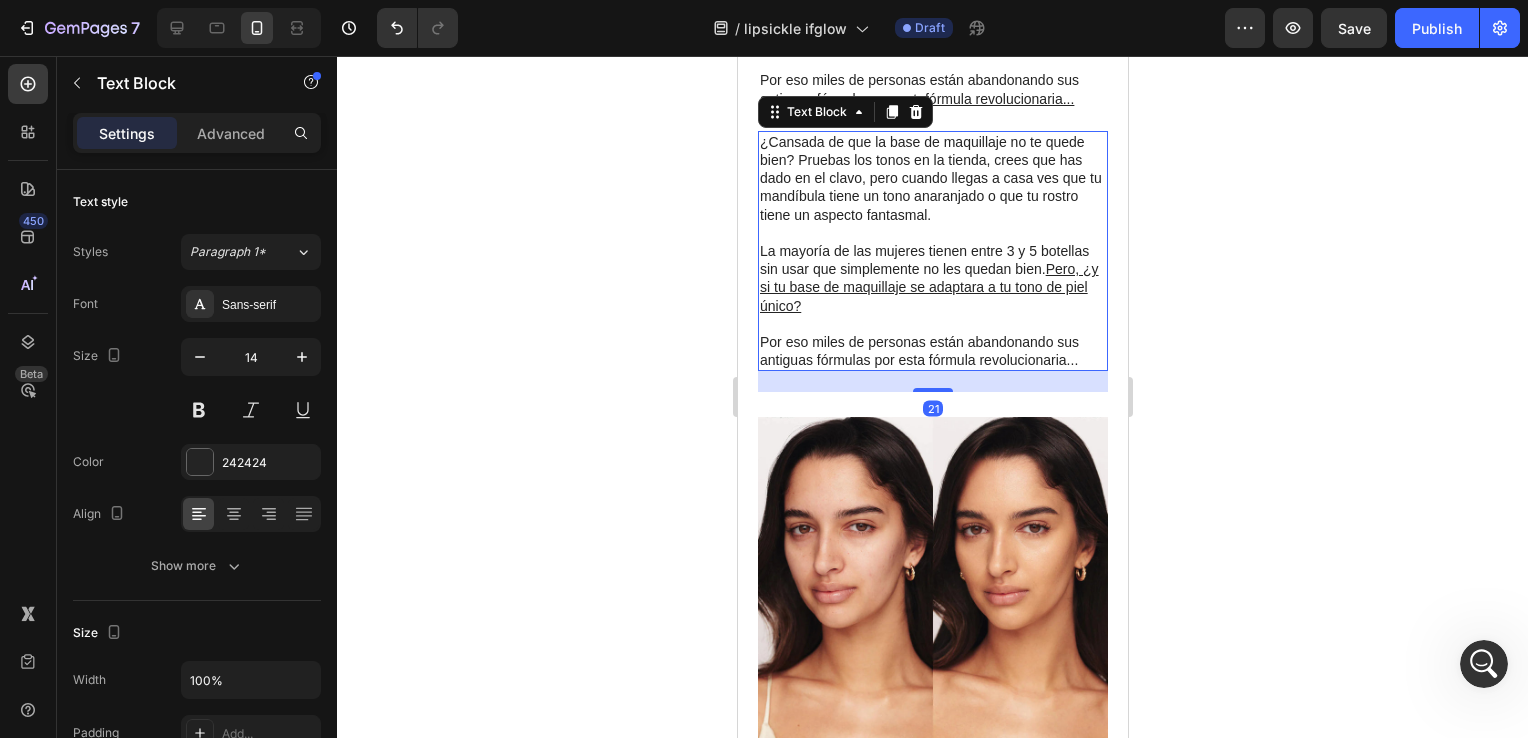 scroll, scrollTop: 1006, scrollLeft: 0, axis: vertical 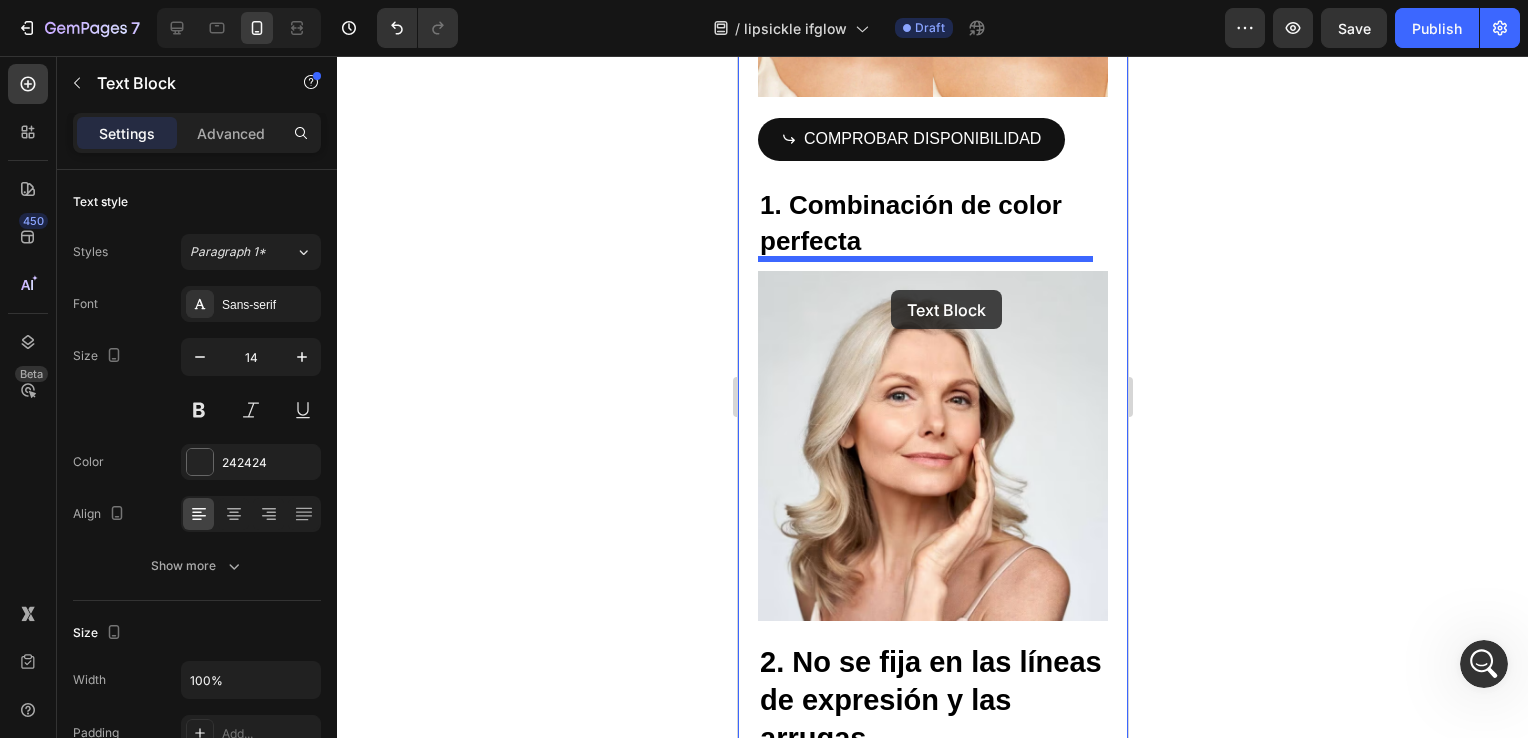 drag, startPoint x: 833, startPoint y: 151, endPoint x: 889, endPoint y: 287, distance: 147.07822 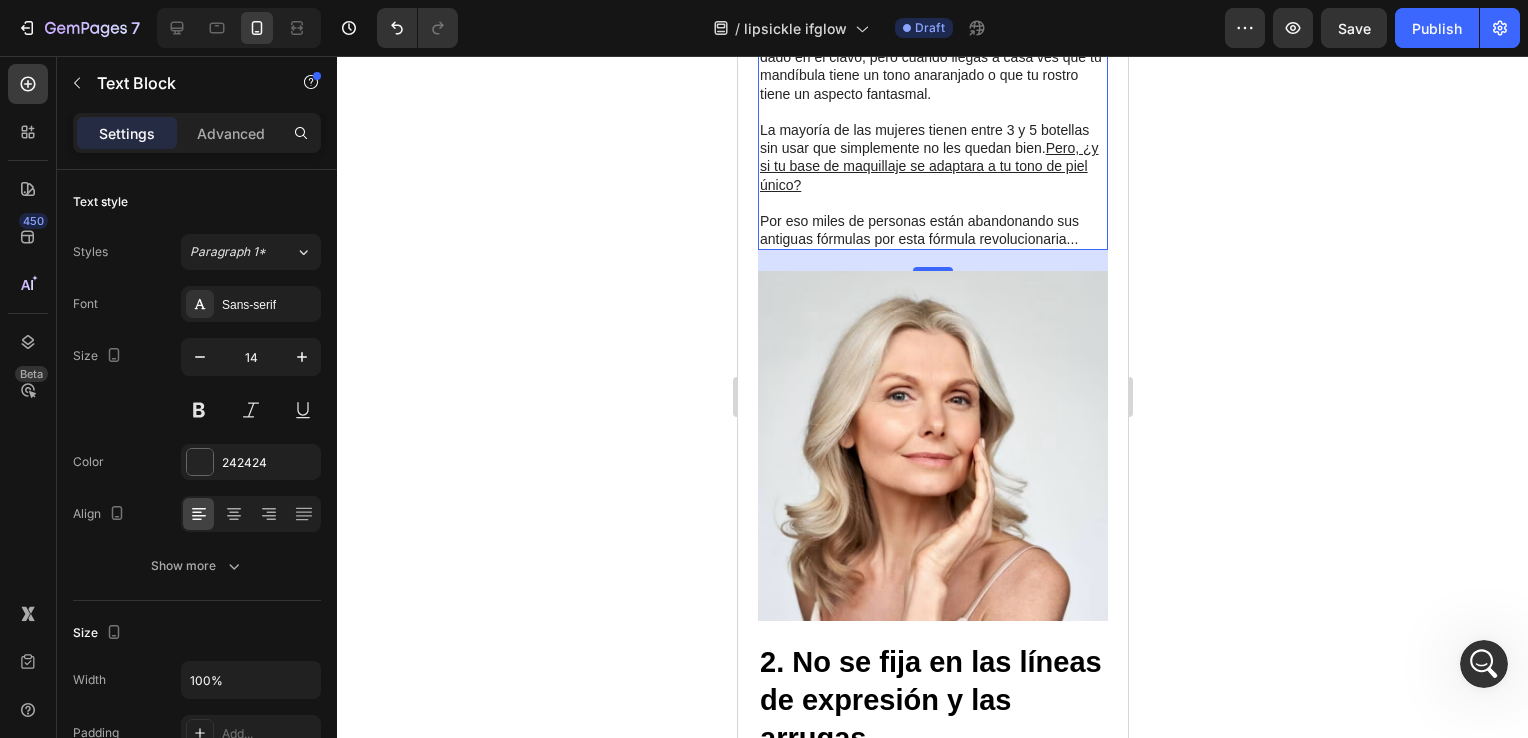 scroll, scrollTop: 1411, scrollLeft: 0, axis: vertical 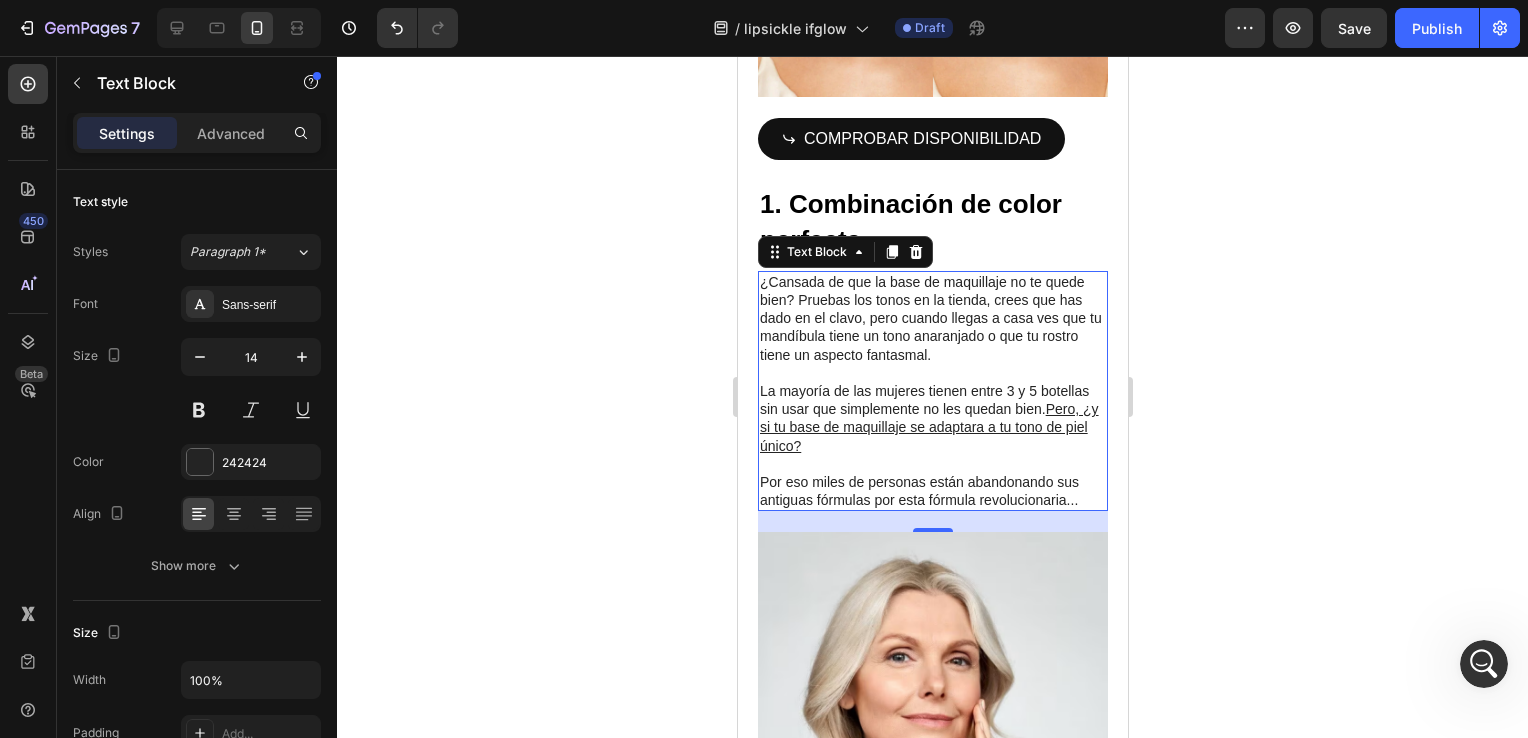 click 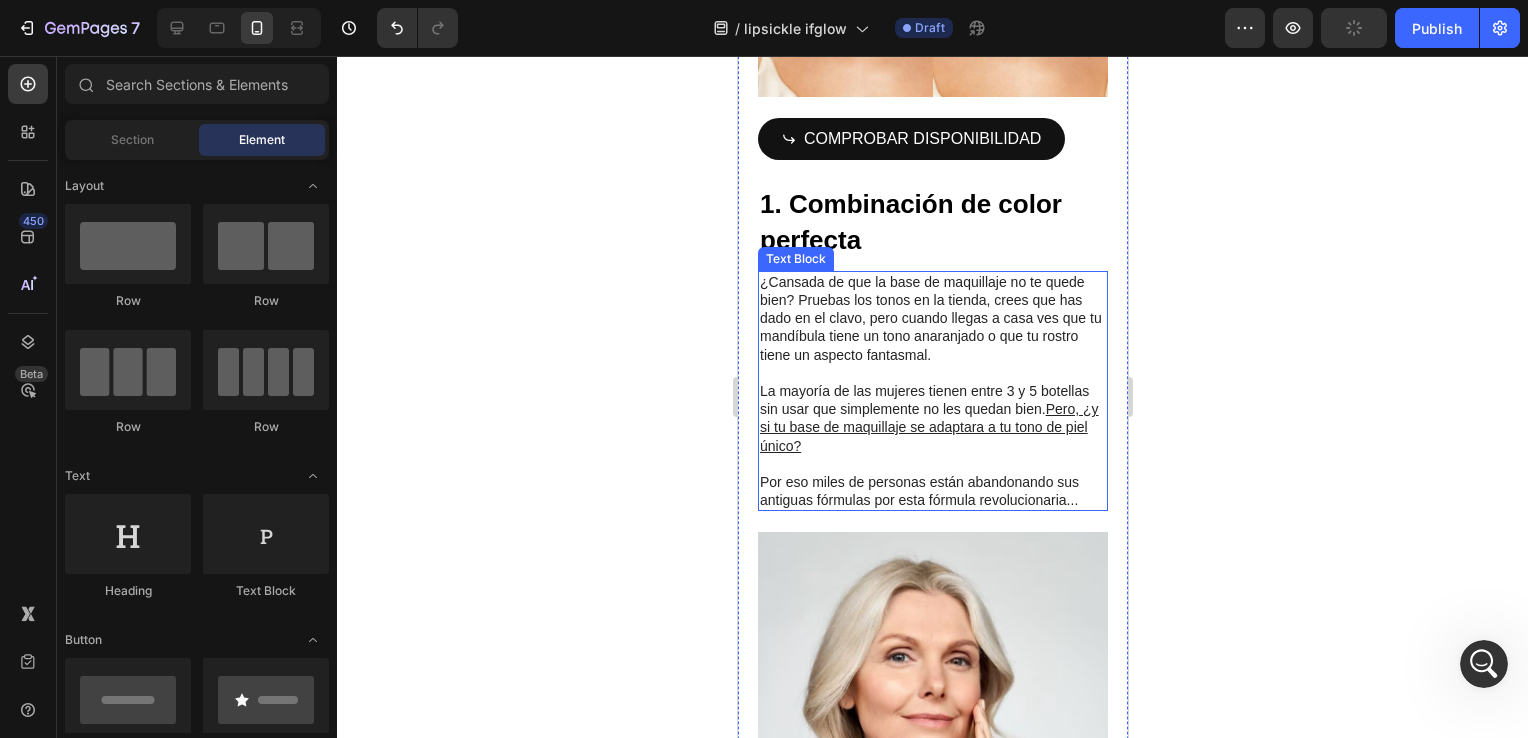 scroll, scrollTop: 1277, scrollLeft: 0, axis: vertical 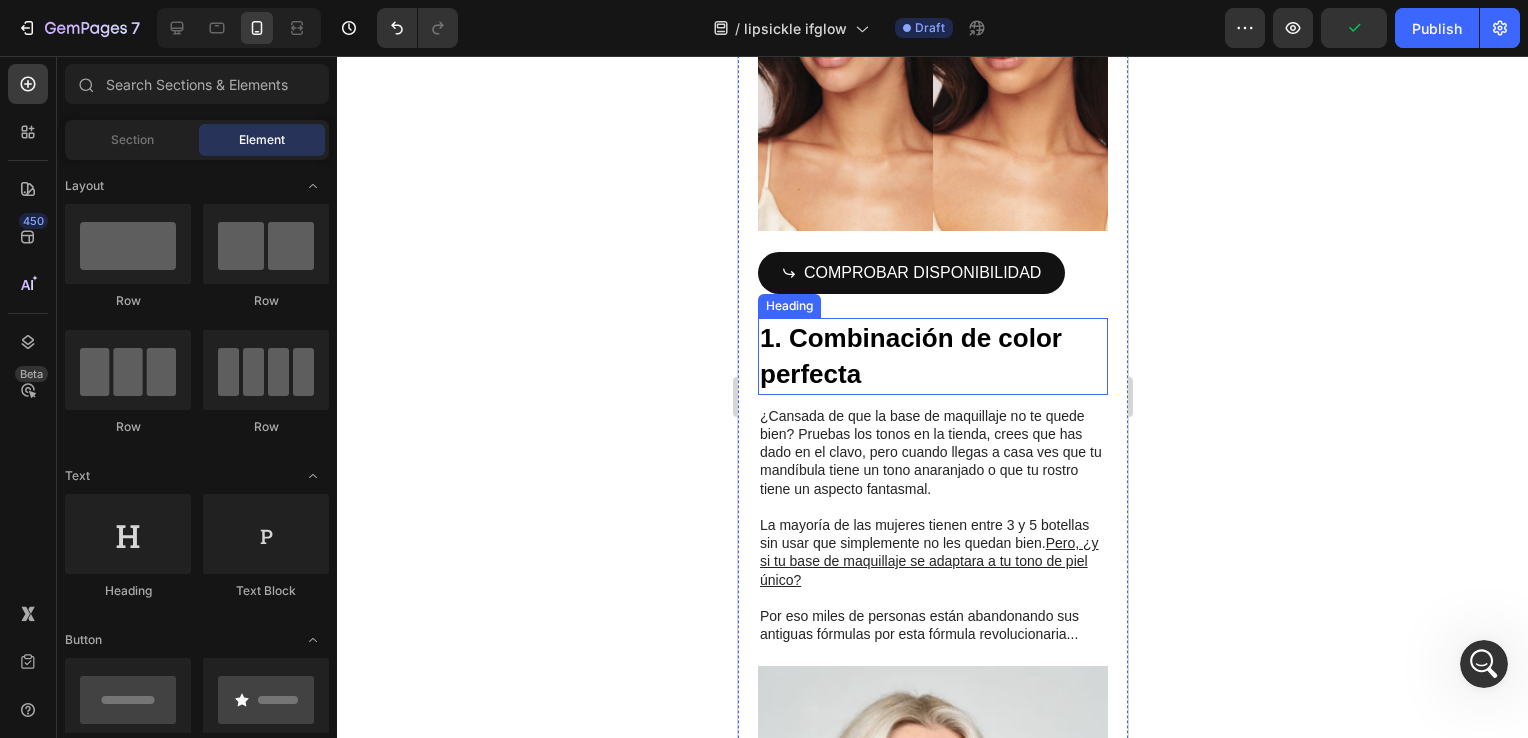 click on "1. Combinación de color perfecta" at bounding box center [932, 356] 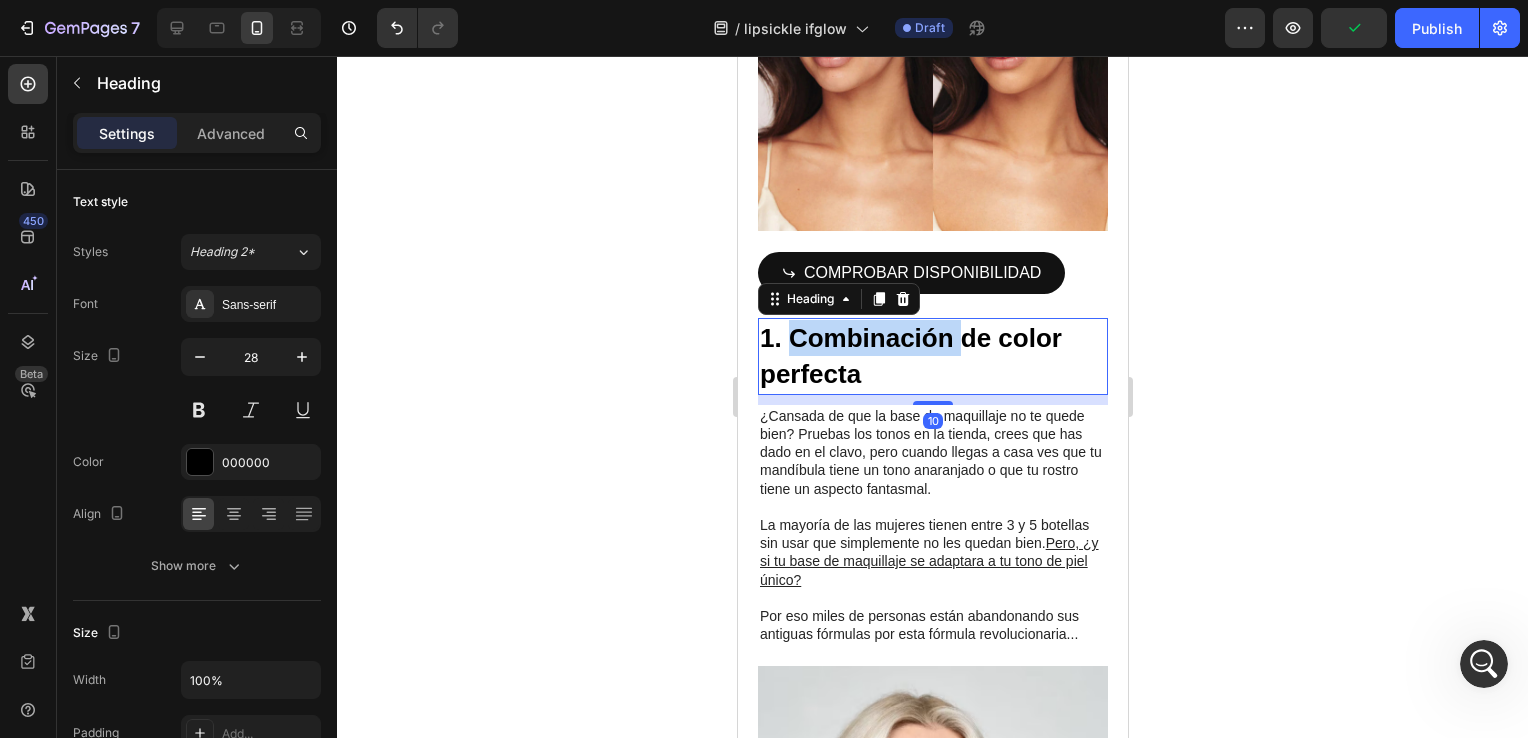 click on "1. Combinación de color perfecta" at bounding box center [932, 356] 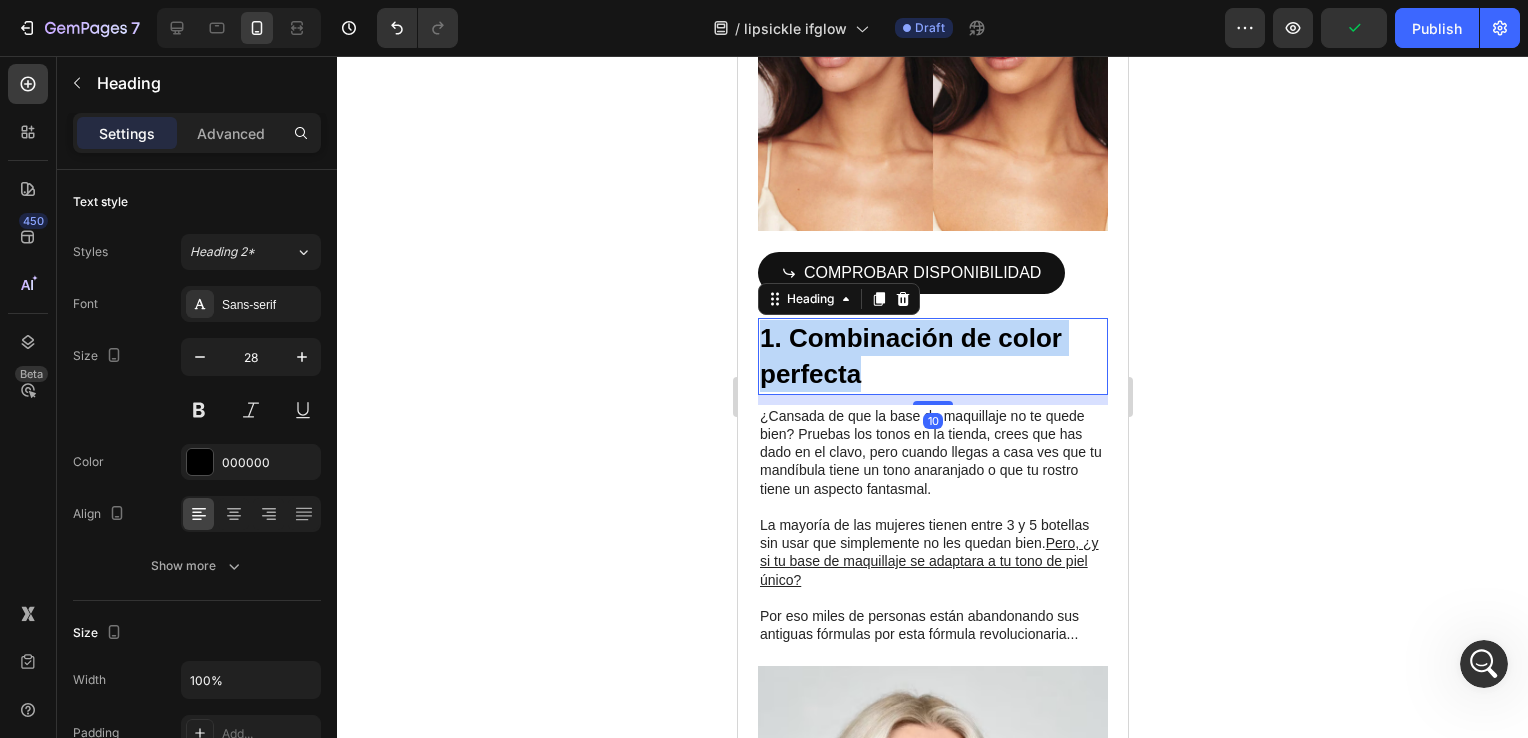 click on "1. Combinación de color perfecta" at bounding box center [932, 356] 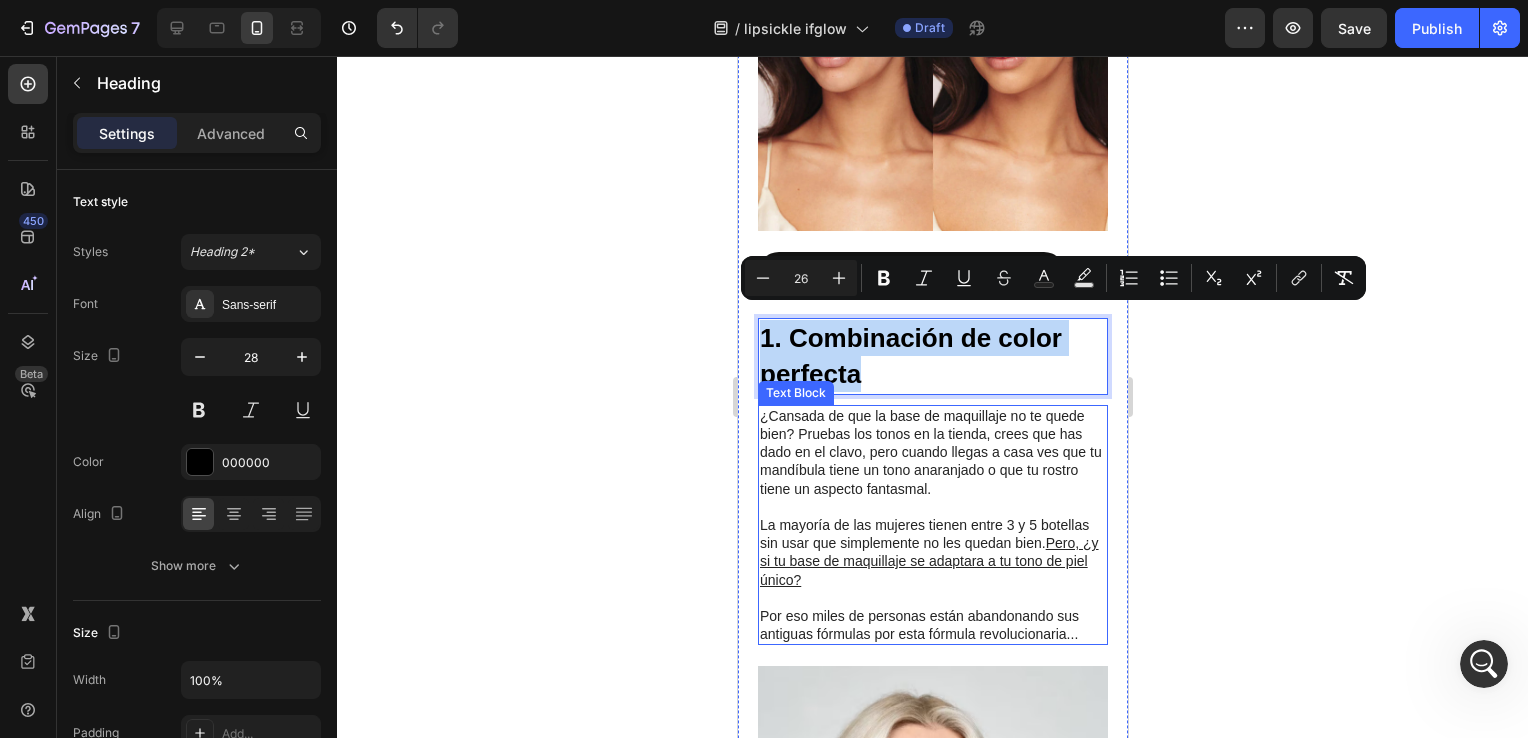 click on "¿Cansada de que la base de maquillaje no te quede bien? Pruebas los tonos en la tienda, crees que has dado en el clavo, pero cuando llegas a casa ves que tu mandíbula tiene un tono anaranjado o que tu rostro tiene un aspecto fantasmal." at bounding box center (932, 452) 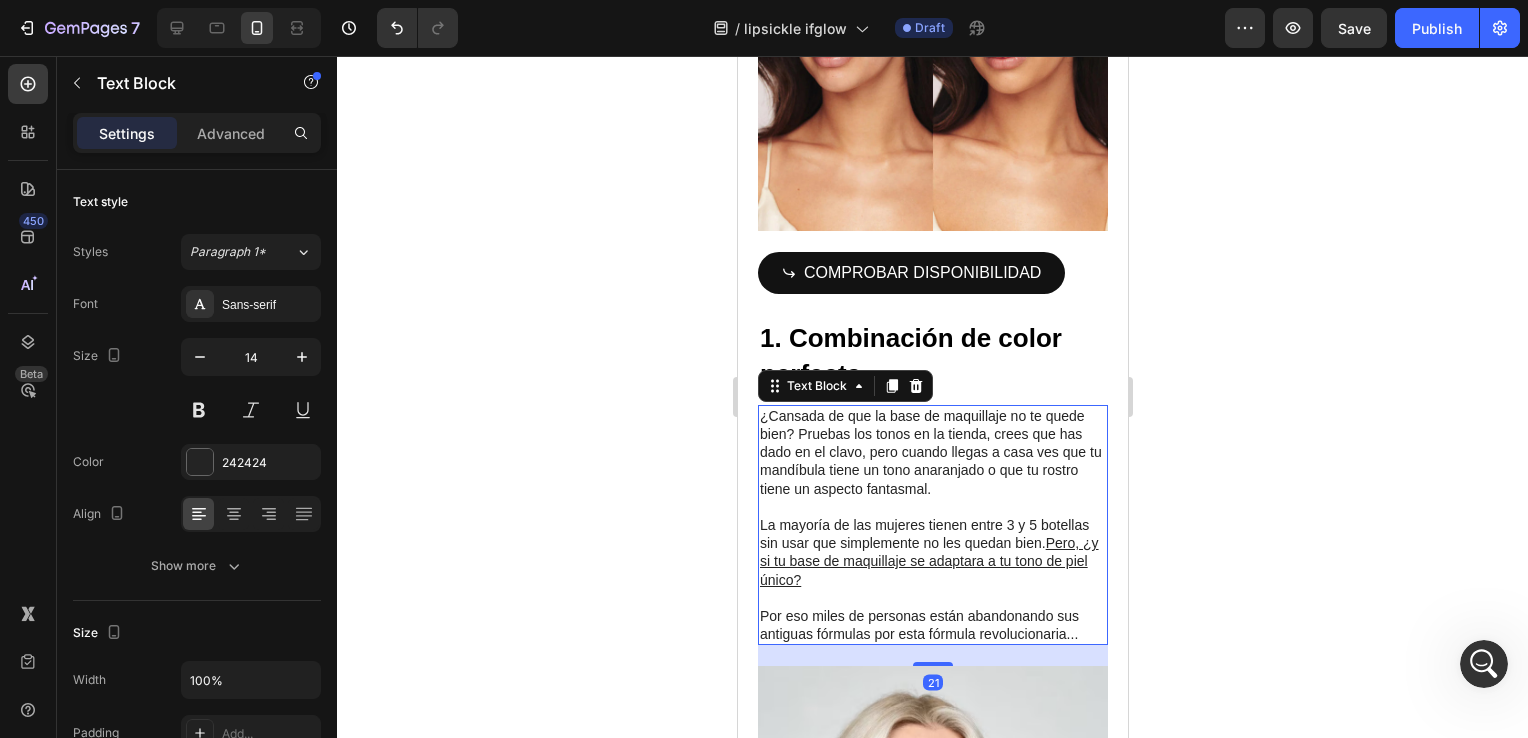 click on "¿Cansada de que la base de maquillaje no te quede bien? Pruebas los tonos en la tienda, crees que has dado en el clavo, pero cuando llegas a casa ves que tu mandíbula tiene un tono anaranjado o que tu rostro tiene un aspecto fantasmal." at bounding box center [932, 452] 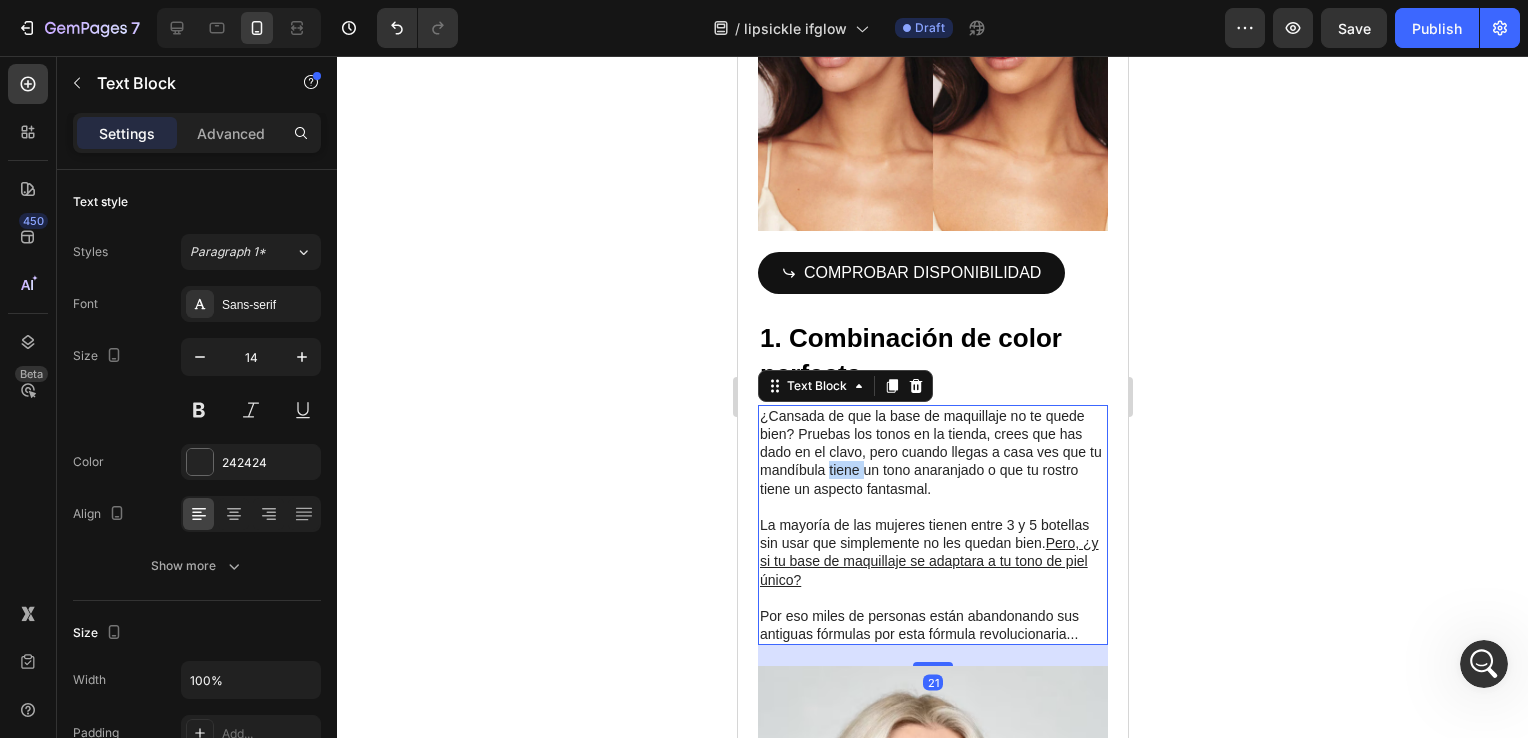 click on "¿Cansada de que la base de maquillaje no te quede bien? Pruebas los tonos en la tienda, crees que has dado en el clavo, pero cuando llegas a casa ves que tu mandíbula tiene un tono anaranjado o que tu rostro tiene un aspecto fantasmal." at bounding box center [932, 452] 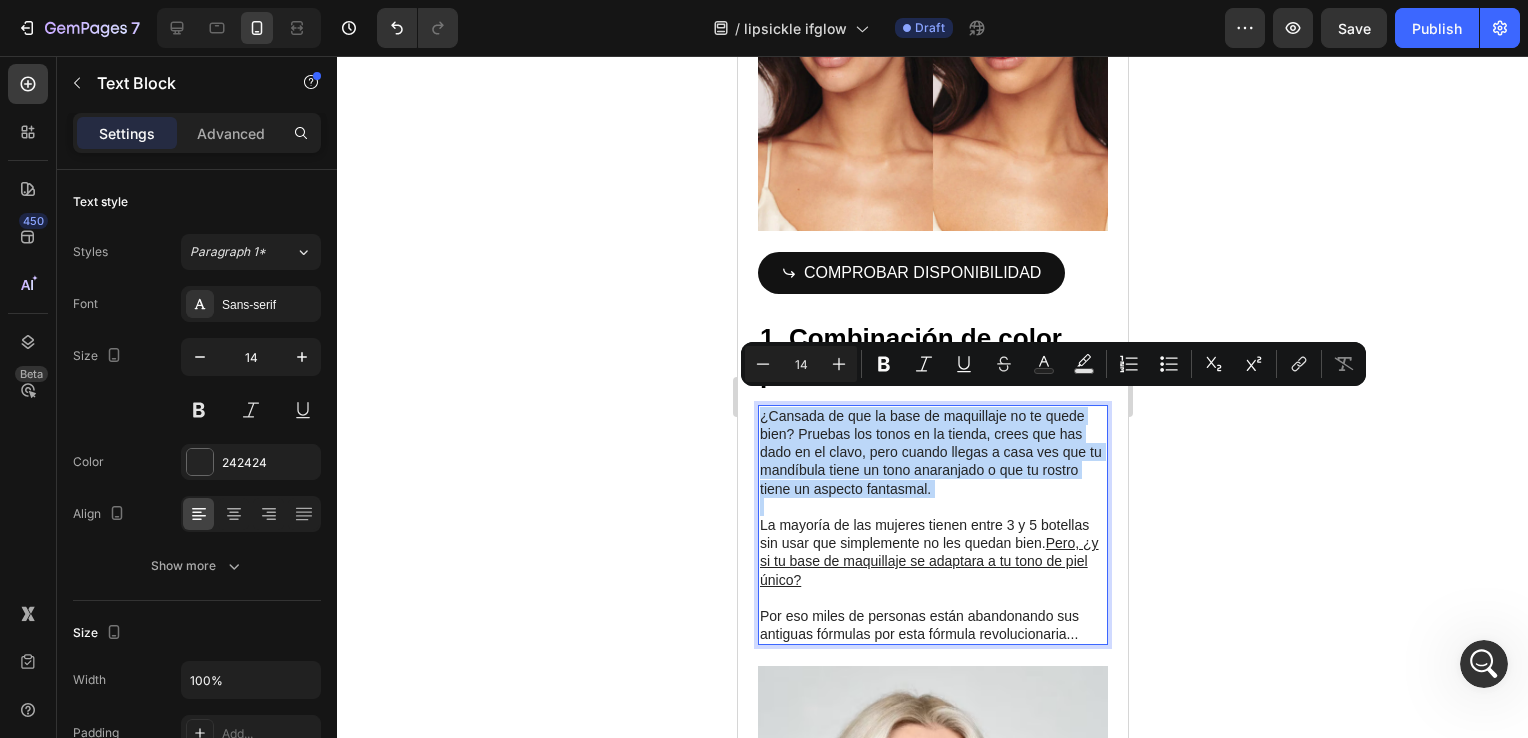 click on "Por eso miles de personas están abandonando sus antiguas fórmulas por esta fórmula revolucionaria..." at bounding box center (932, 625) 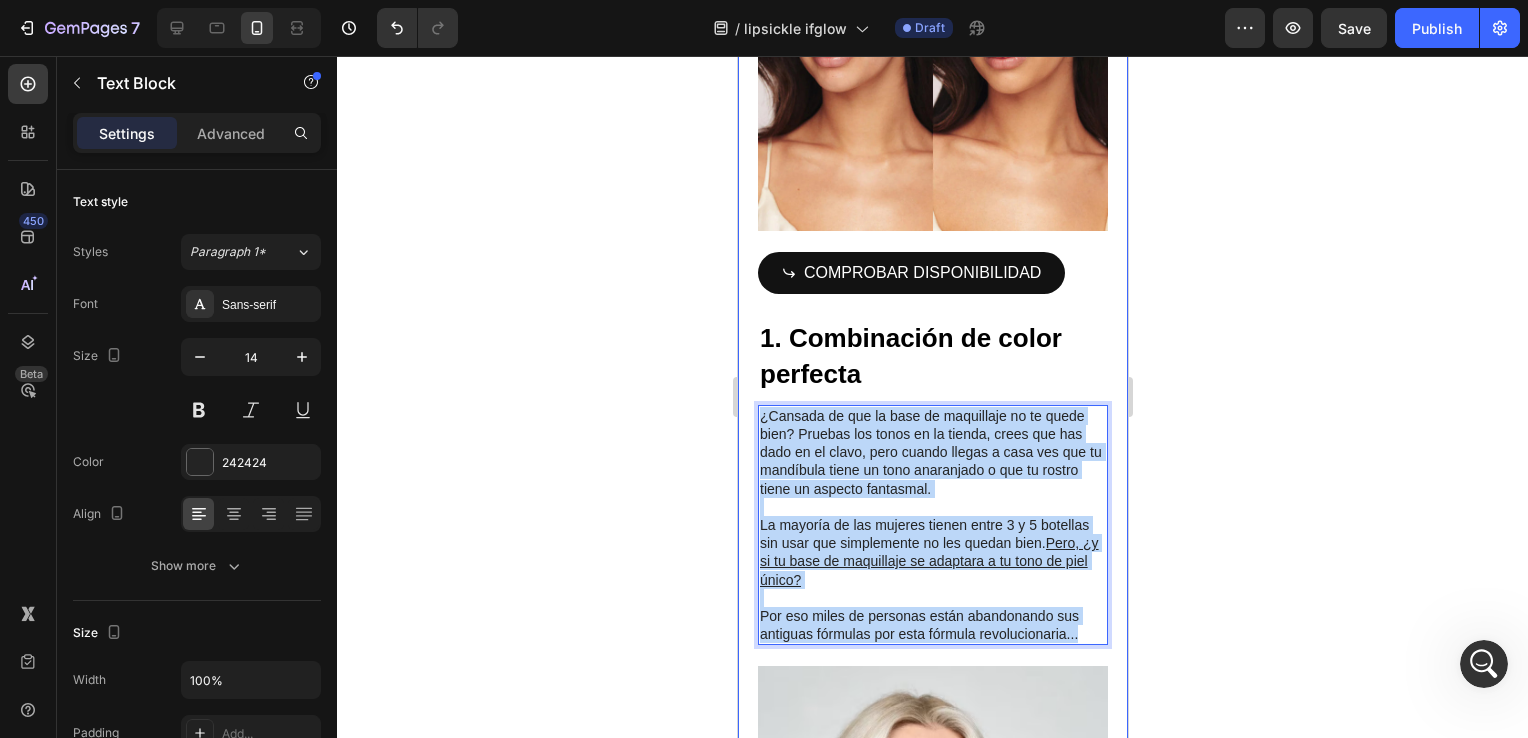 drag, startPoint x: 1081, startPoint y: 616, endPoint x: 738, endPoint y: 388, distance: 411.86526 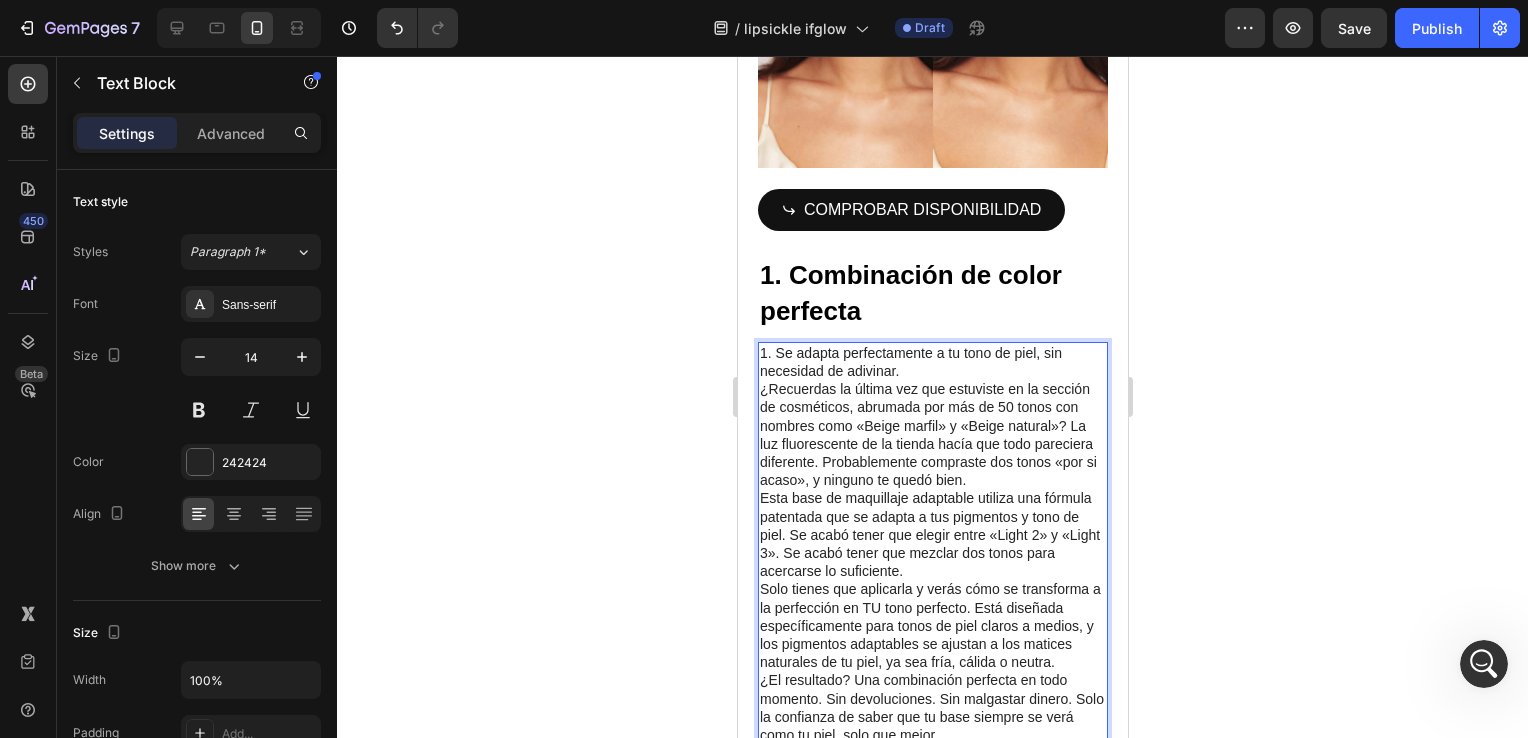 scroll, scrollTop: 1352, scrollLeft: 0, axis: vertical 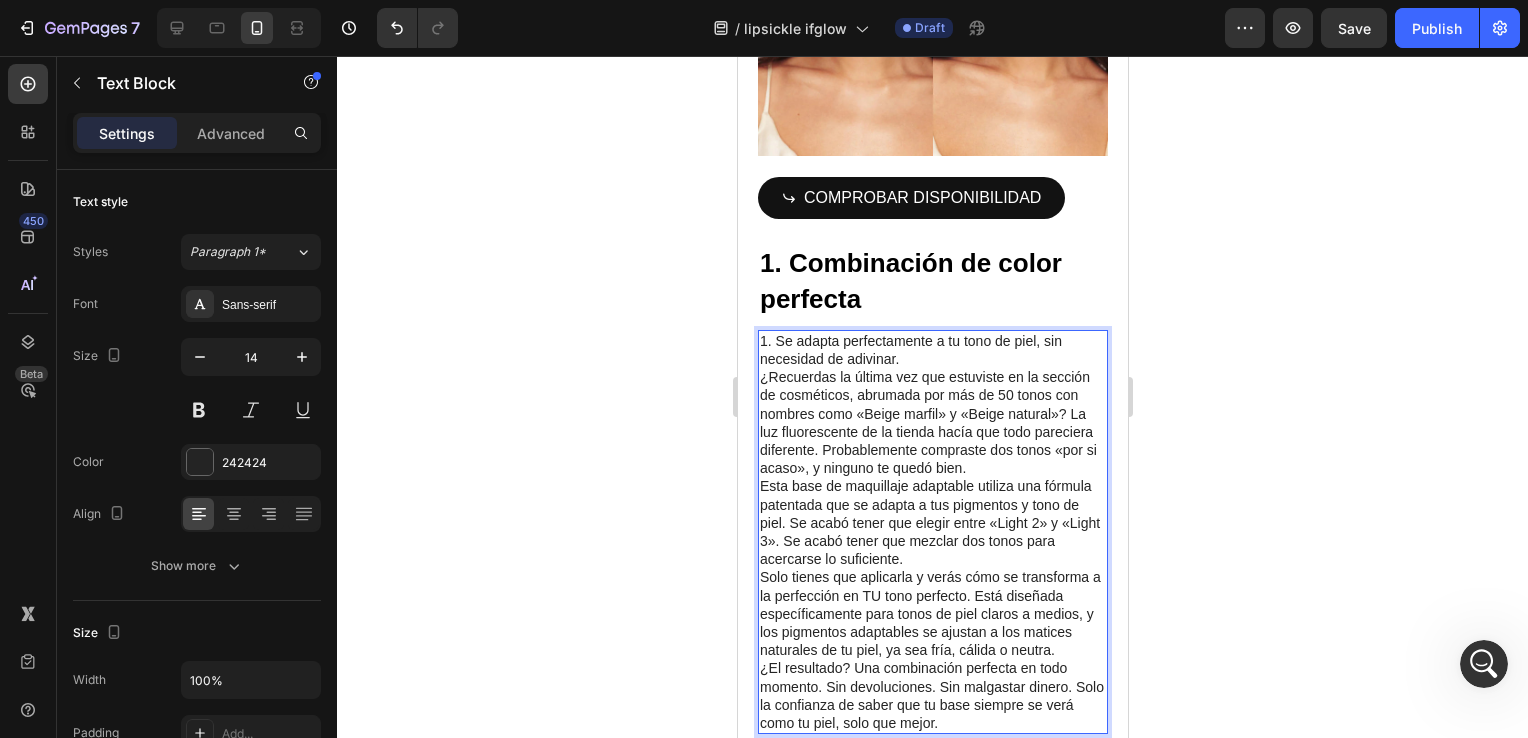 click on "1. Se adapta perfectamente a tu tono de piel, sin necesidad de adivinar." at bounding box center (932, 350) 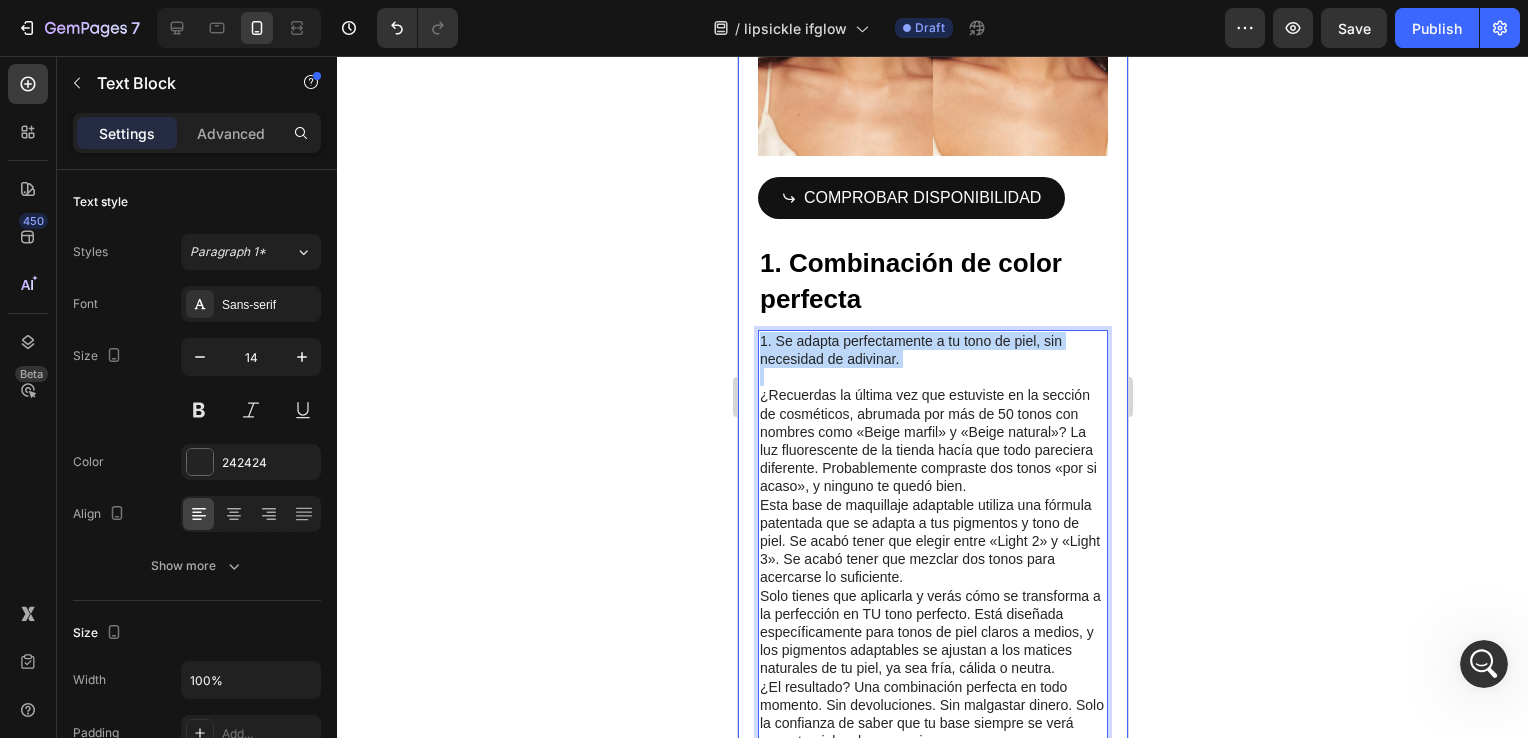 drag, startPoint x: 761, startPoint y: 383, endPoint x: 753, endPoint y: 318, distance: 65.490456 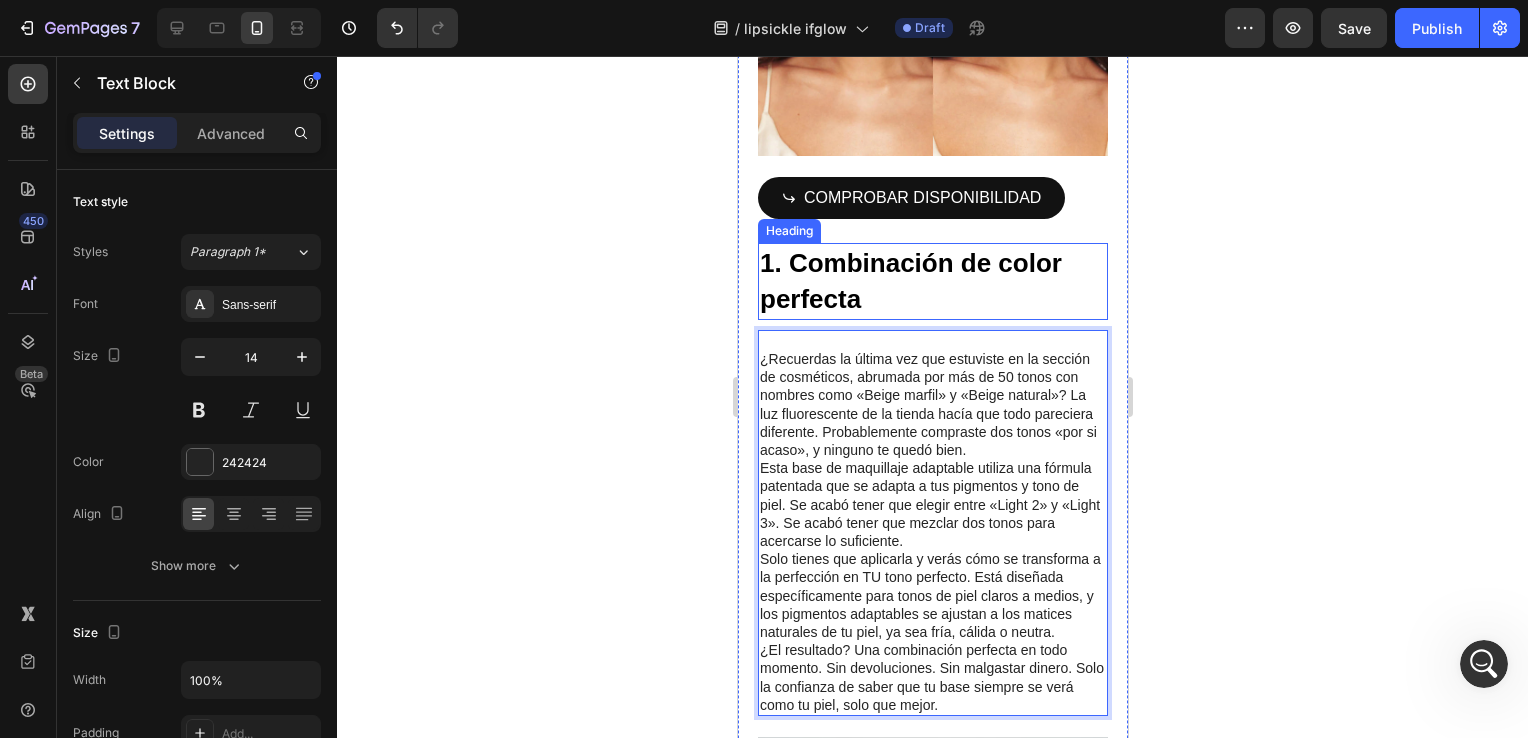 click on "1. Combinación de color perfecta" at bounding box center [910, 281] 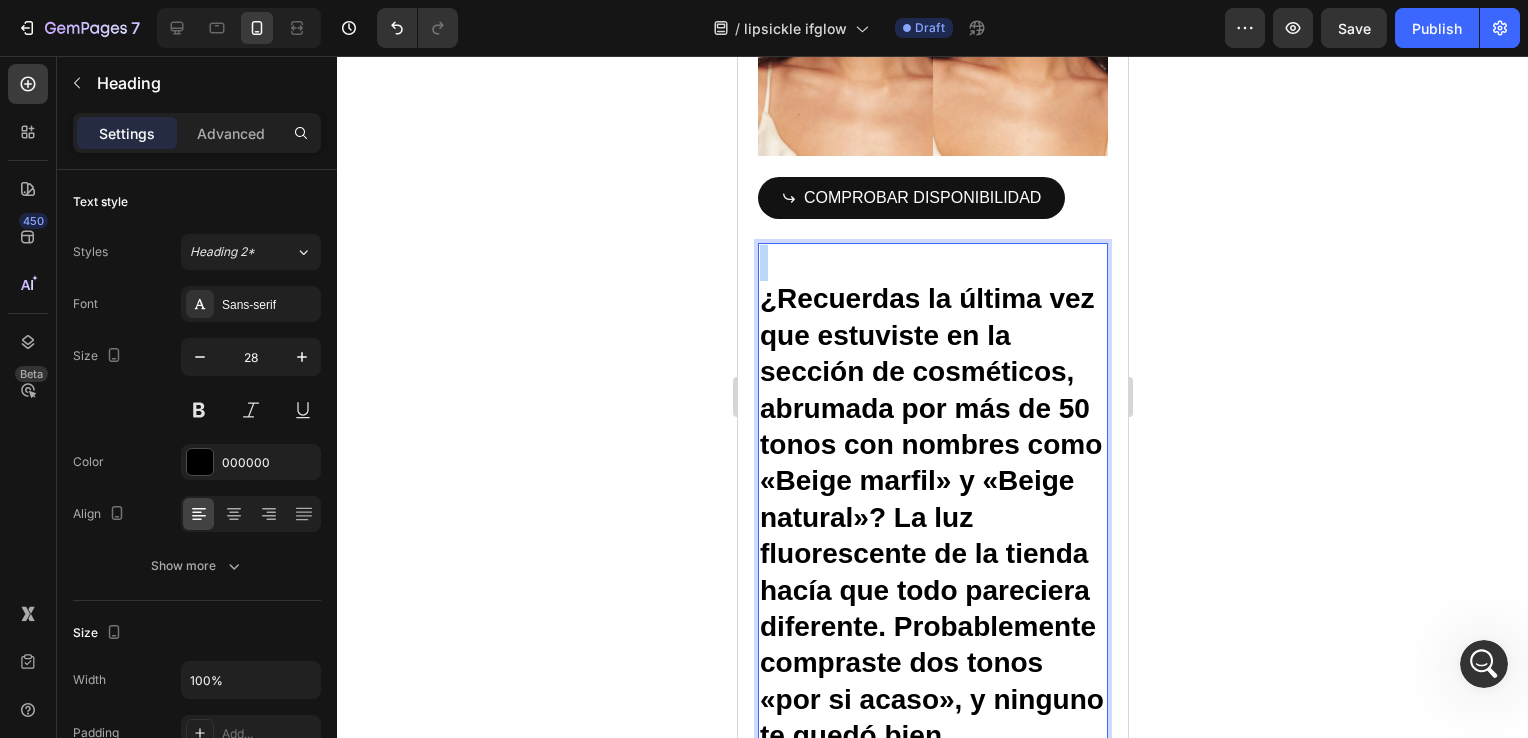 click at bounding box center (932, 263) 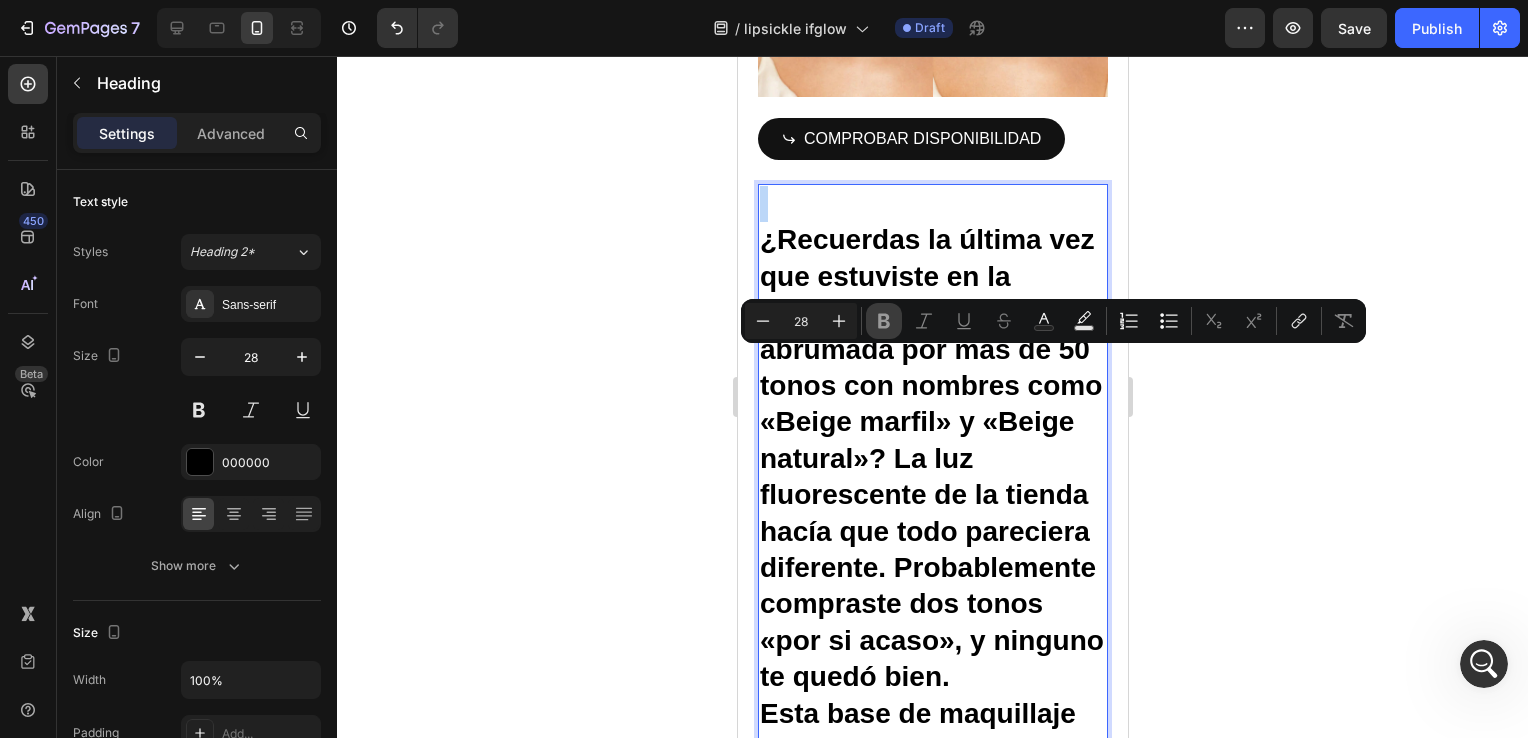 scroll, scrollTop: 1219, scrollLeft: 0, axis: vertical 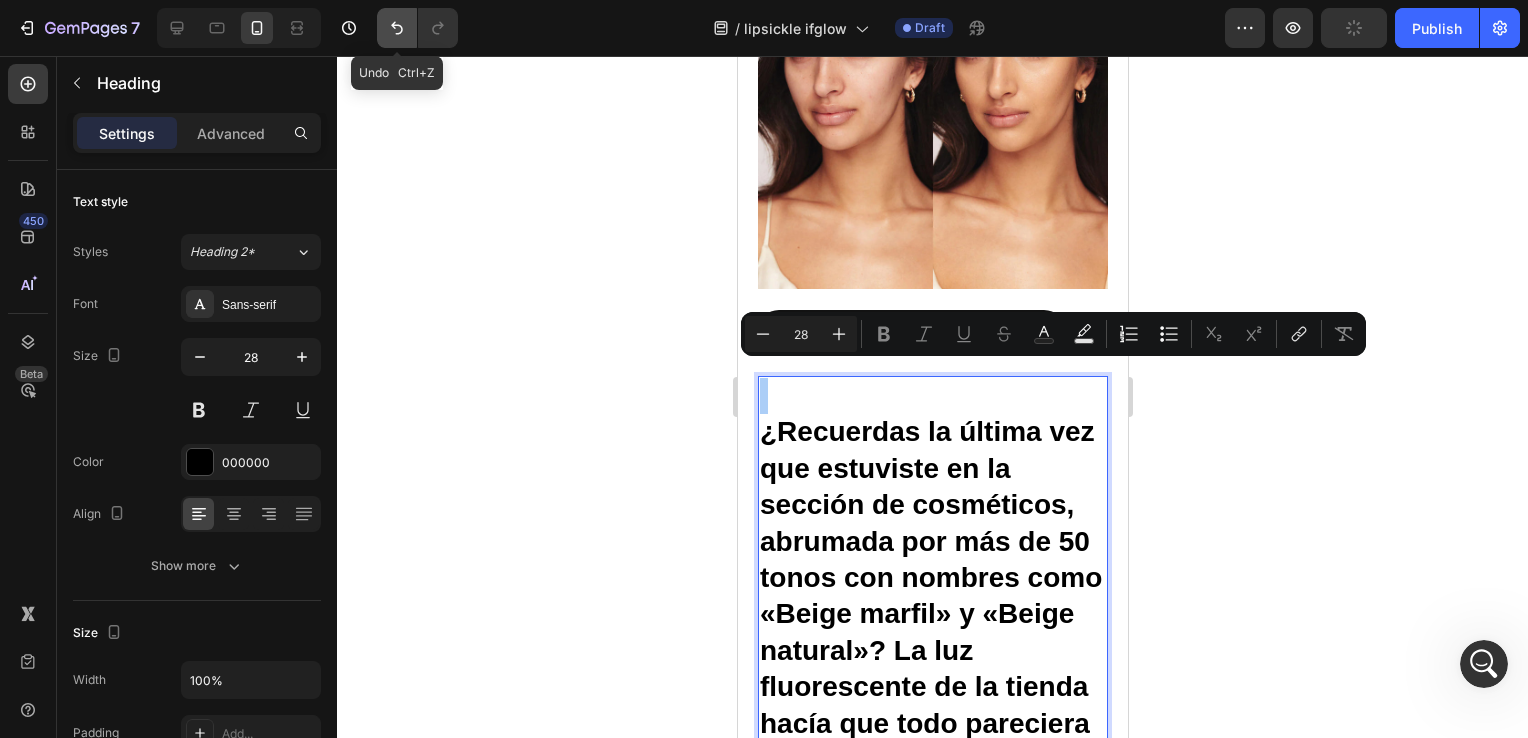 click 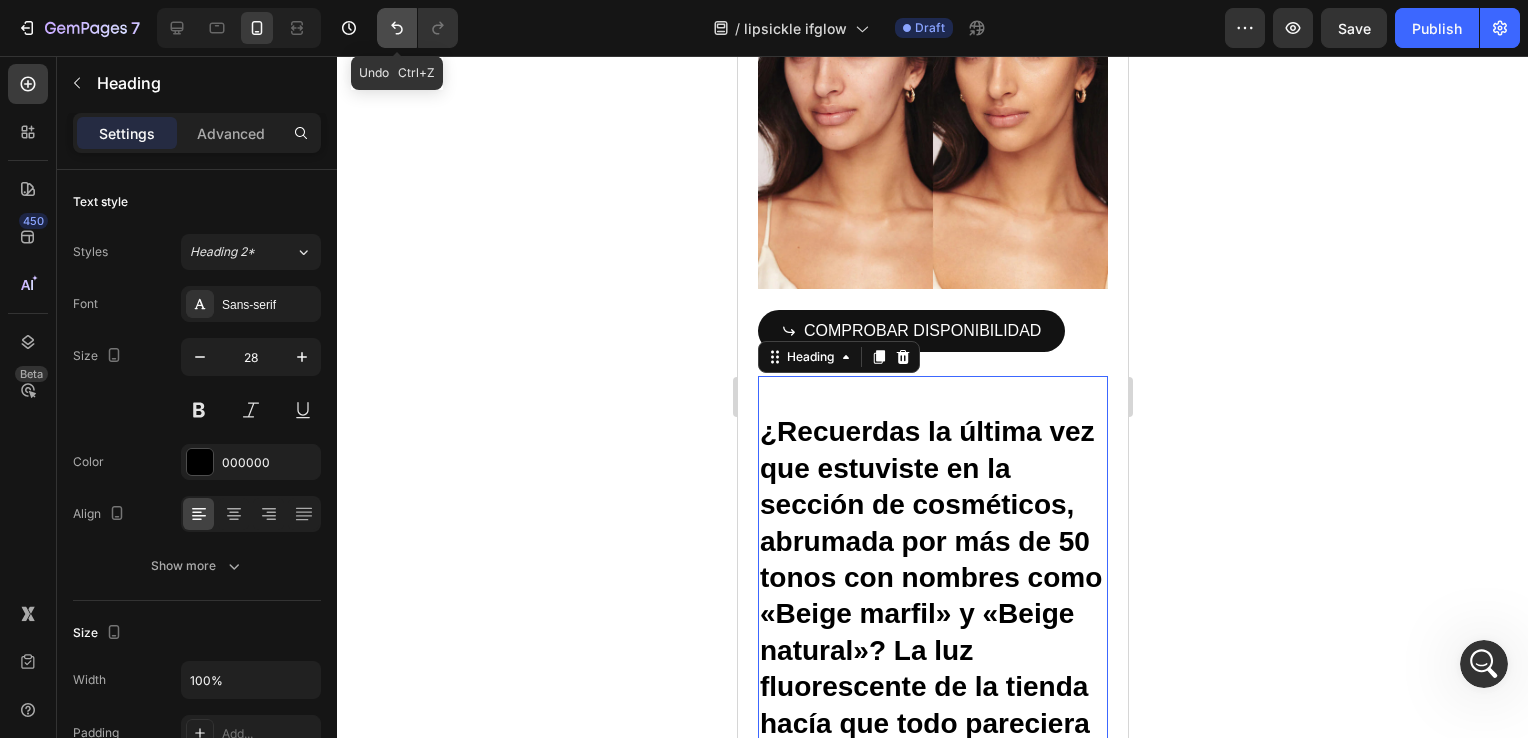 click 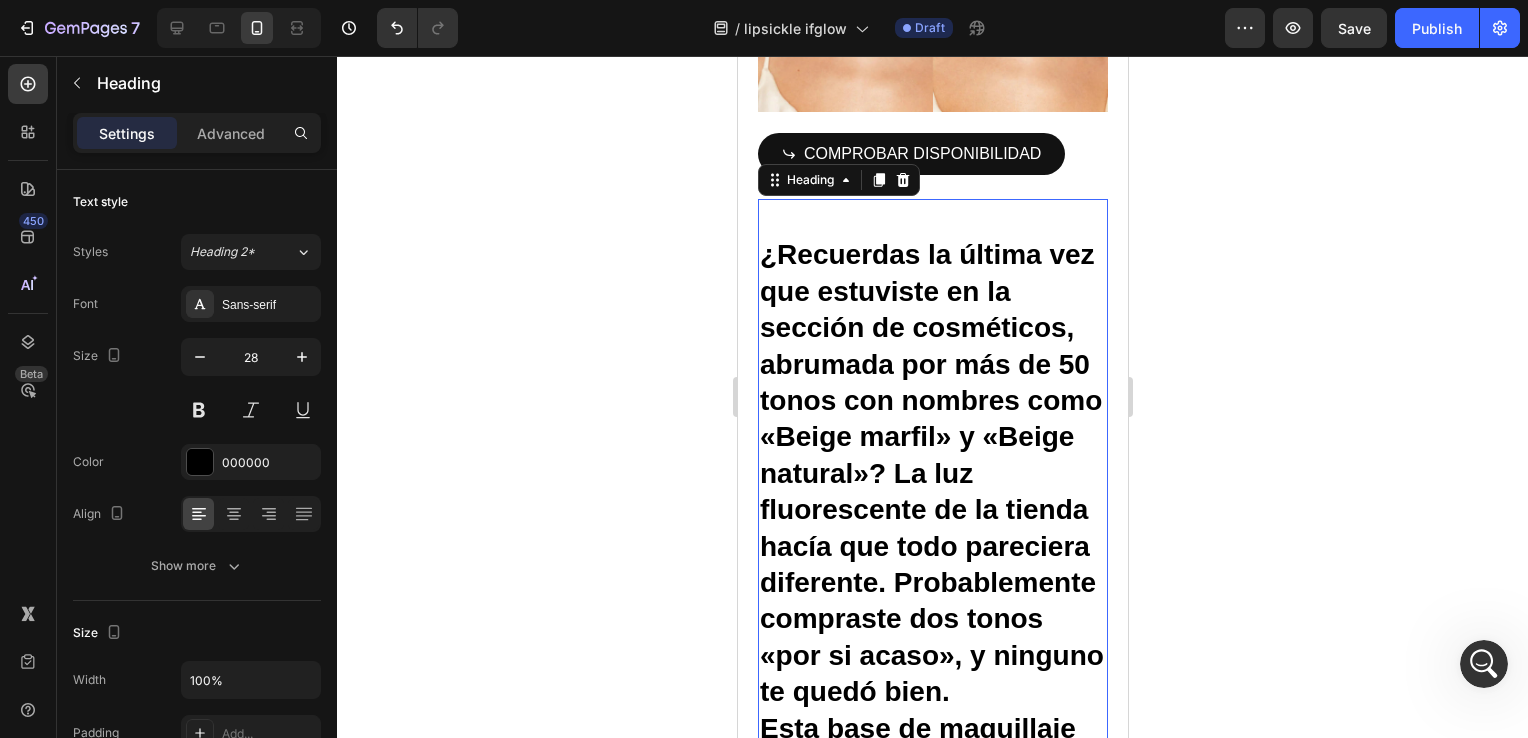 scroll, scrollTop: 1619, scrollLeft: 0, axis: vertical 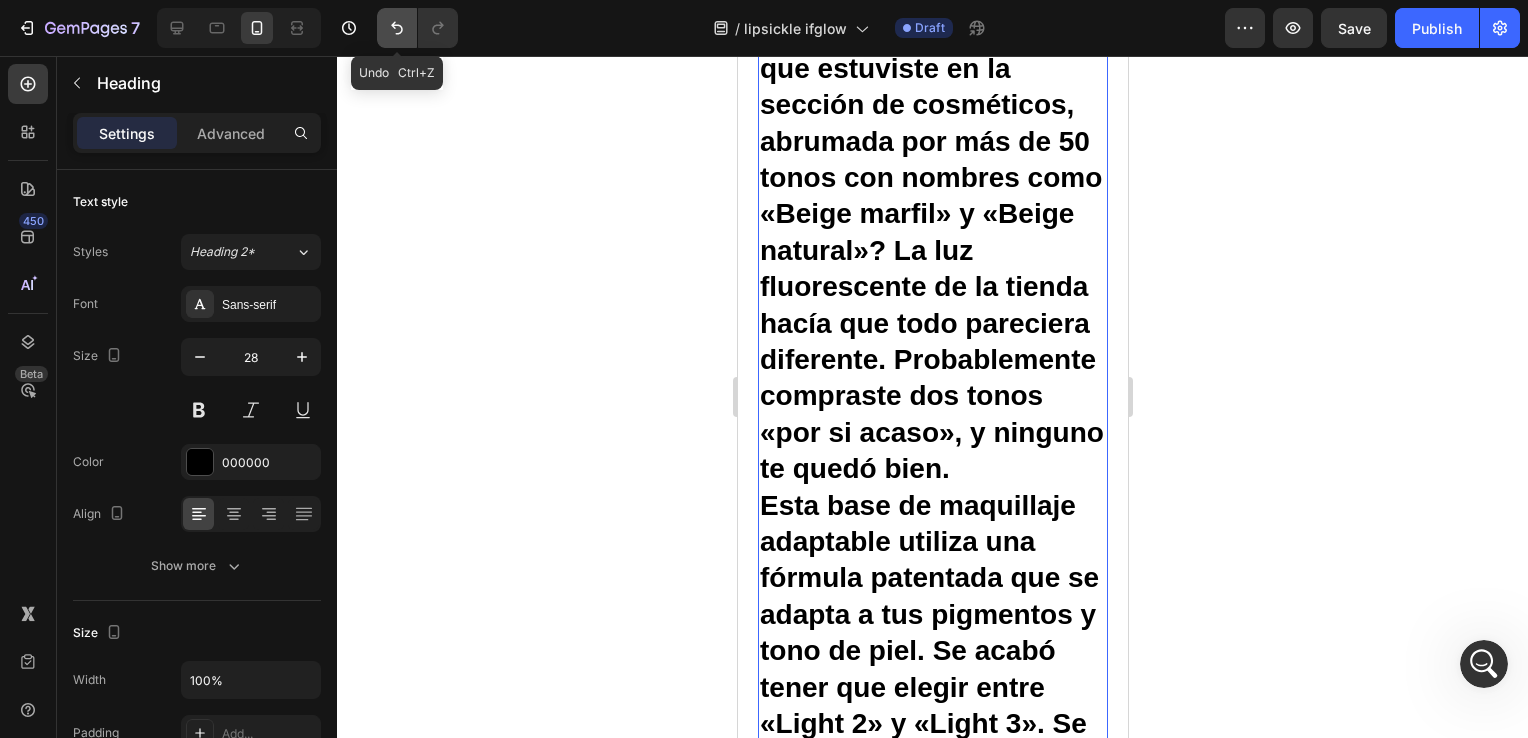 click 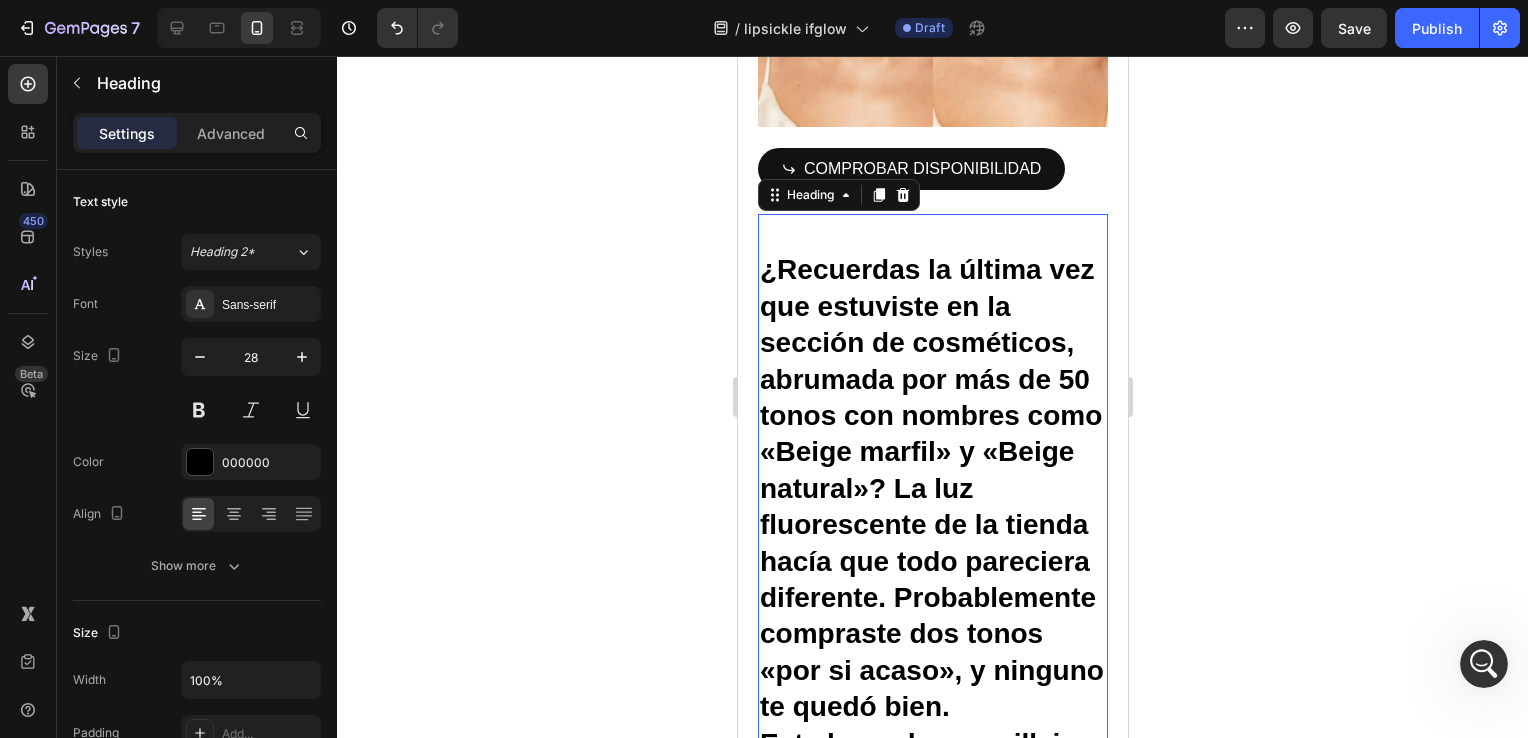 scroll, scrollTop: 1352, scrollLeft: 0, axis: vertical 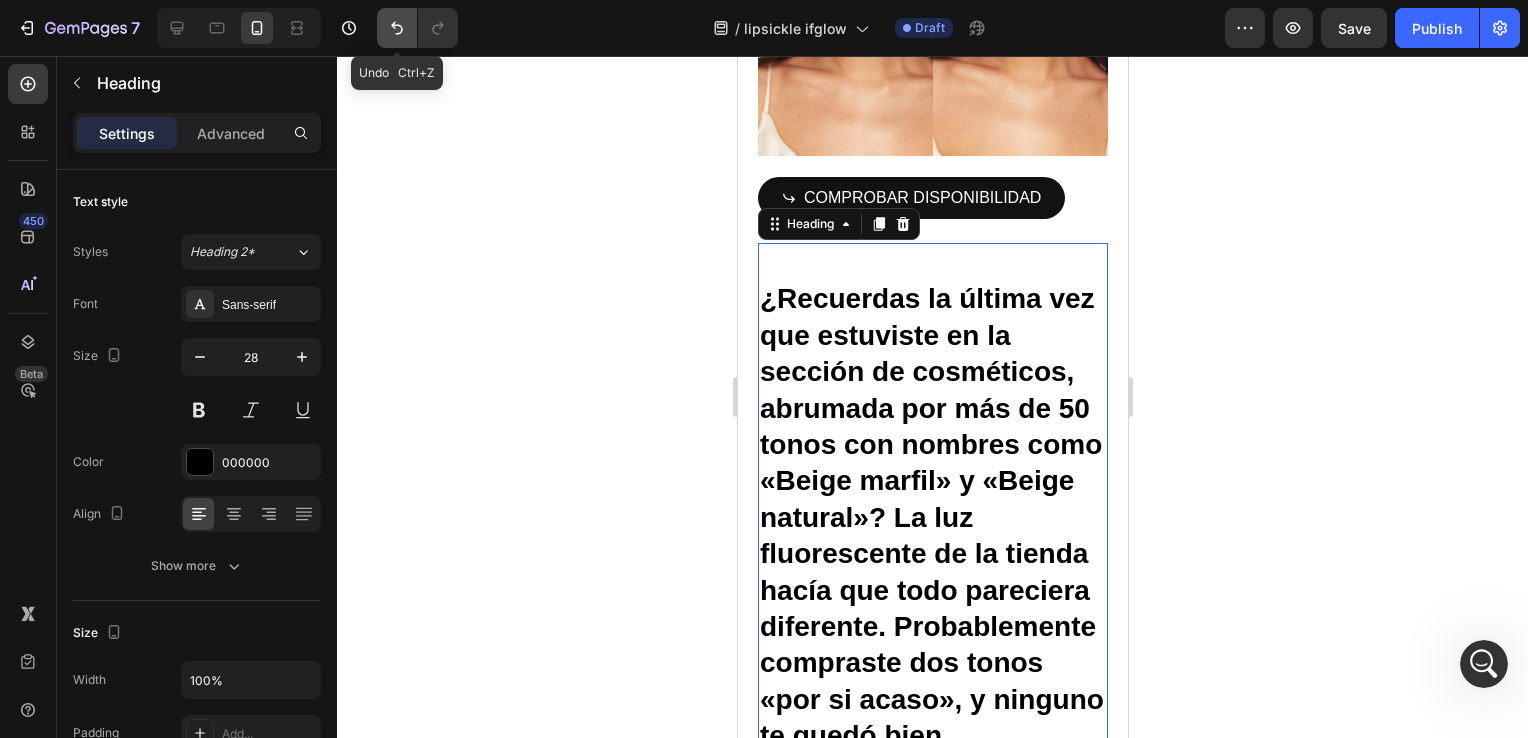 click 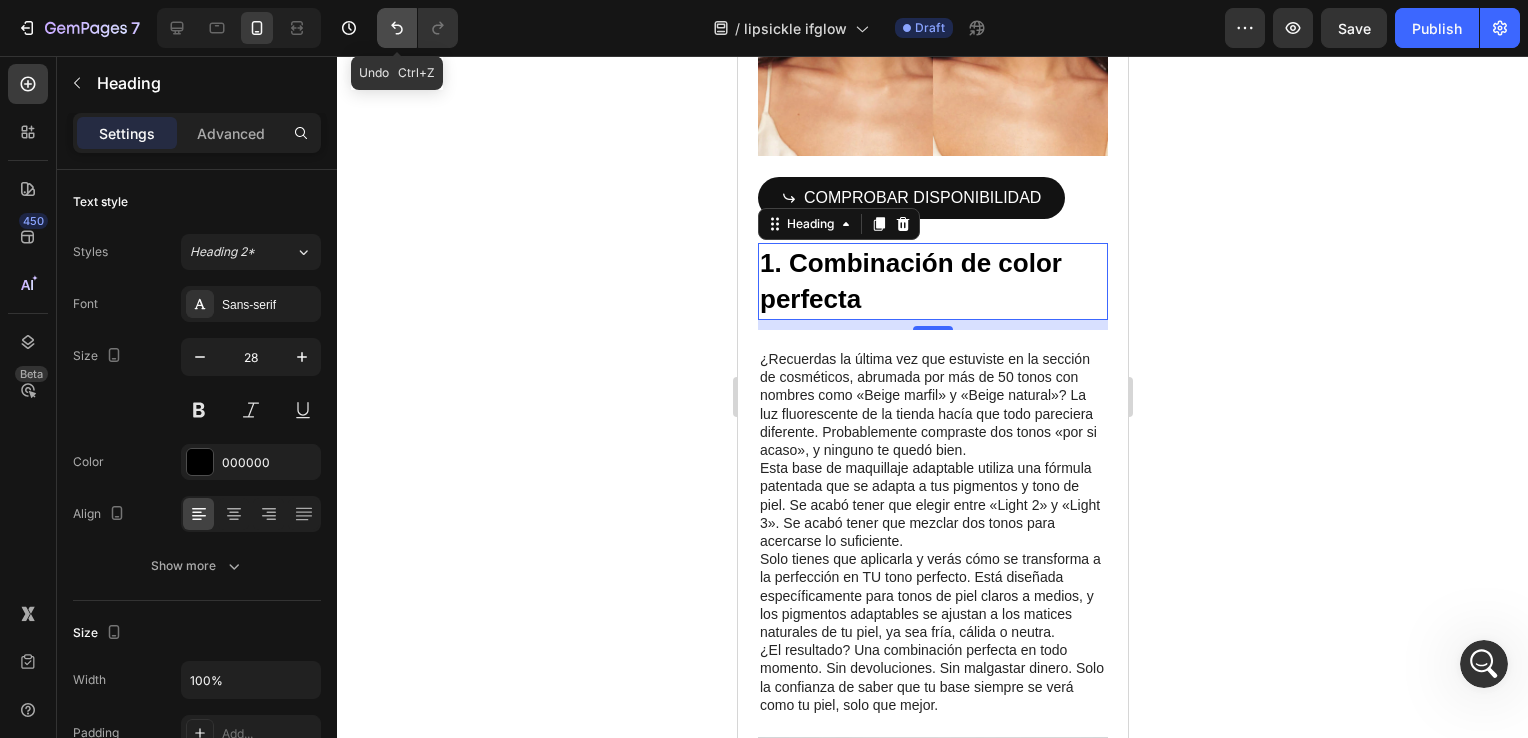 click 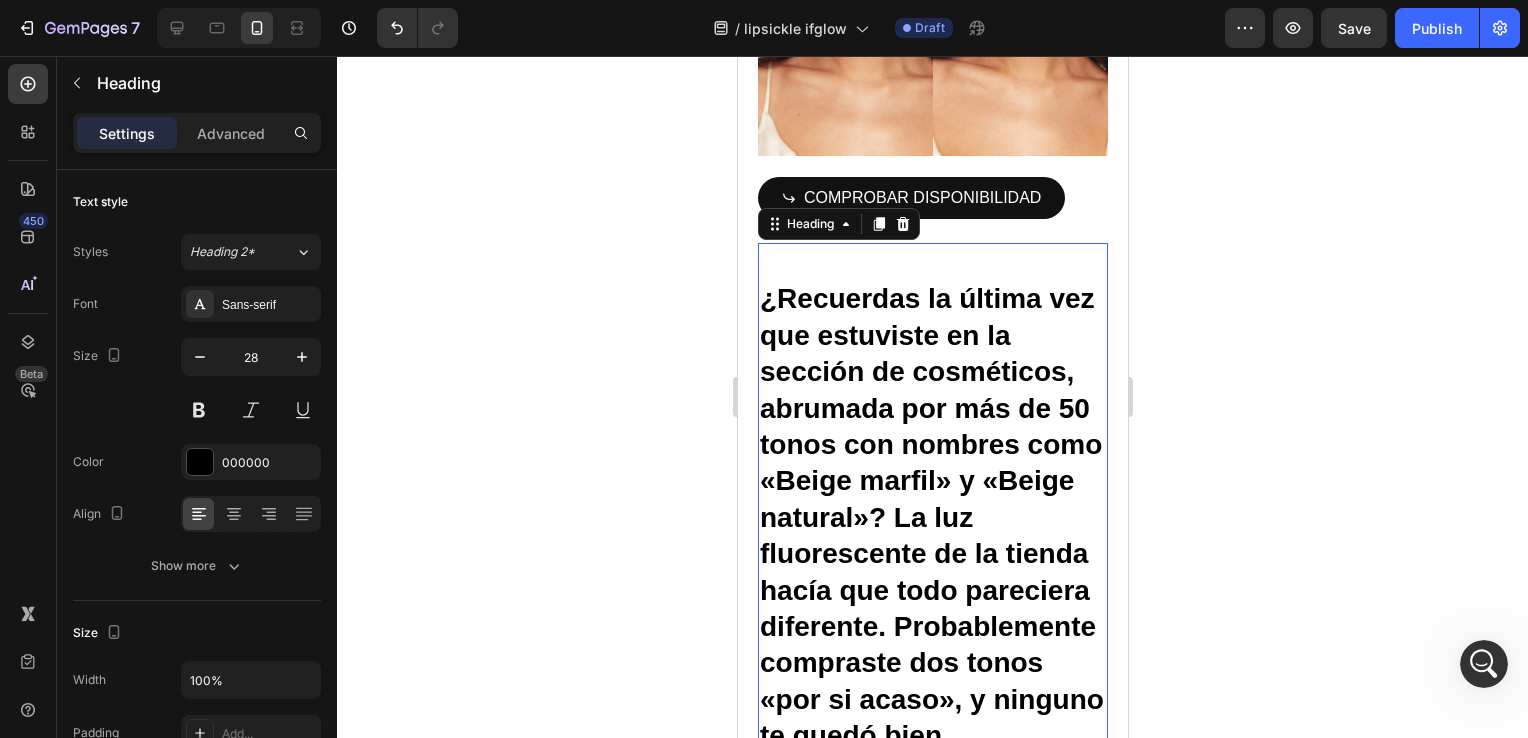 click on "¿Recuerdas la última vez que estuviste en la sección de cosméticos, abrumada por más de 50 tonos con nombres como «Beige marfil» y «Beige natural»? La luz fluorescente de la tienda hacía que todo pareciera diferente. Probablemente compraste dos tonos «por si acaso», y ninguno te quedó bien. Esta base de maquillaje adaptable utiliza una fórmula patentada que se adapta a tus pigmentos y tono de piel. Se acabó tener que elegir entre «Light 2» y «Light 3». Se acabó tener que mezclar dos tonos para acercarse lo suficiente. Solo tienes que aplicarla y verás cómo se transforma a la perfección en TU tono perfecto. Está diseñada específicamente para tonos de piel claros a medios, y los pigmentos adaptables se ajustan a los matices naturales de tu piel, ya sea fría, cálida o neutra. ¿El resultado? Una combinación perfecta en todo momento. Sin devoluciones. Sin malgastar dinero. Solo la confianza de saber que tu base siempre se verá como tu piel, solo que mejor." at bounding box center [932, 1064] 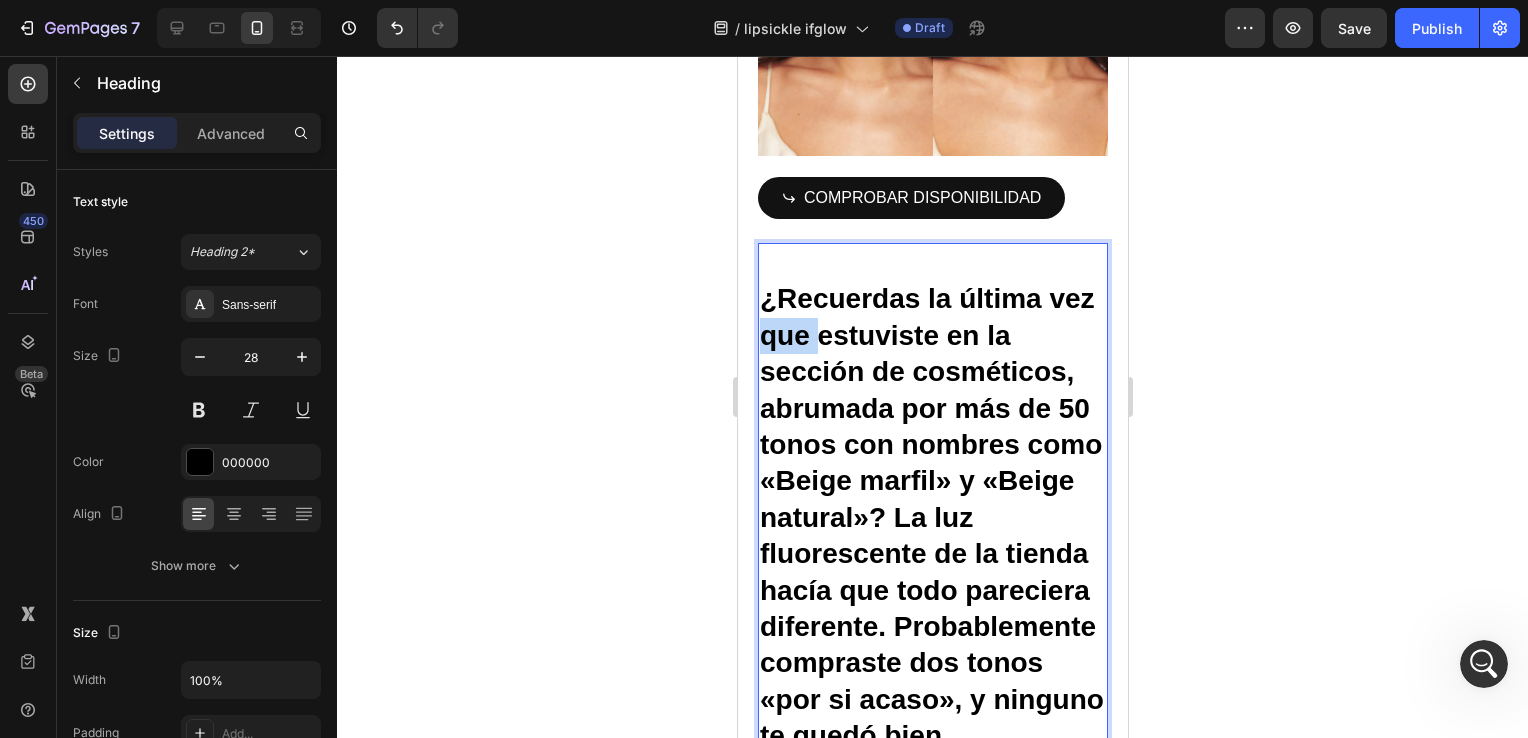 click on "¿Recuerdas la última vez que estuviste en la sección de cosméticos, abrumada por más de 50 tonos con nombres como «Beige marfil» y «Beige natural»? La luz fluorescente de la tienda hacía que todo pareciera diferente. Probablemente compraste dos tonos «por si acaso», y ninguno te quedó bien. Esta base de maquillaje adaptable utiliza una fórmula patentada que se adapta a tus pigmentos y tono de piel. Se acabó tener que elegir entre «Light 2» y «Light 3». Se acabó tener que mezclar dos tonos para acercarse lo suficiente. Solo tienes que aplicarla y verás cómo se transforma a la perfección en TU tono perfecto. Está diseñada específicamente para tonos de piel claros a medios, y los pigmentos adaptables se ajustan a los matices naturales de tu piel, ya sea fría, cálida o neutra. ¿El resultado? Una combinación perfecta en todo momento. Sin devoluciones. Sin malgastar dinero. Solo la confianza de saber que tu base siempre se verá como tu piel, solo que mejor." at bounding box center (932, 1064) 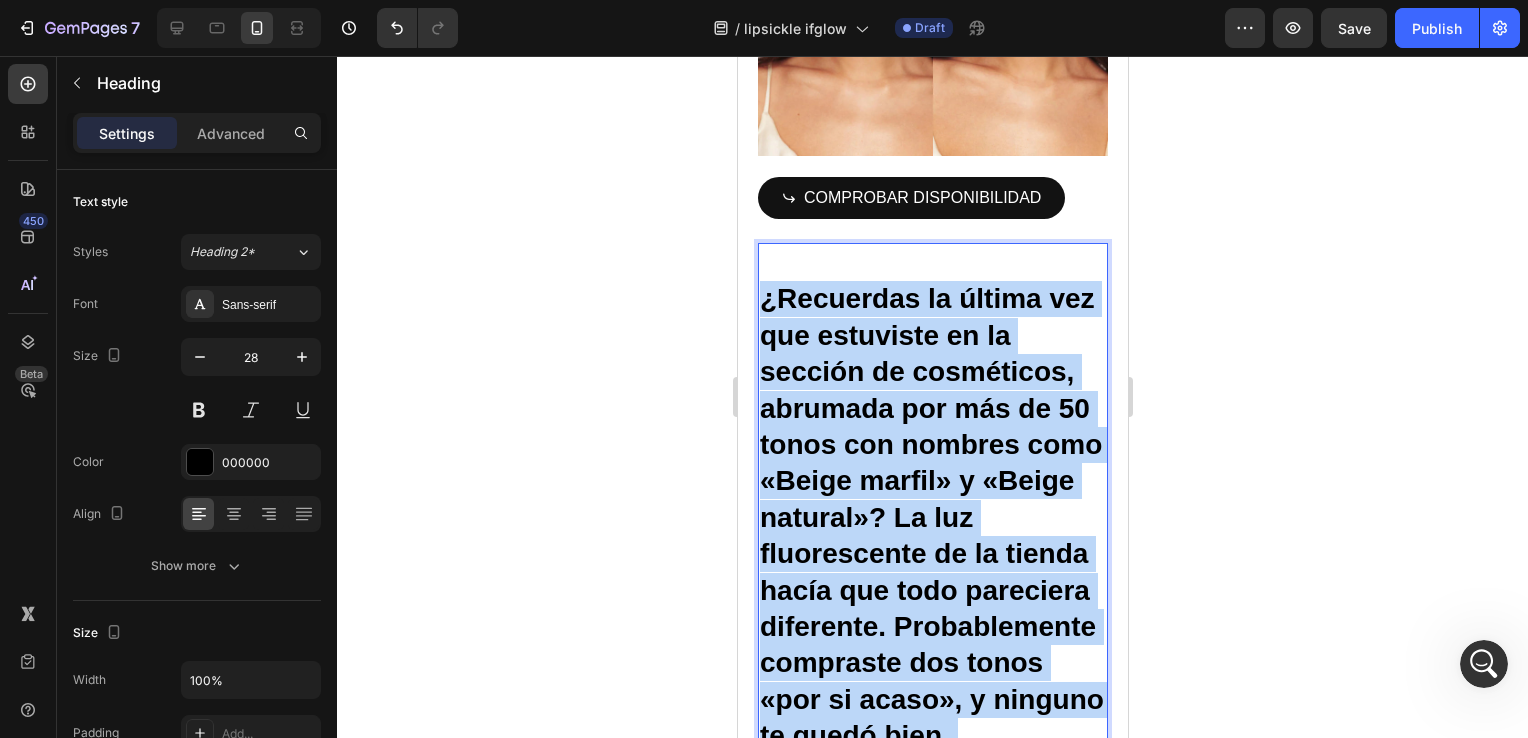 click on "¿Recuerdas la última vez que estuviste en la sección de cosméticos, abrumada por más de 50 tonos con nombres como «Beige marfil» y «Beige natural»? La luz fluorescente de la tienda hacía que todo pareciera diferente. Probablemente compraste dos tonos «por si acaso», y ninguno te quedó bien. Esta base de maquillaje adaptable utiliza una fórmula patentada que se adapta a tus pigmentos y tono de piel. Se acabó tener que elegir entre «Light 2» y «Light 3». Se acabó tener que mezclar dos tonos para acercarse lo suficiente. Solo tienes que aplicarla y verás cómo se transforma a la perfección en TU tono perfecto. Está diseñada específicamente para tonos de piel claros a medios, y los pigmentos adaptables se ajustan a los matices naturales de tu piel, ya sea fría, cálida o neutra. ¿El resultado? Una combinación perfecta en todo momento. Sin devoluciones. Sin malgastar dinero. Solo la confianza de saber que tu base siempre se verá como tu piel, solo que mejor." at bounding box center (932, 1064) 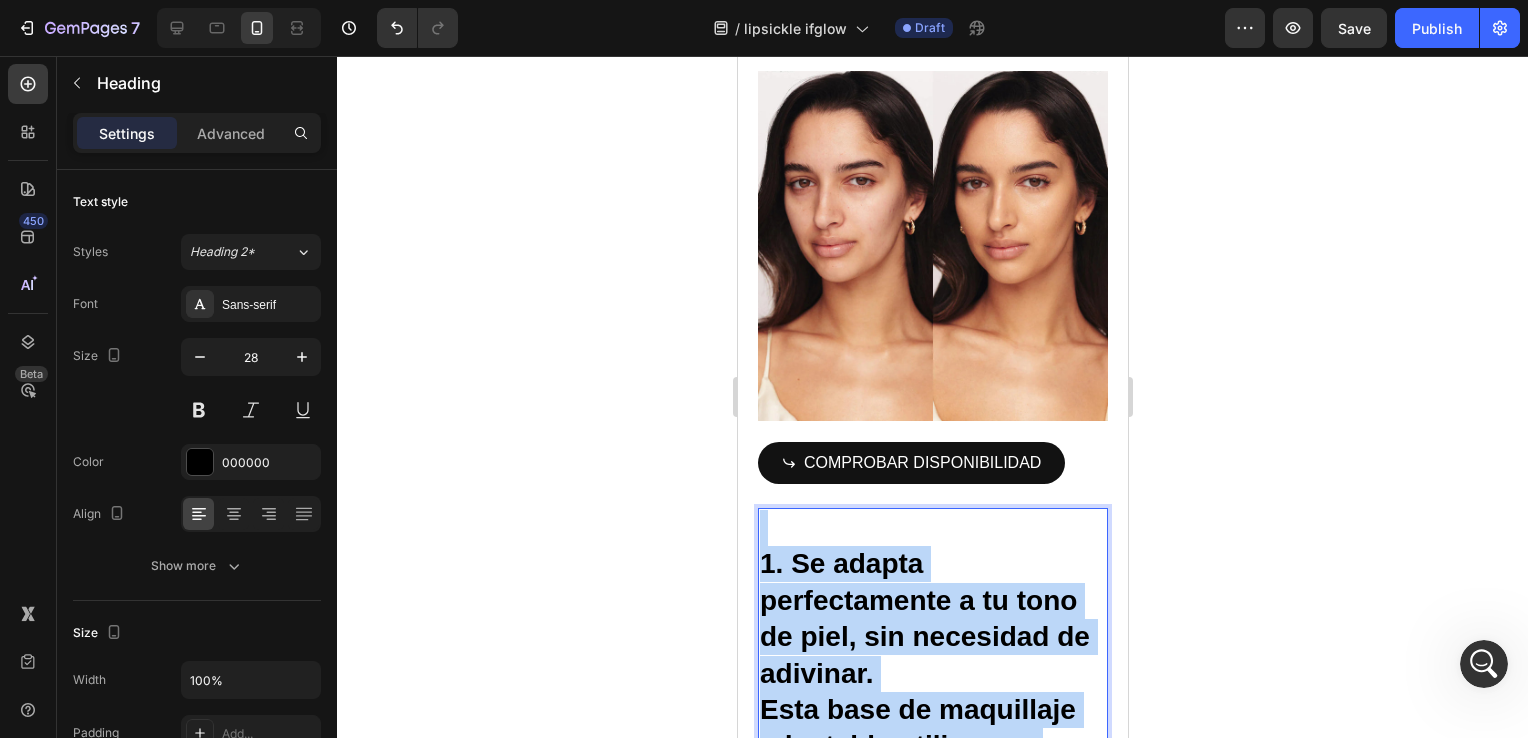scroll, scrollTop: 1085, scrollLeft: 0, axis: vertical 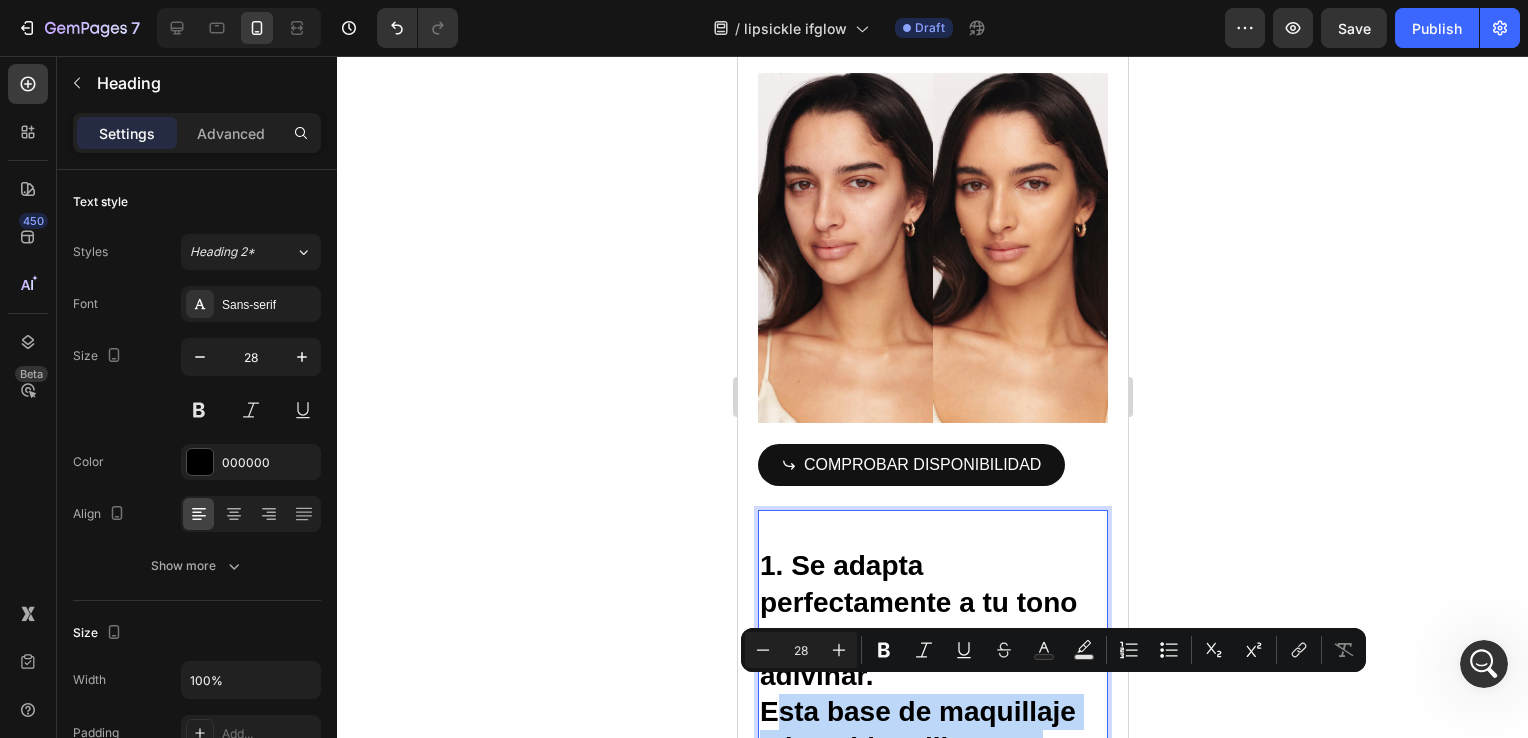 drag, startPoint x: 925, startPoint y: 502, endPoint x: 750, endPoint y: 690, distance: 256.8443 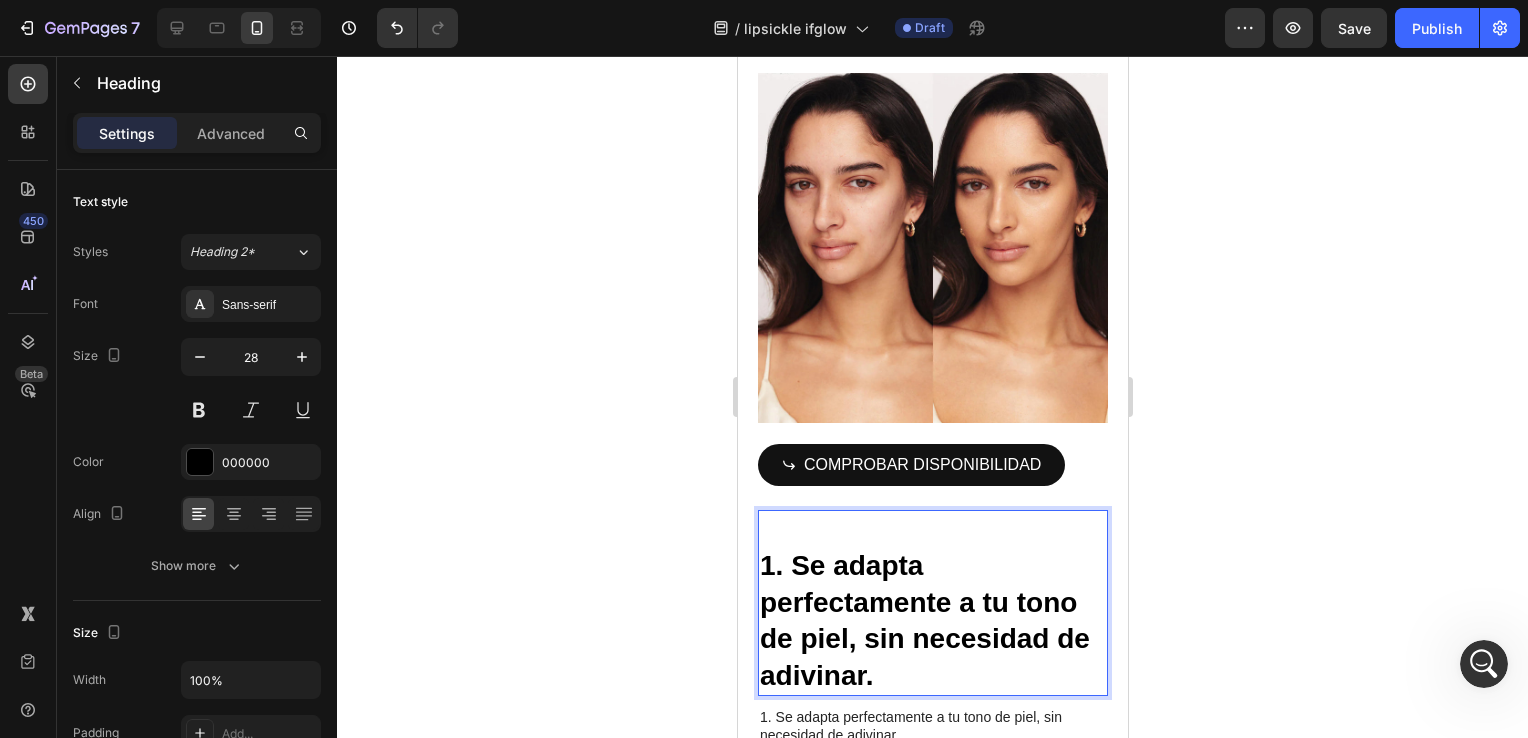click on "1. Se adapta perfectamente a tu tono de piel, sin necesidad de adivinar." at bounding box center [932, 603] 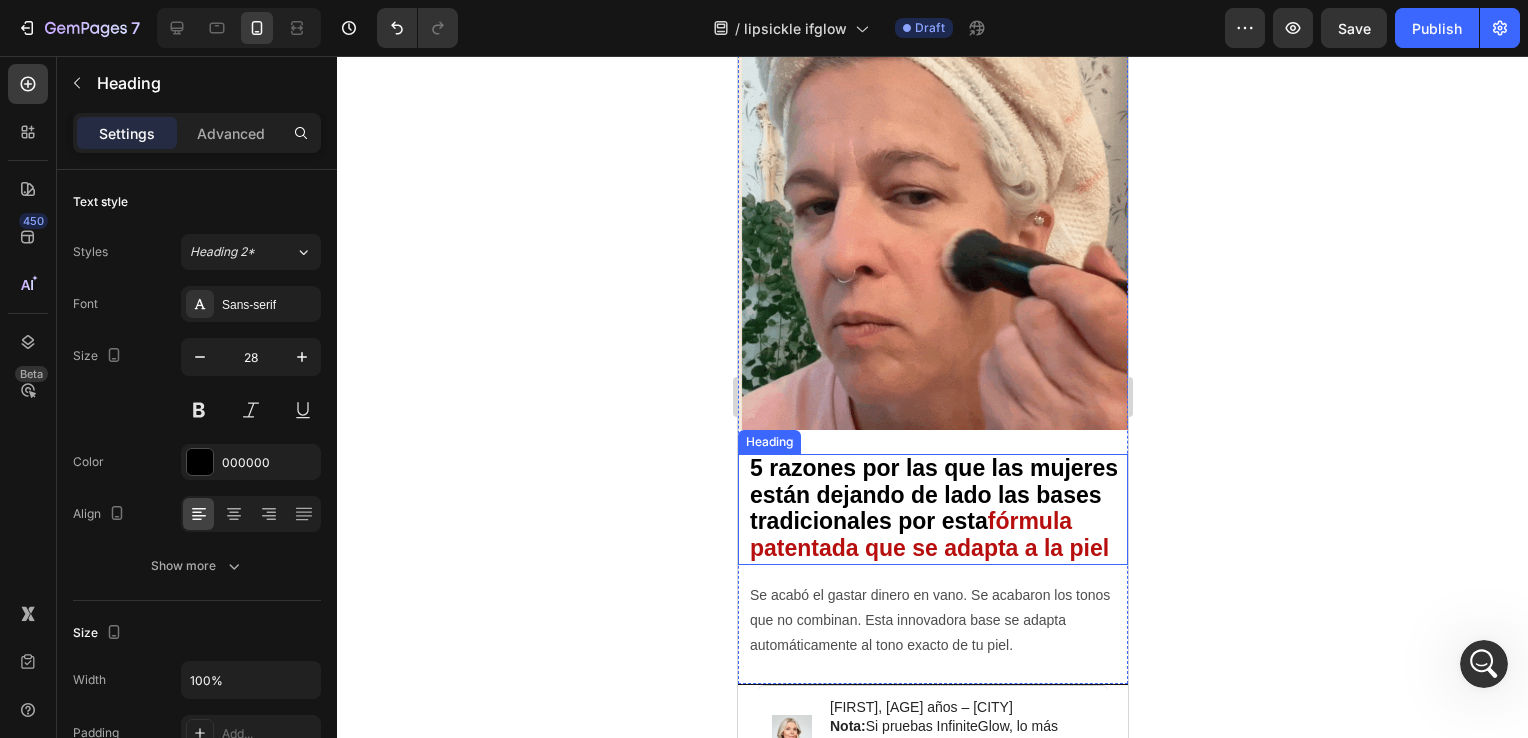 scroll, scrollTop: 19, scrollLeft: 0, axis: vertical 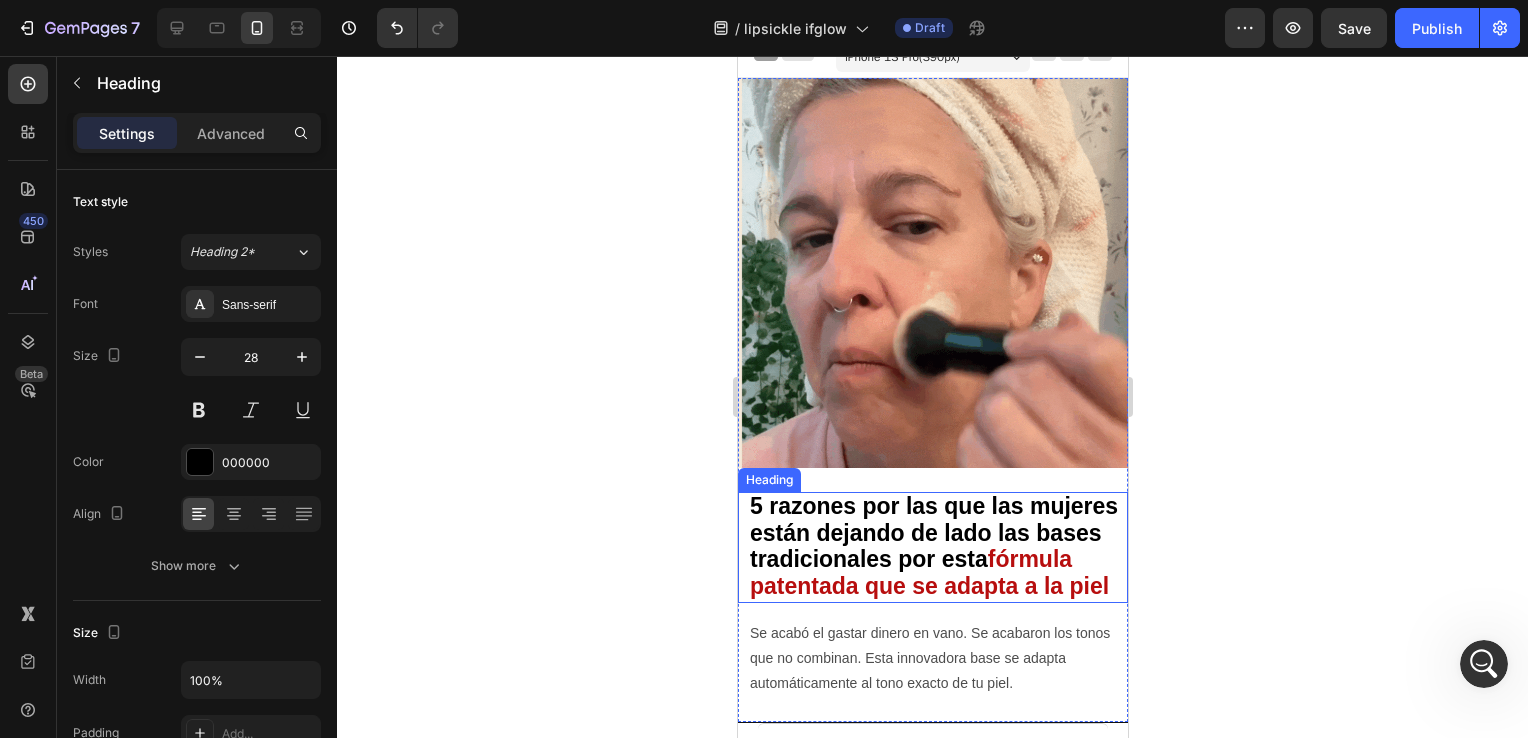 click on "5 razones por las que las mujeres están dejando de lado las bases tradicionales por esta" at bounding box center (933, 532) 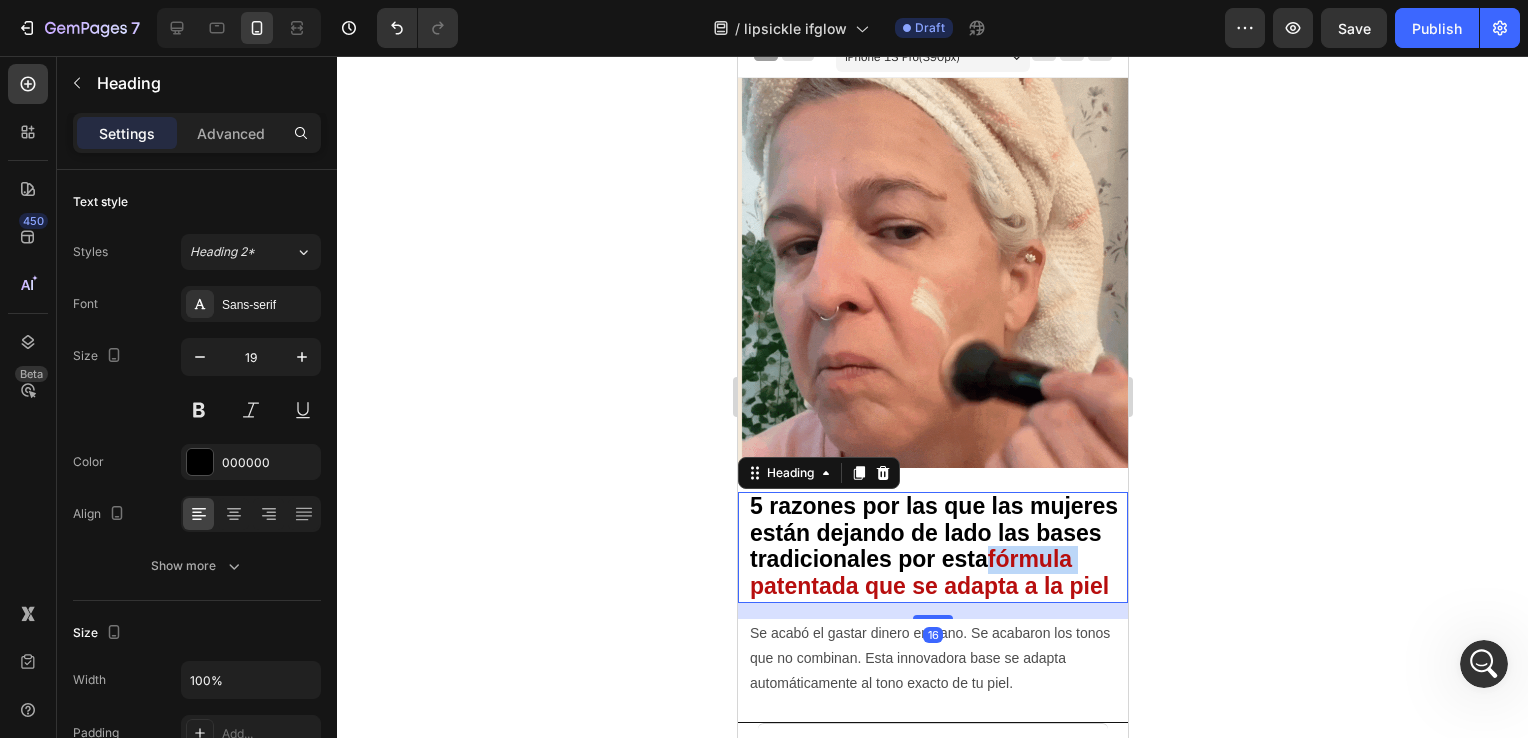 click on "fórmula patentada que se adapta a la piel" at bounding box center [928, 572] 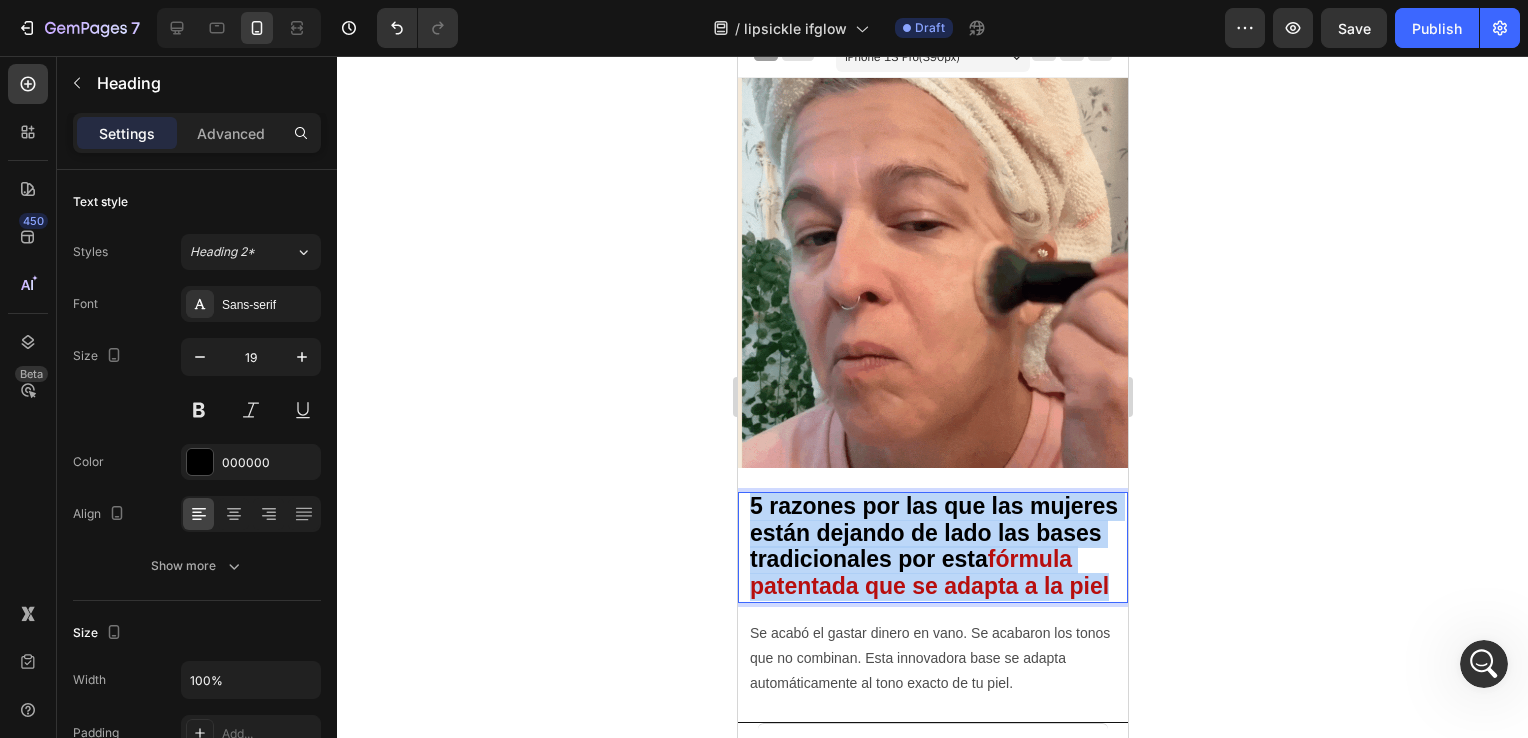 click on "fórmula patentada que se adapta a la piel" at bounding box center (928, 572) 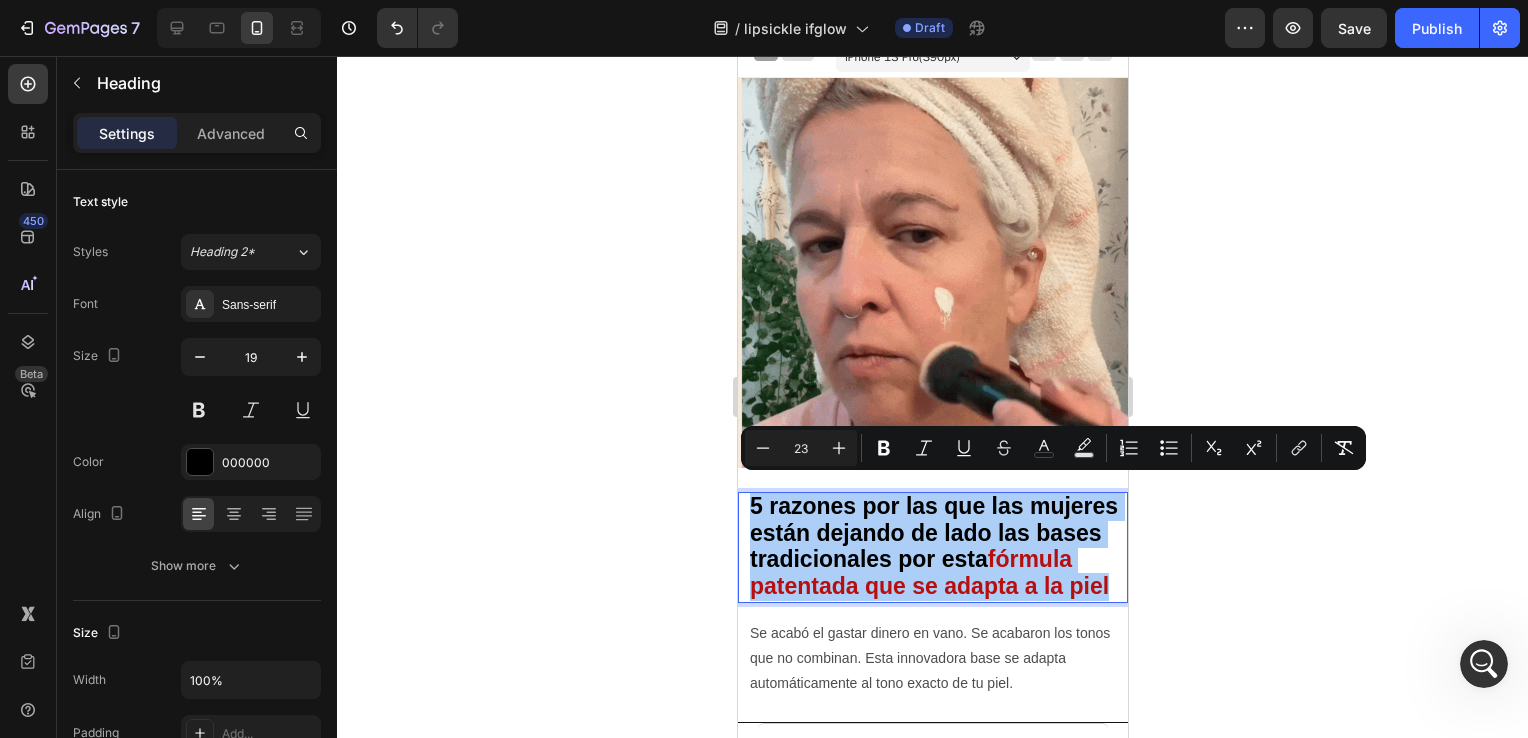 click 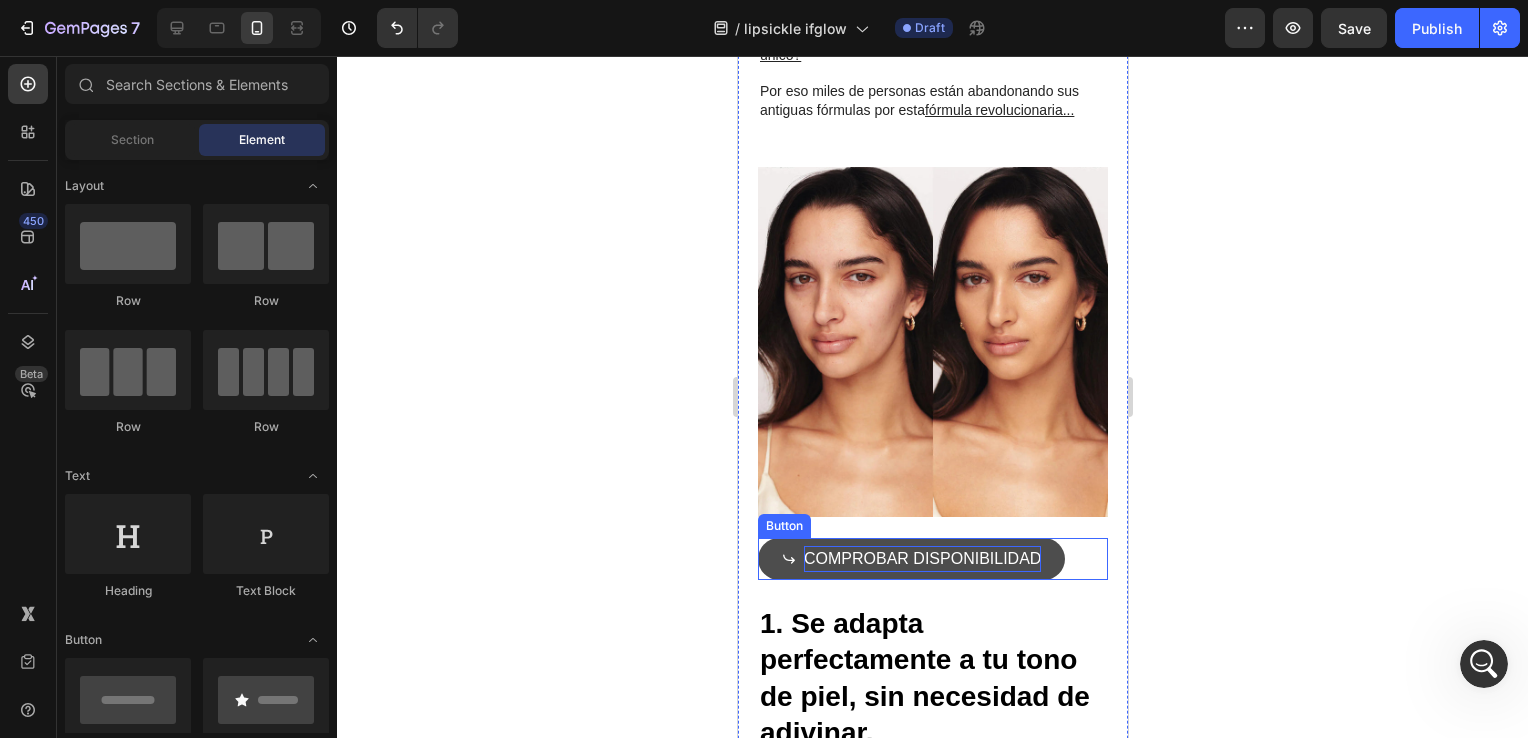 scroll, scrollTop: 1085, scrollLeft: 0, axis: vertical 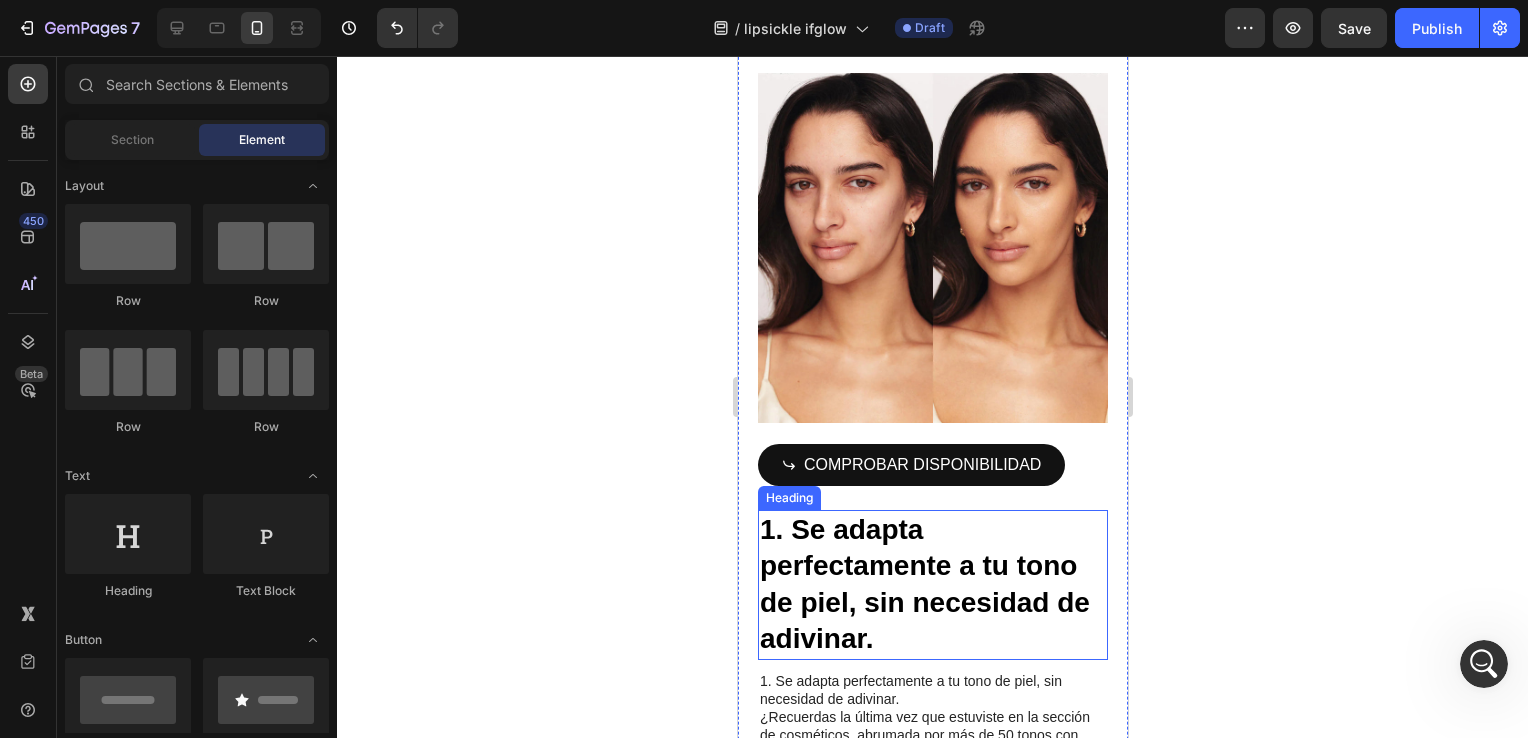 click on "1. Se adapta perfectamente a tu tono de piel, sin necesidad de adivinar." at bounding box center [932, 585] 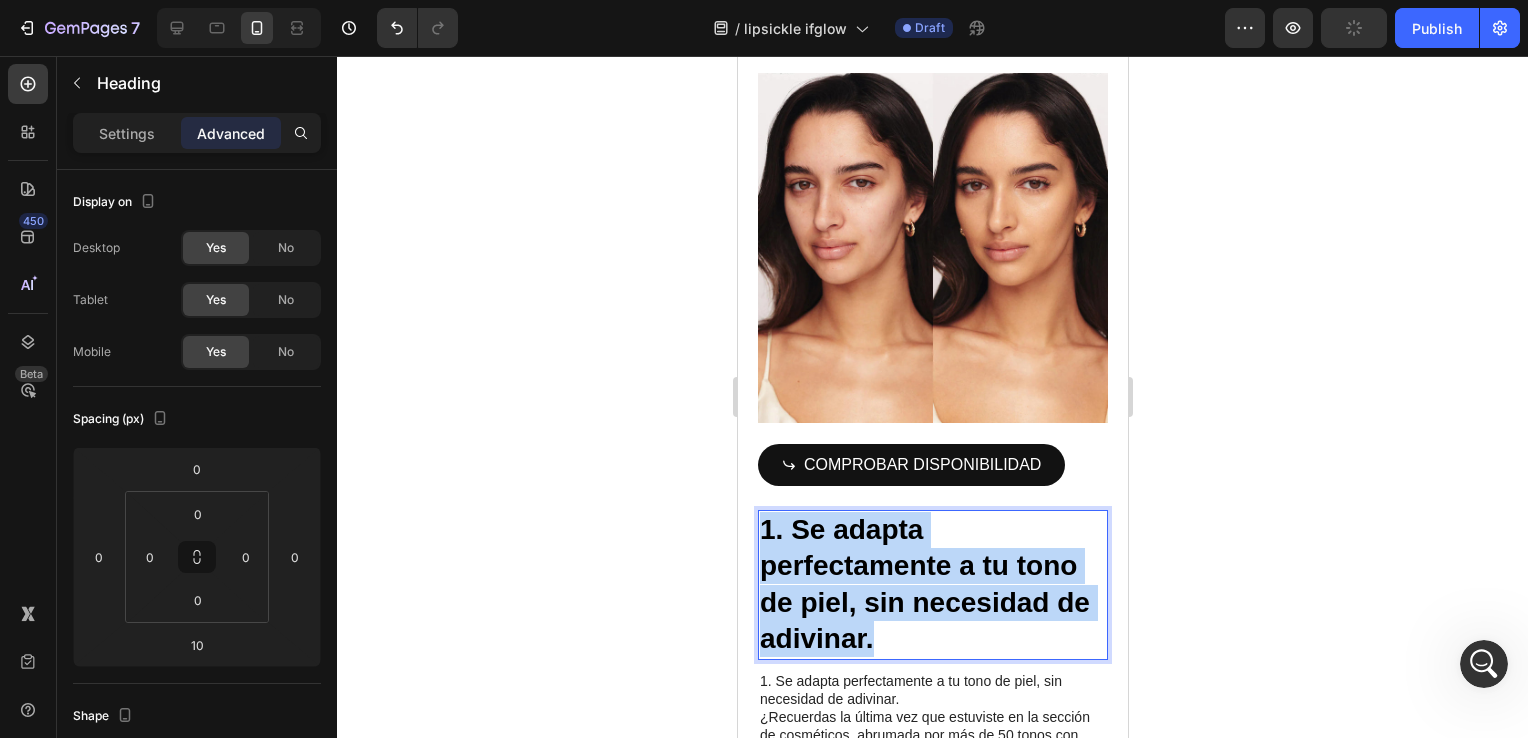 click on "1. Se adapta perfectamente a tu tono de piel, sin necesidad de adivinar." at bounding box center [932, 585] 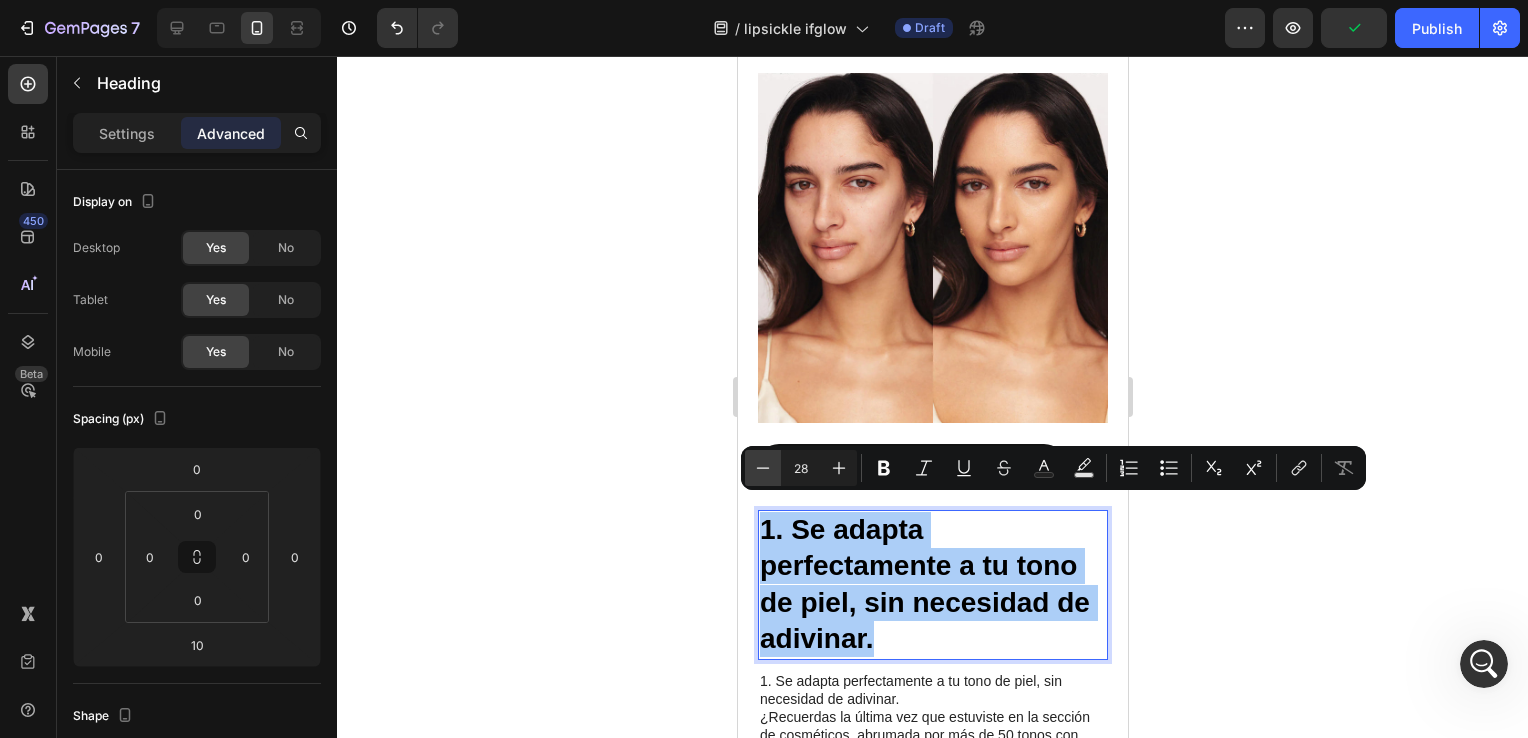 click on "Minus" at bounding box center (763, 468) 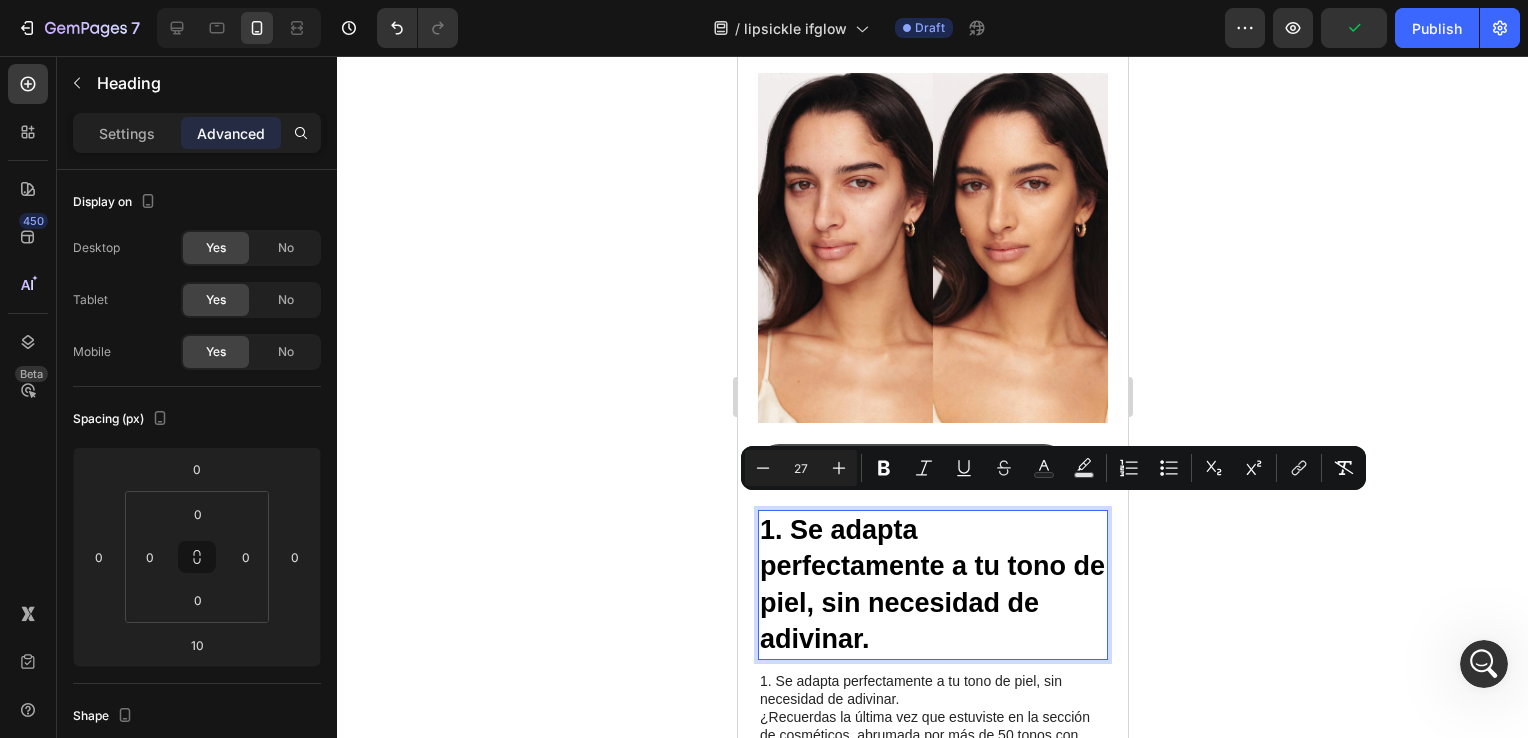 click on "COMPROBAR DISPONIBILIDAD" at bounding box center (910, 465) 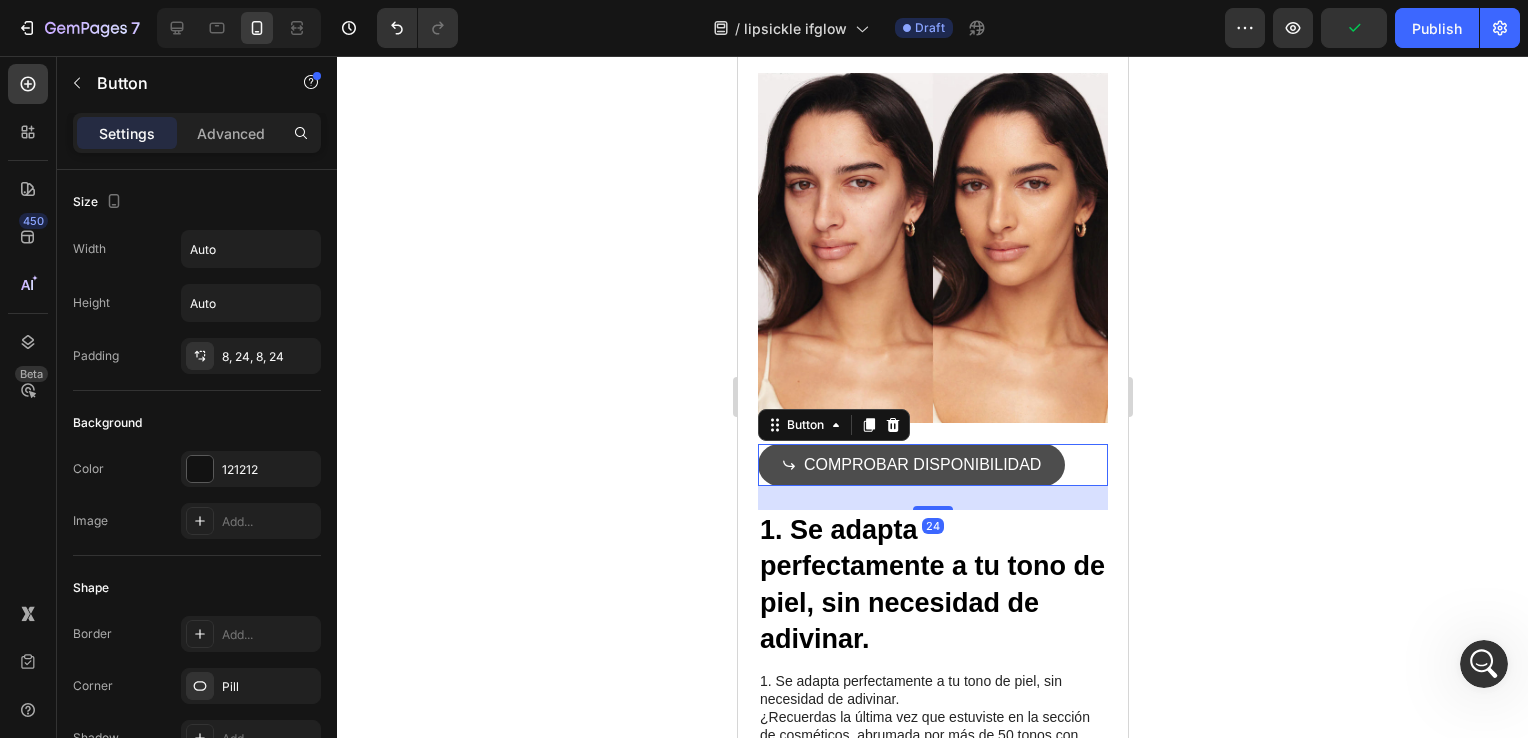click on "COMPROBAR DISPONIBILIDAD" at bounding box center [910, 465] 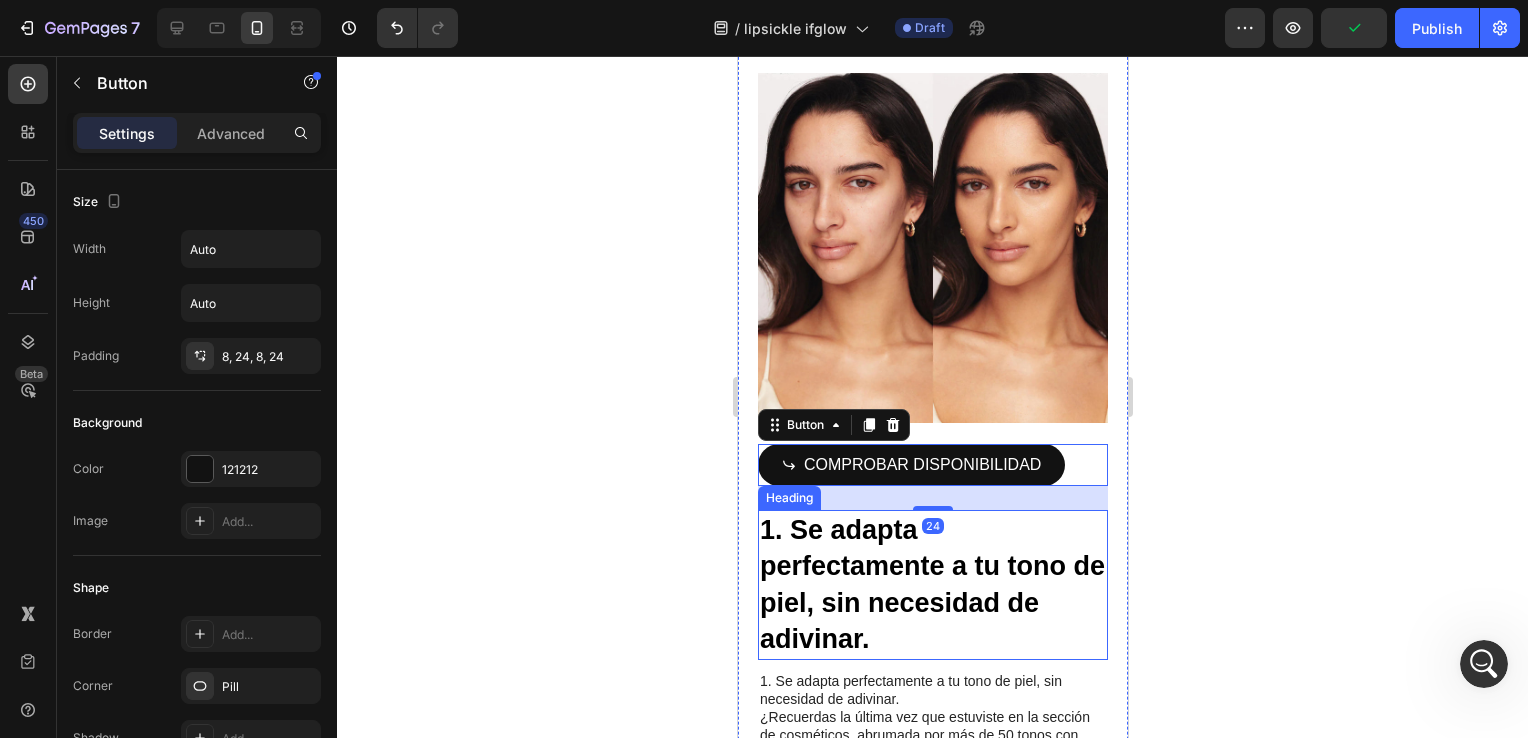 click on "⁠⁠⁠⁠⁠⁠⁠ 1. Se adapta perfectamente a tu tono de piel, sin necesidad de adivinar." at bounding box center (932, 585) 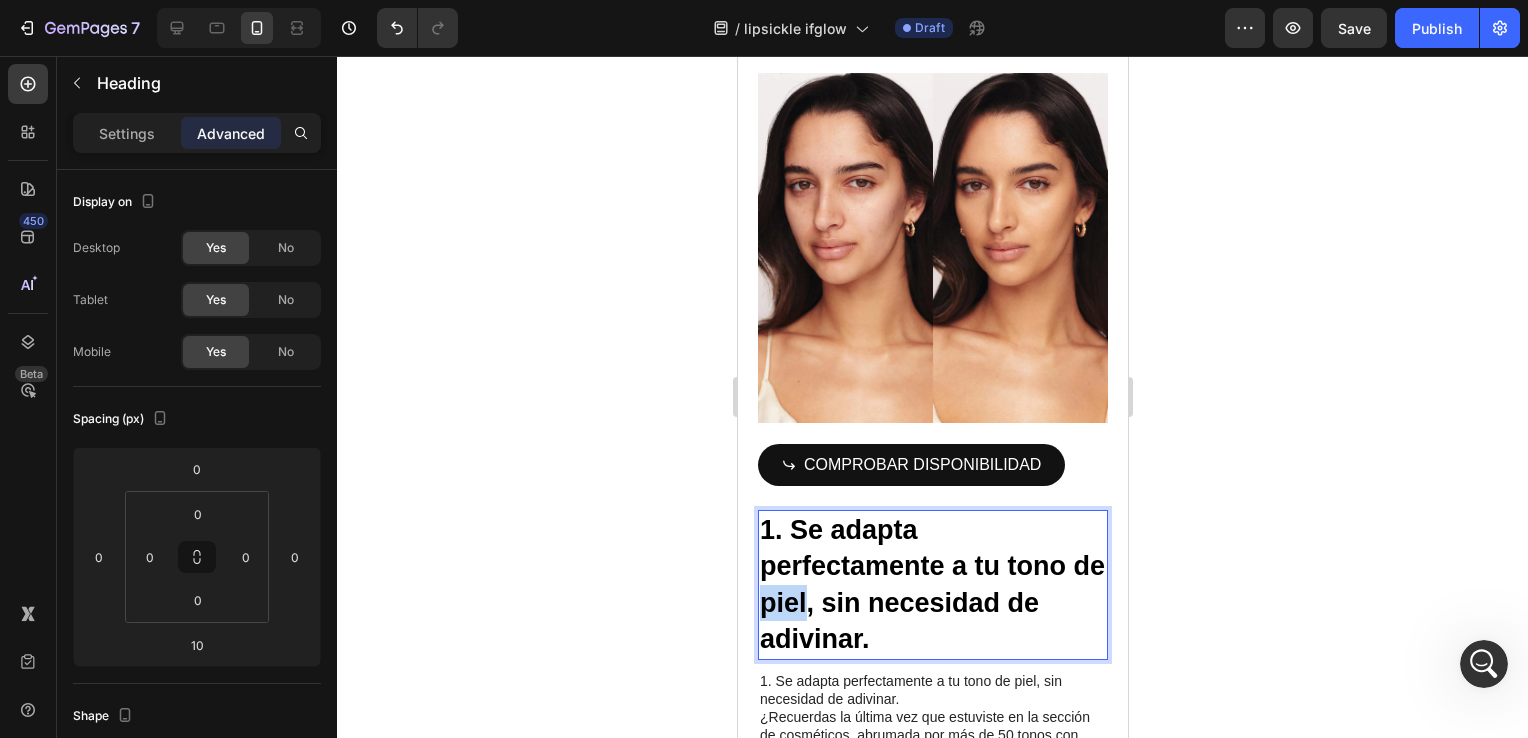 click on "1. Se adapta perfectamente a tu tono de piel, sin necesidad de adivinar." at bounding box center (931, 584) 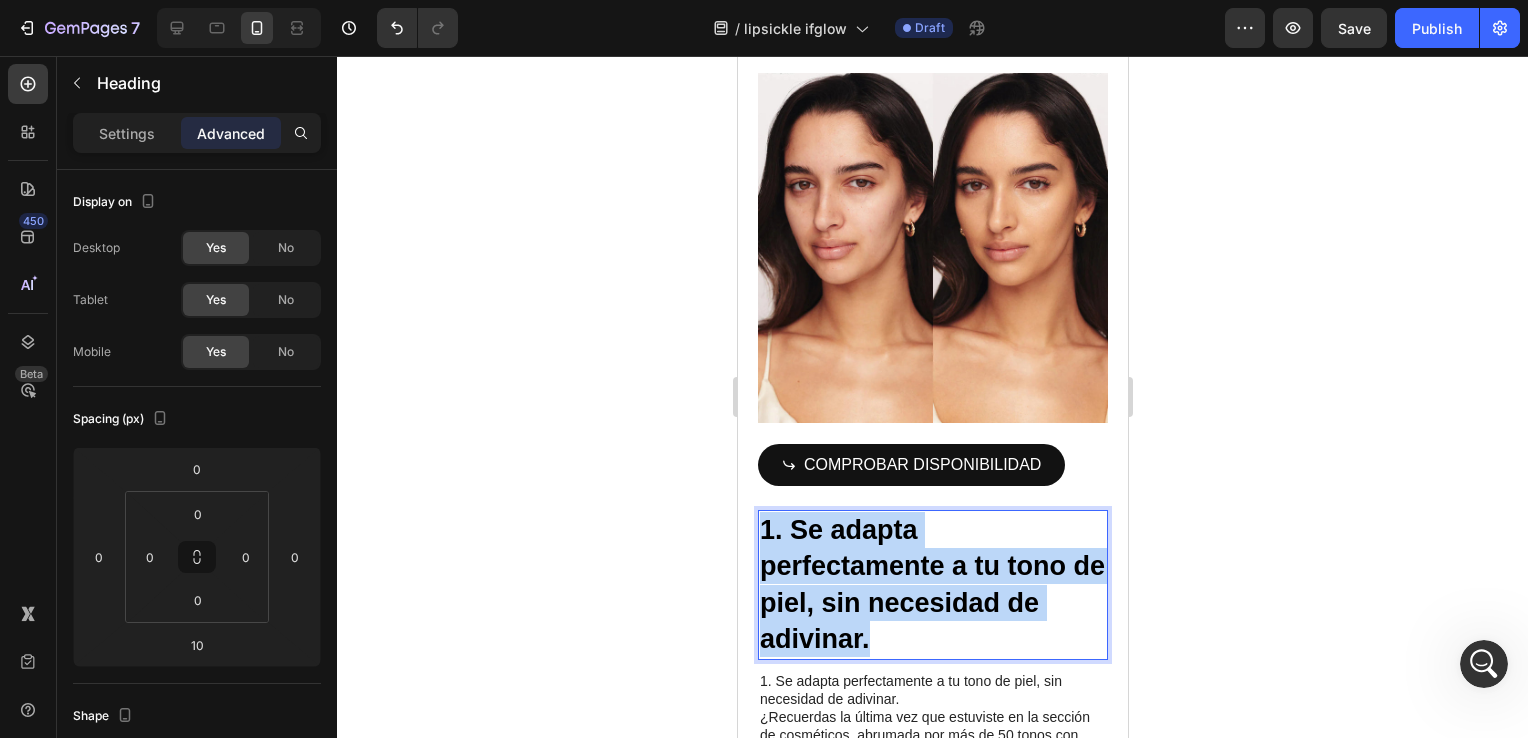 click on "1. Se adapta perfectamente a tu tono de piel, sin necesidad de adivinar." at bounding box center [931, 584] 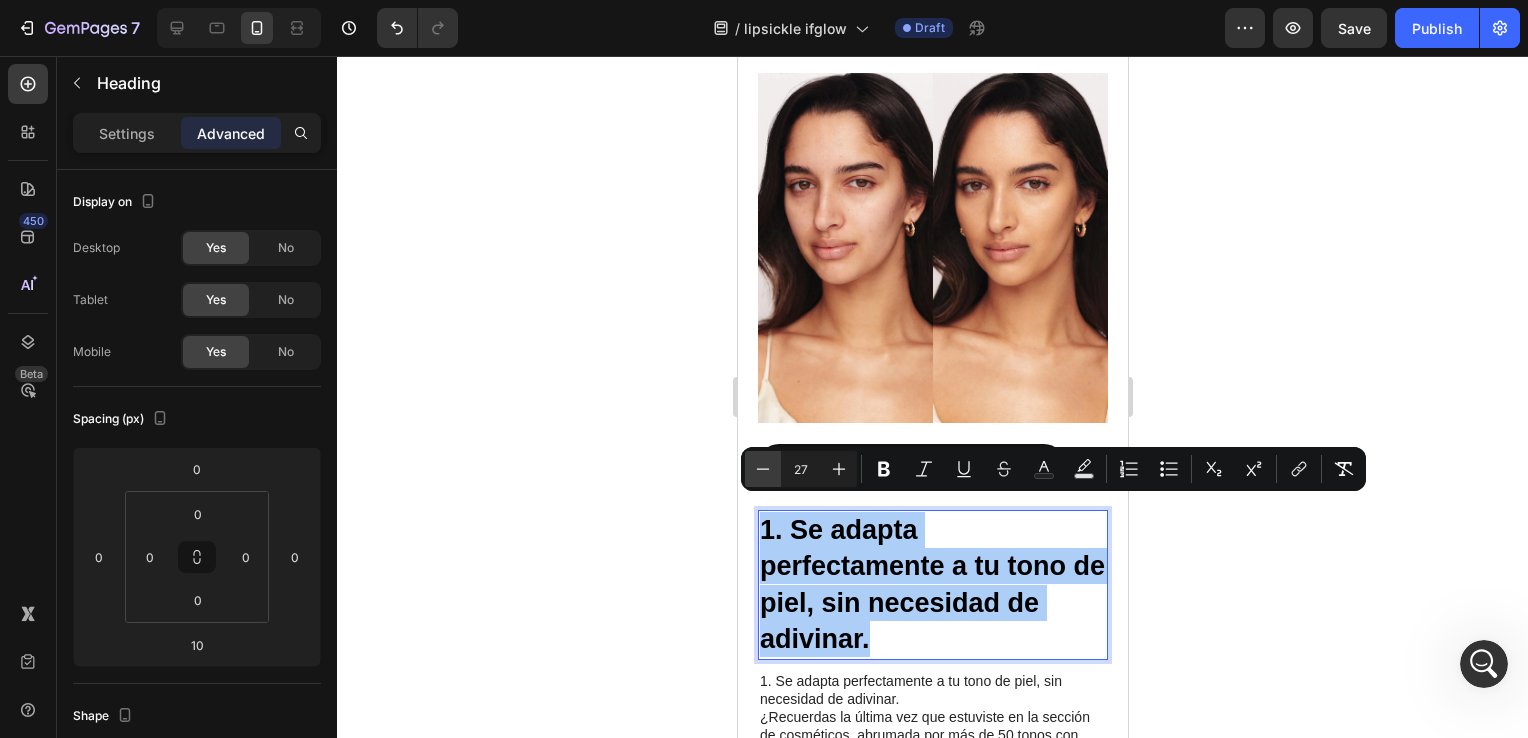 click on "Minus" at bounding box center (763, 469) 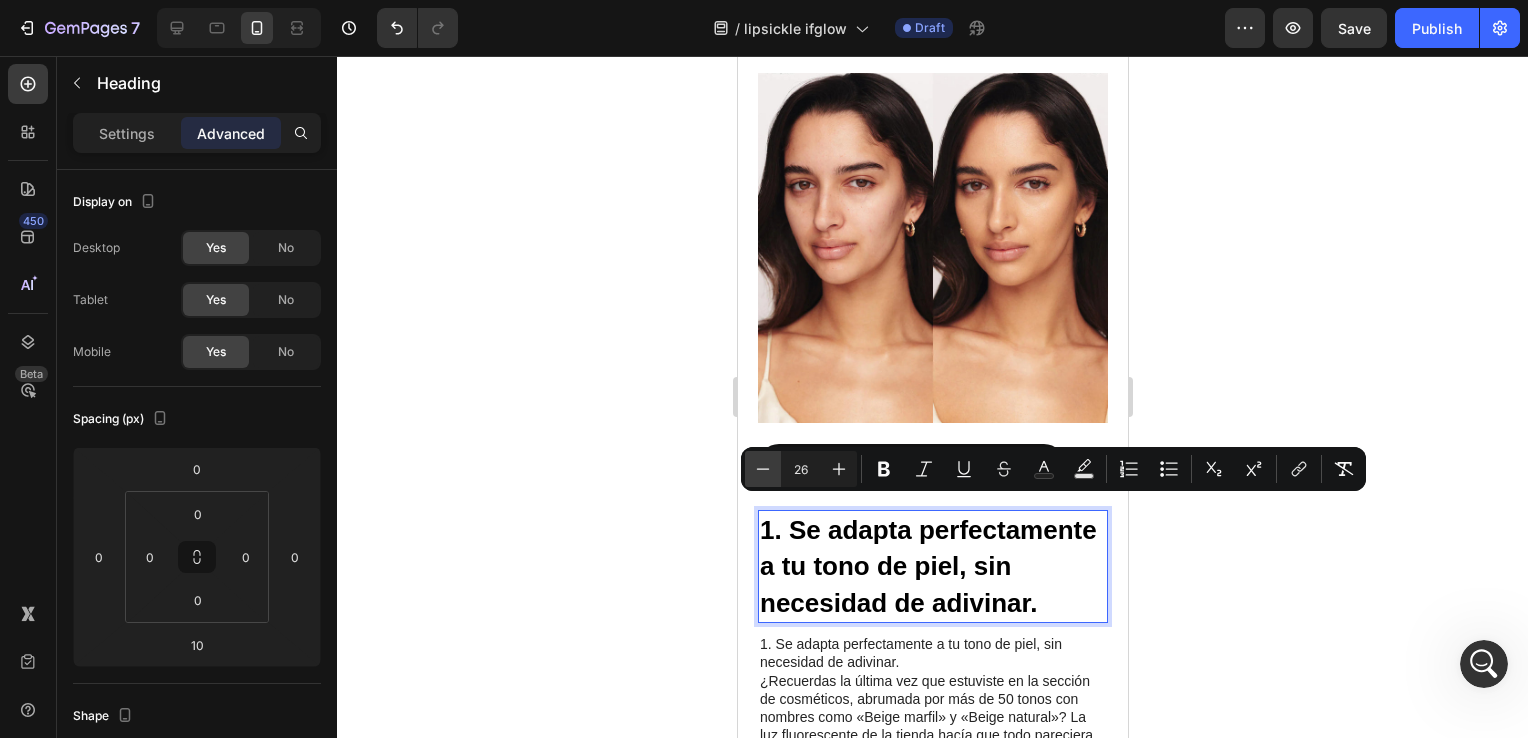 click 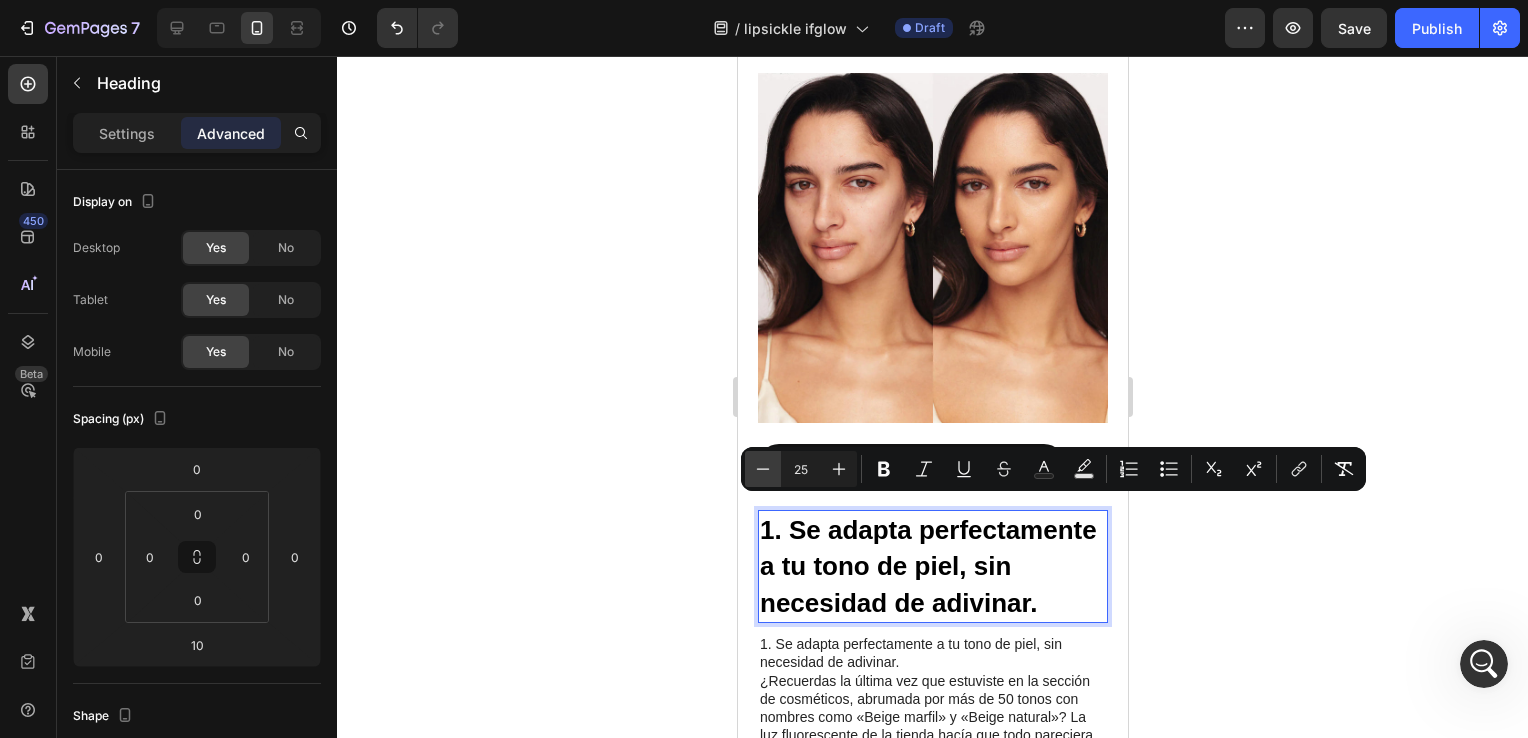 click 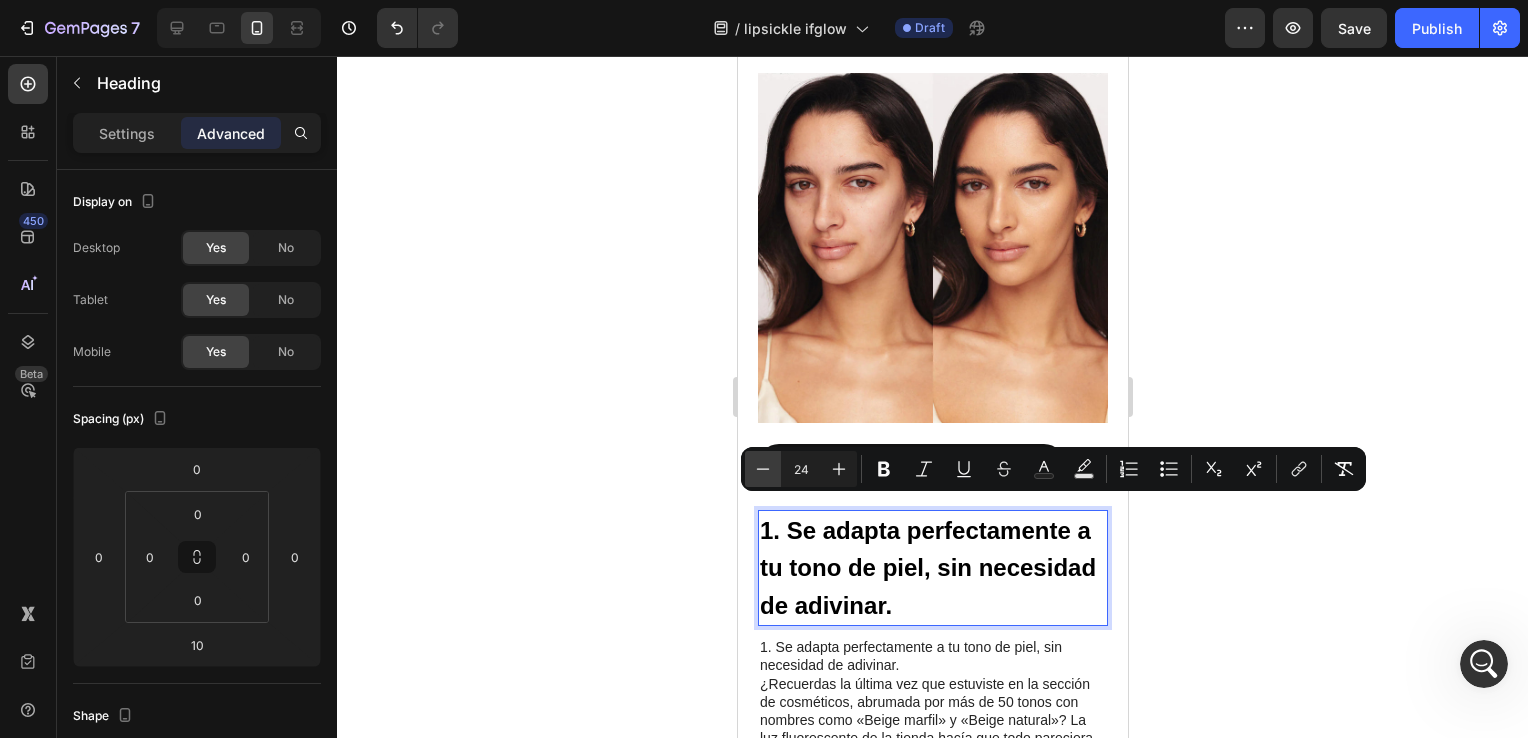 click 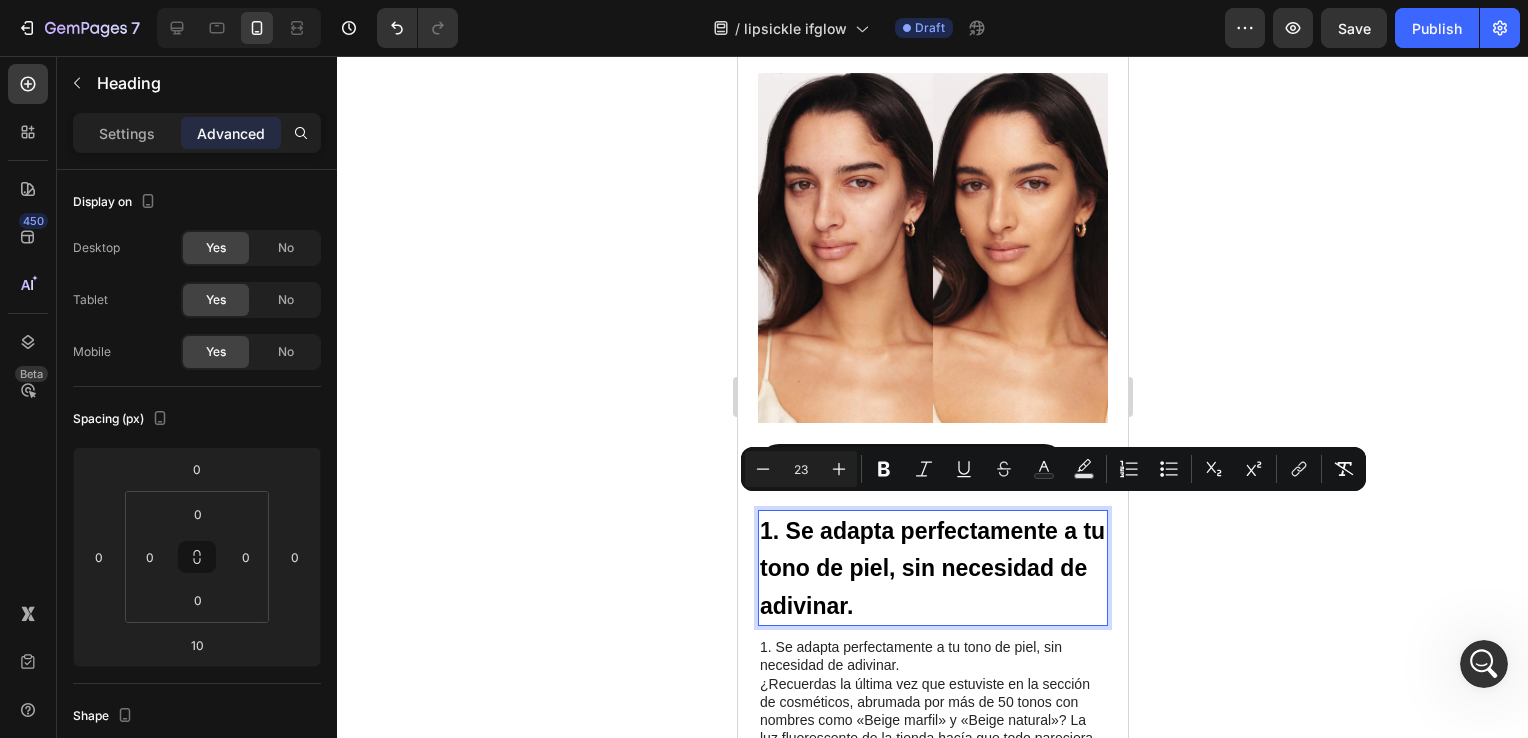 click 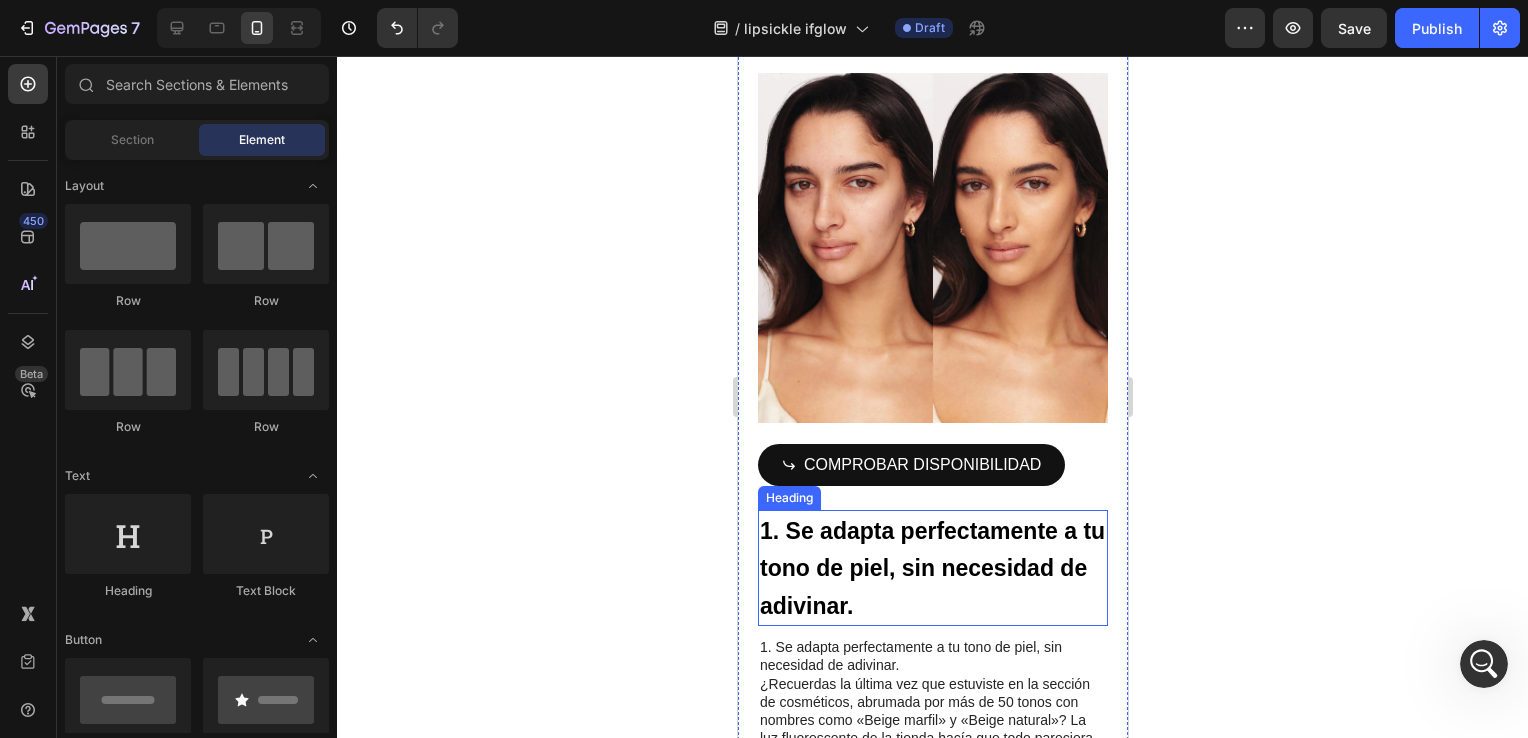 click on "⁠⁠⁠⁠⁠⁠⁠ 1. Se adapta perfectamente a tu tono de piel, sin necesidad de adivinar." at bounding box center (932, 568) 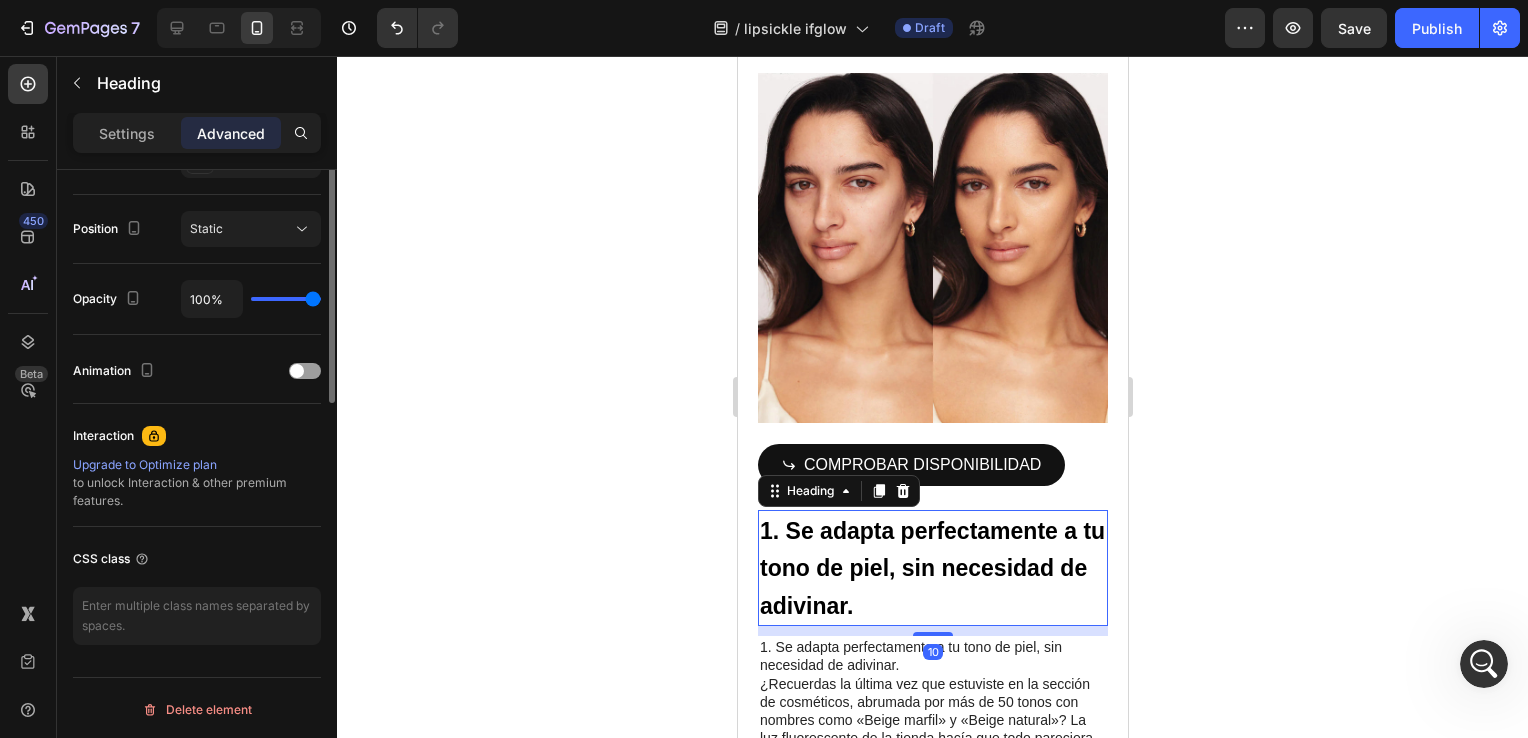 scroll, scrollTop: 0, scrollLeft: 0, axis: both 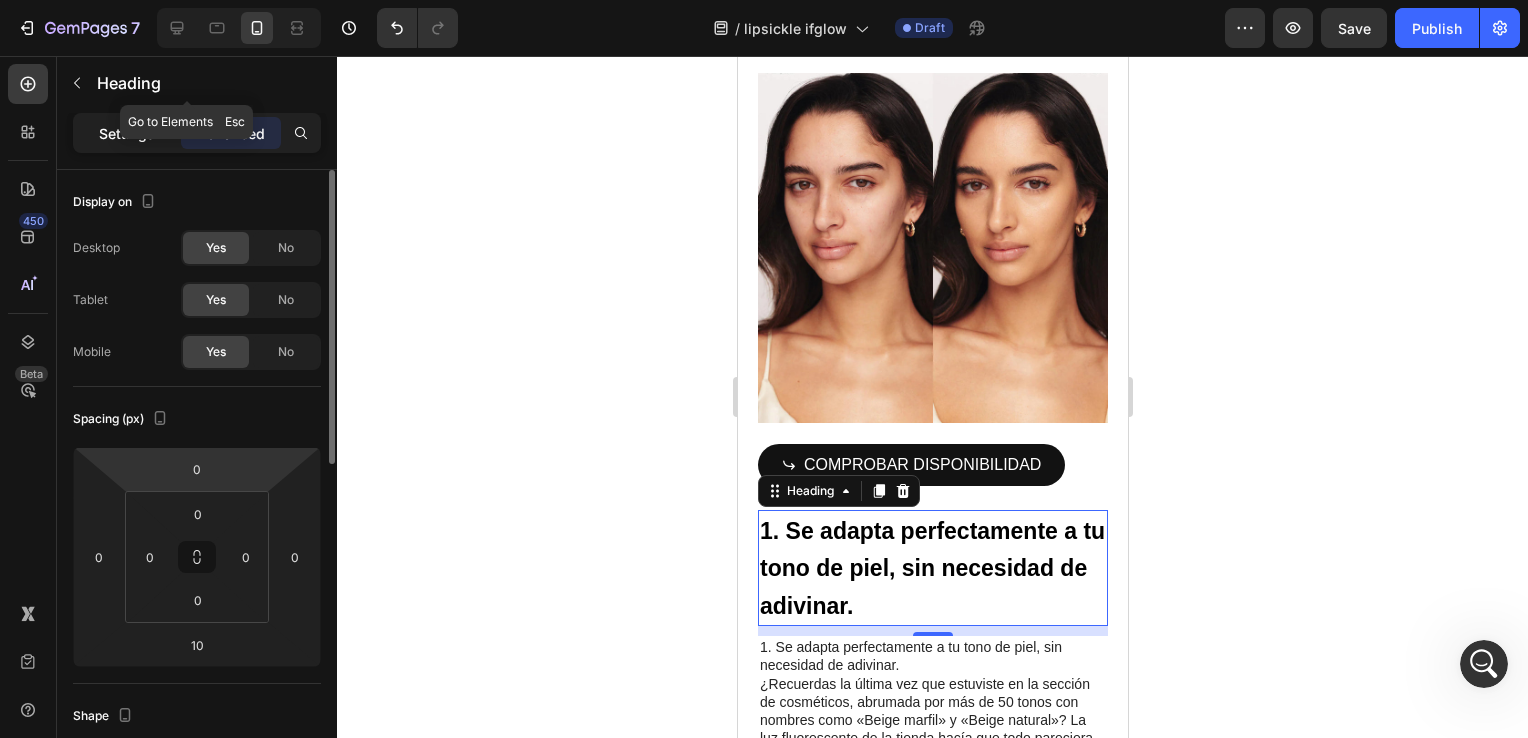 click on "Settings" 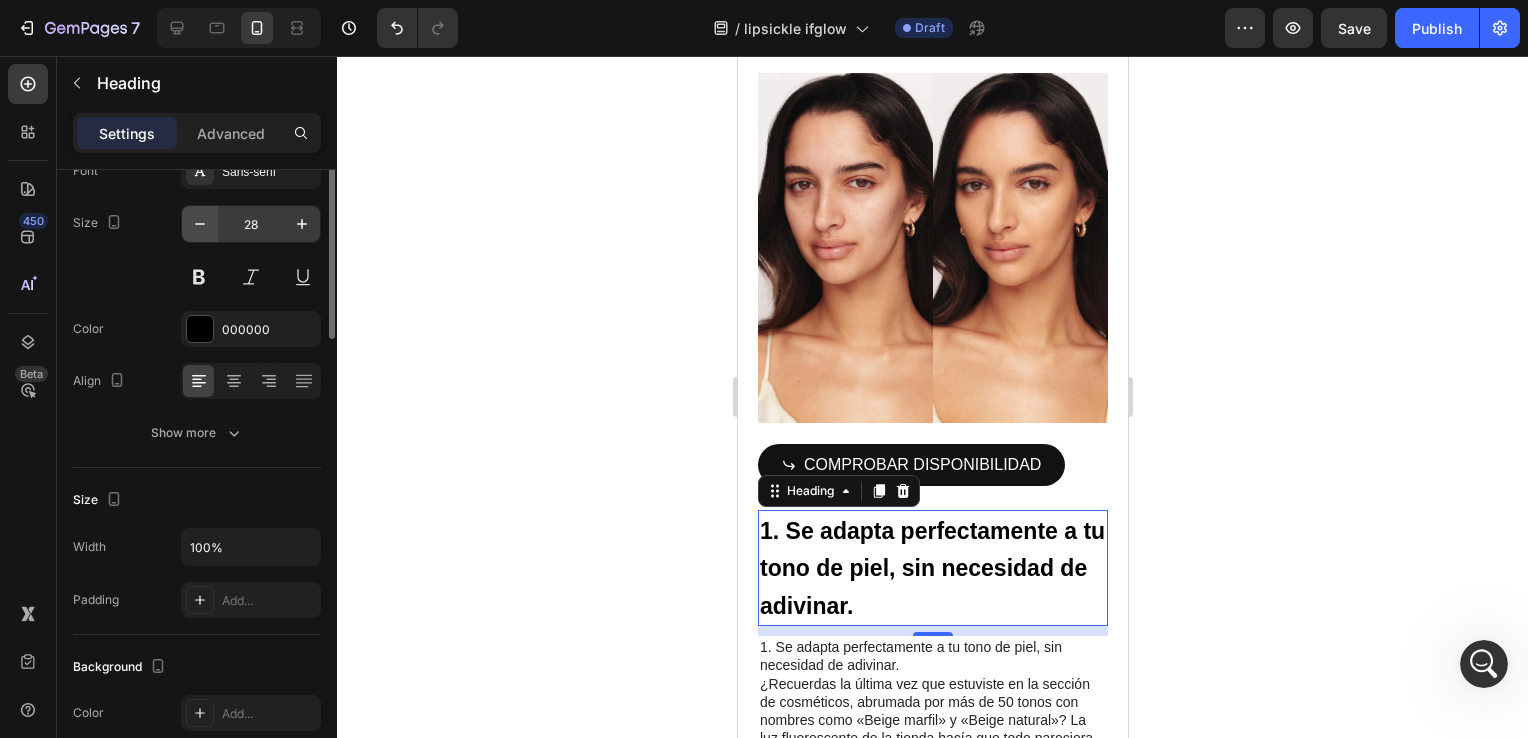 scroll, scrollTop: 0, scrollLeft: 0, axis: both 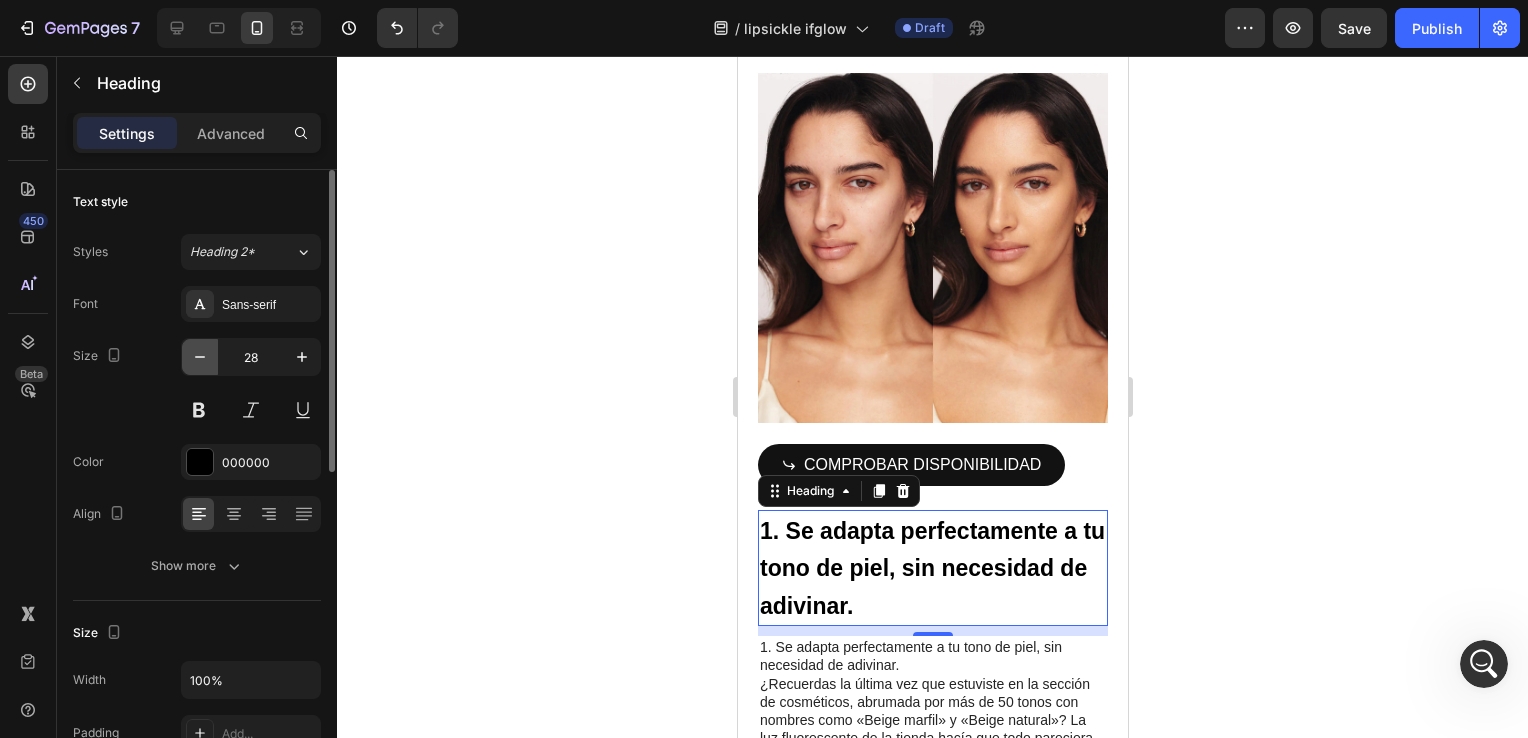 click at bounding box center [200, 357] 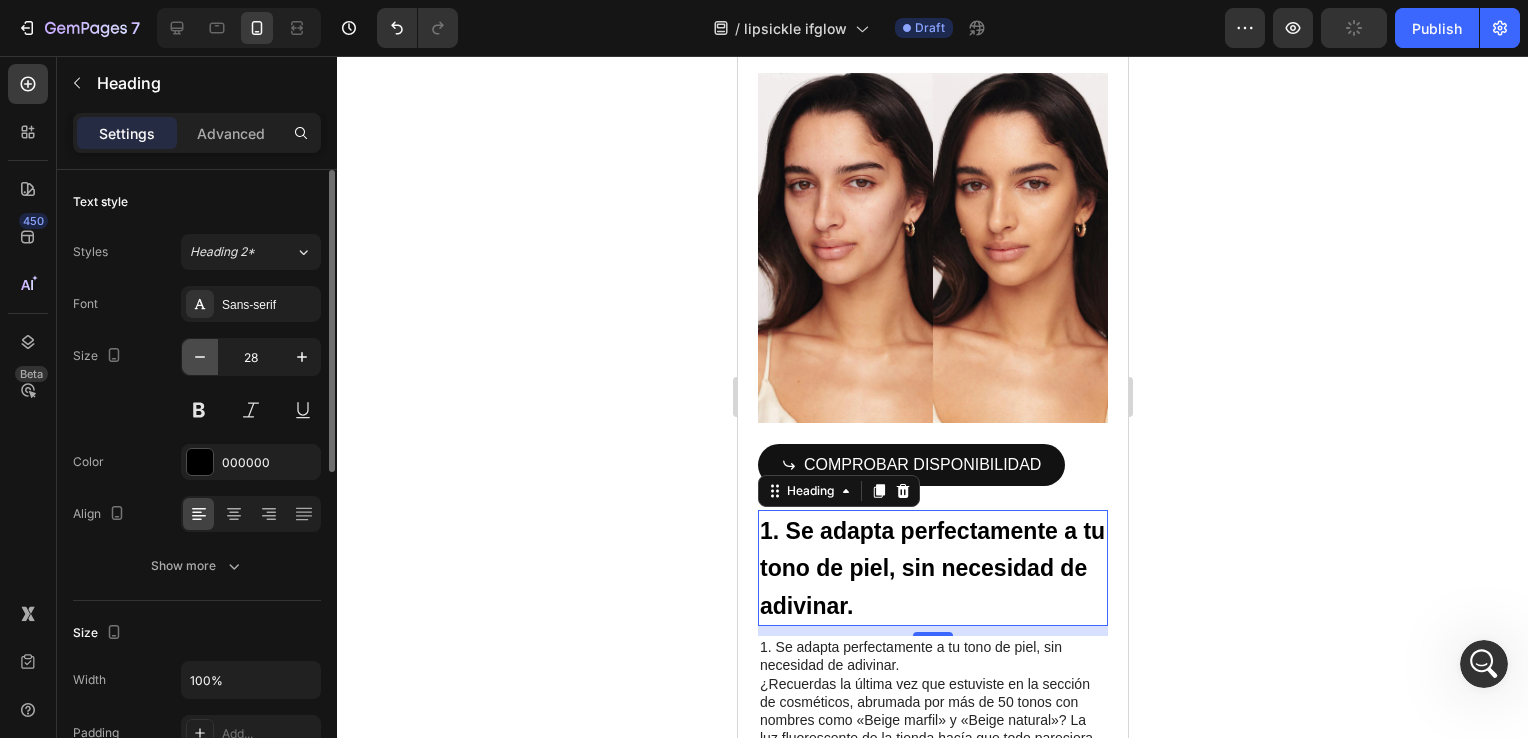 click at bounding box center (200, 357) 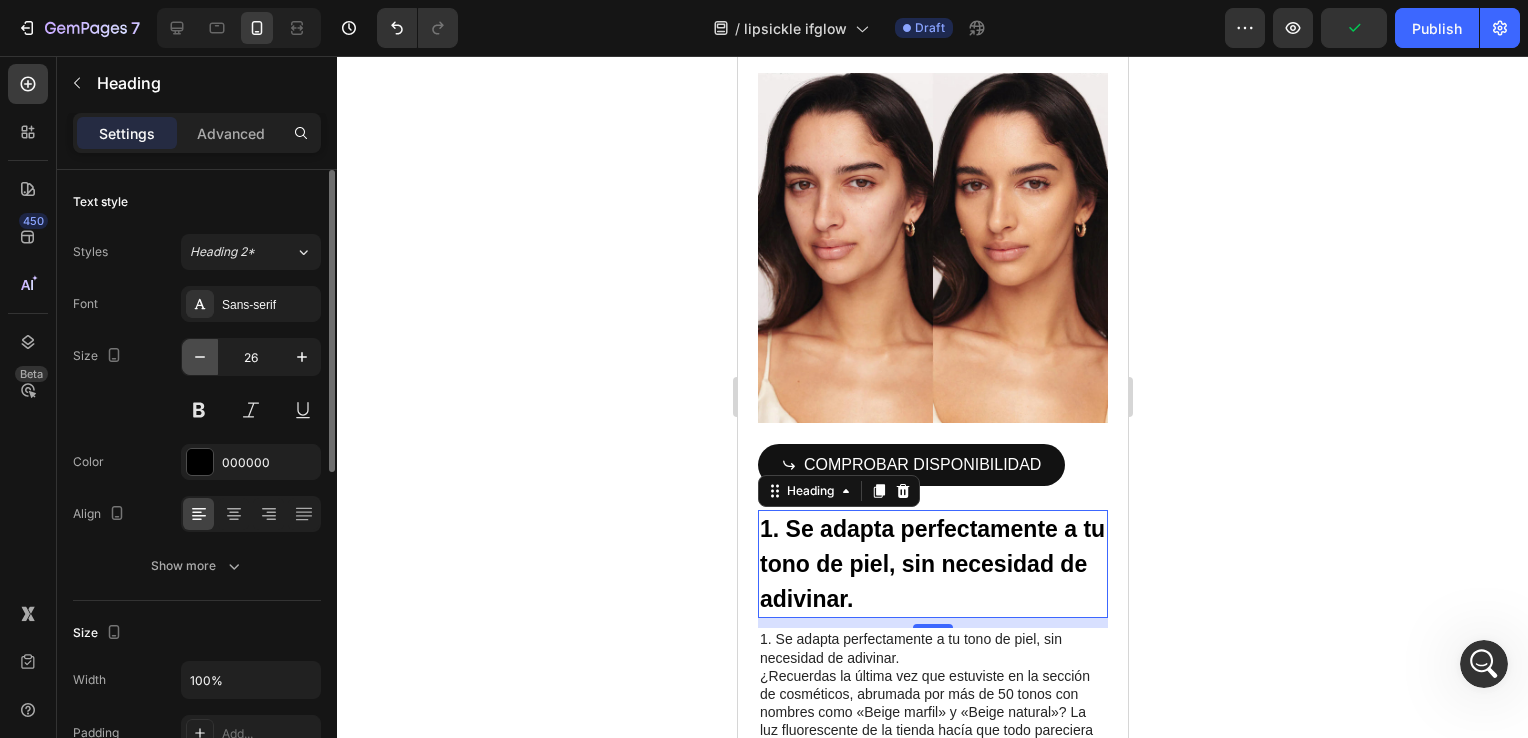click at bounding box center [200, 357] 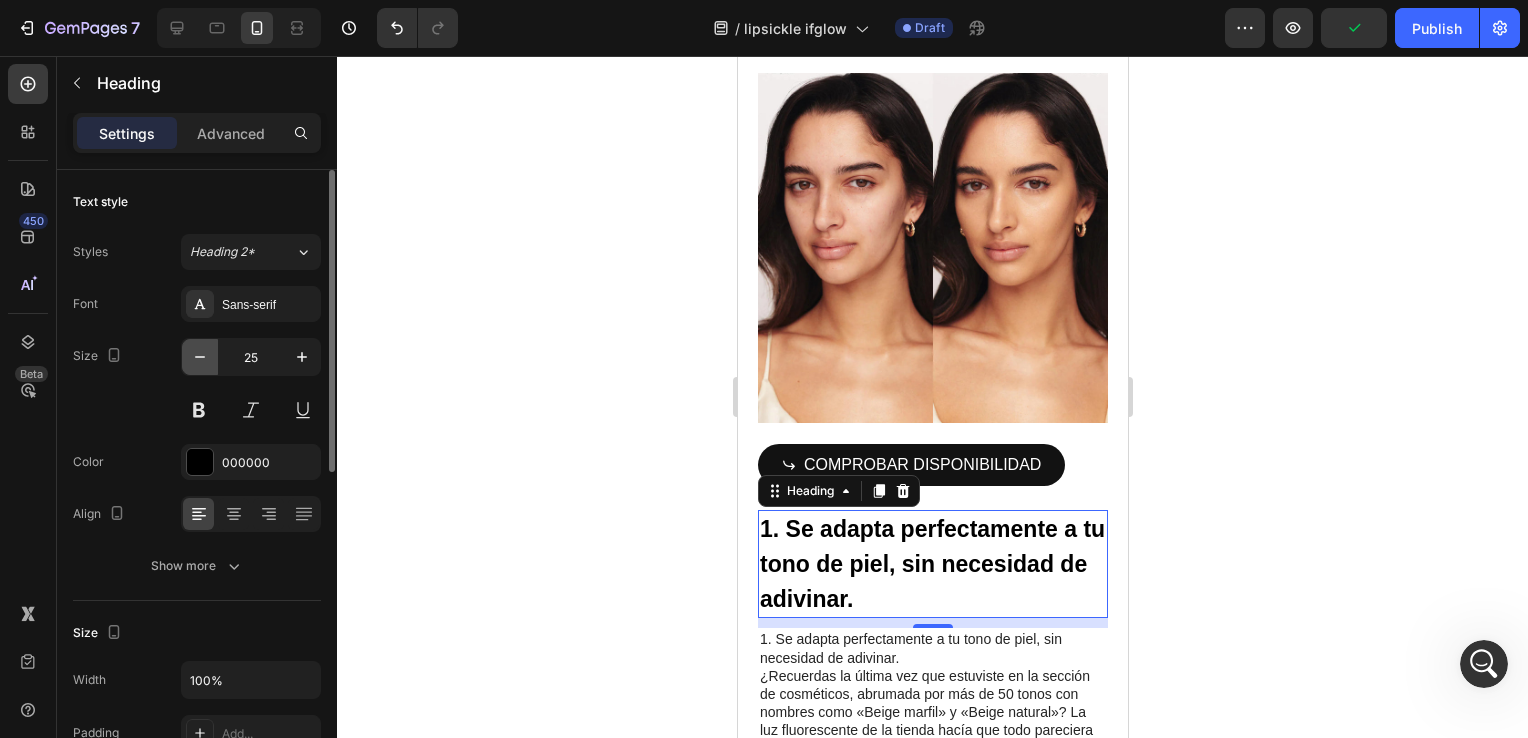 click at bounding box center [200, 357] 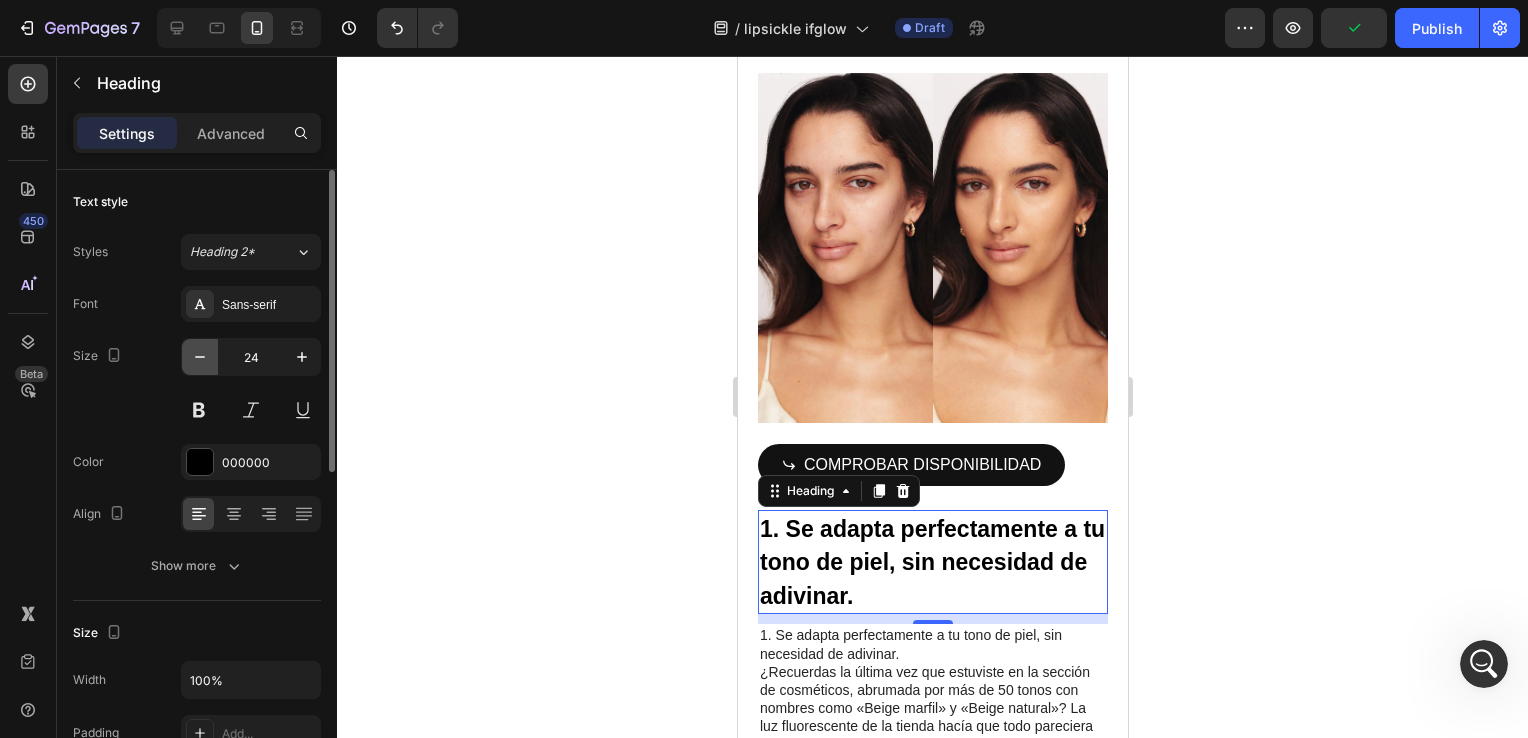 click at bounding box center (200, 357) 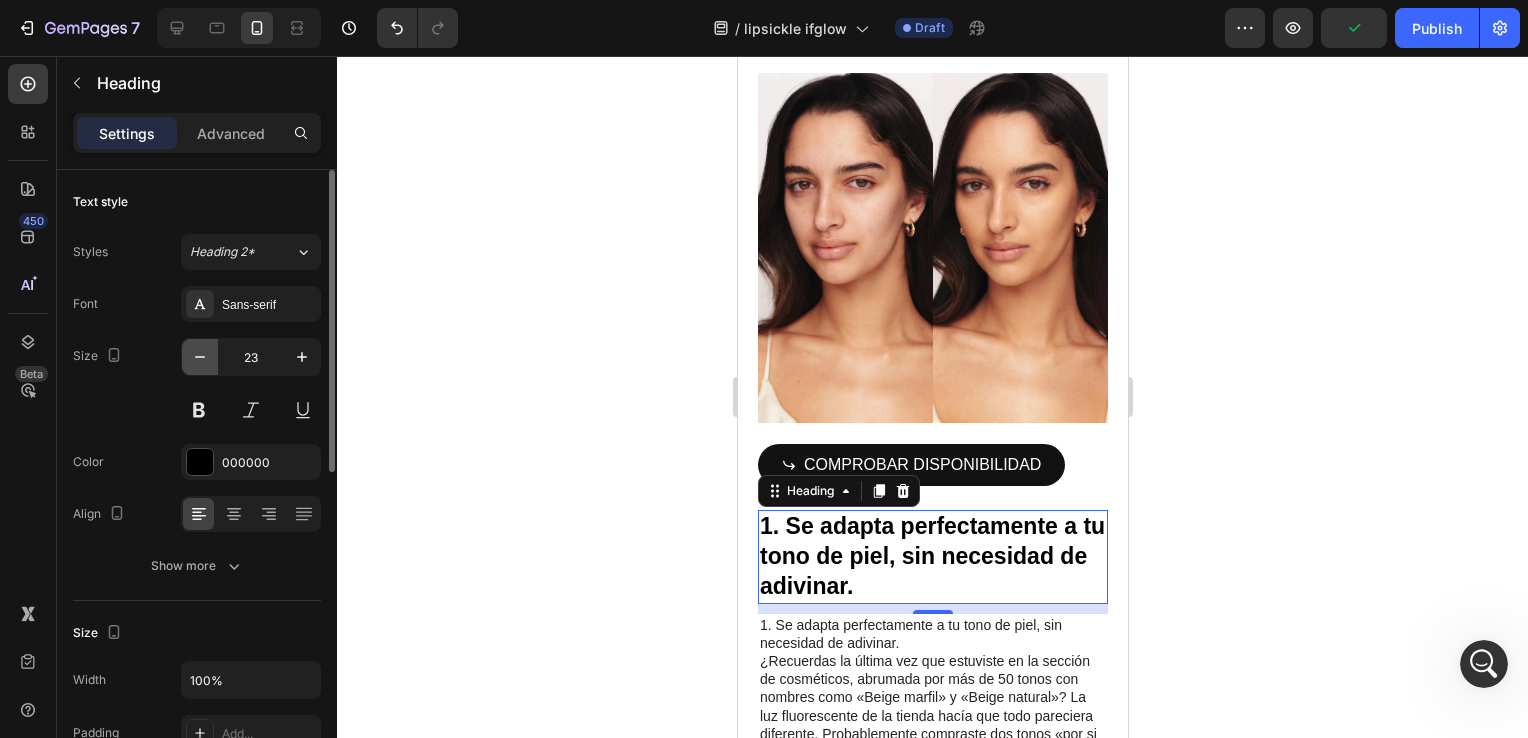 click at bounding box center (200, 357) 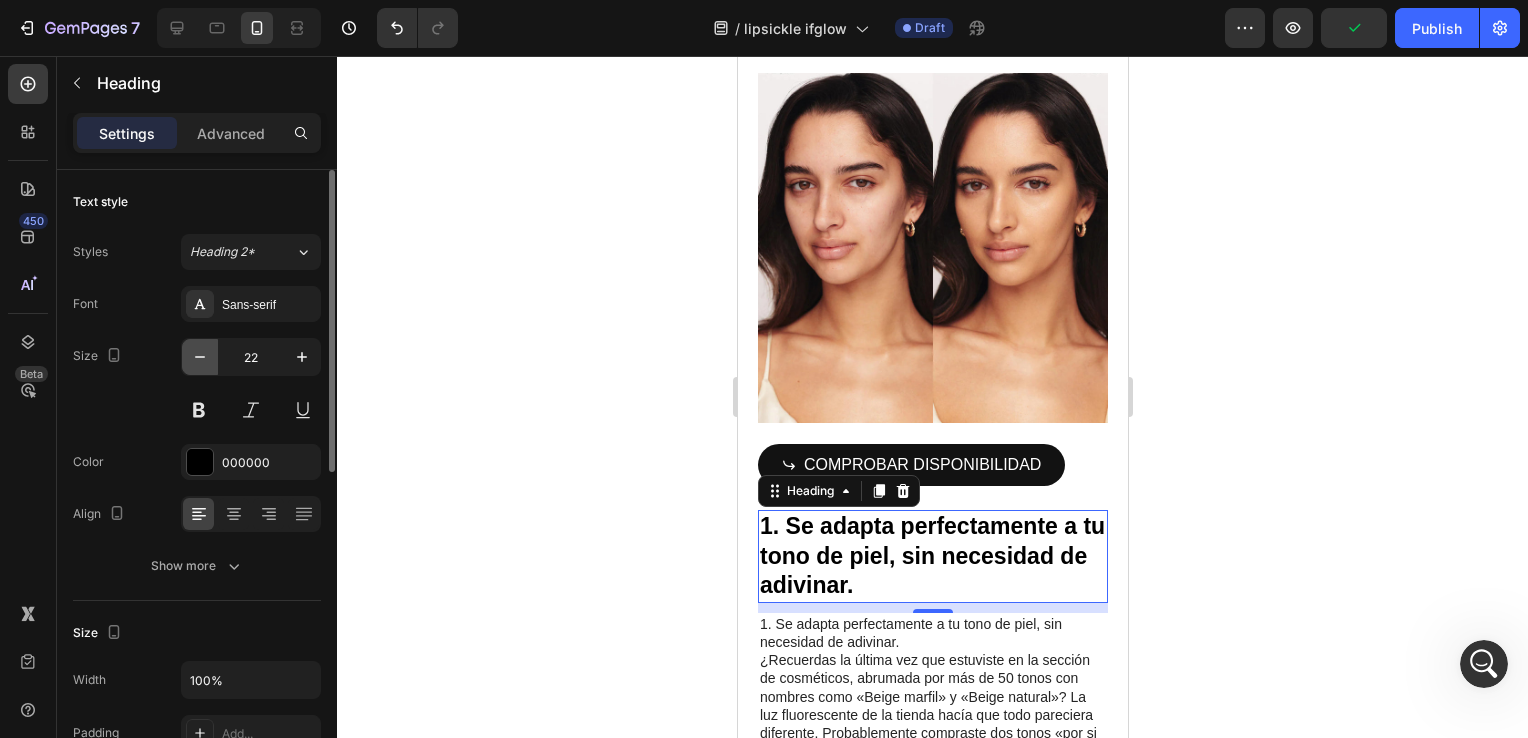 click 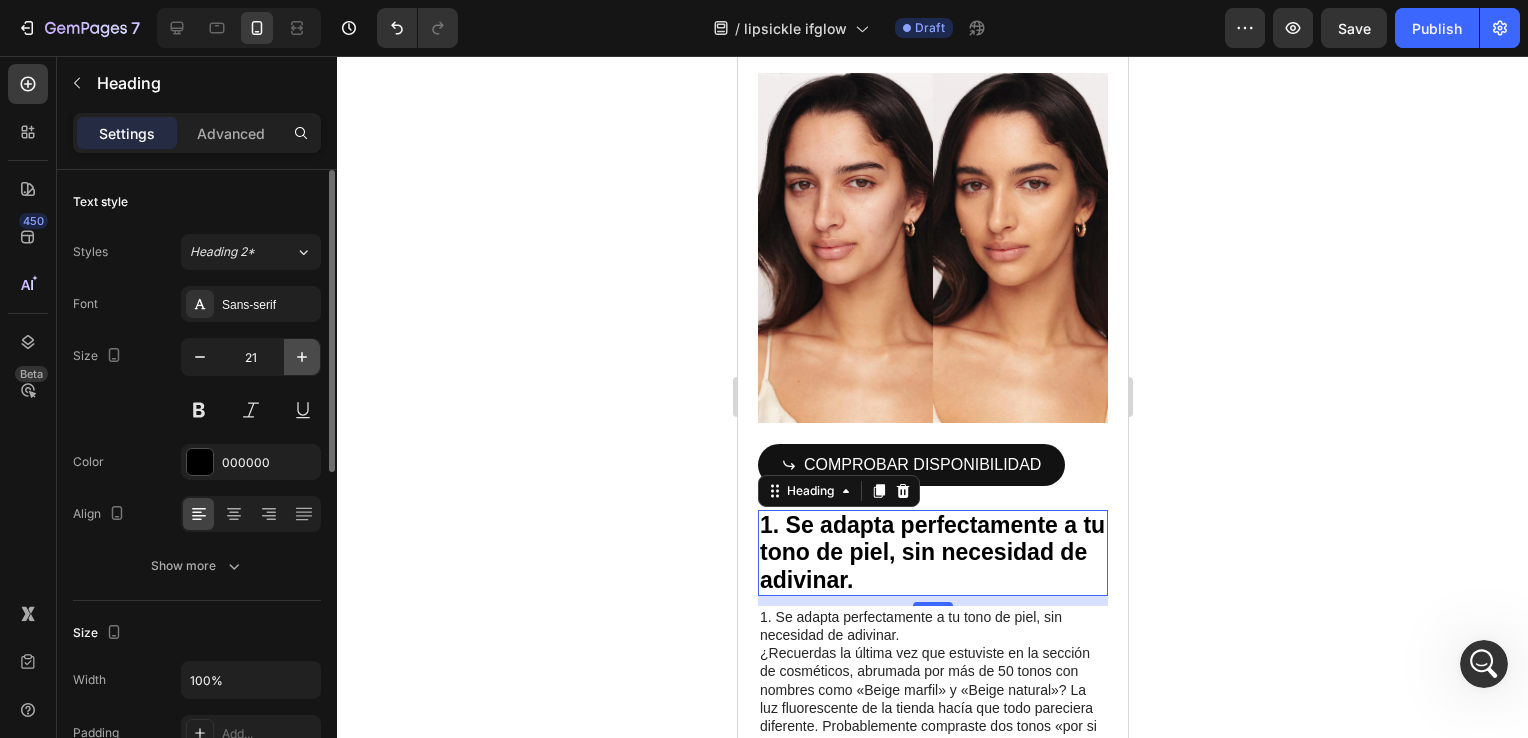 click 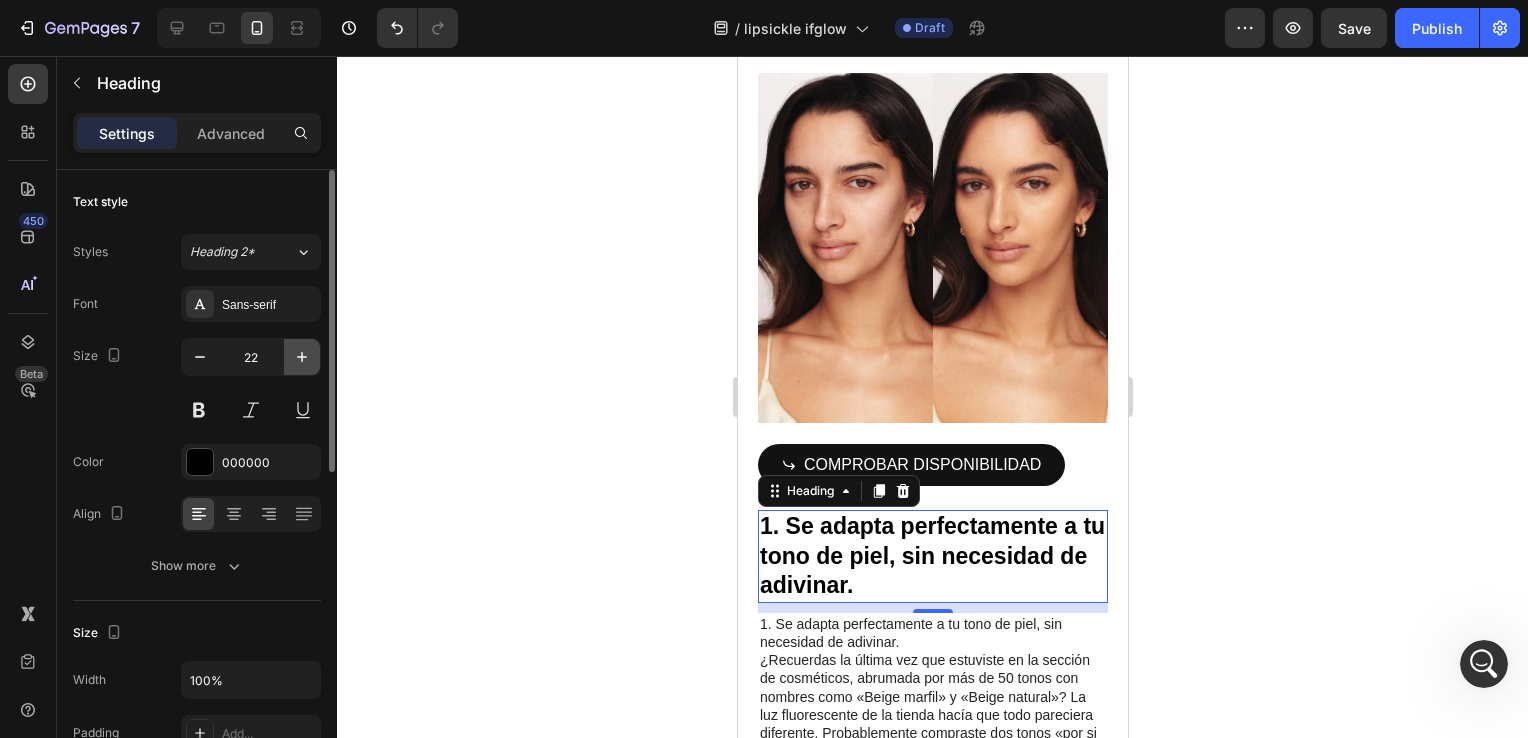click 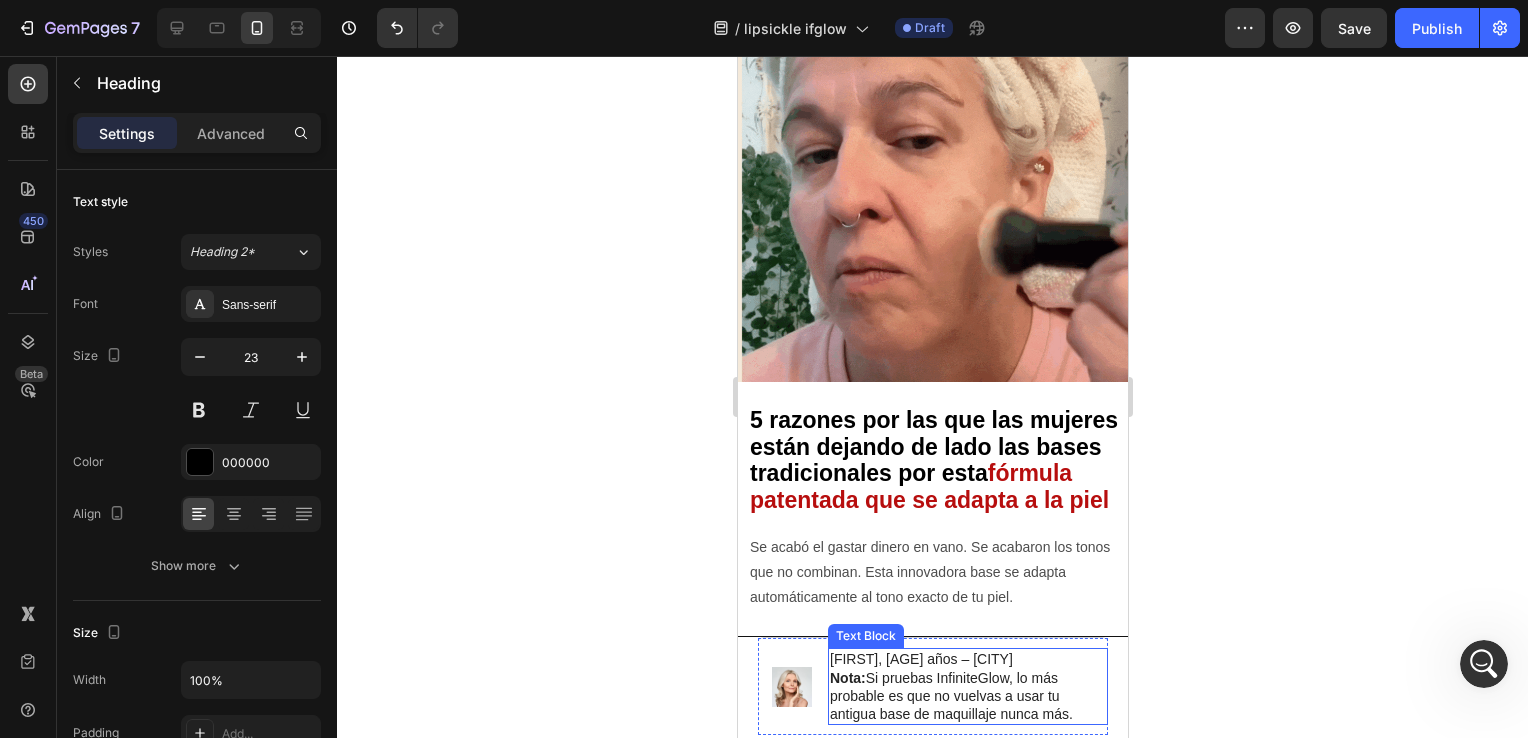 scroll, scrollTop: 19, scrollLeft: 0, axis: vertical 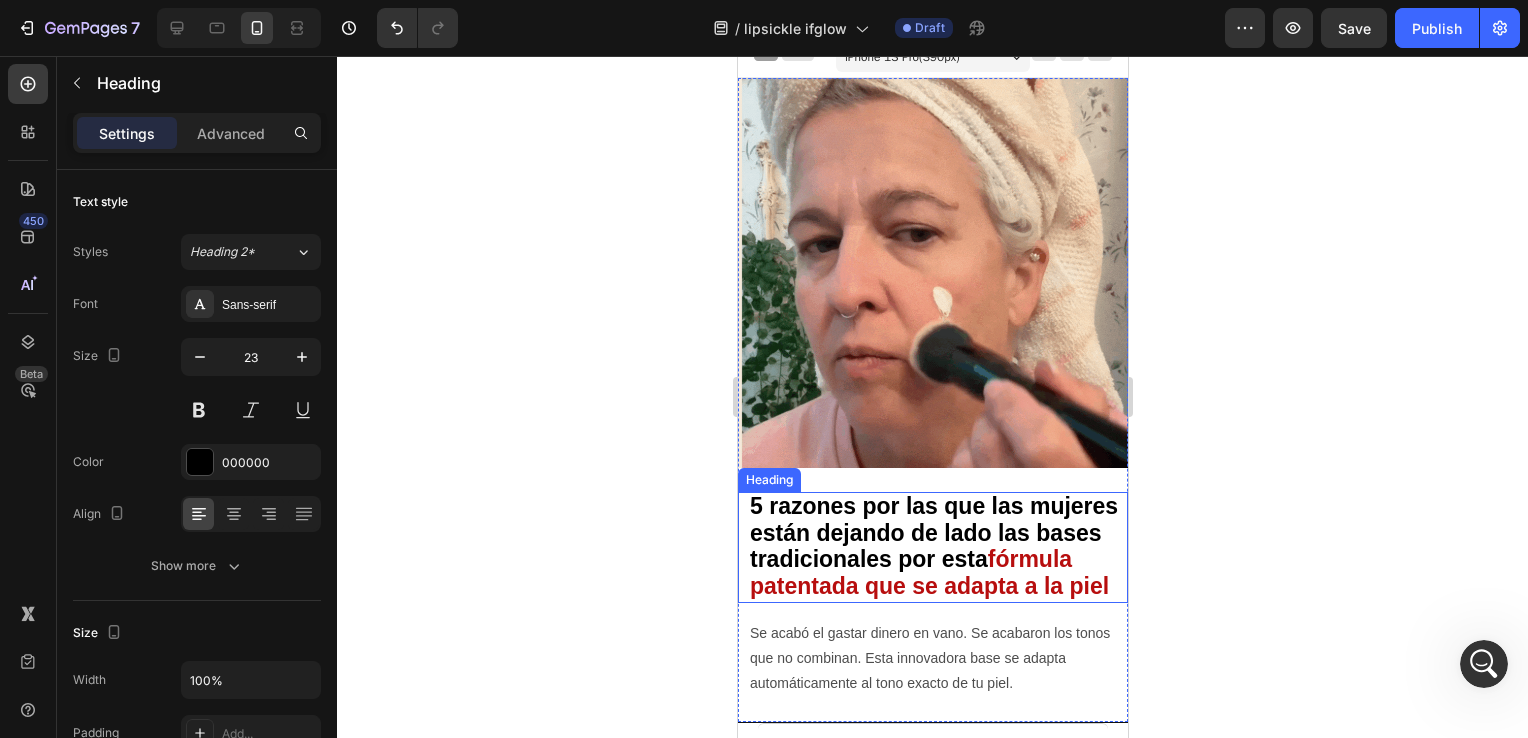 click on "5 razones por las que las mujeres están dejando de lado las bases tradicionales por esta" at bounding box center [933, 532] 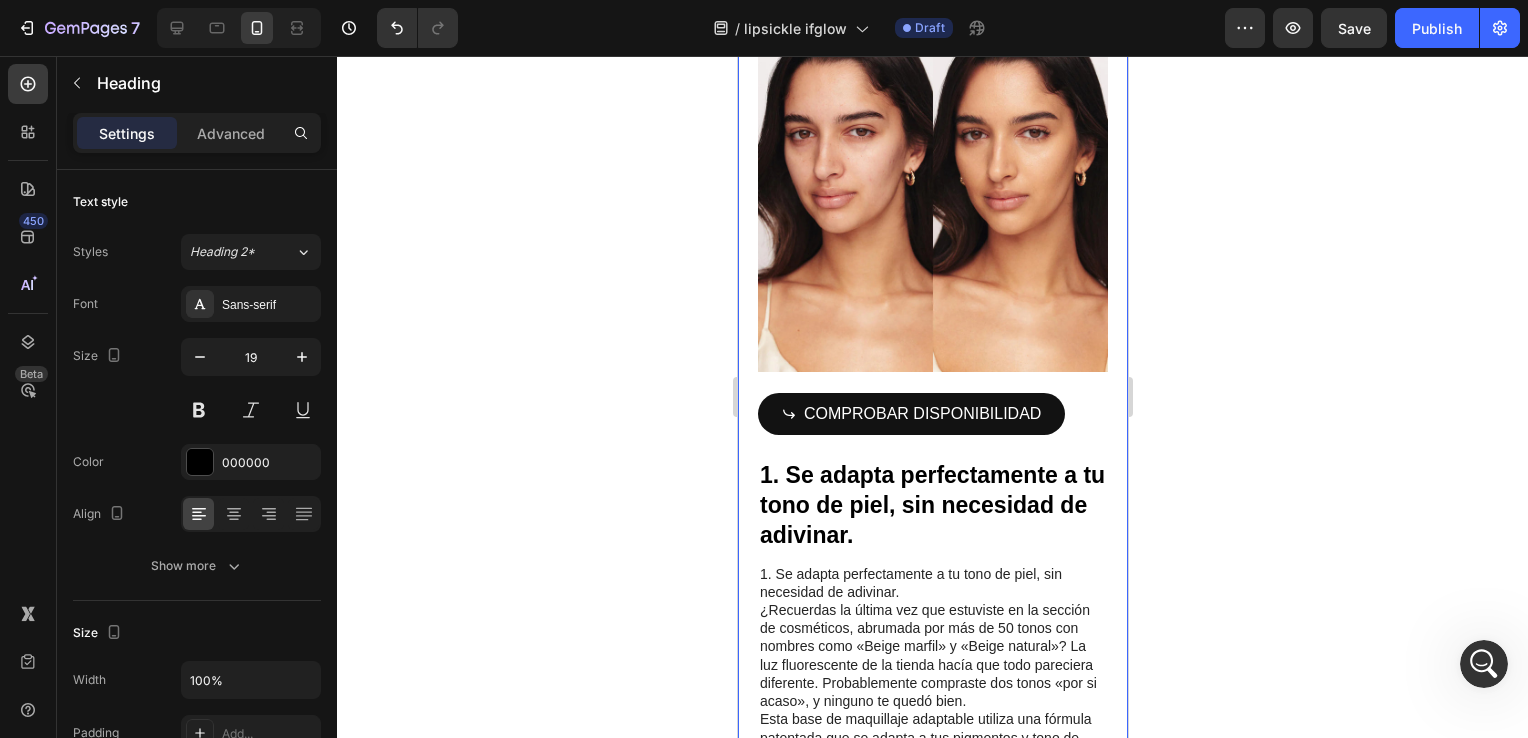 scroll, scrollTop: 1219, scrollLeft: 0, axis: vertical 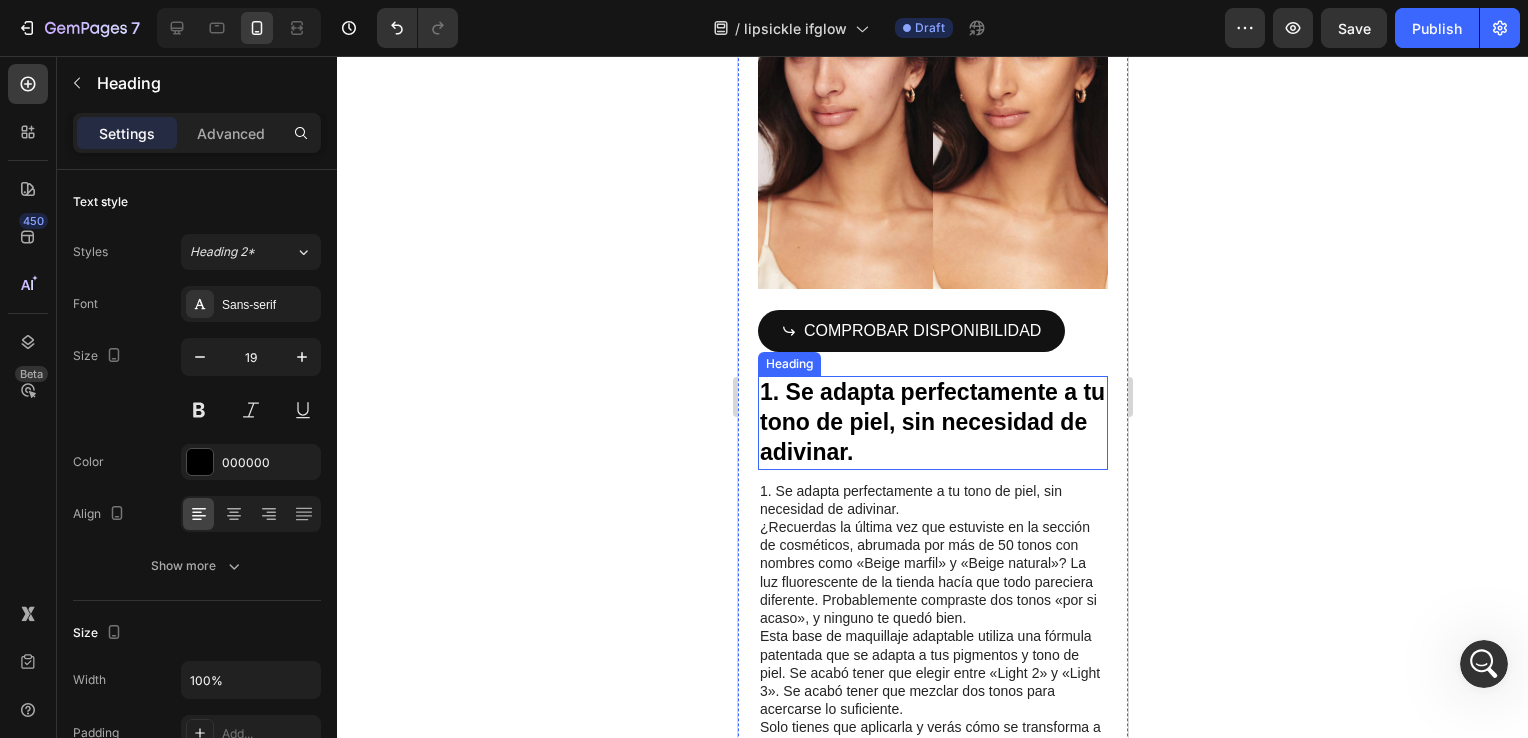 click on "1. Se adapta perfectamente a tu tono de piel, sin necesidad de adivinar." at bounding box center (931, 422) 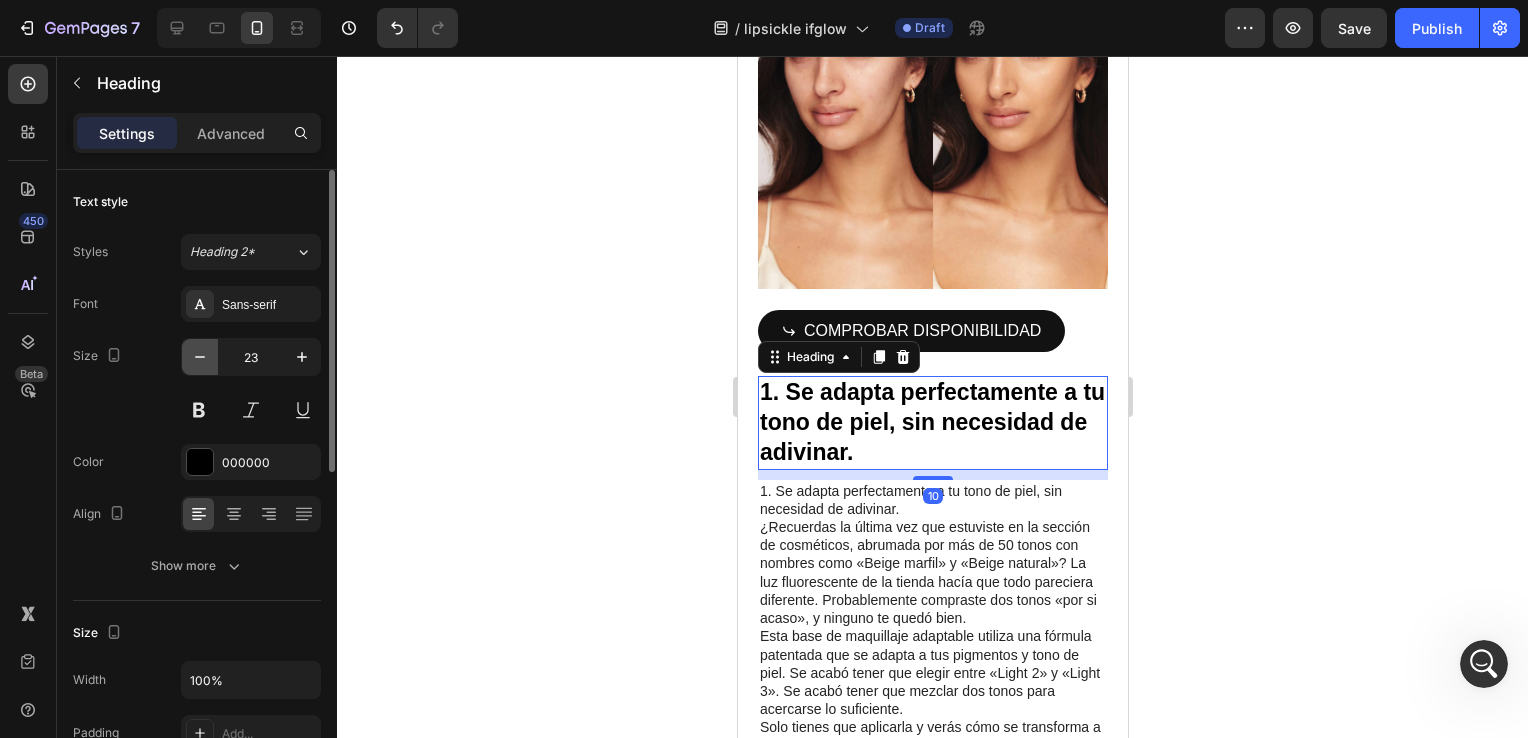 click at bounding box center (200, 357) 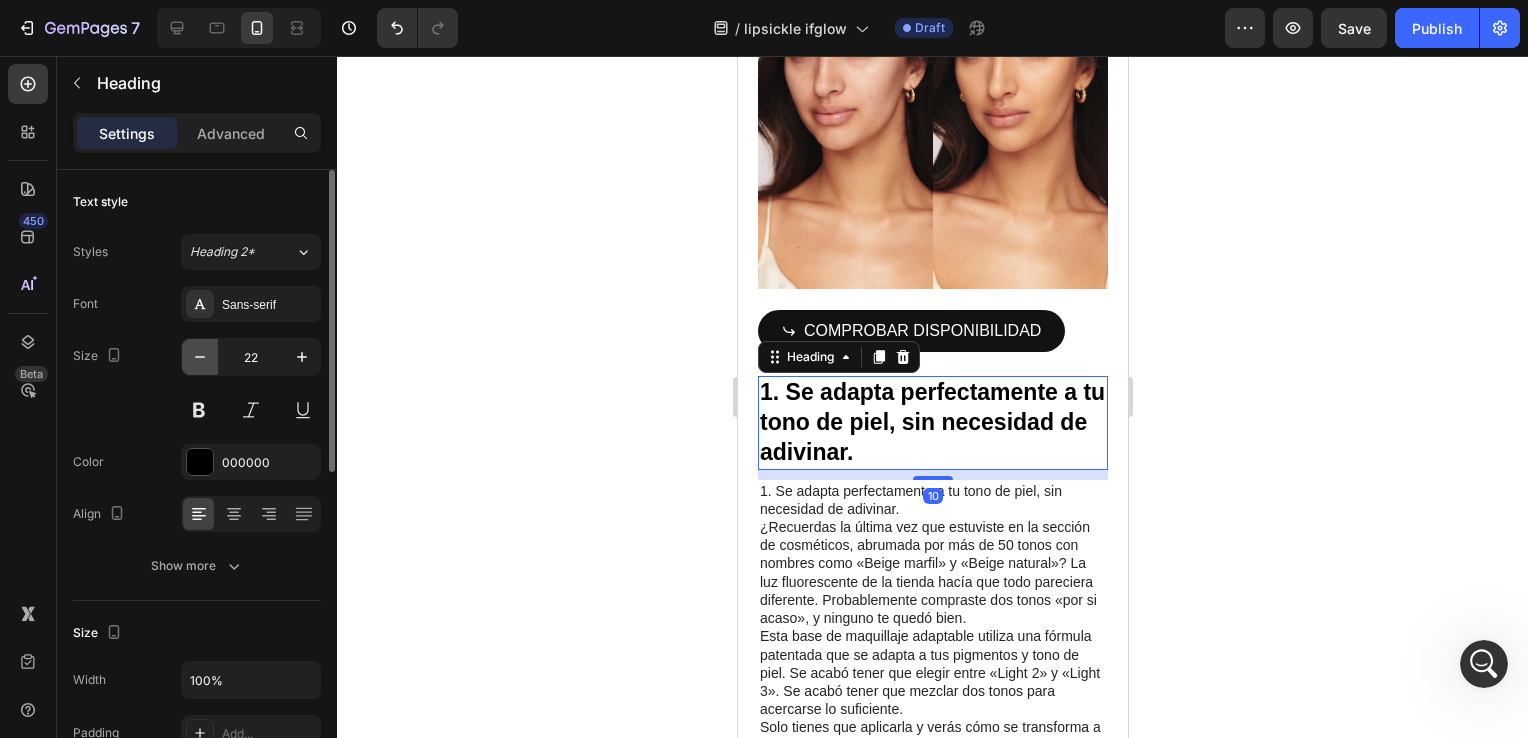 click at bounding box center (200, 357) 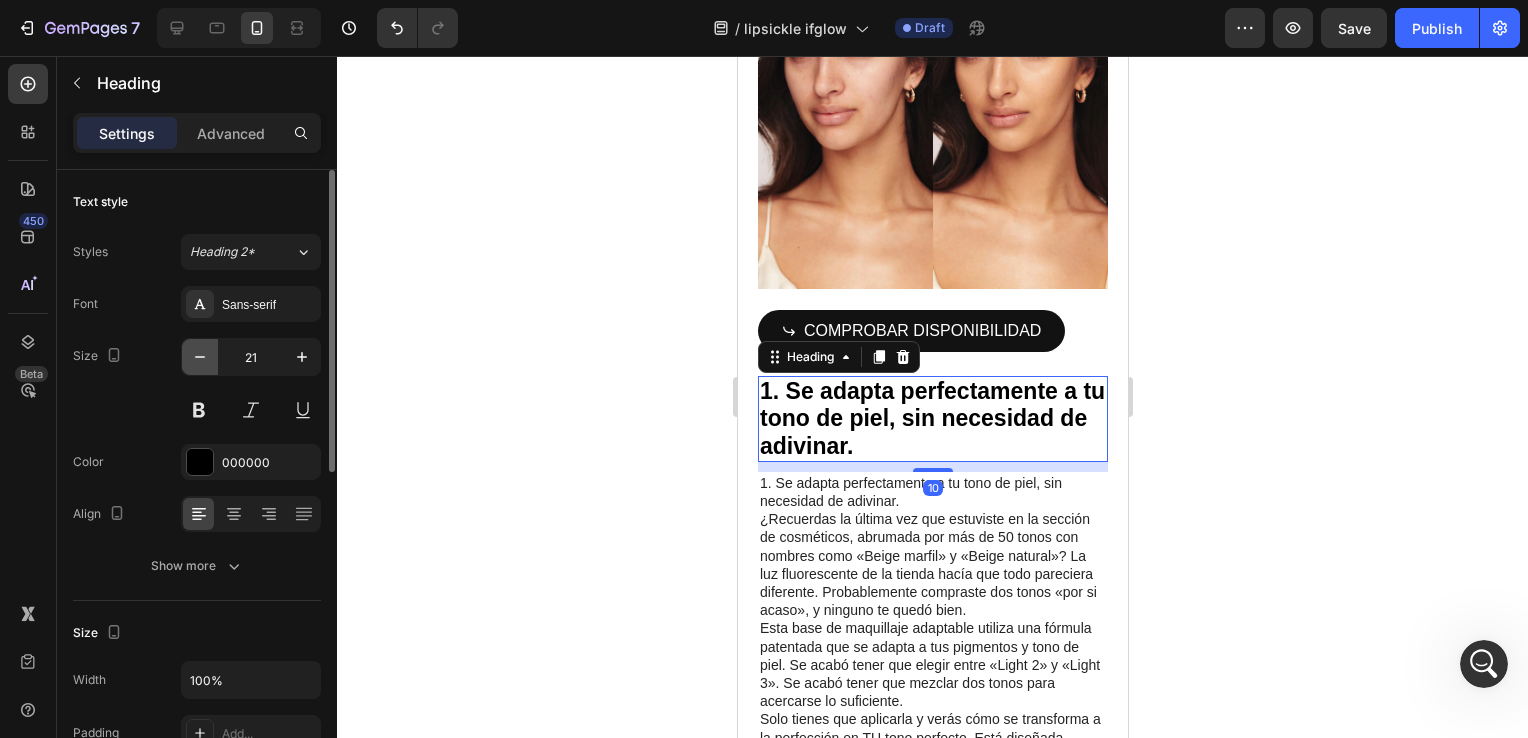 click at bounding box center [200, 357] 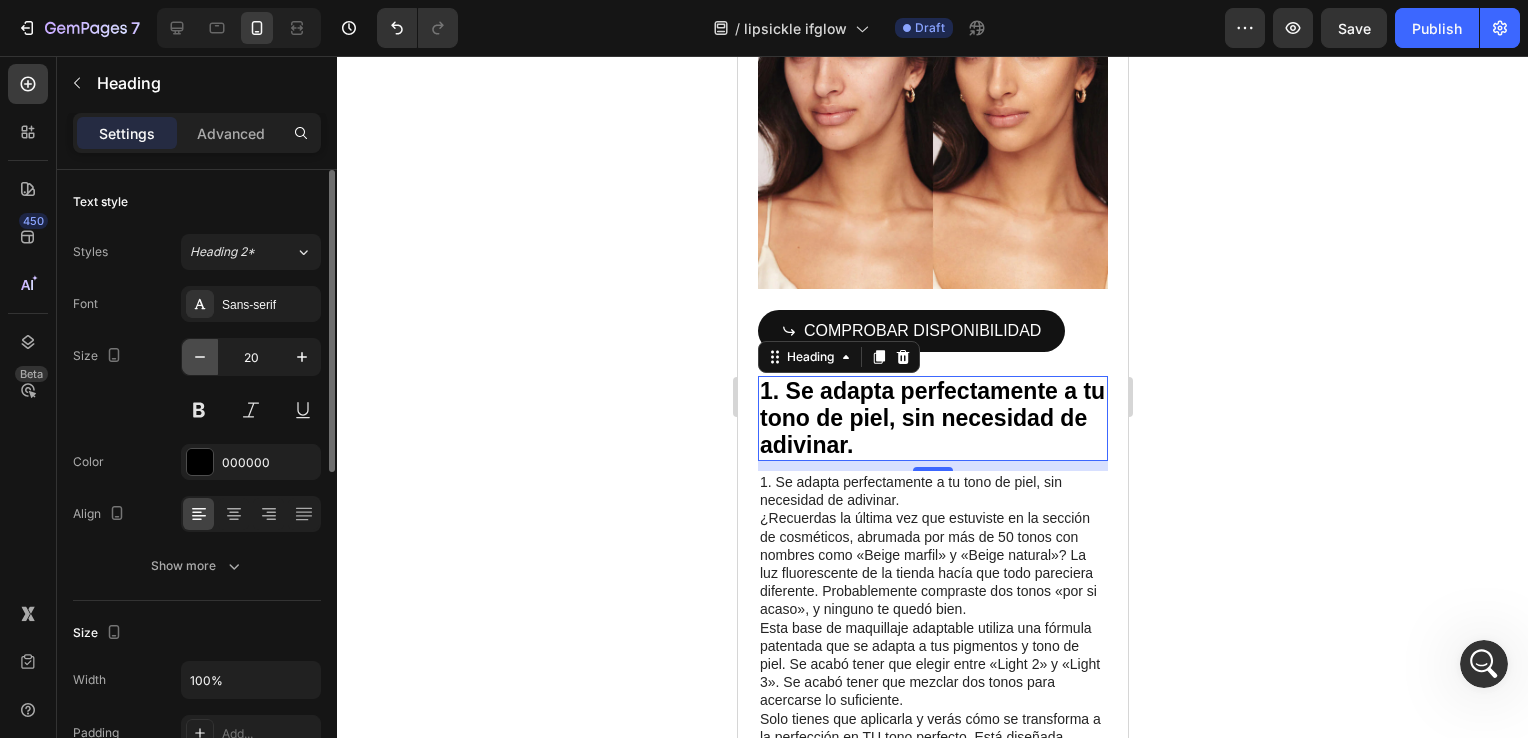 click at bounding box center [200, 357] 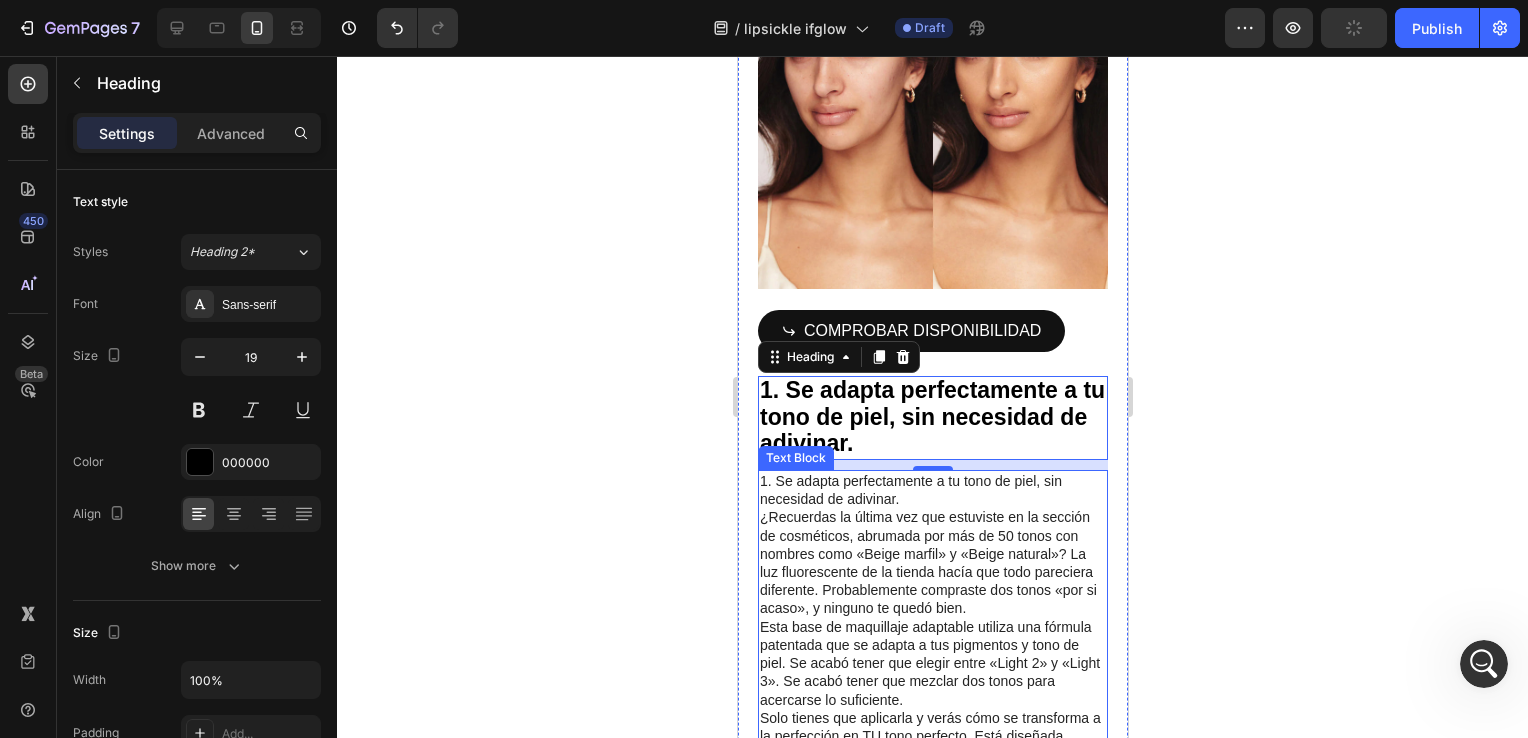 scroll, scrollTop: 1352, scrollLeft: 0, axis: vertical 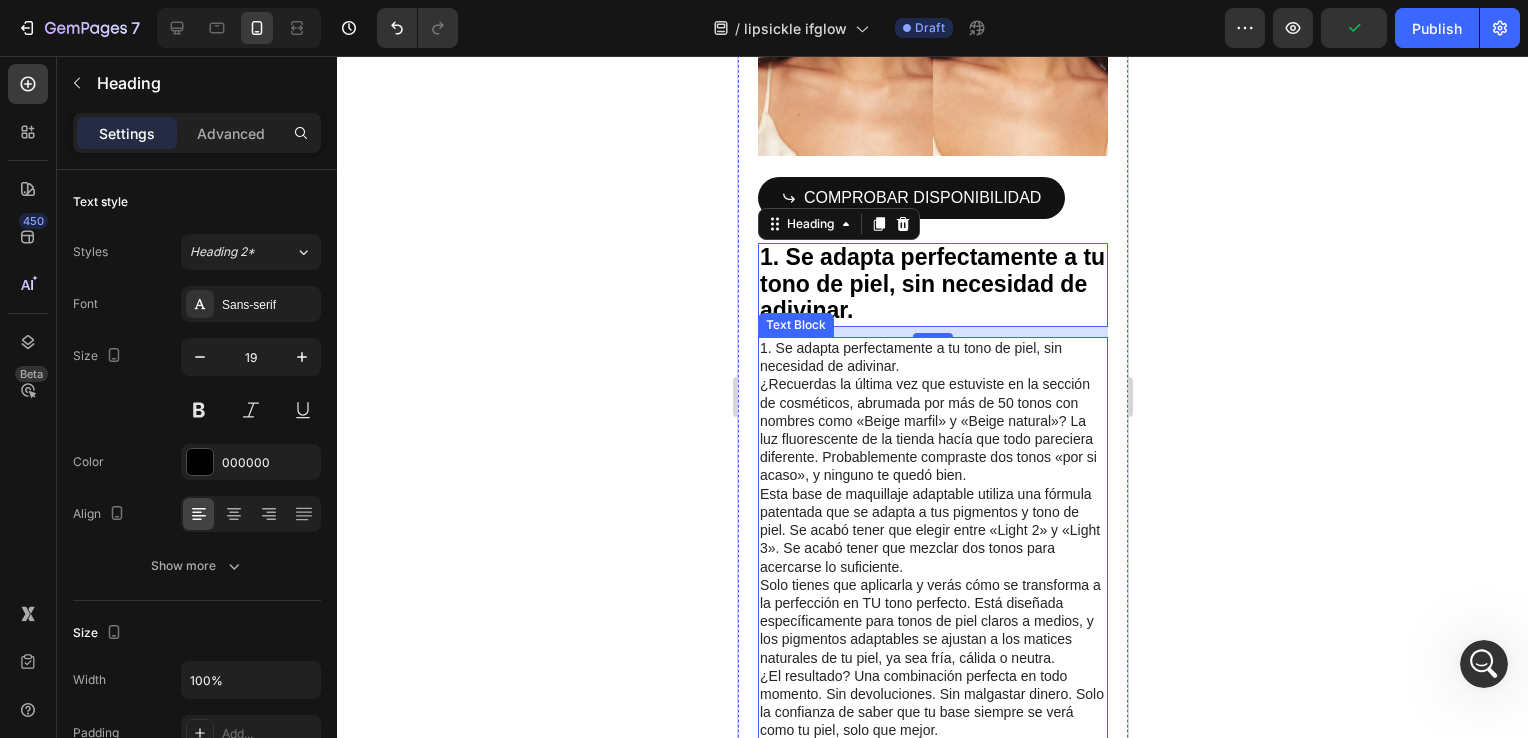 click on "1. Se adapta perfectamente a tu tono de piel, sin necesidad de adivinar." at bounding box center (932, 357) 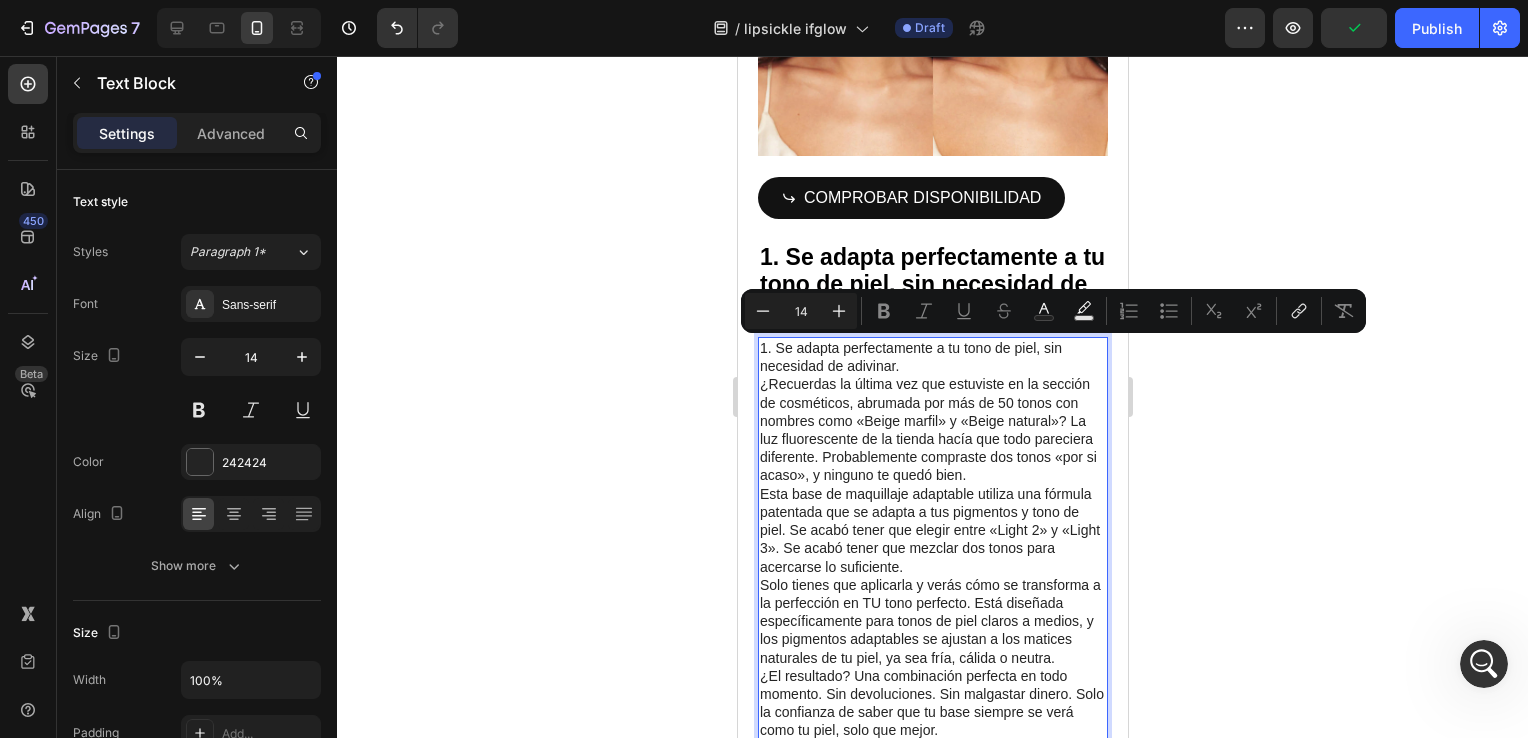 click on "1. Se adapta perfectamente a tu tono de piel, sin necesidad de adivinar." at bounding box center (932, 357) 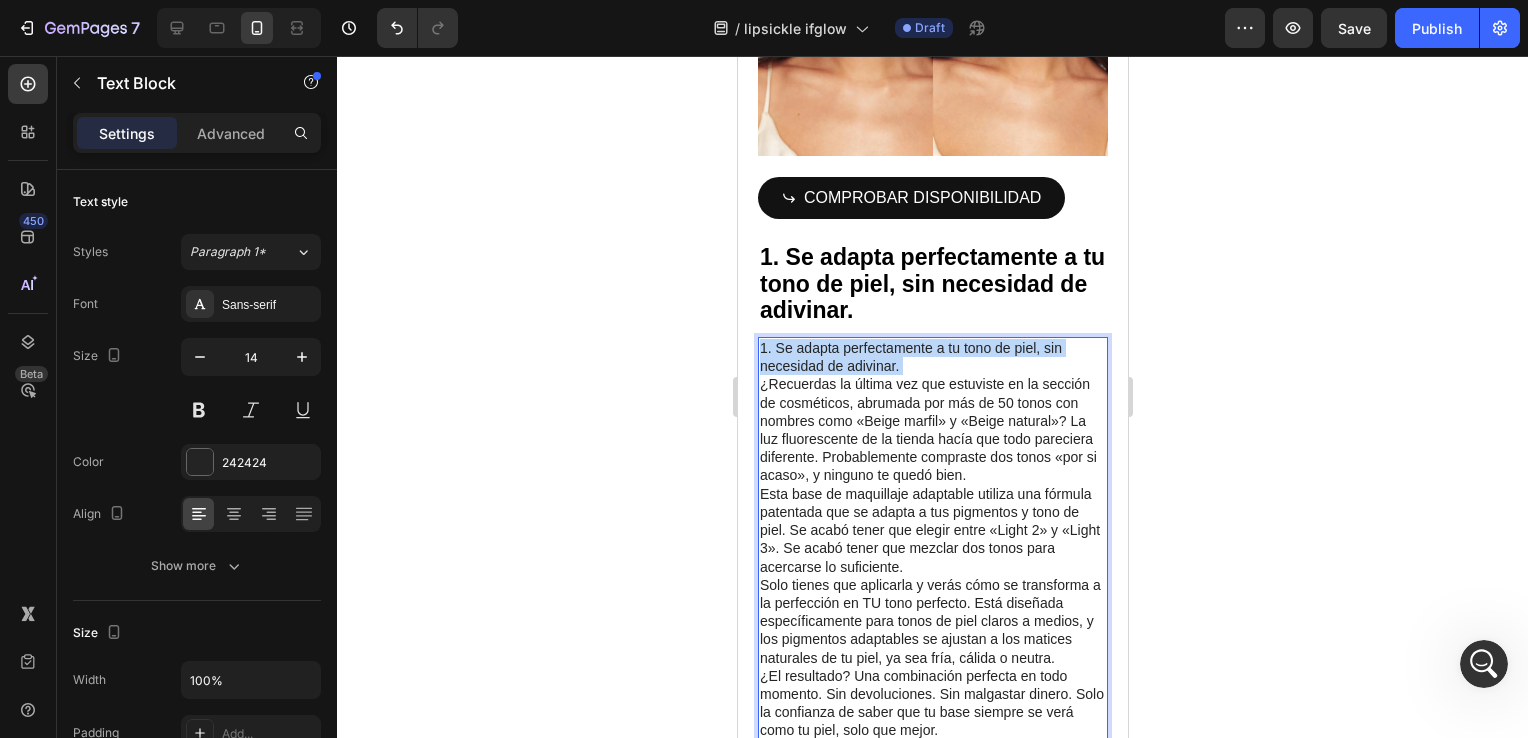 drag, startPoint x: 904, startPoint y: 349, endPoint x: 760, endPoint y: 329, distance: 145.38225 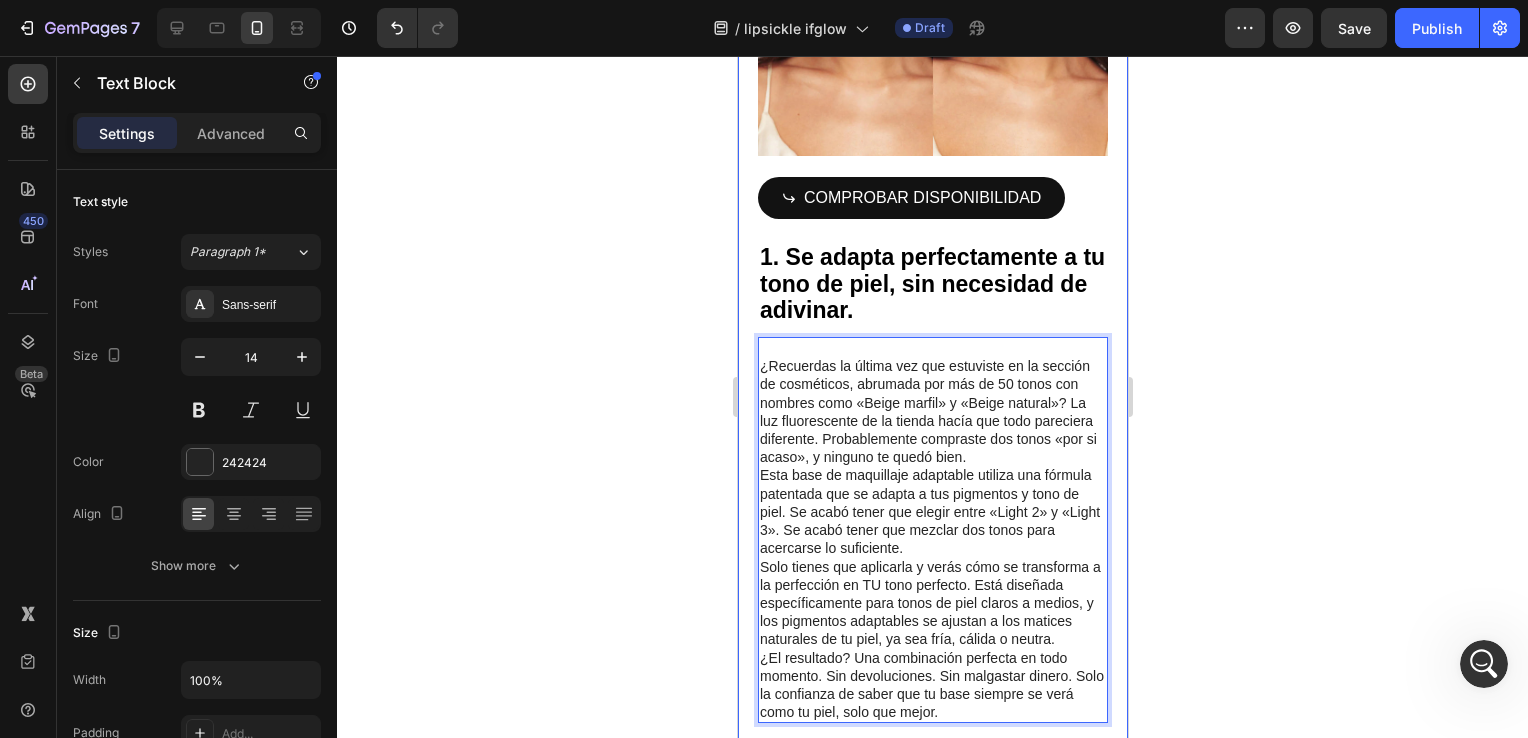 click on "Image [FIRST], [AGE] años – [CITY] Nota: Si pruebas InfiniteGlow, lo más probable es que no vuelvas a usar tu antigua base de maquillaje nunca más. Text Block Row ¿Cansada de que la base de maquillaje no te quede bien? Pruebas los tonos en la tienda, crees que has dado en el clavo, pero cuando llegas a casa ves que tu mandíbula tiene un tono anaranjado o que tu rostro tiene un aspecto fantasmal. La mayoría de las mujeres tienen entre 3 y 5 botellas sin usar que simplemente no les quedan bien. Pero, ¿y si tu base de maquillaje se adaptara a tu tono de piel único? Por eso miles de personas están abandonando sus antiguas fórmulas por esta fórmula revolucionaria... Text Block Text Block Image COMPROBAR DISPONIBILIDAD Button ⁠⁠⁠⁠⁠⁠⁠ 1. Se adapta perfectamente a tu tono de piel, sin necesidad de adivinar. Heading Text Block 21 Image 2. No se fija en las líneas de expresión y las arrugas Heading Text Block Image 3. Fórmula todo en uno 4 en 1 Heading Text Block Image" at bounding box center [932, 2328] 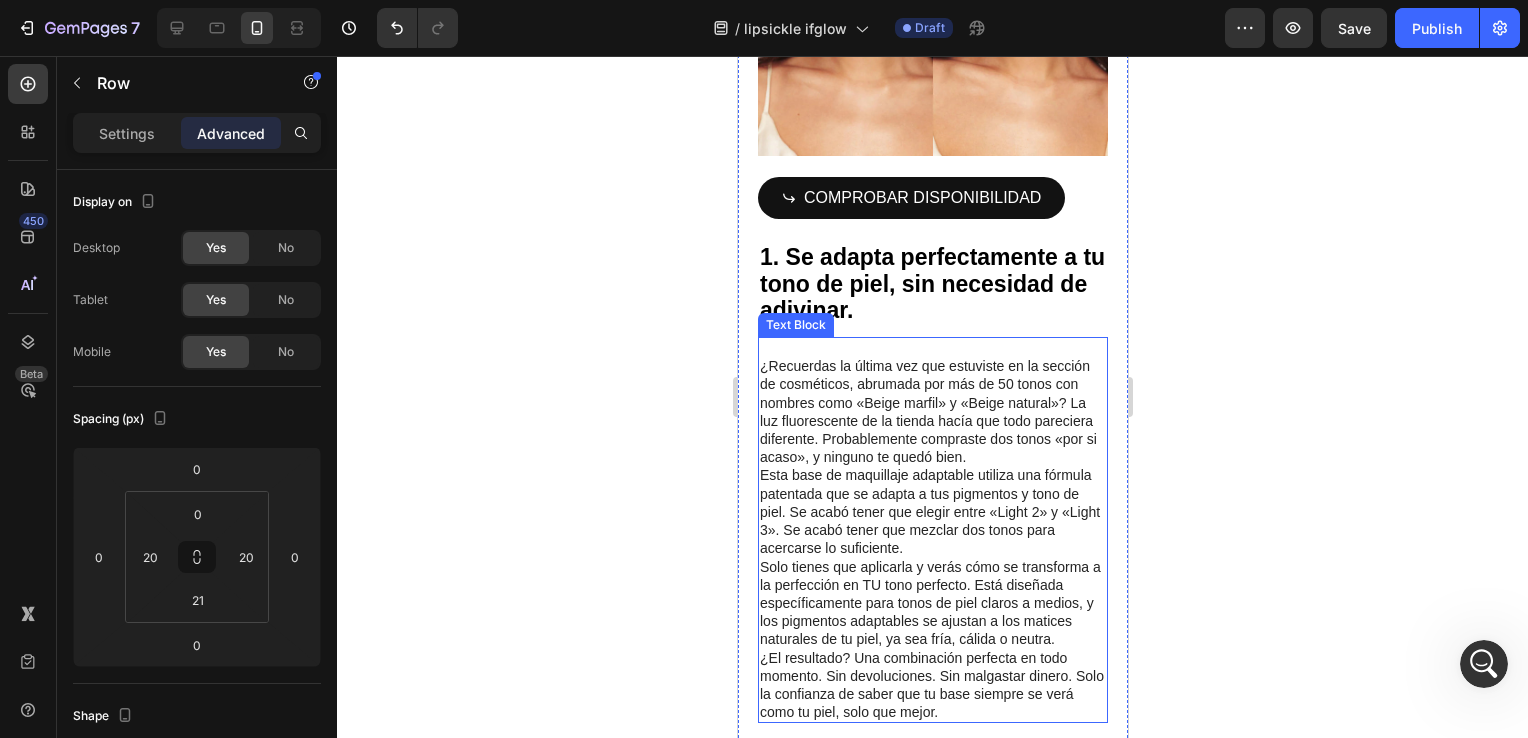 click on "¿Recuerdas la última vez que estuviste en la sección de cosméticos, abrumada por más de 50 tonos con nombres como «Beige marfil» y «Beige natural»? La luz fluorescente de la tienda hacía que todo pareciera diferente. Probablemente compraste dos tonos «por si acaso», y ninguno te quedó bien. Esta base de maquillaje adaptable utiliza una fórmula patentada que se adapta a tus pigmentos y tono de piel. Se acabó tener que elegir entre «Light 2» y «Light 3». Se acabó tener que mezclar dos tonos para acercarse lo suficiente. Solo tienes que aplicarla y verás cómo se transforma a la perfección en TU tono perfecto. Está diseñada específicamente para tonos de piel claros a medios, y los pigmentos adaptables se ajustan a los matices naturales de tu piel, ya sea fría, cálida o neutra. ¿El resultado? Una combinación perfecta en todo momento. Sin devoluciones. Sin malgastar dinero. Solo la confianza de saber que tu base siempre se verá como tu piel, solo que mejor." at bounding box center (932, 530) 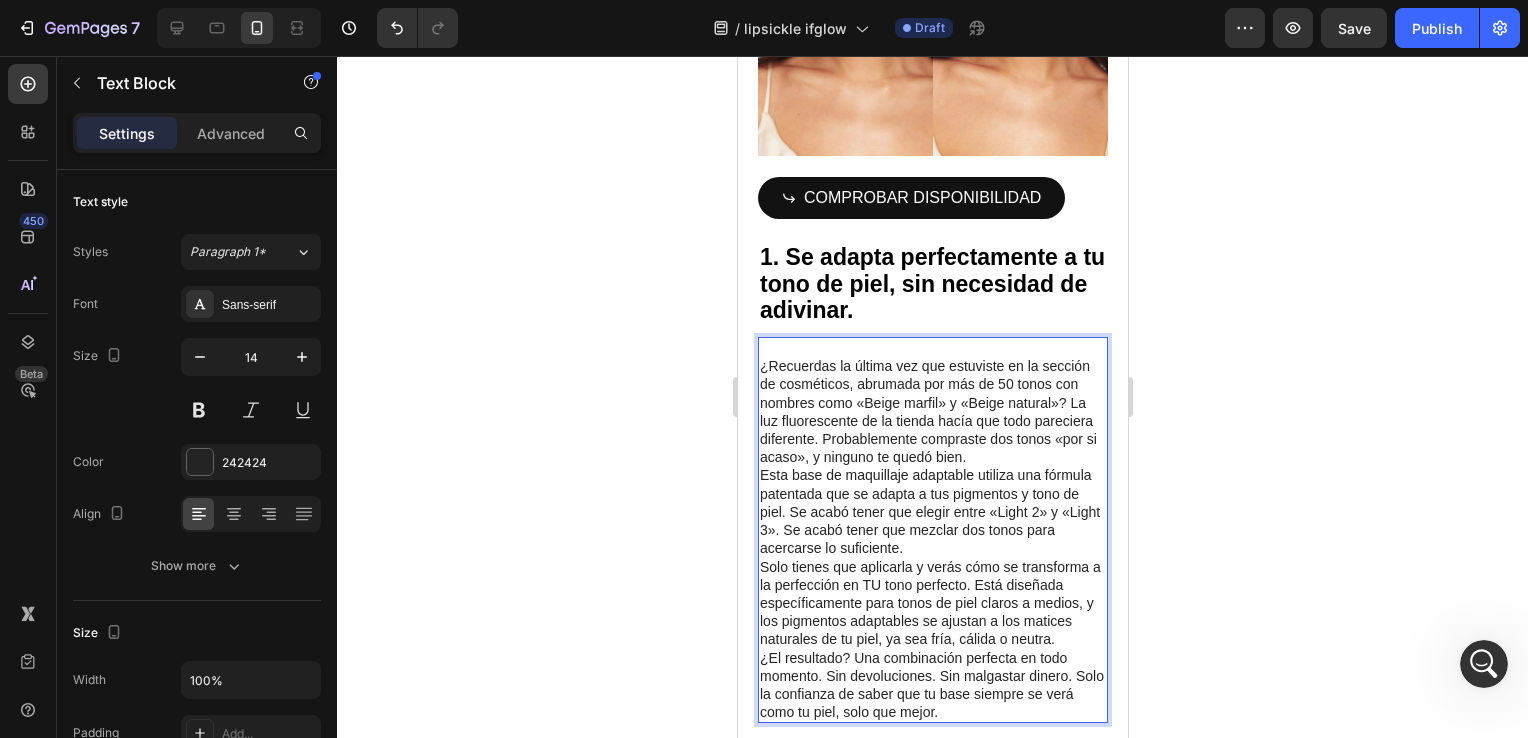 click on "¿Recuerdas la última vez que estuviste en la sección de cosméticos, abrumada por más de 50 tonos con nombres como «Beige marfil» y «Beige natural»? La luz fluorescente de la tienda hacía que todo pareciera diferente. Probablemente compraste dos tonos «por si acaso», y ninguno te quedó bien." at bounding box center (932, 411) 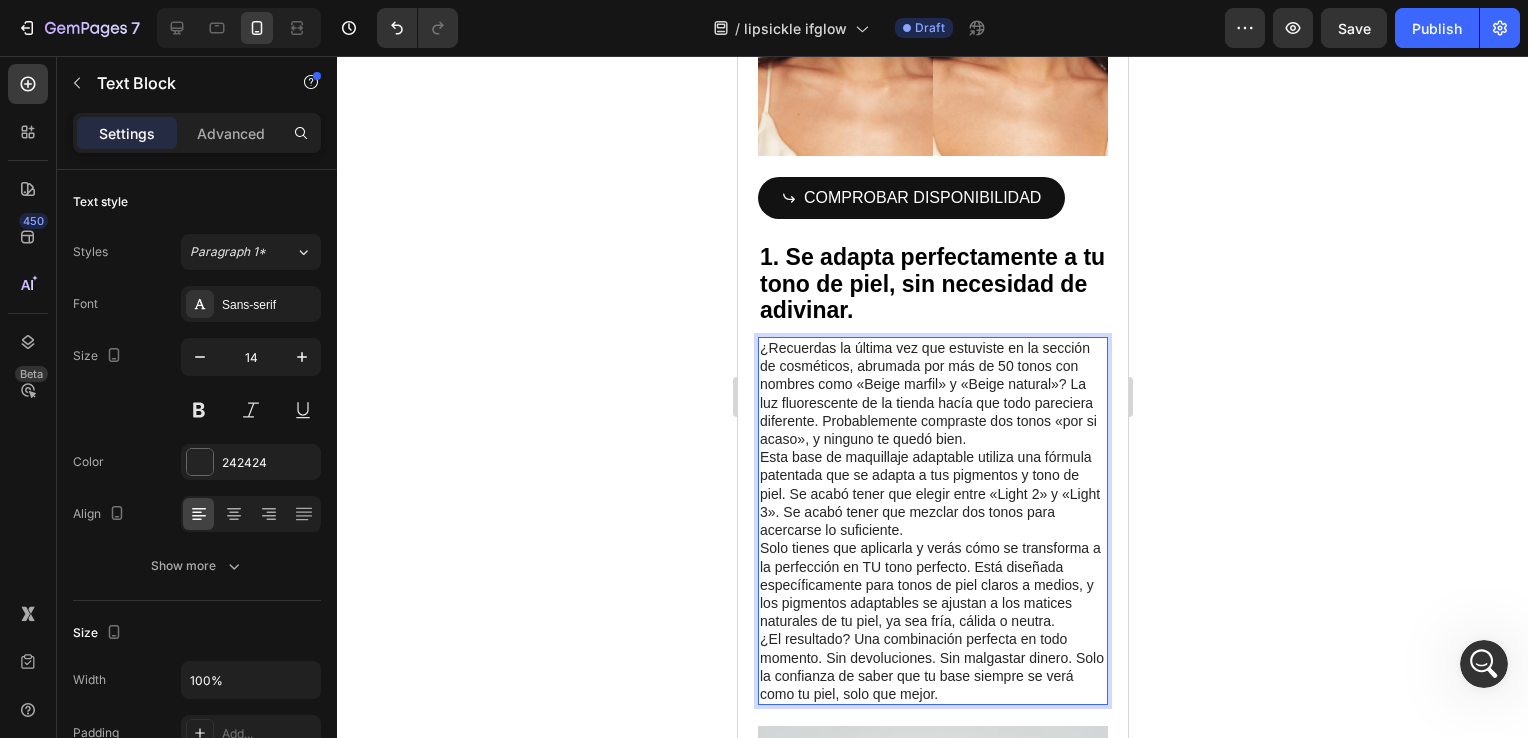 click on "¿Recuerdas la última vez que estuviste en la sección de cosméticos, abrumada por más de 50 tonos con nombres como «Beige marfil» y «Beige natural»? La luz fluorescente de la tienda hacía que todo pareciera diferente. Probablemente compraste dos tonos «por si acaso», y ninguno te quedó bien." at bounding box center [932, 393] 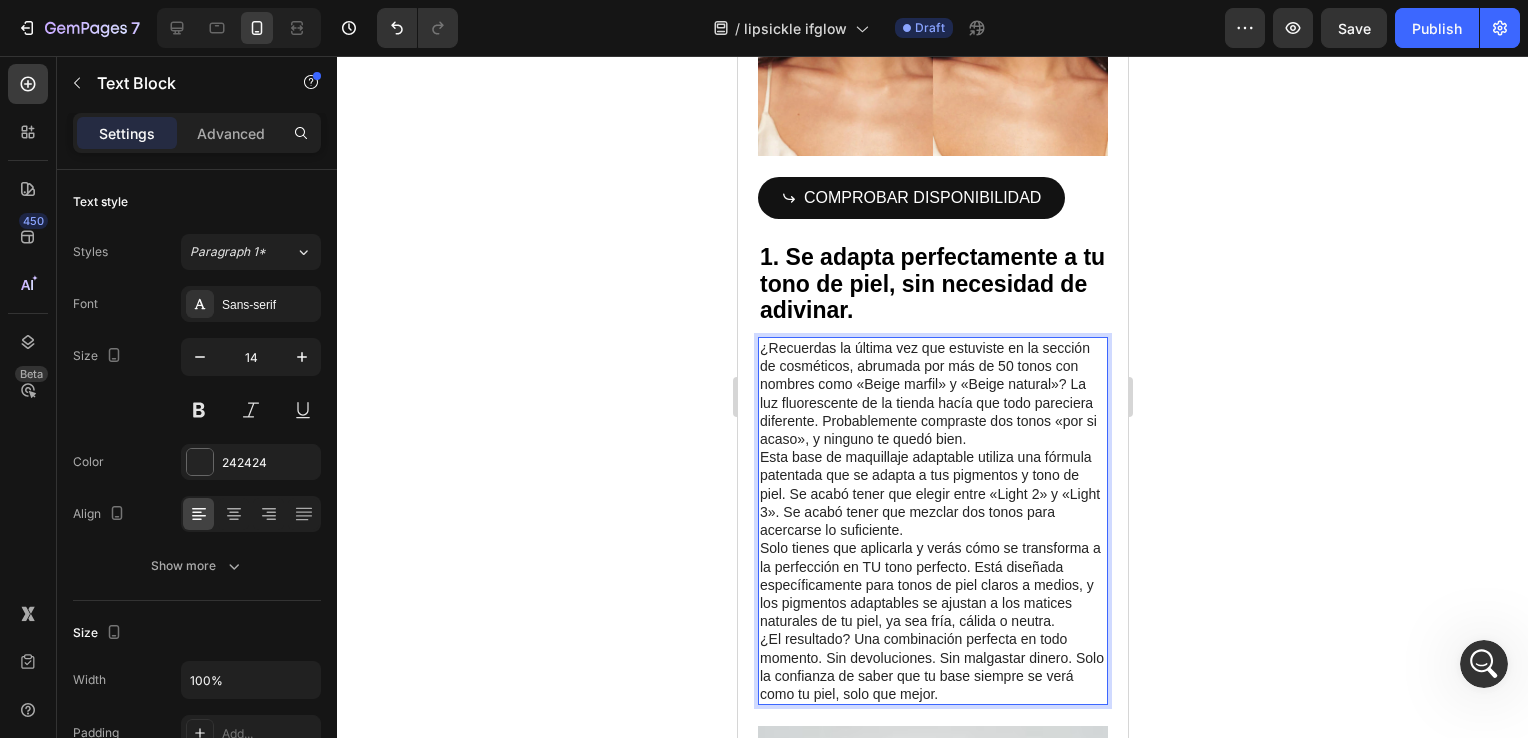 click on "¿Recuerdas la última vez que estuviste en la sección de cosméticos, abrumada por más de 50 tonos con nombres como «Beige marfil» y «Beige natural»? La luz fluorescente de la tienda hacía que todo pareciera diferente. Probablemente compraste dos tonos «por si acaso», y ninguno te quedó bien." at bounding box center [932, 393] 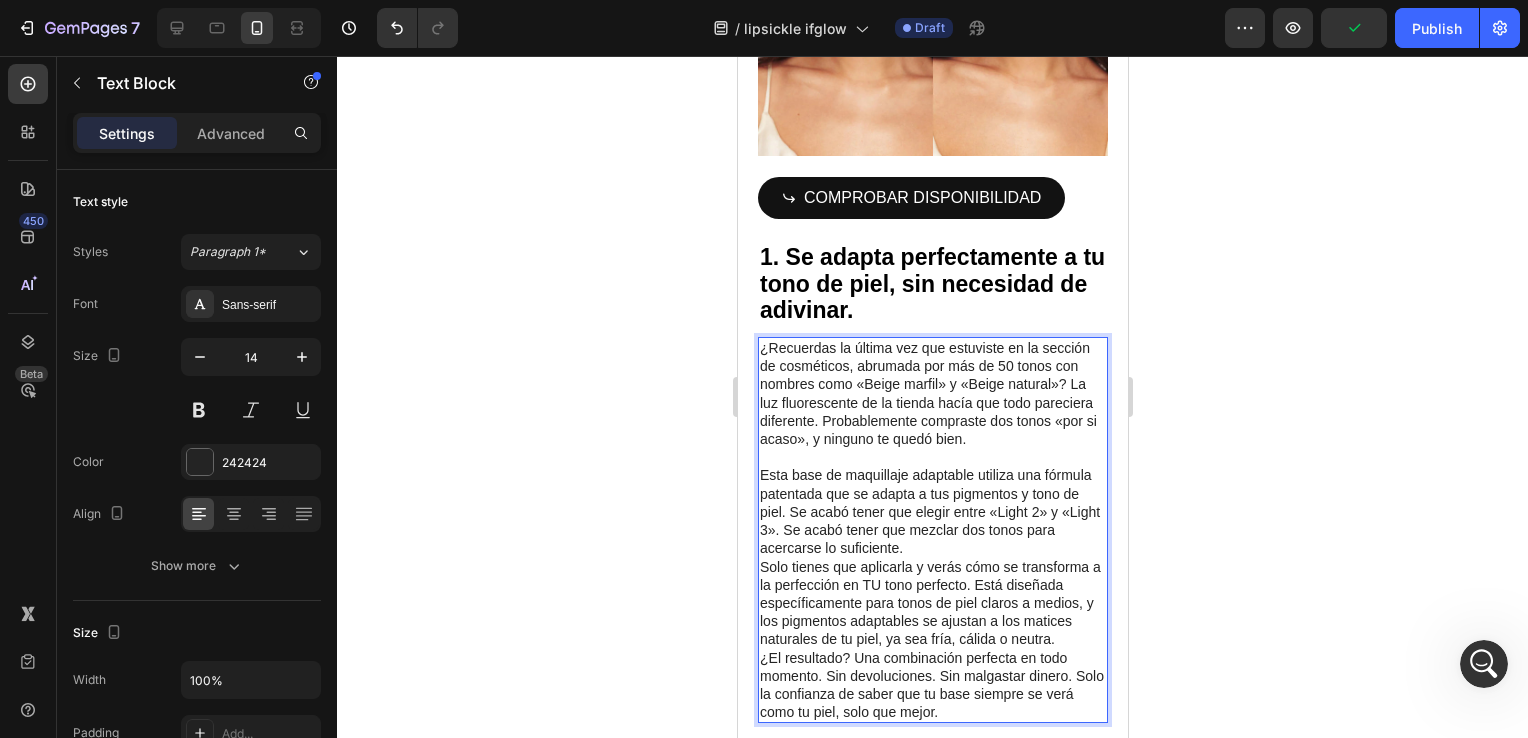 click on "Esta base de maquillaje adaptable utiliza una fórmula patentada que se adapta a tus pigmentos y tono de piel. Se acabó tener que elegir entre «Light 2» y «Light 3». Se acabó tener que mezclar dos tonos para acercarse lo suficiente." at bounding box center [932, 511] 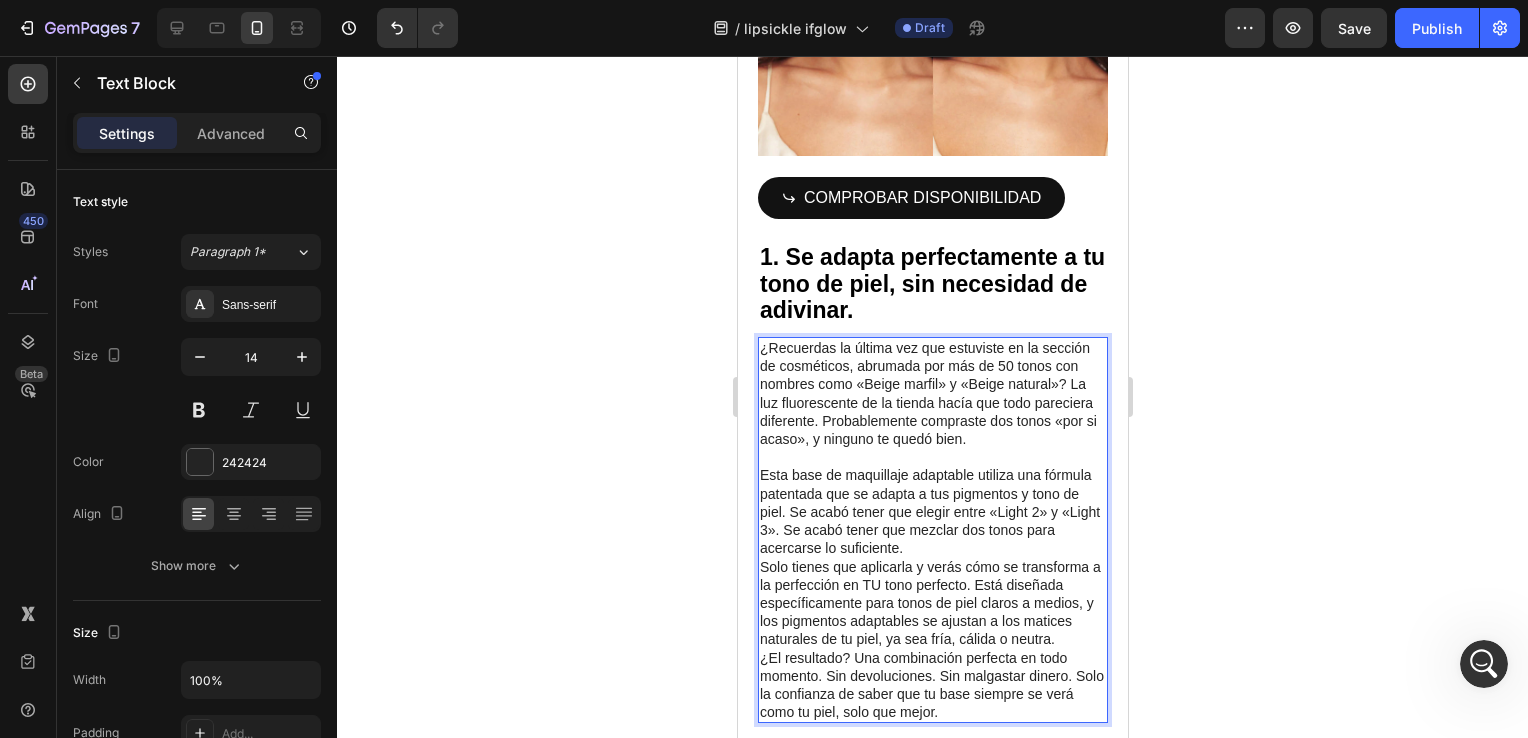 click on "Esta base de maquillaje adaptable utiliza una fórmula patentada que se adapta a tus pigmentos y tono de piel. Se acabó tener que elegir entre «Light 2» y «Light 3». Se acabó tener que mezclar dos tonos para acercarse lo suficiente." at bounding box center [932, 511] 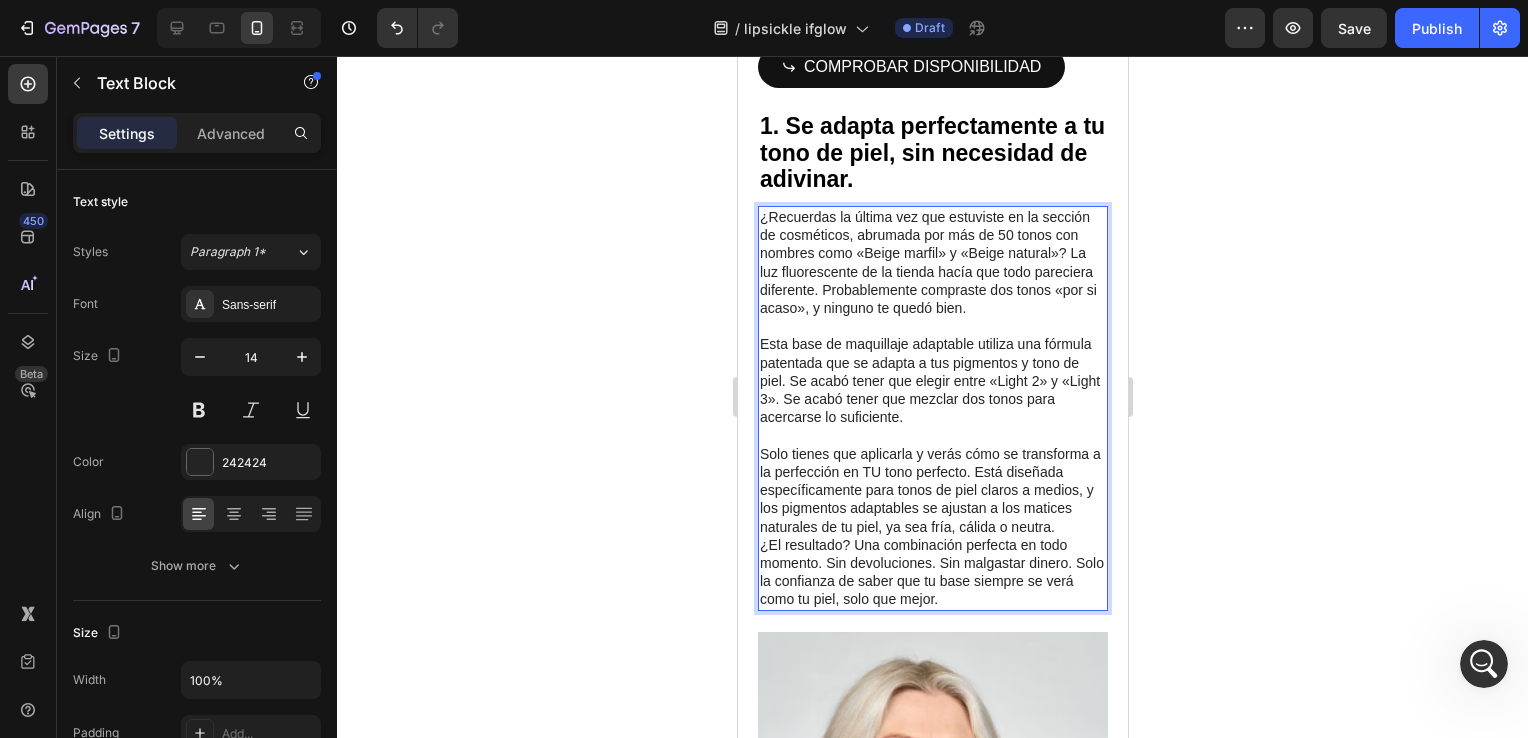 scroll, scrollTop: 1485, scrollLeft: 0, axis: vertical 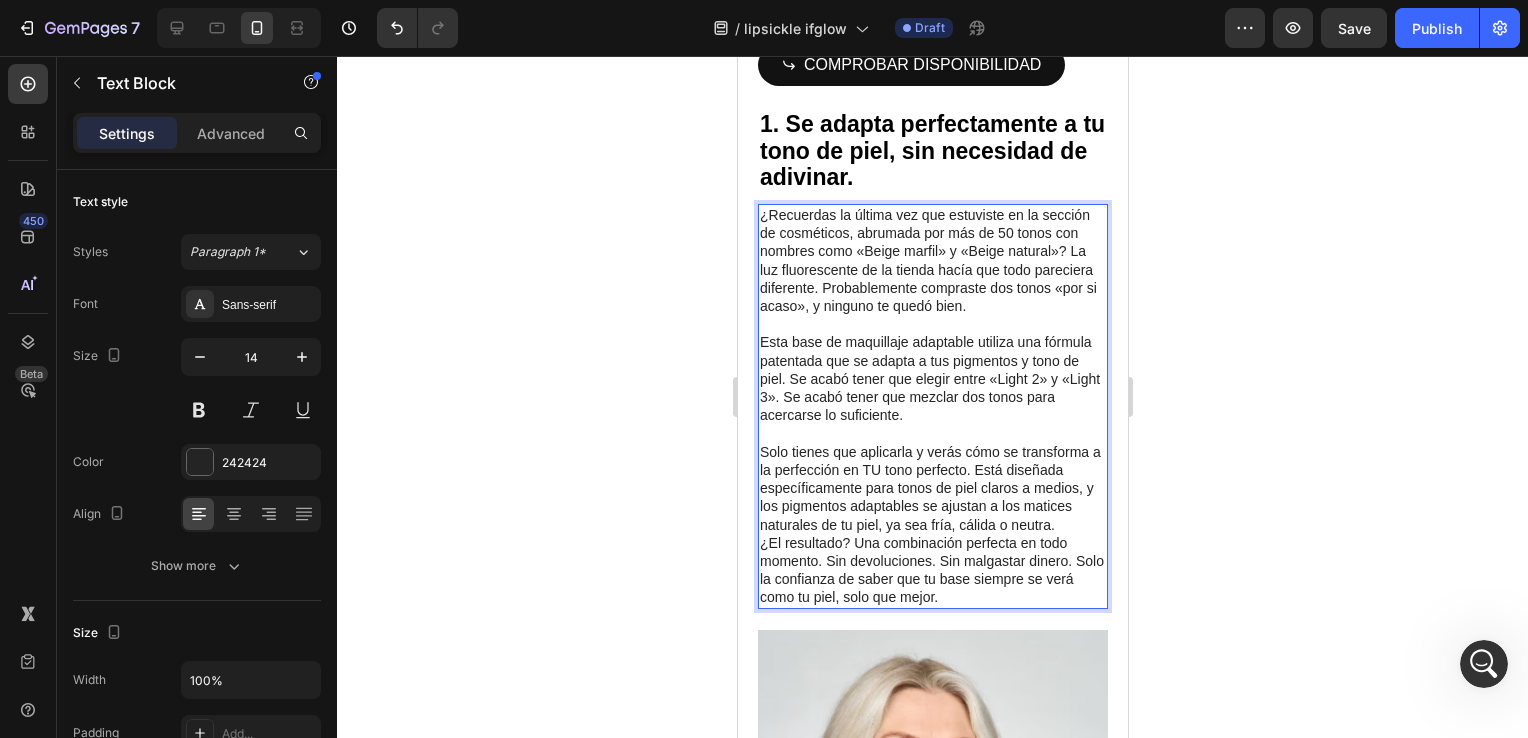 click on "Solo tienes que aplicarla y verás cómo se transforma a la perfección en TU tono perfecto. Está diseñada específicamente para tonos de piel claros a medios, y los pigmentos adaptables se ajustan a los matices naturales de tu piel, ya sea fría, cálida o neutra." at bounding box center [932, 488] 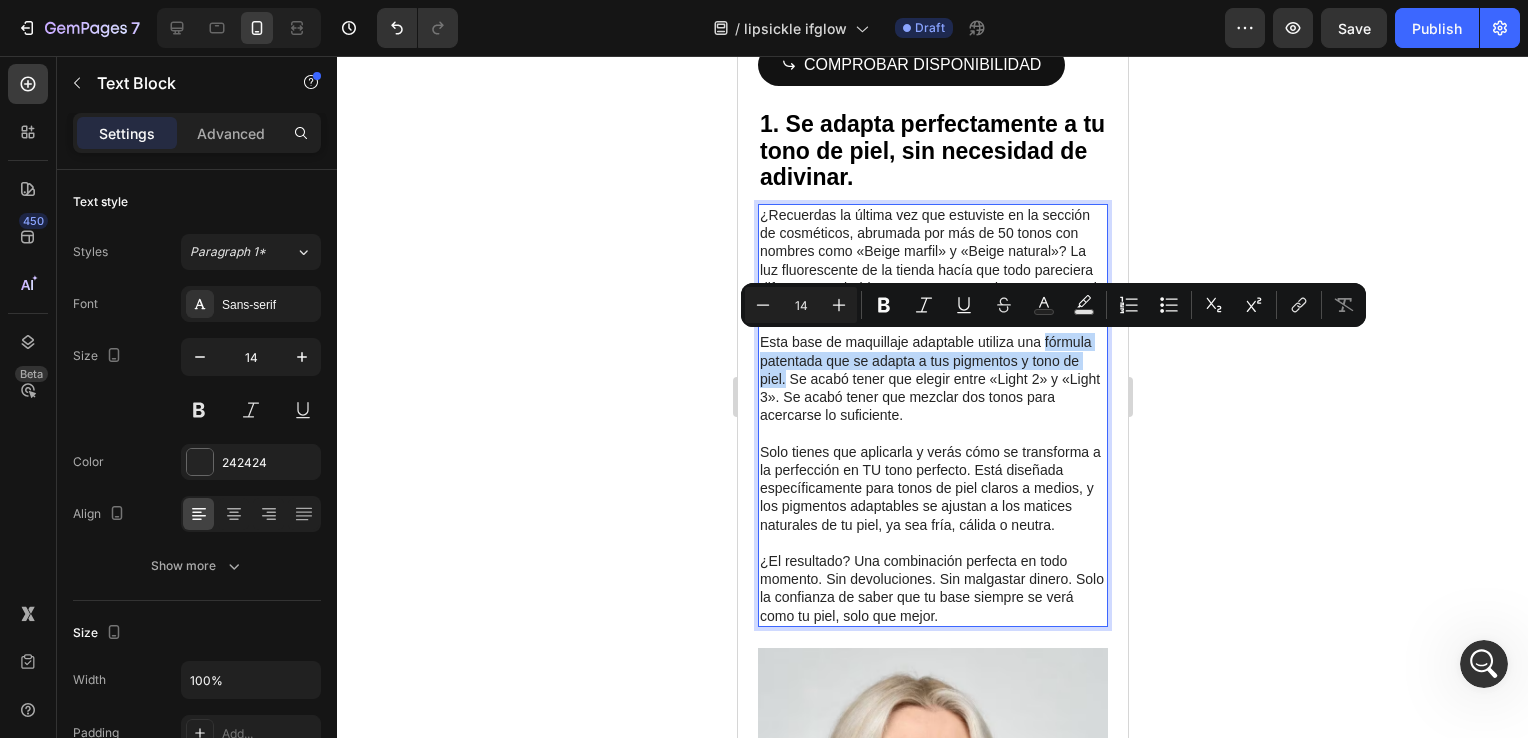 drag, startPoint x: 757, startPoint y: 341, endPoint x: 836, endPoint y: 365, distance: 82.565125 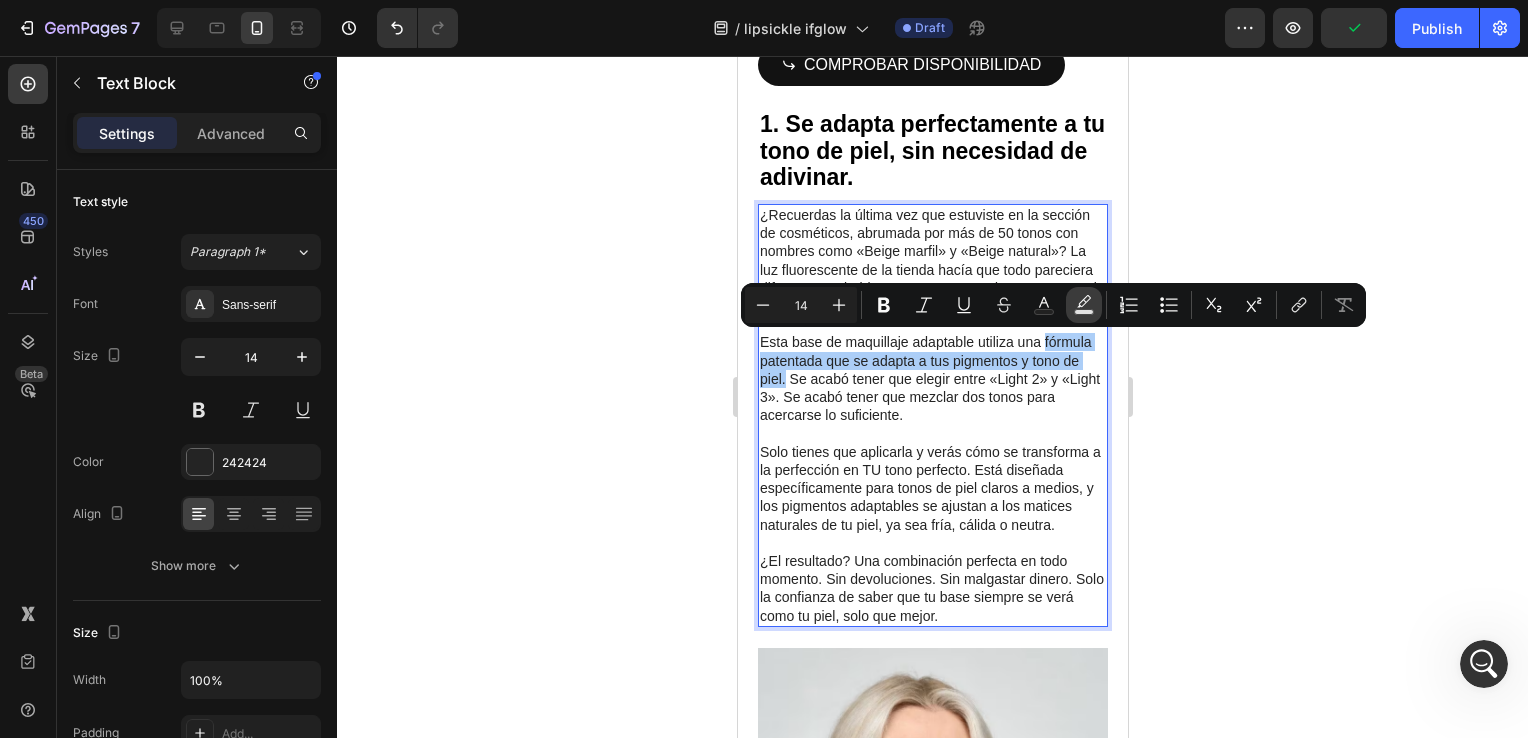 click 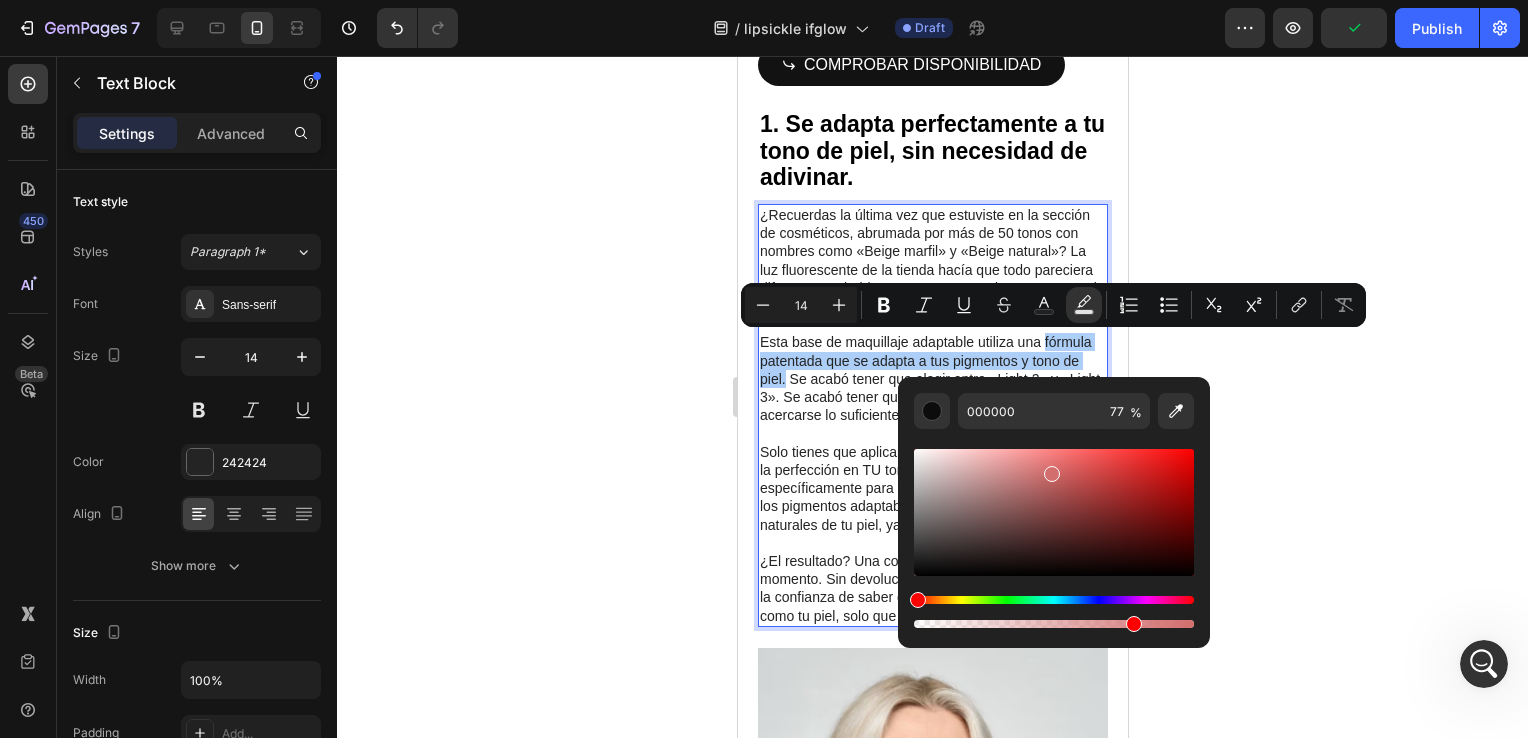 drag, startPoint x: 988, startPoint y: 489, endPoint x: 1052, endPoint y: 467, distance: 67.6757 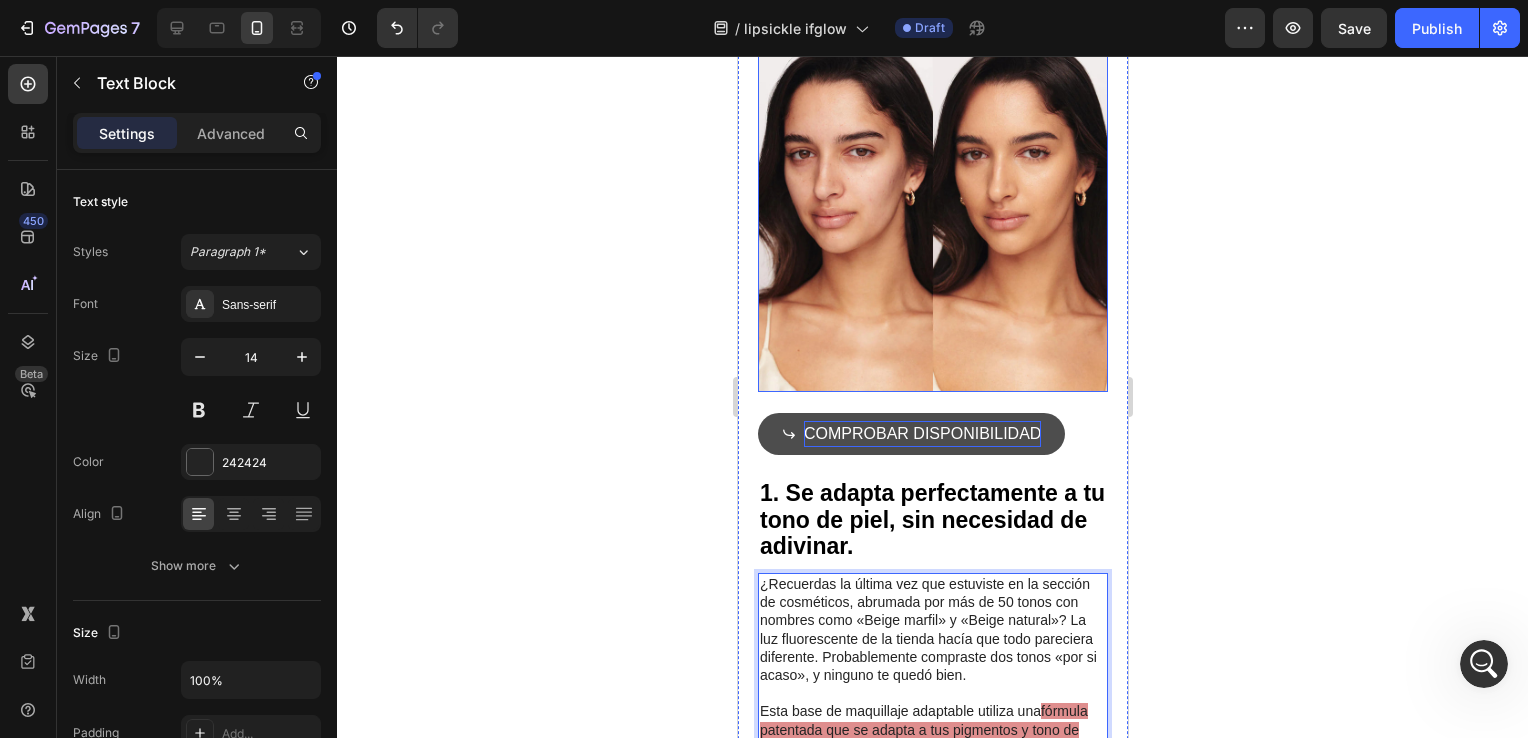 scroll, scrollTop: 1219, scrollLeft: 0, axis: vertical 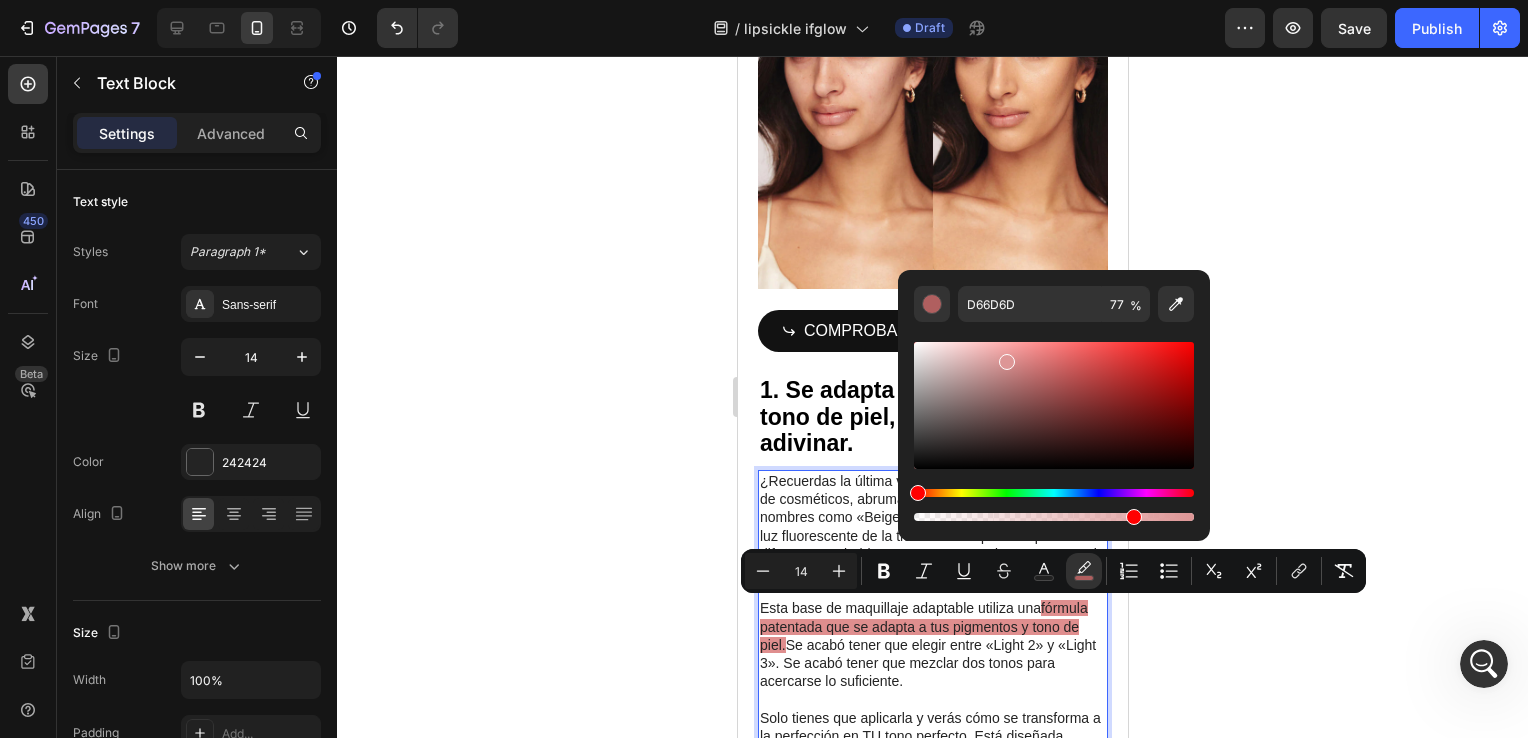 drag, startPoint x: 1045, startPoint y: 376, endPoint x: 1003, endPoint y: 359, distance: 45.310043 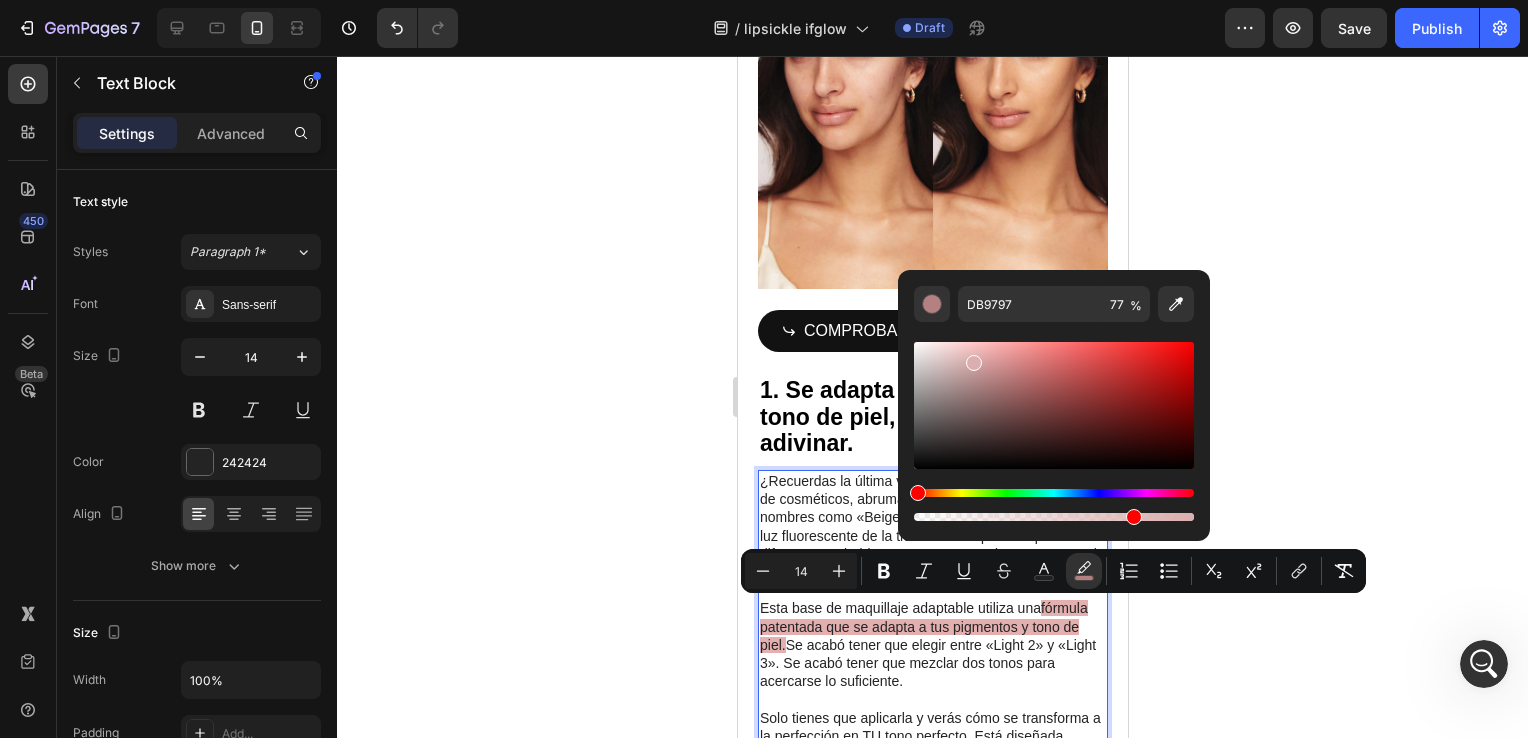 drag, startPoint x: 1003, startPoint y: 371, endPoint x: 974, endPoint y: 354, distance: 33.61547 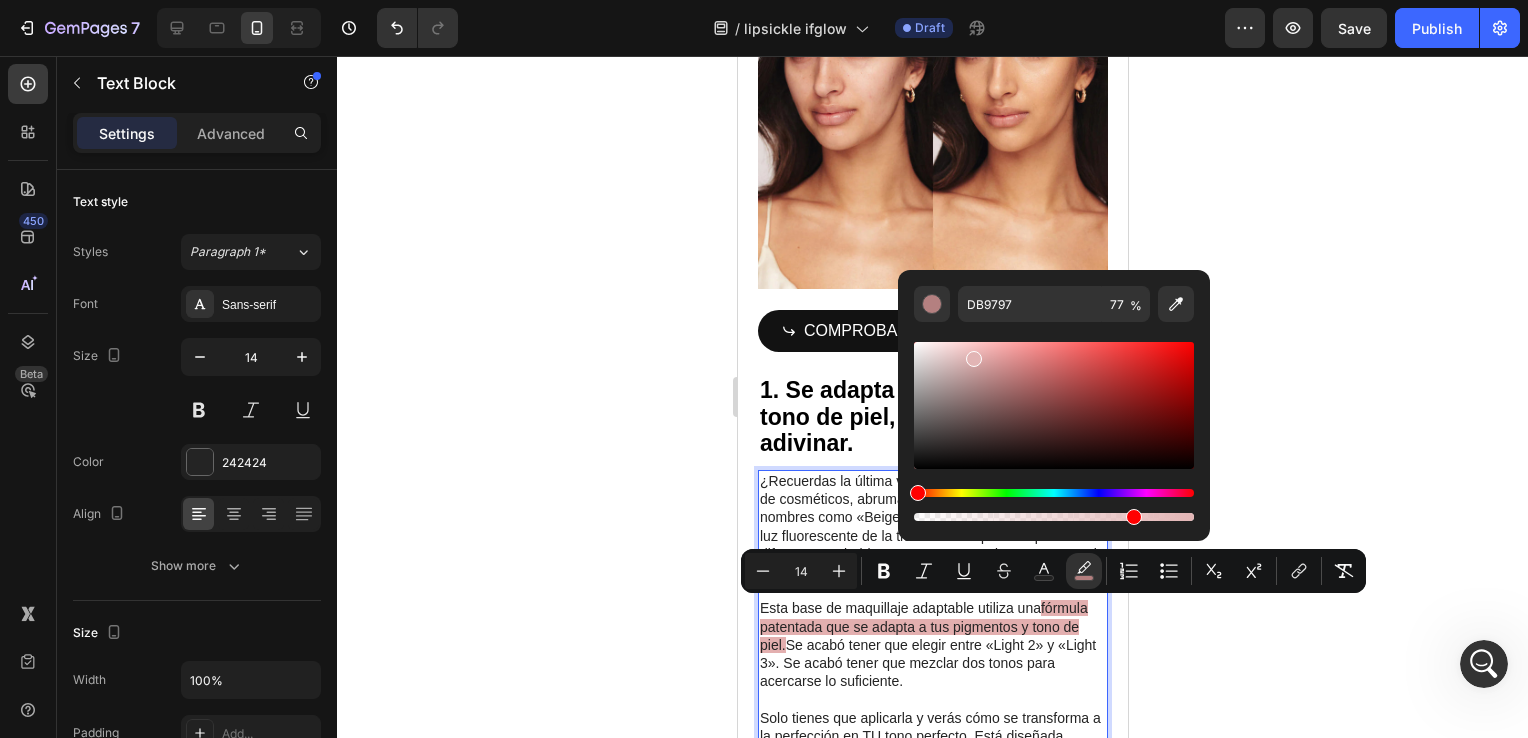 type on "E2B5B5" 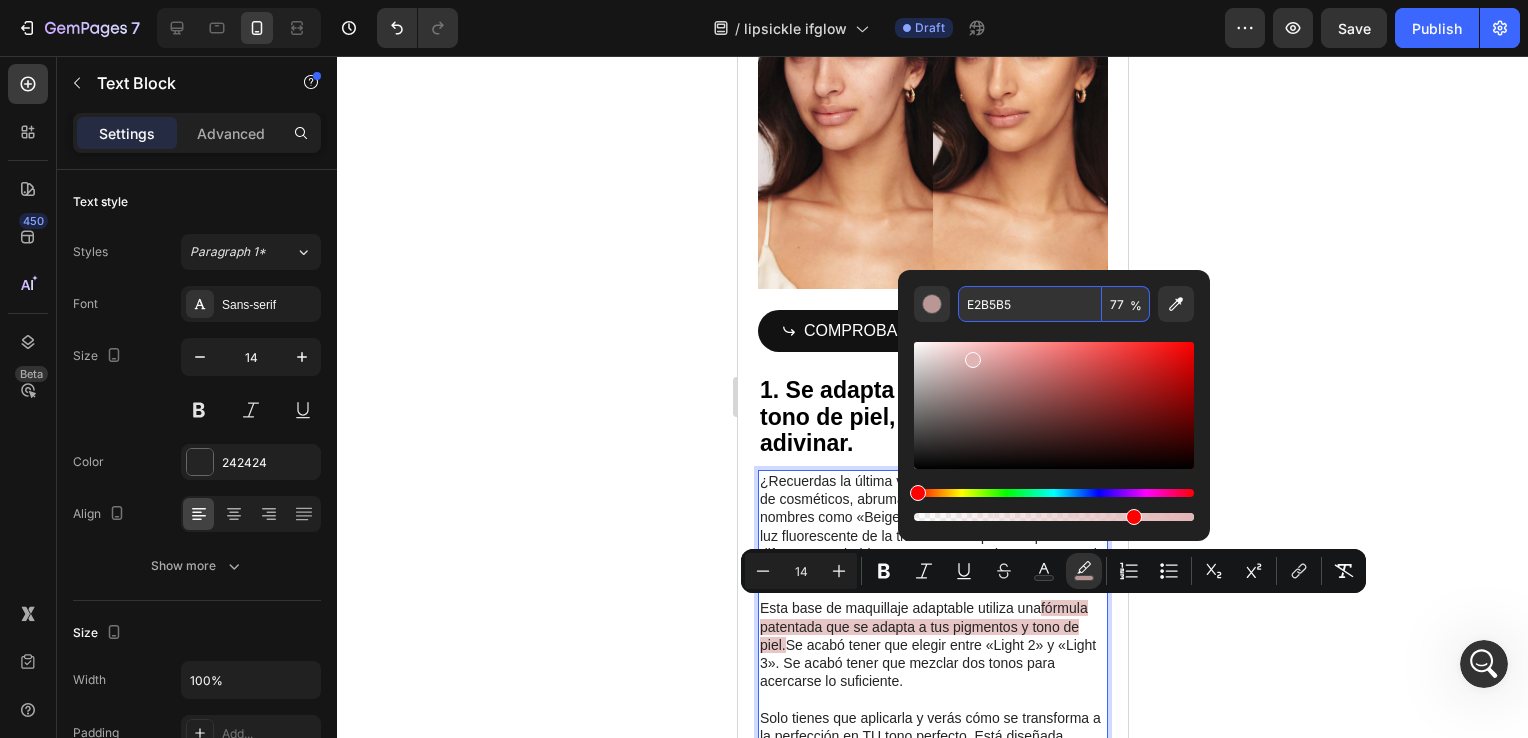 click on "E2B5B5" at bounding box center [1030, 304] 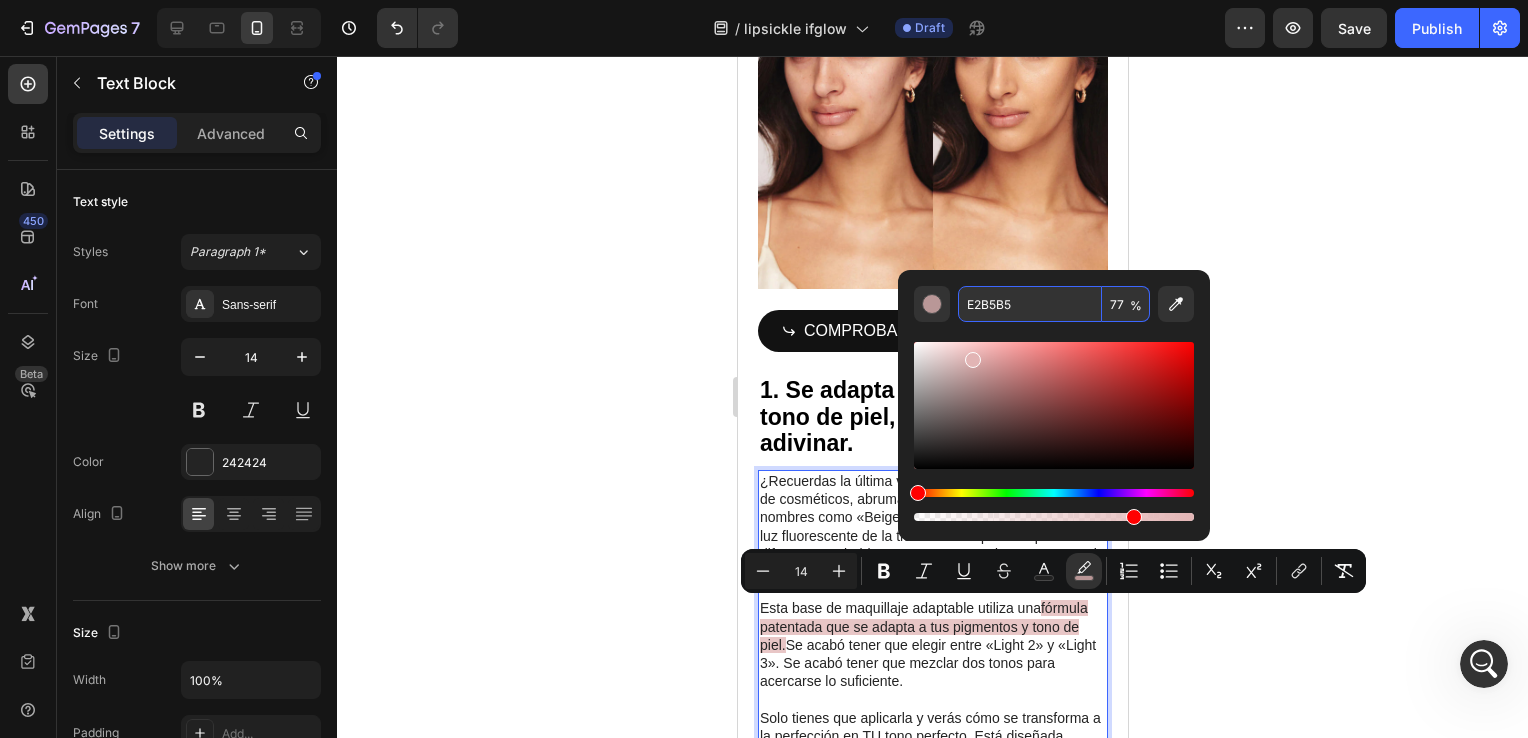 click 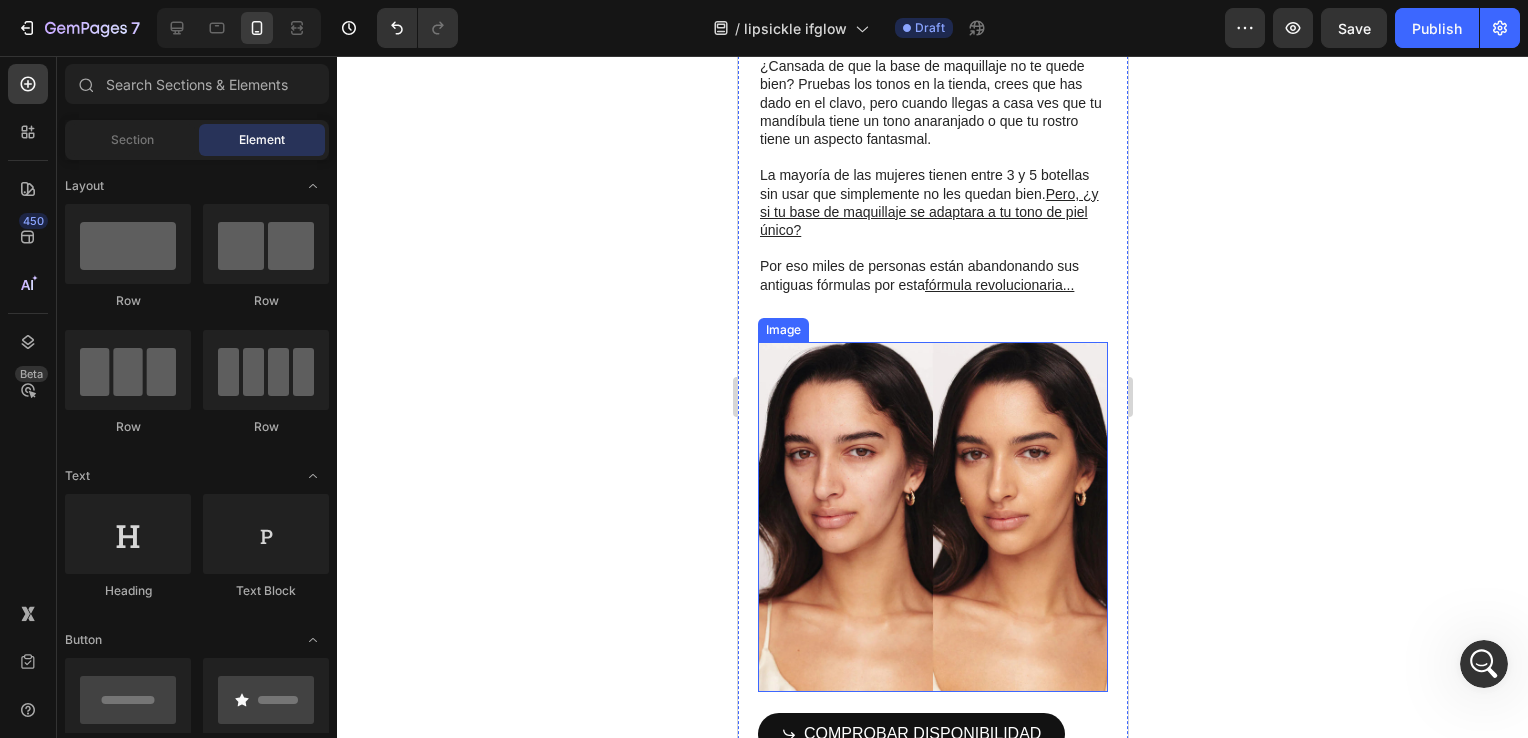 scroll, scrollTop: 819, scrollLeft: 0, axis: vertical 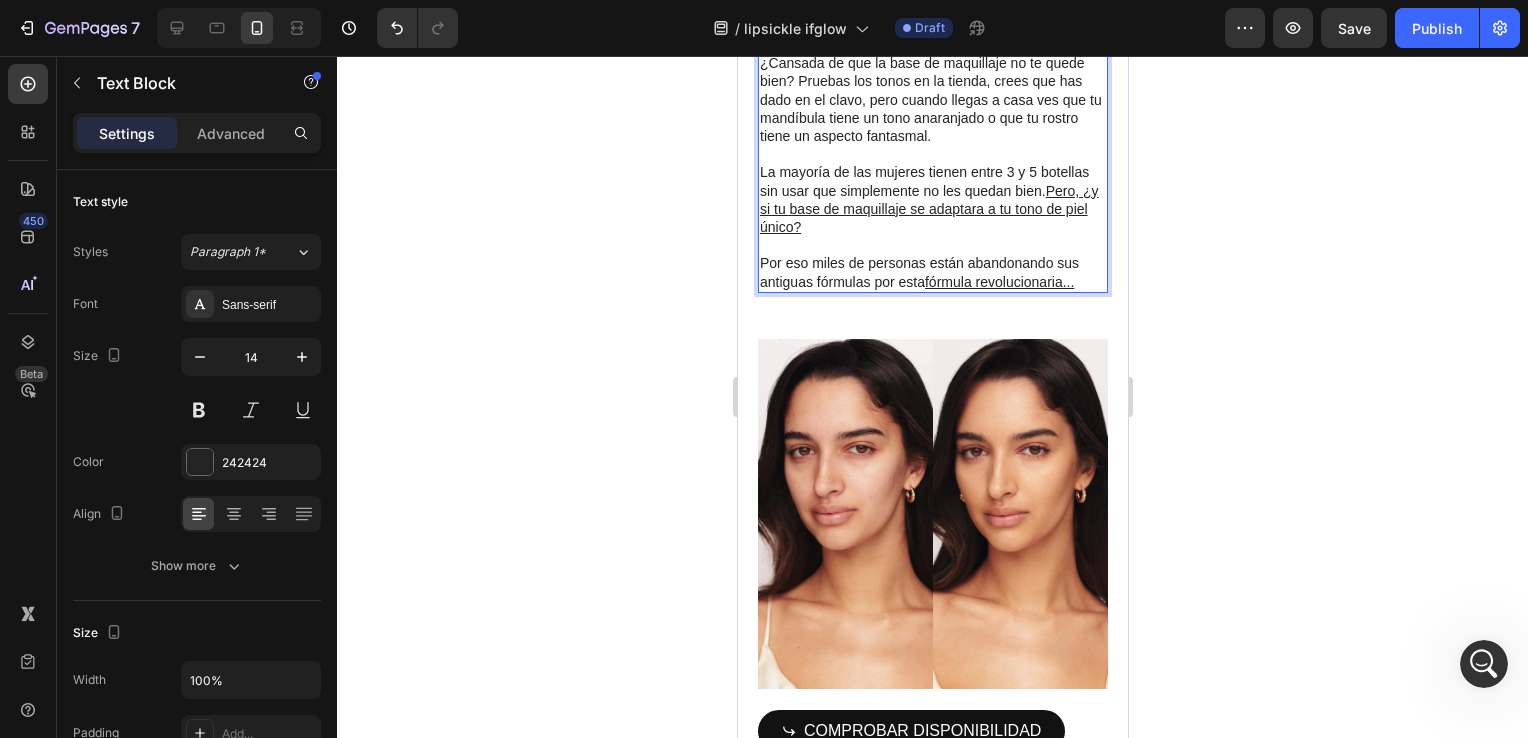 click on "fórmula revolucionaria..." at bounding box center [998, 282] 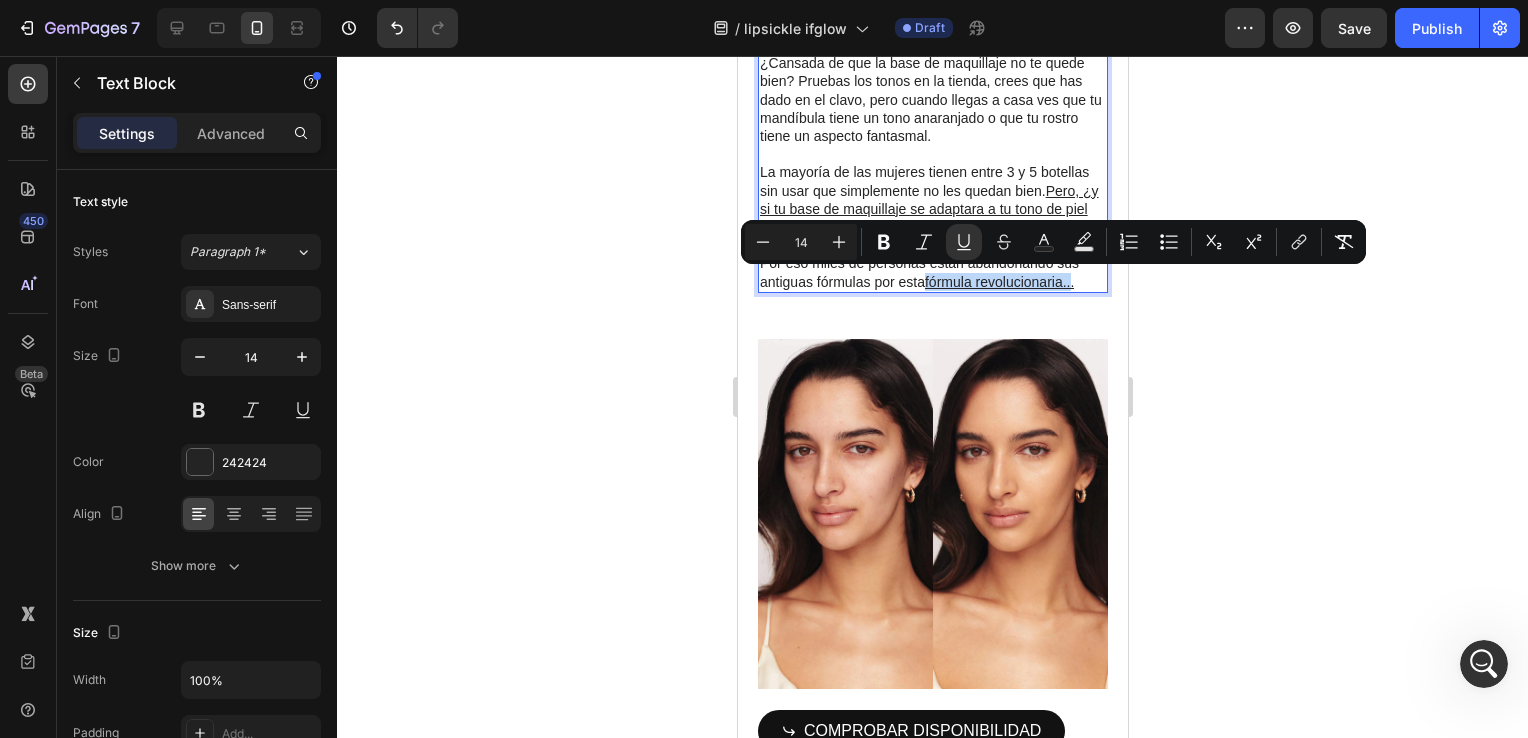 drag, startPoint x: 929, startPoint y: 278, endPoint x: 1070, endPoint y: 276, distance: 141.01419 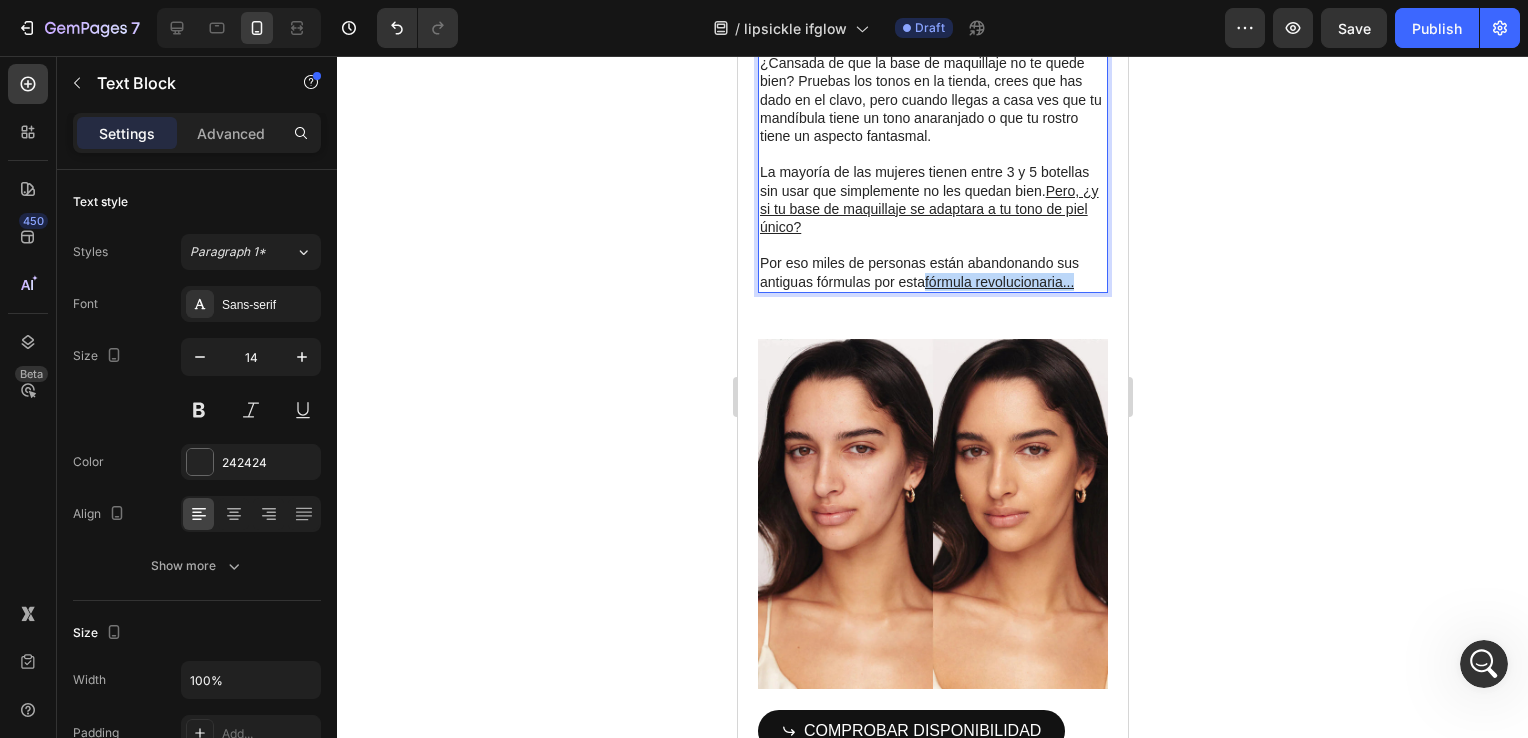 drag, startPoint x: 929, startPoint y: 278, endPoint x: 1077, endPoint y: 283, distance: 148.08444 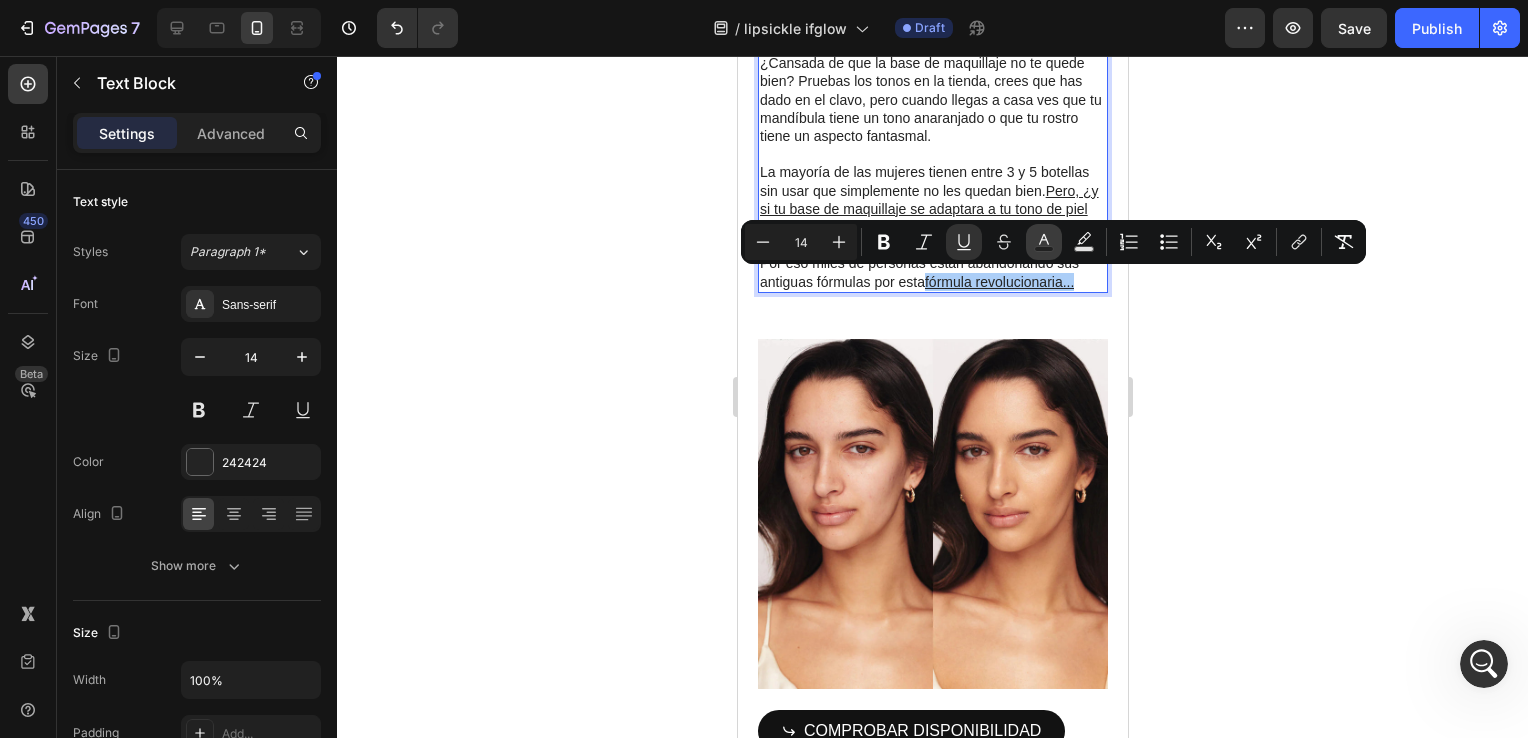 click 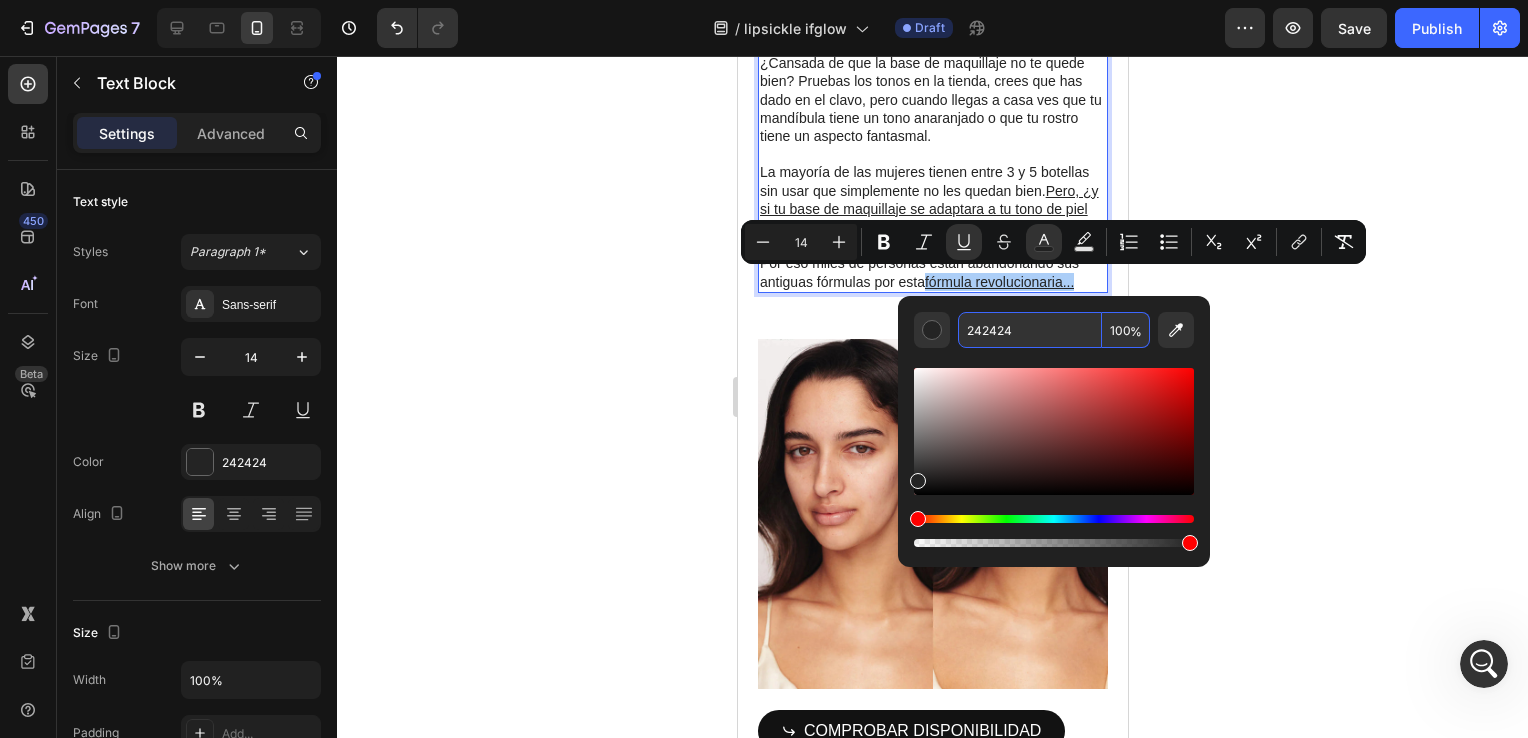 click on "242424" at bounding box center [1030, 330] 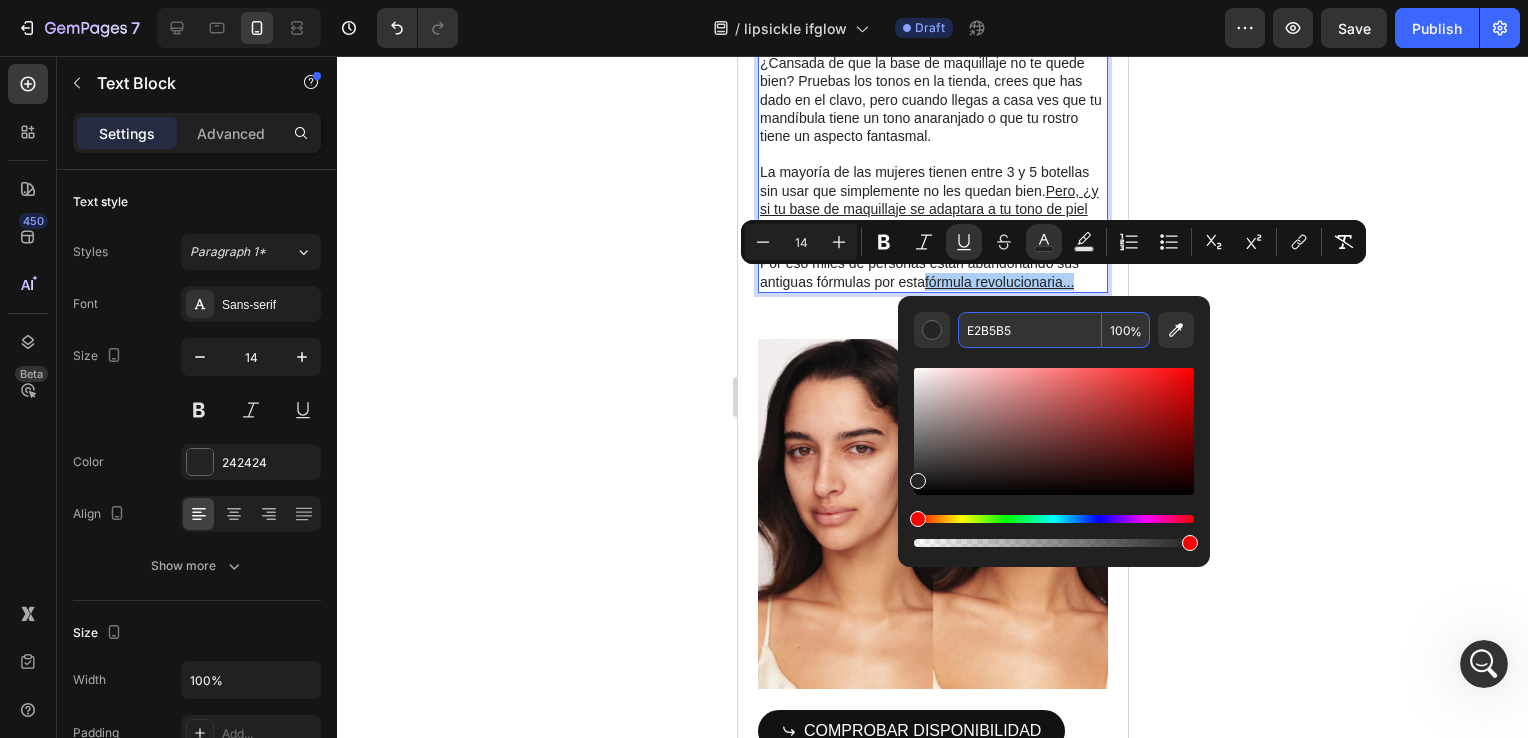 type on "E2B5B5" 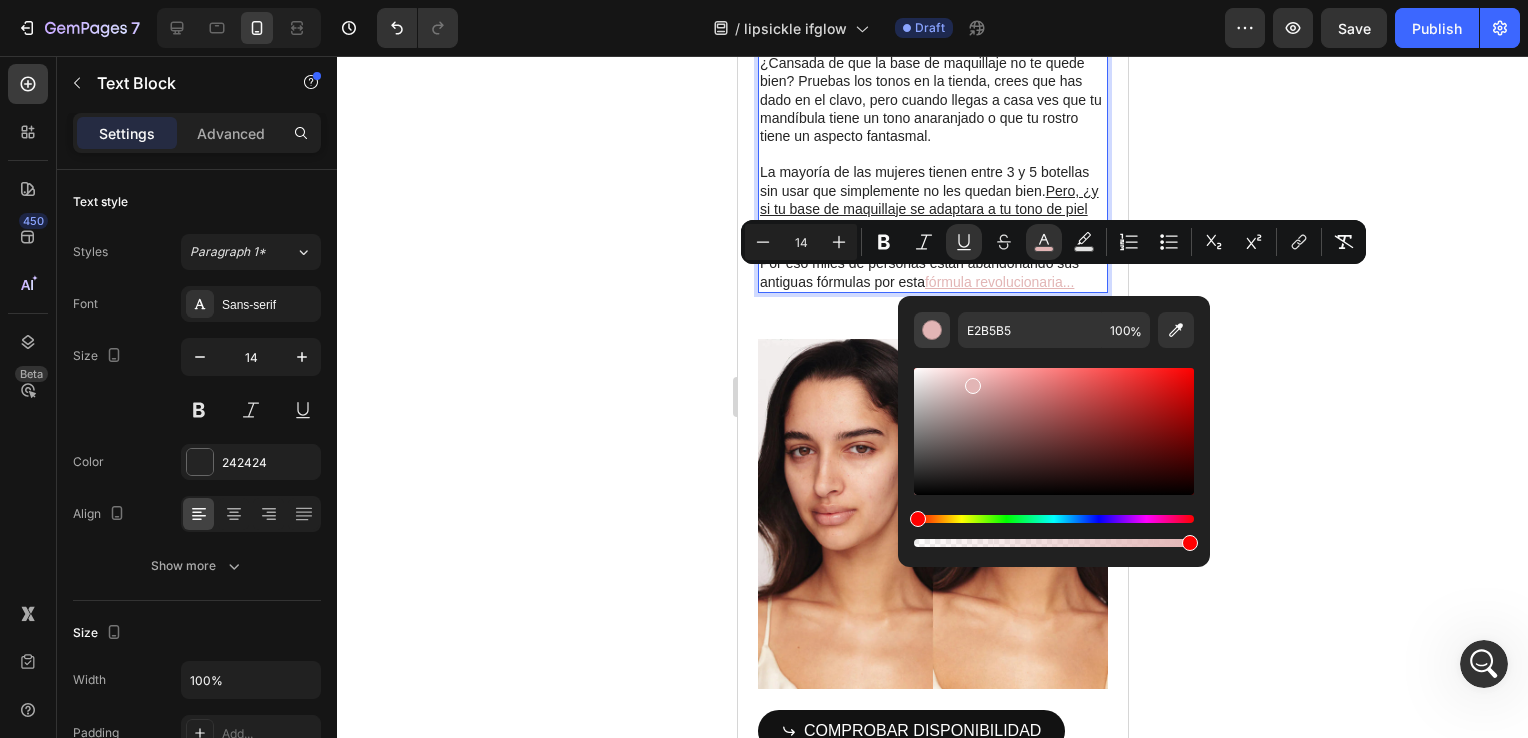 click at bounding box center [932, 330] 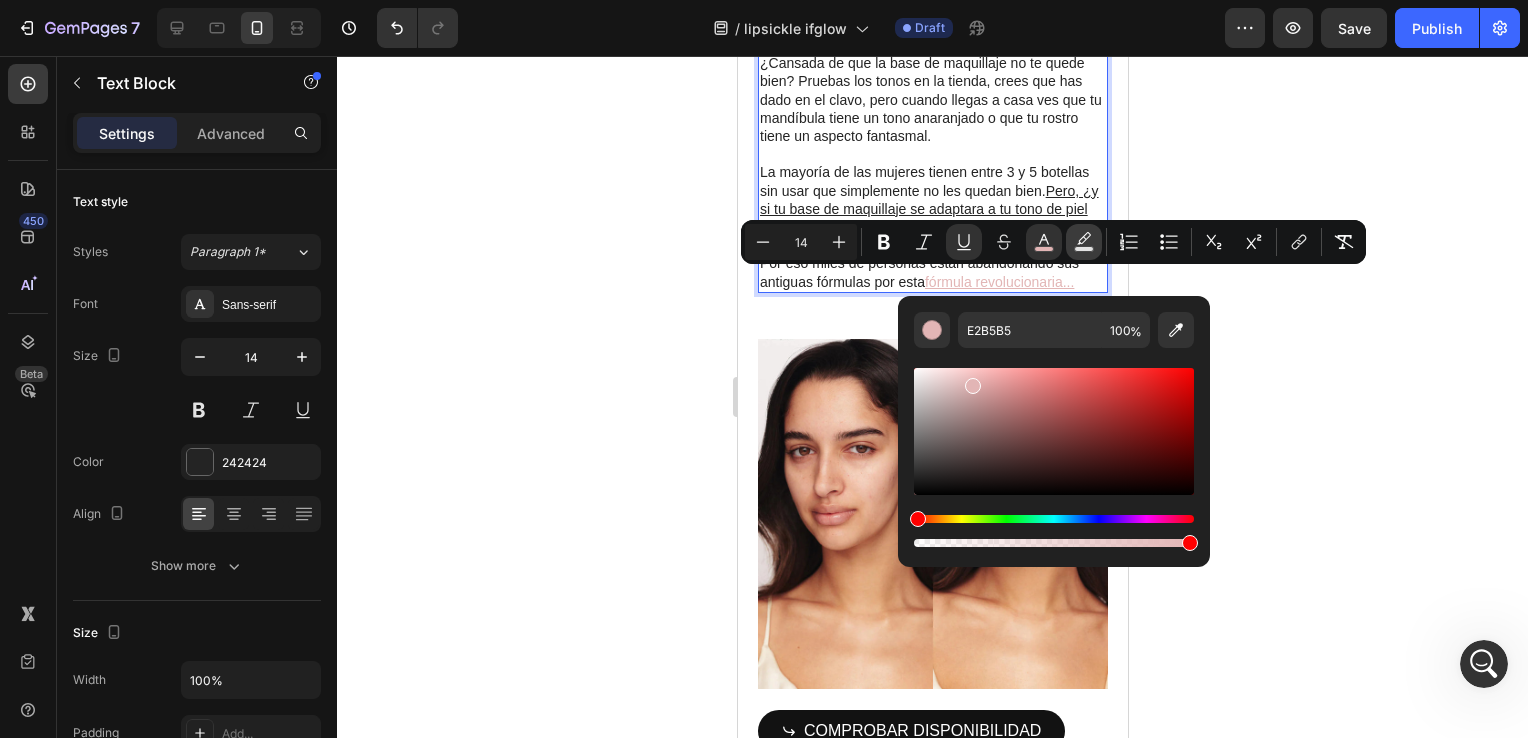 click on "Text Background Color" at bounding box center [1084, 242] 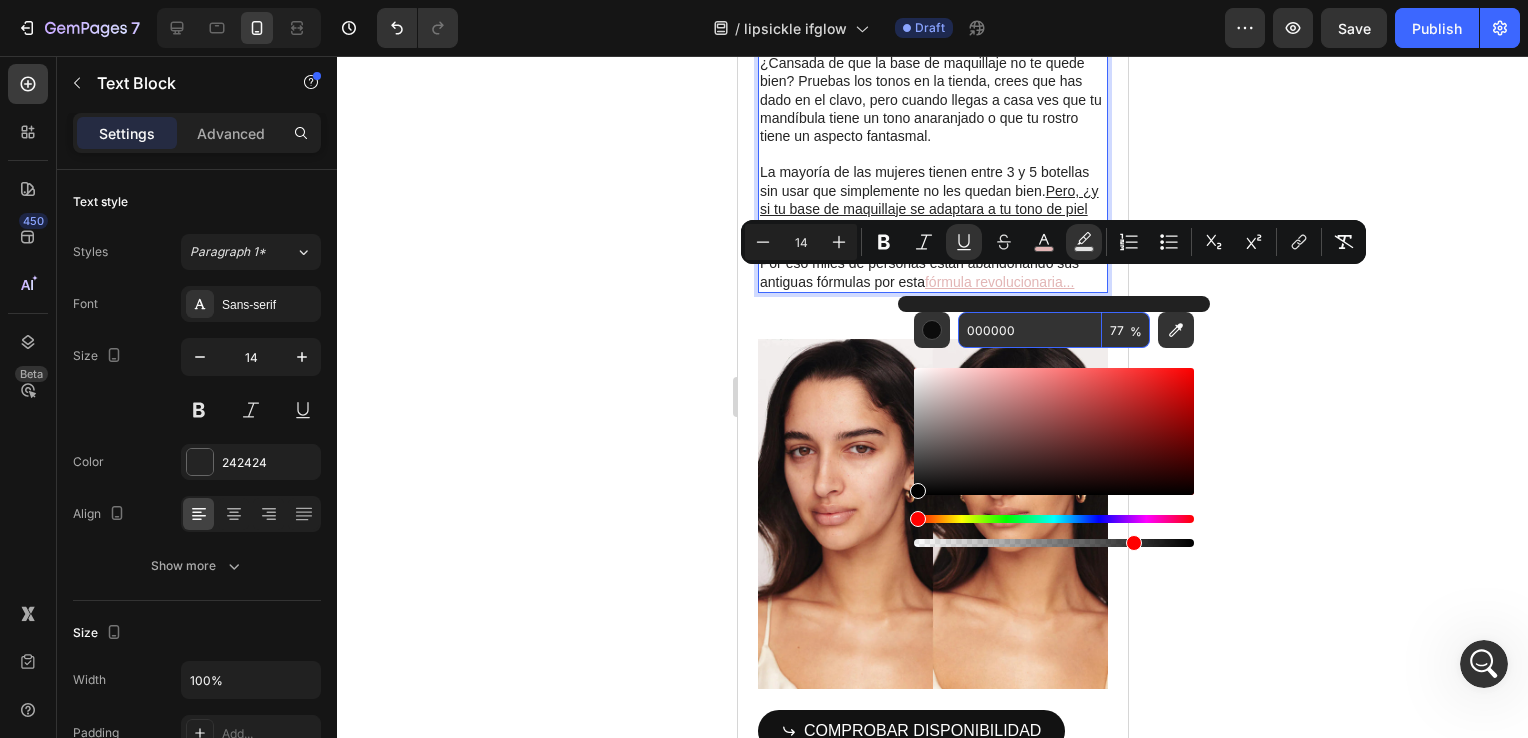 click on "000000" at bounding box center [1030, 330] 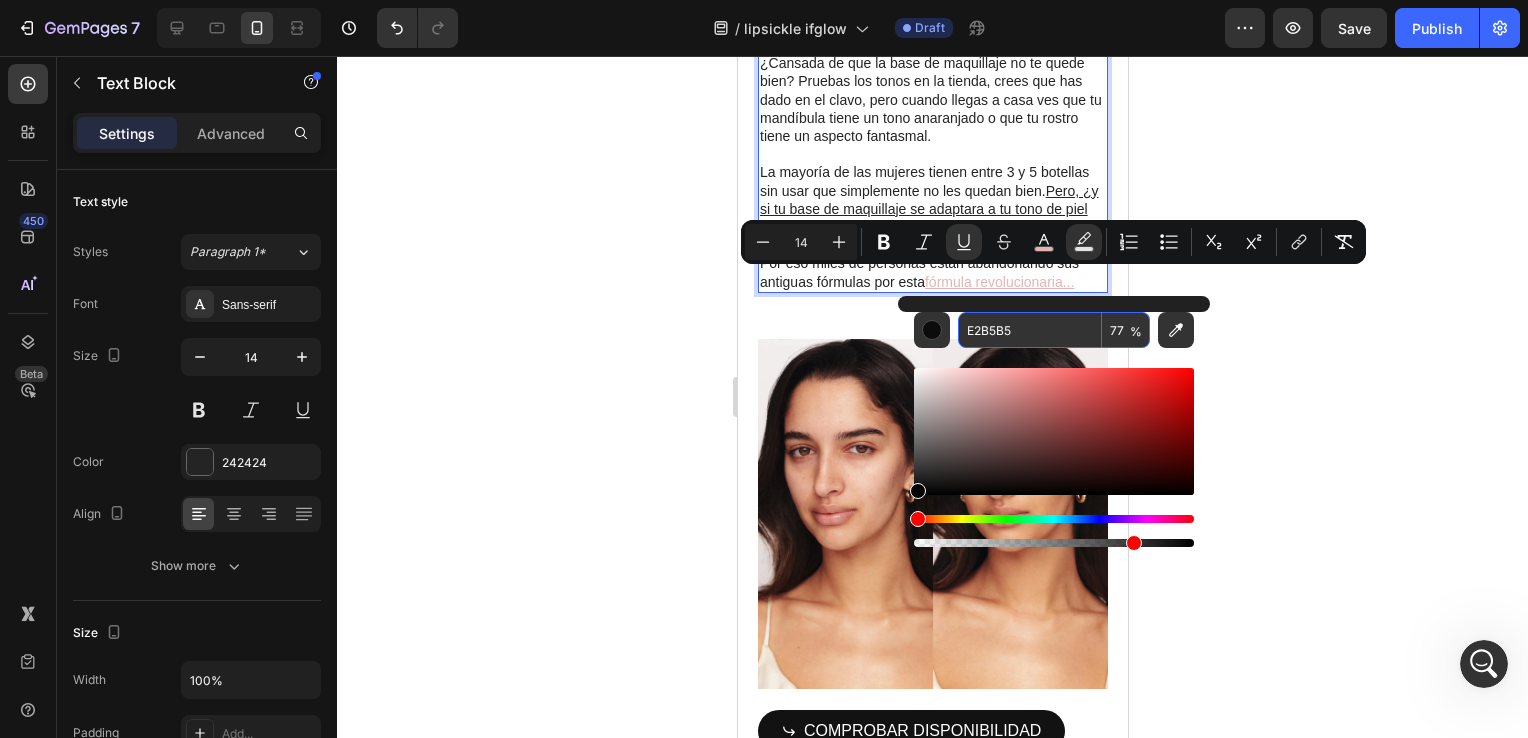 type on "E2B5B5" 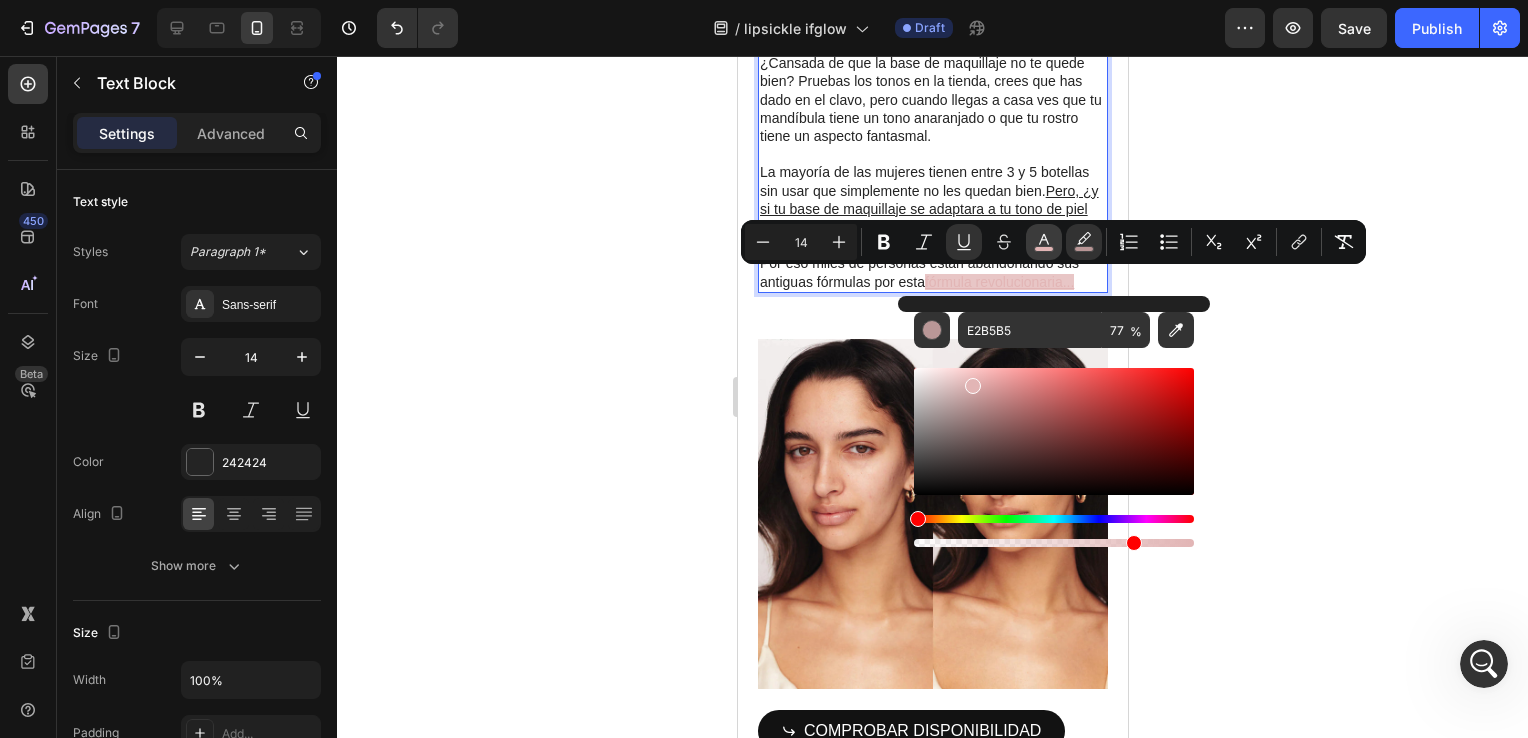 click 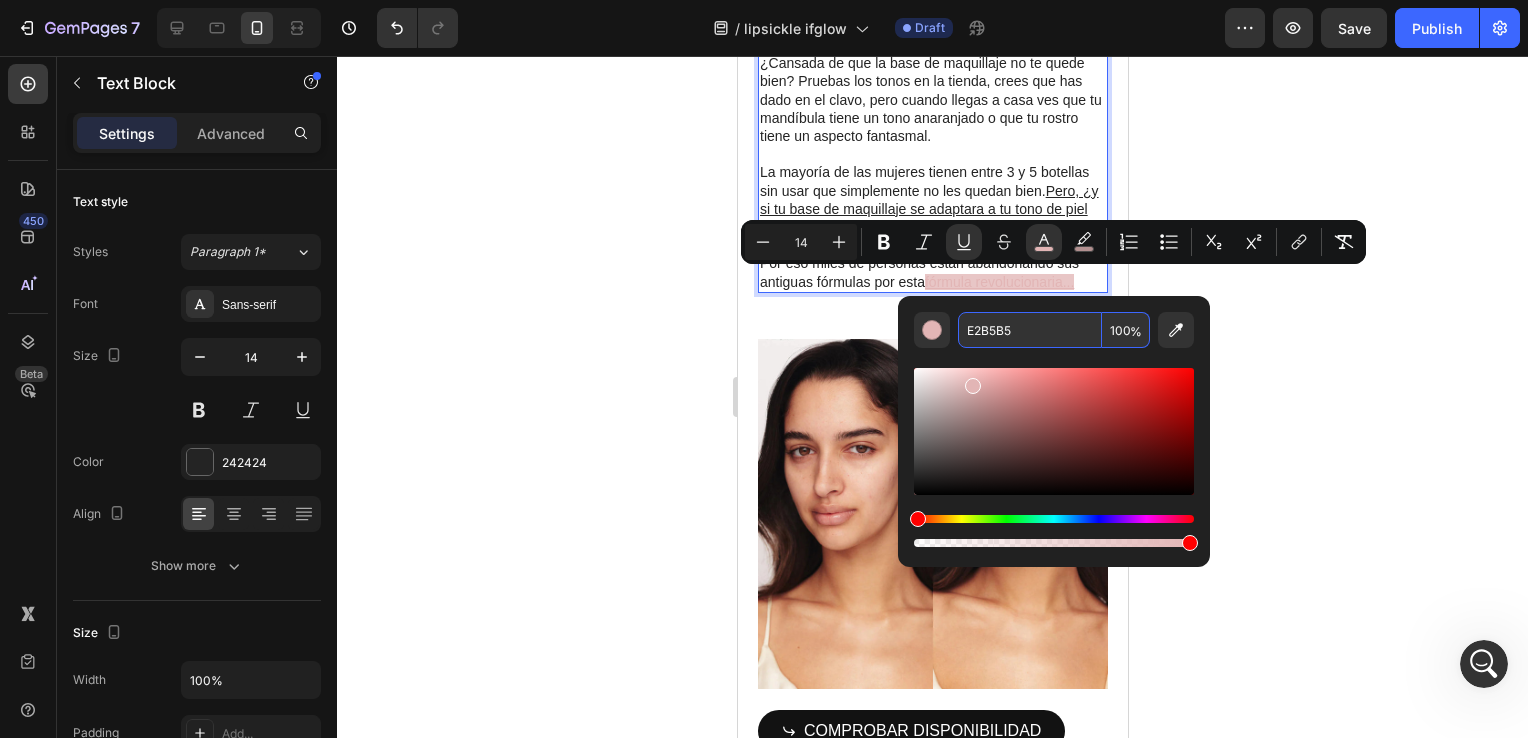 click on "E2B5B5" at bounding box center (1030, 330) 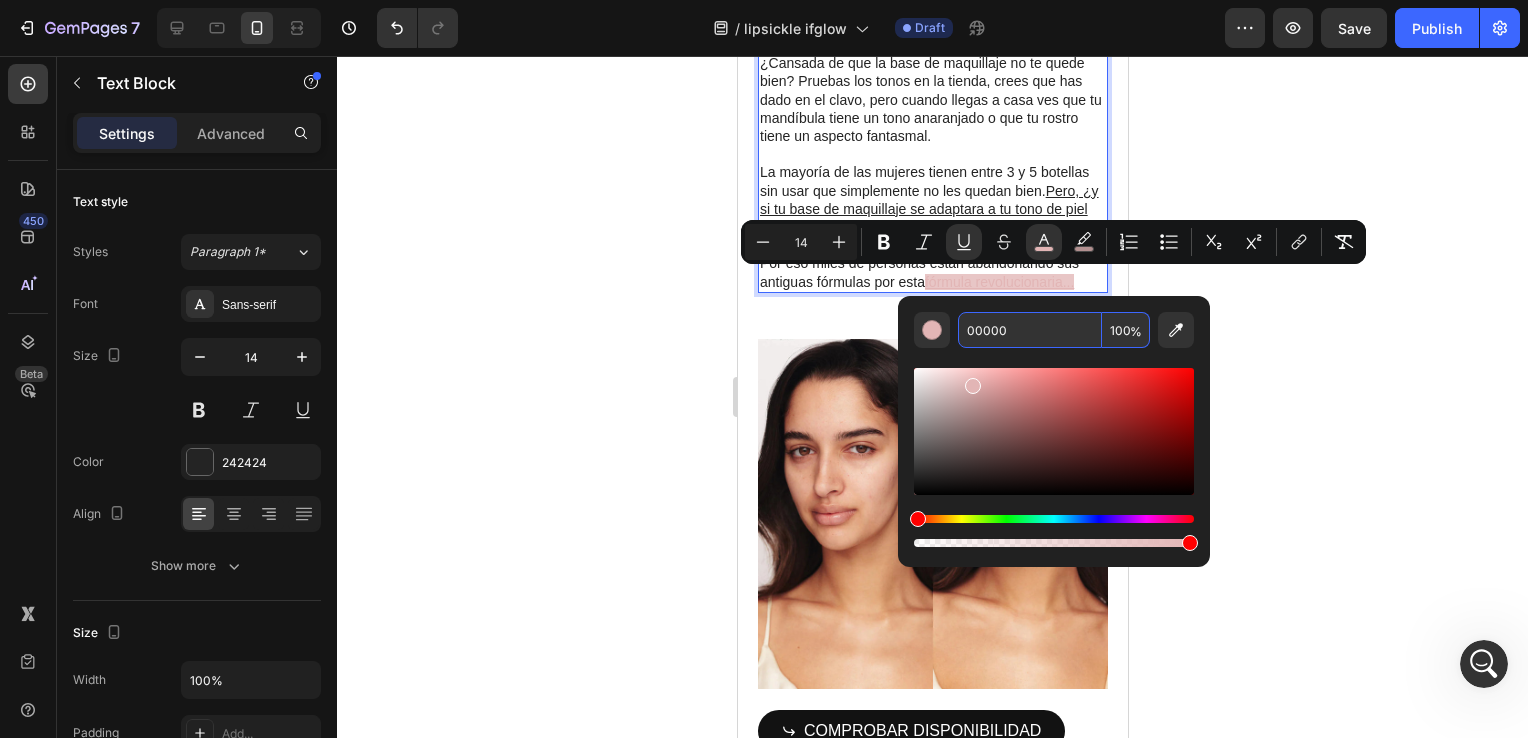 type on "000000" 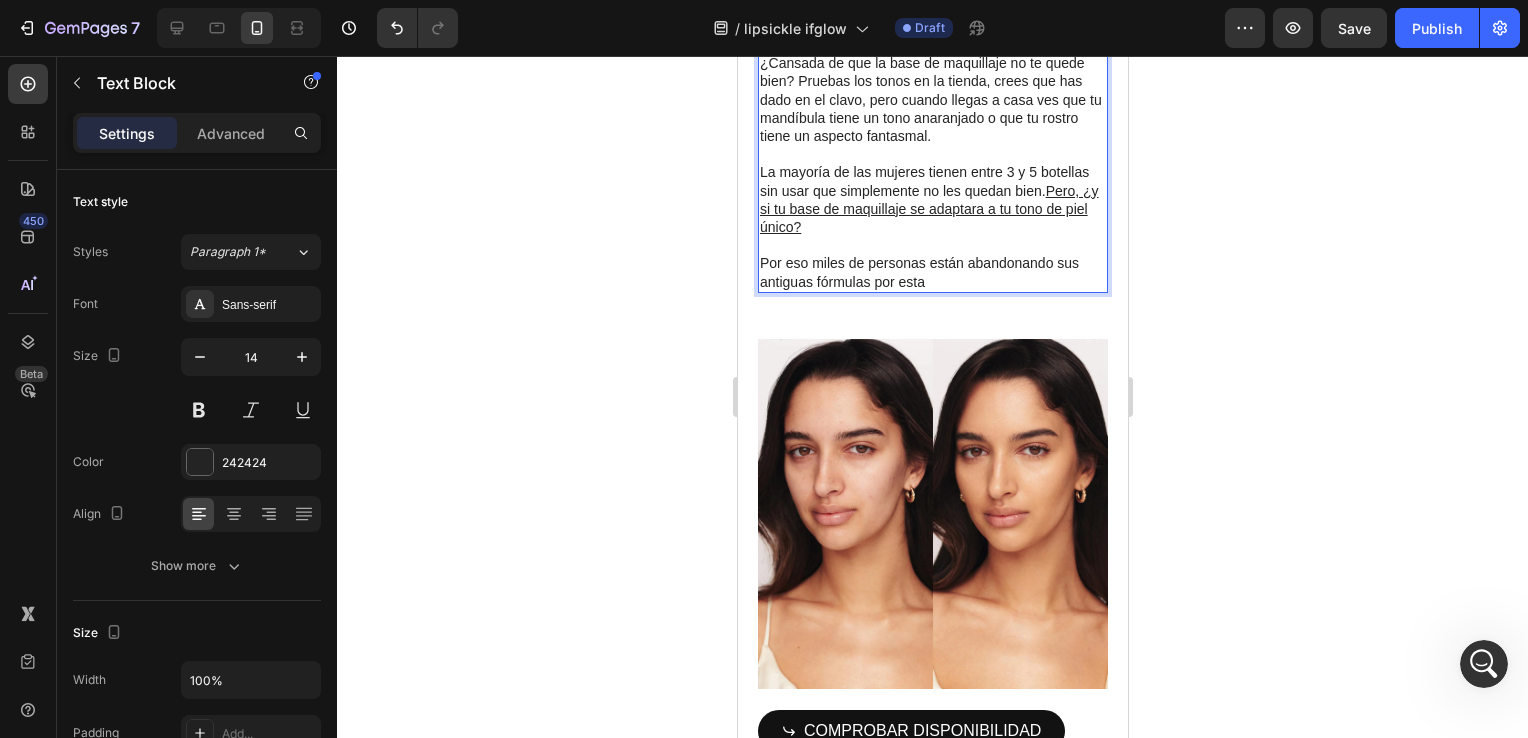 drag, startPoint x: 641, startPoint y: 341, endPoint x: 651, endPoint y: 335, distance: 11.661903 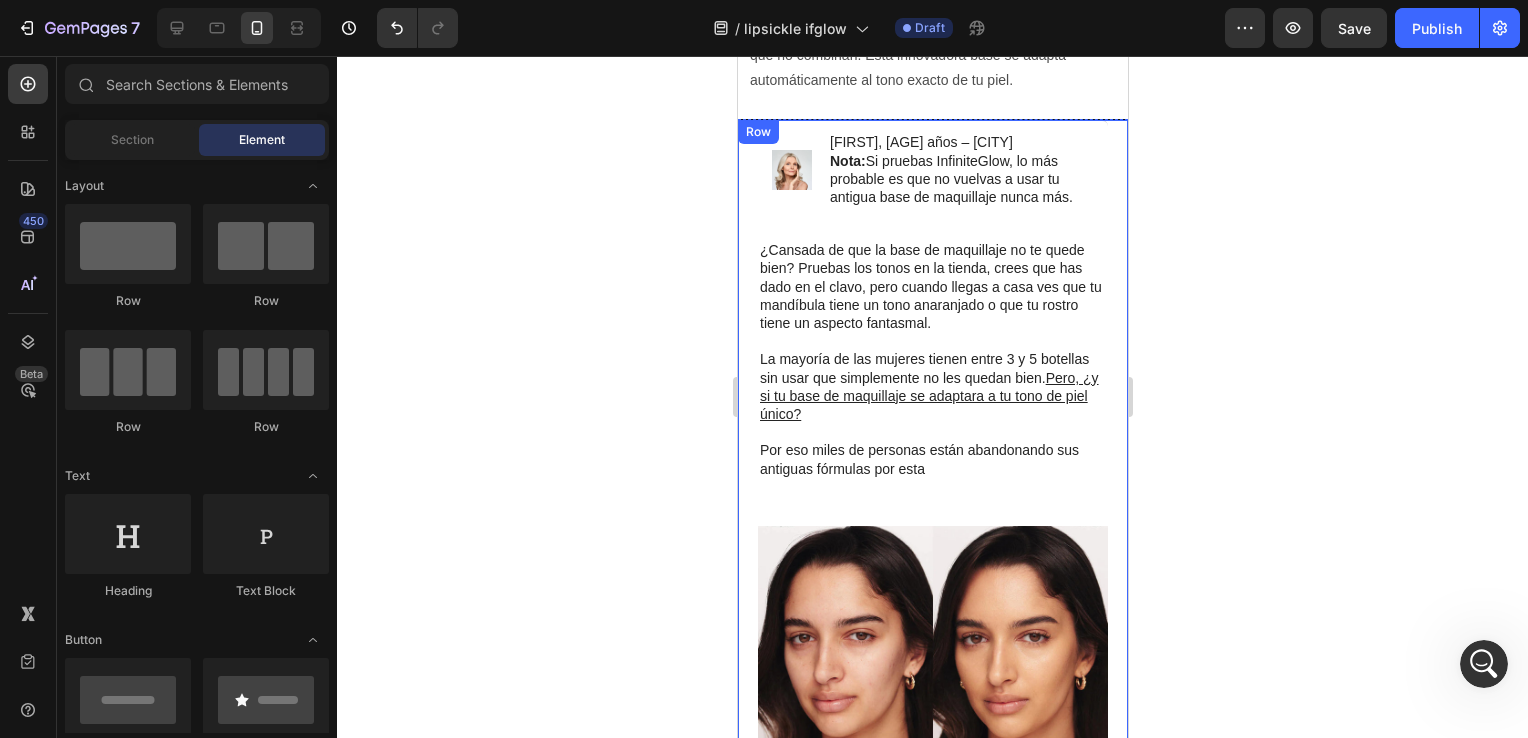 scroll, scrollTop: 419, scrollLeft: 0, axis: vertical 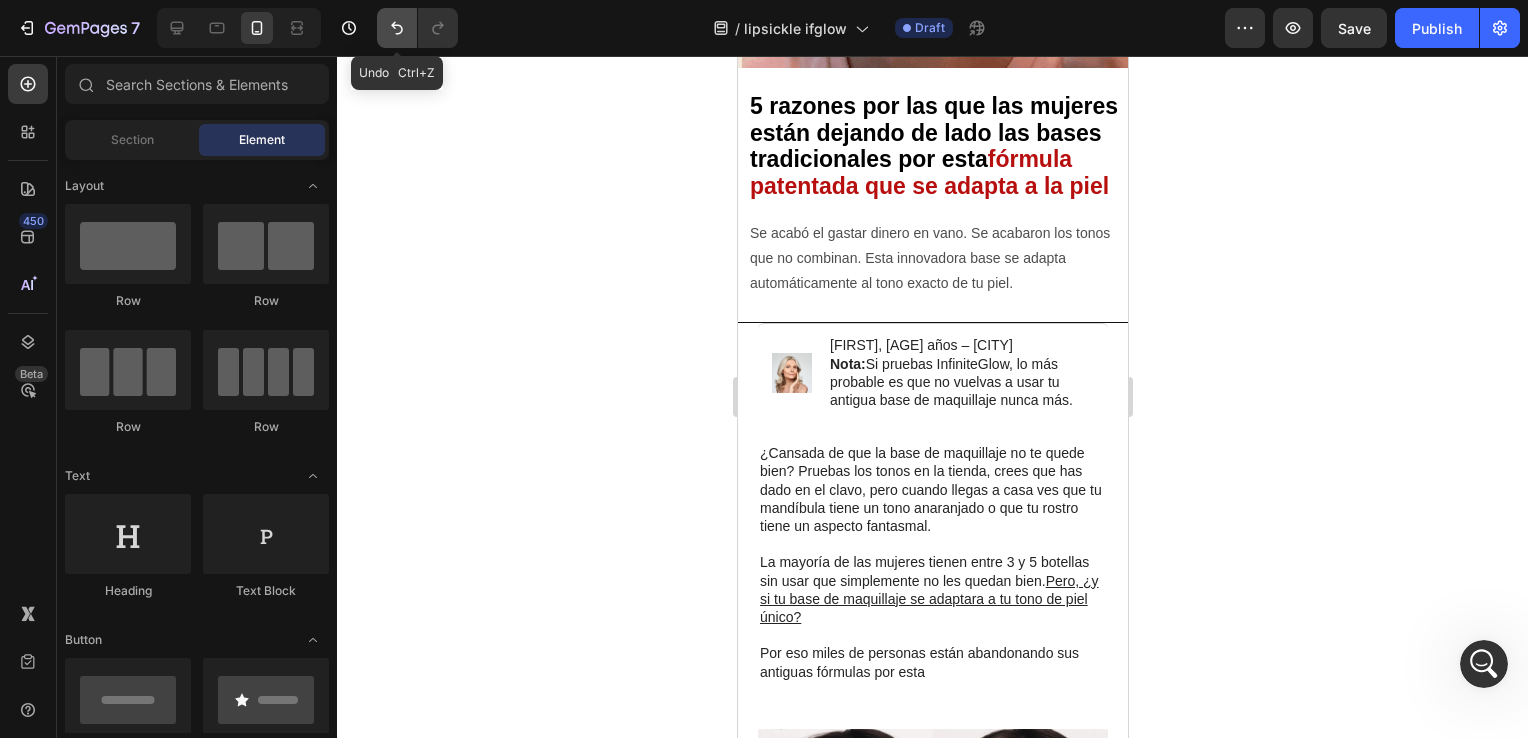 click 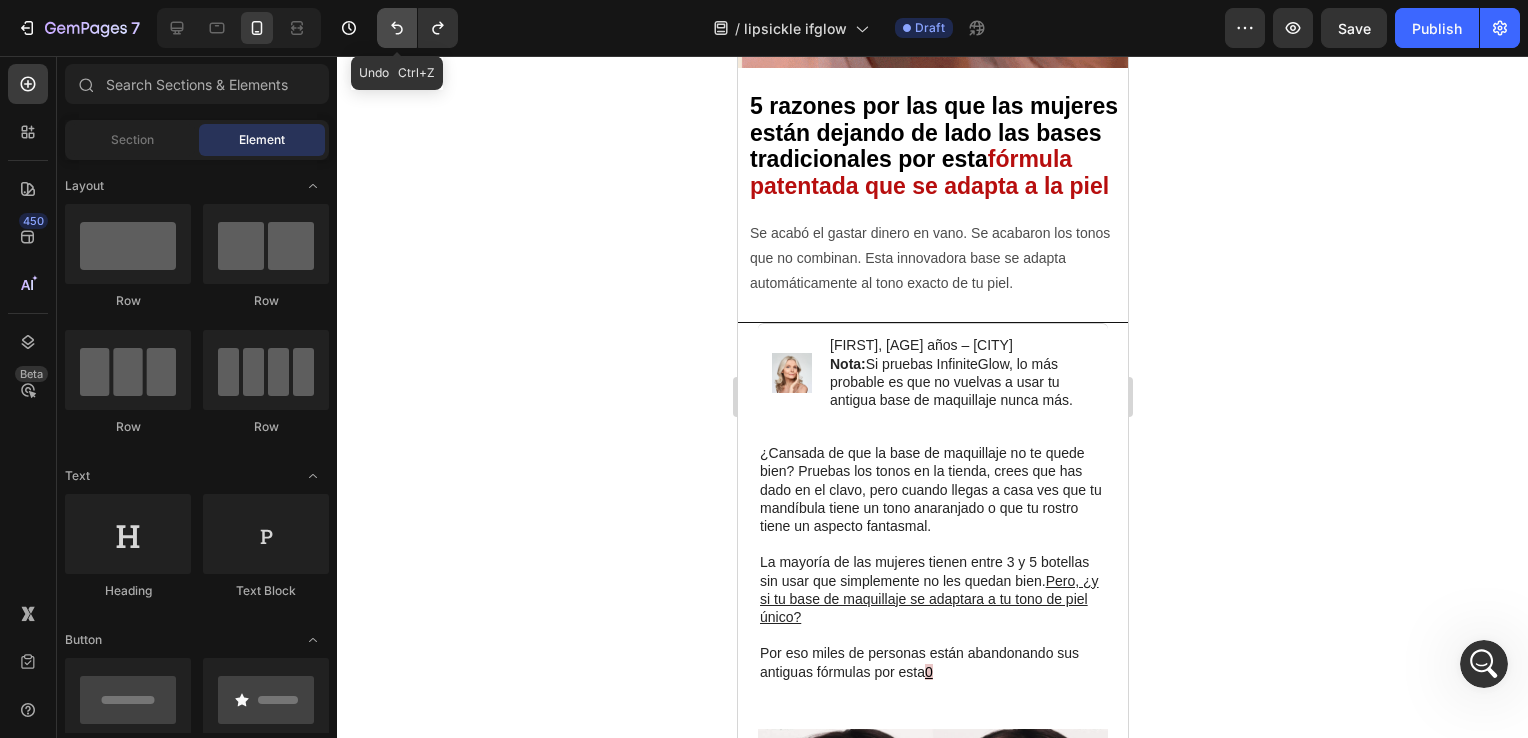 click 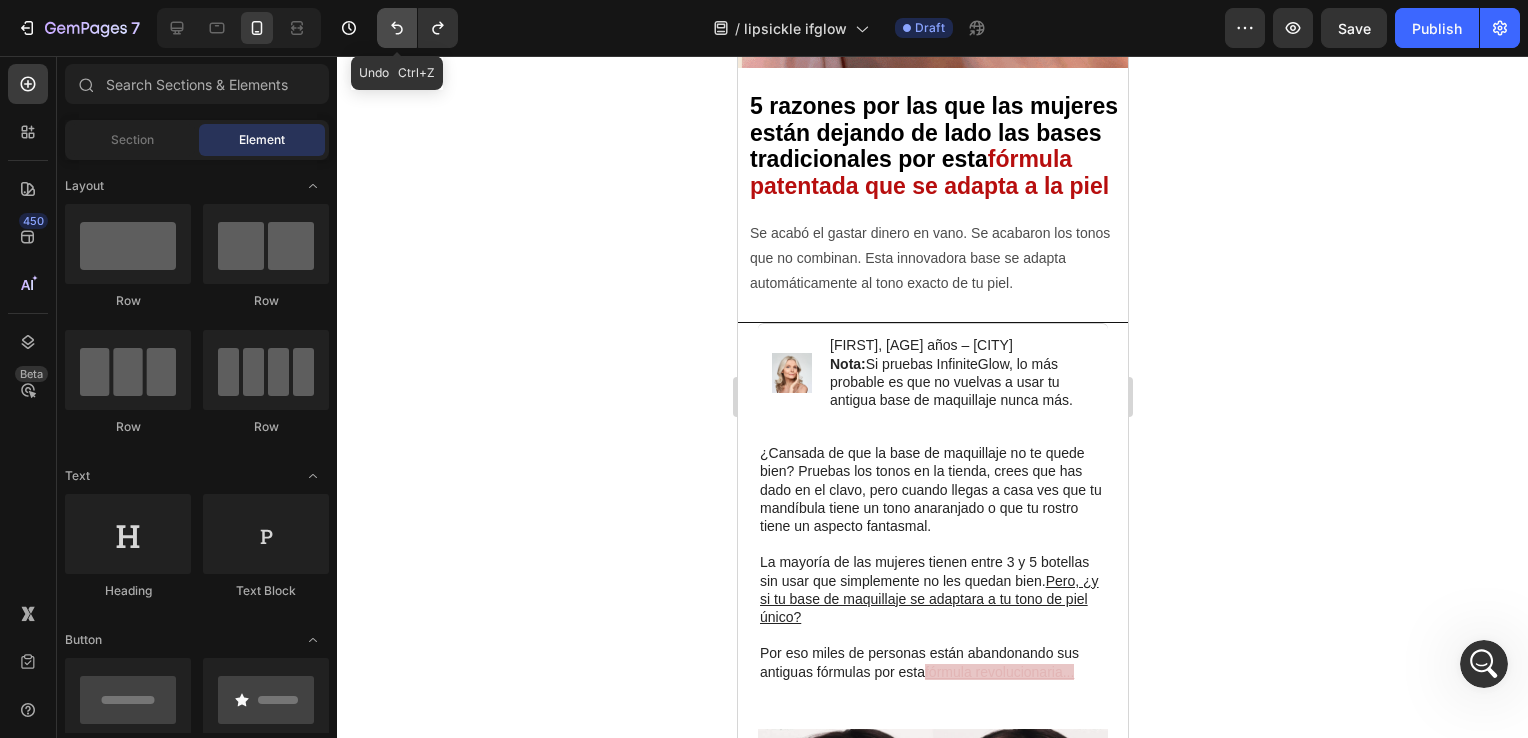 click 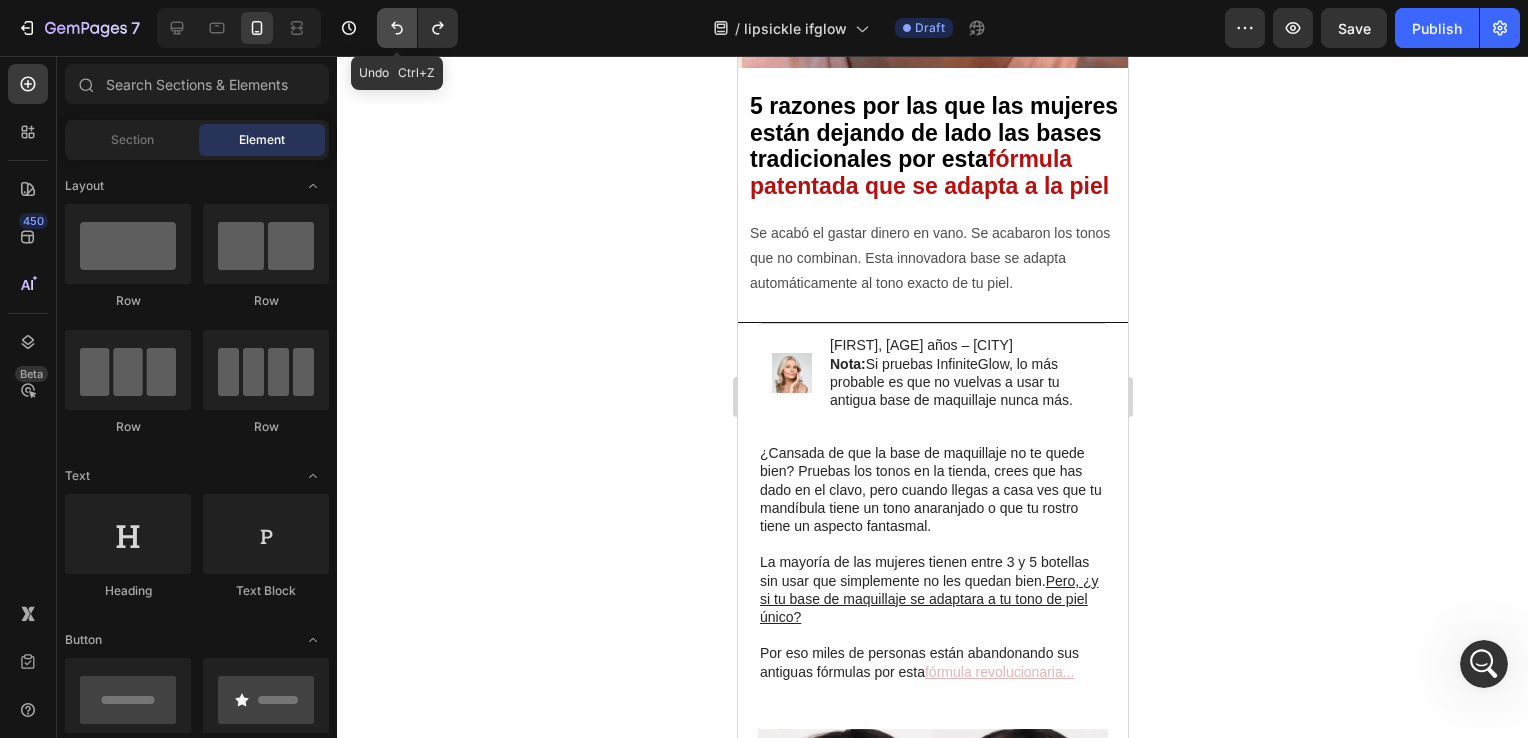 click 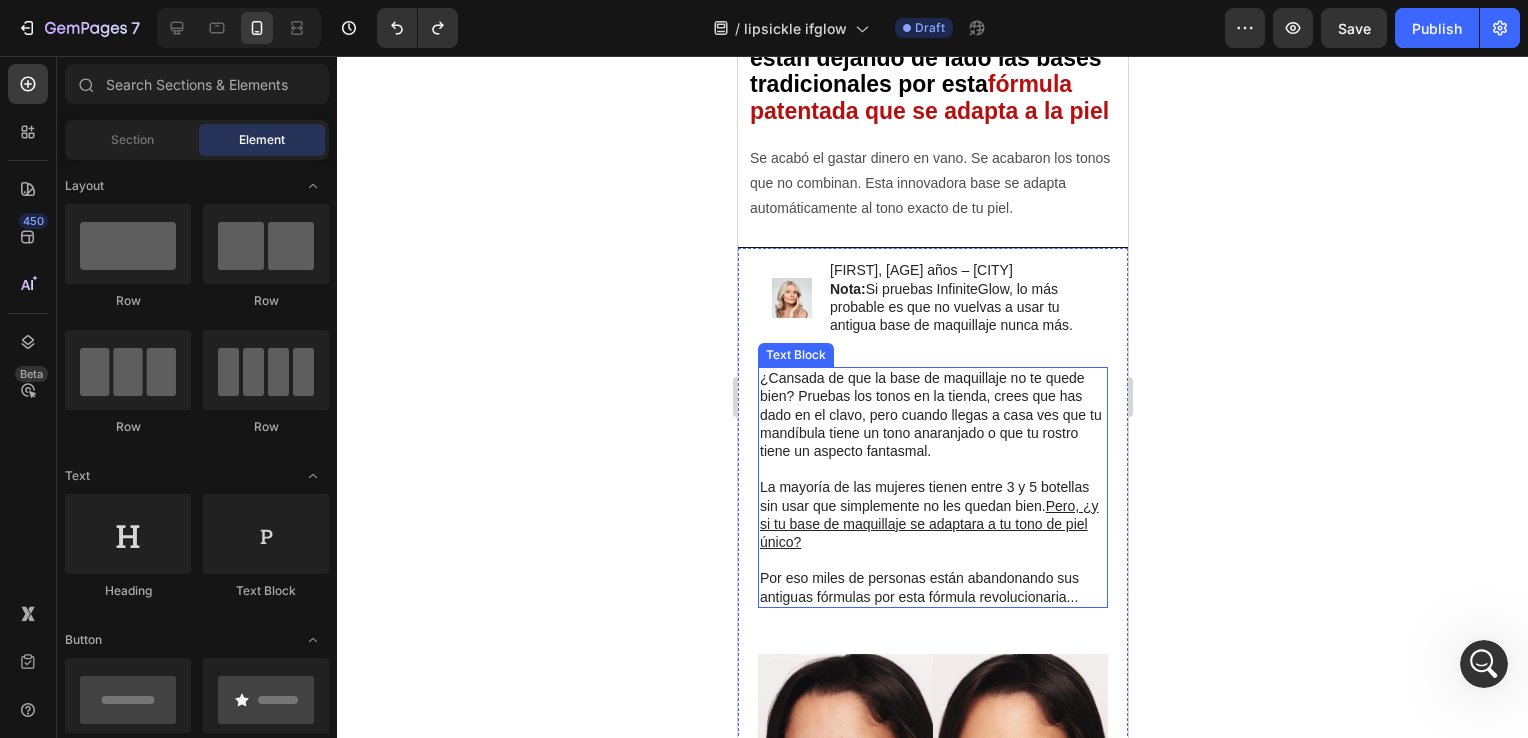 scroll, scrollTop: 552, scrollLeft: 0, axis: vertical 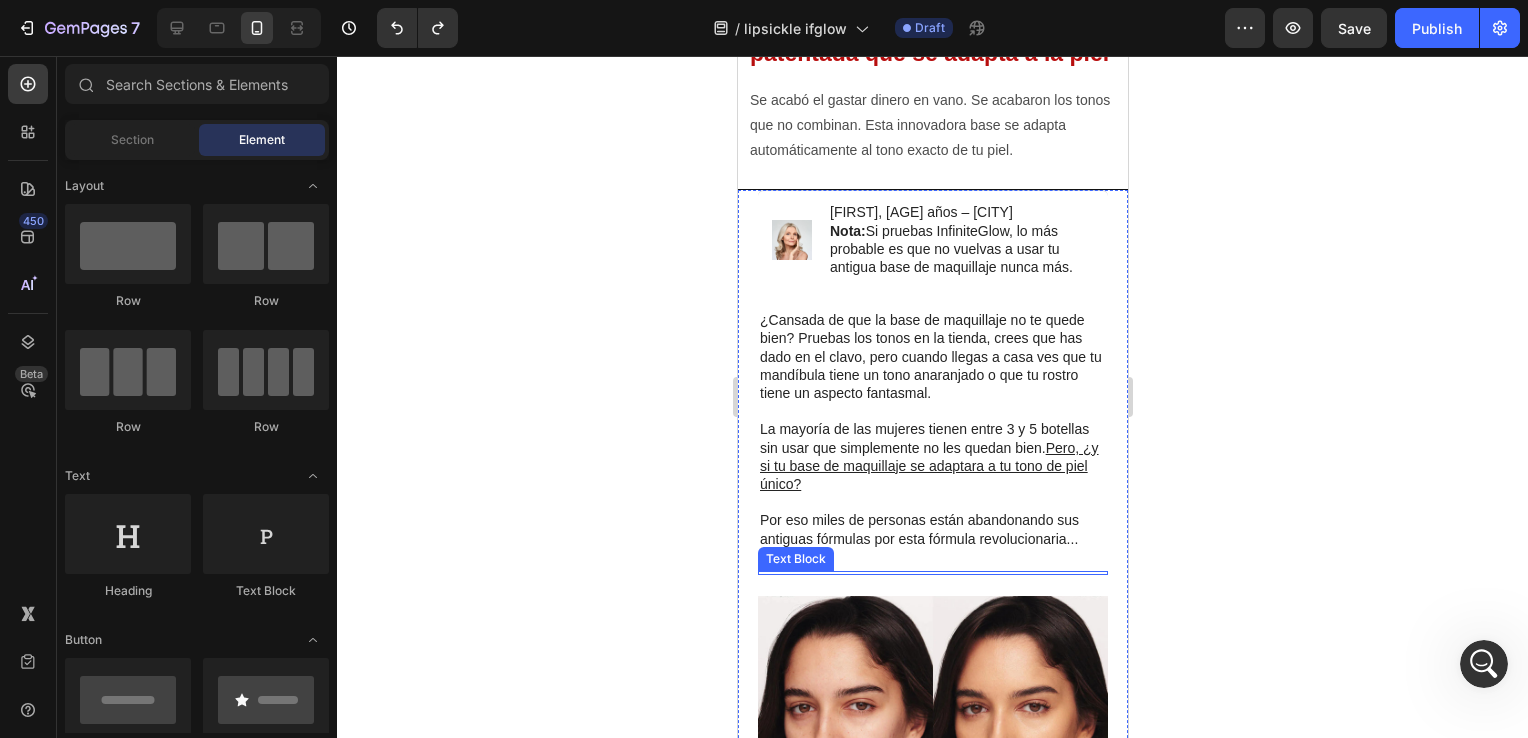 click on "Por eso miles de personas están abandonando sus antiguas fórmulas por esta fórmula revolucionaria..." at bounding box center (932, 529) 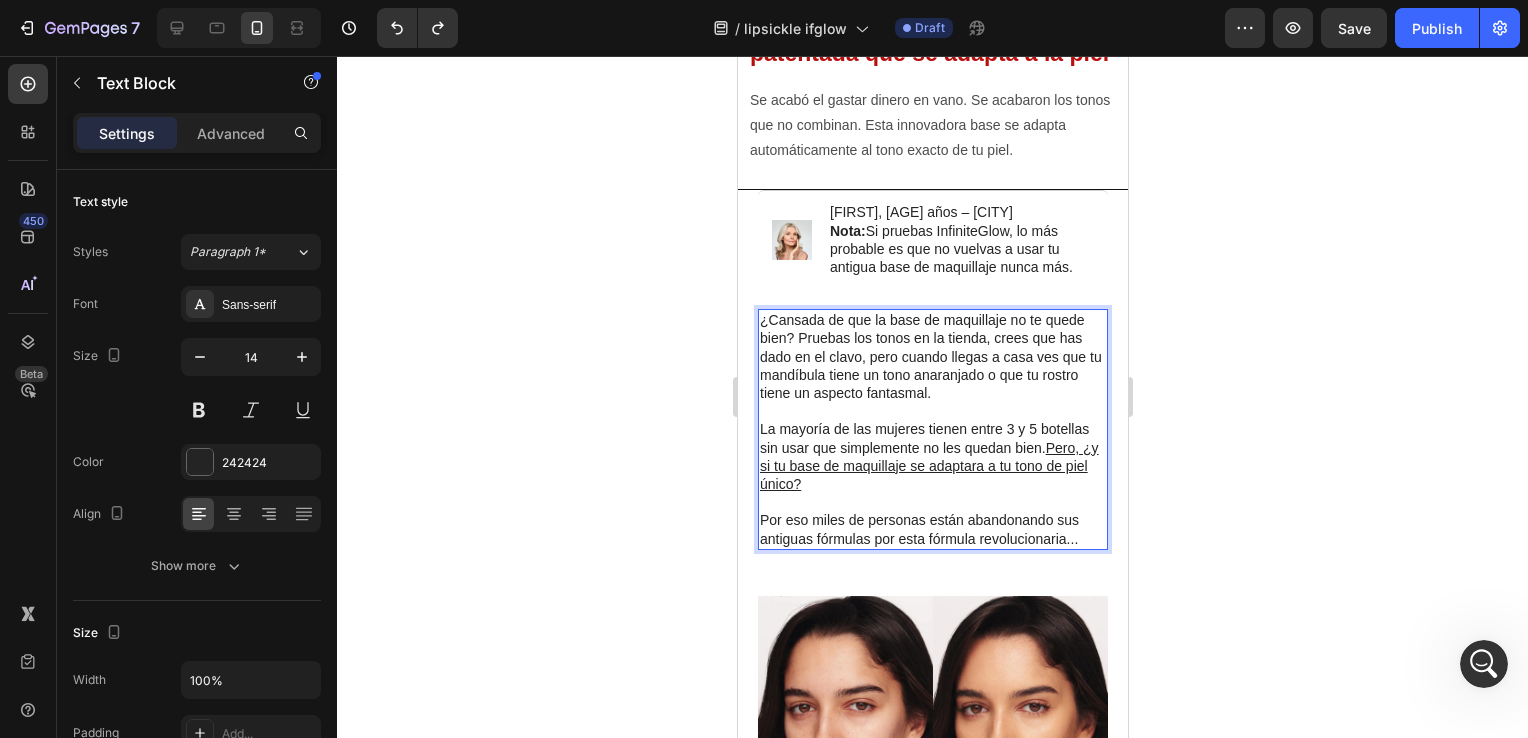 click on "Por eso miles de personas están abandonando sus antiguas fórmulas por esta fórmula revolucionaria..." at bounding box center (932, 529) 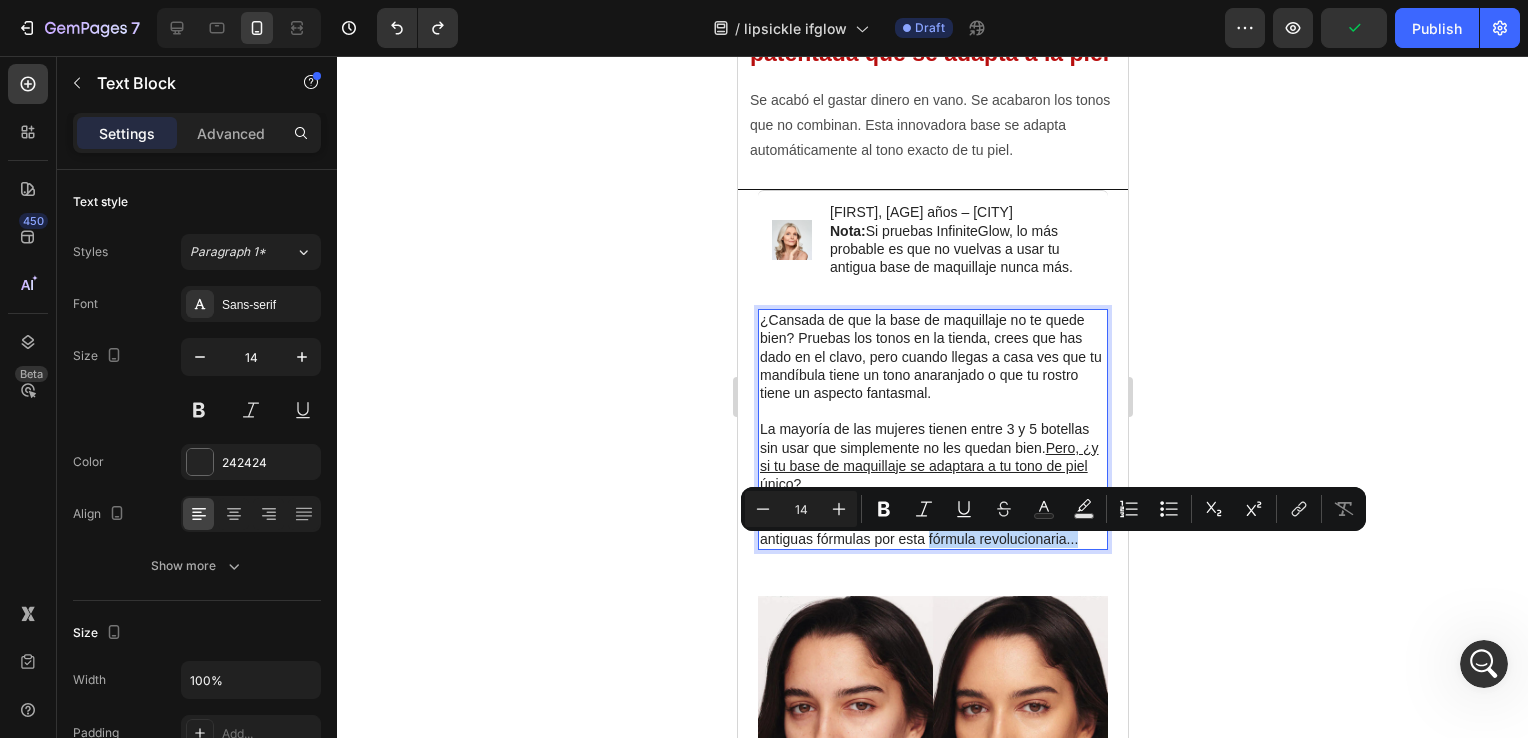 drag, startPoint x: 929, startPoint y: 546, endPoint x: 1071, endPoint y: 546, distance: 142 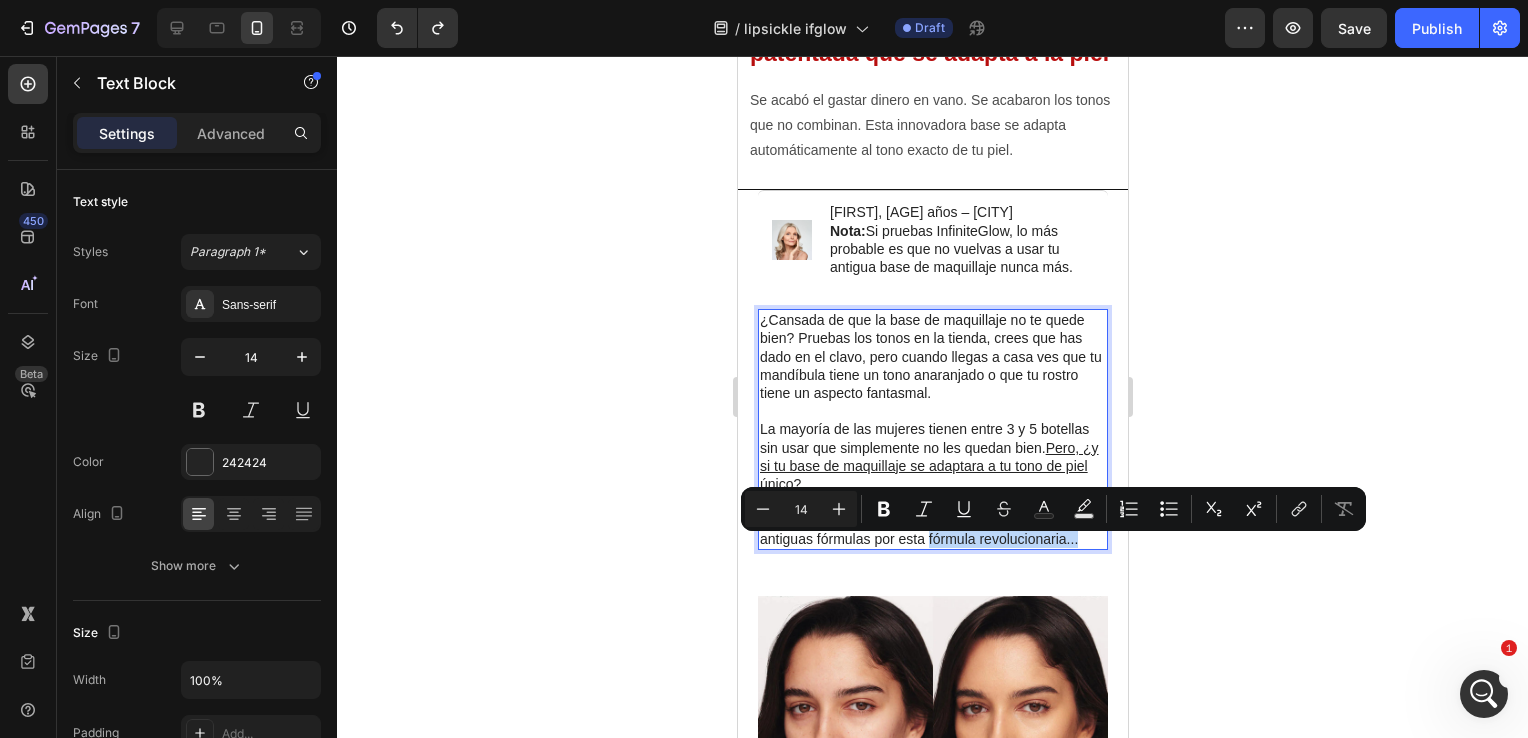 scroll, scrollTop: 161, scrollLeft: 0, axis: vertical 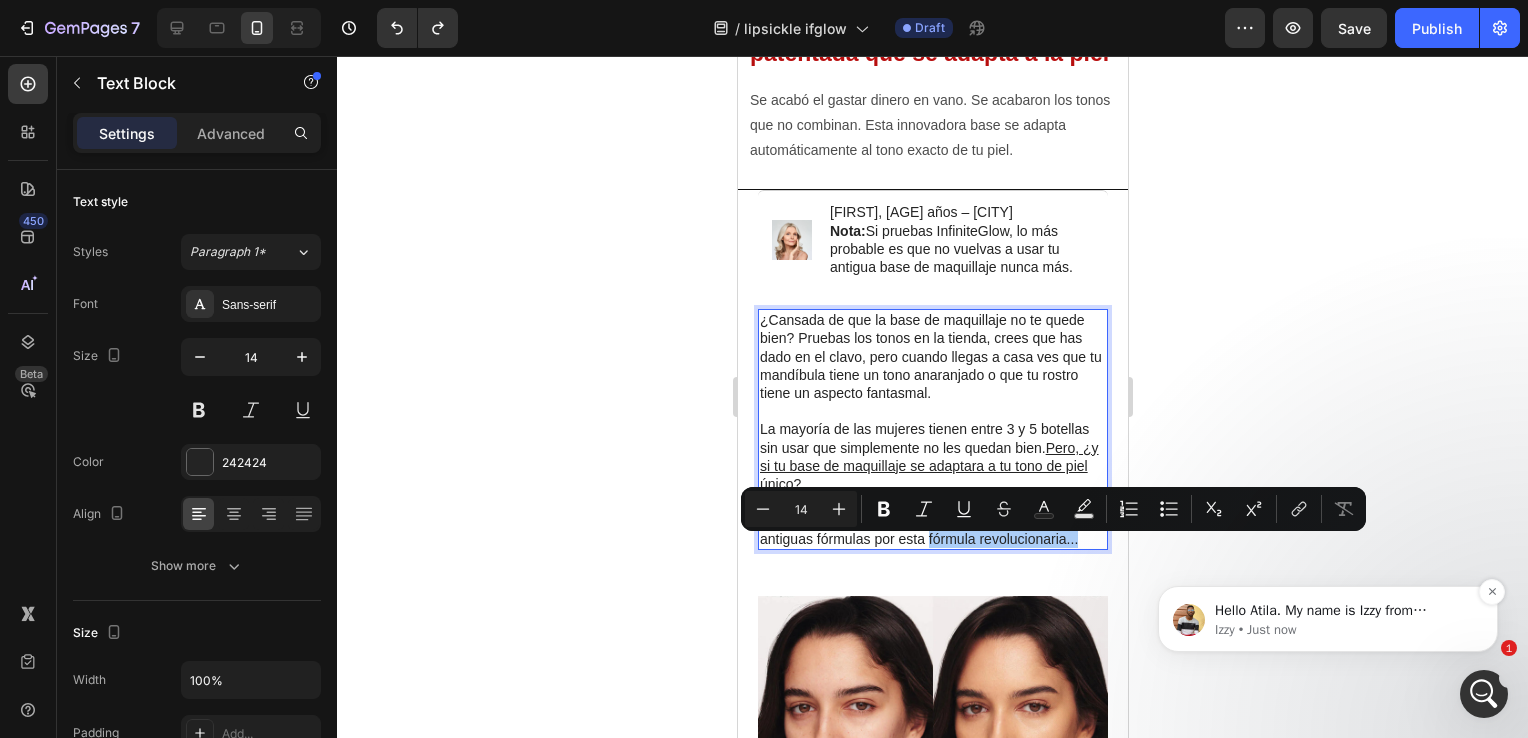 click on "Izzy • Just now" at bounding box center (1344, 630) 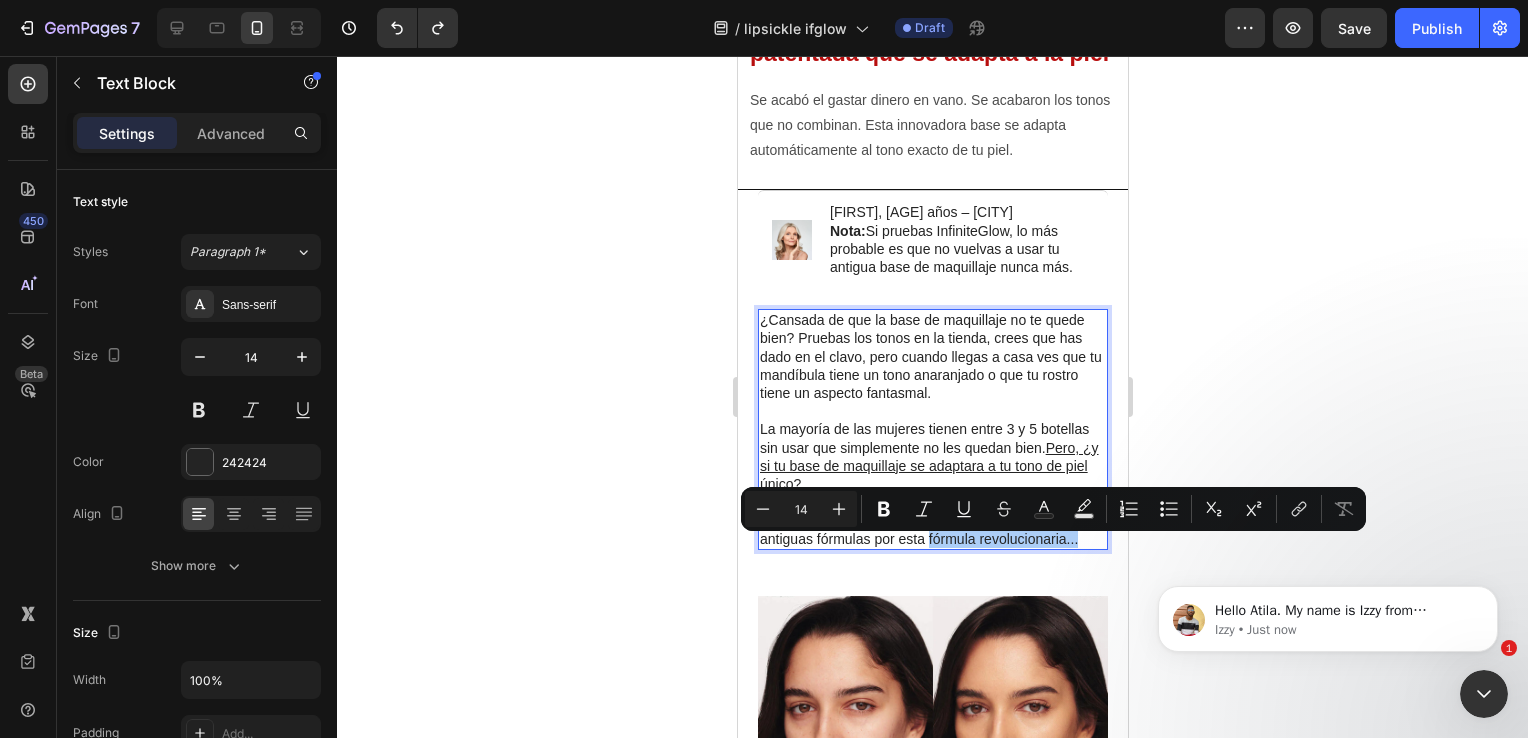scroll, scrollTop: 0, scrollLeft: 0, axis: both 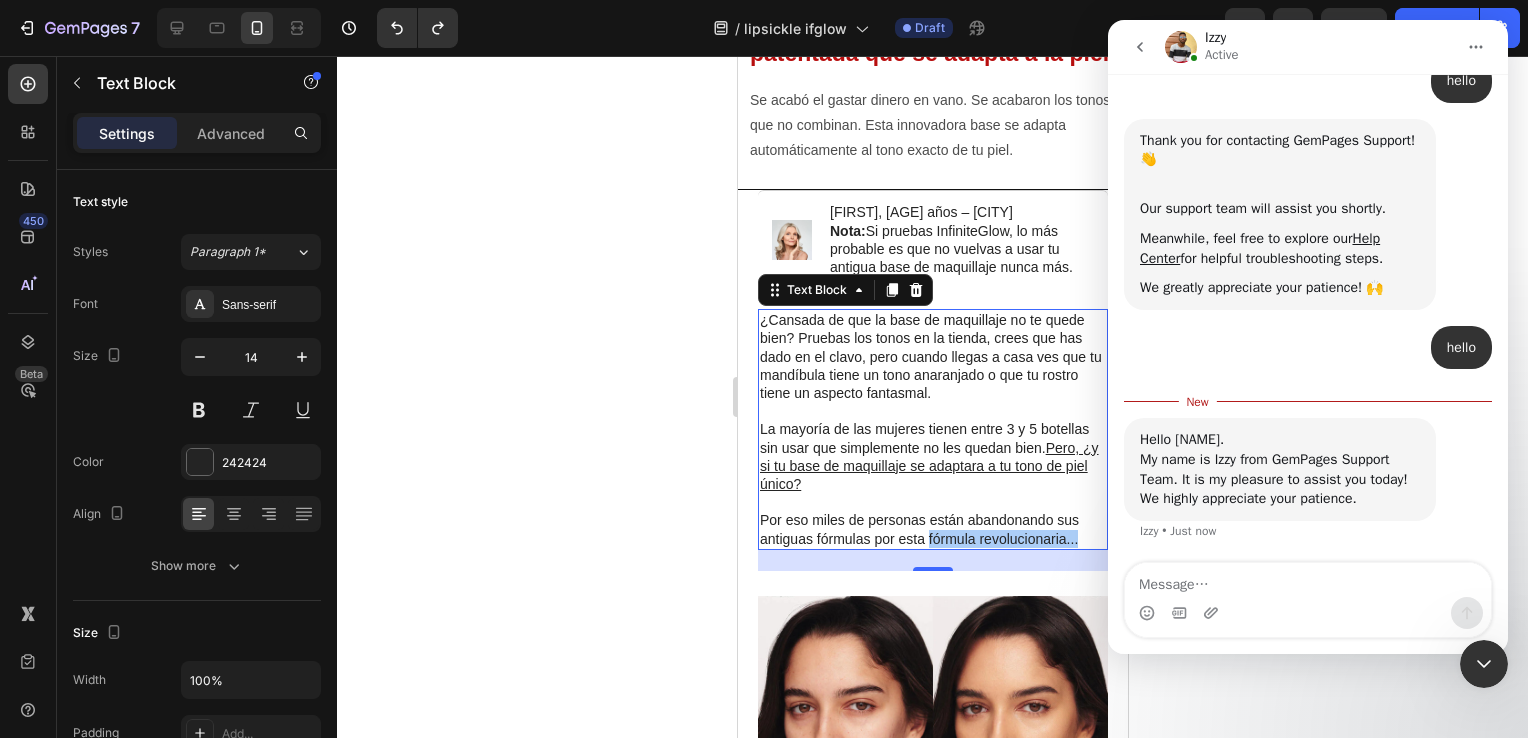 click at bounding box center [1308, 580] 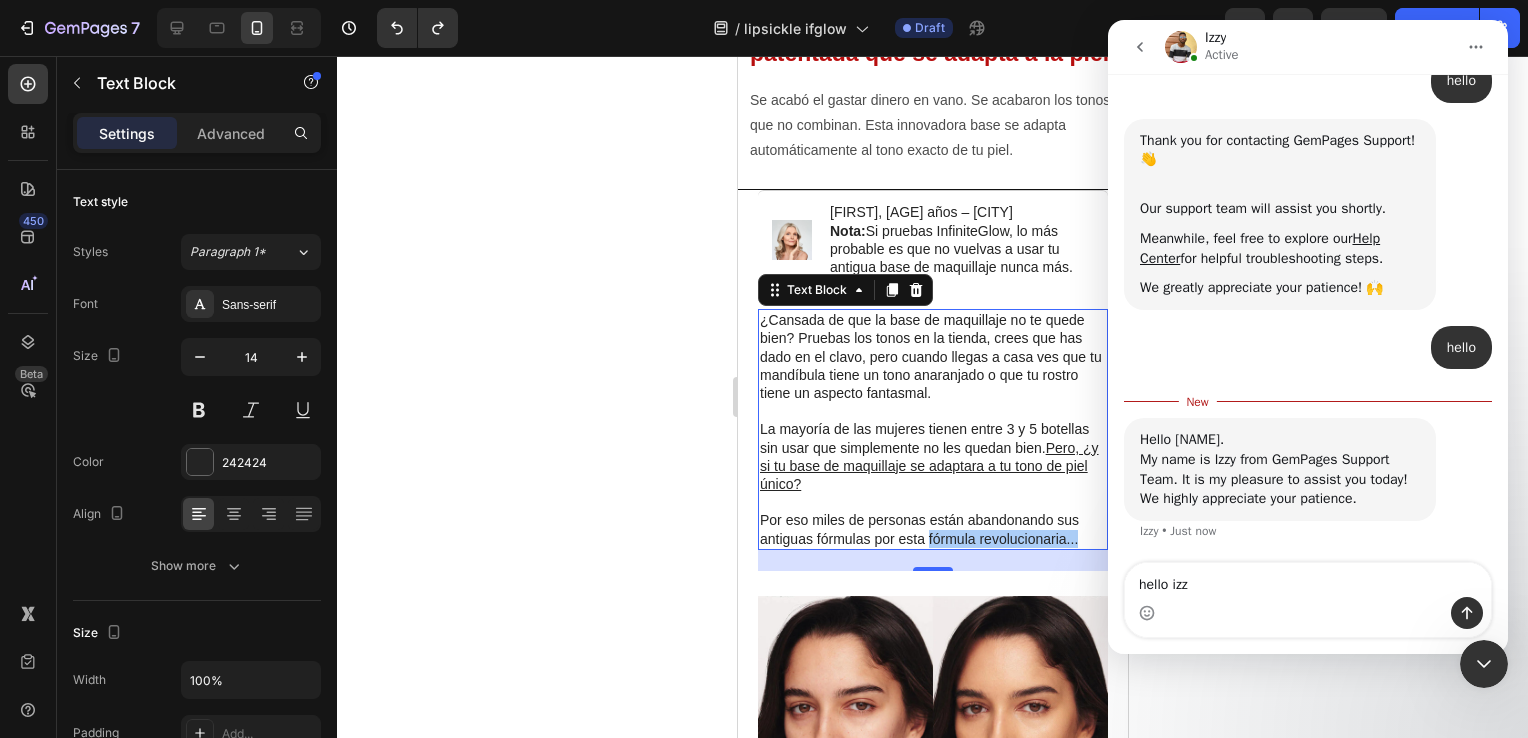 type on "hello izzy" 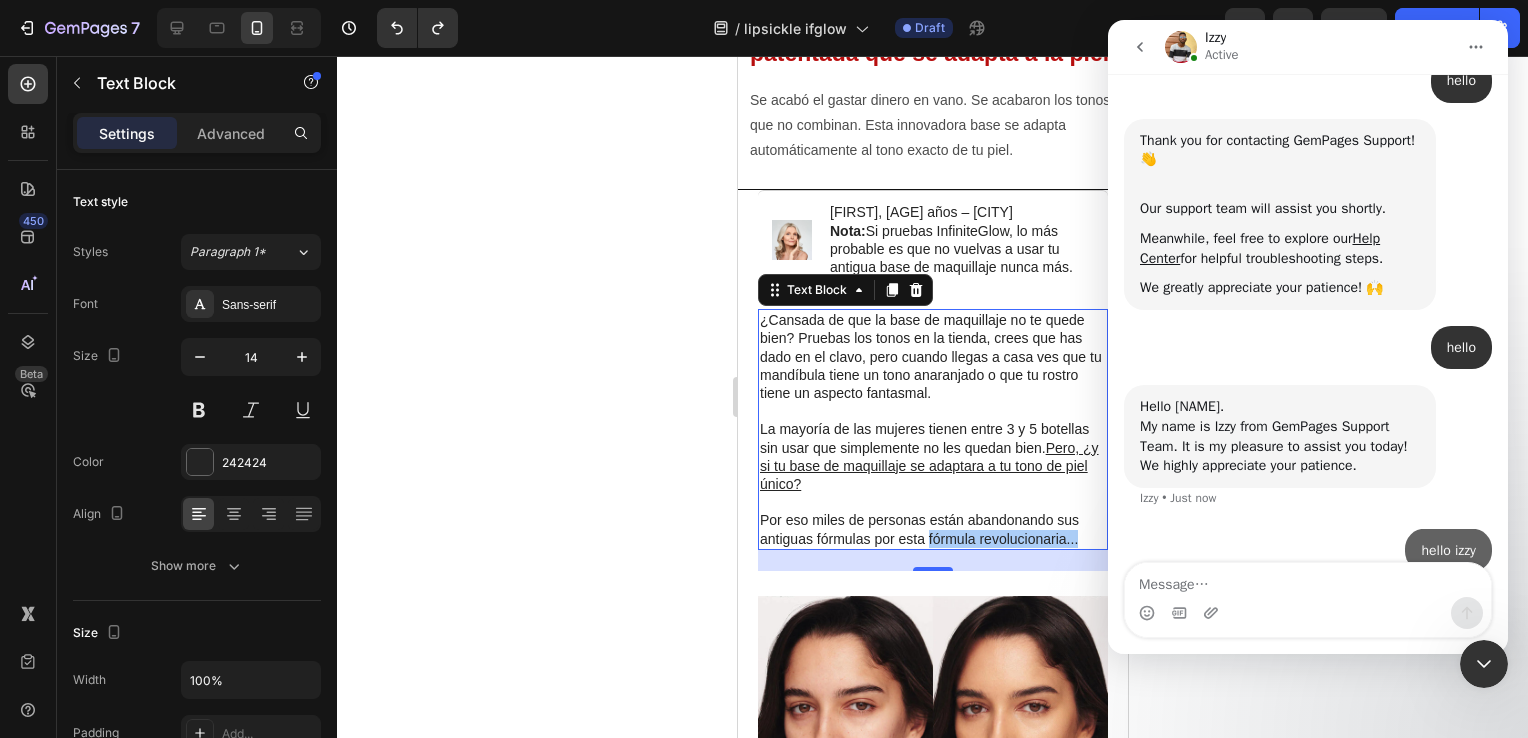 scroll, scrollTop: 223, scrollLeft: 0, axis: vertical 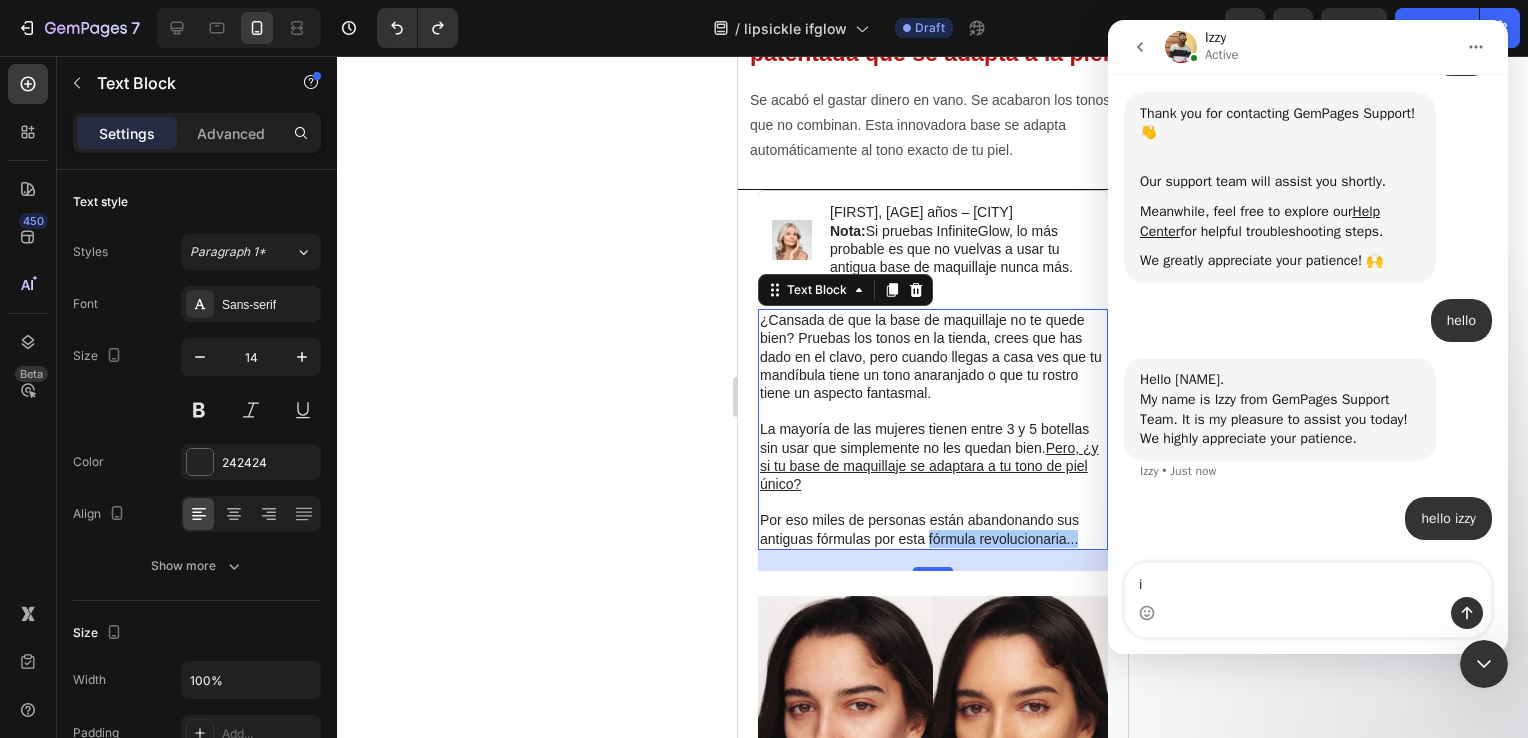 type on "i" 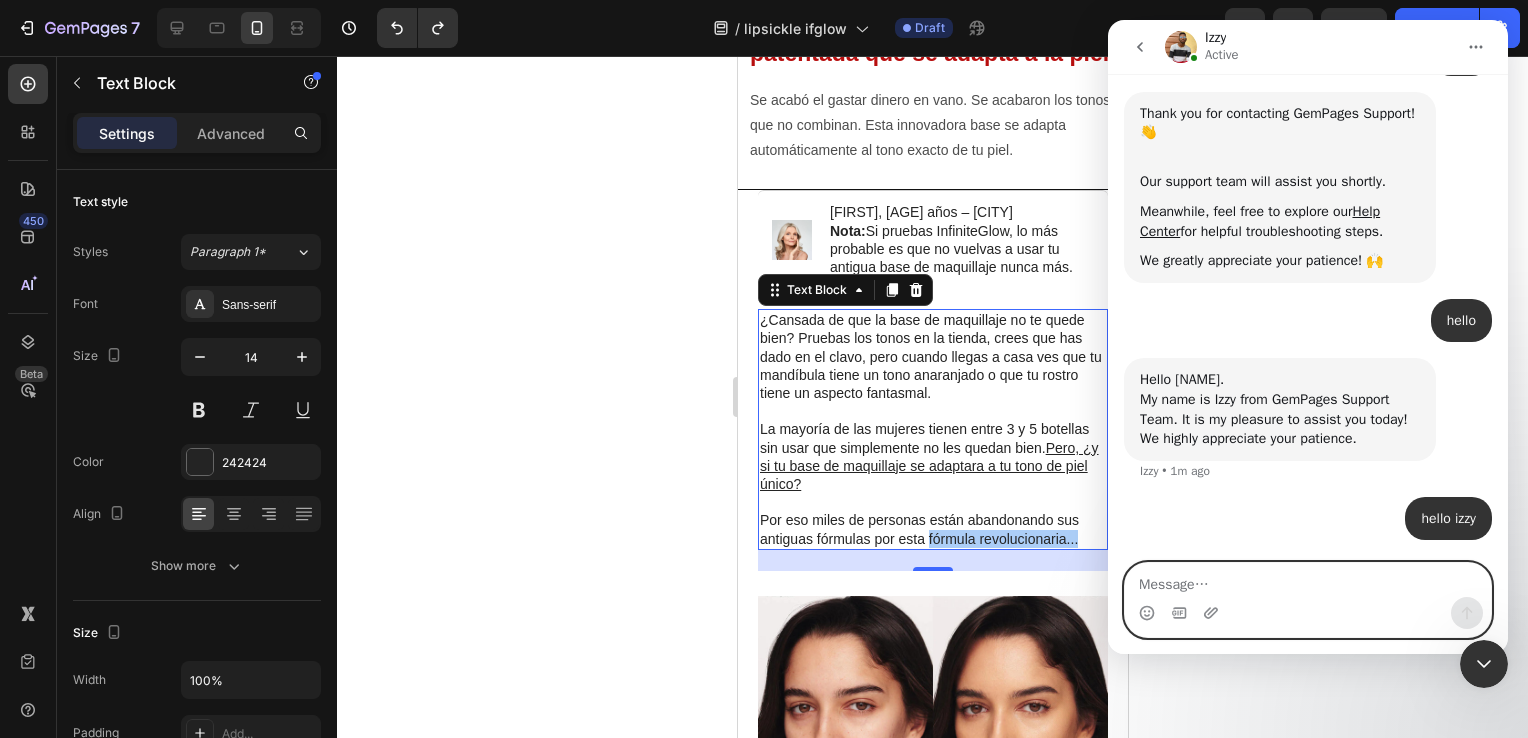 click at bounding box center [1308, 580] 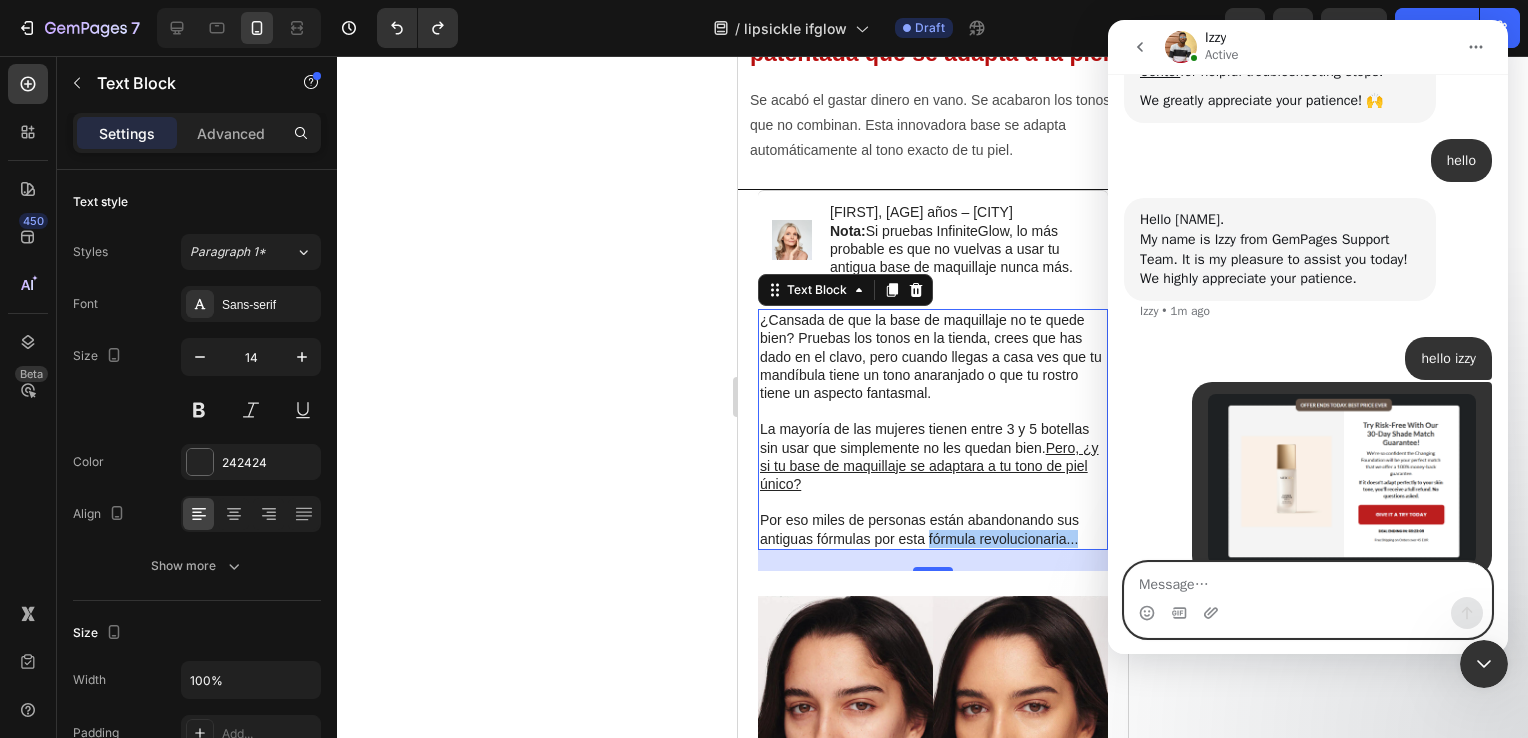 scroll, scrollTop: 496, scrollLeft: 0, axis: vertical 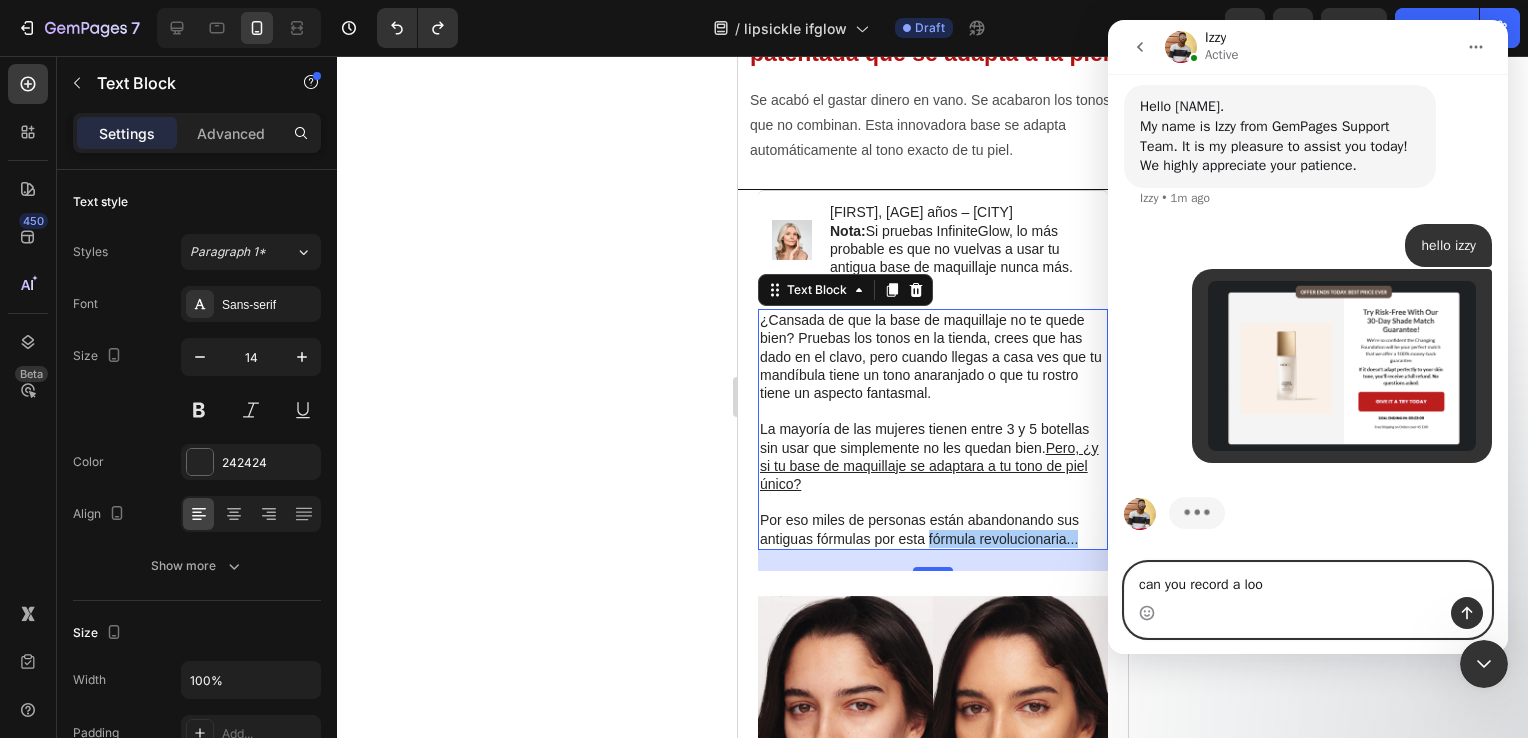 type on "can you record a loom" 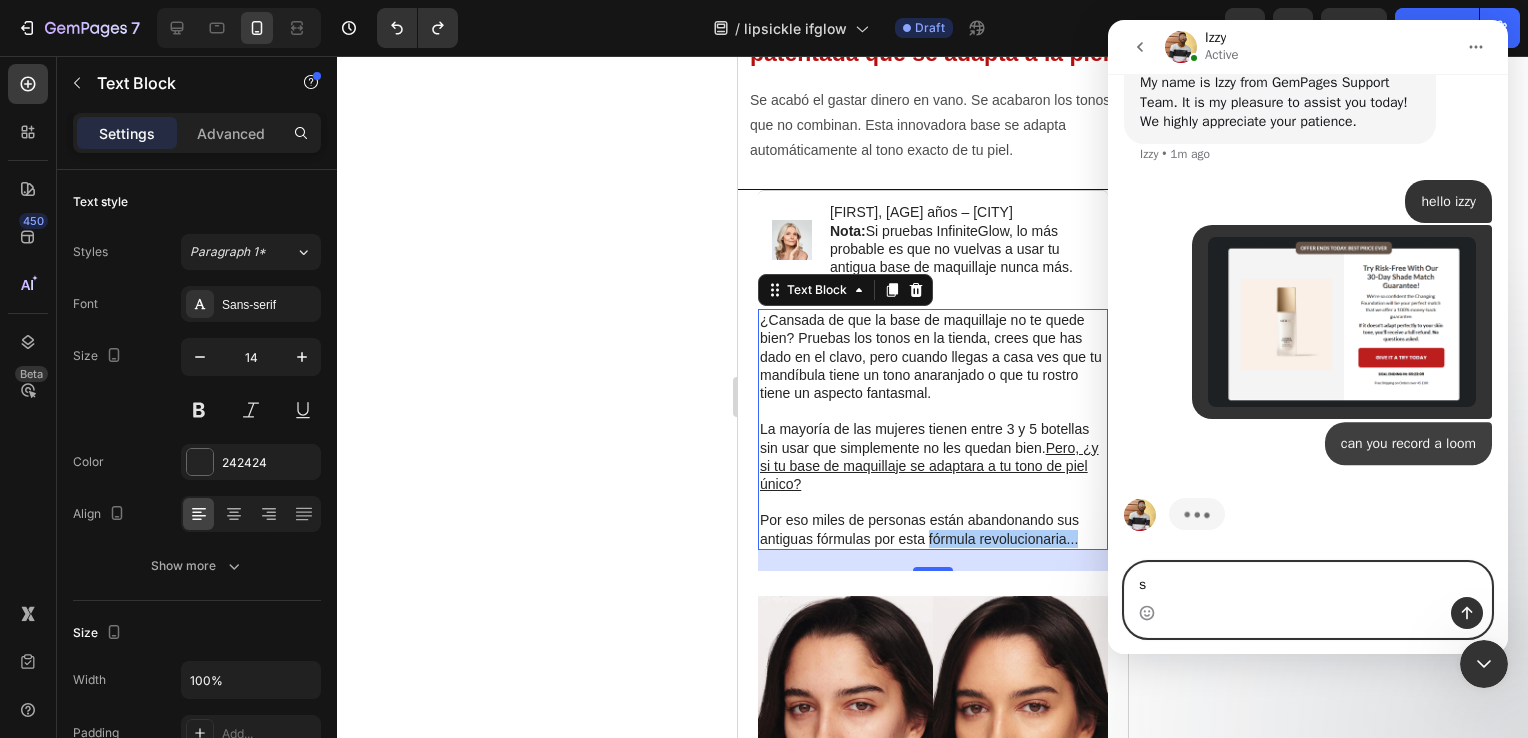 scroll, scrollTop: 541, scrollLeft: 0, axis: vertical 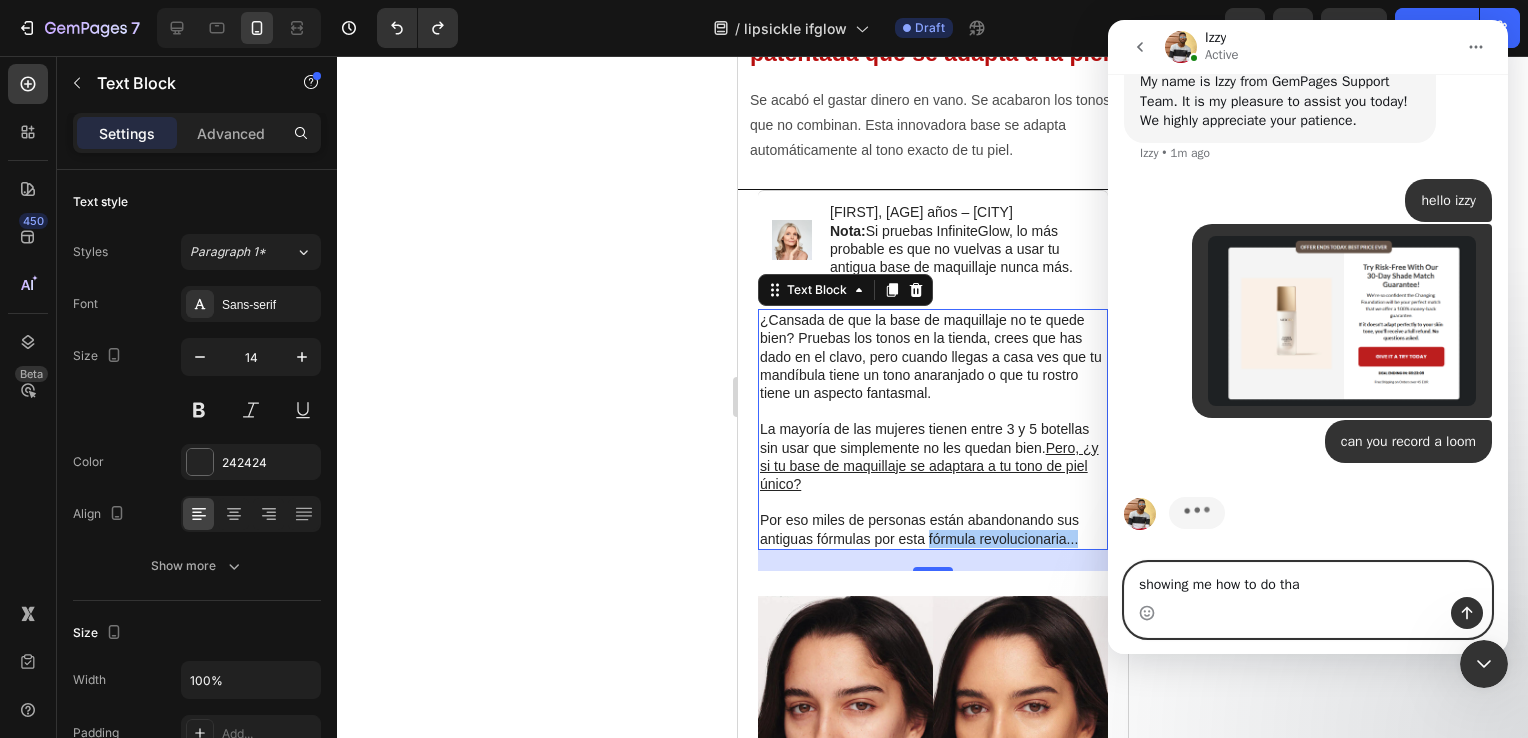 type on "showing me how to do that" 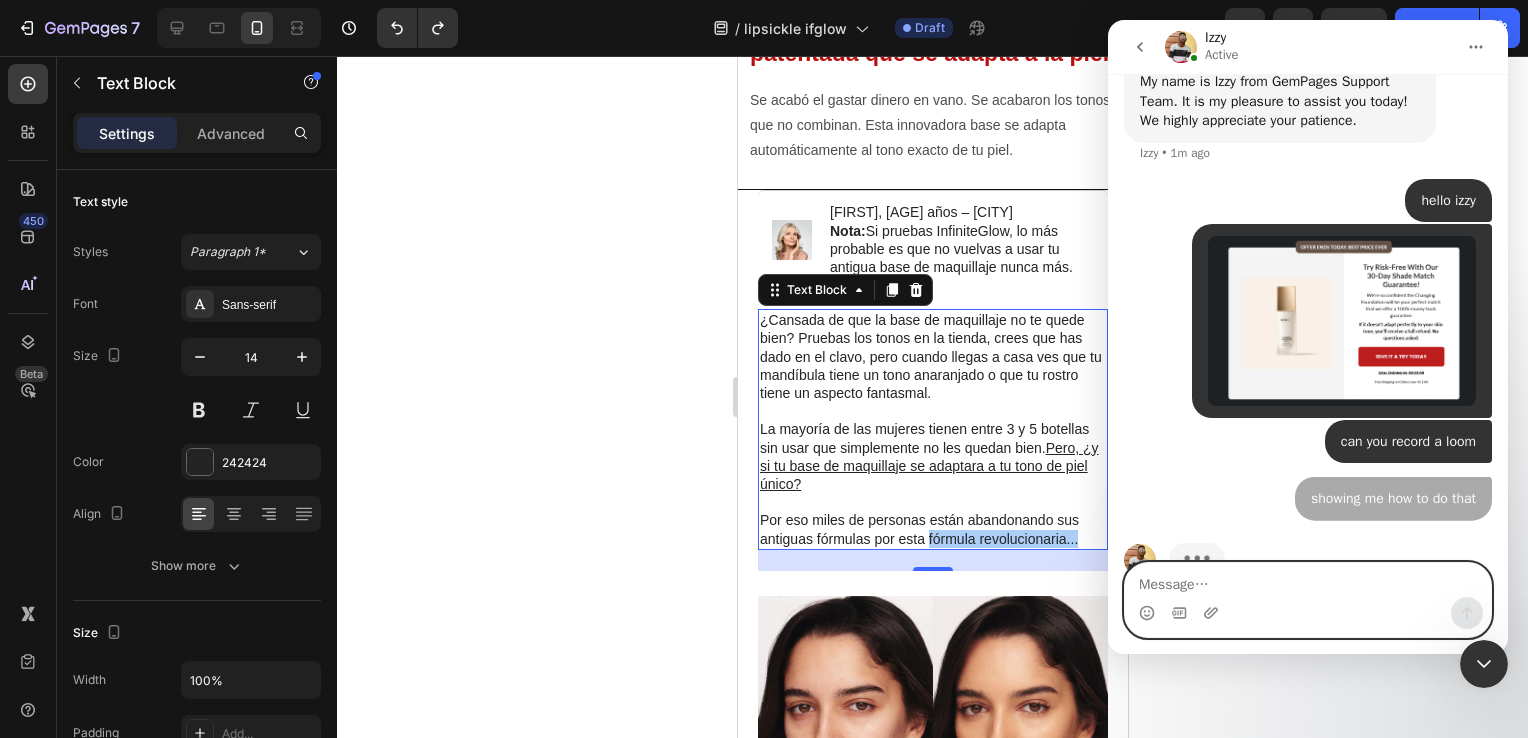 scroll, scrollTop: 587, scrollLeft: 0, axis: vertical 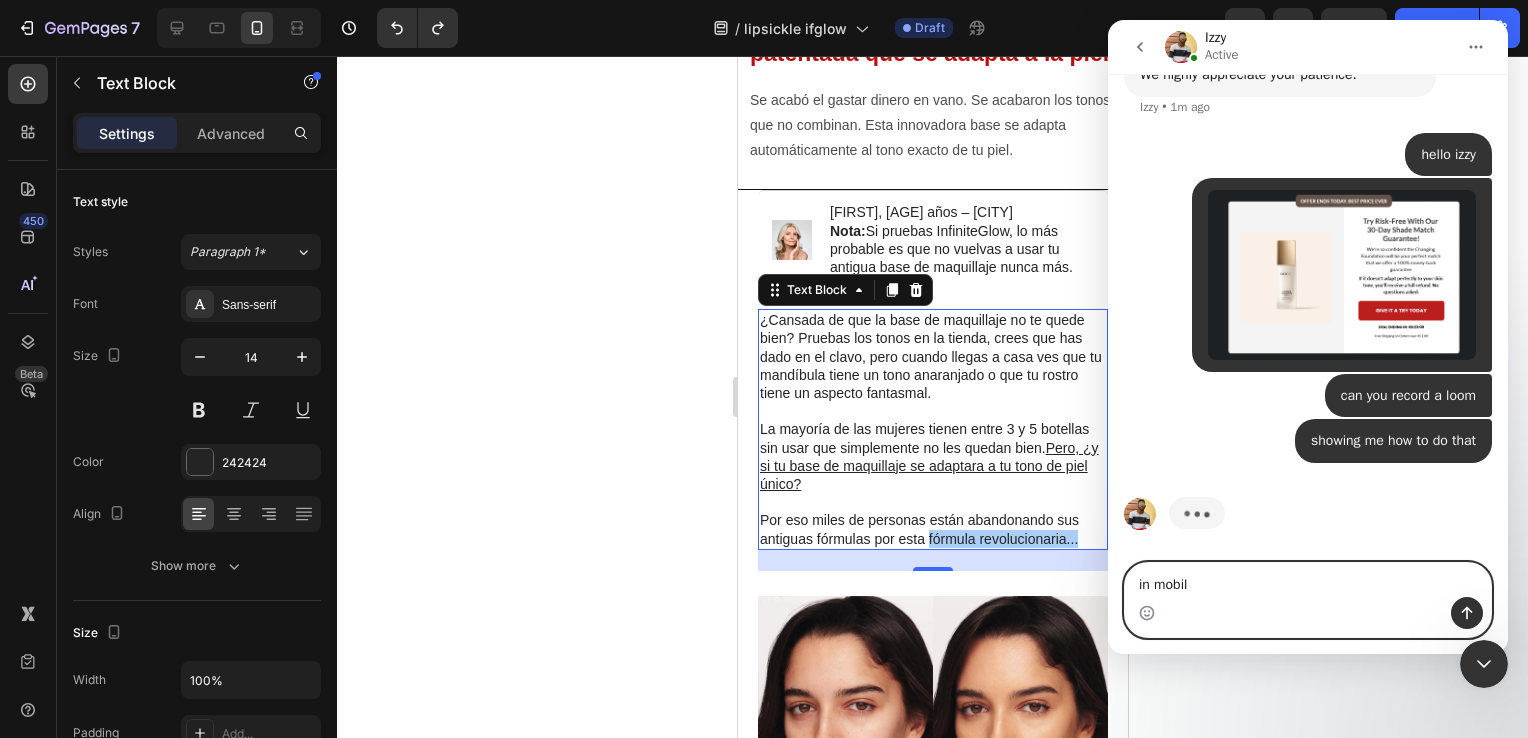 type on "in mobile" 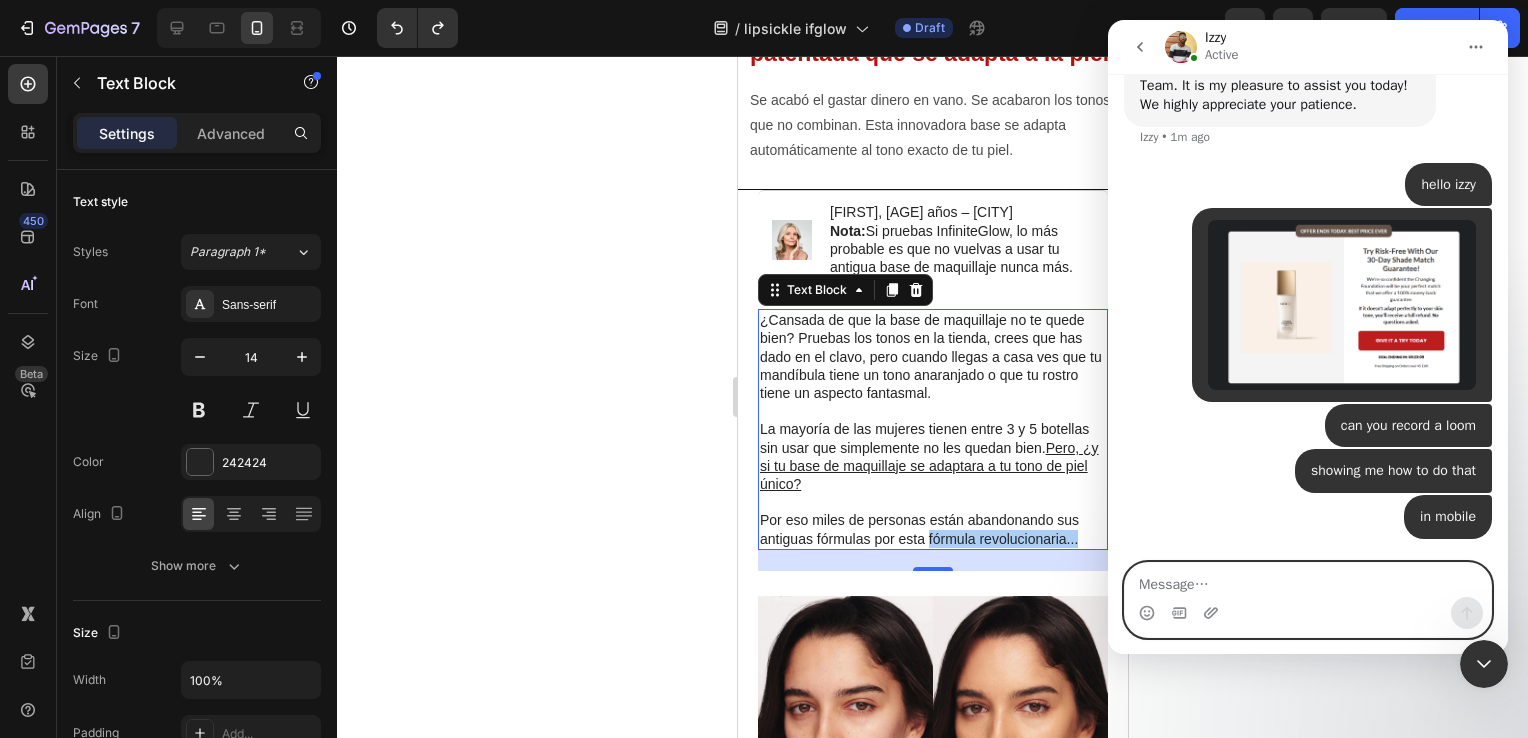 scroll, scrollTop: 555, scrollLeft: 0, axis: vertical 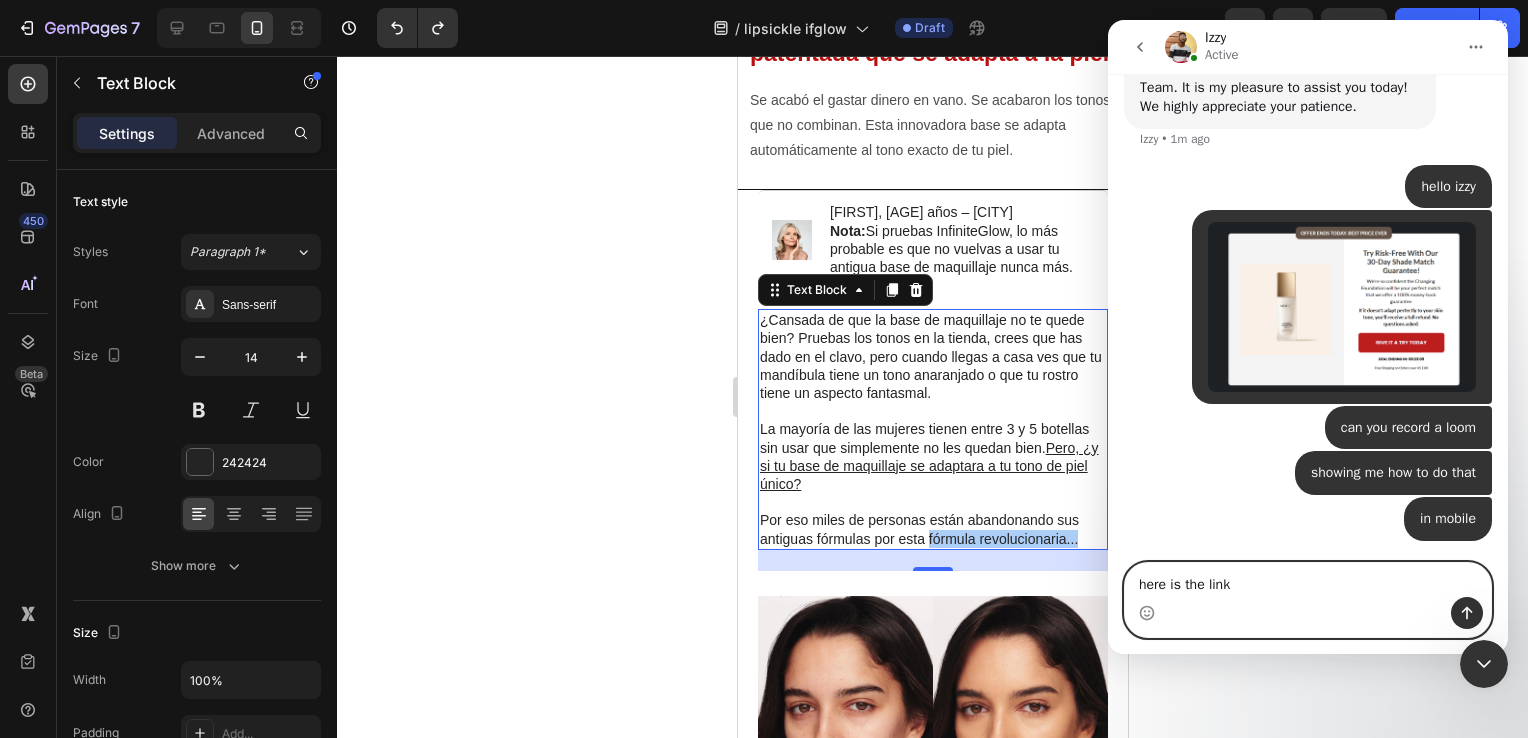 paste on "https://shop.merodacosmetics.eu/listicle/5reasons" 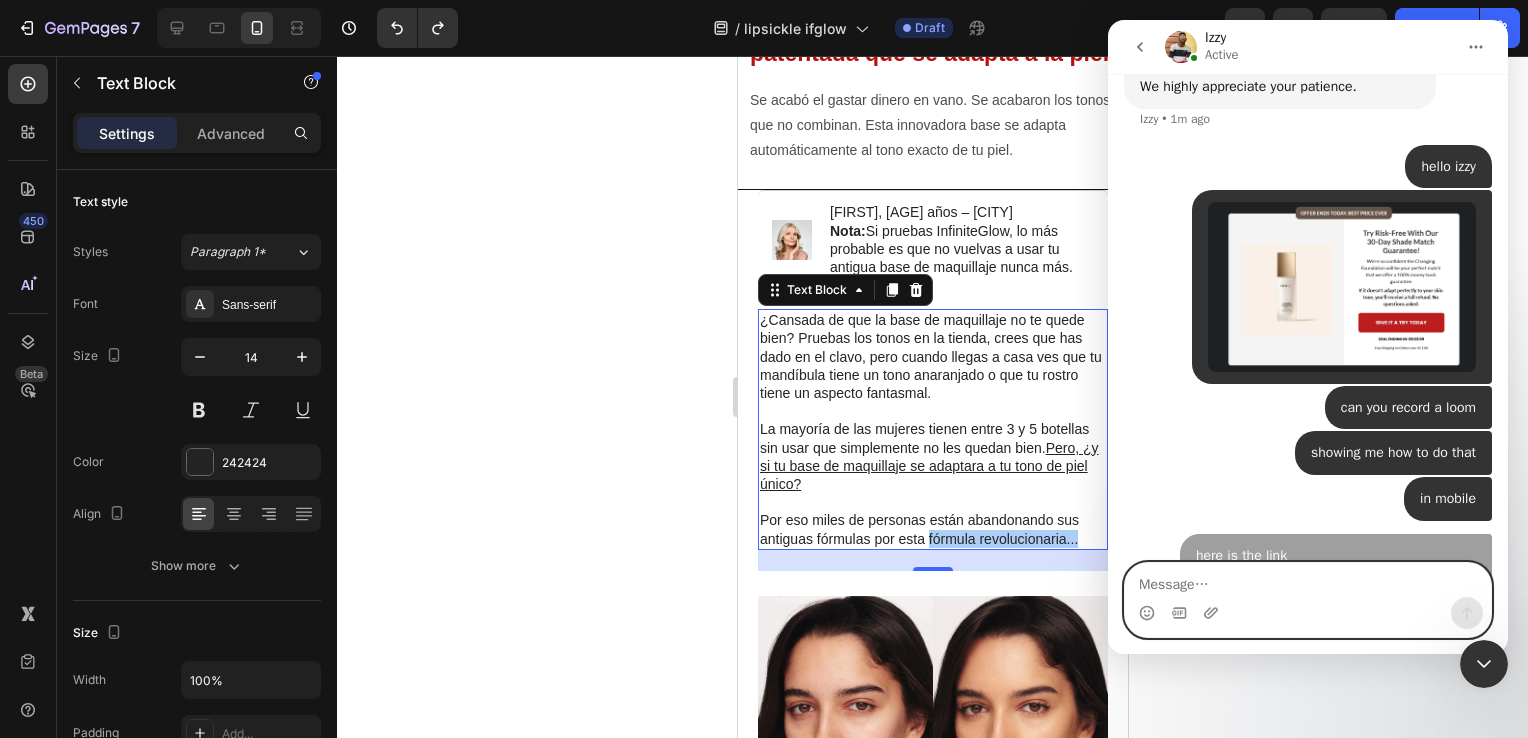 scroll, scrollTop: 640, scrollLeft: 0, axis: vertical 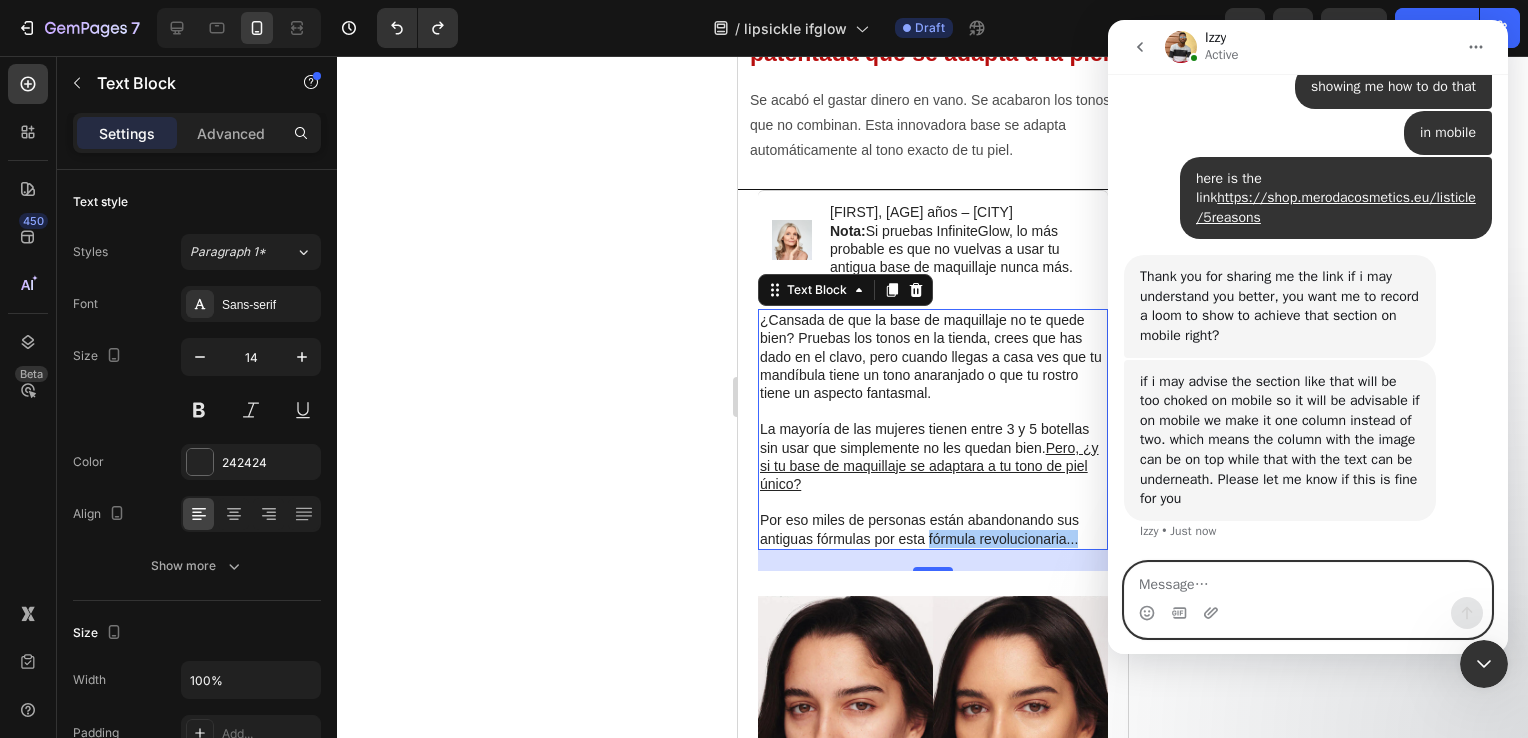 click at bounding box center (1308, 580) 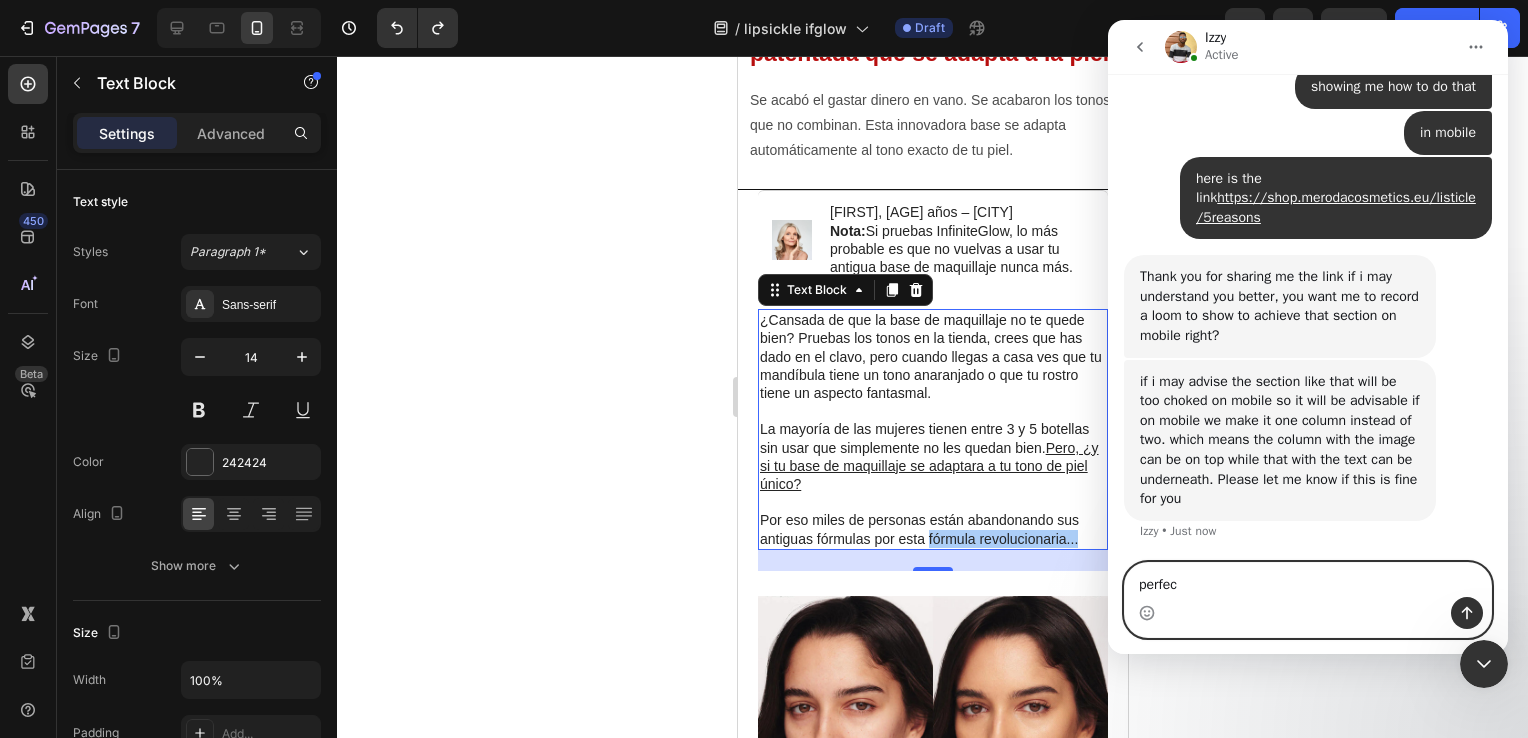 type on "perfect" 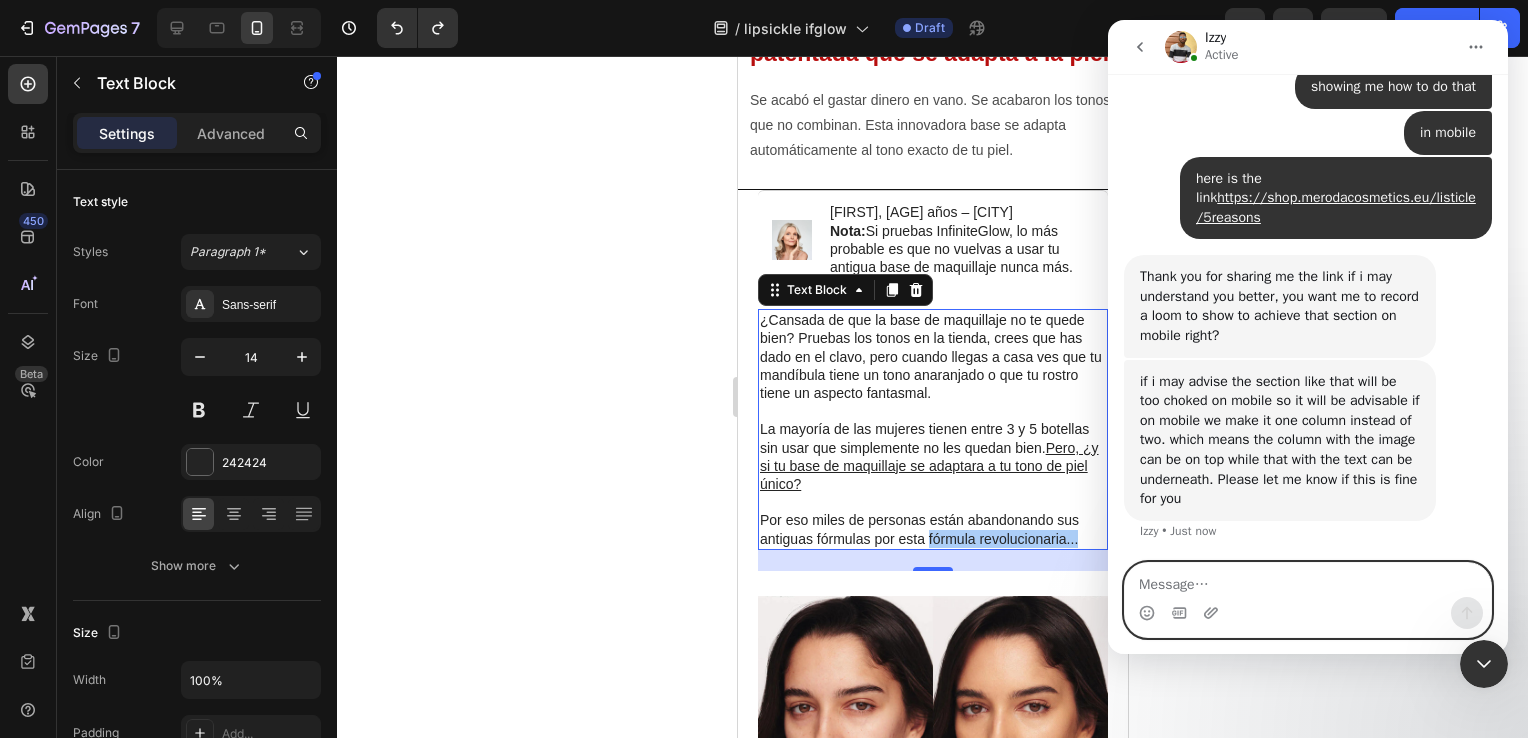 scroll, scrollTop: 981, scrollLeft: 0, axis: vertical 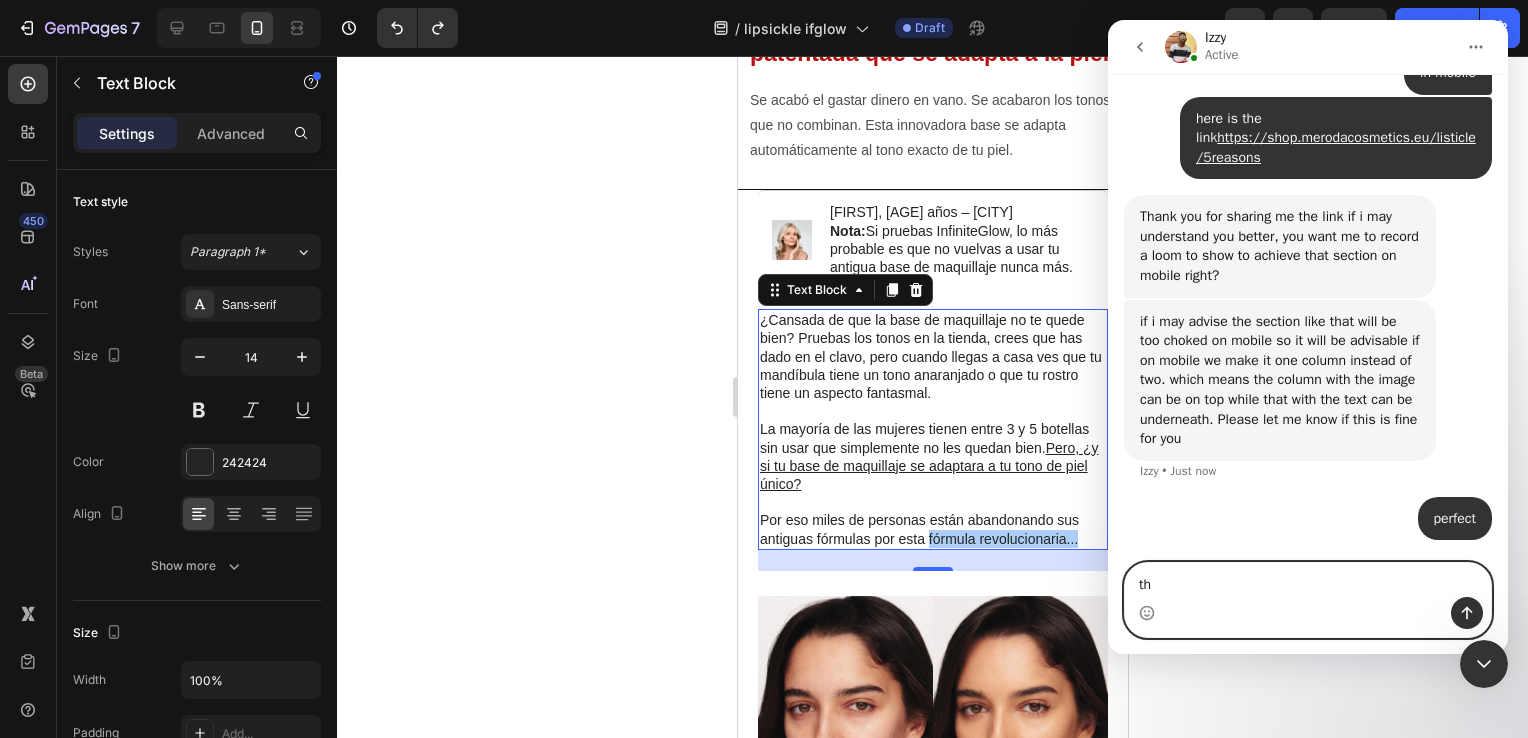 type on "t" 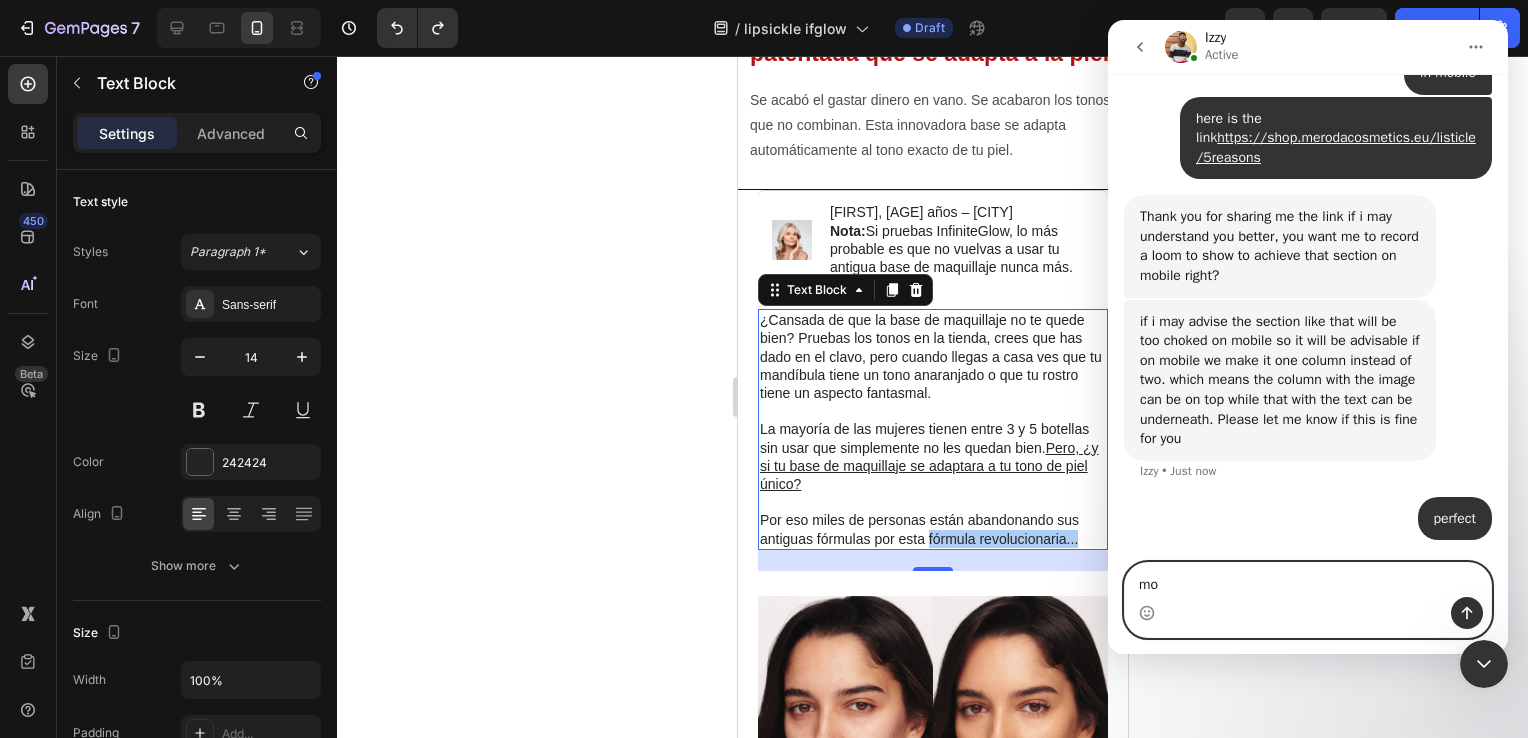 type on "m" 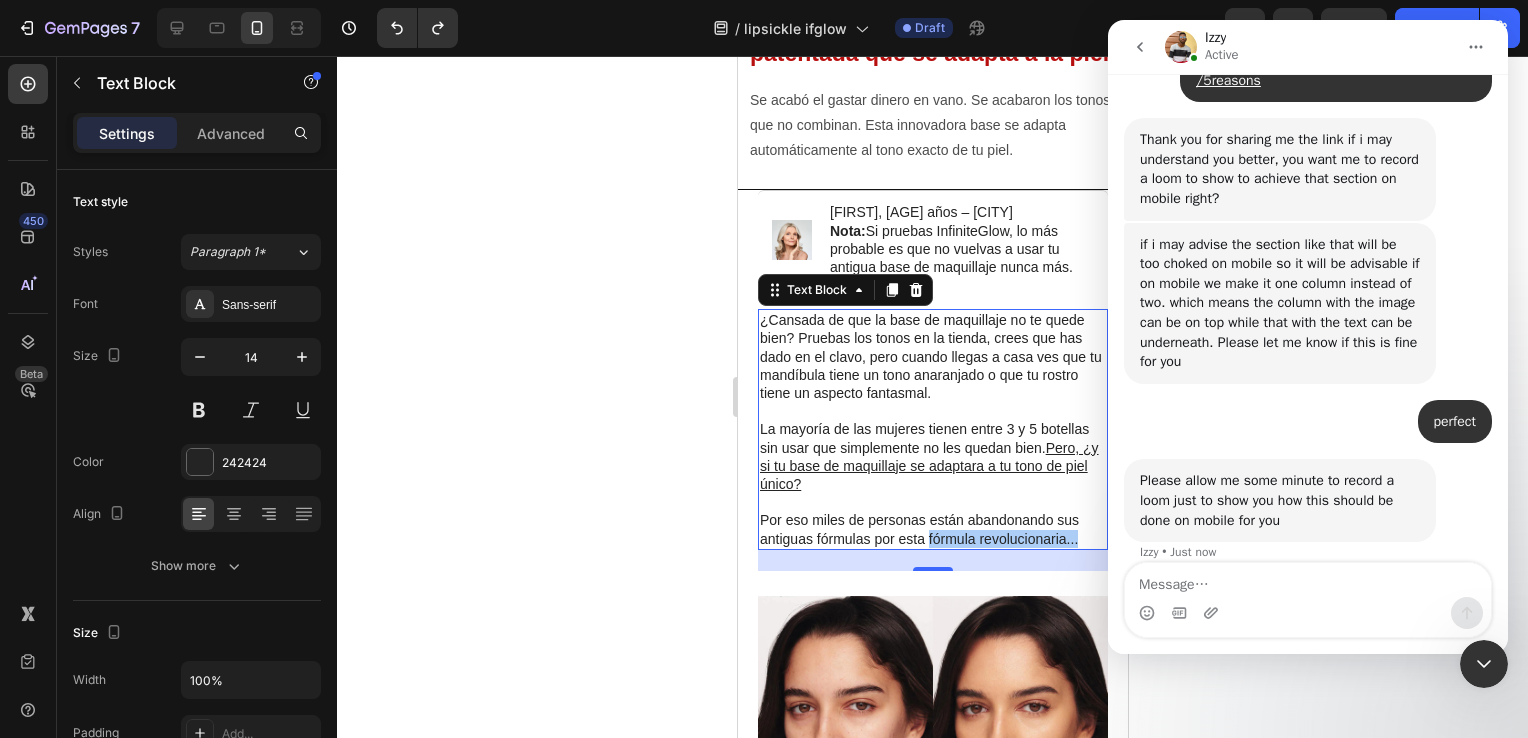 scroll, scrollTop: 1080, scrollLeft: 0, axis: vertical 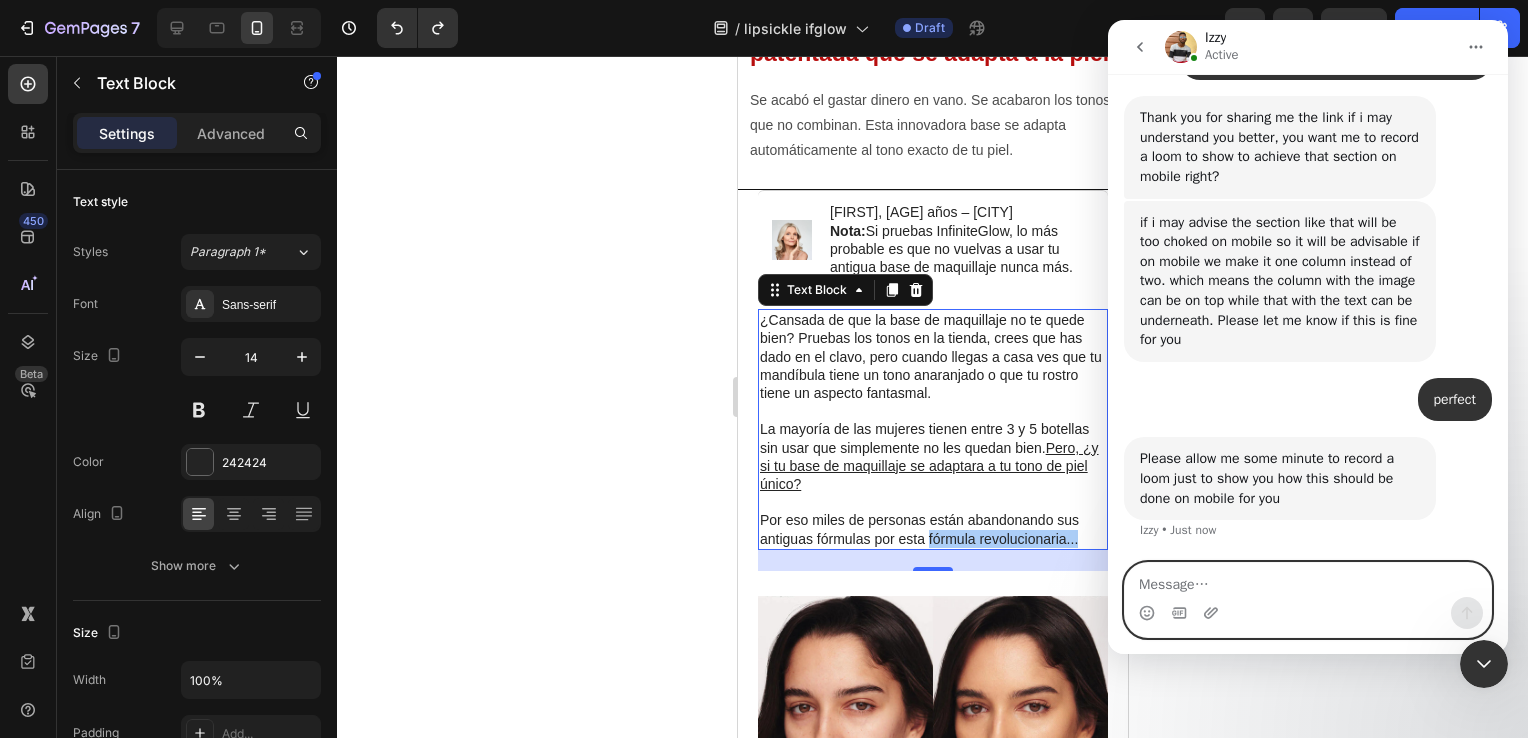 click at bounding box center (1308, 580) 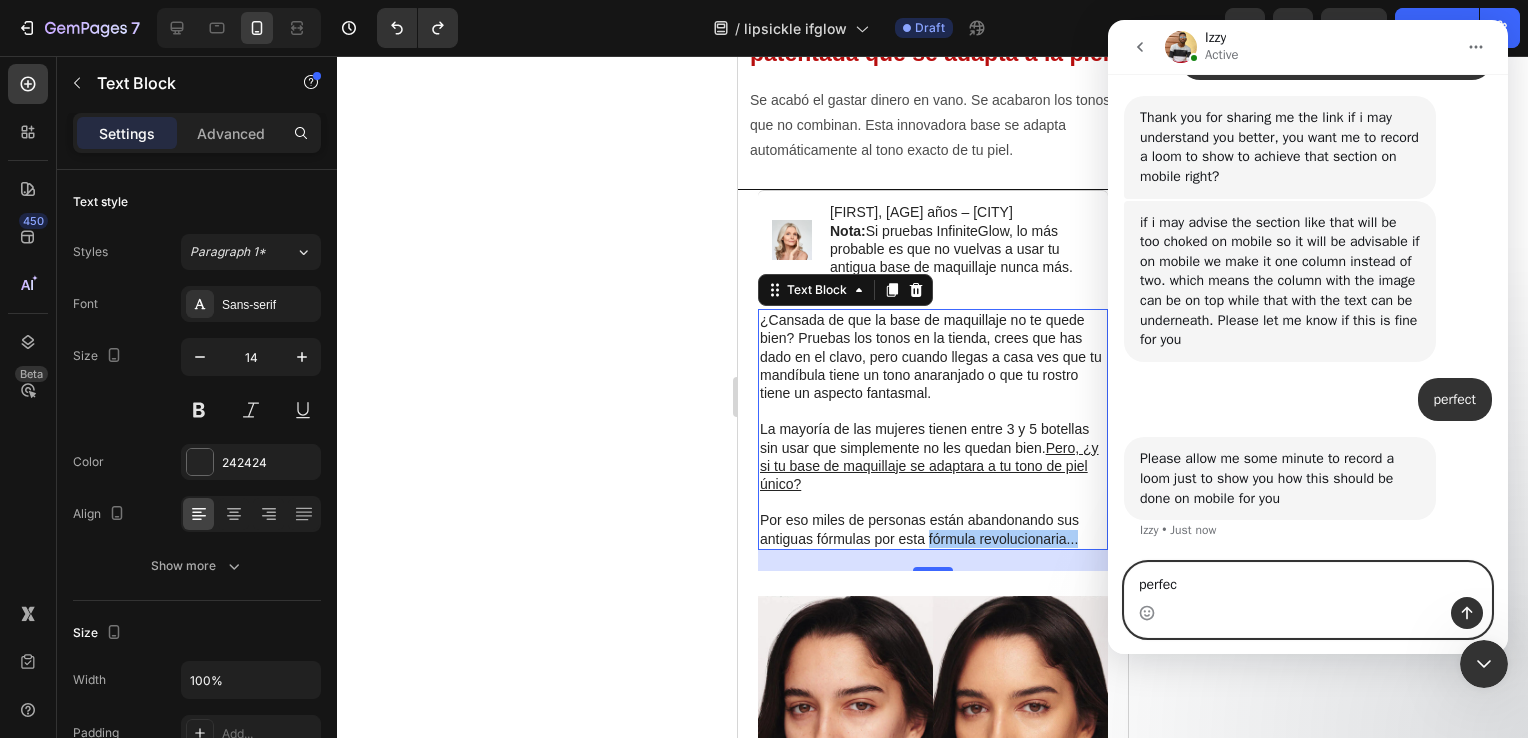 type on "perfect" 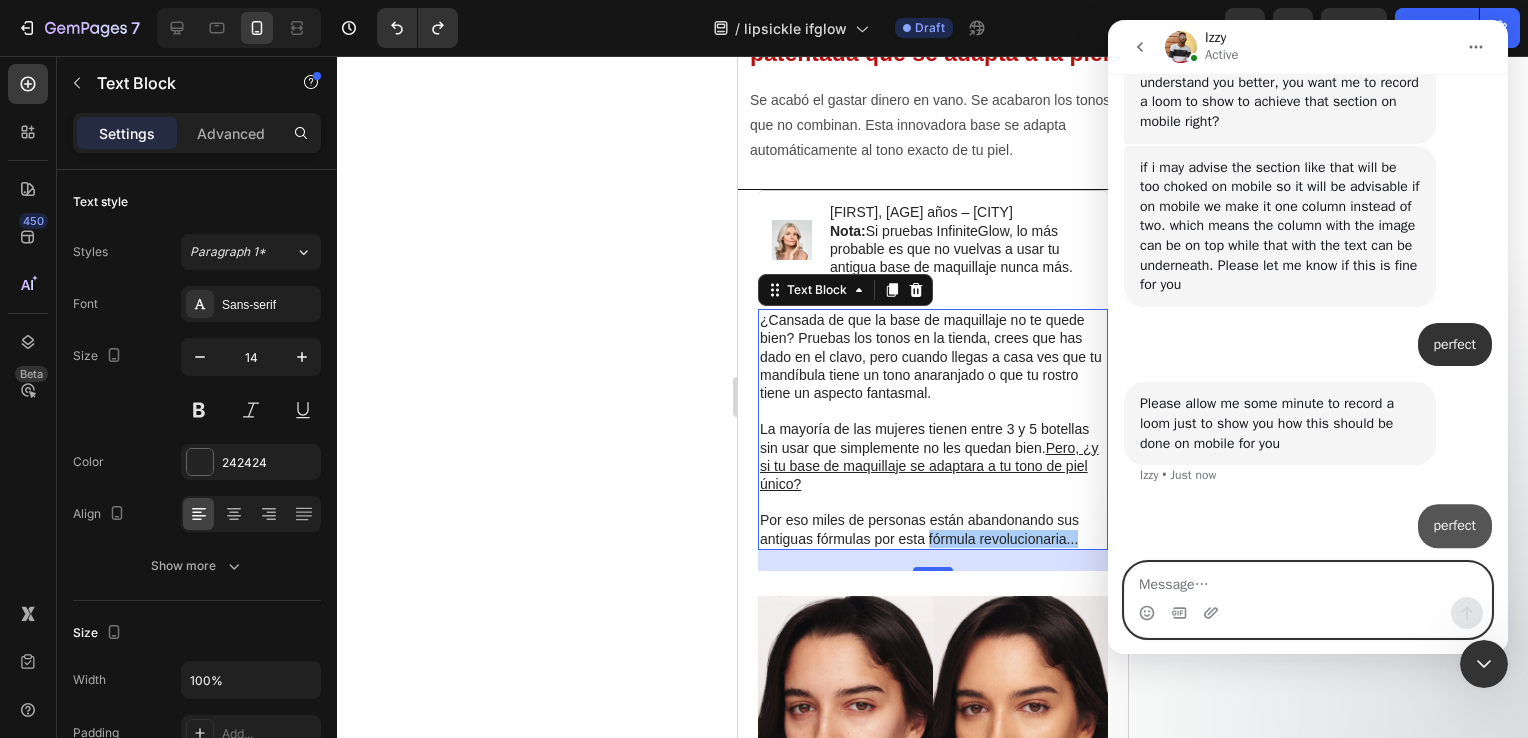 scroll, scrollTop: 1140, scrollLeft: 0, axis: vertical 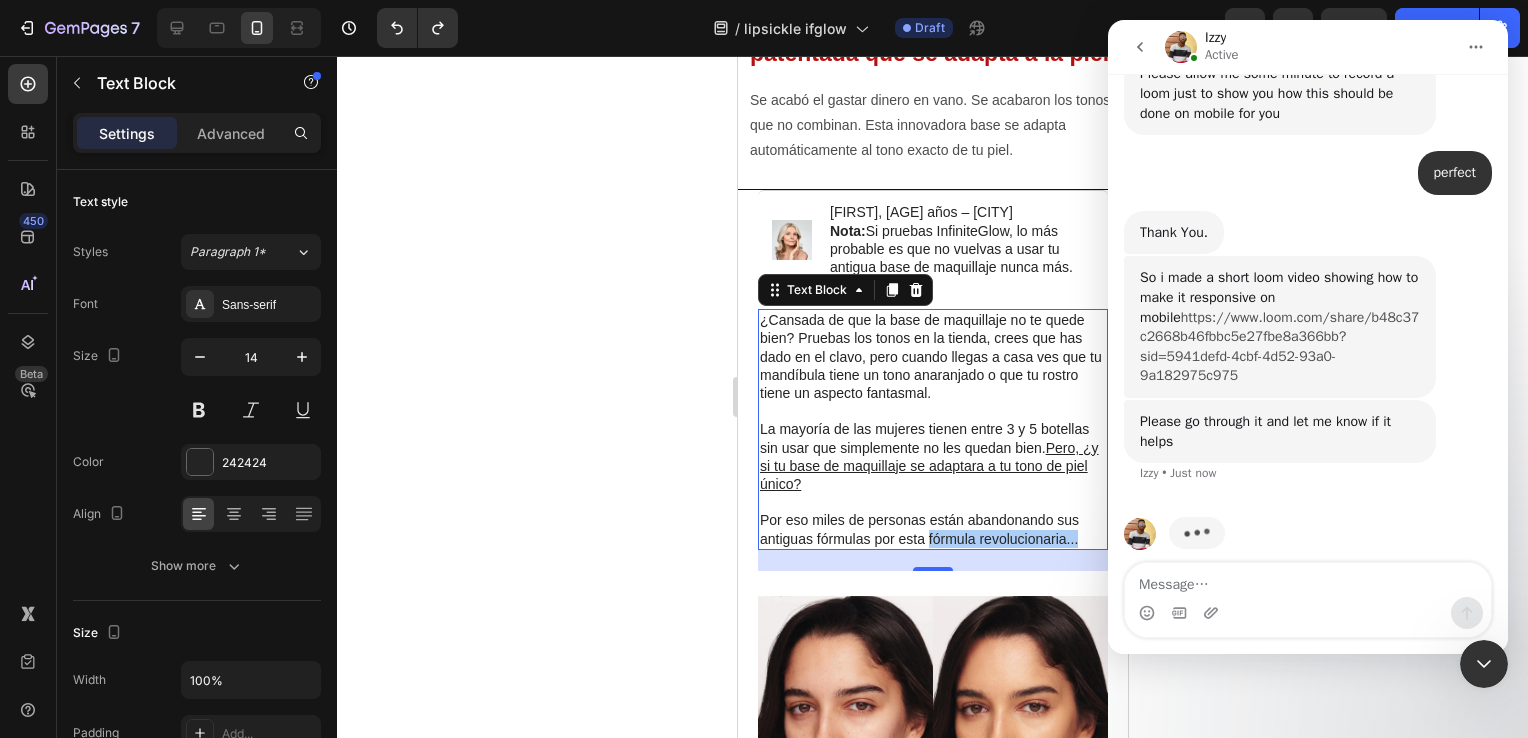 click on "https://www.loom.com/share/b48c37c2668b46fbbc5e27fbe8a366bb?sid=5941defd-4cbf-4d52-93a0-9a182975c975" at bounding box center [1279, 347] 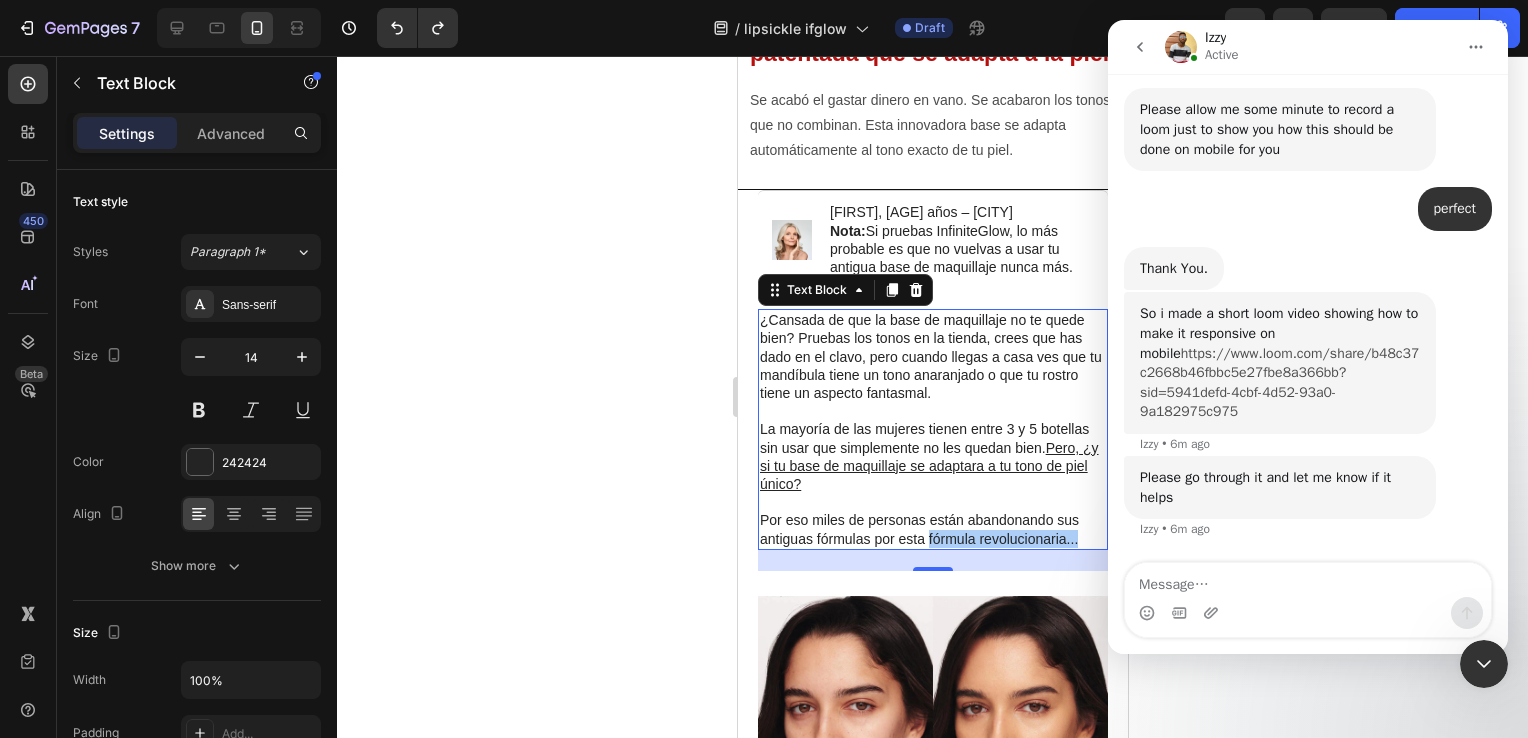 scroll, scrollTop: 1408, scrollLeft: 0, axis: vertical 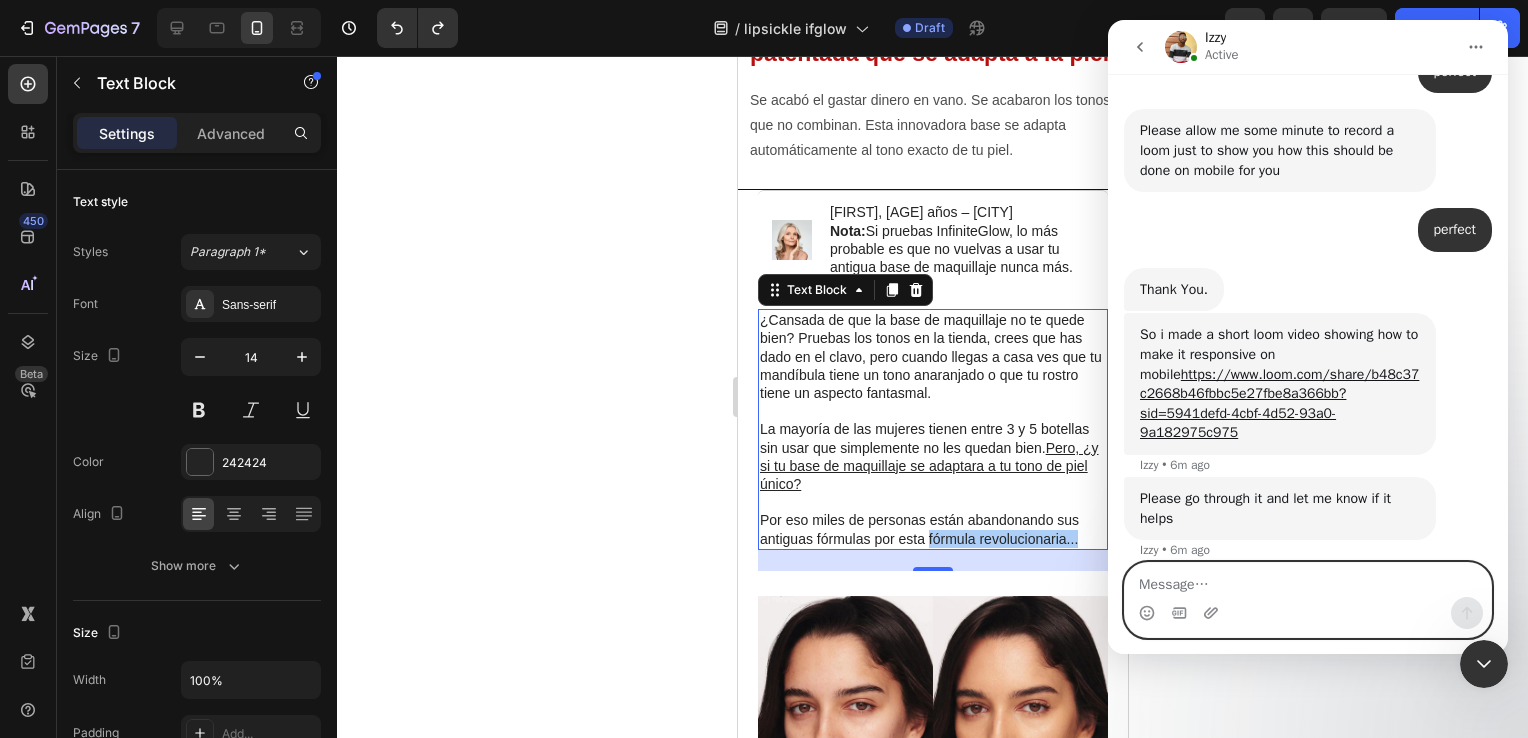 click at bounding box center [1308, 580] 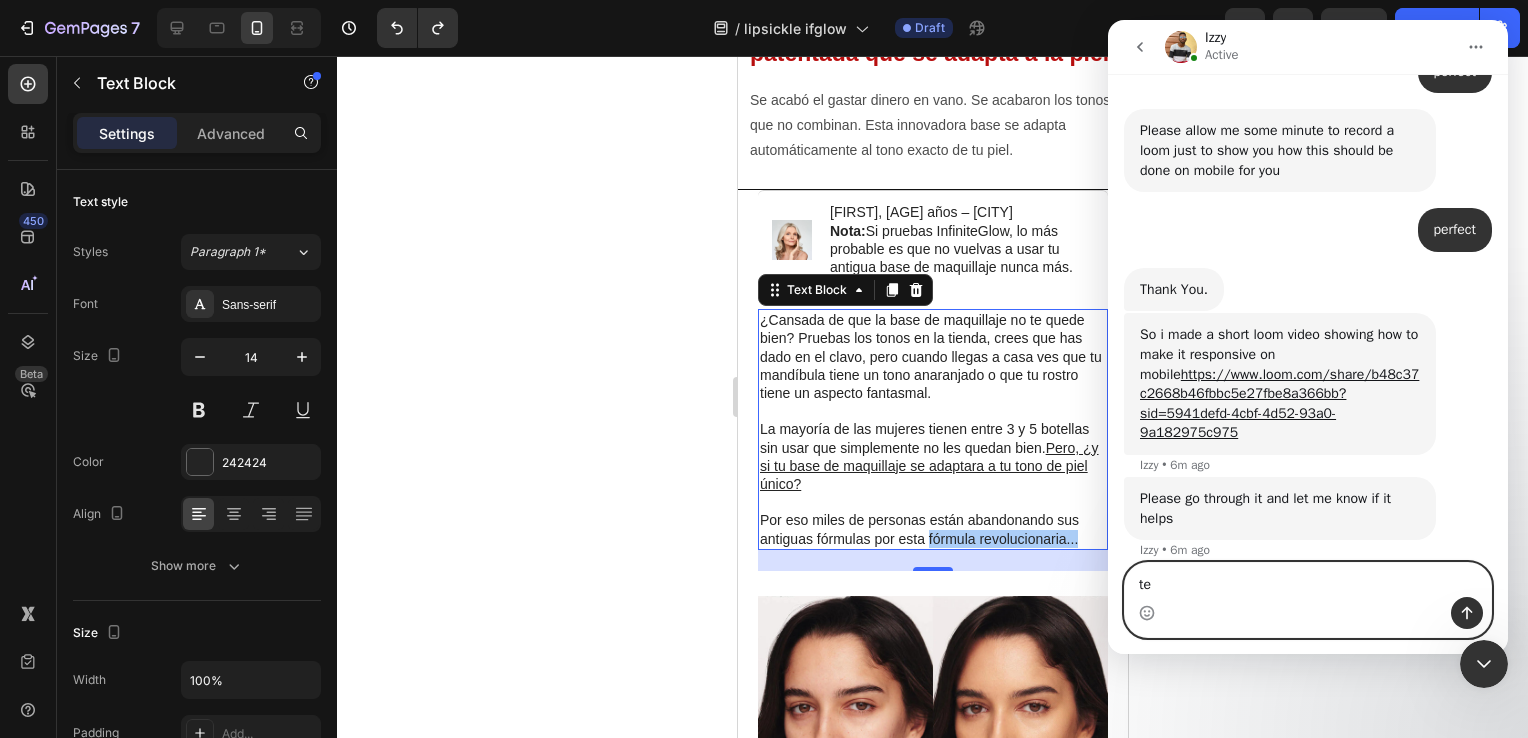 type on "tes" 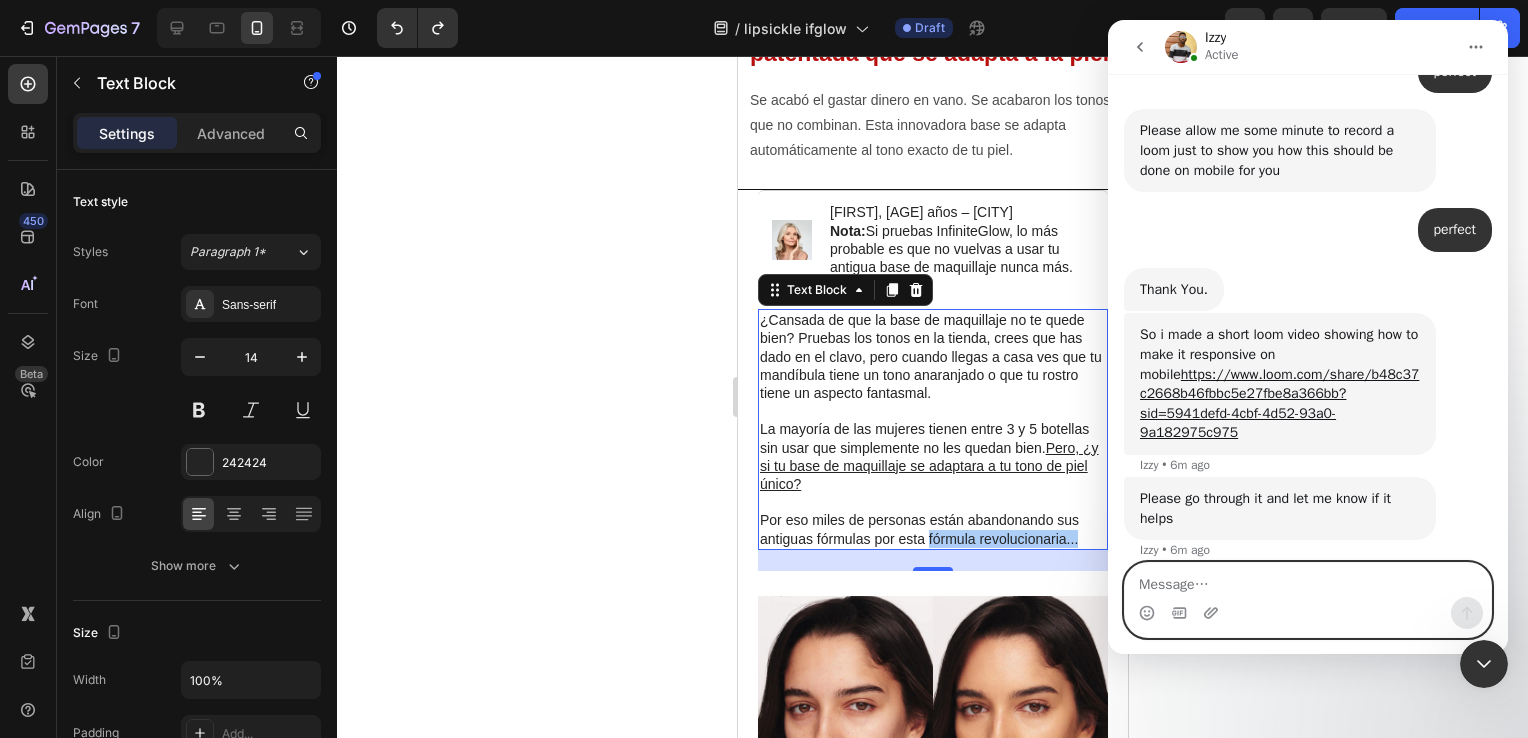 scroll, scrollTop: 1468, scrollLeft: 0, axis: vertical 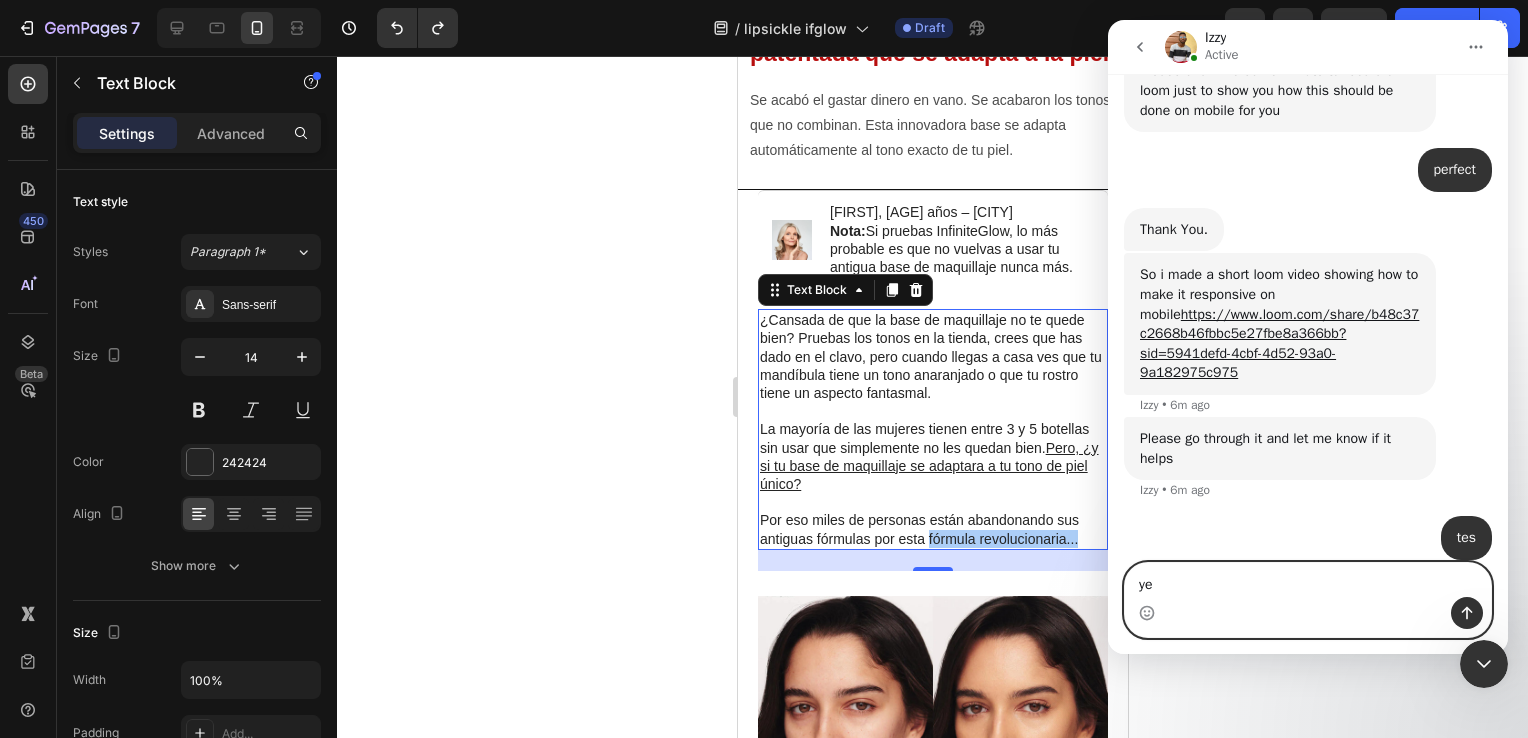 type on "yes" 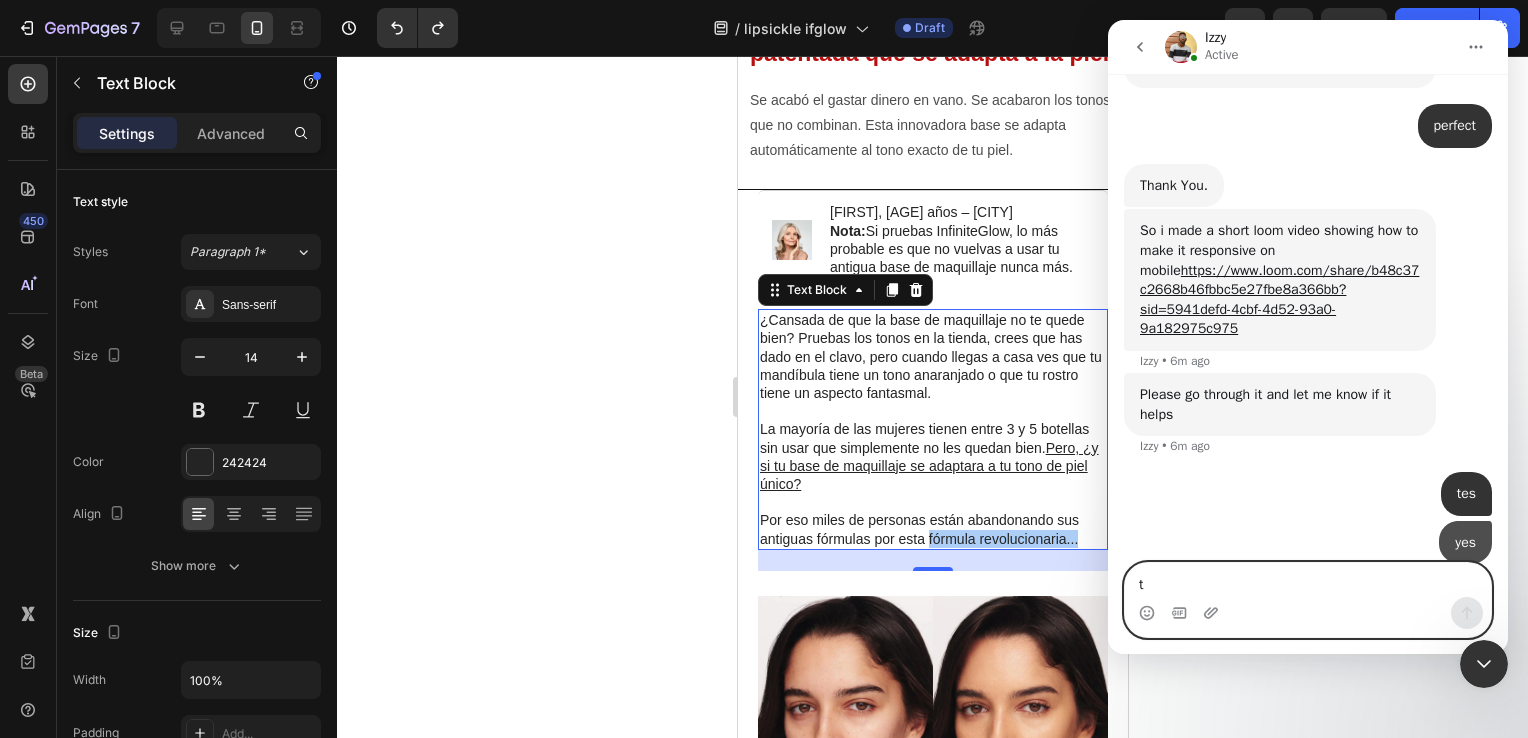 scroll, scrollTop: 1513, scrollLeft: 0, axis: vertical 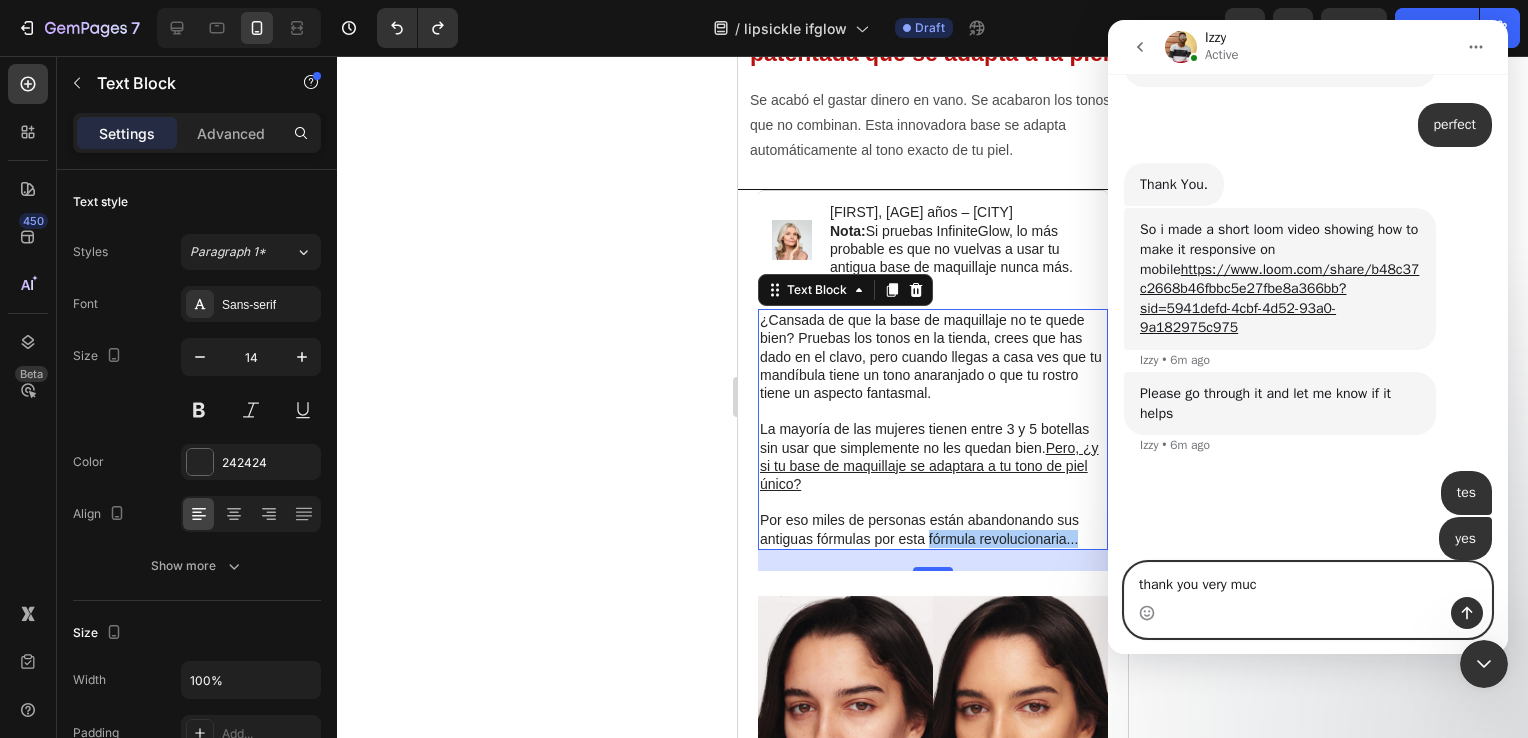 type on "thank you very much" 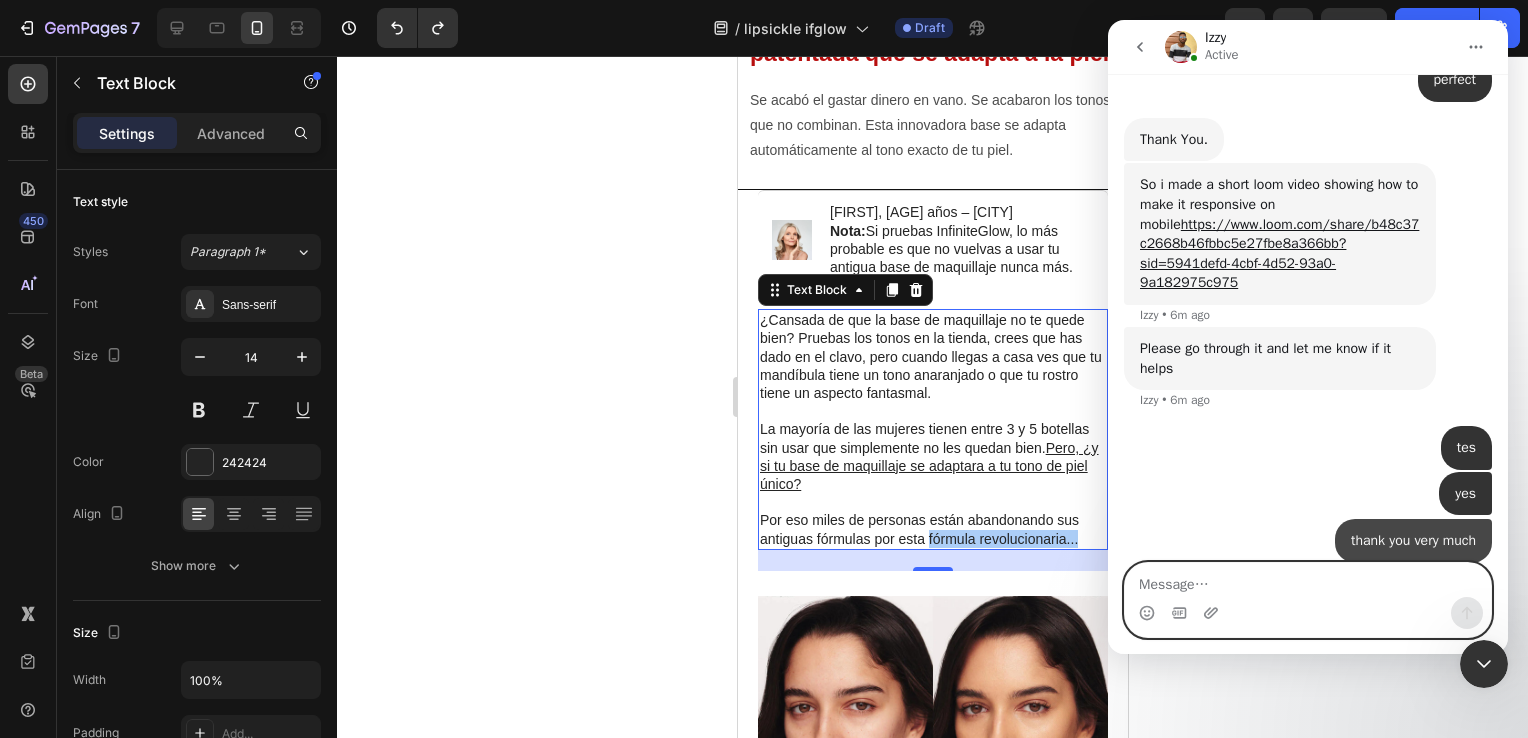 scroll, scrollTop: 1559, scrollLeft: 0, axis: vertical 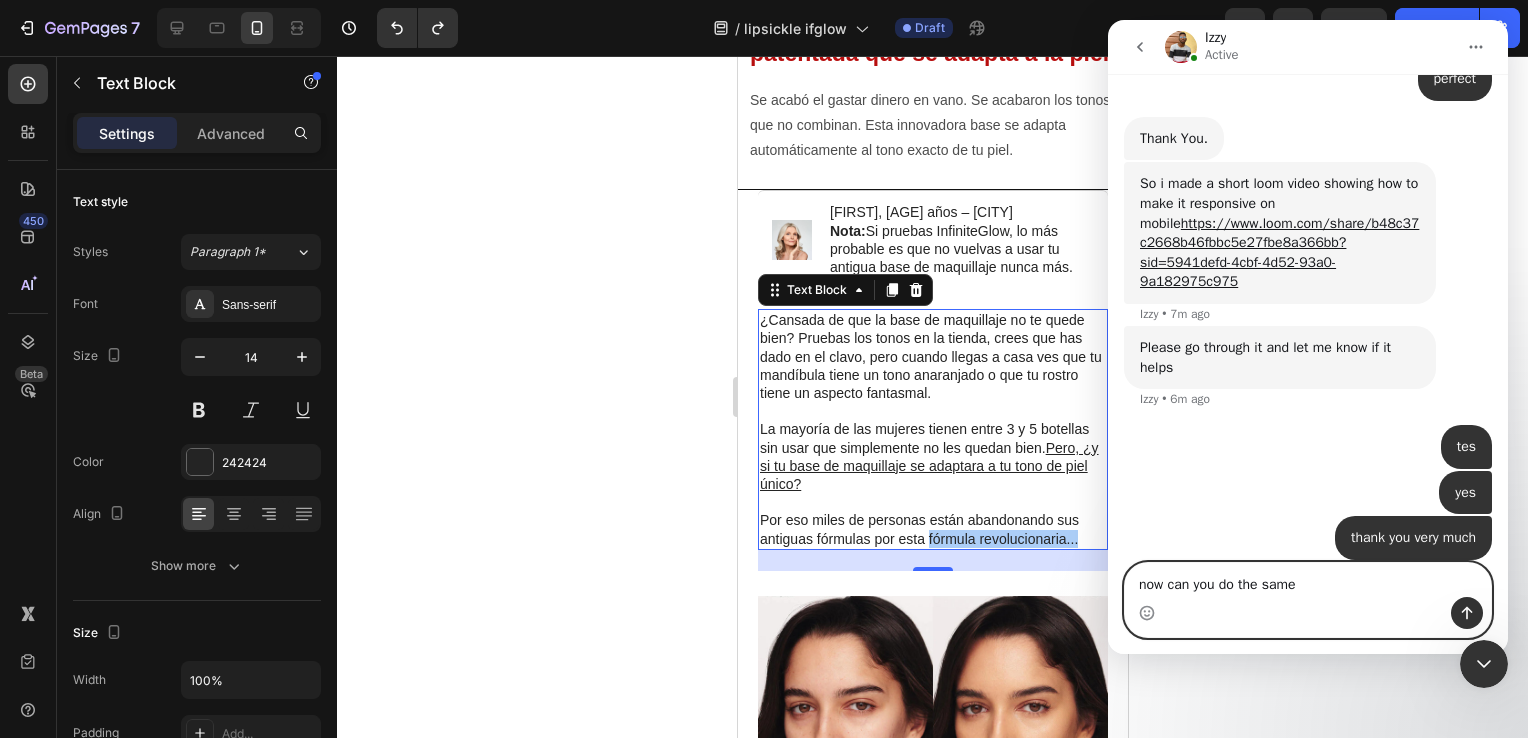 type on "now can you do the same" 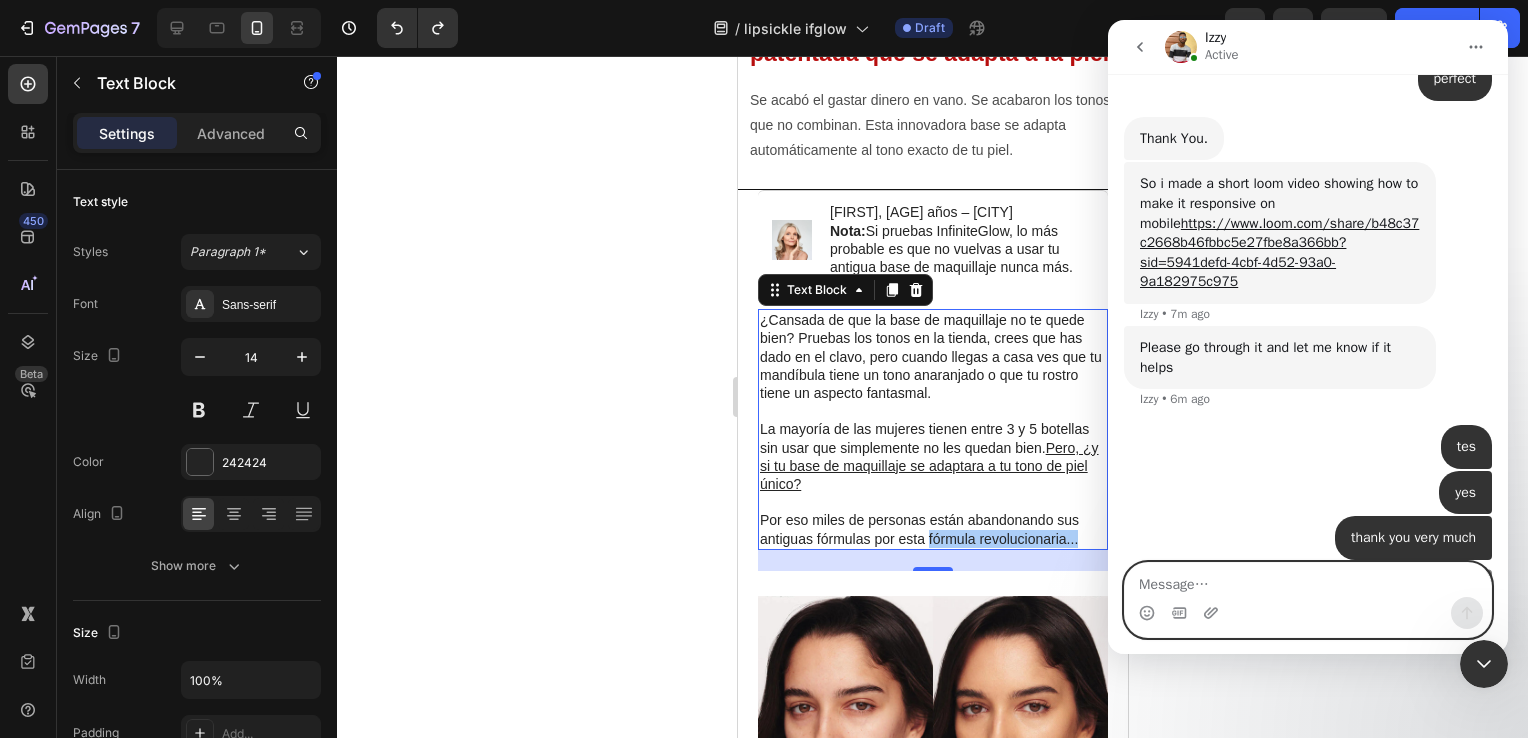 scroll, scrollTop: 1604, scrollLeft: 0, axis: vertical 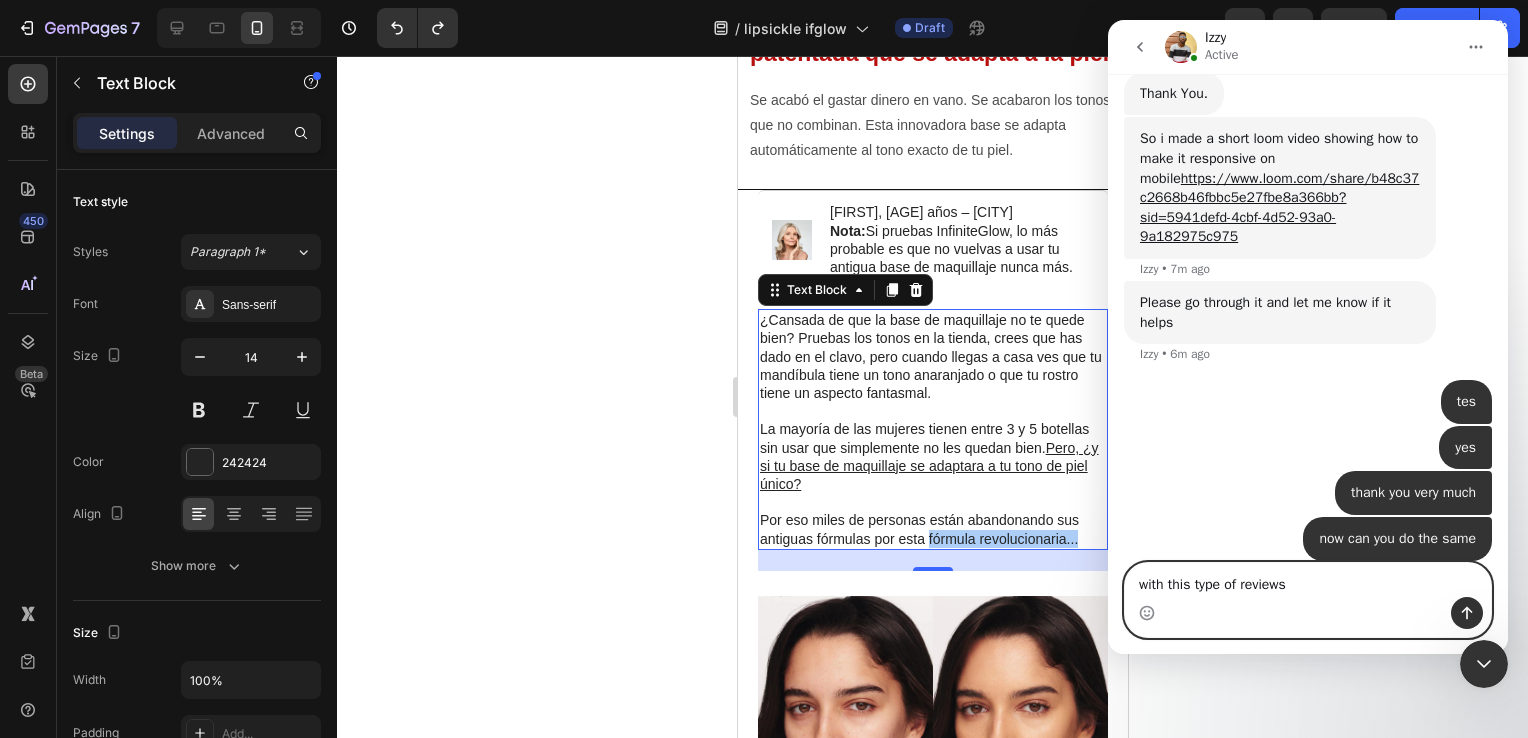 type on "with this type of reviews" 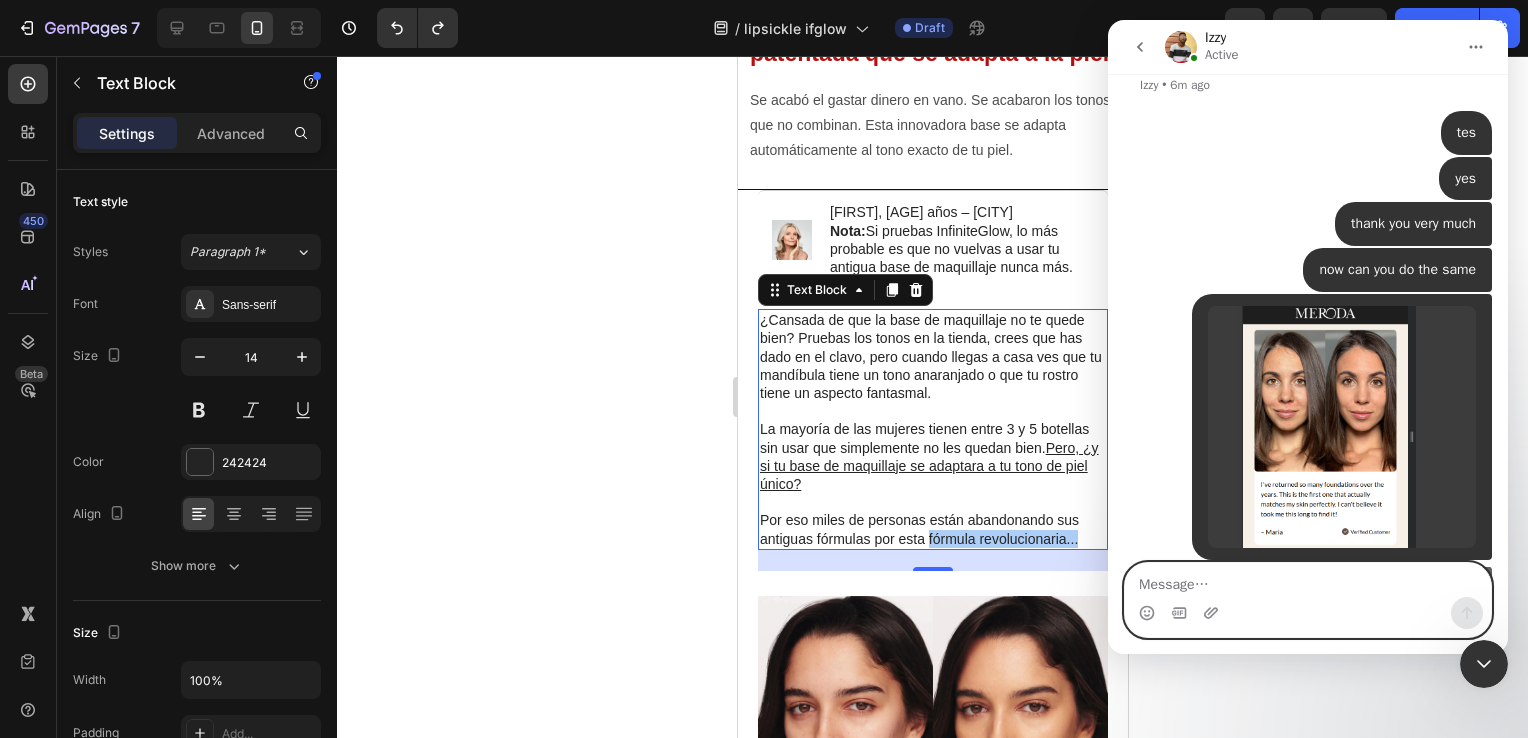 scroll, scrollTop: 1919, scrollLeft: 0, axis: vertical 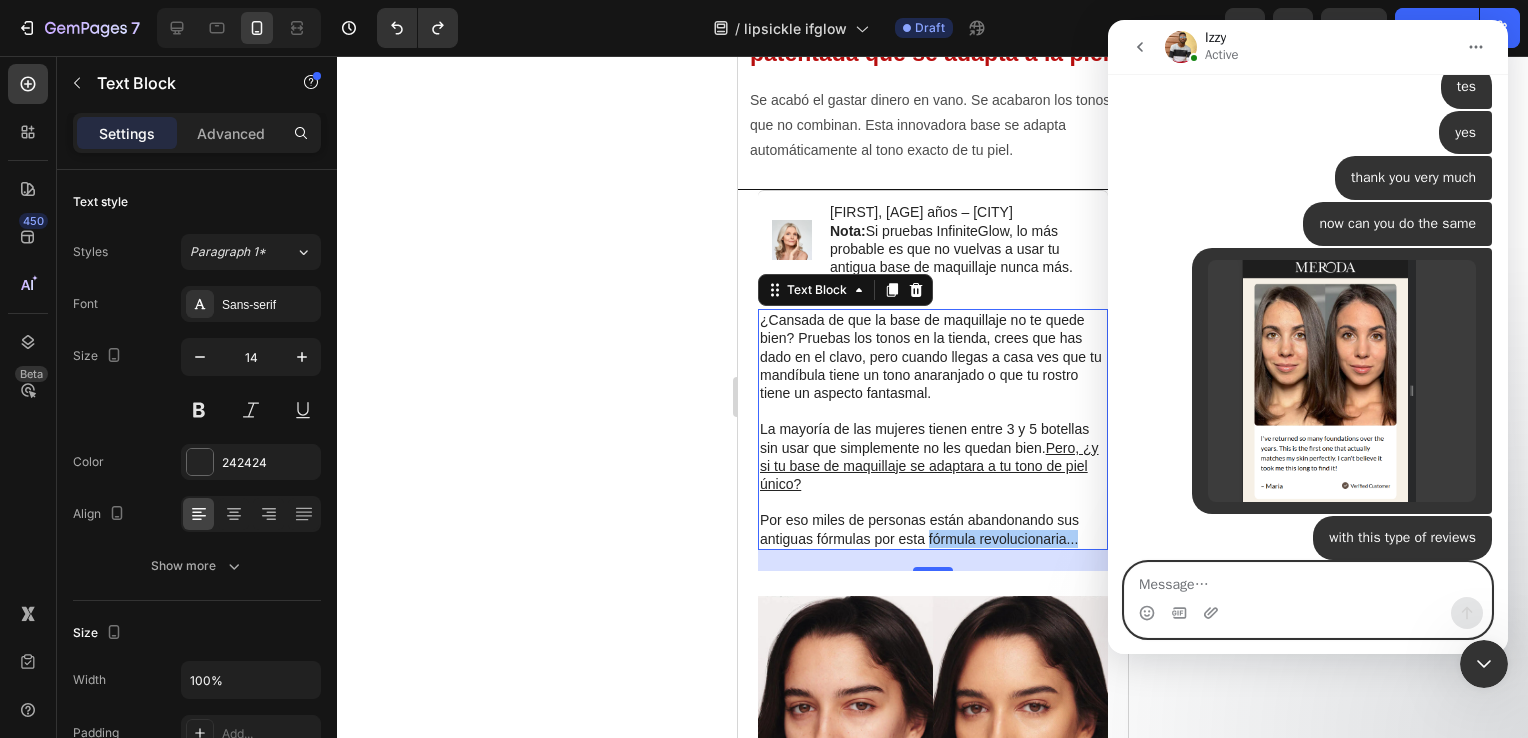 type 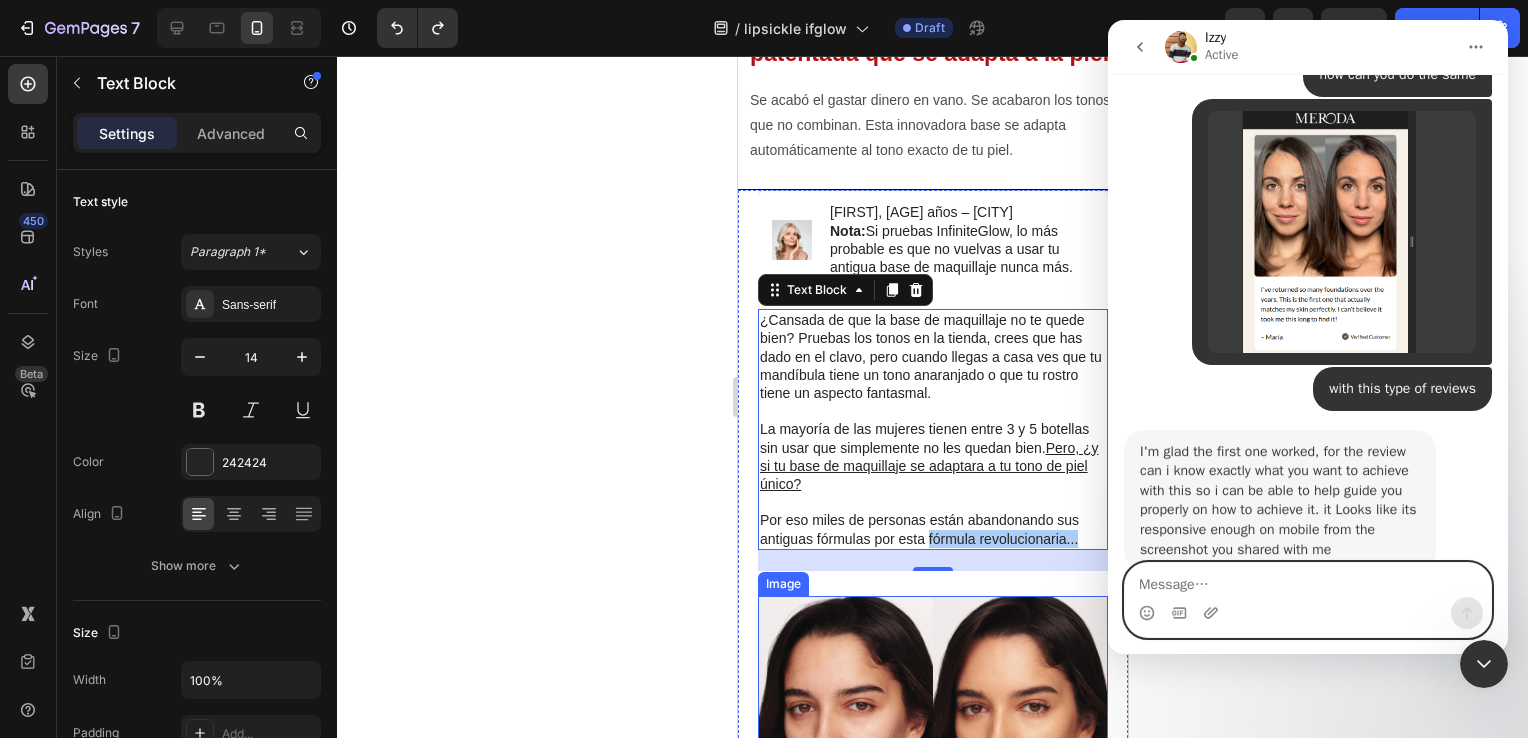 scroll, scrollTop: 2076, scrollLeft: 0, axis: vertical 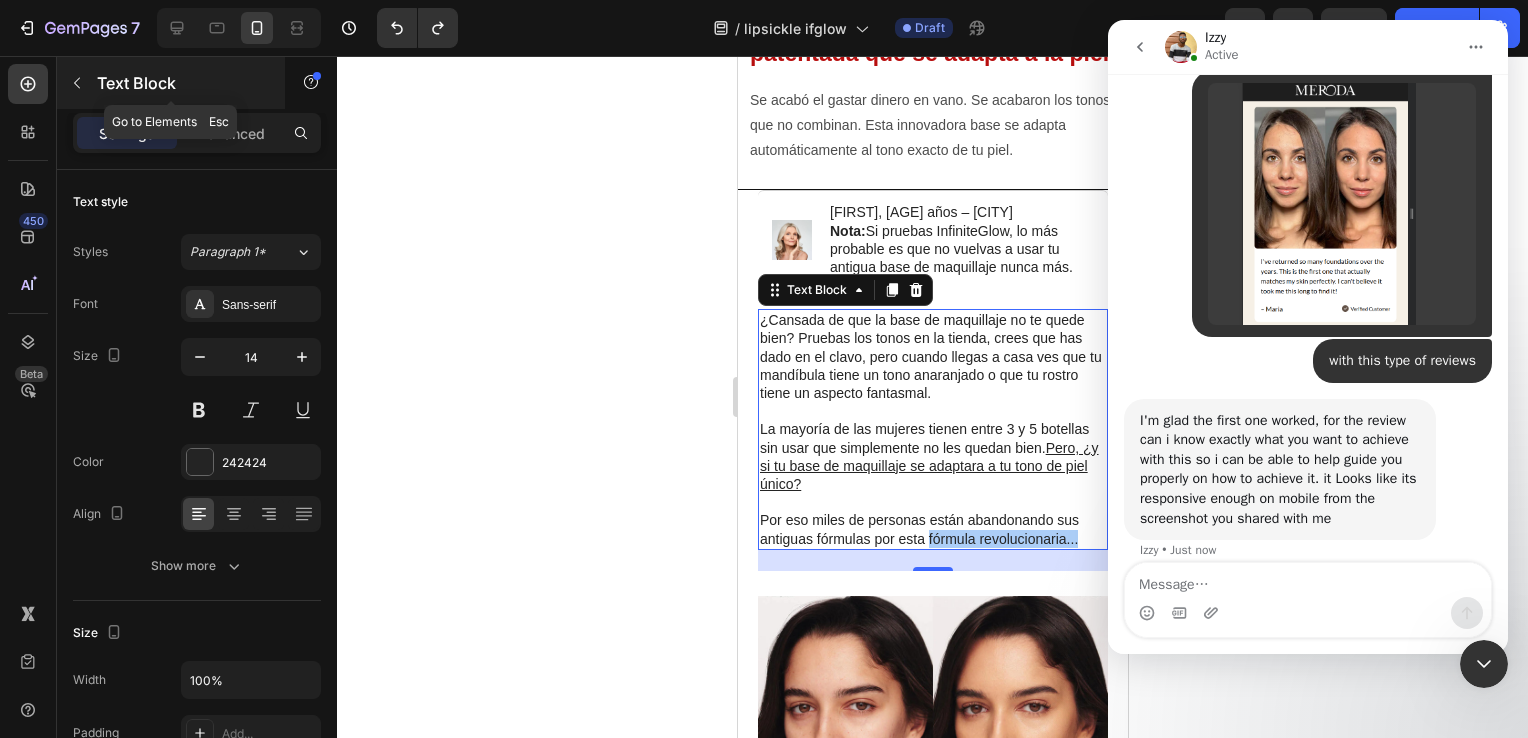click on "Text Block" at bounding box center (171, 83) 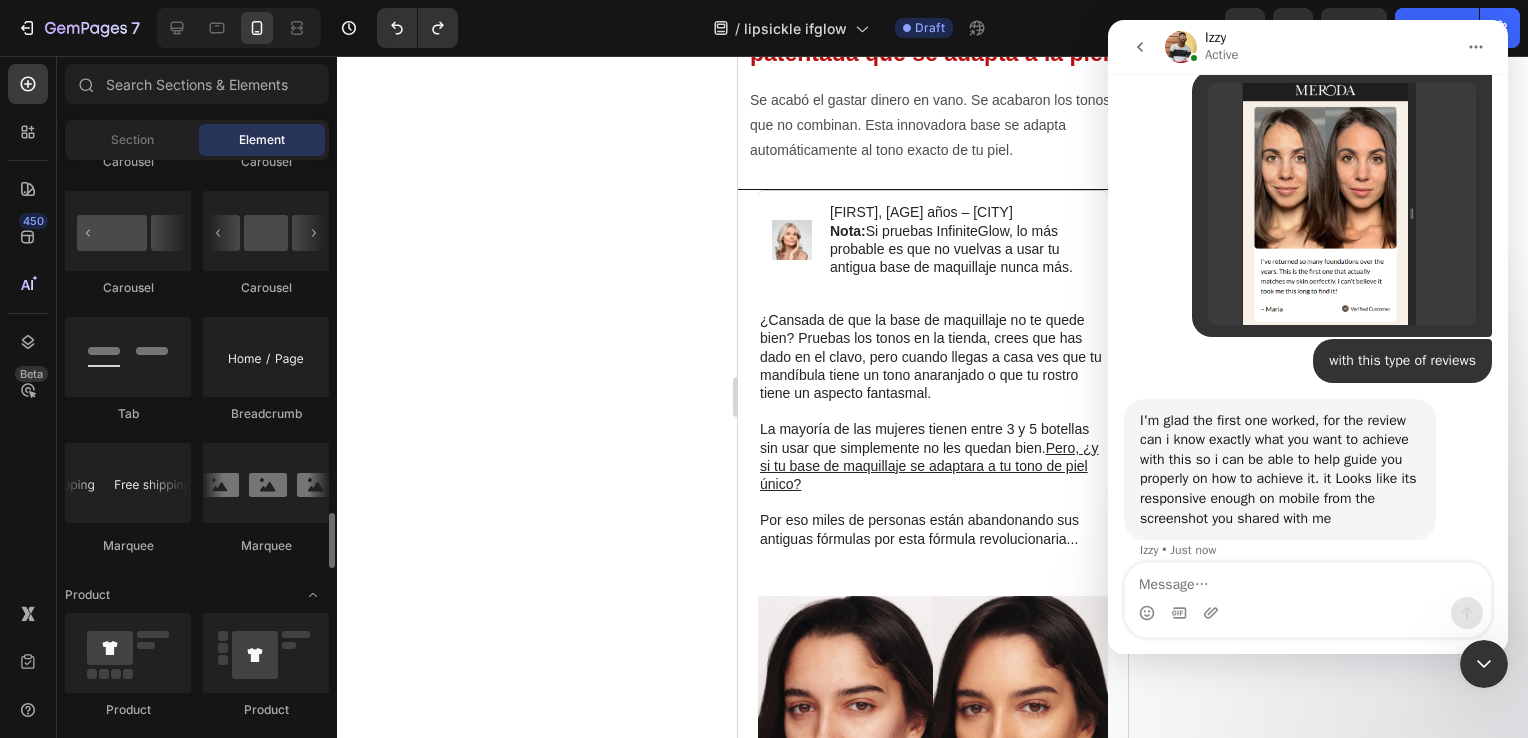 scroll, scrollTop: 2404, scrollLeft: 0, axis: vertical 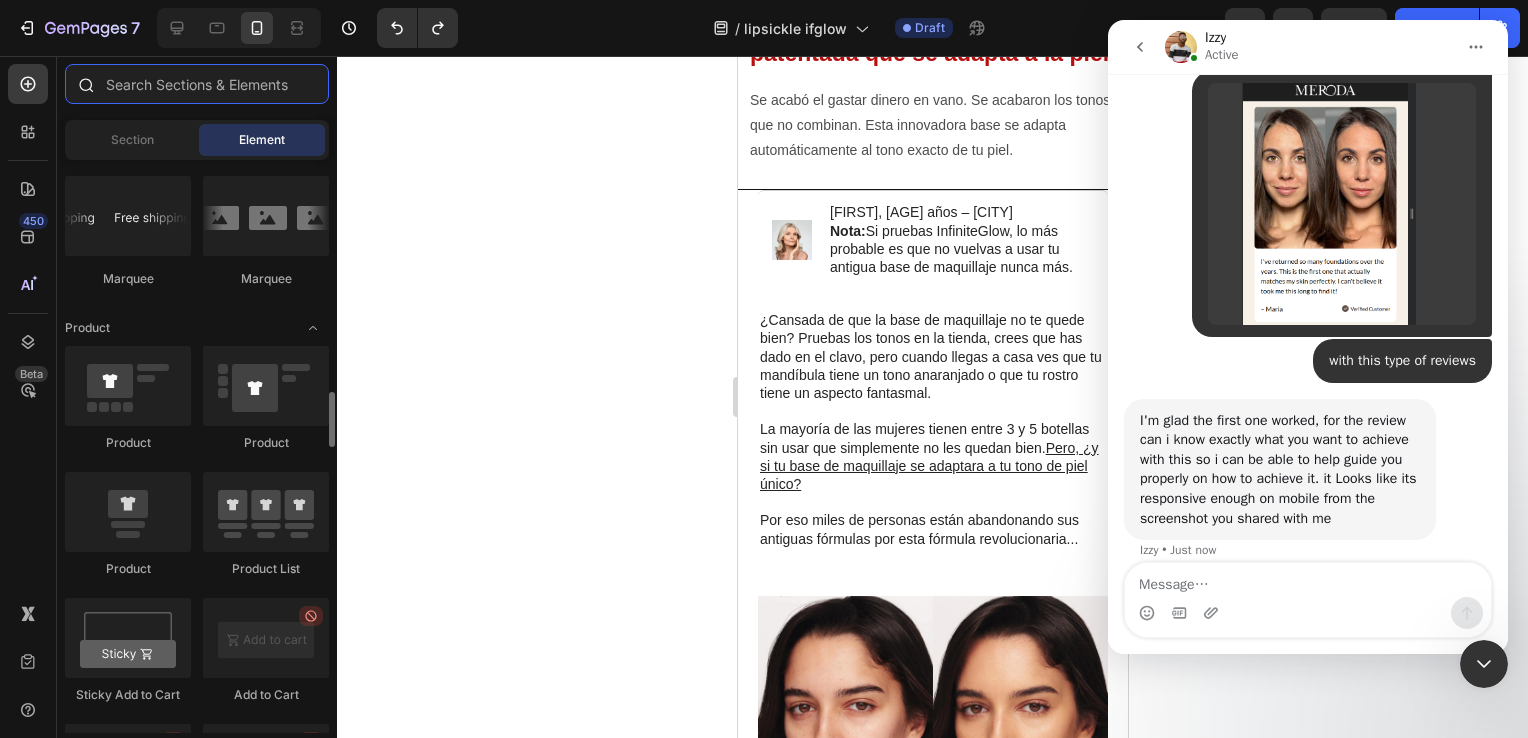 click at bounding box center [197, 84] 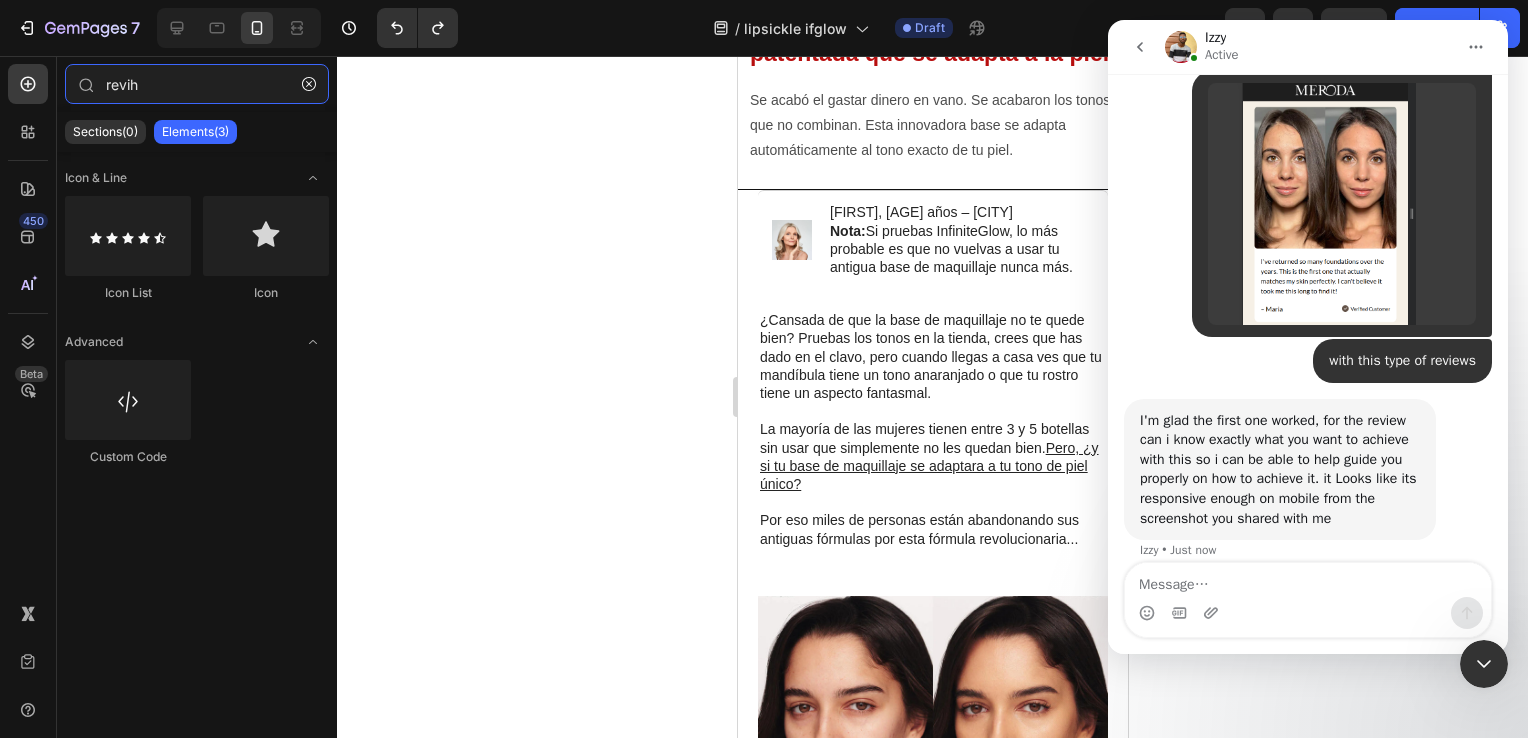 type on "revih" 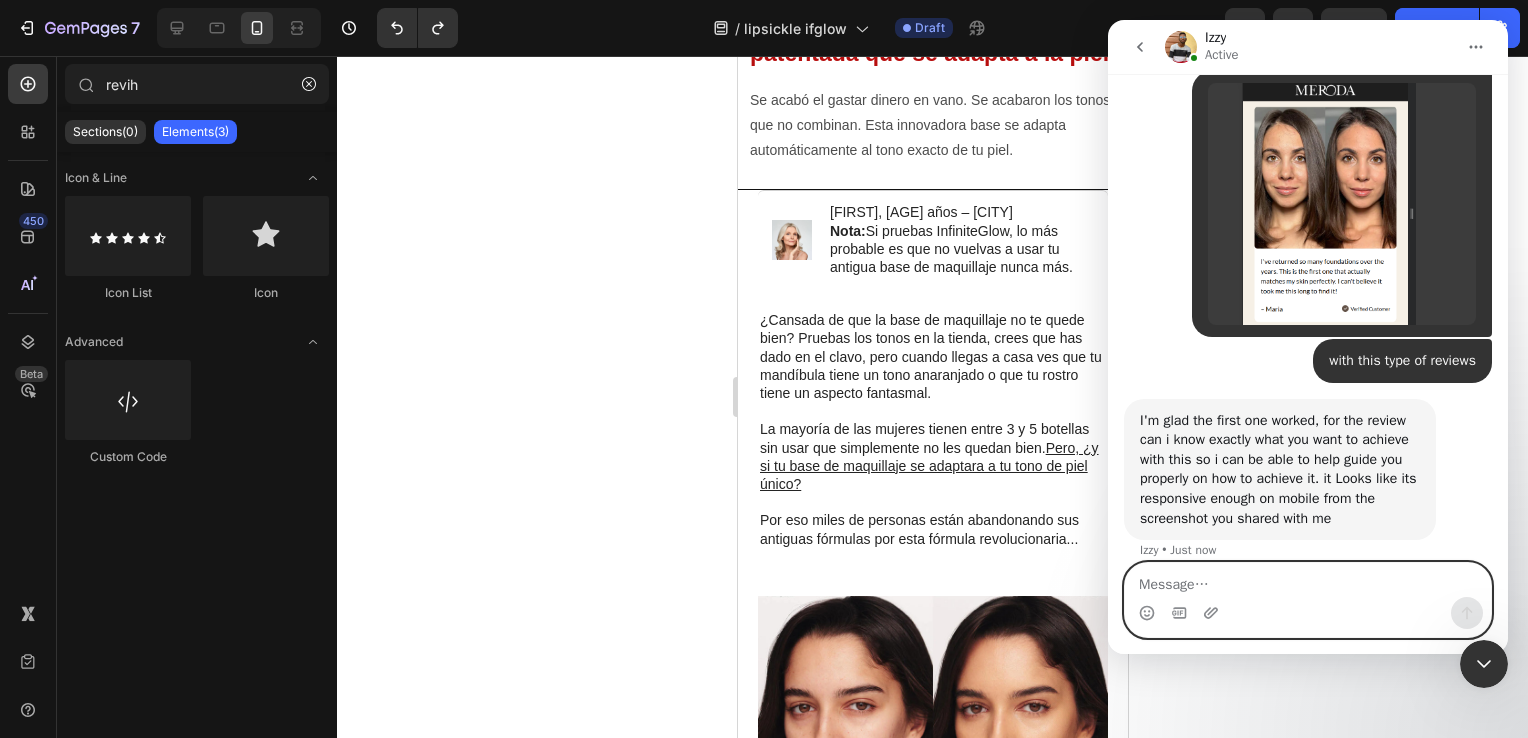 click at bounding box center [1308, 580] 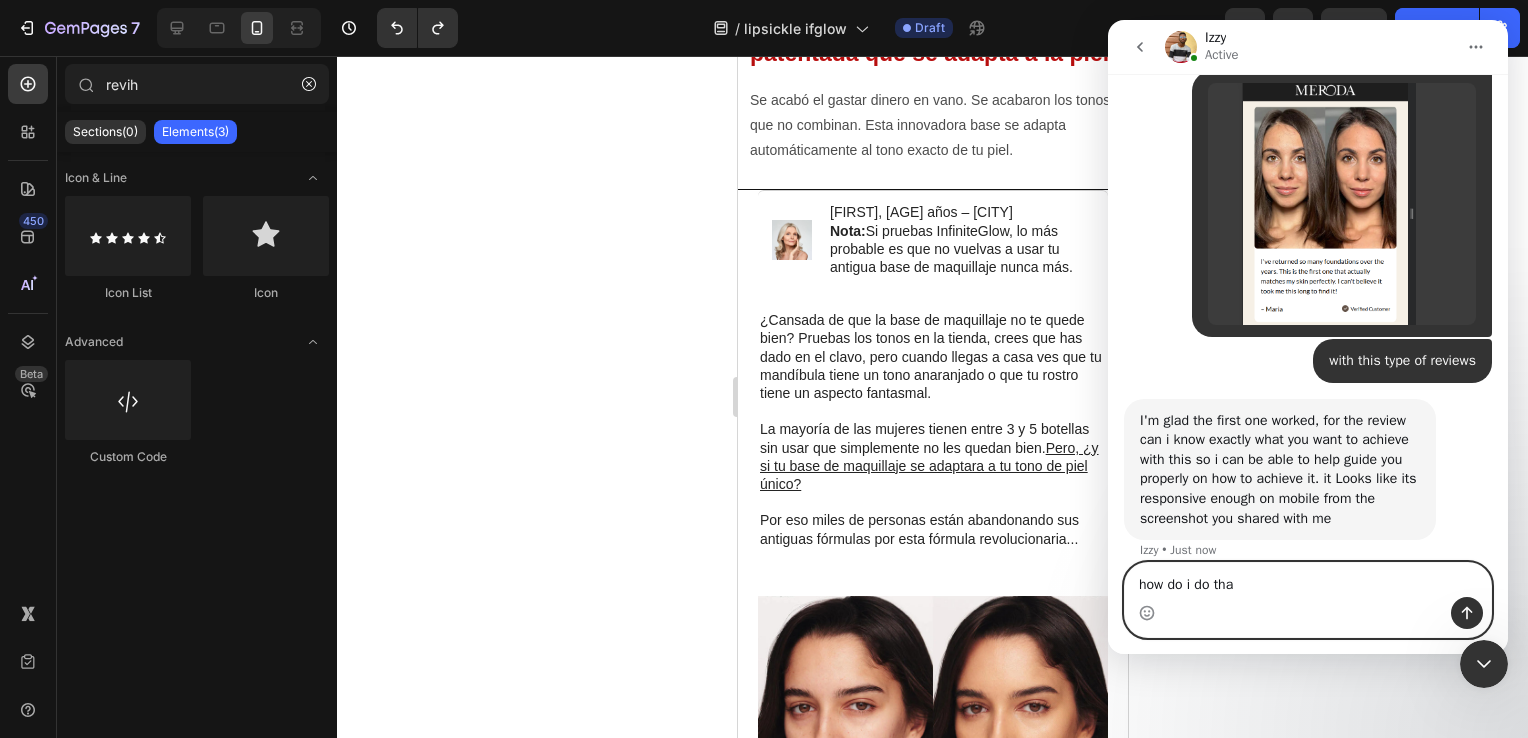 type on "how do i do that" 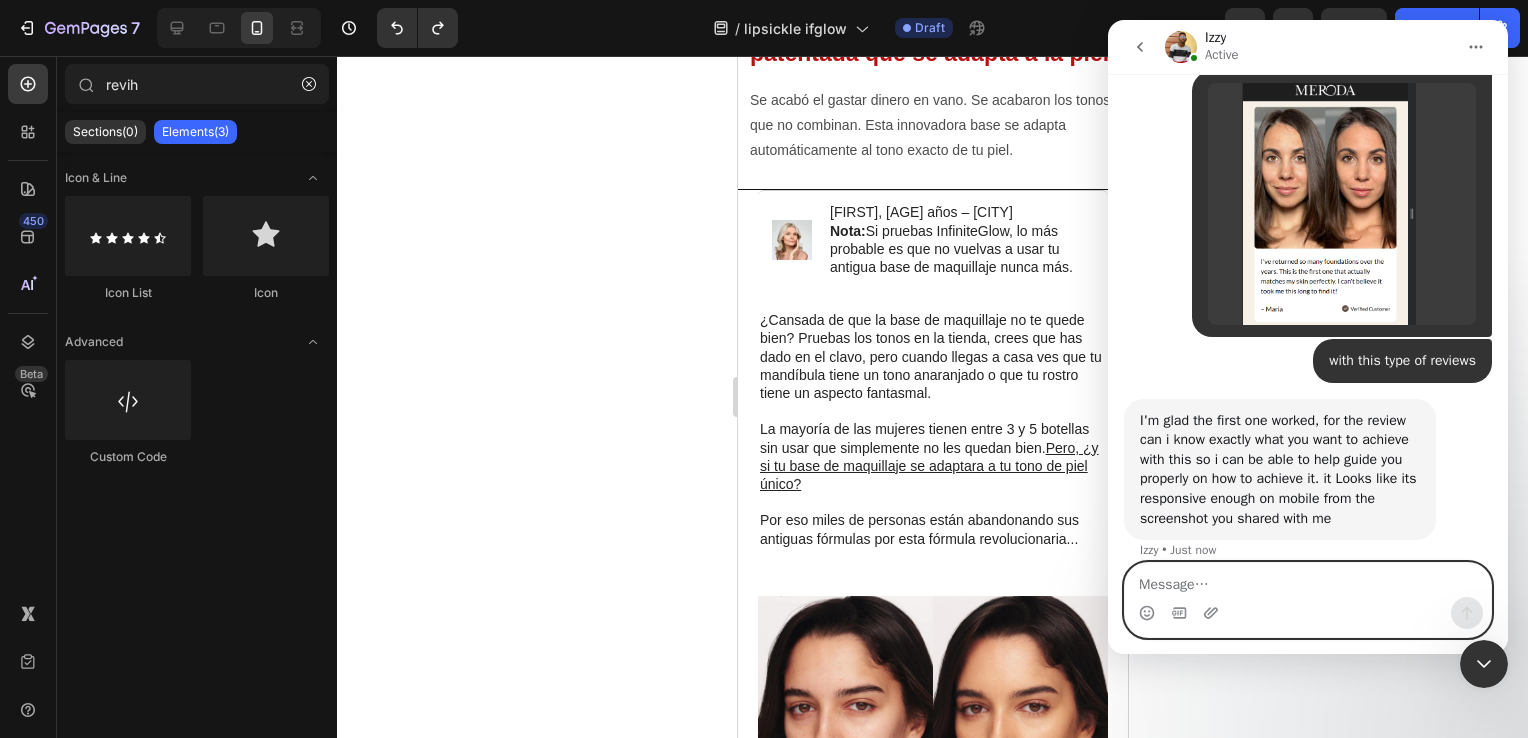 scroll, scrollTop: 2136, scrollLeft: 0, axis: vertical 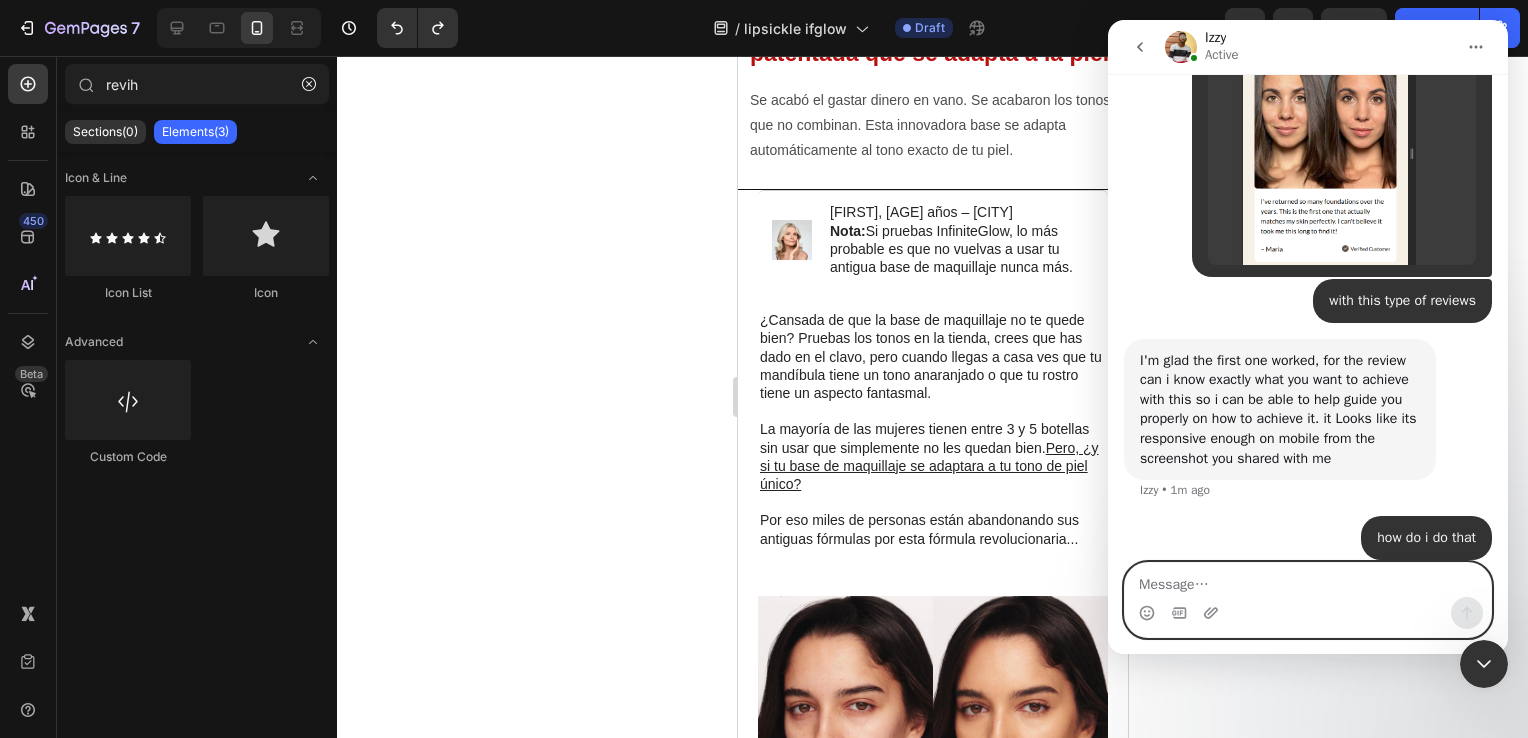 click at bounding box center [1308, 580] 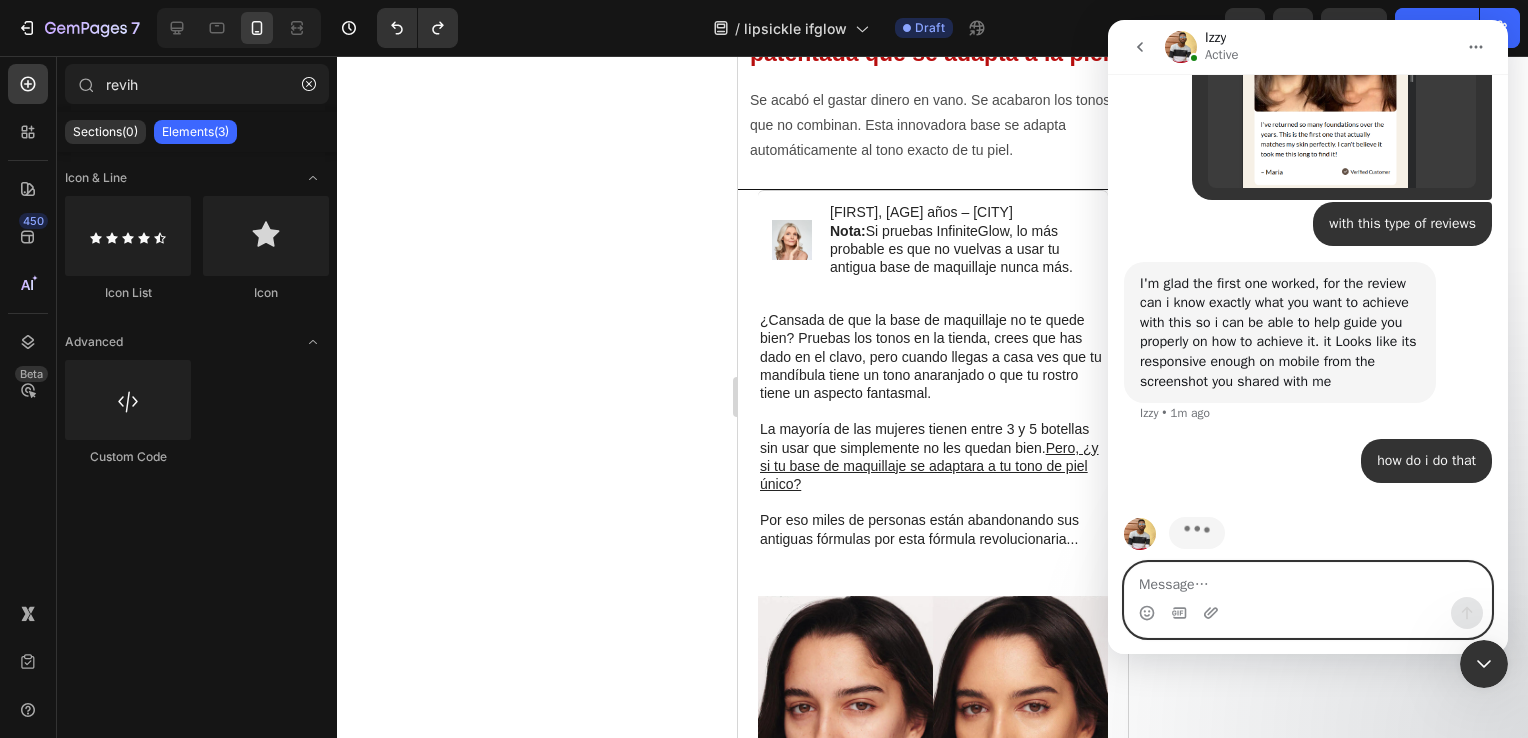 type on "r" 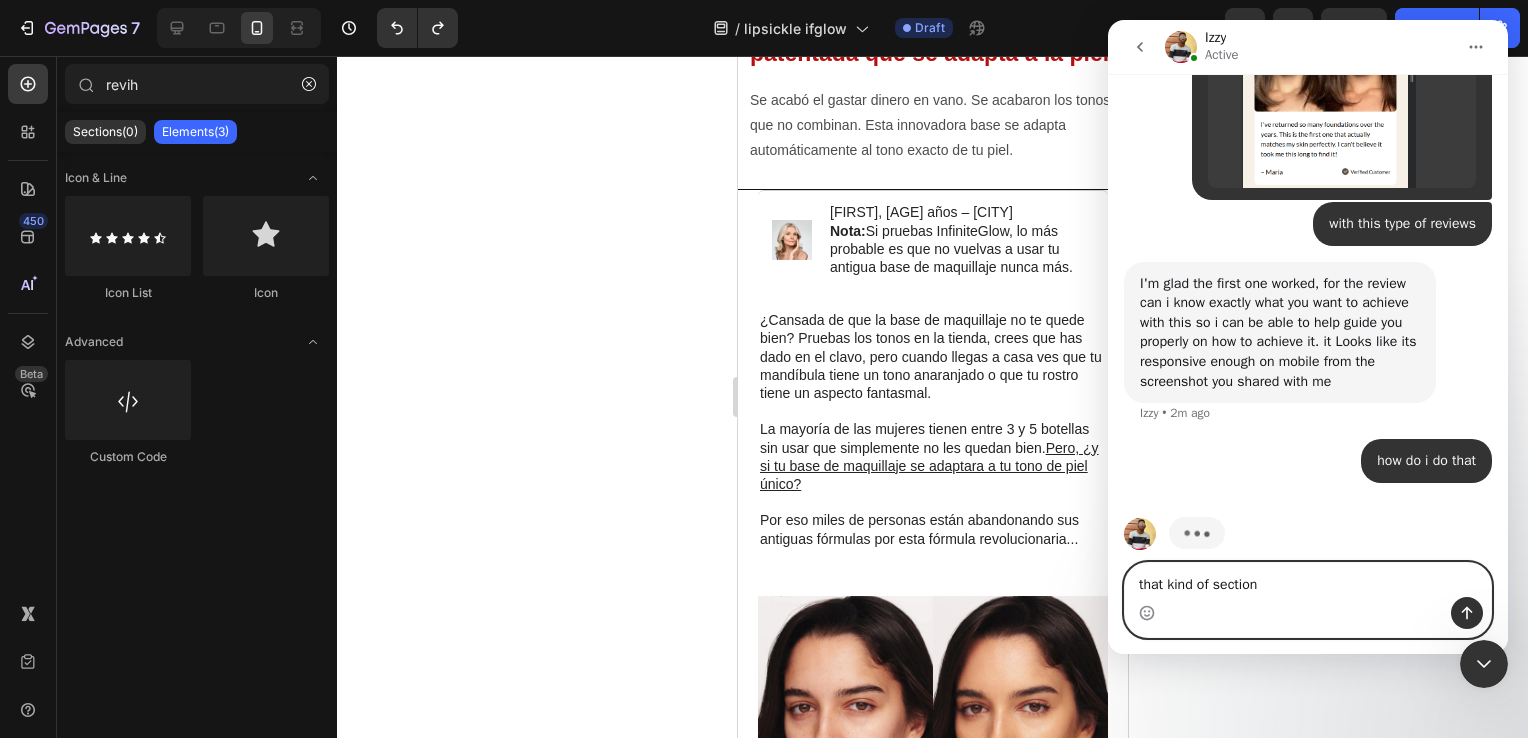 type on "that kind of section" 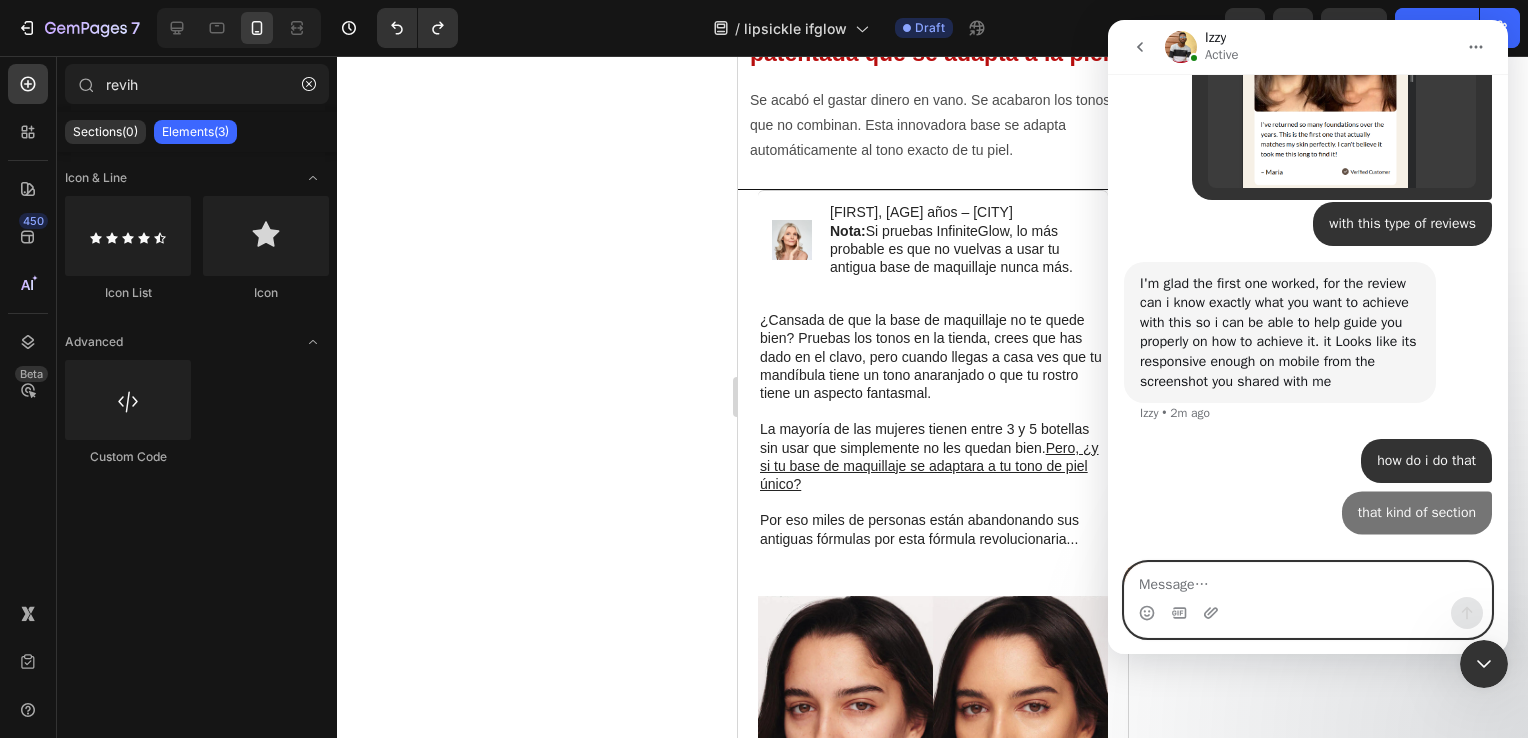 scroll, scrollTop: 2259, scrollLeft: 0, axis: vertical 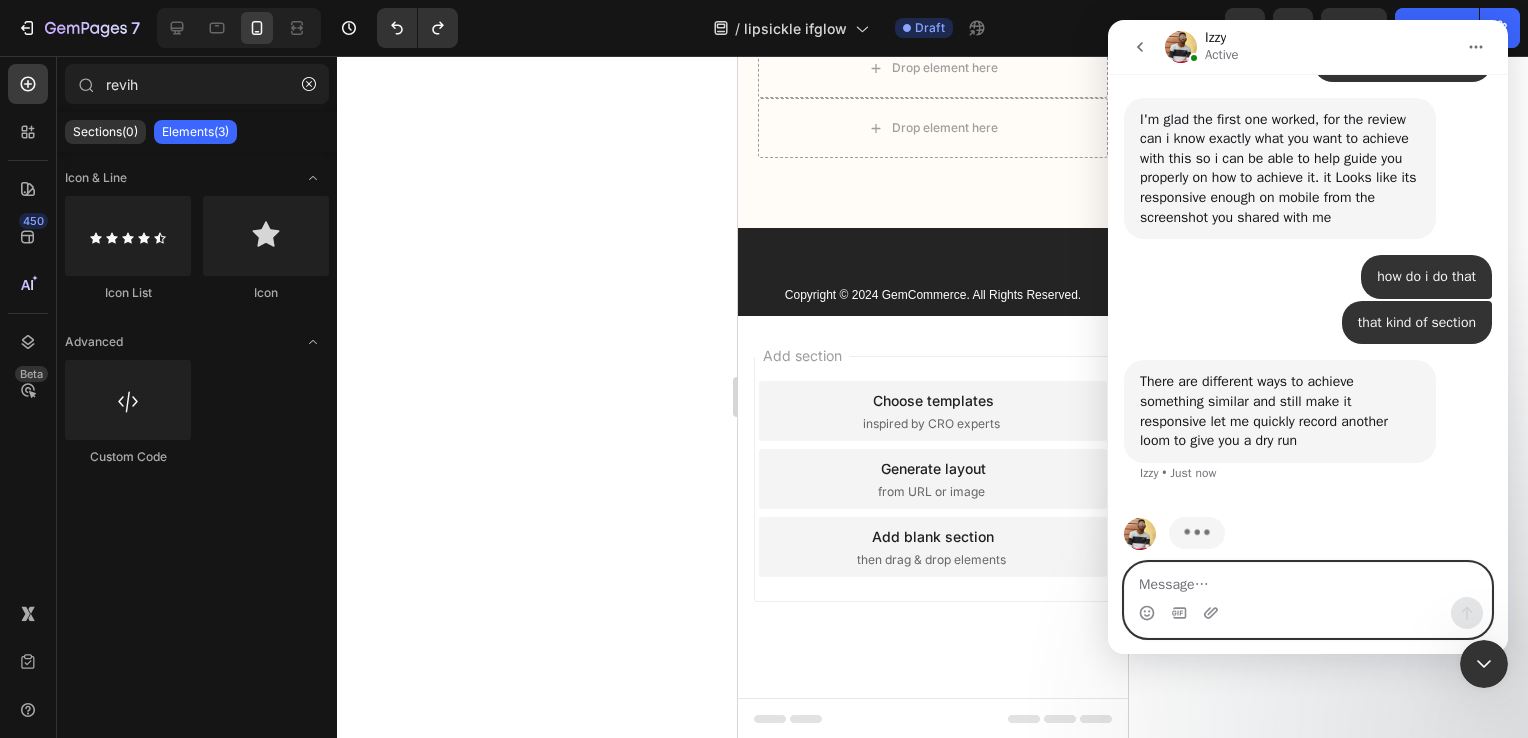 click at bounding box center [1308, 580] 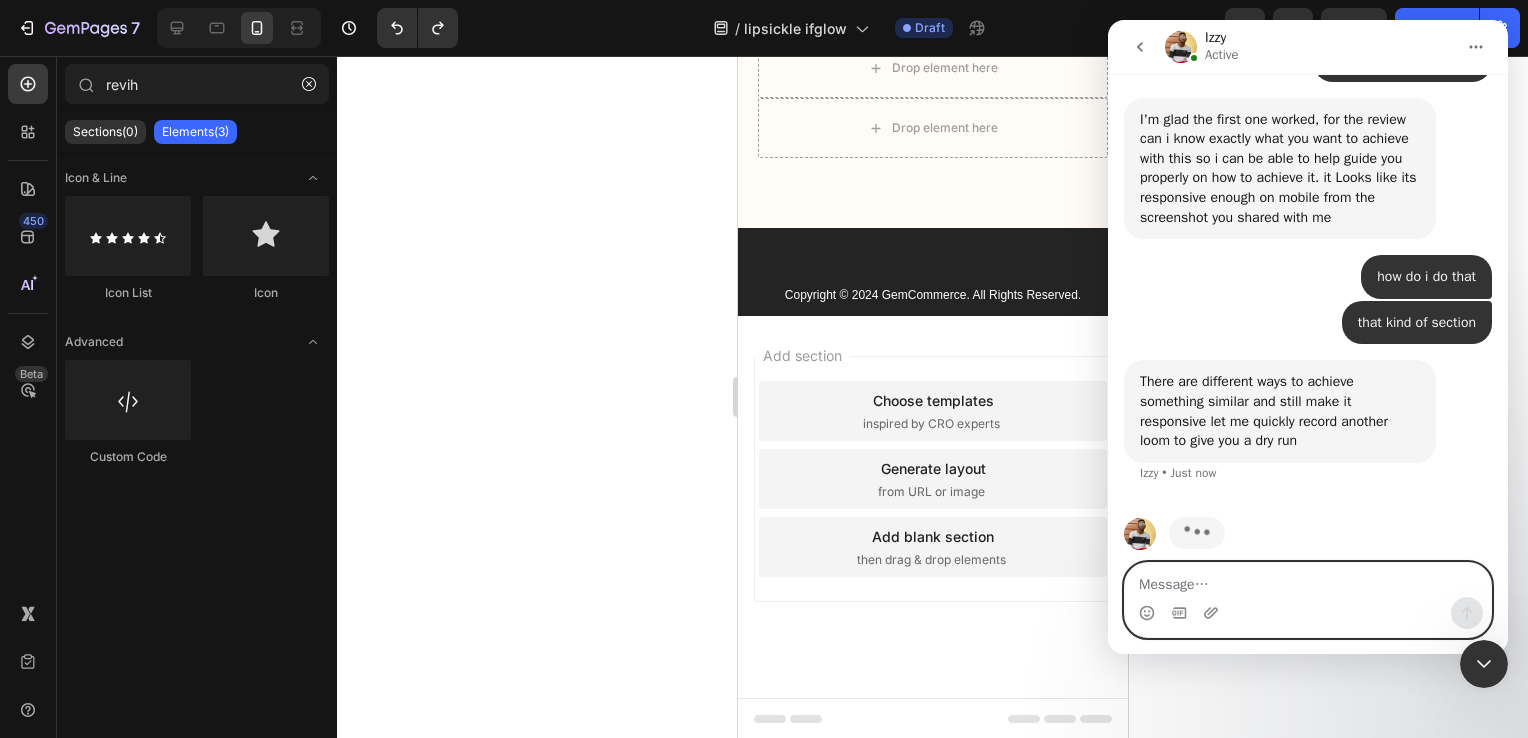 click at bounding box center (1308, 580) 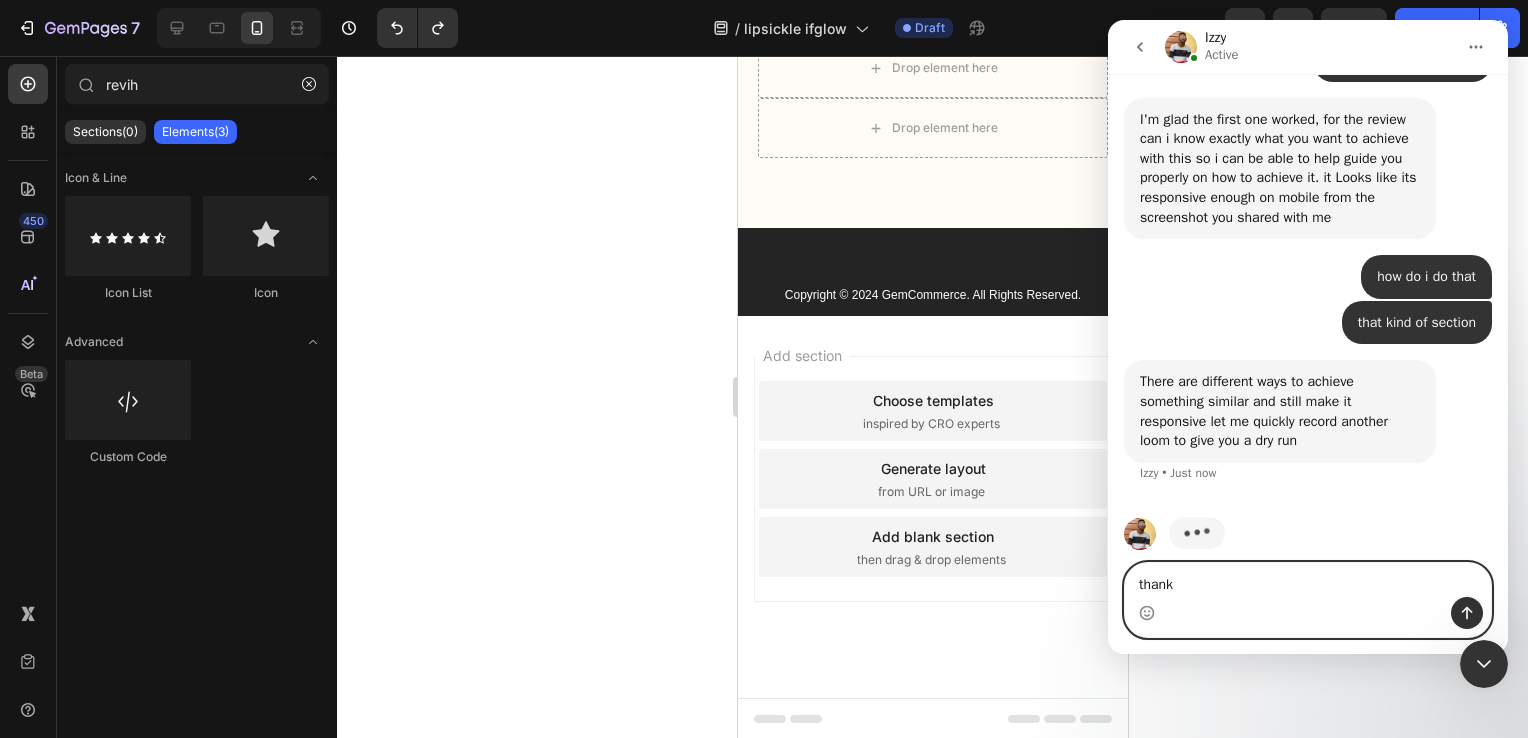type on "thanks" 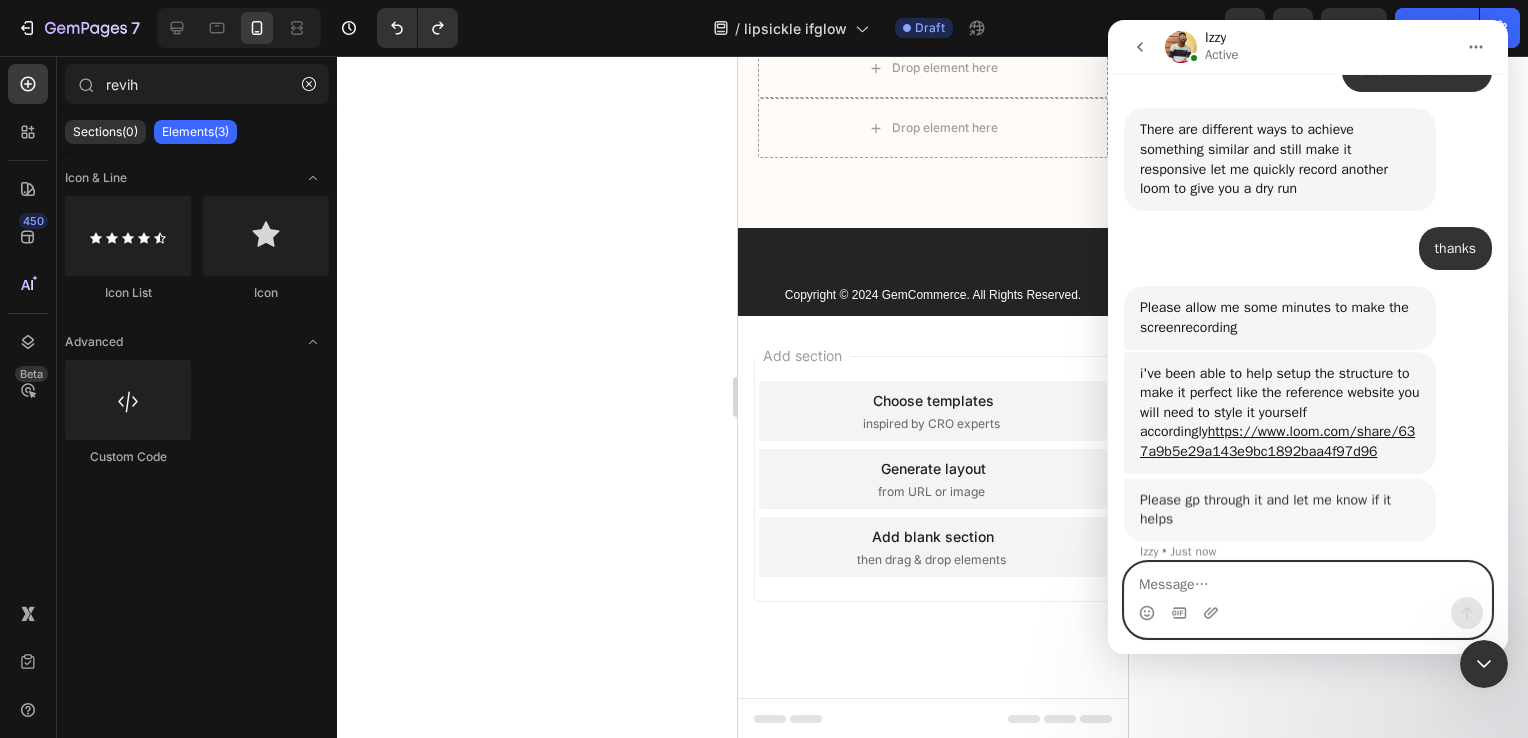 scroll, scrollTop: 2628, scrollLeft: 0, axis: vertical 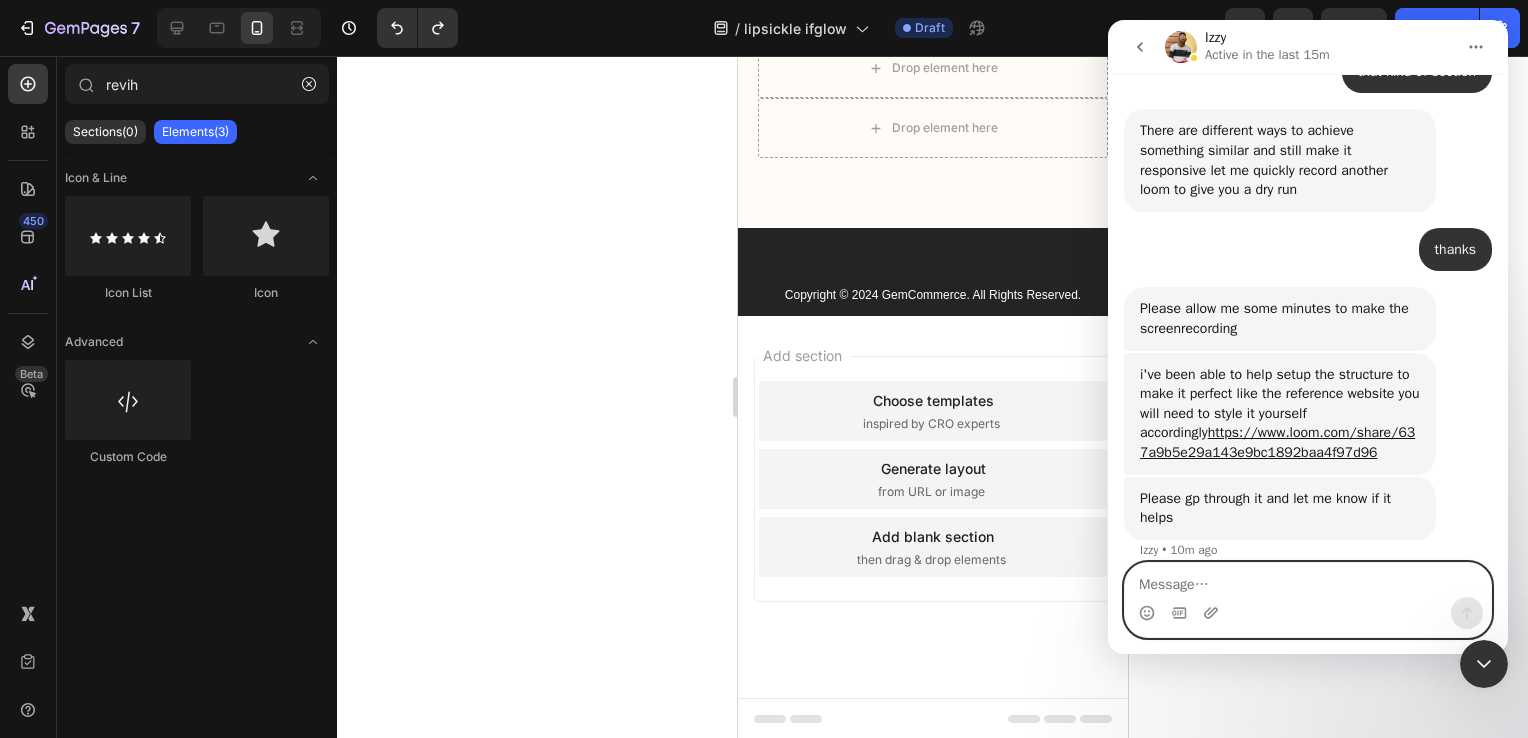 click at bounding box center (1308, 580) 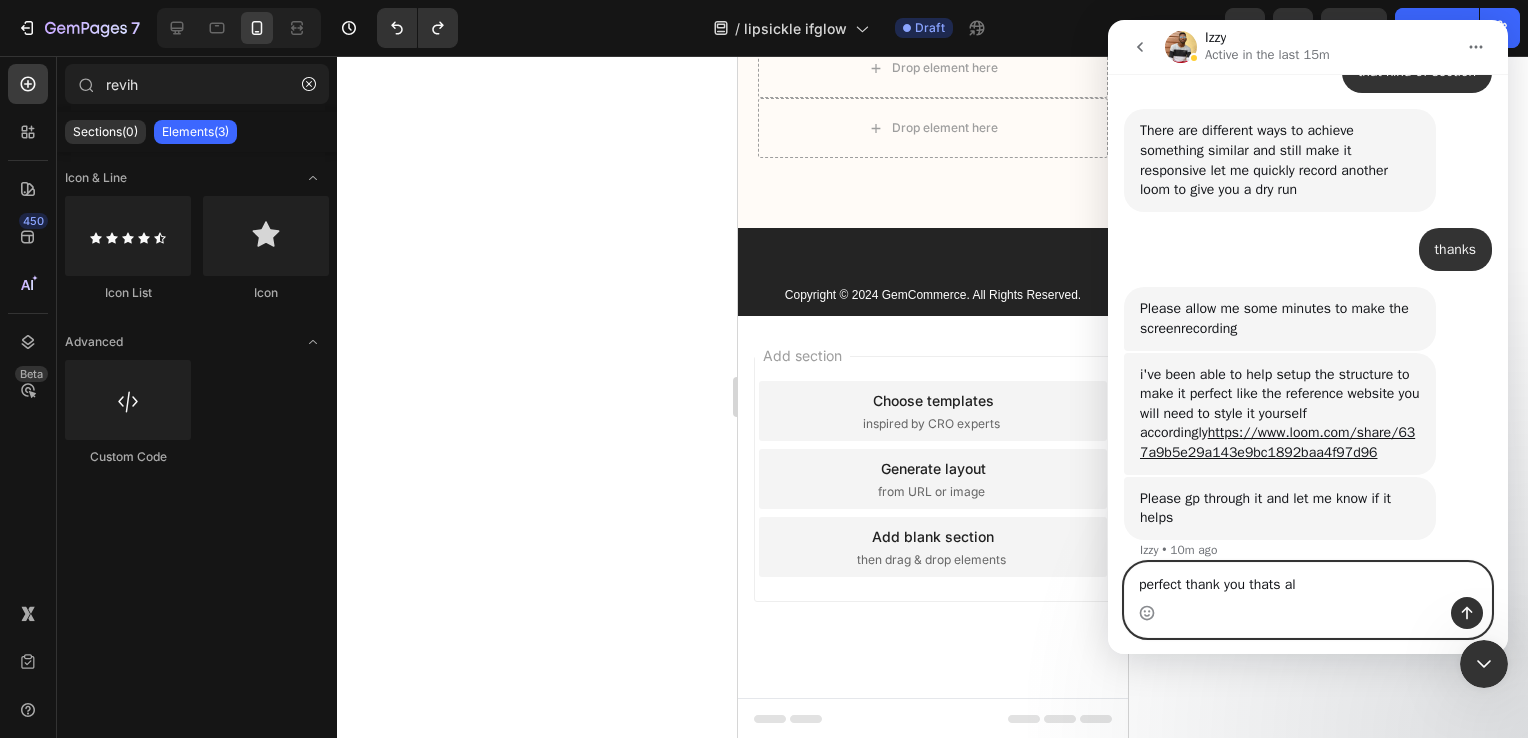 type on "perfect thank you thats all" 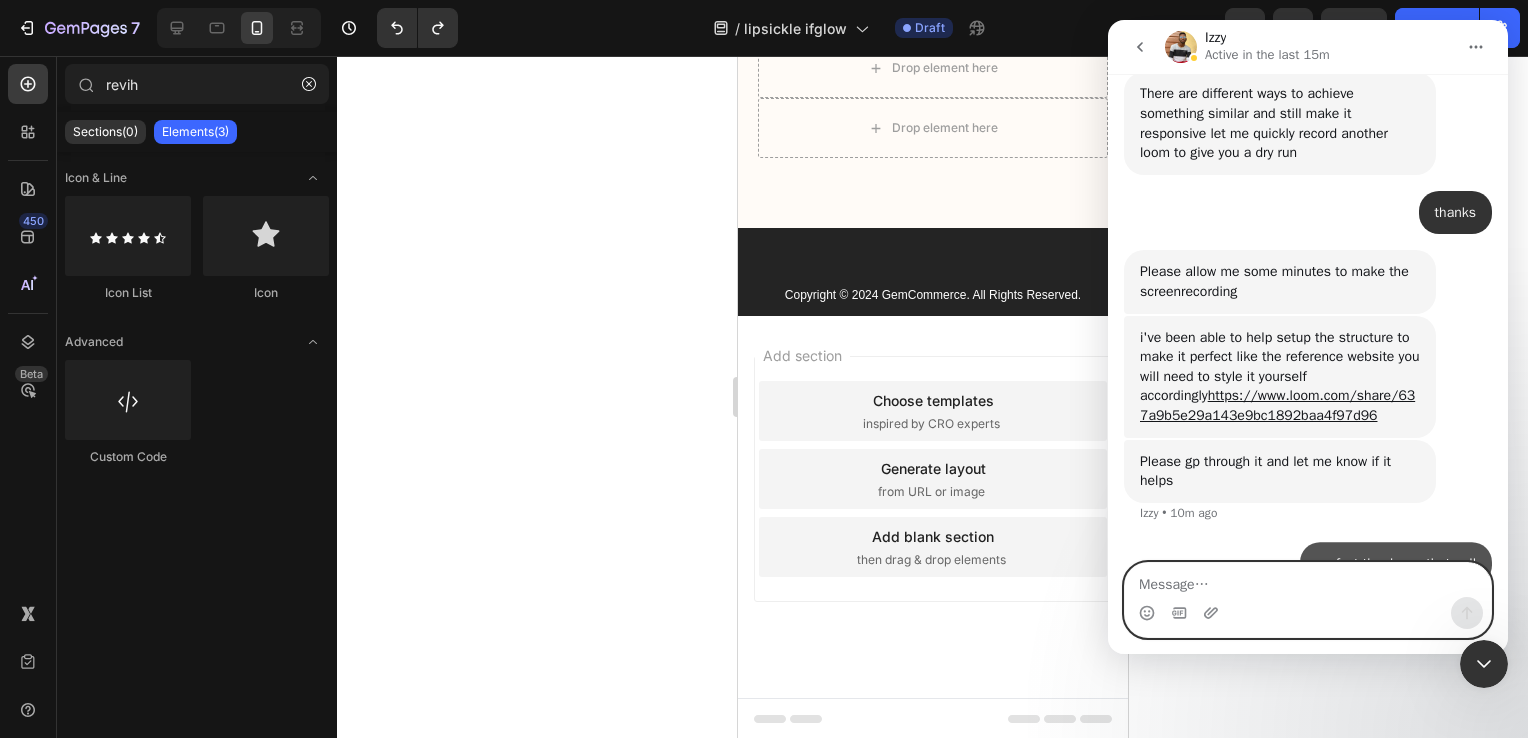 scroll, scrollTop: 2688, scrollLeft: 0, axis: vertical 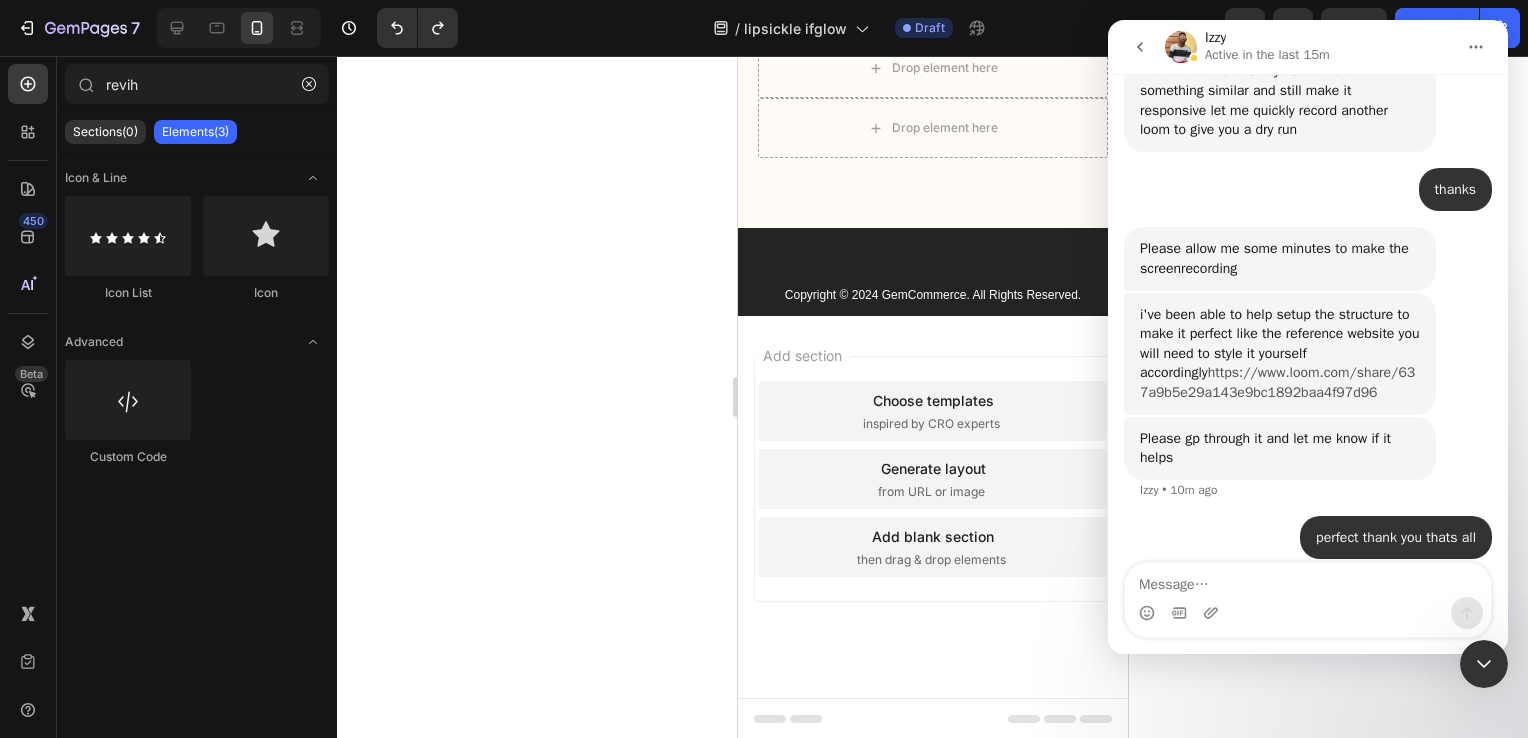 click on "https://www.loom.com/share/637a9b5e29a143e9bc1892baa4f97d96" at bounding box center (1277, 382) 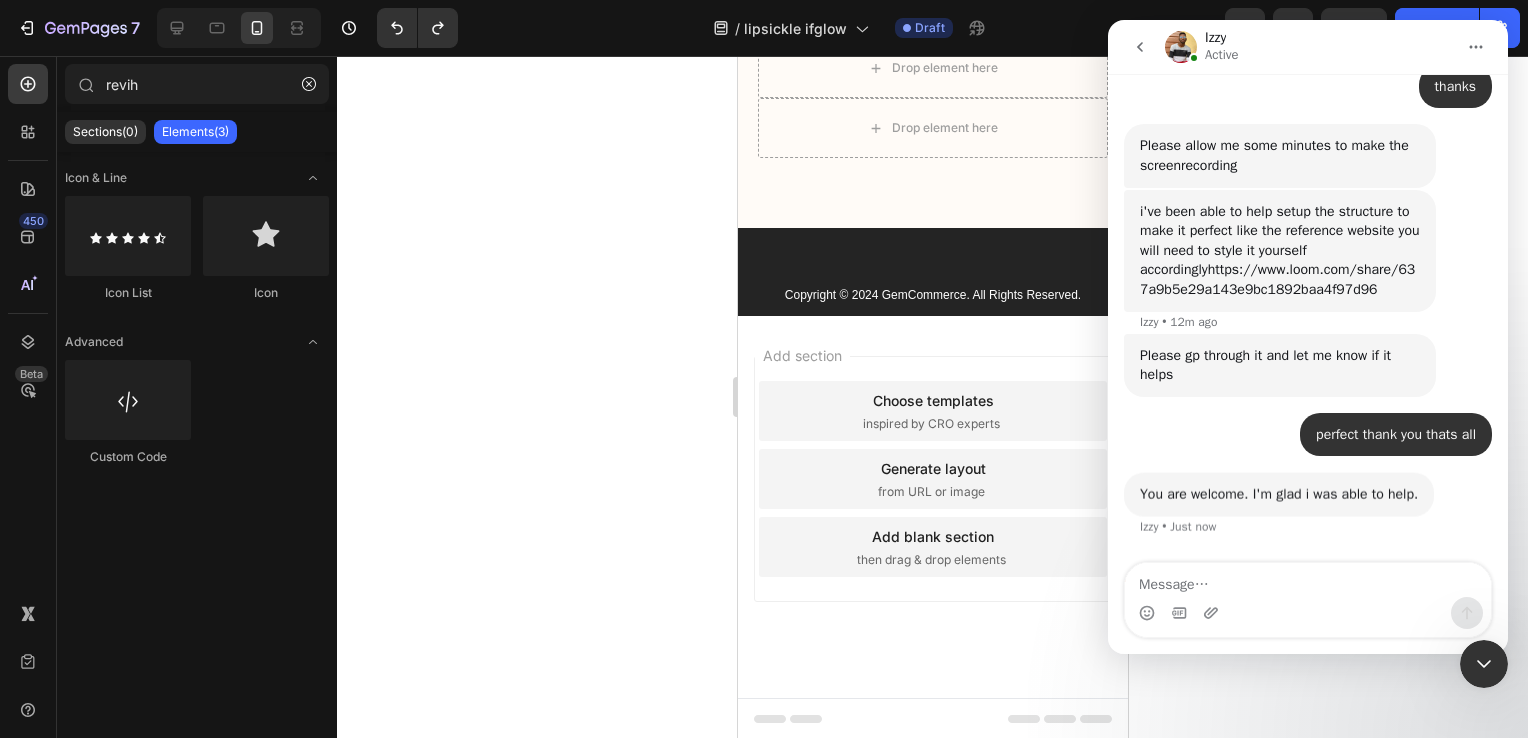 scroll, scrollTop: 2844, scrollLeft: 0, axis: vertical 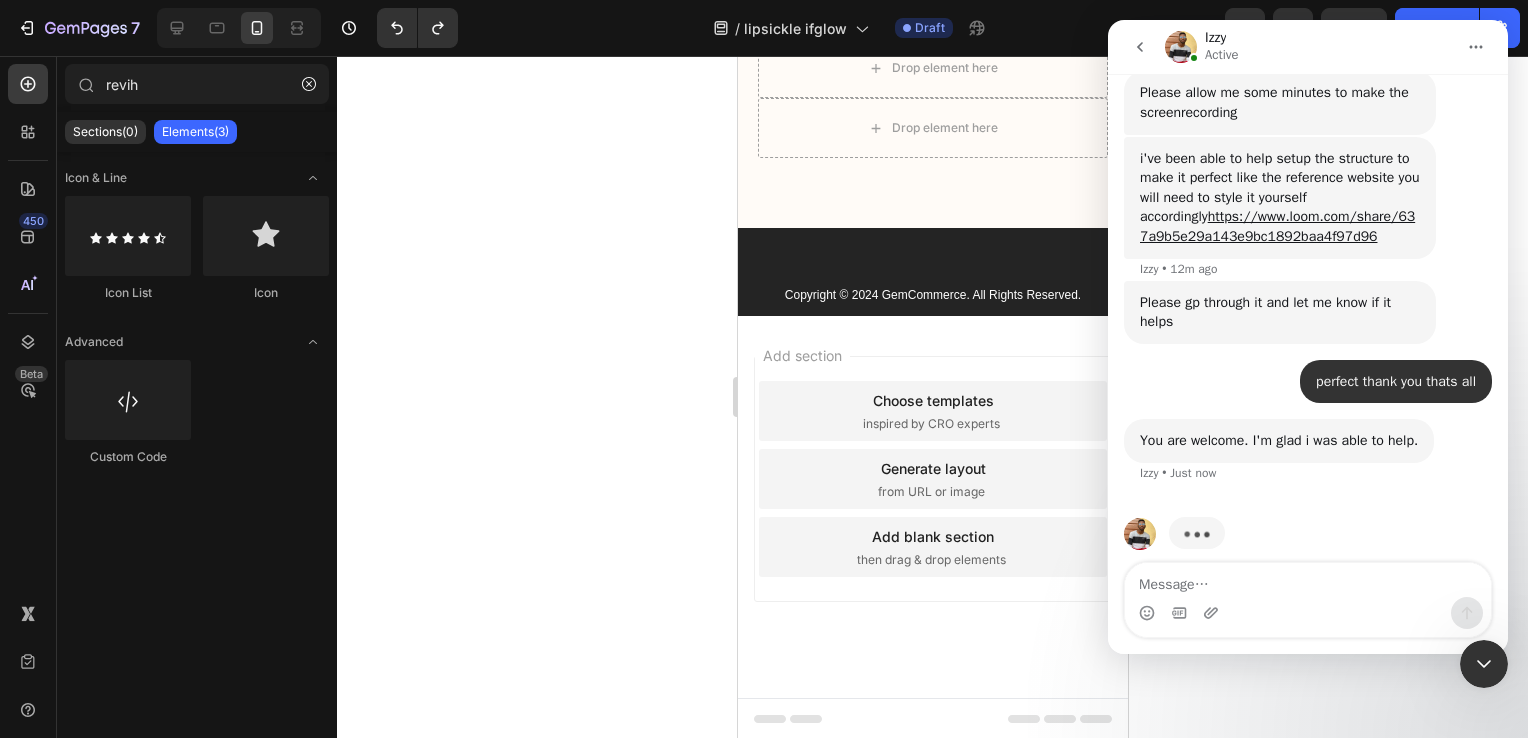 click at bounding box center [1308, 613] 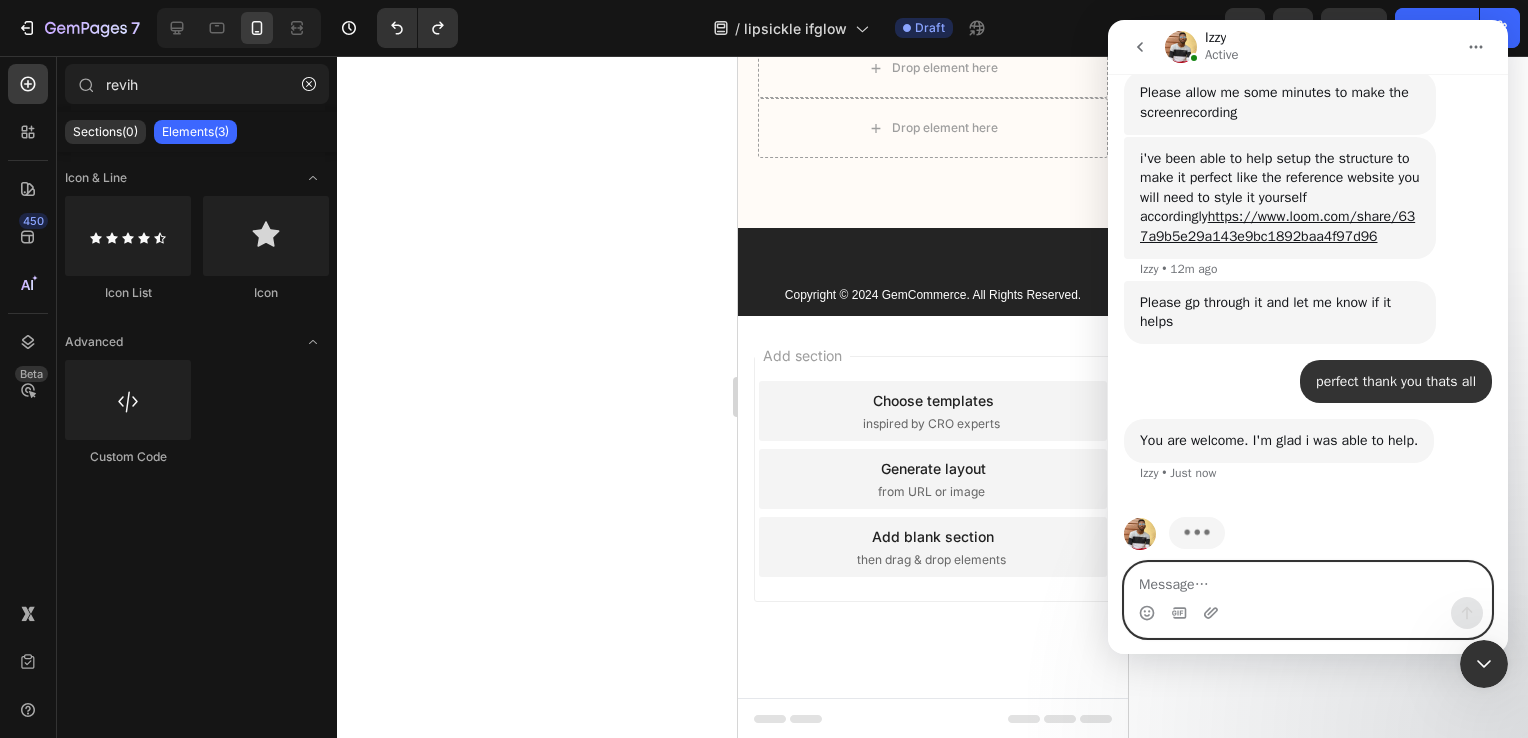 click at bounding box center (1308, 580) 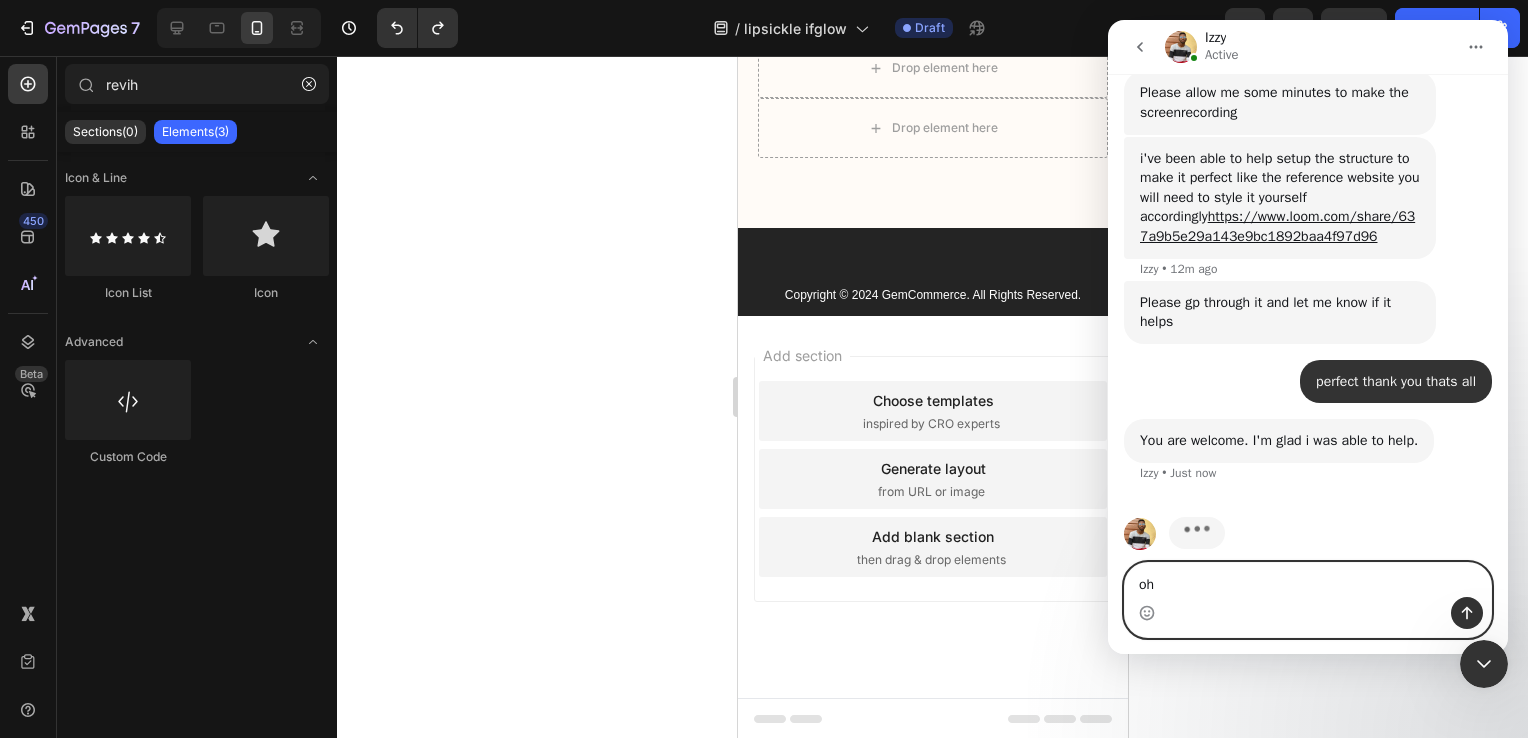 type on "o" 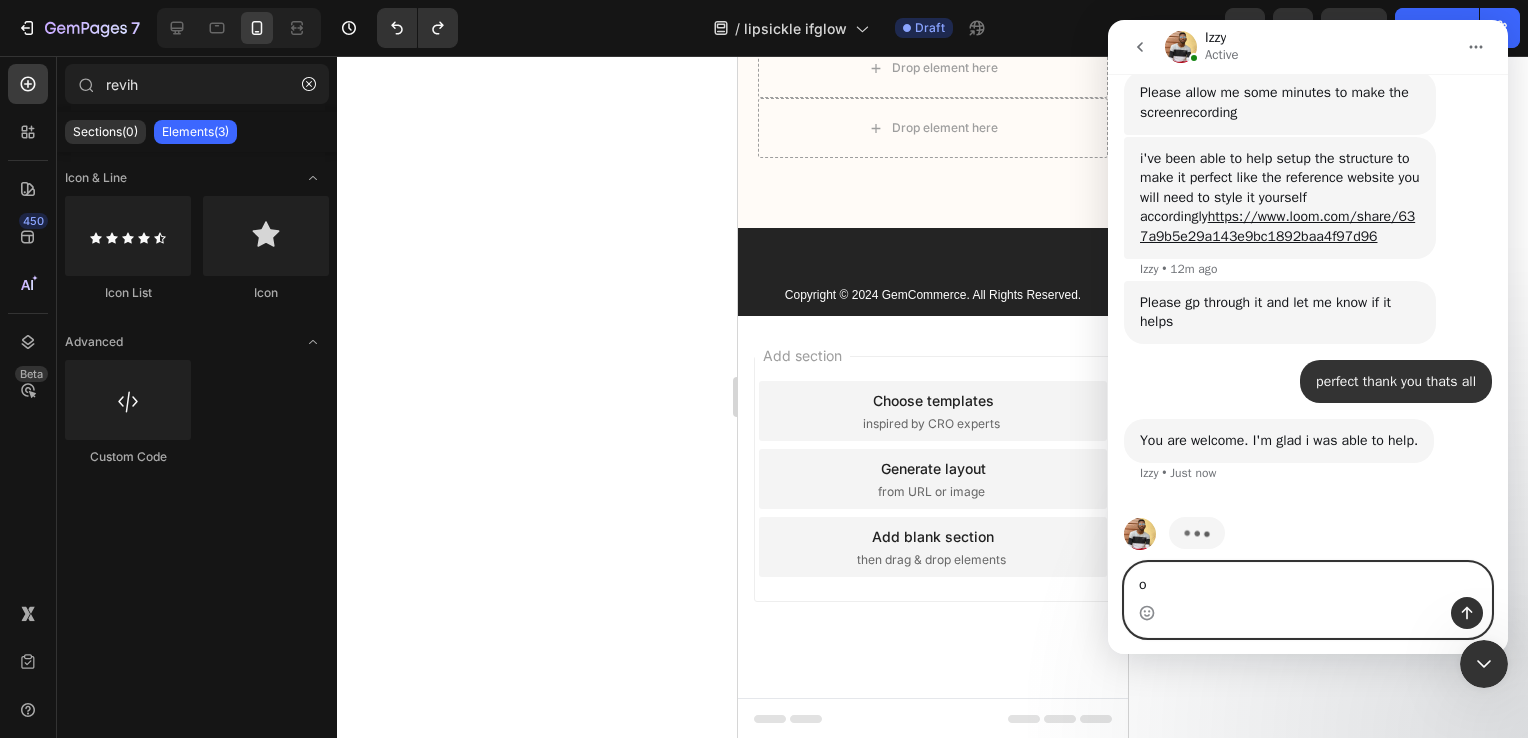 type 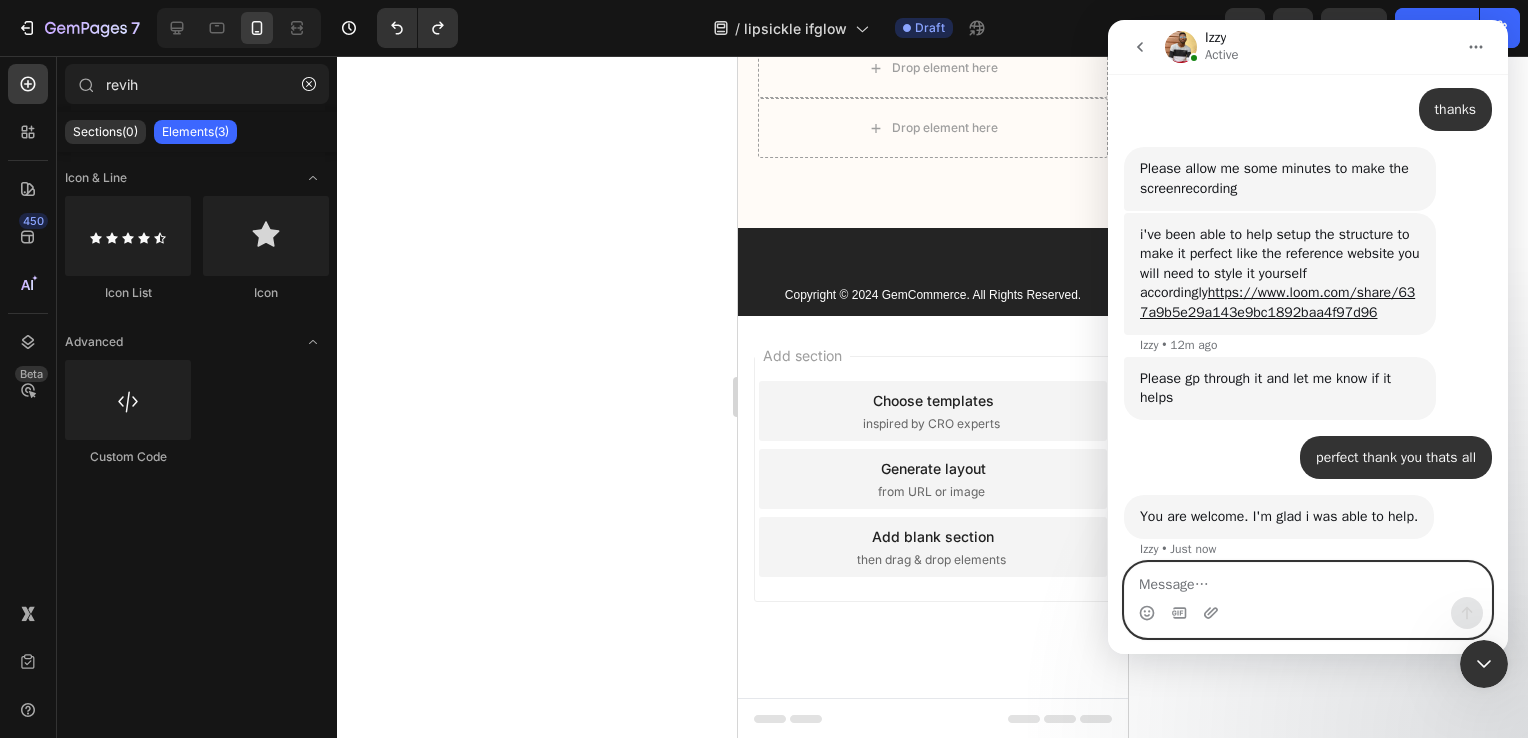 scroll, scrollTop: 2767, scrollLeft: 0, axis: vertical 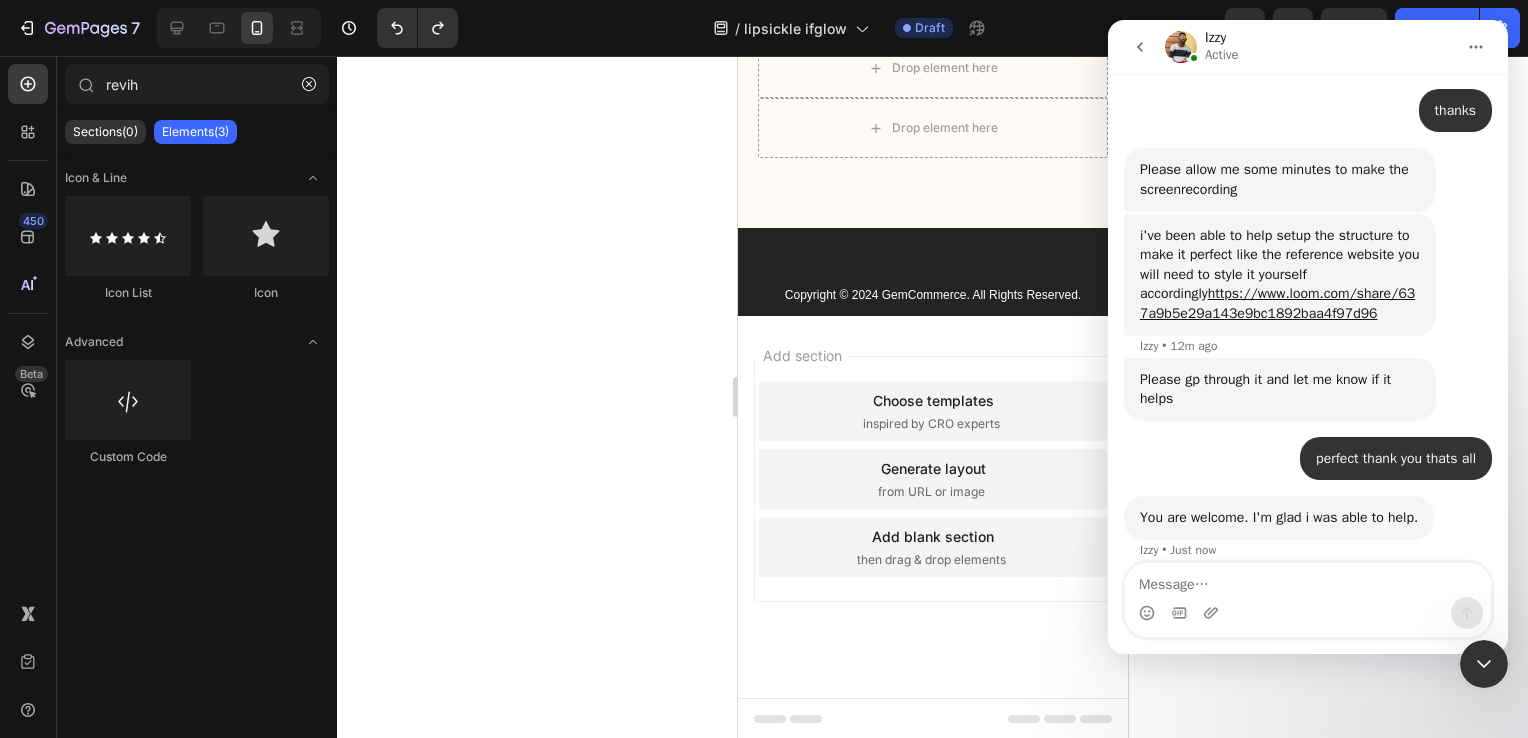click 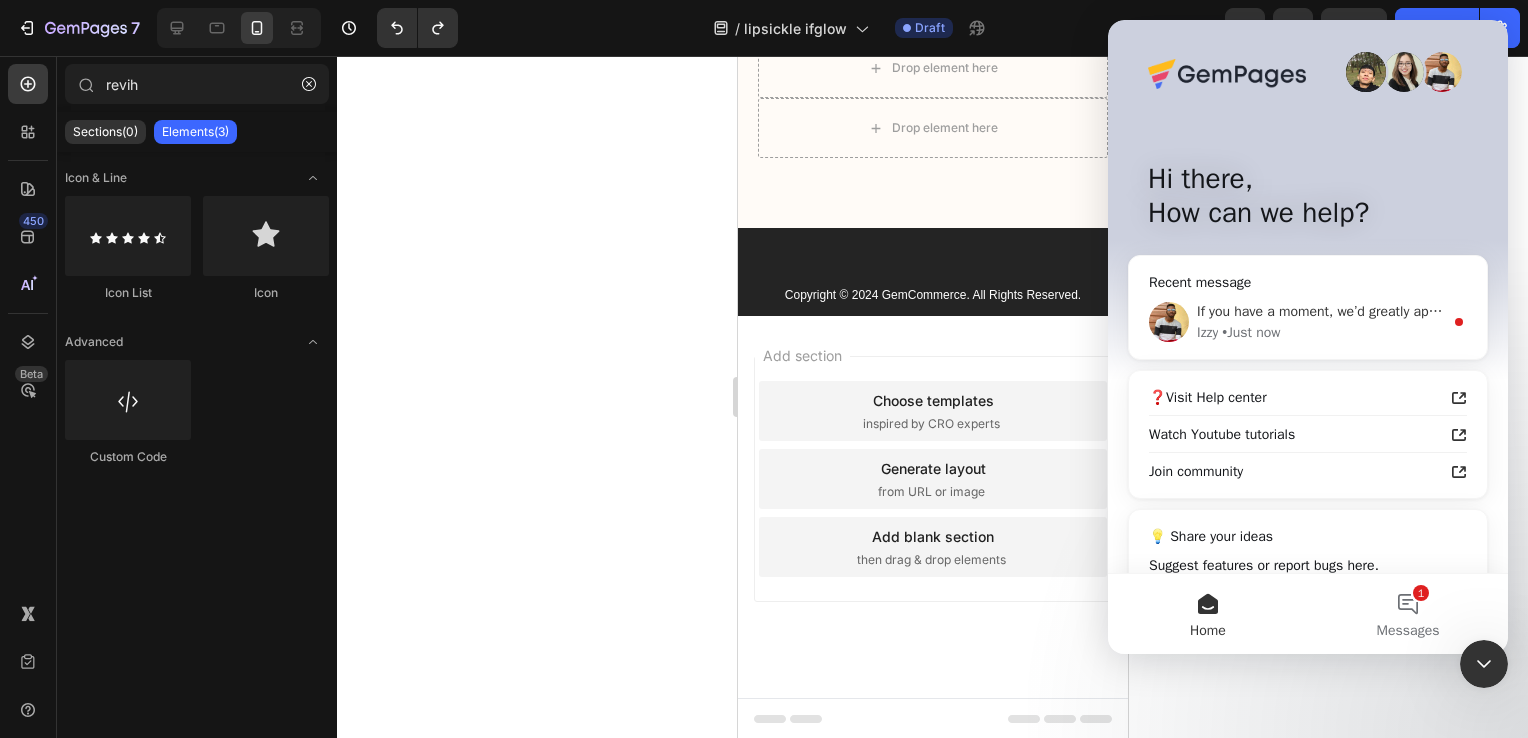 click on "If you have a moment, we’d greatly appreciate it if you could share your experience with the GemPages app on the Shopify App Store:  https://apps.shopify.com/gempages#modal-show=ReviewListingModal   Your feedback helps us continue to improve and also supports other merchants in making informed decisions.   Thank you so much for your time and support!" at bounding box center (2307, 311) 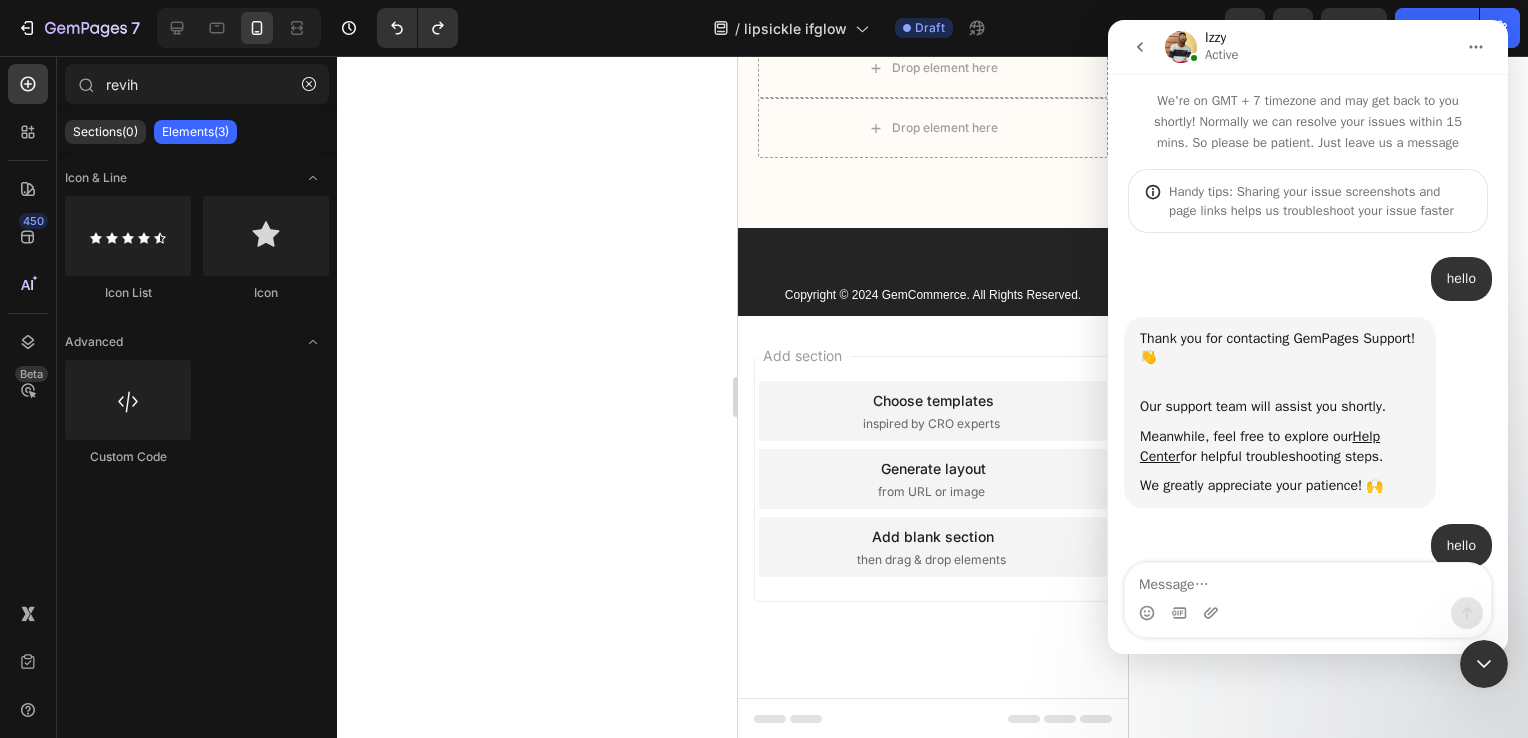 scroll, scrollTop: 2, scrollLeft: 0, axis: vertical 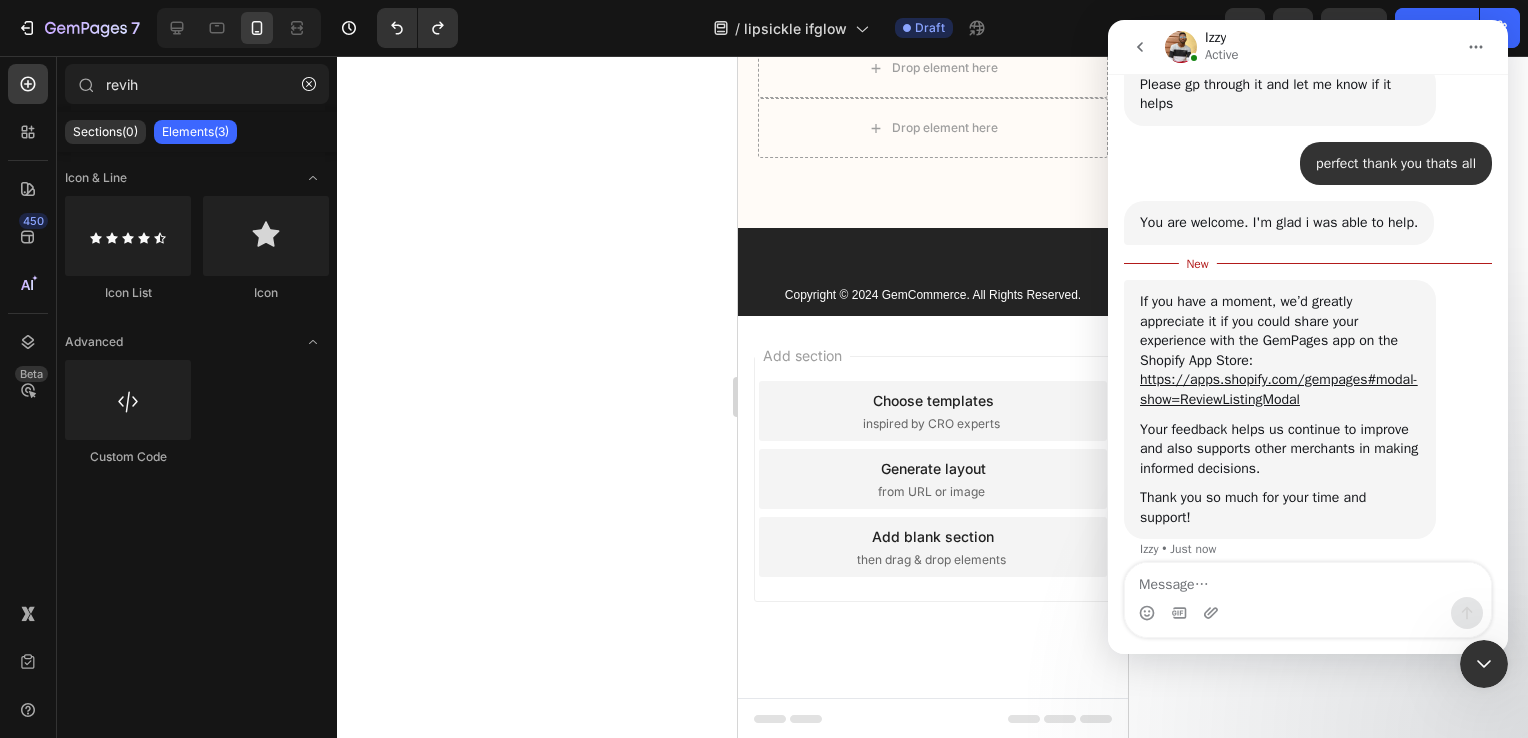 click at bounding box center (1308, 613) 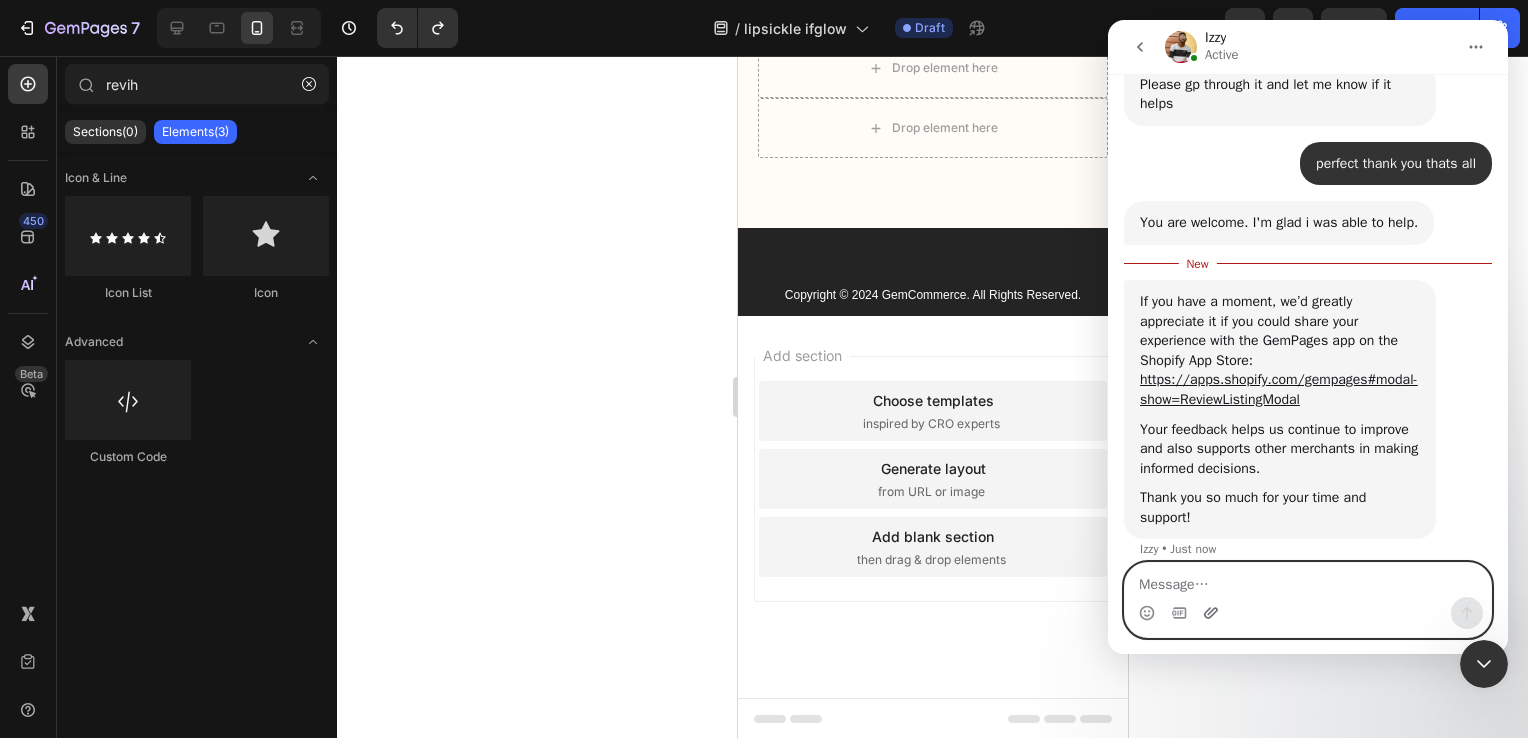 click 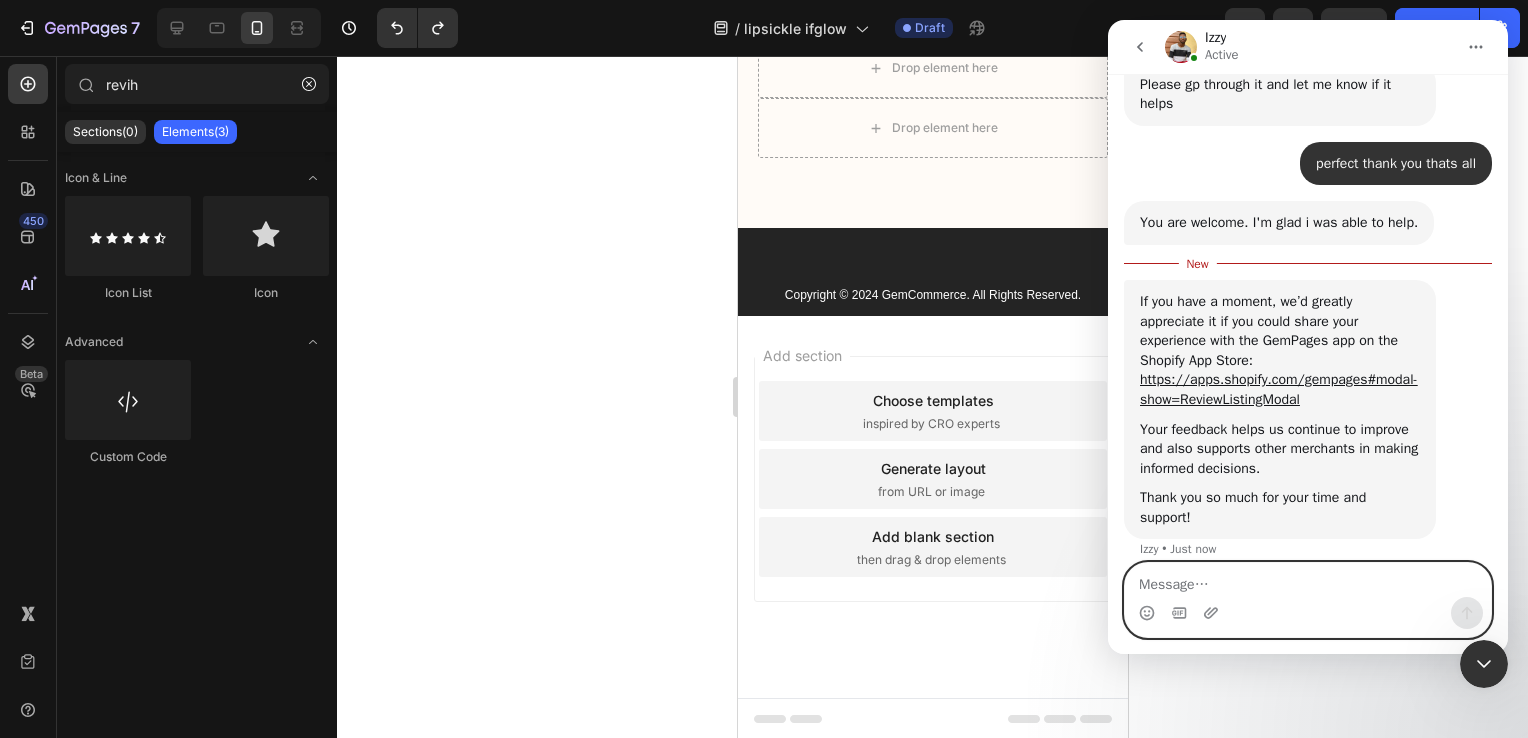 click at bounding box center (1308, 580) 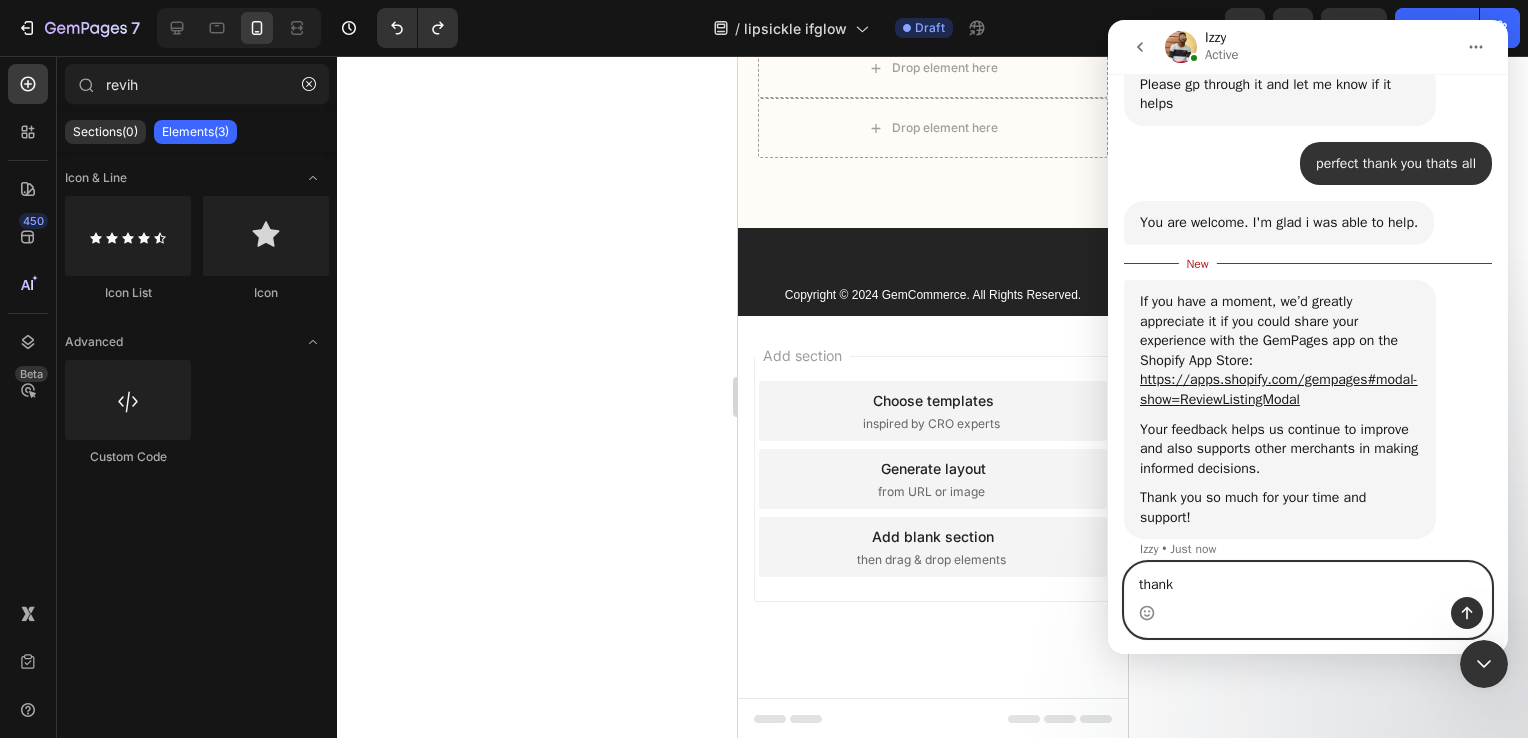 type on "thanks" 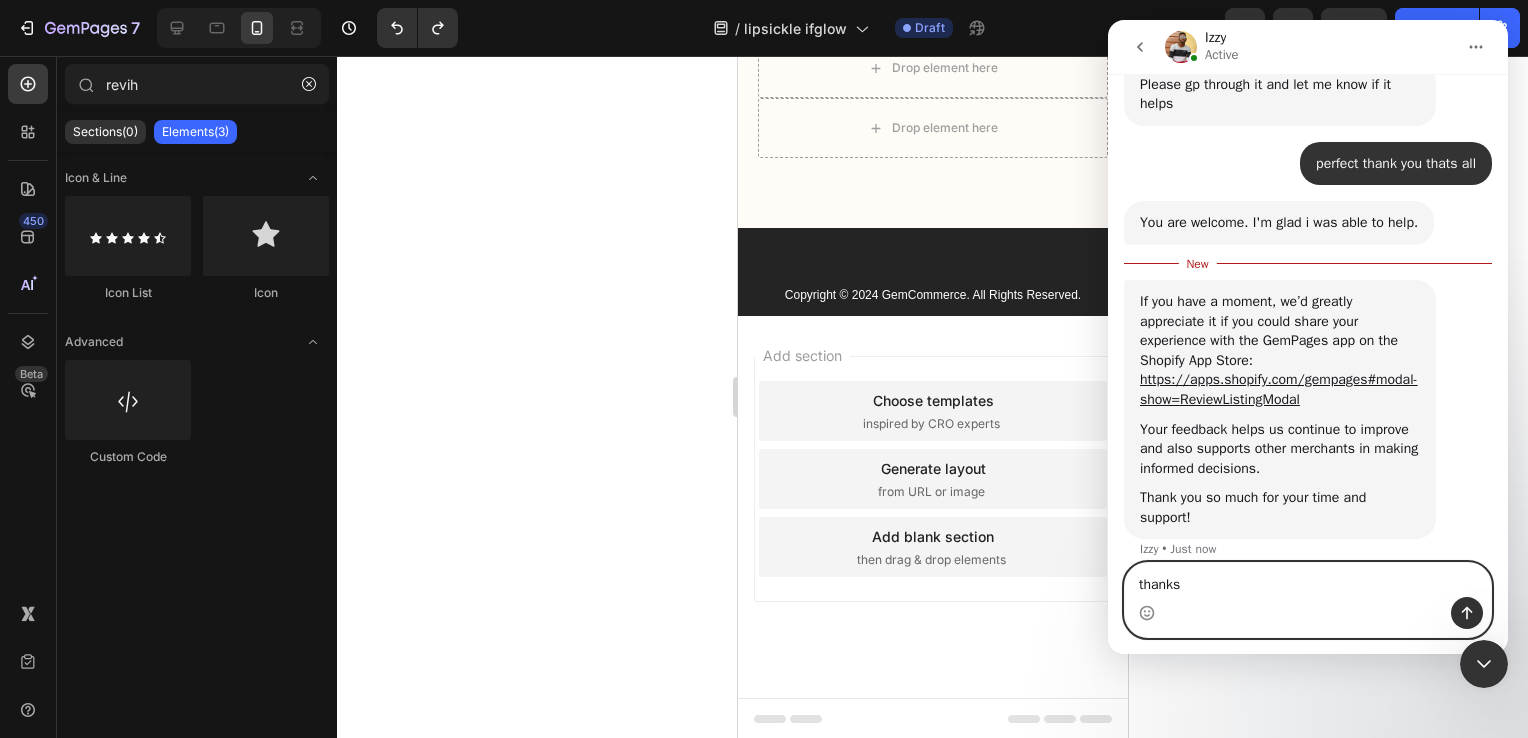type 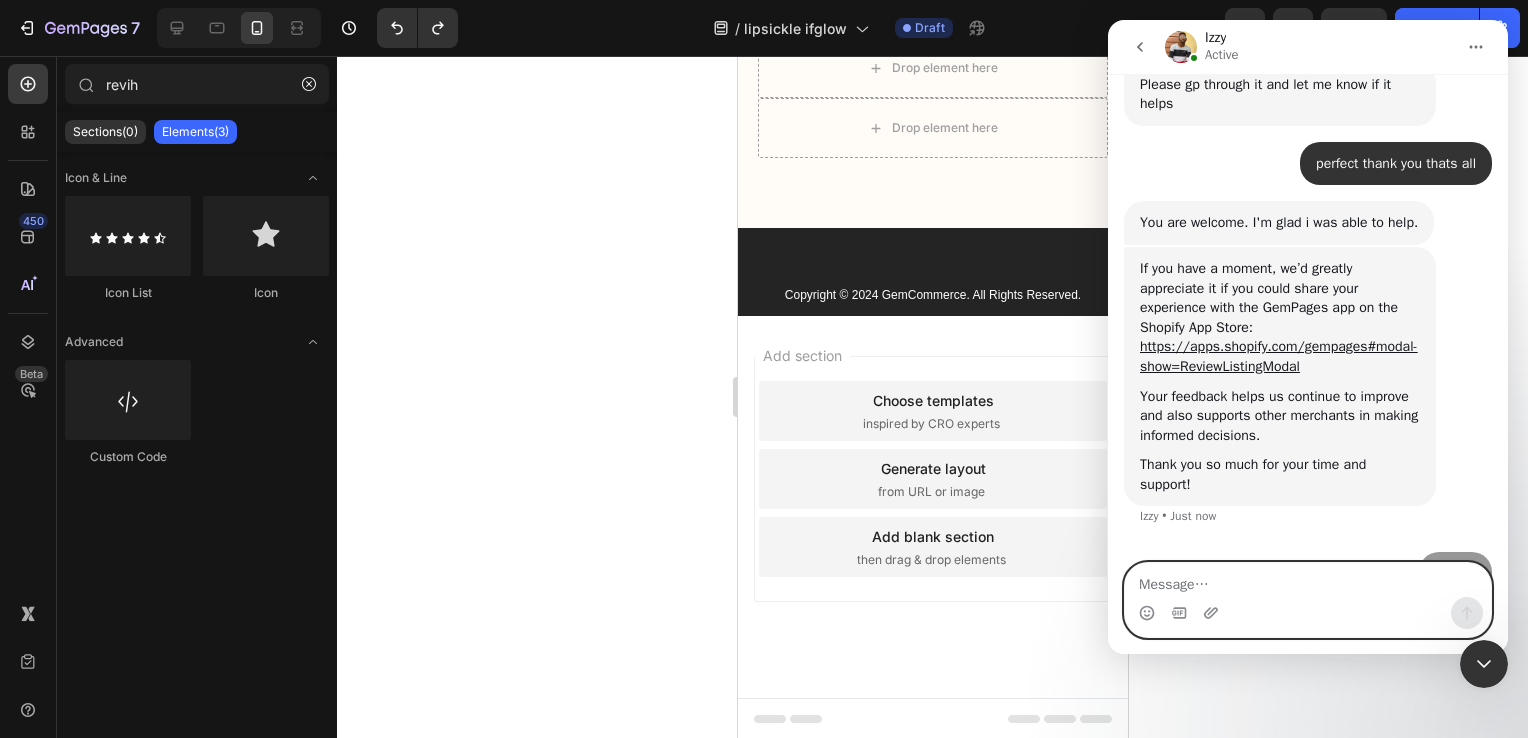 scroll, scrollTop: 3048, scrollLeft: 0, axis: vertical 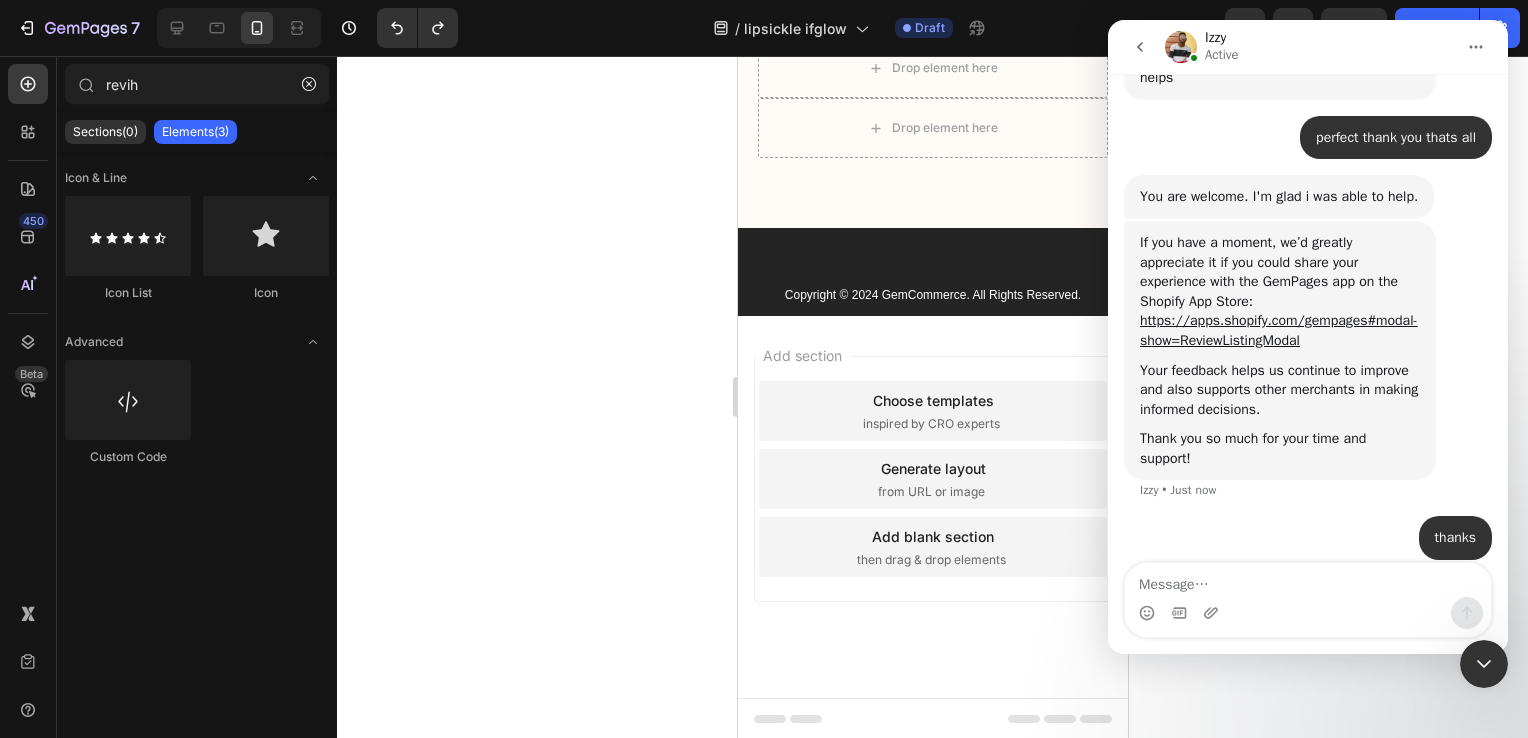 click 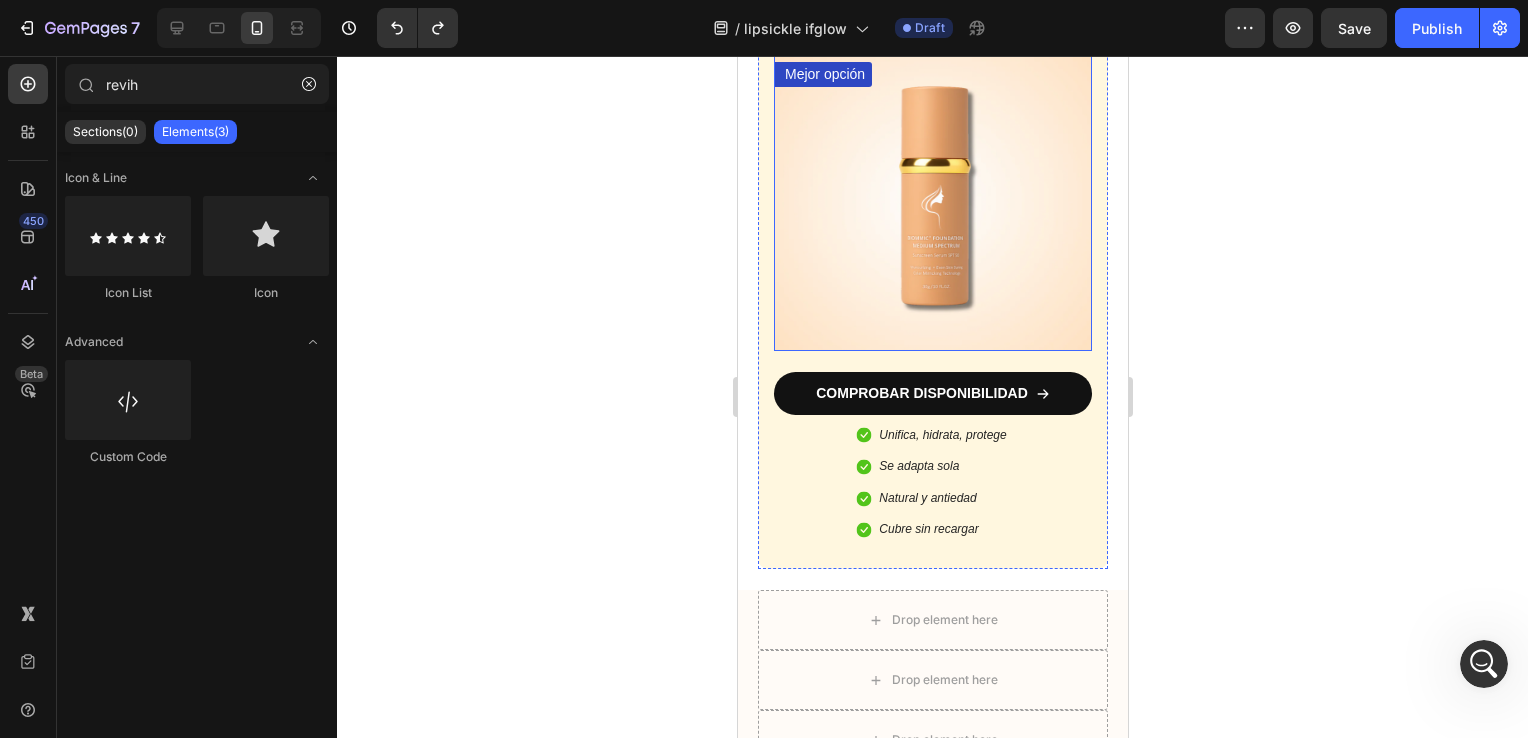 scroll, scrollTop: 6205, scrollLeft: 0, axis: vertical 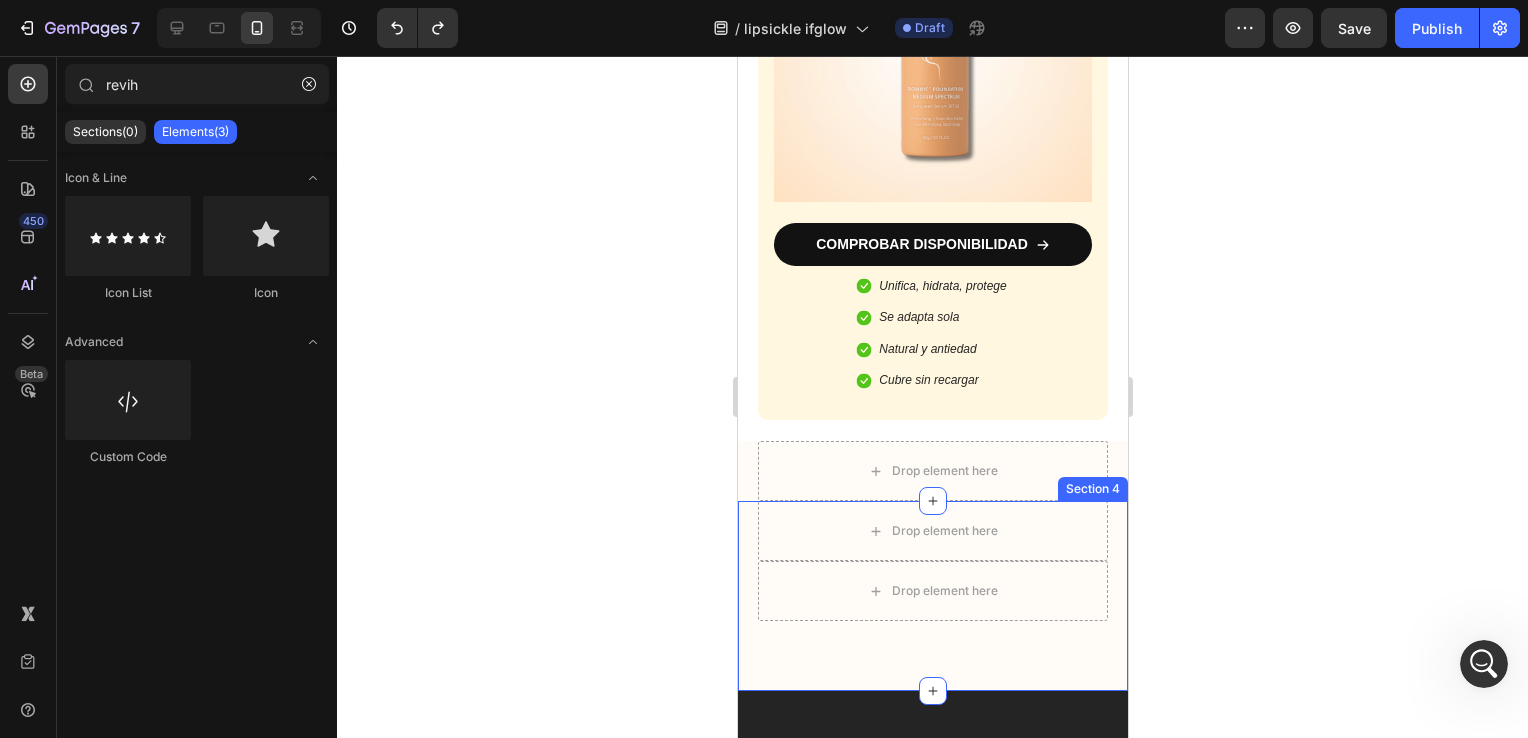 click on "Drop element here
Drop element here Row Section 4" at bounding box center [932, 596] 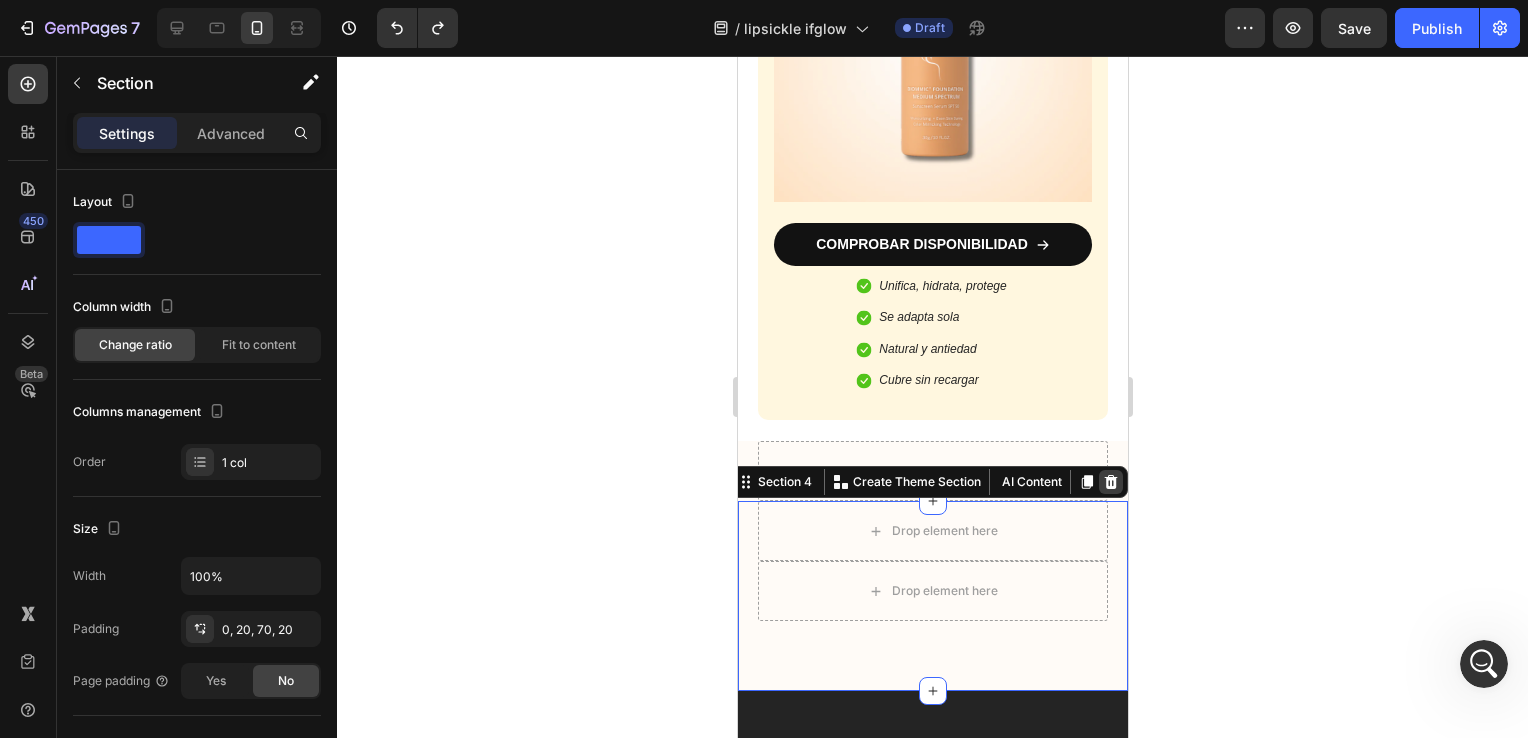 click 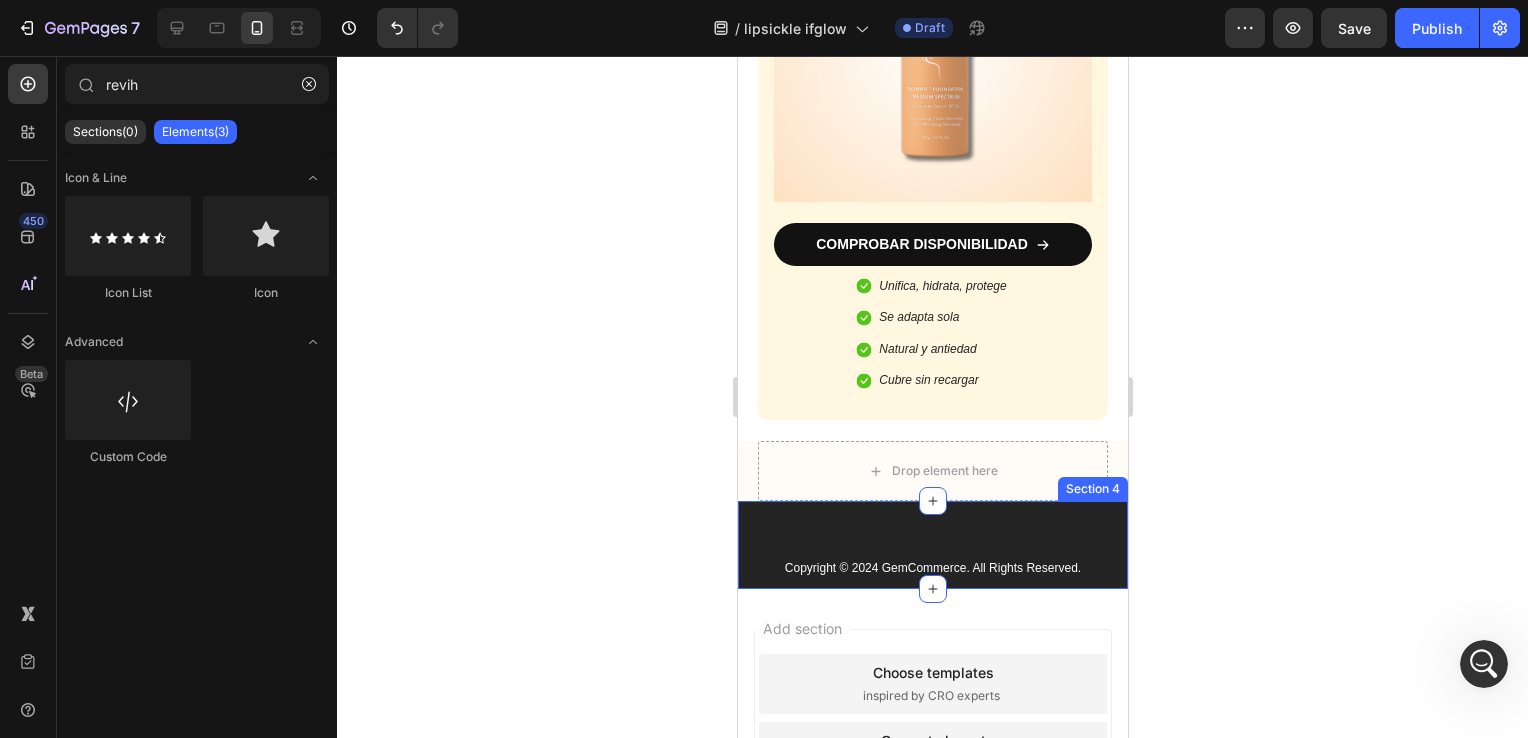 click on "Copyright © 2024 GemCommerce. All Rights Reserved. Text Block Section 4" at bounding box center (932, 545) 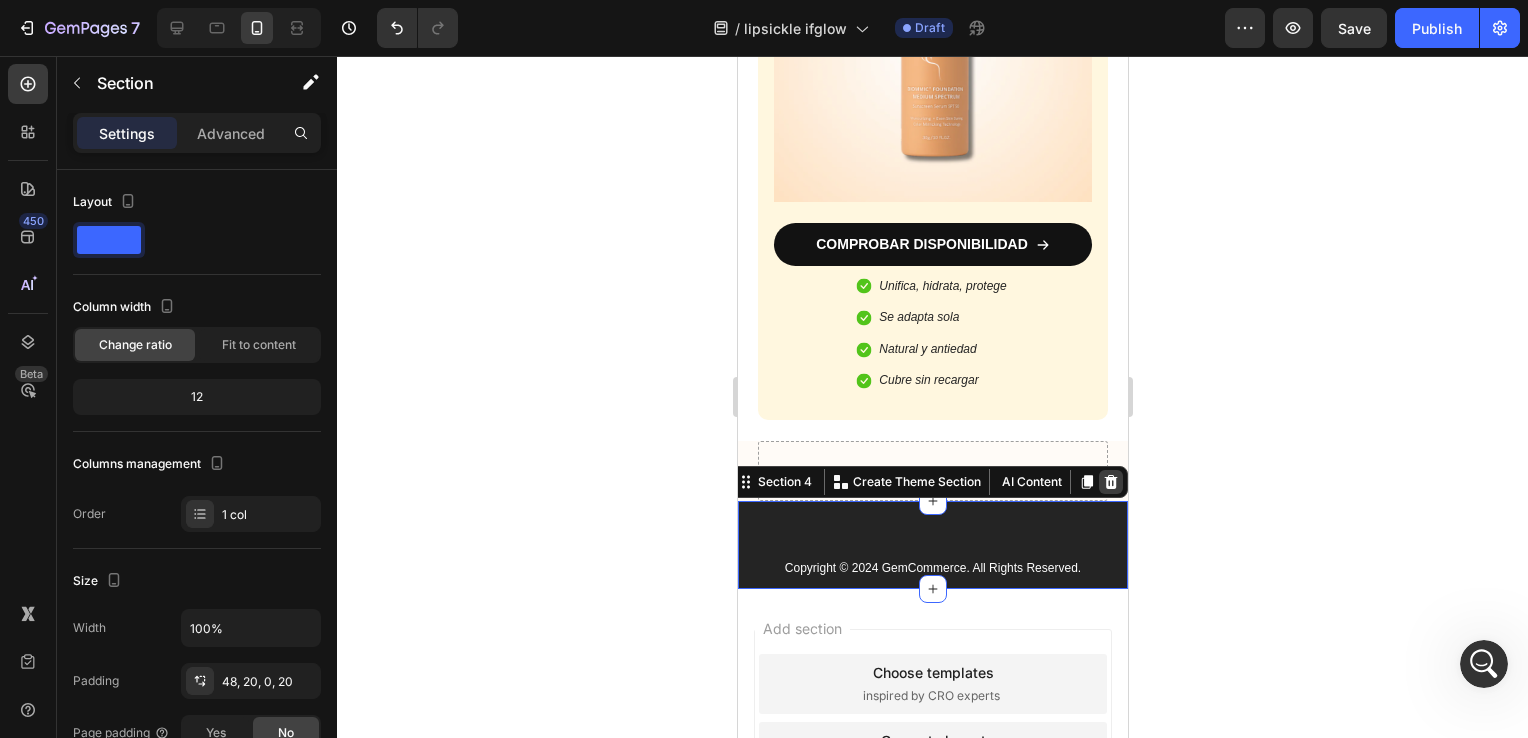 click 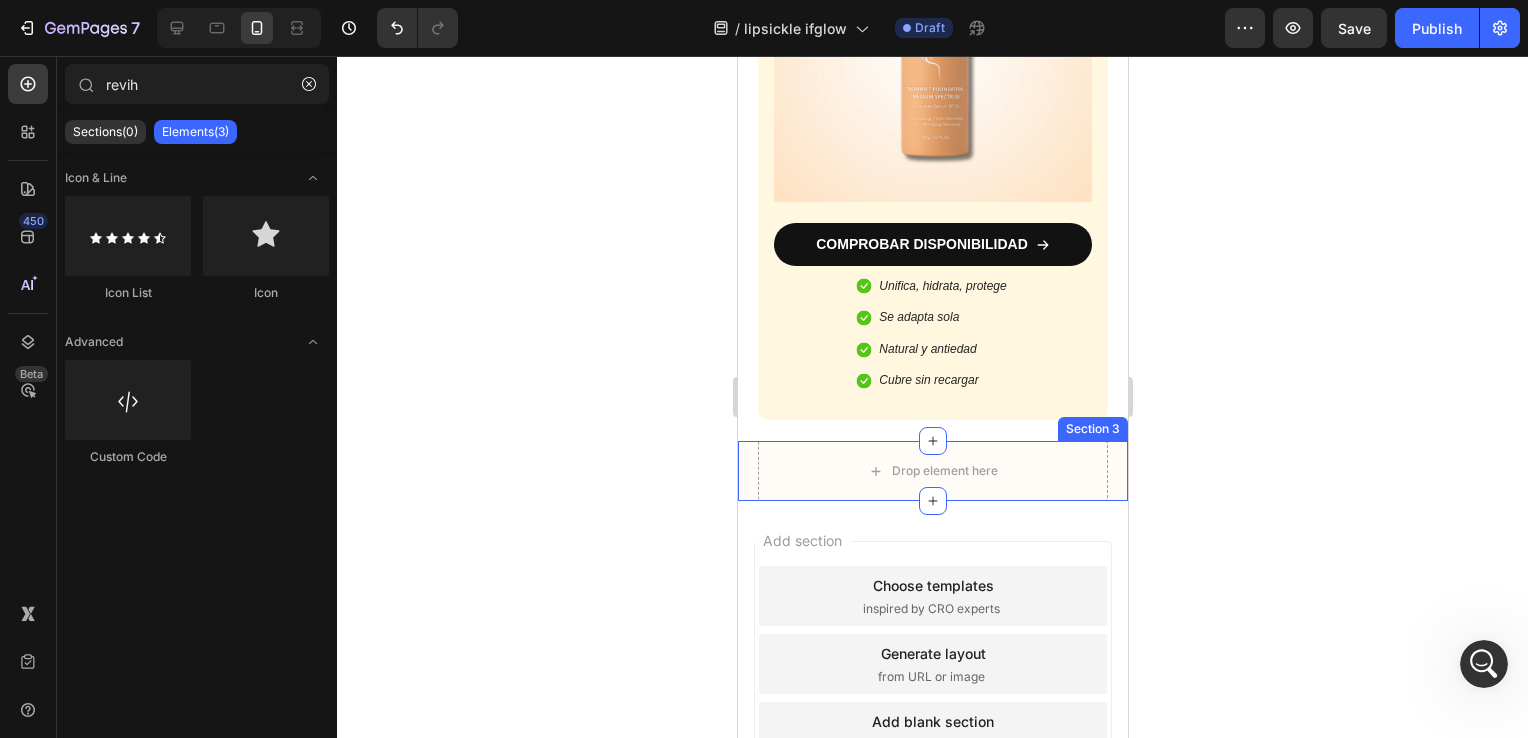 click on "Drop element here Section 3" at bounding box center [932, 471] 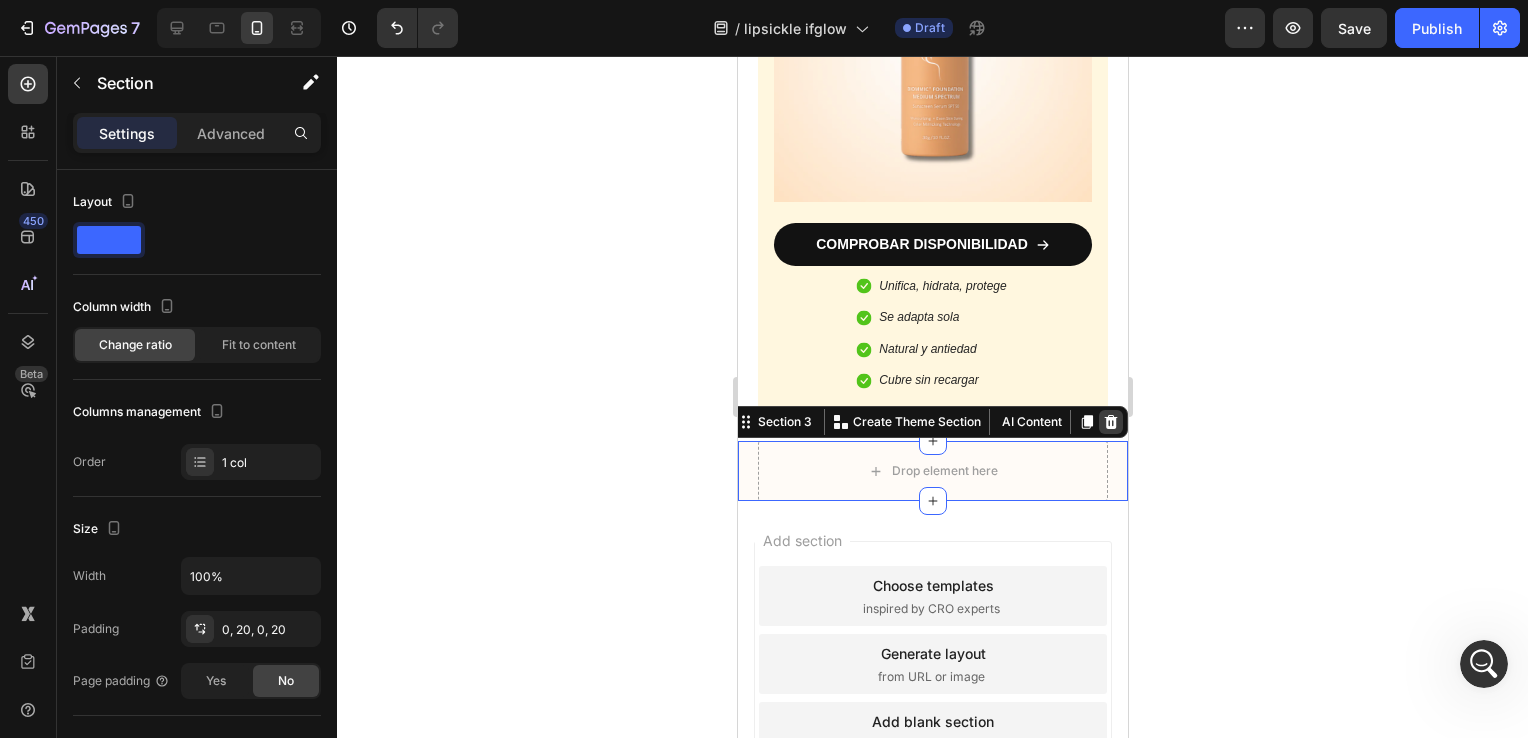 click 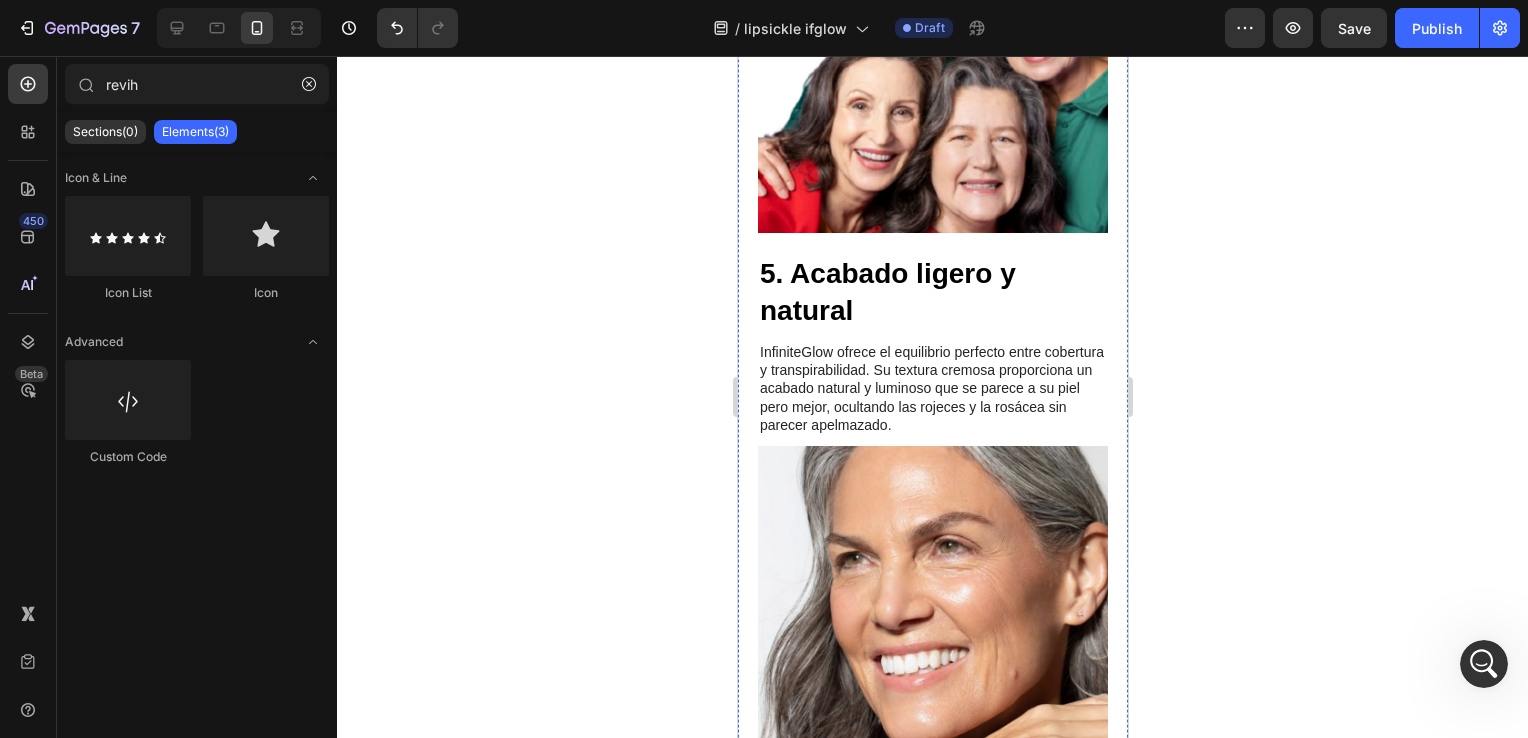 scroll, scrollTop: 2934, scrollLeft: 0, axis: vertical 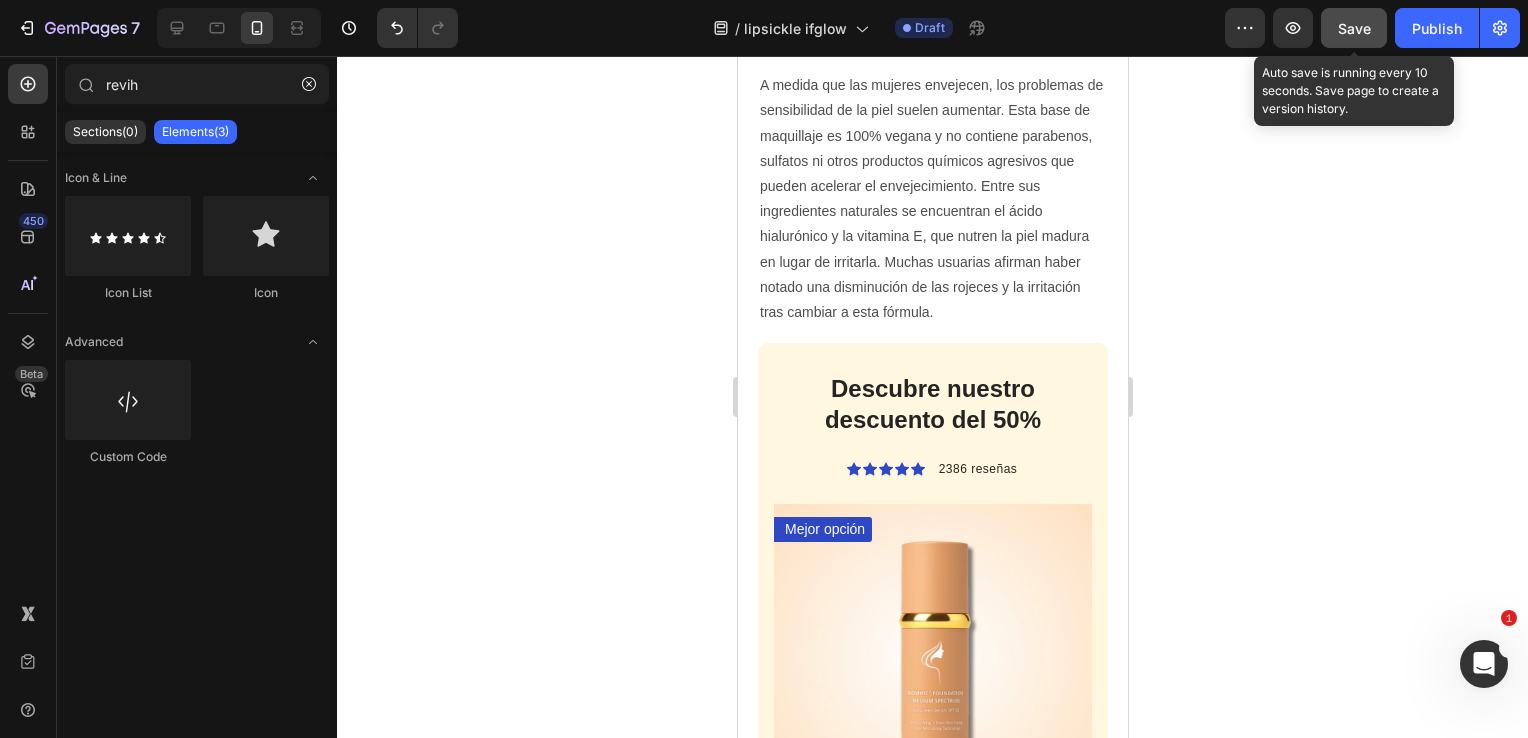 click on "Save" 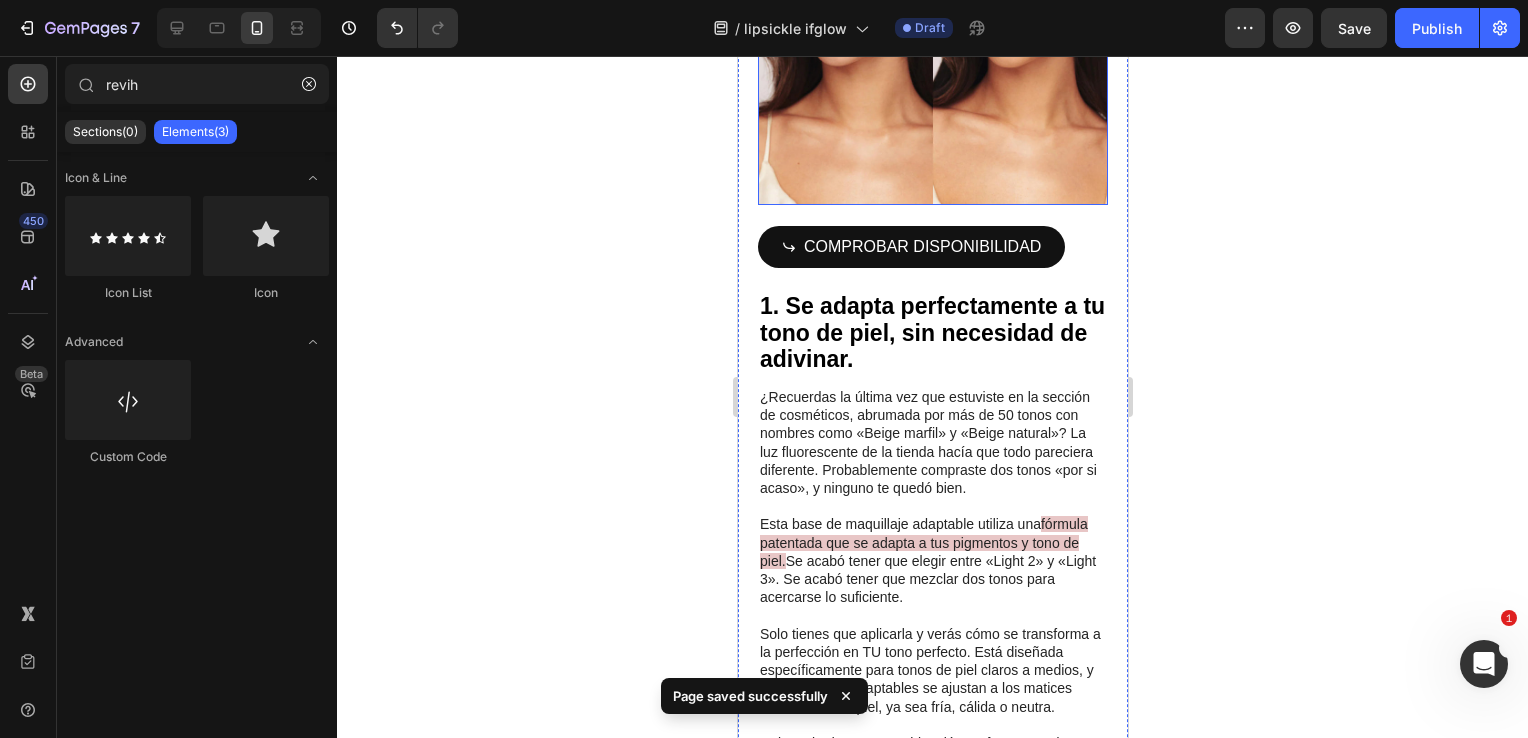 scroll, scrollTop: 934, scrollLeft: 0, axis: vertical 